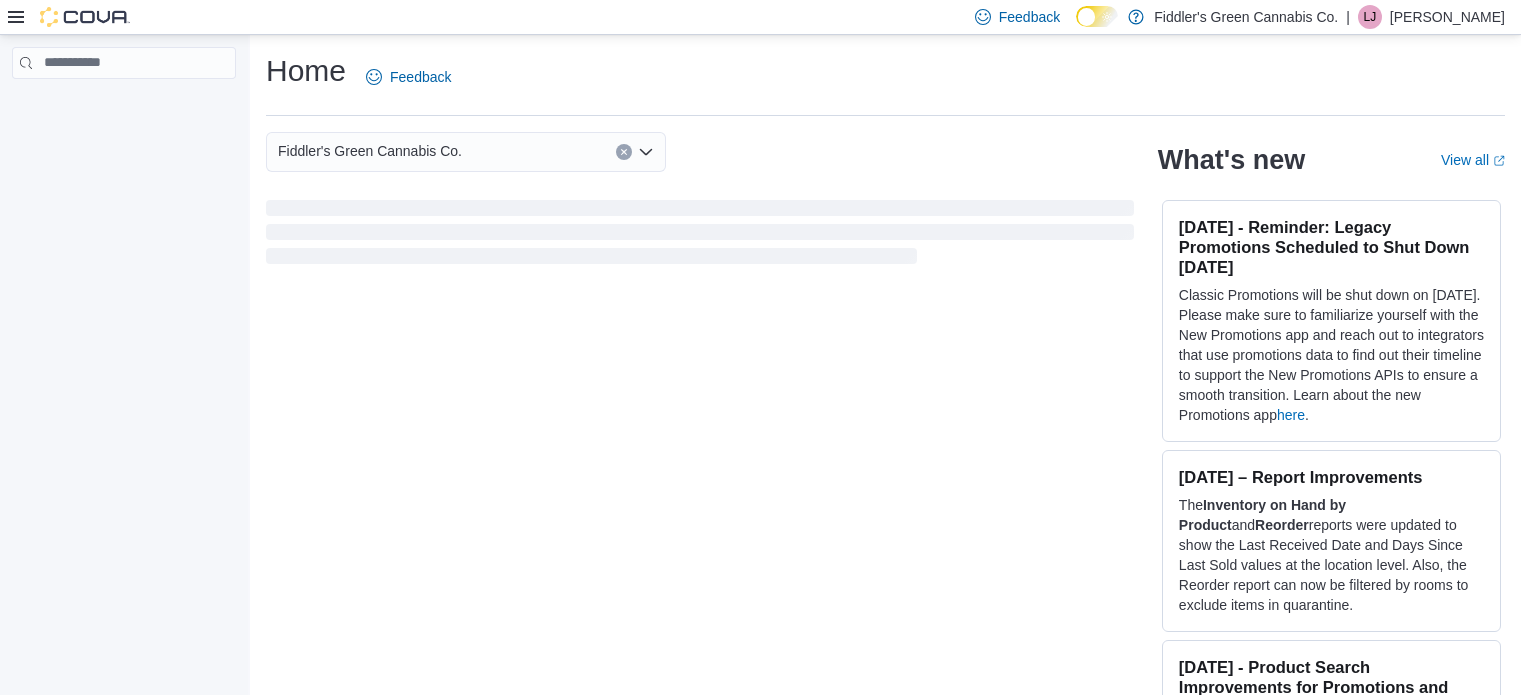 scroll, scrollTop: 0, scrollLeft: 0, axis: both 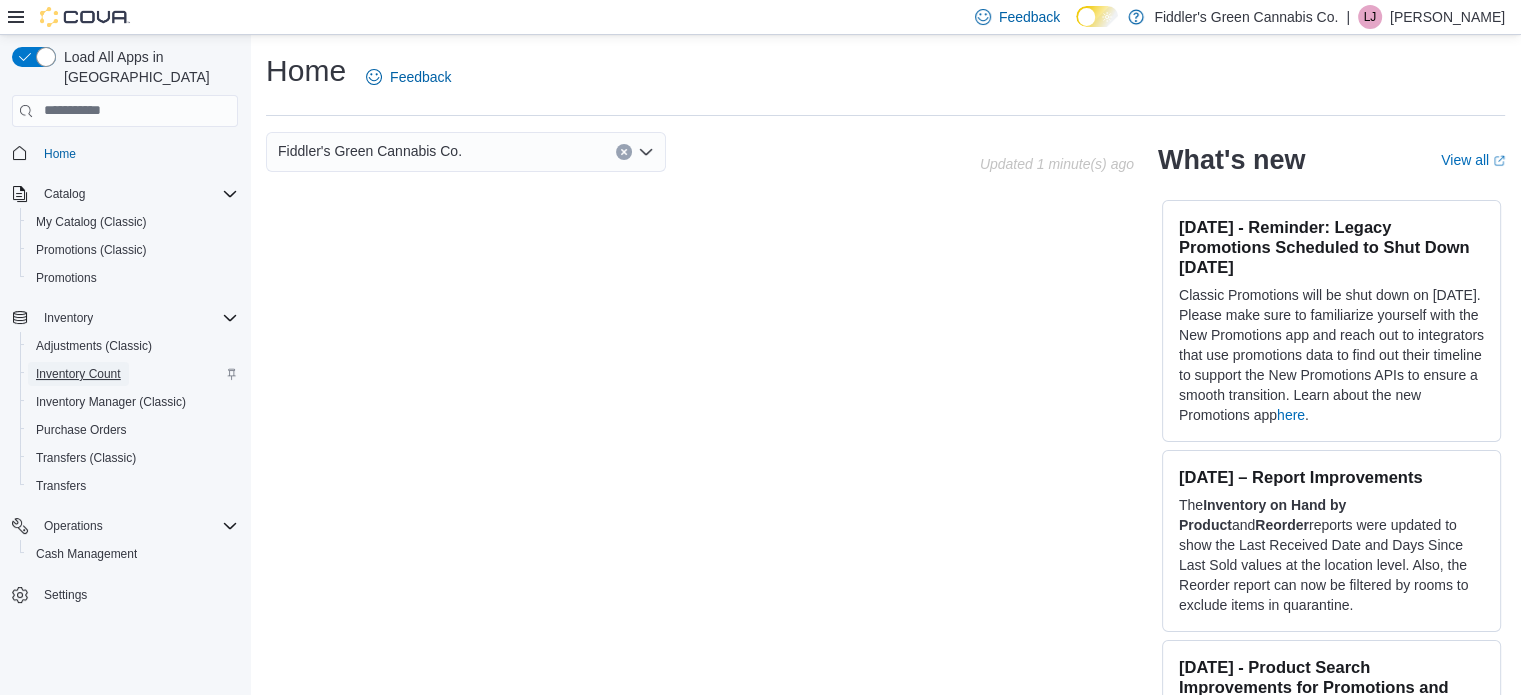 click on "Inventory Count" at bounding box center [78, 374] 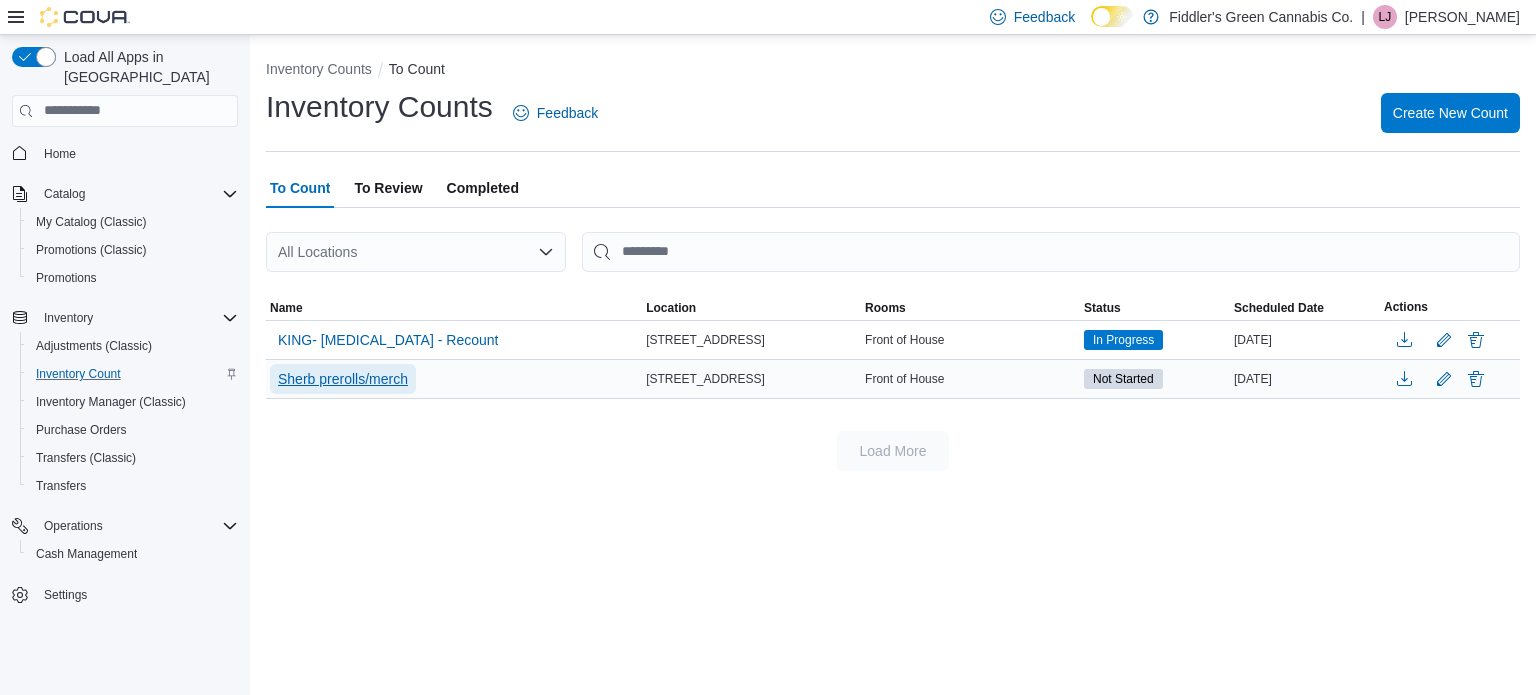 click on "Sherb prerolls/merch" at bounding box center (343, 379) 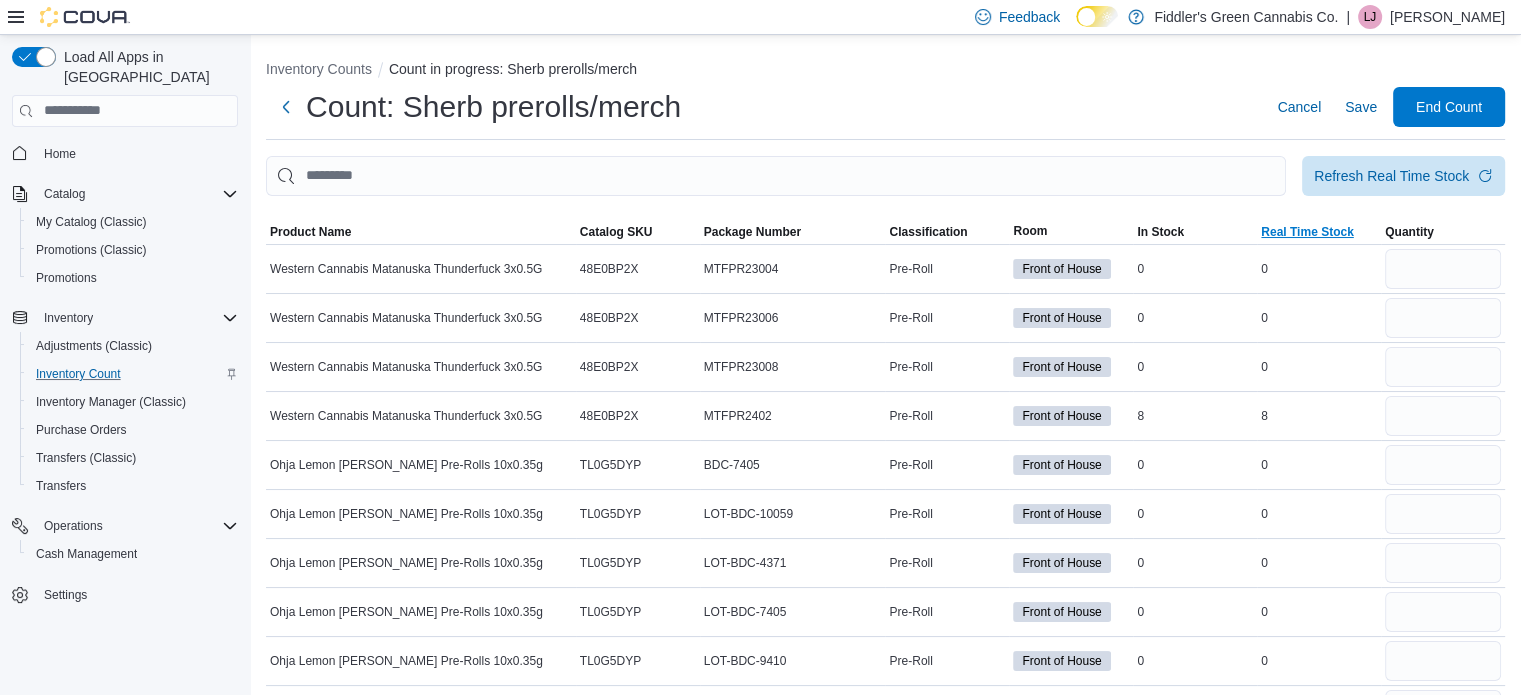 click on "Real Time Stock" at bounding box center [1307, 232] 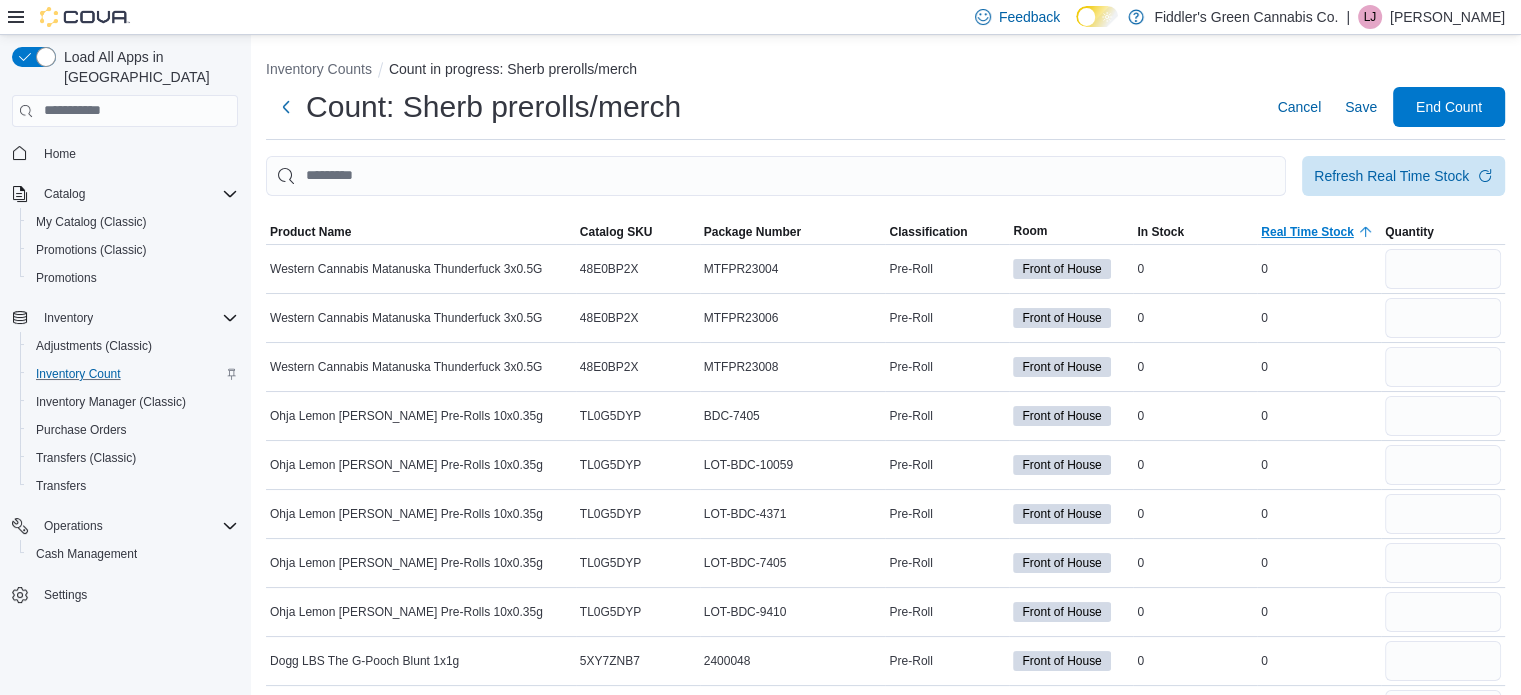 click on "Real Time Stock" at bounding box center (1307, 232) 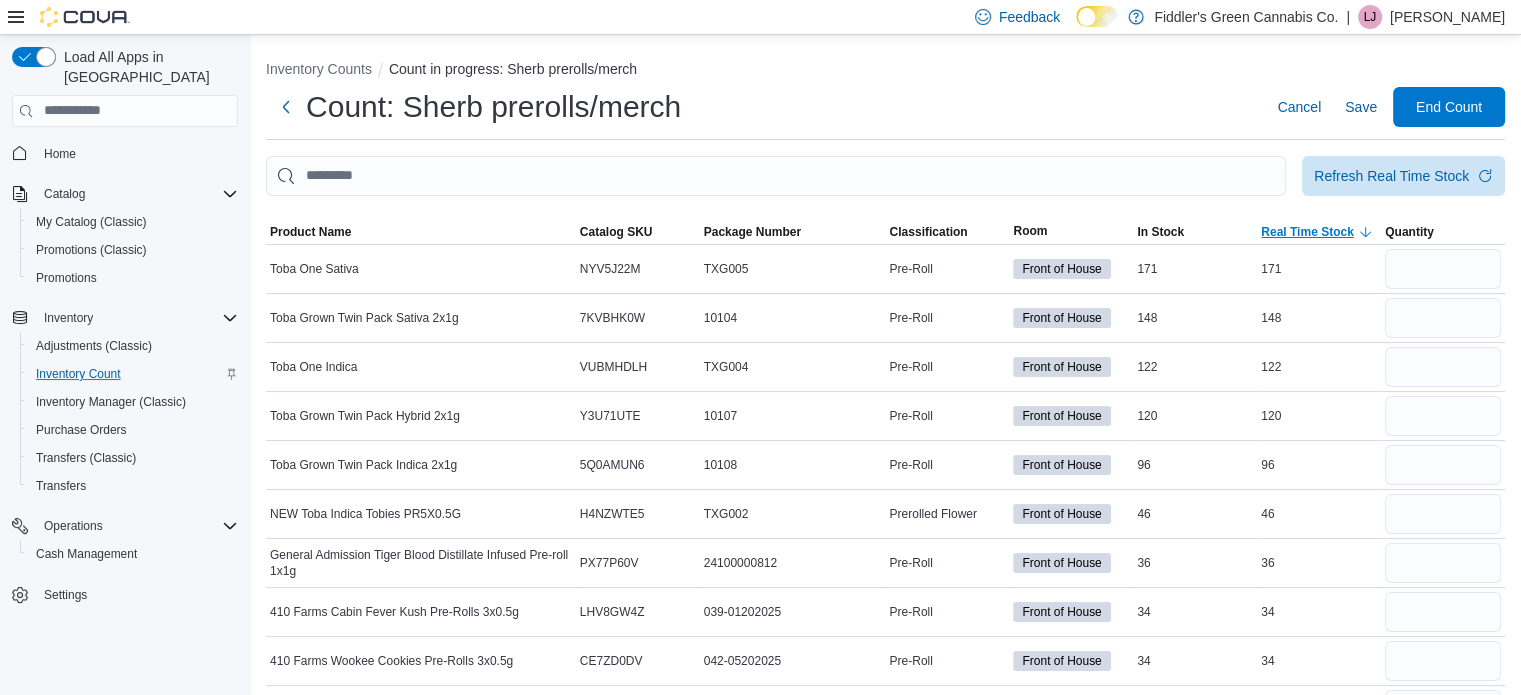 click on "Real Time Stock" at bounding box center (1307, 232) 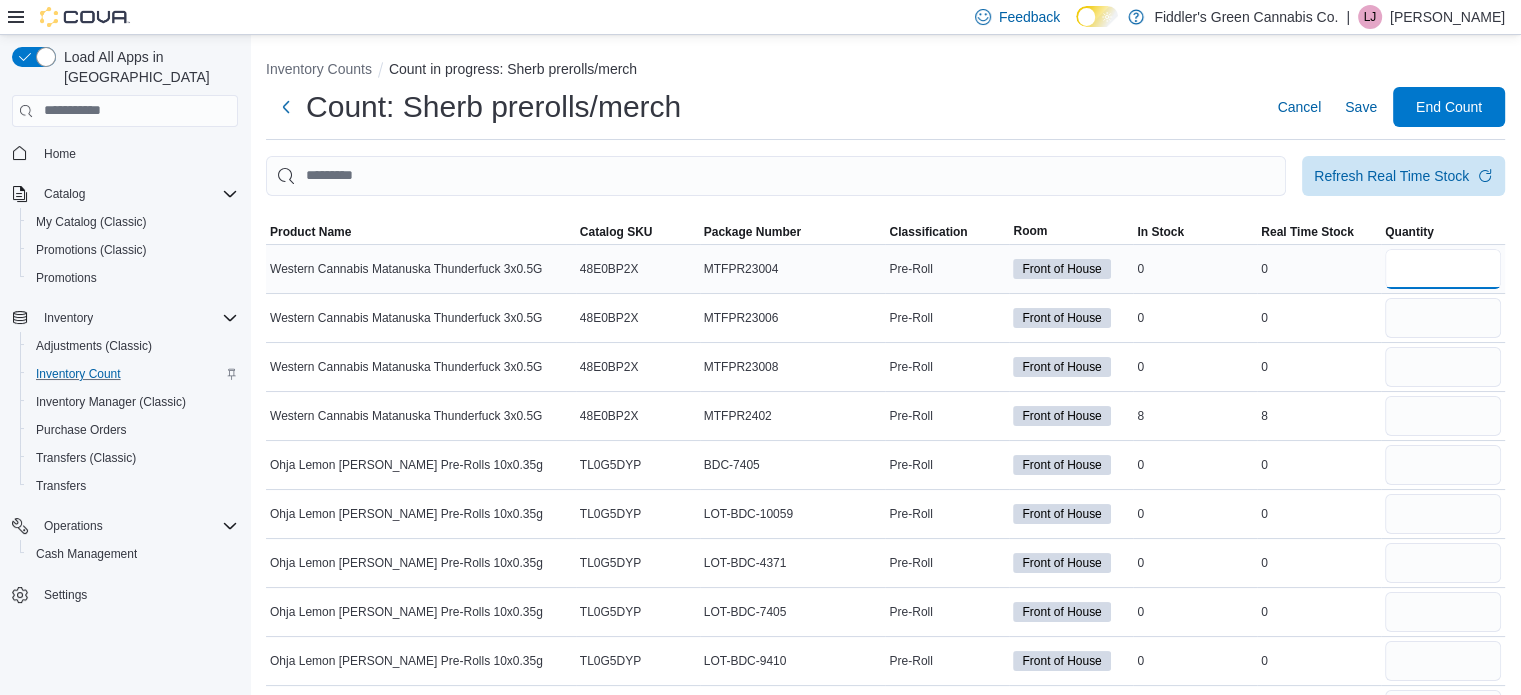 click at bounding box center [1443, 269] 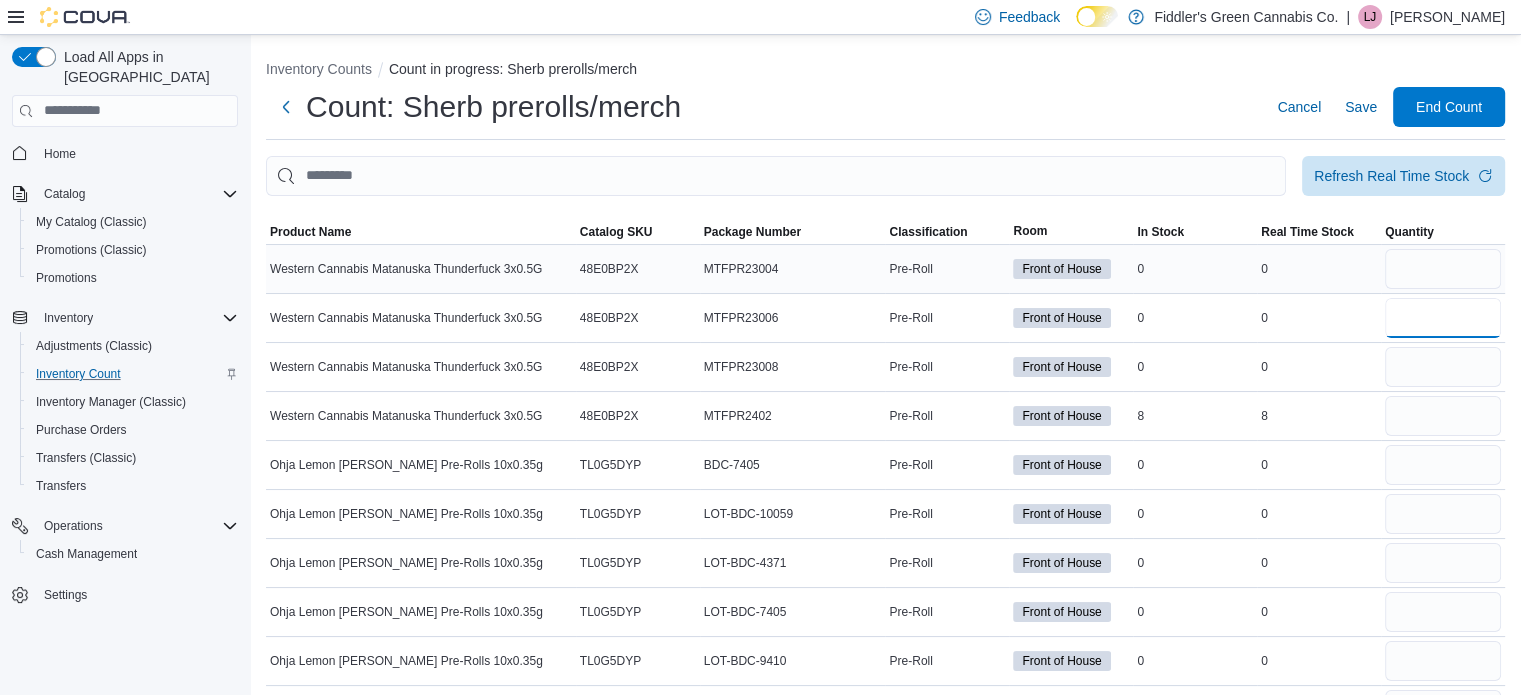 type 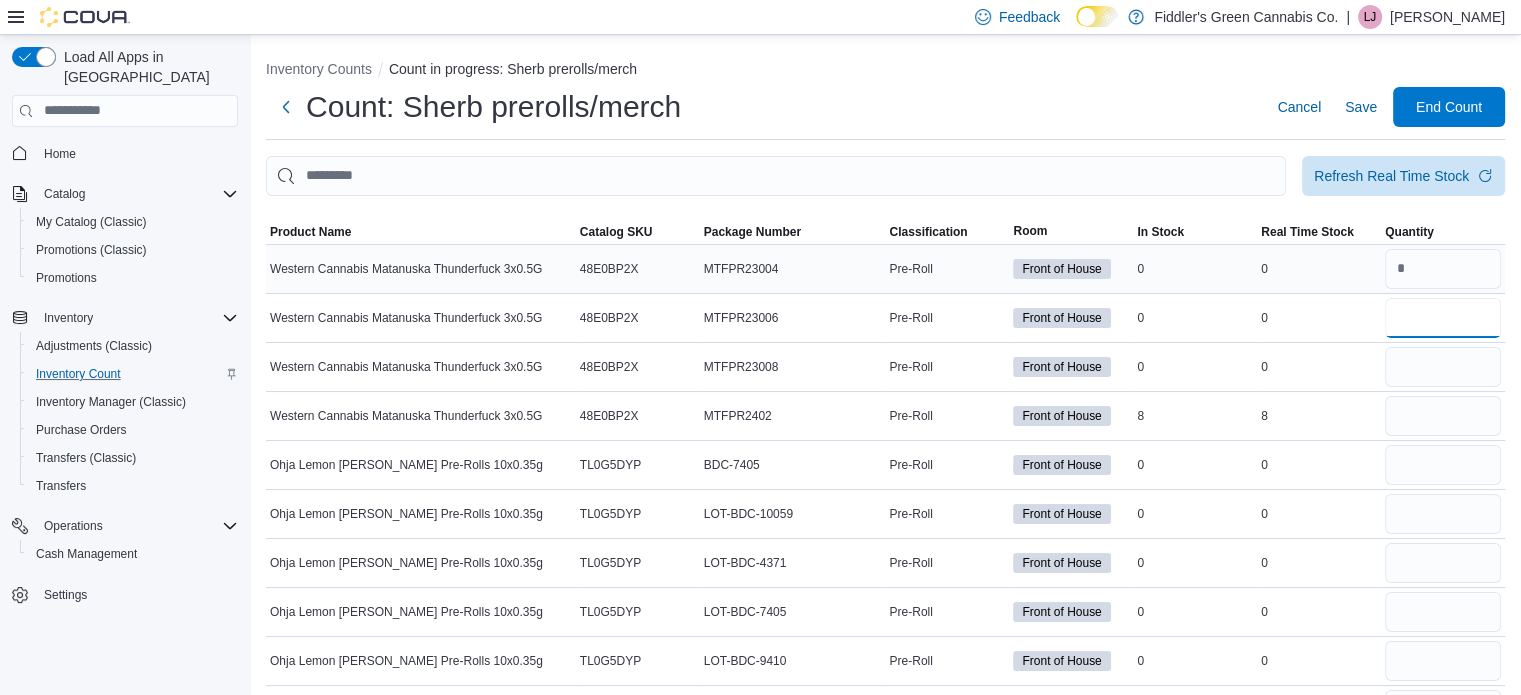 type on "*" 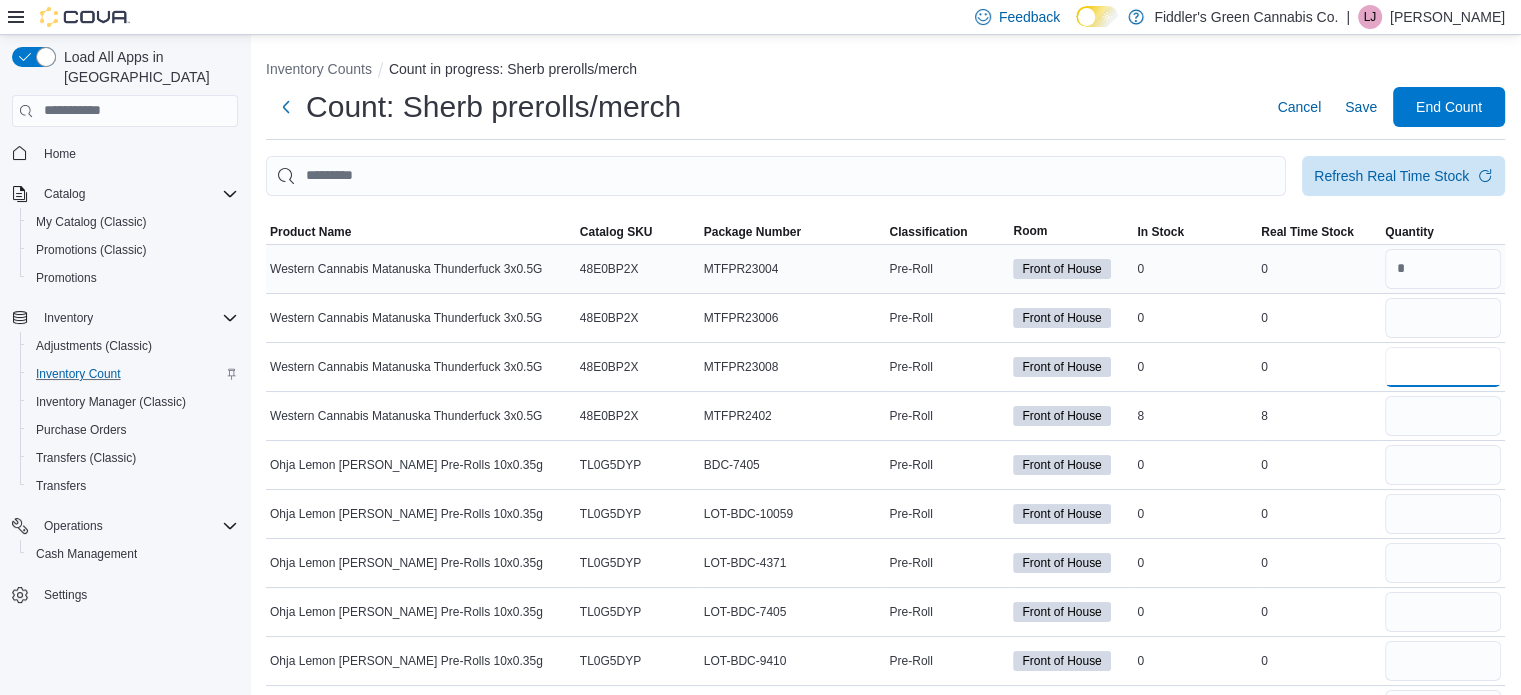 type 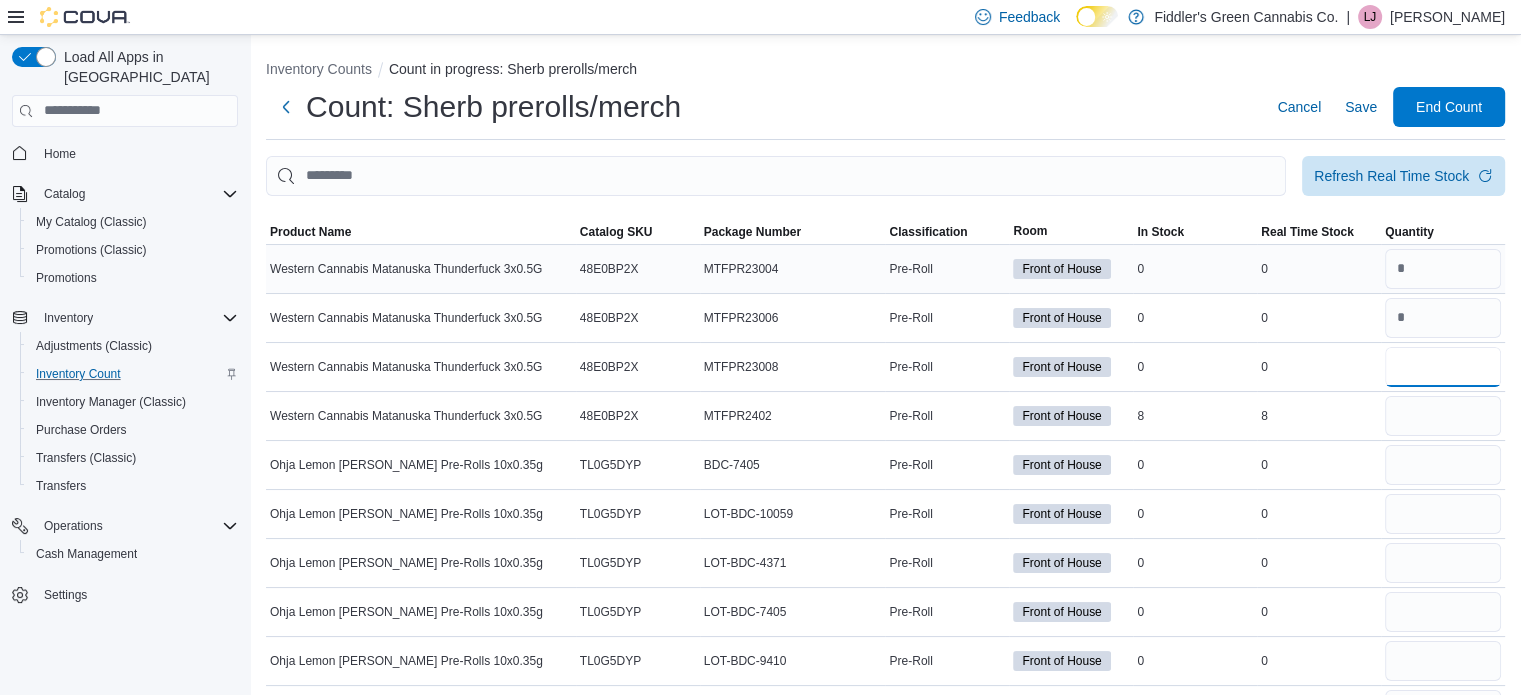 type on "*" 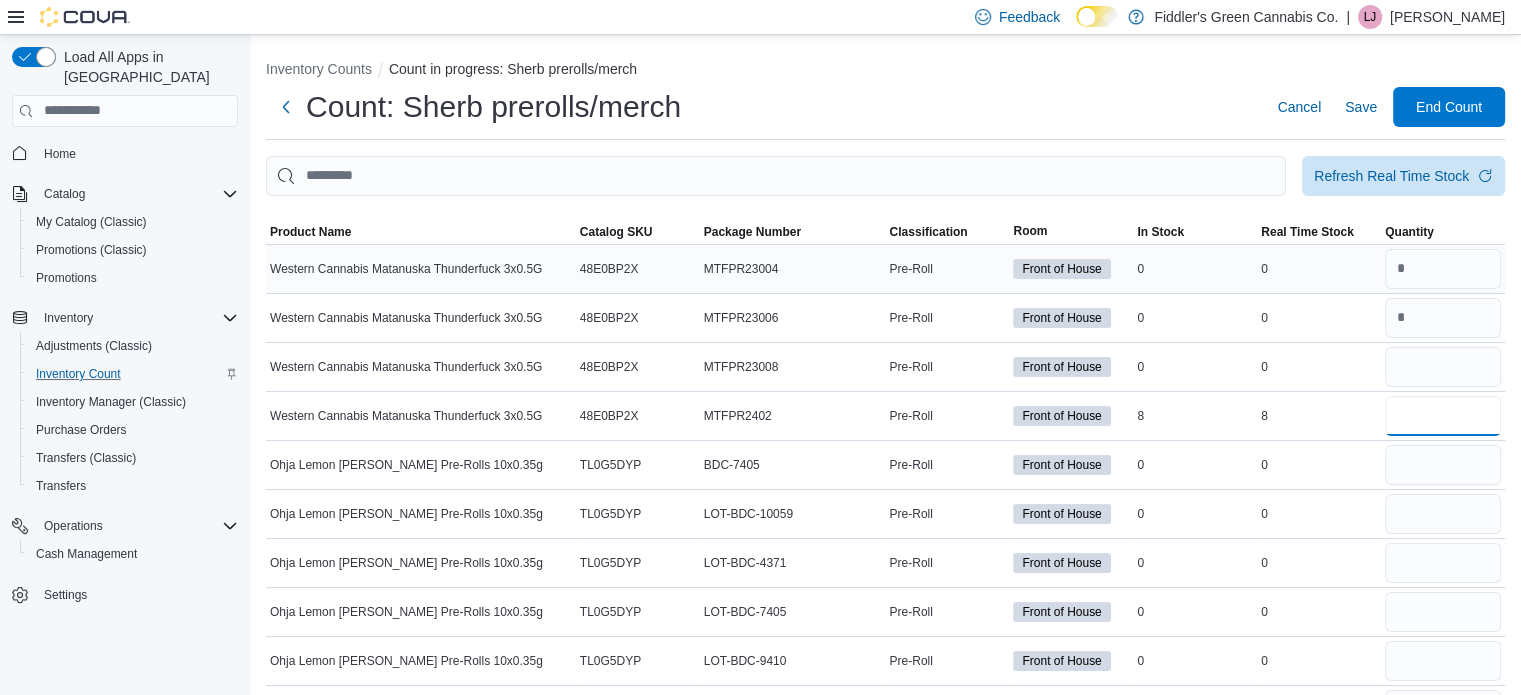 type 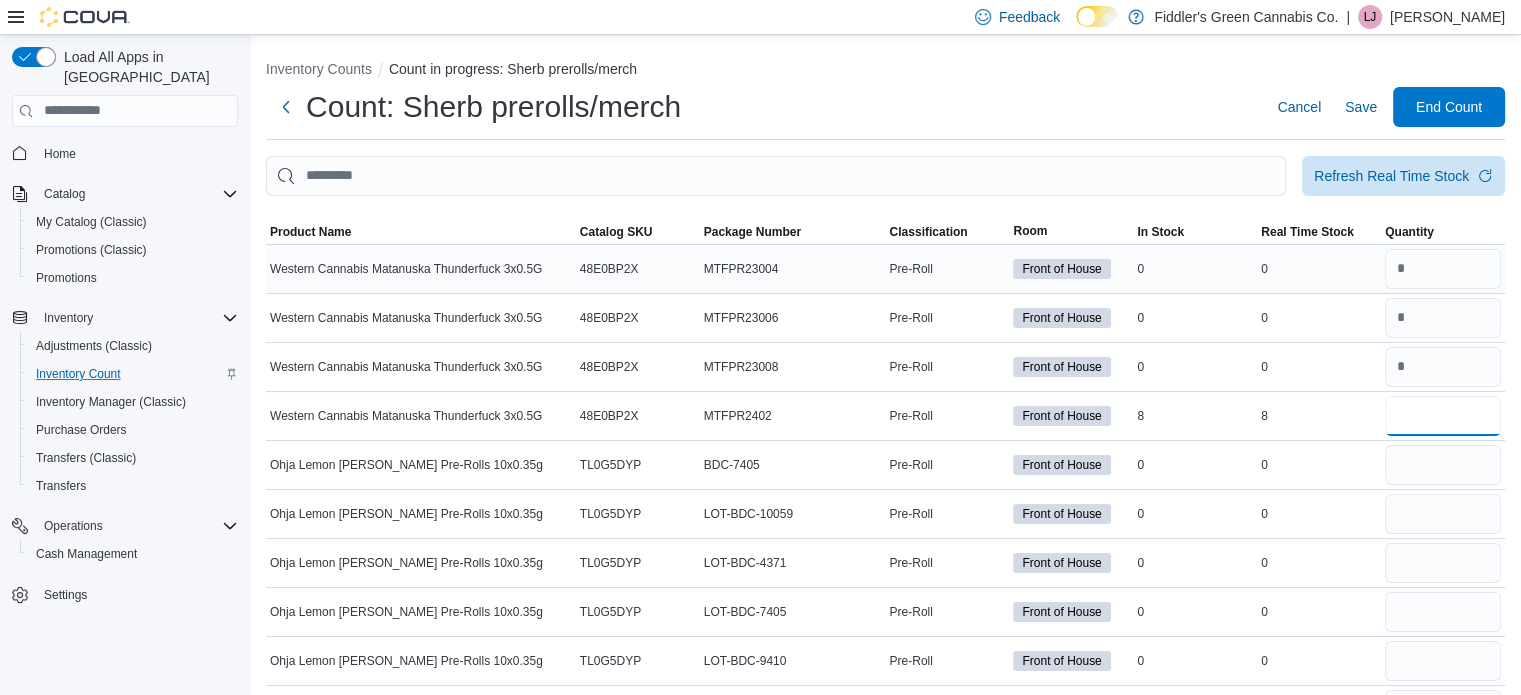 type on "*" 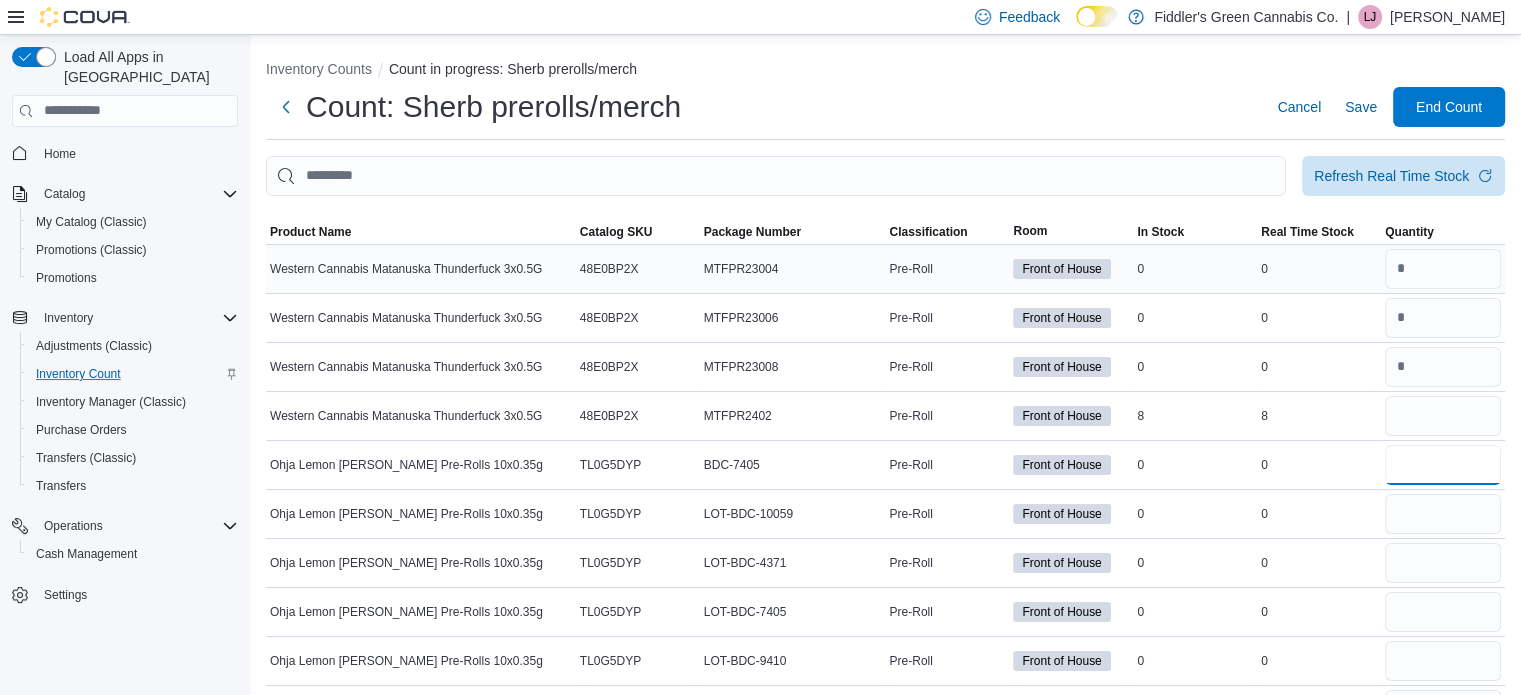 type 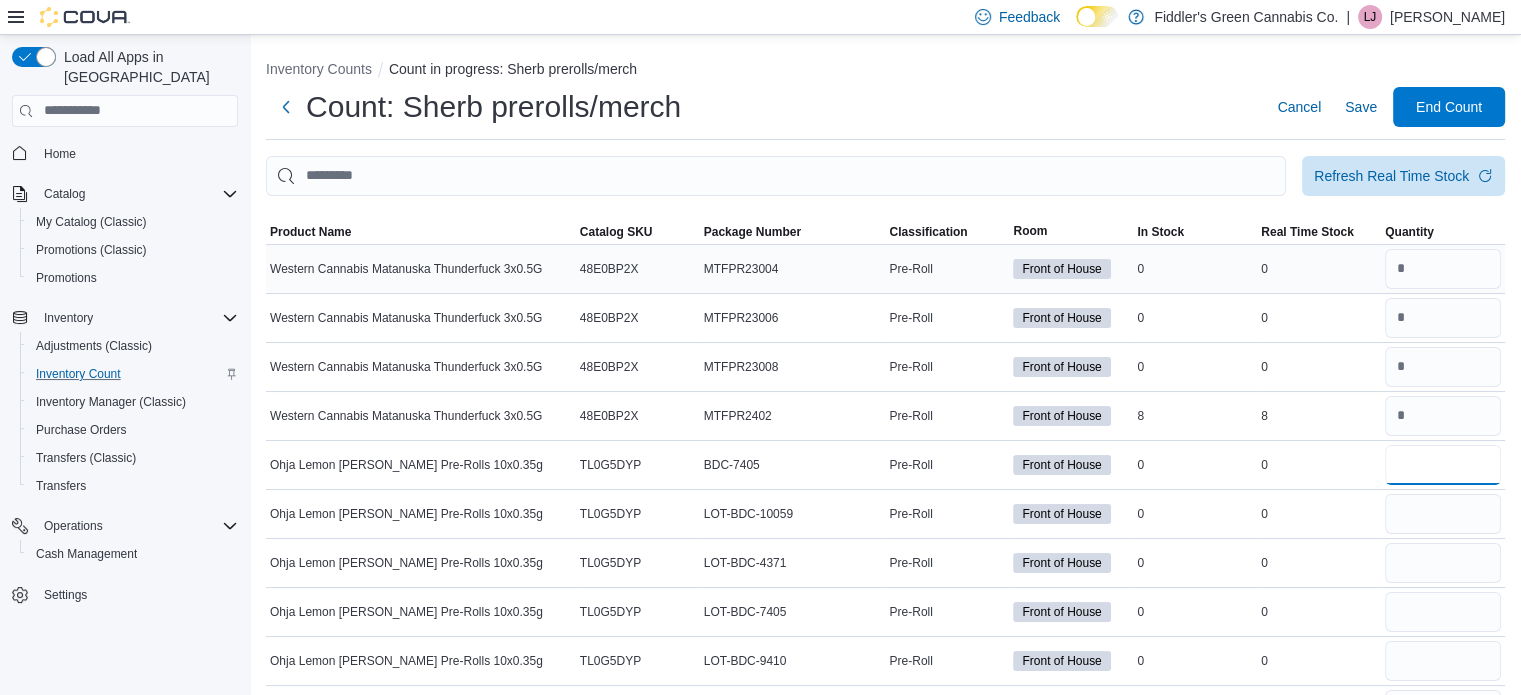 type on "*" 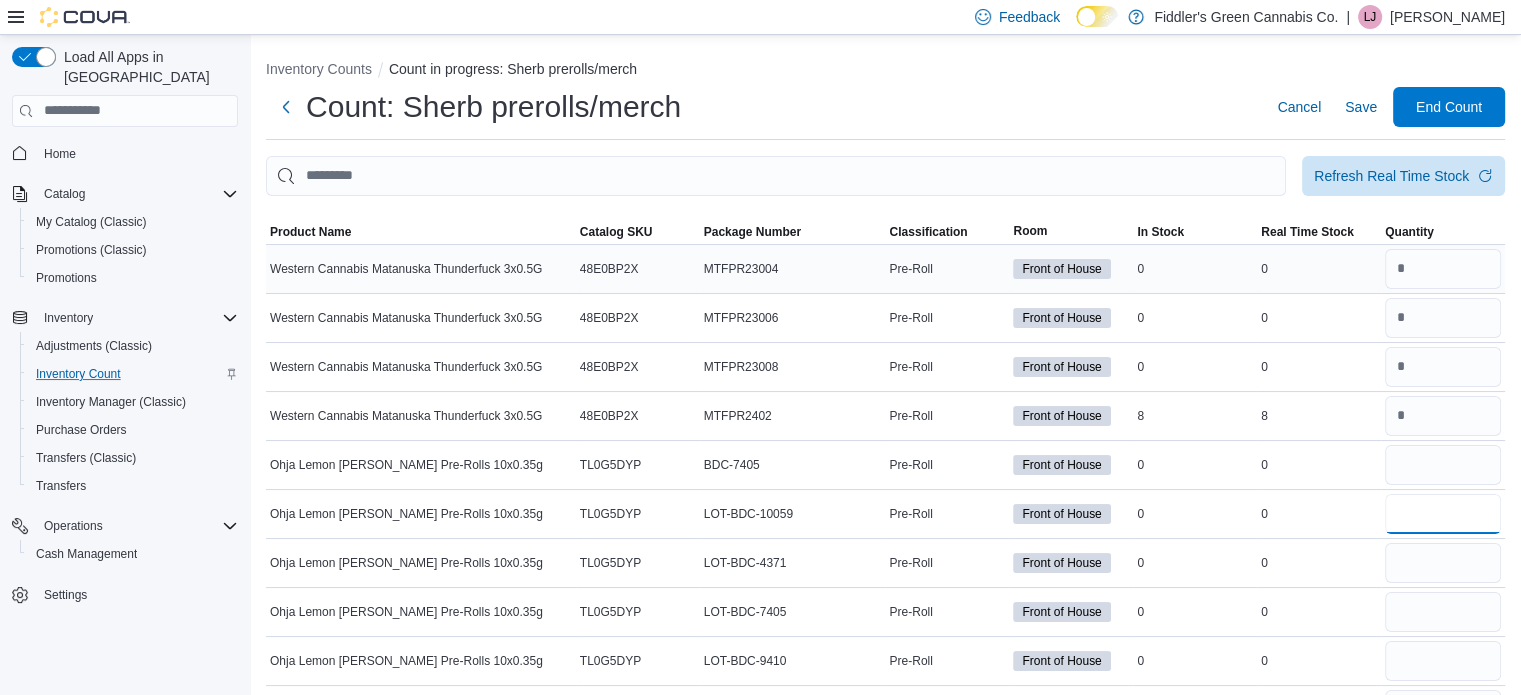 type 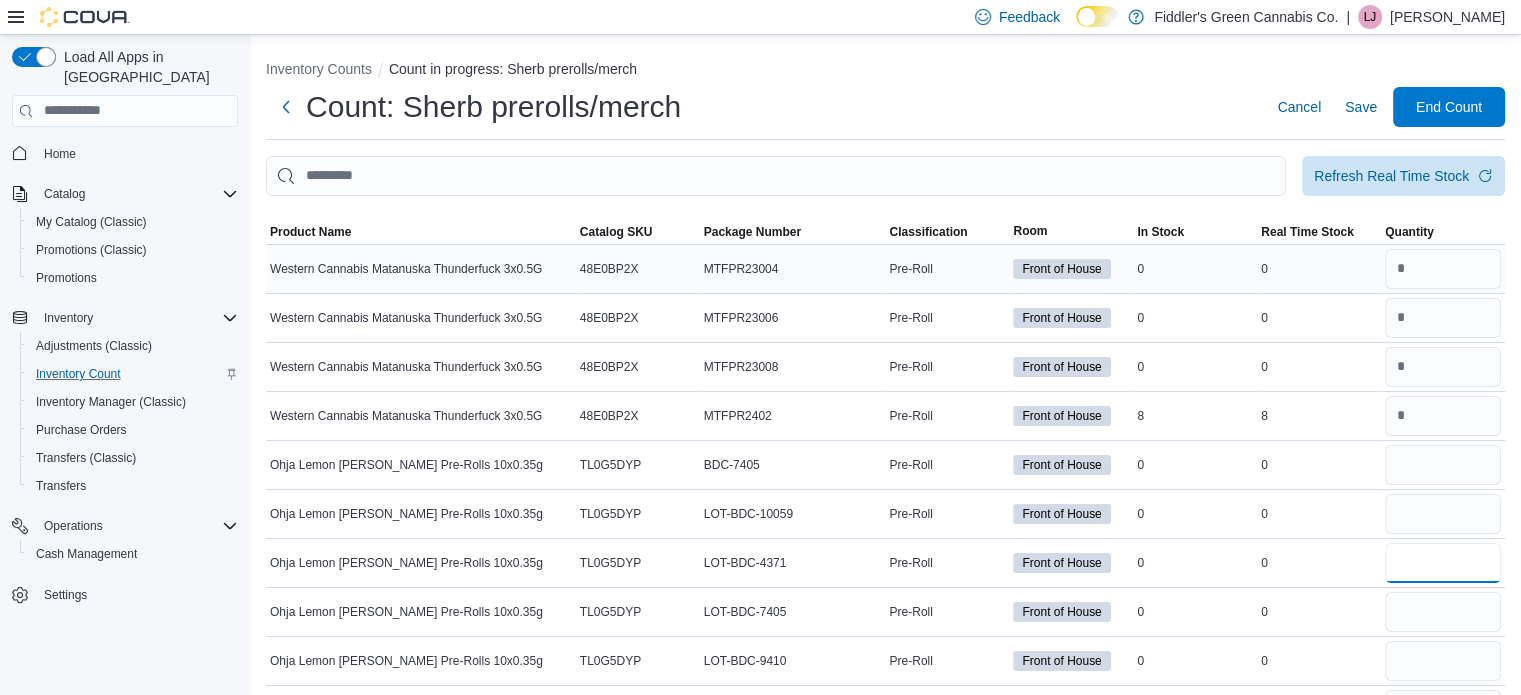 type 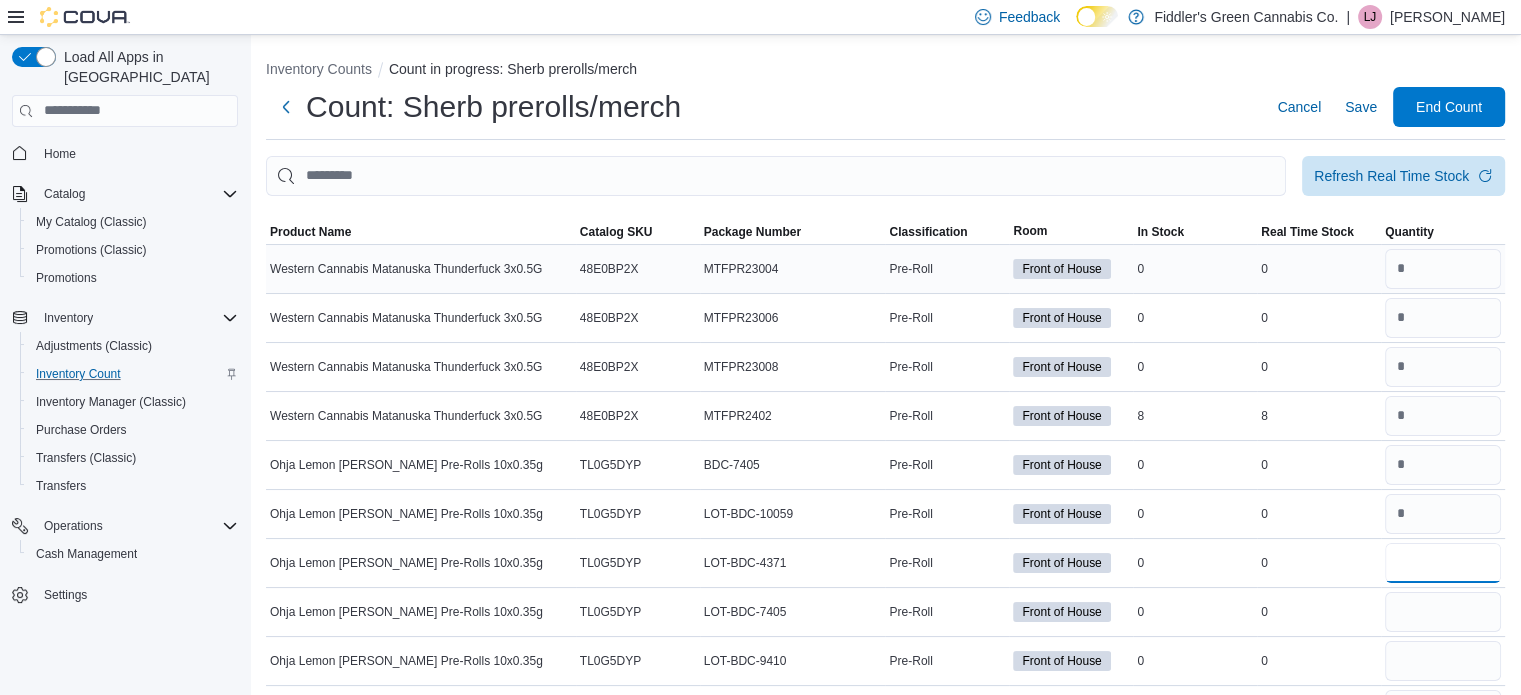 type on "*" 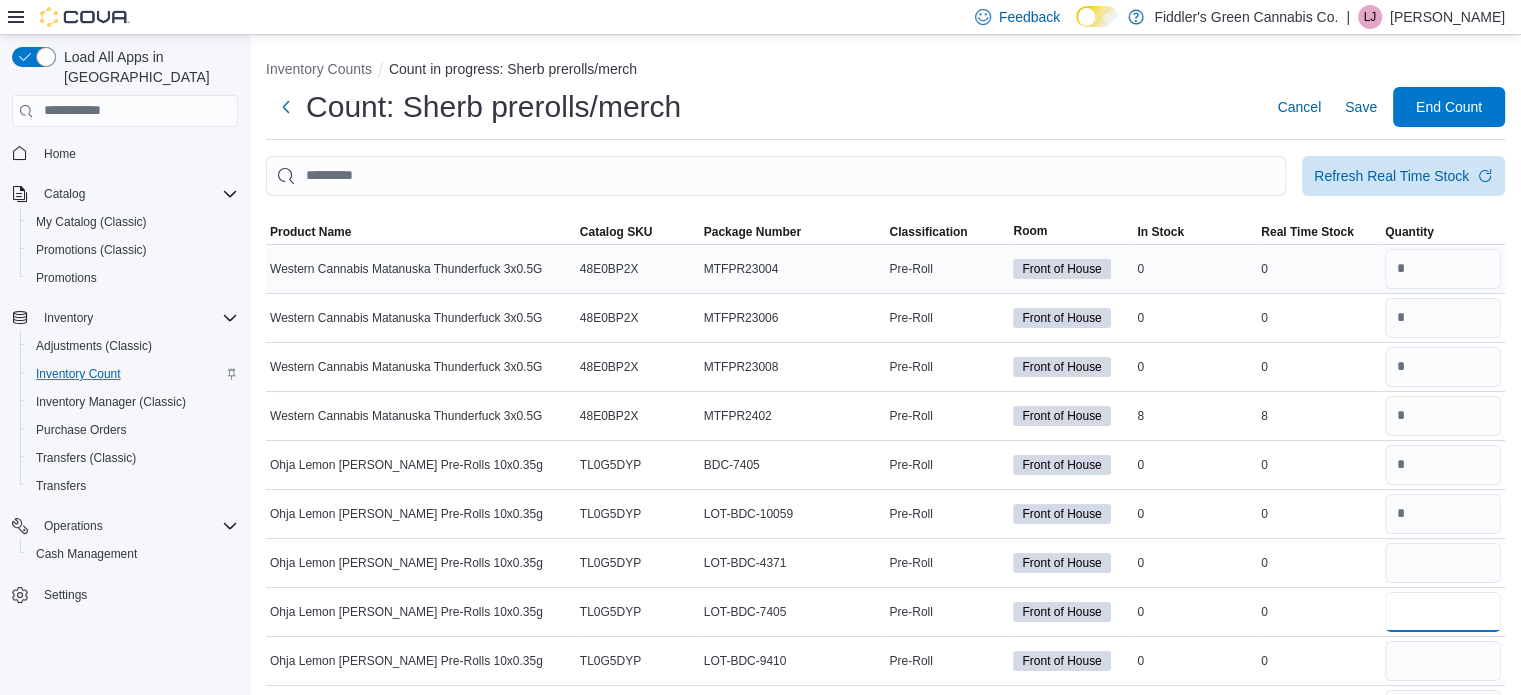 type 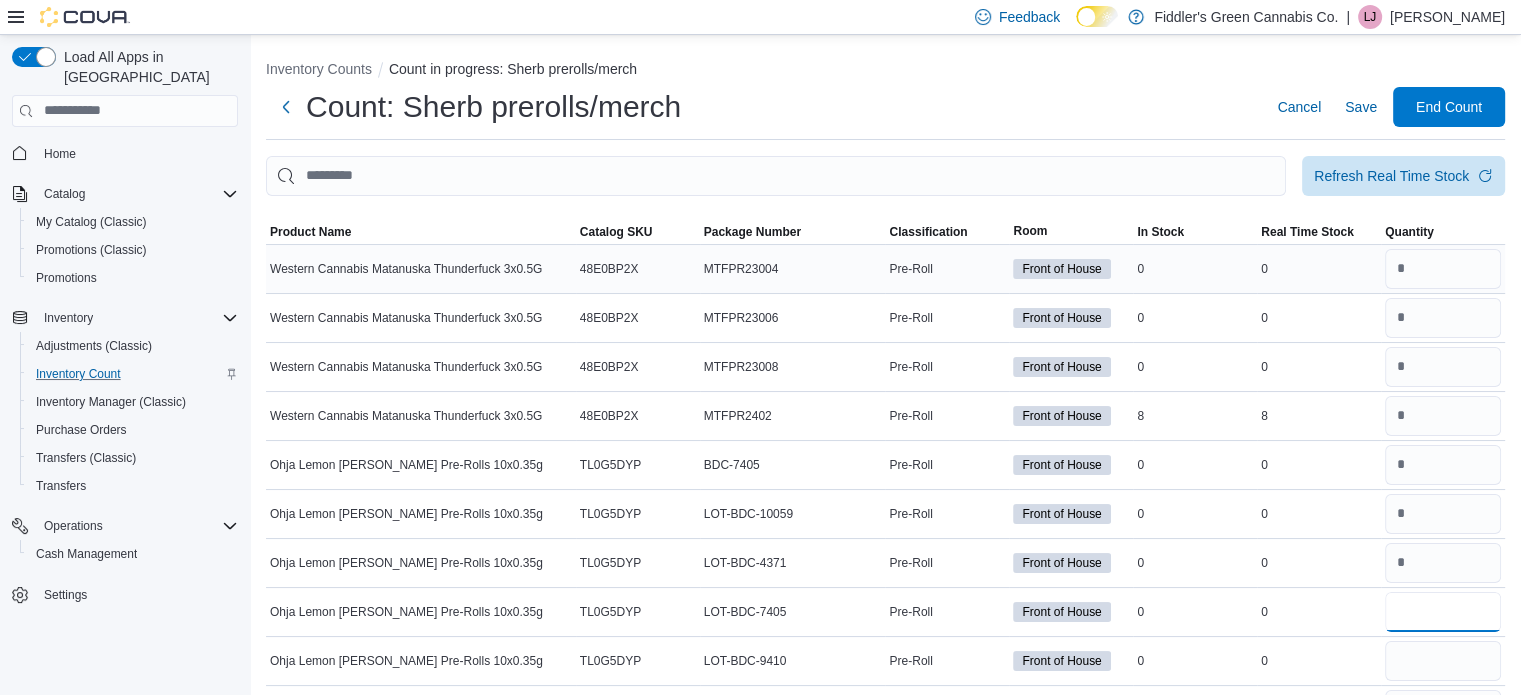 type on "*" 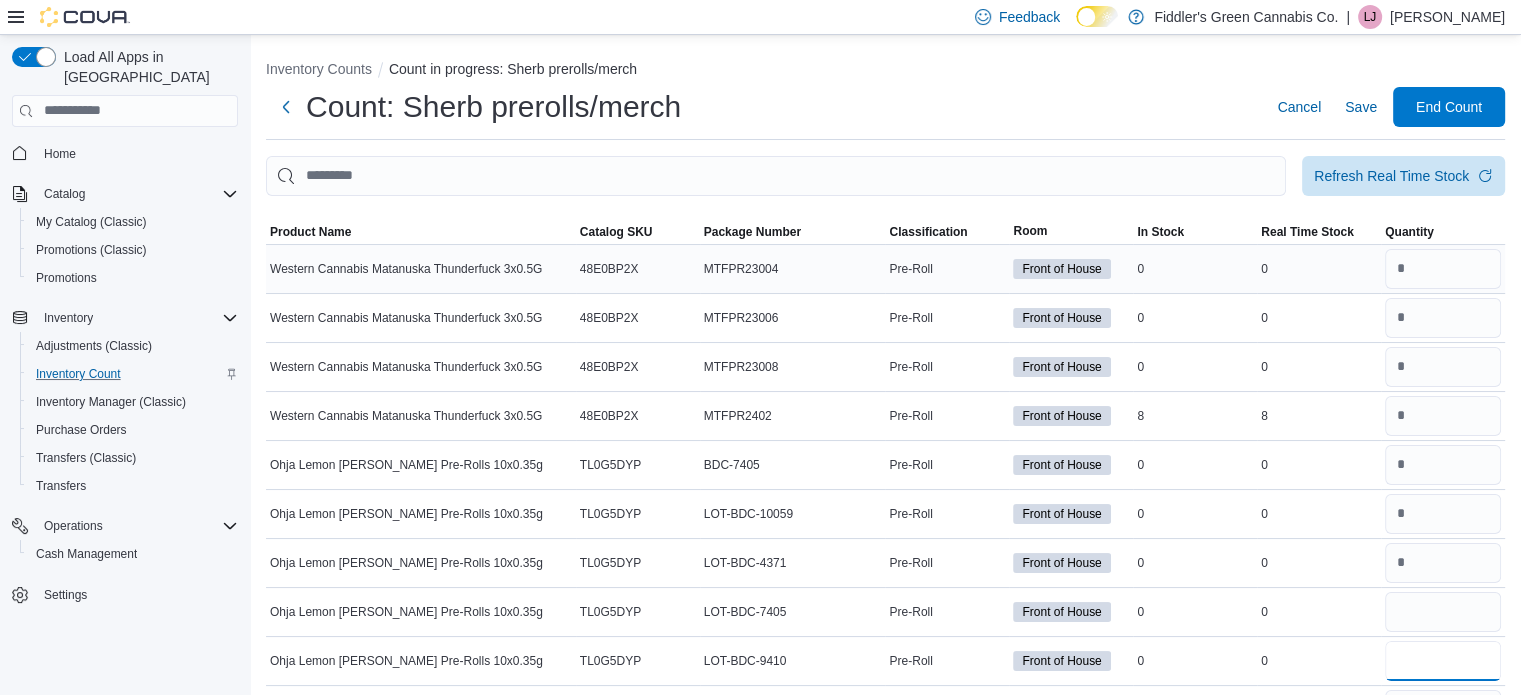 type 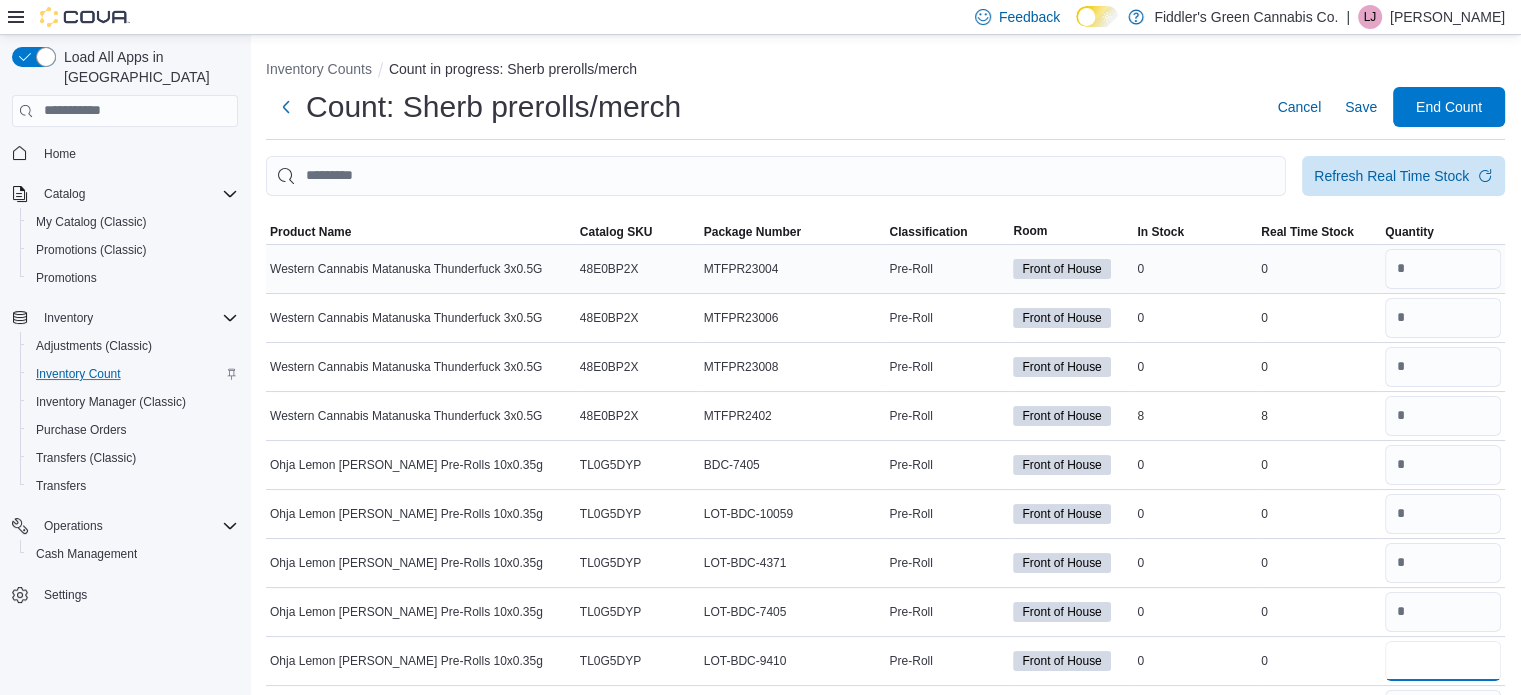 type on "*" 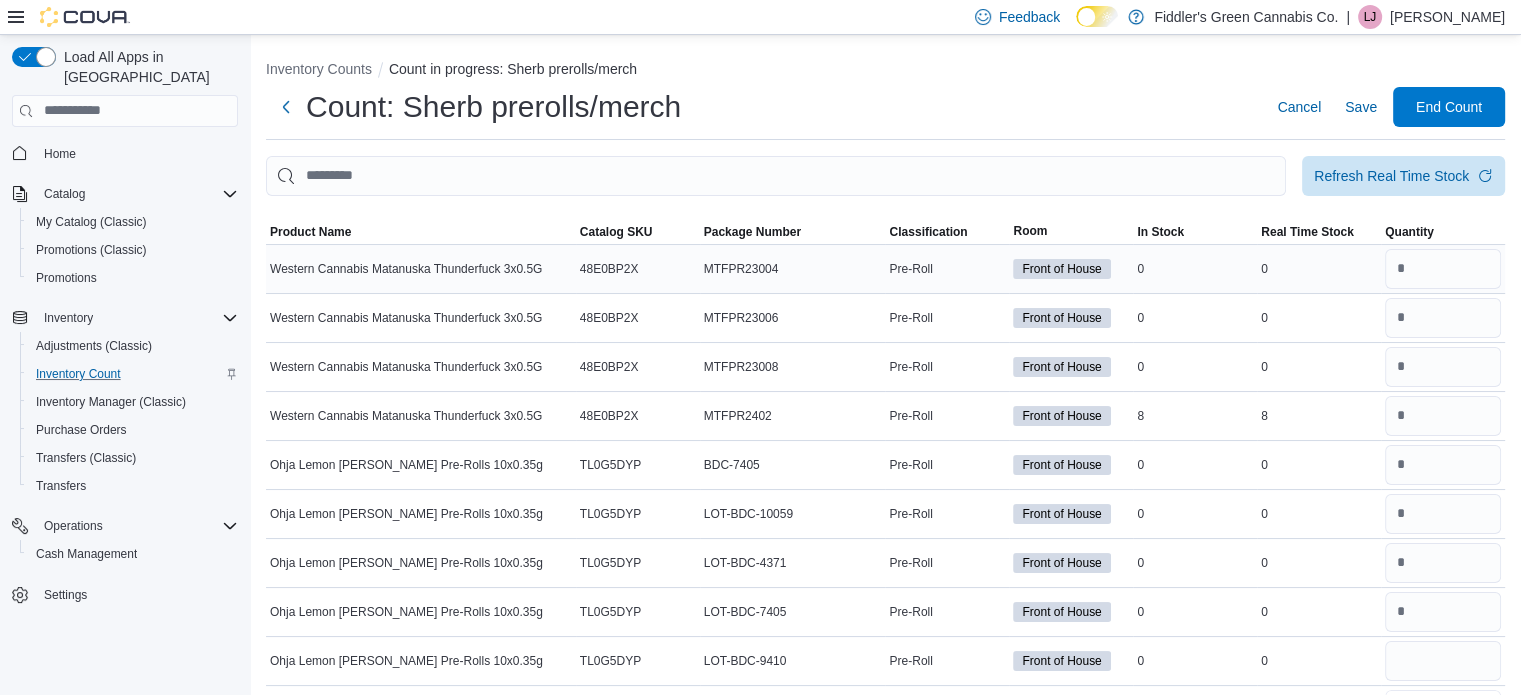 type 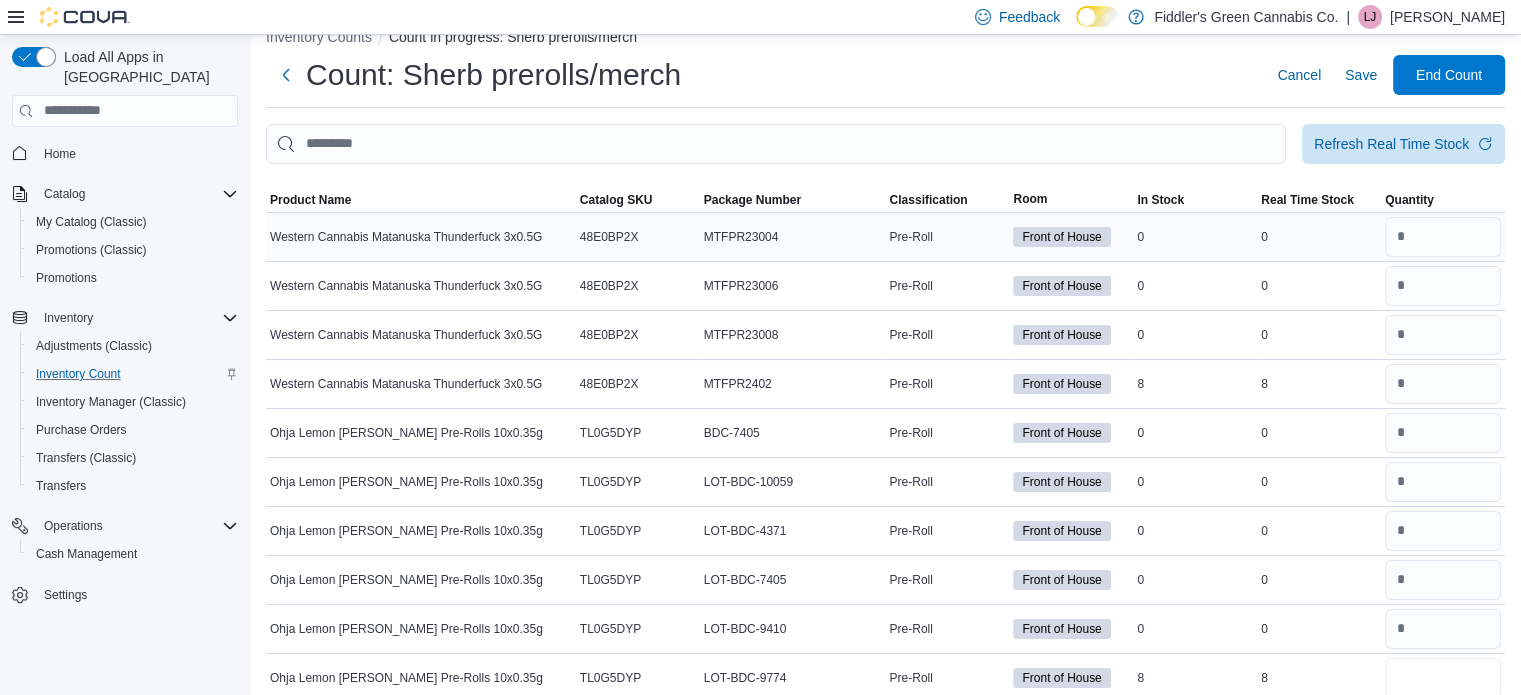 type on "*" 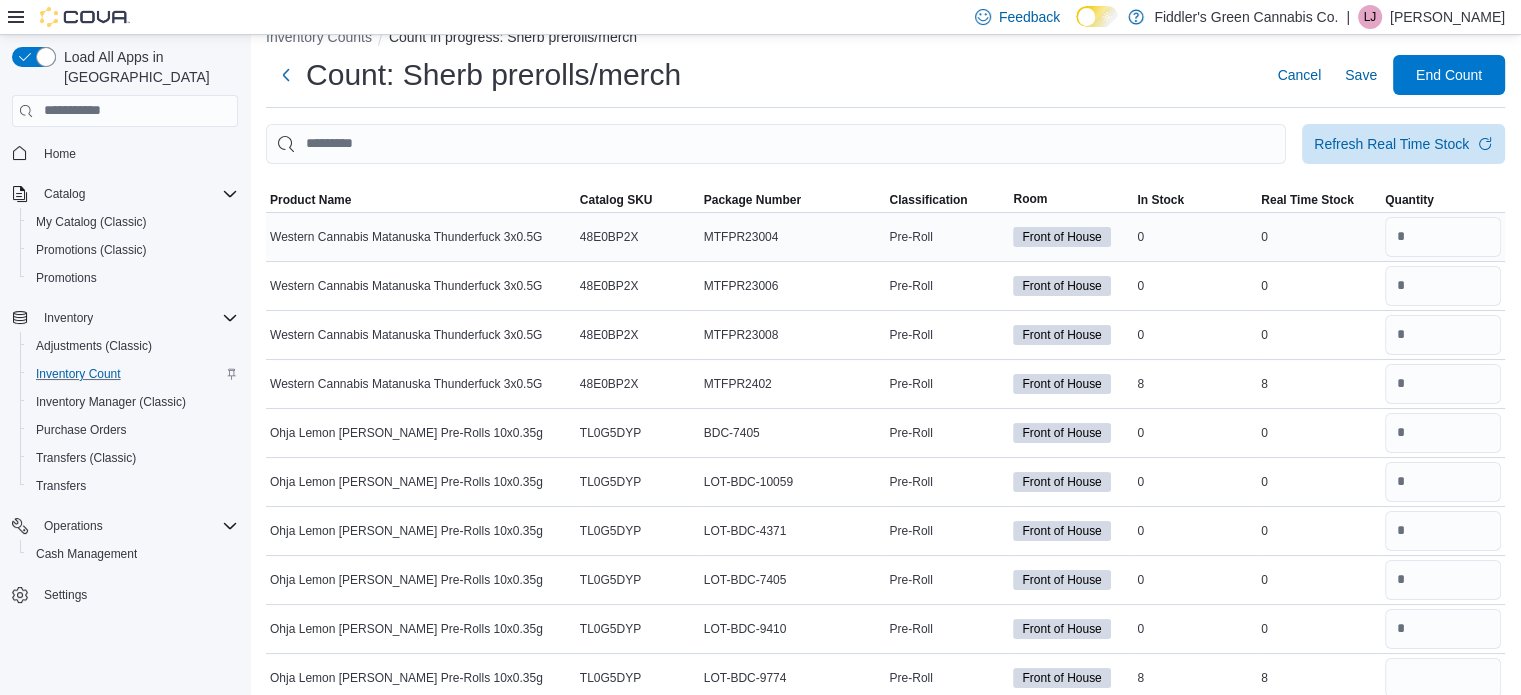 type 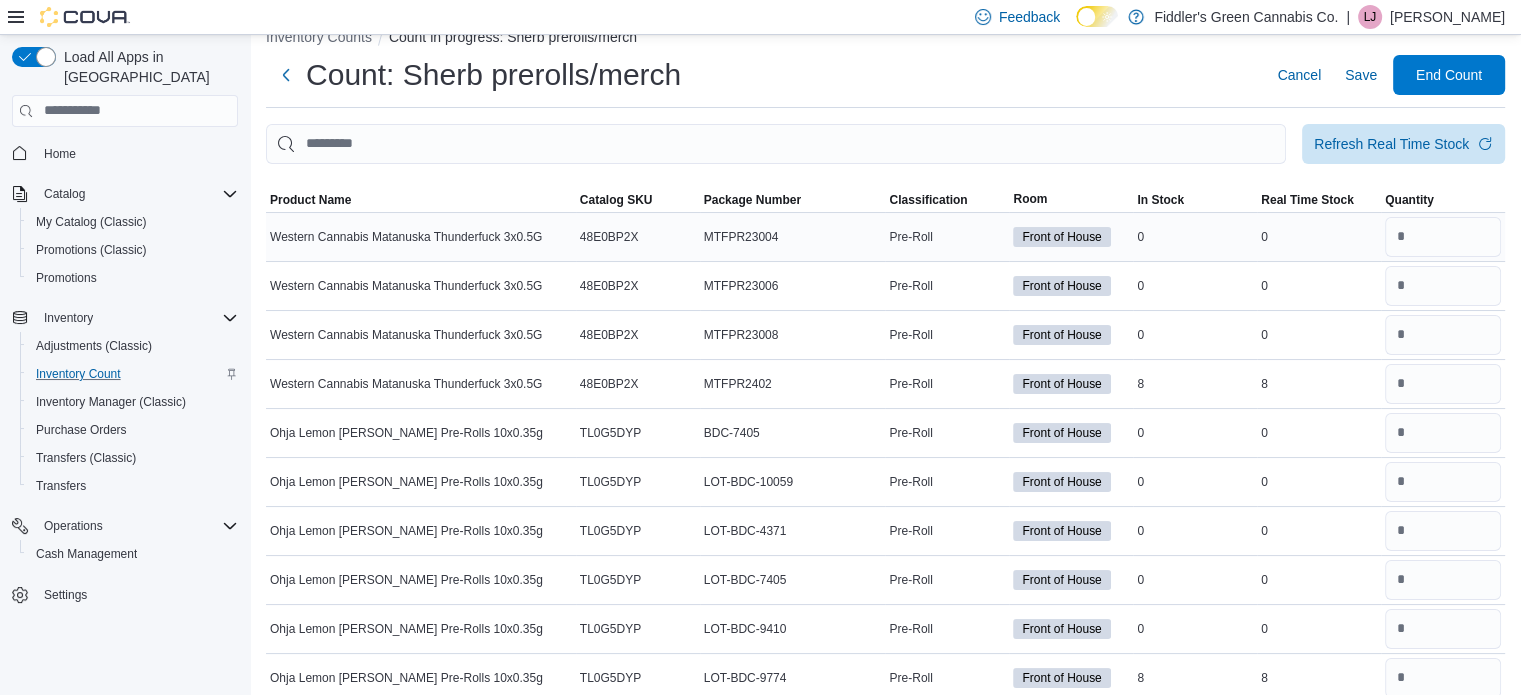 type on "*" 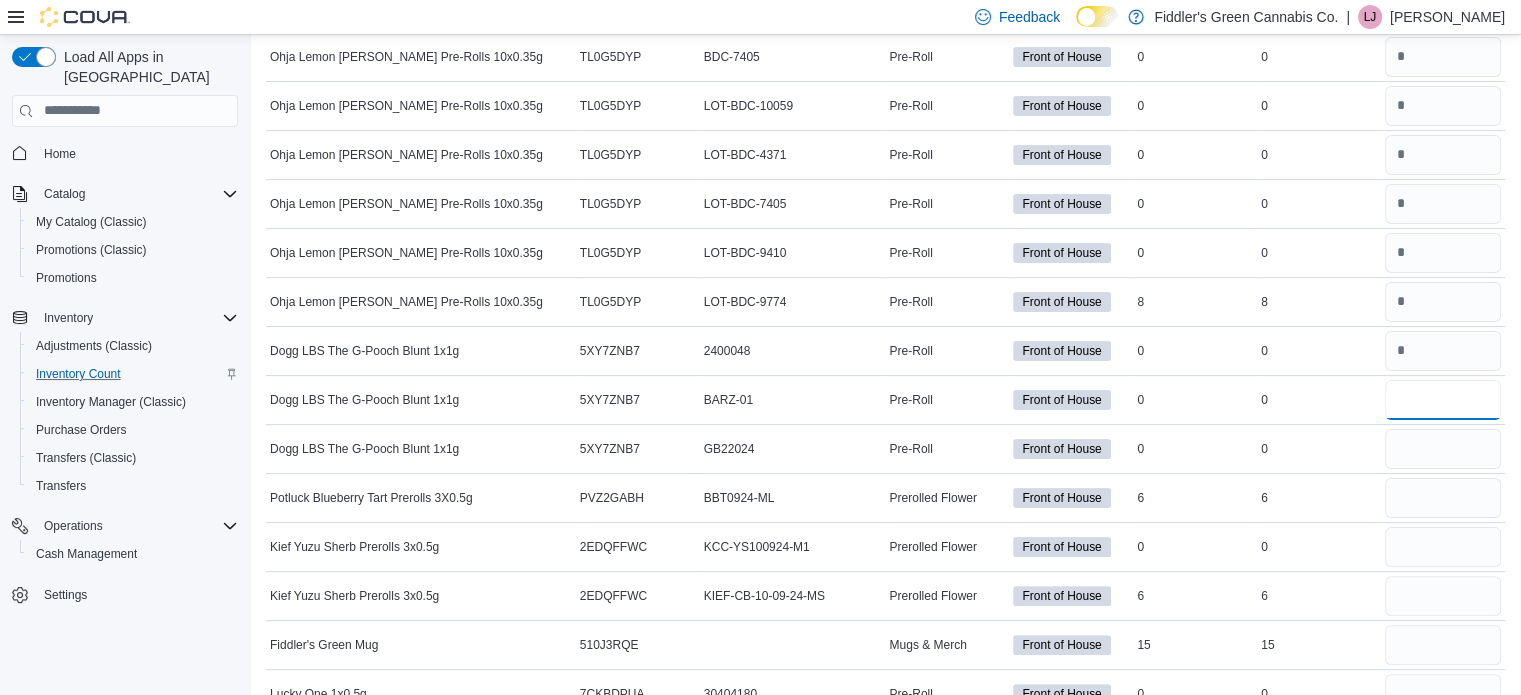 type on "*" 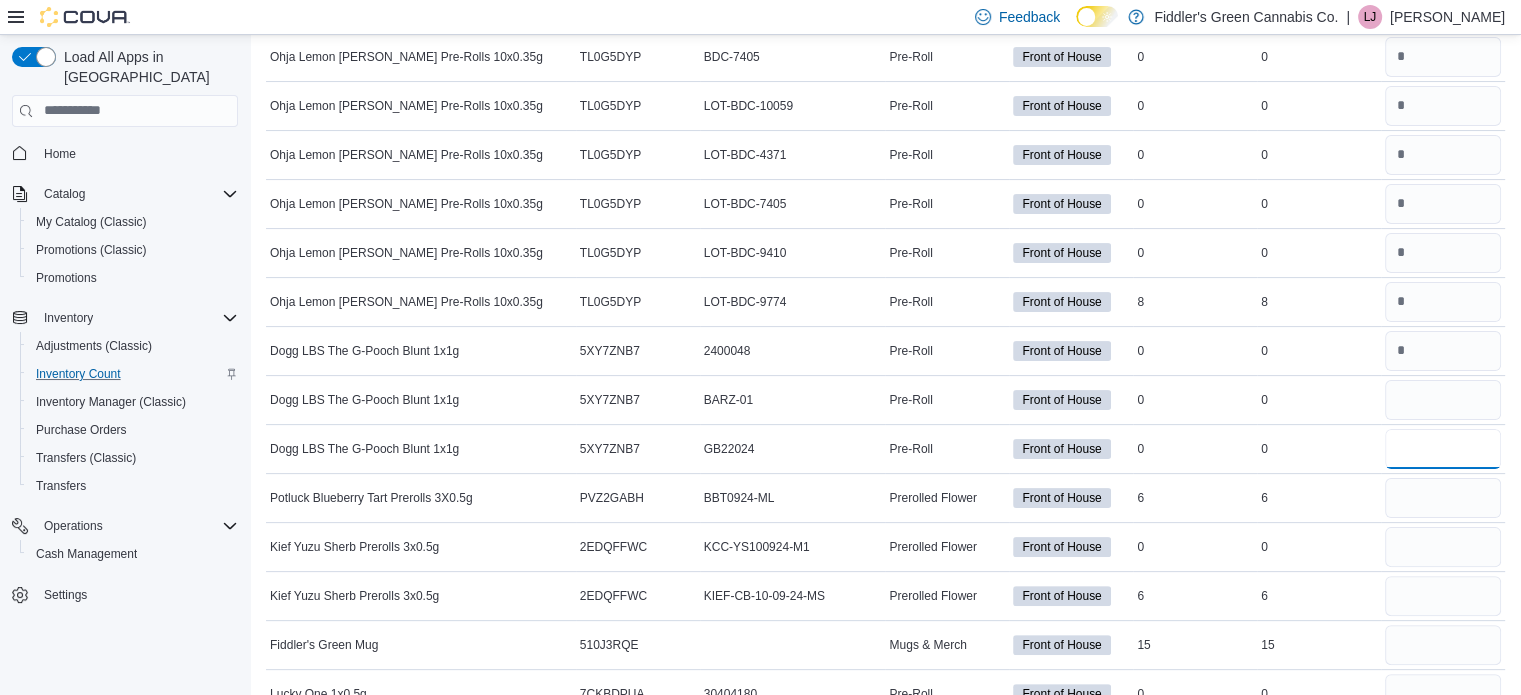 type 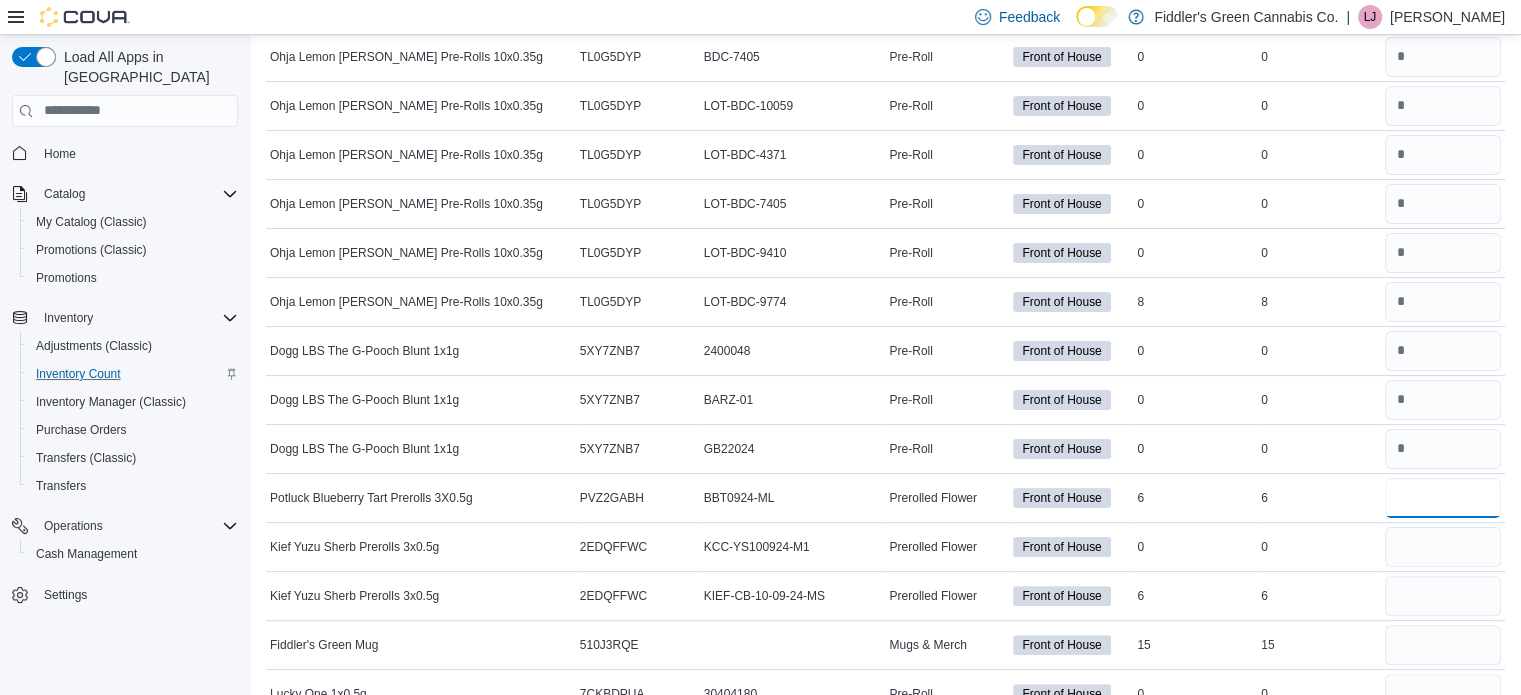 type 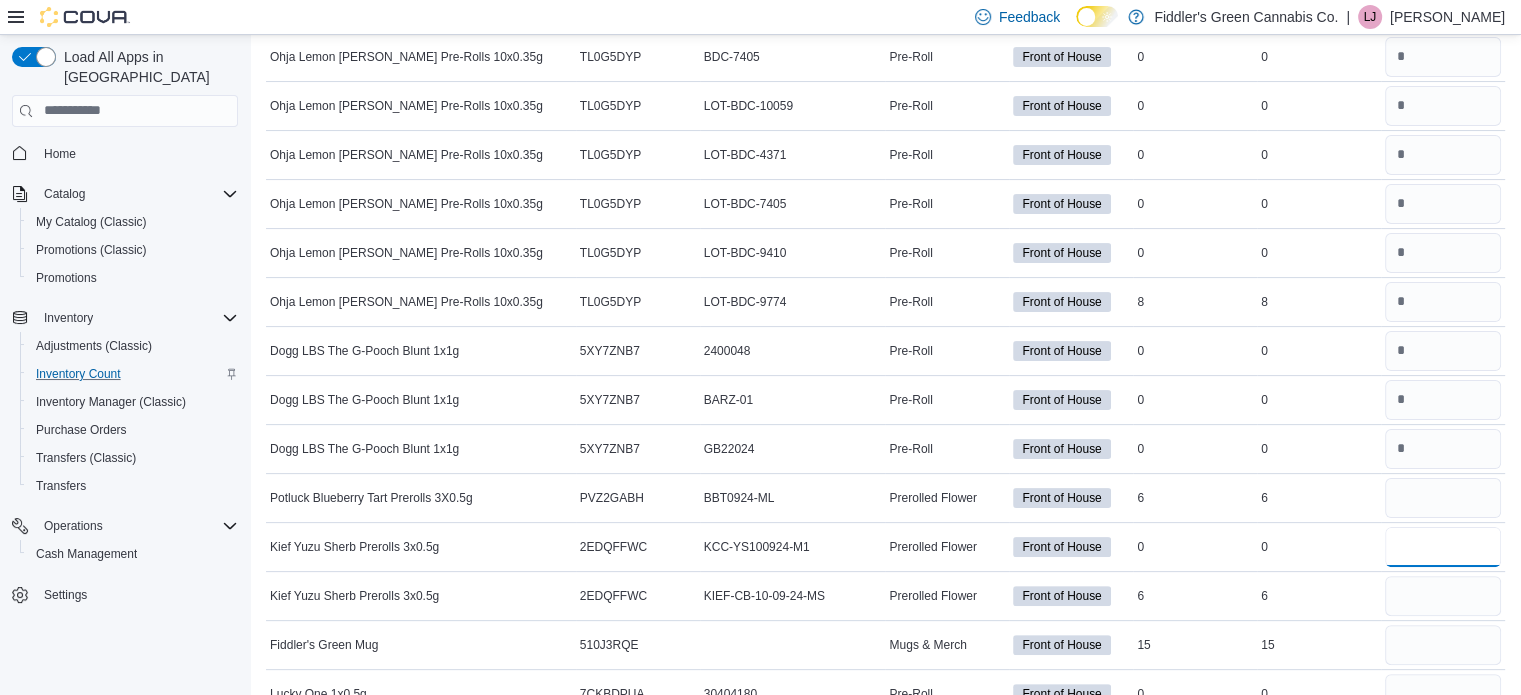 type 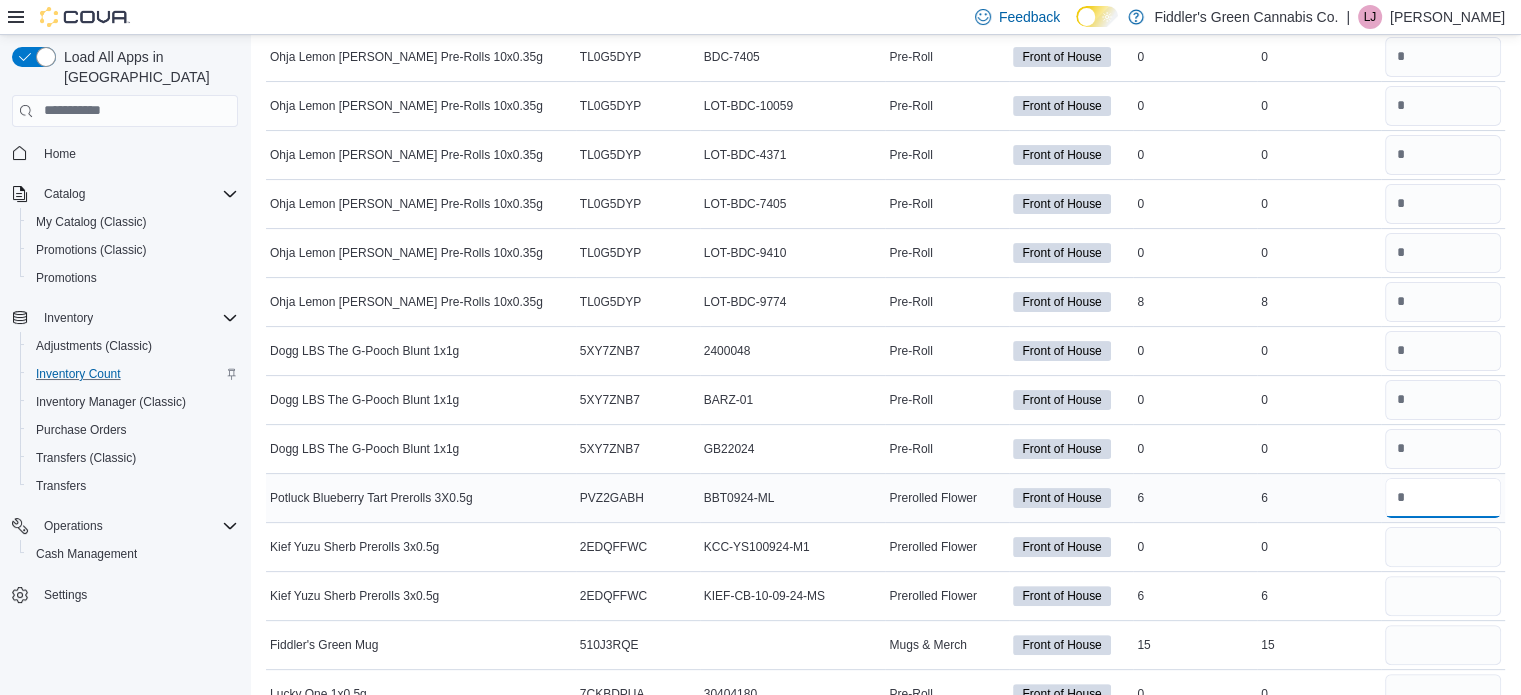click at bounding box center [1443, 498] 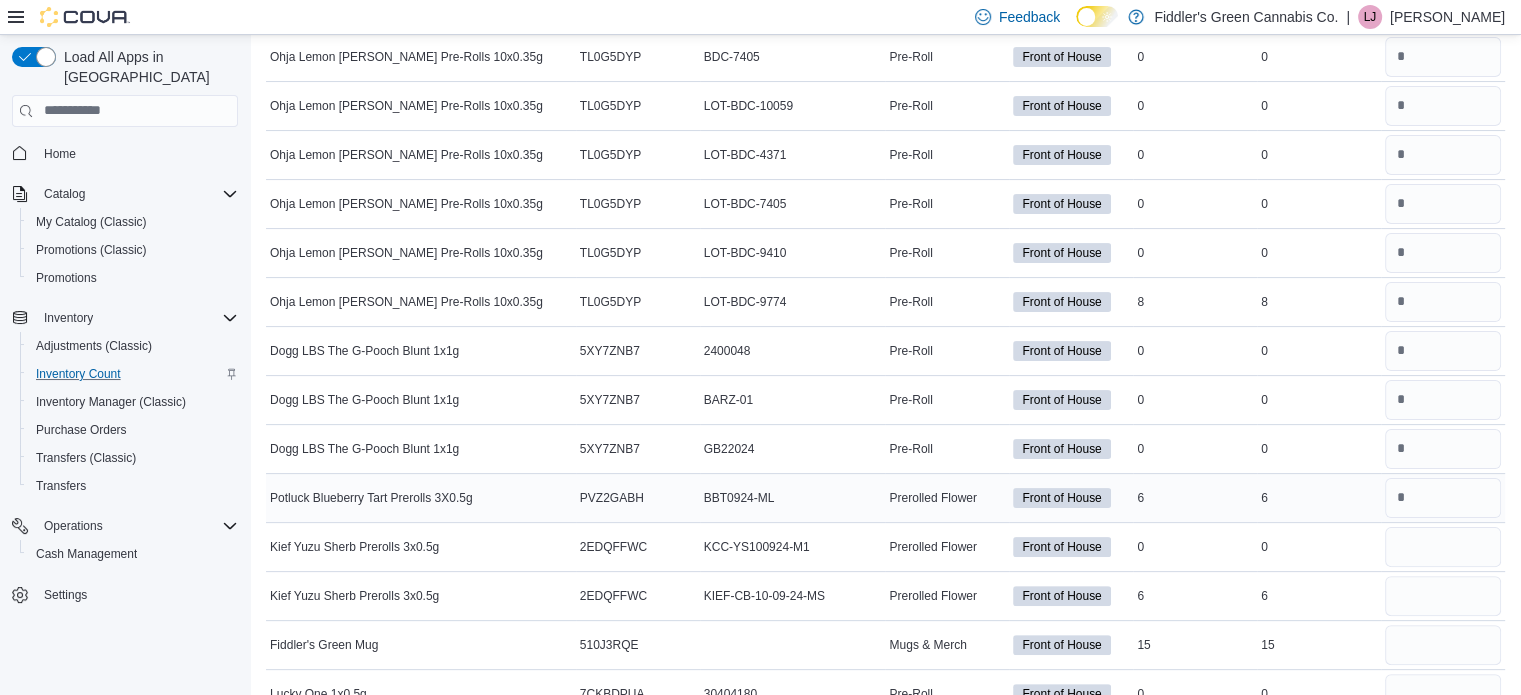 scroll, scrollTop: 0, scrollLeft: 0, axis: both 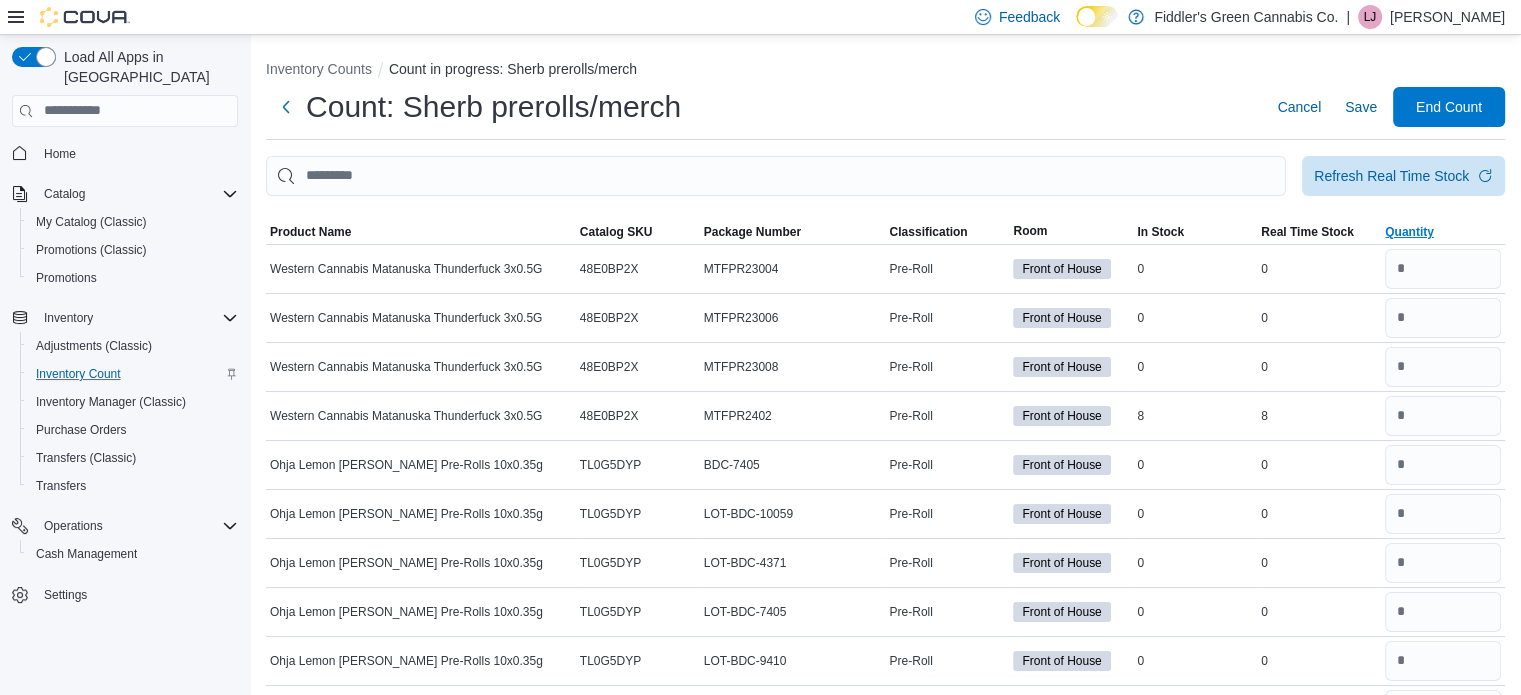 click on "Quantity" at bounding box center (1409, 232) 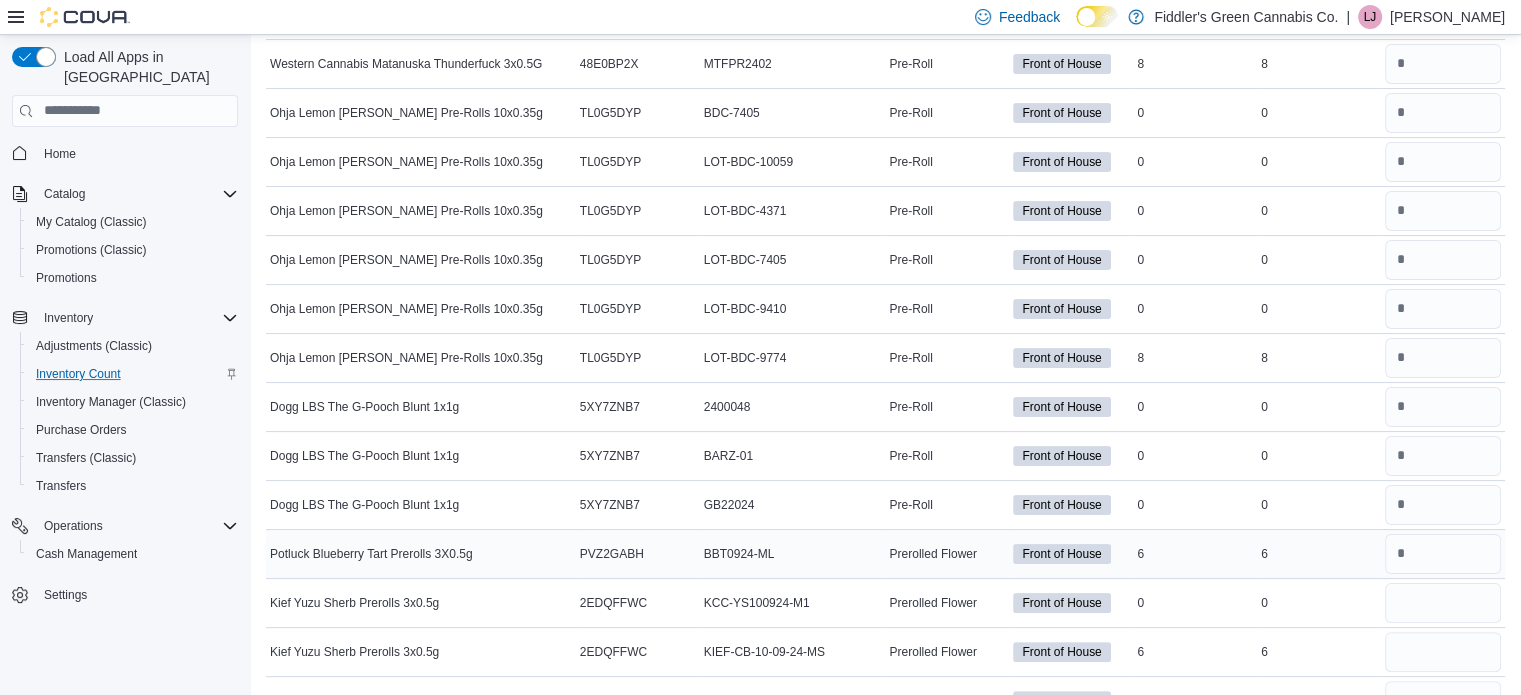 scroll, scrollTop: 0, scrollLeft: 0, axis: both 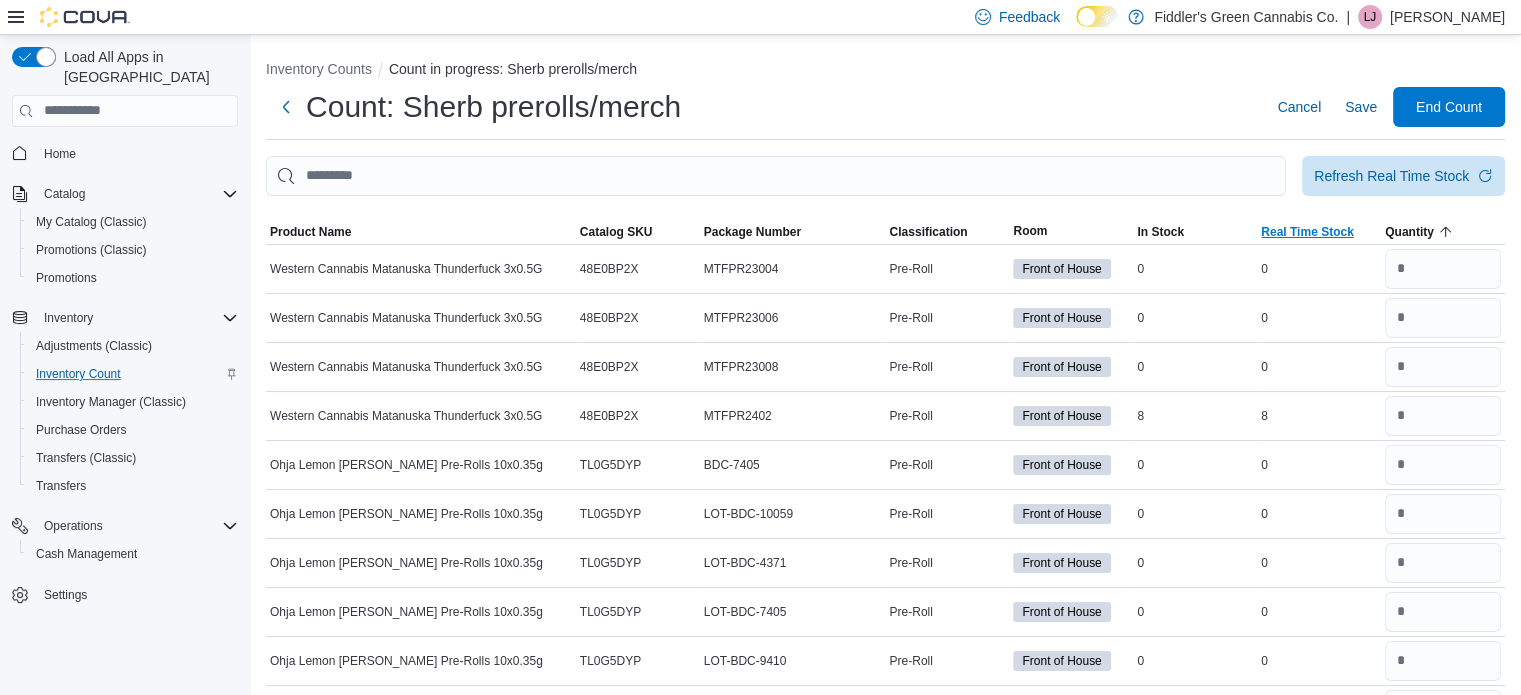 click on "Real Time Stock" at bounding box center [1307, 232] 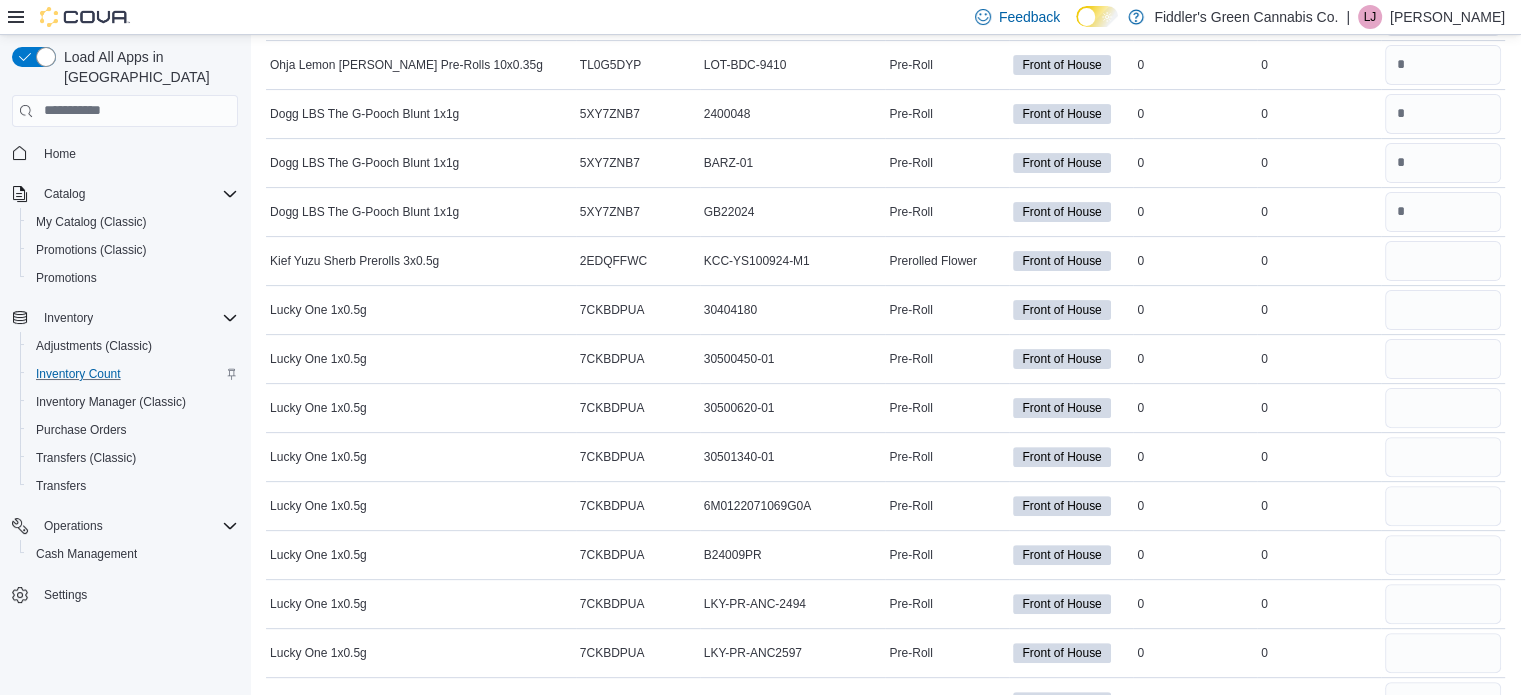 scroll, scrollTop: 530, scrollLeft: 0, axis: vertical 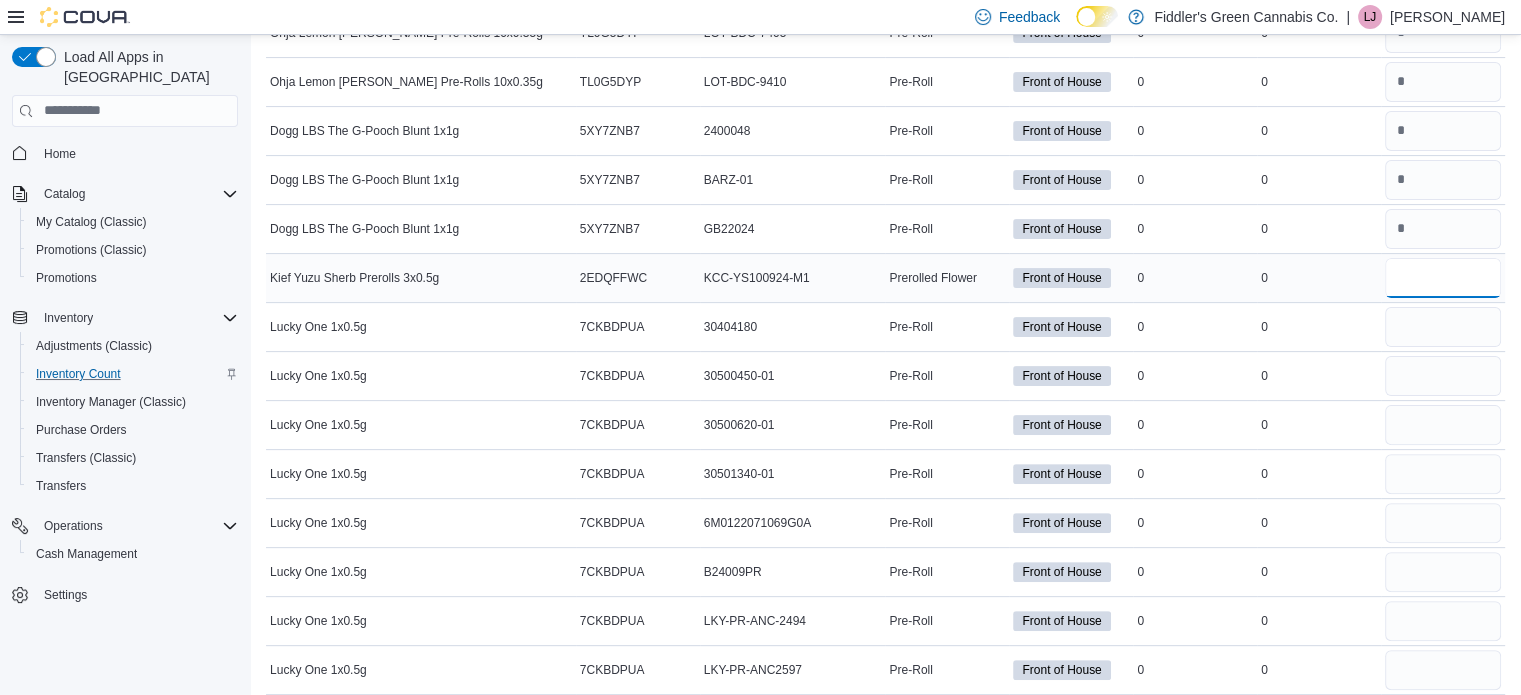 click at bounding box center [1443, 278] 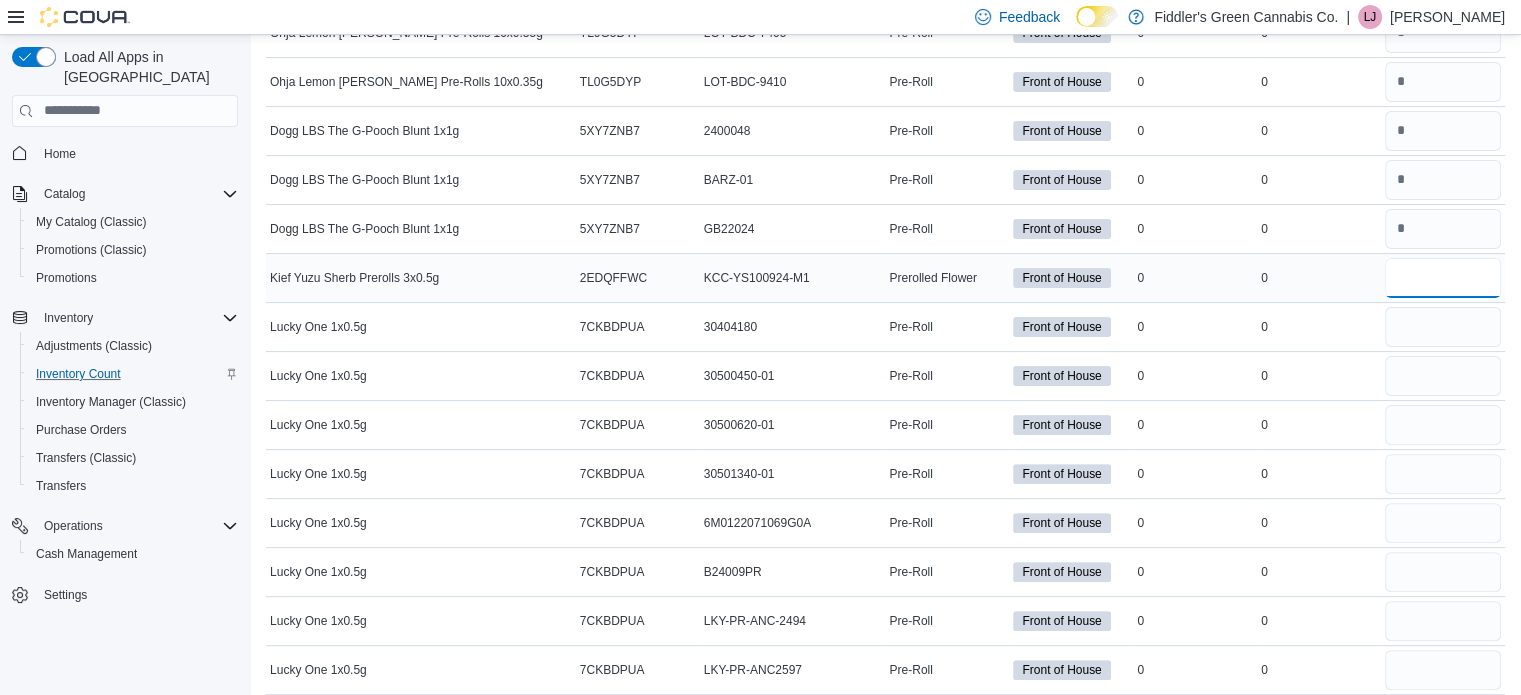 type on "*" 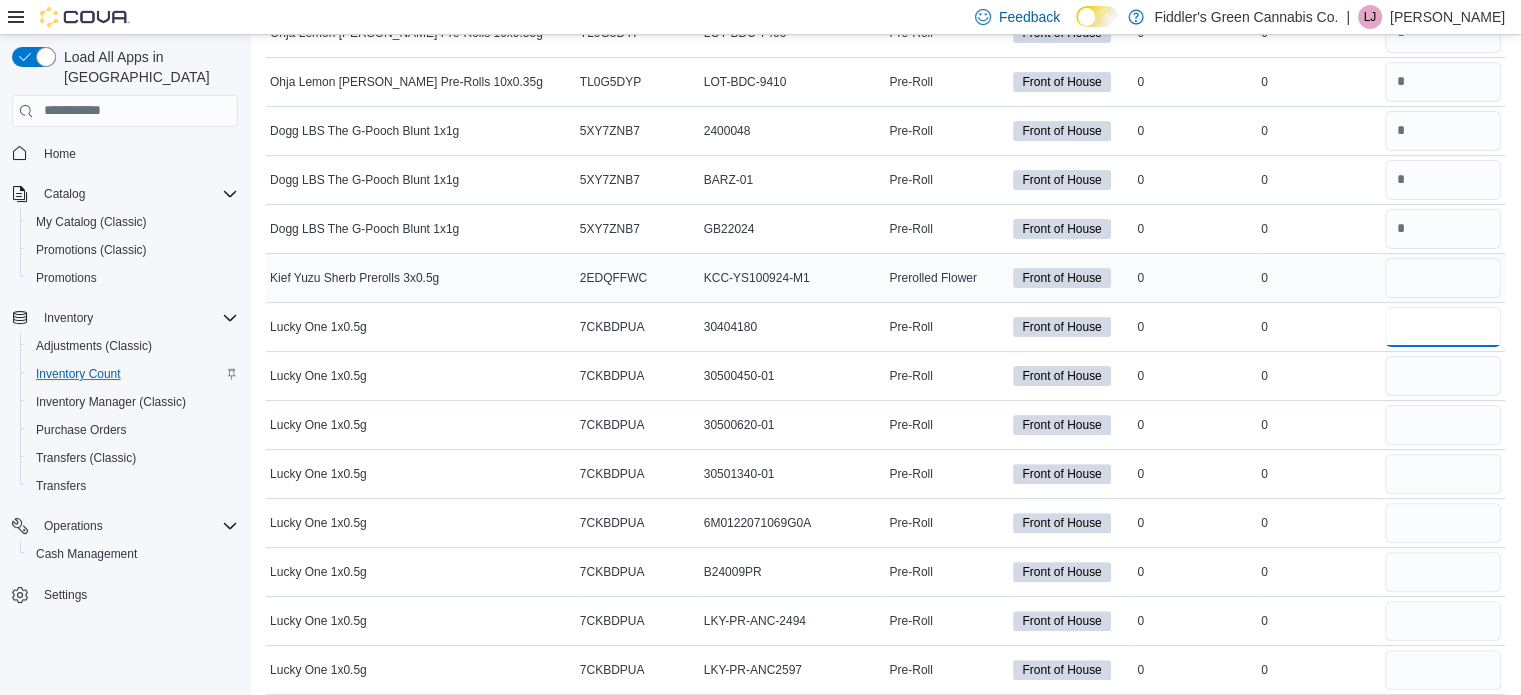 type 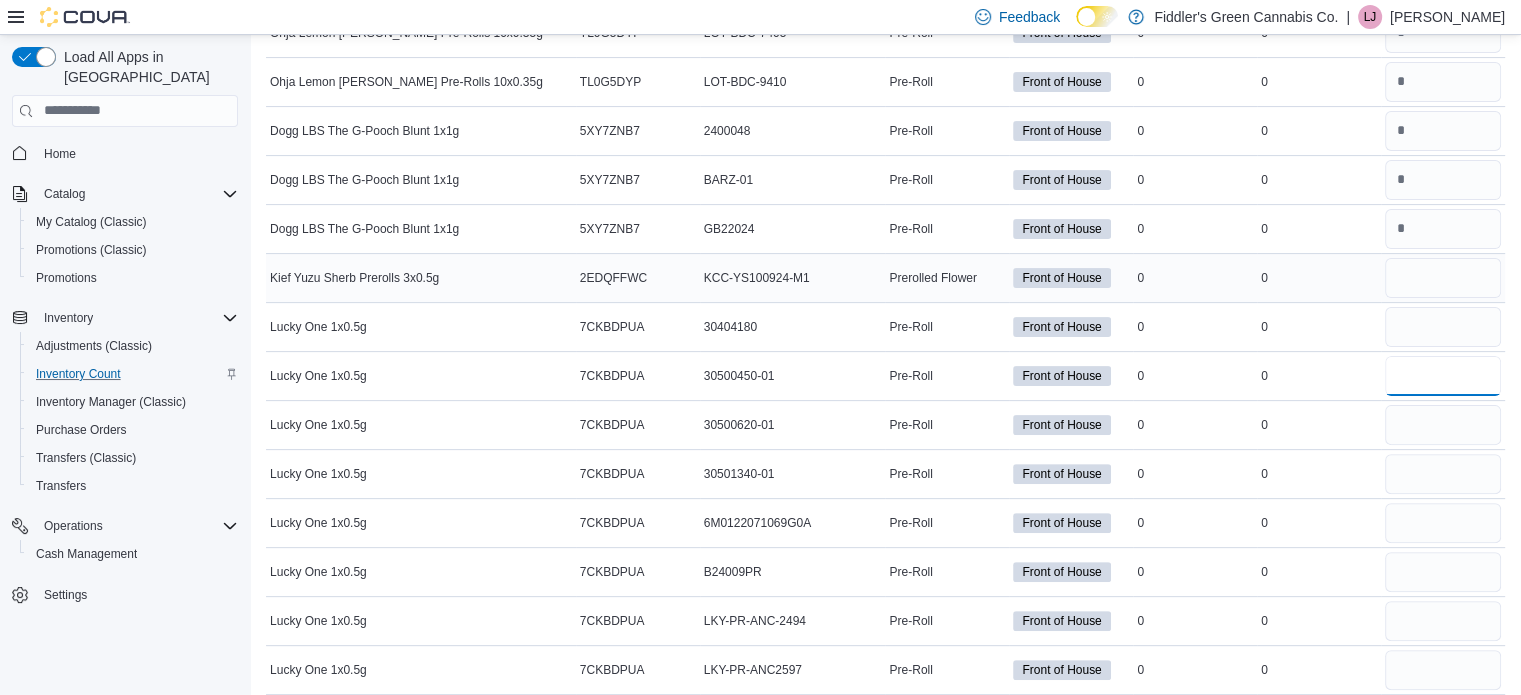 type 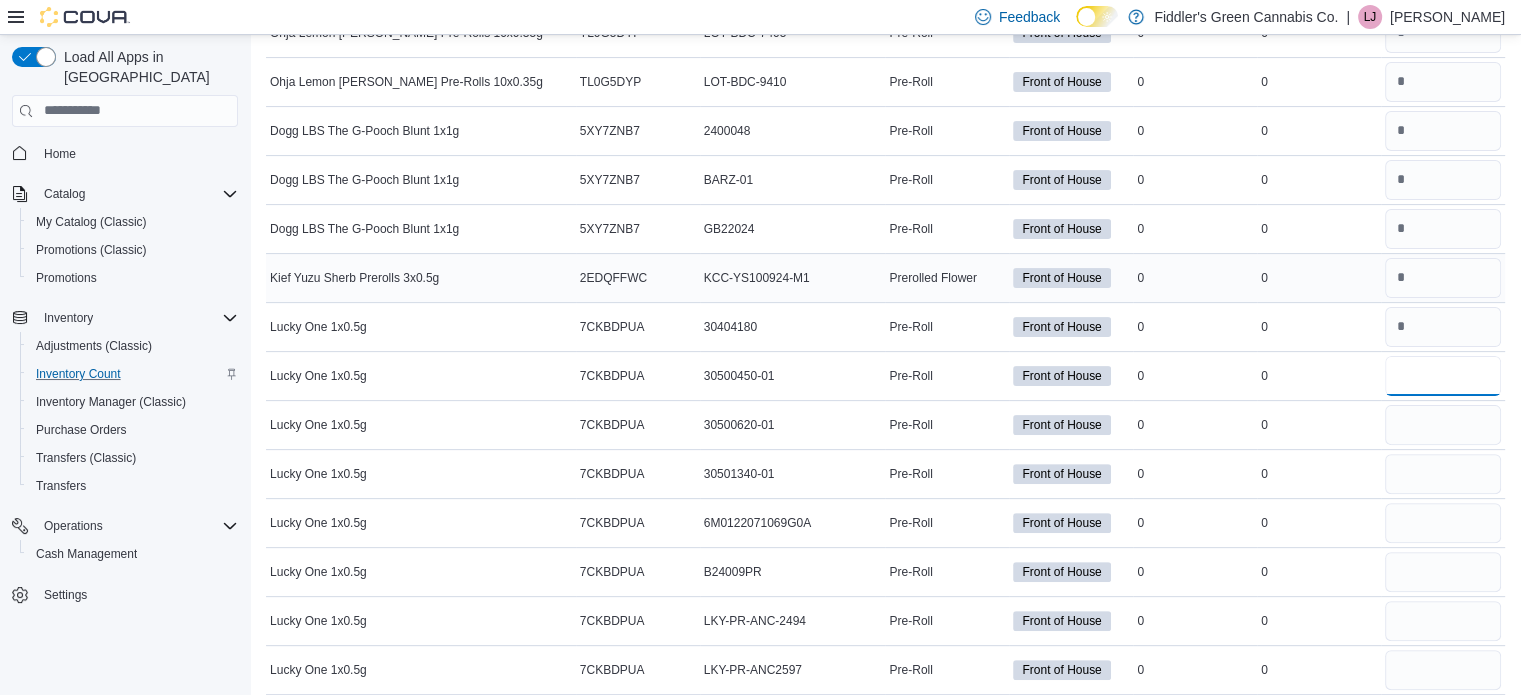 type on "*" 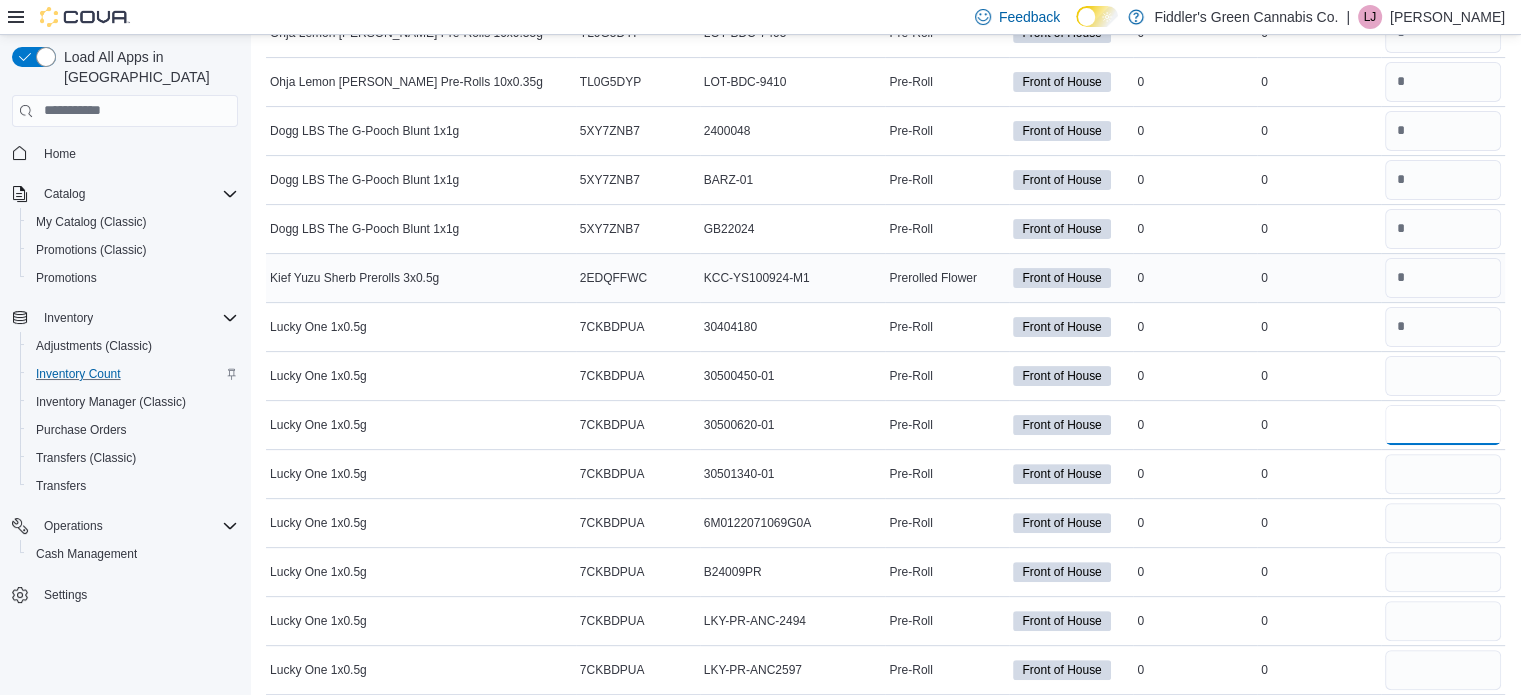 type 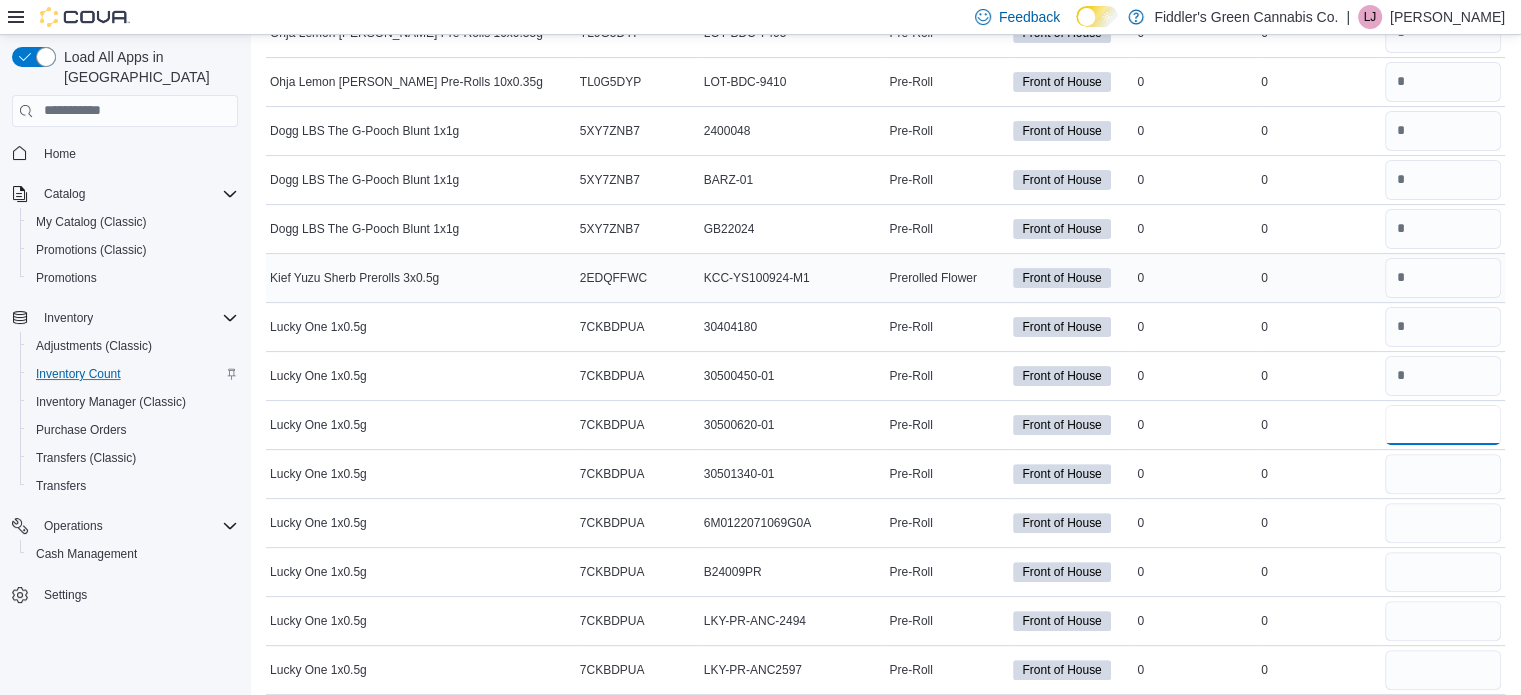 type on "*" 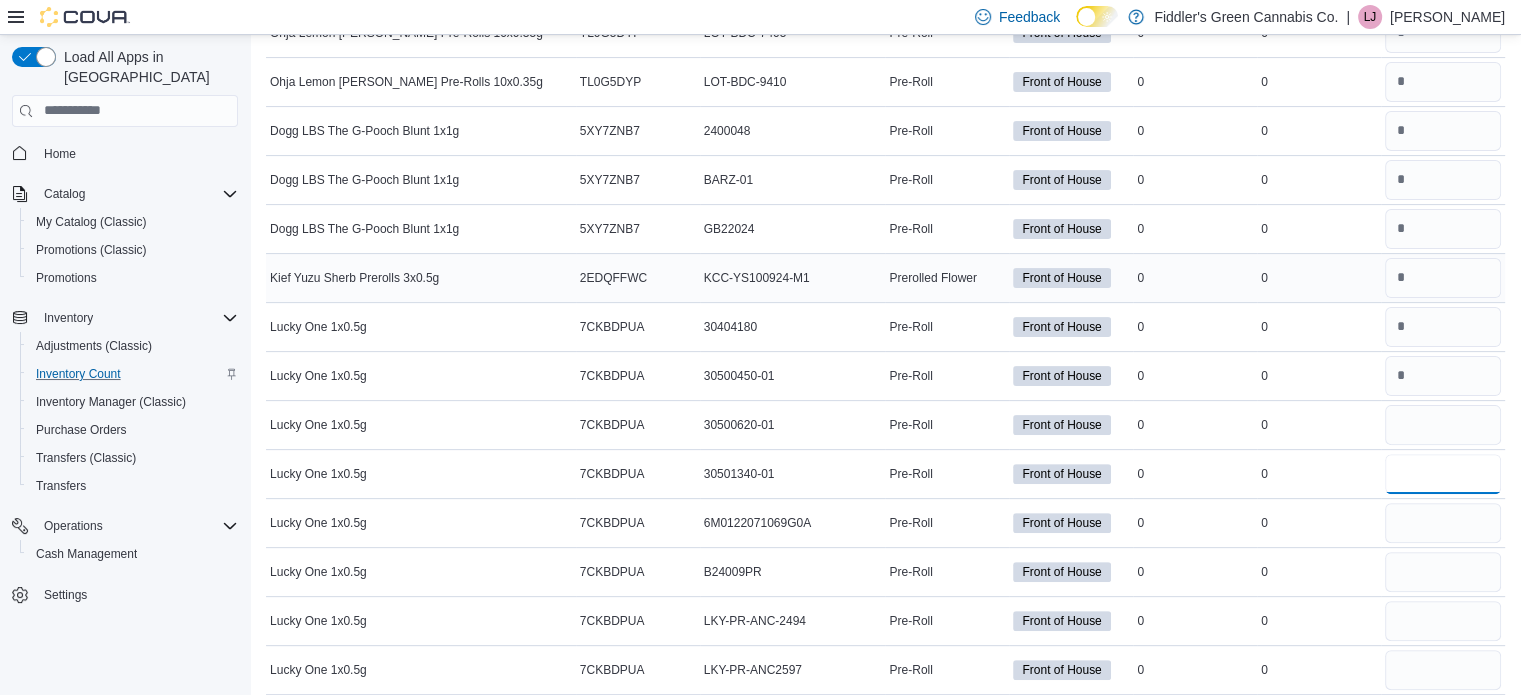 type 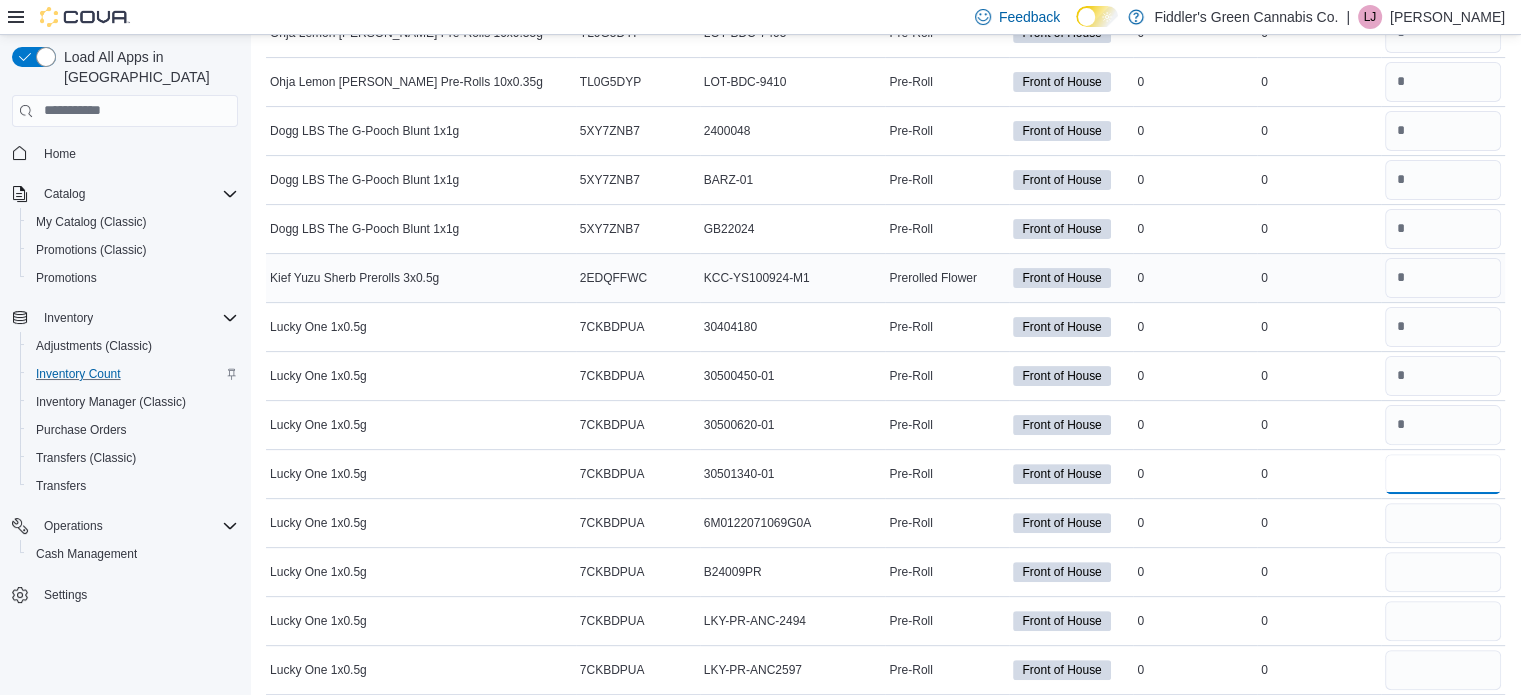 type on "*" 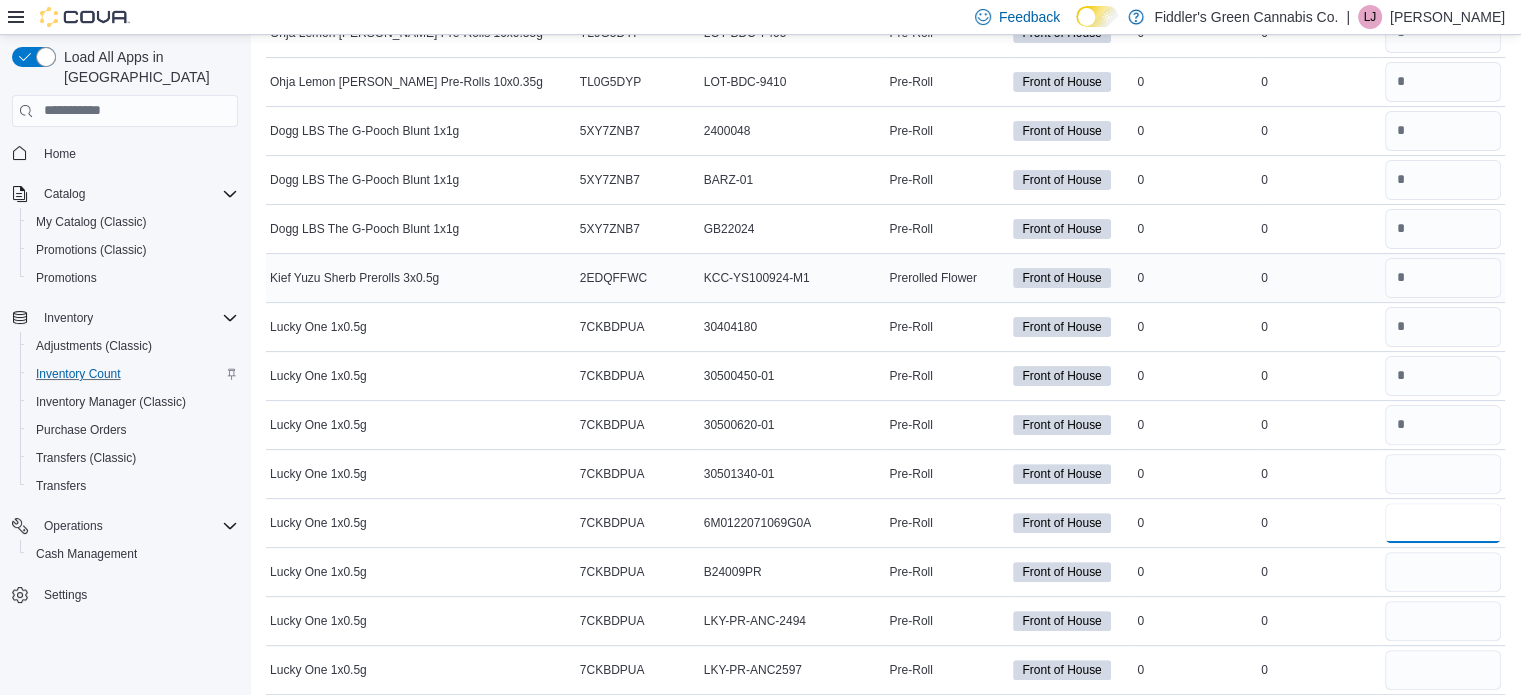 type 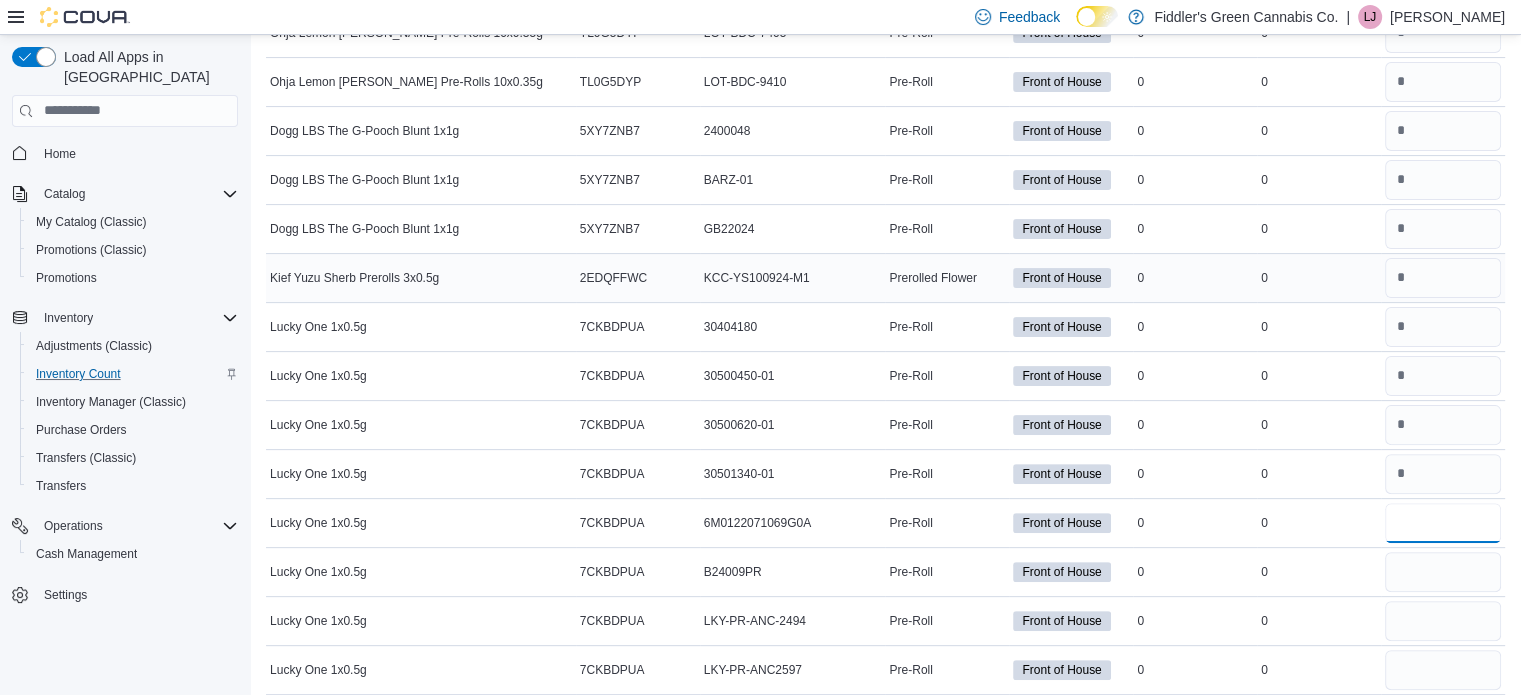 type on "*" 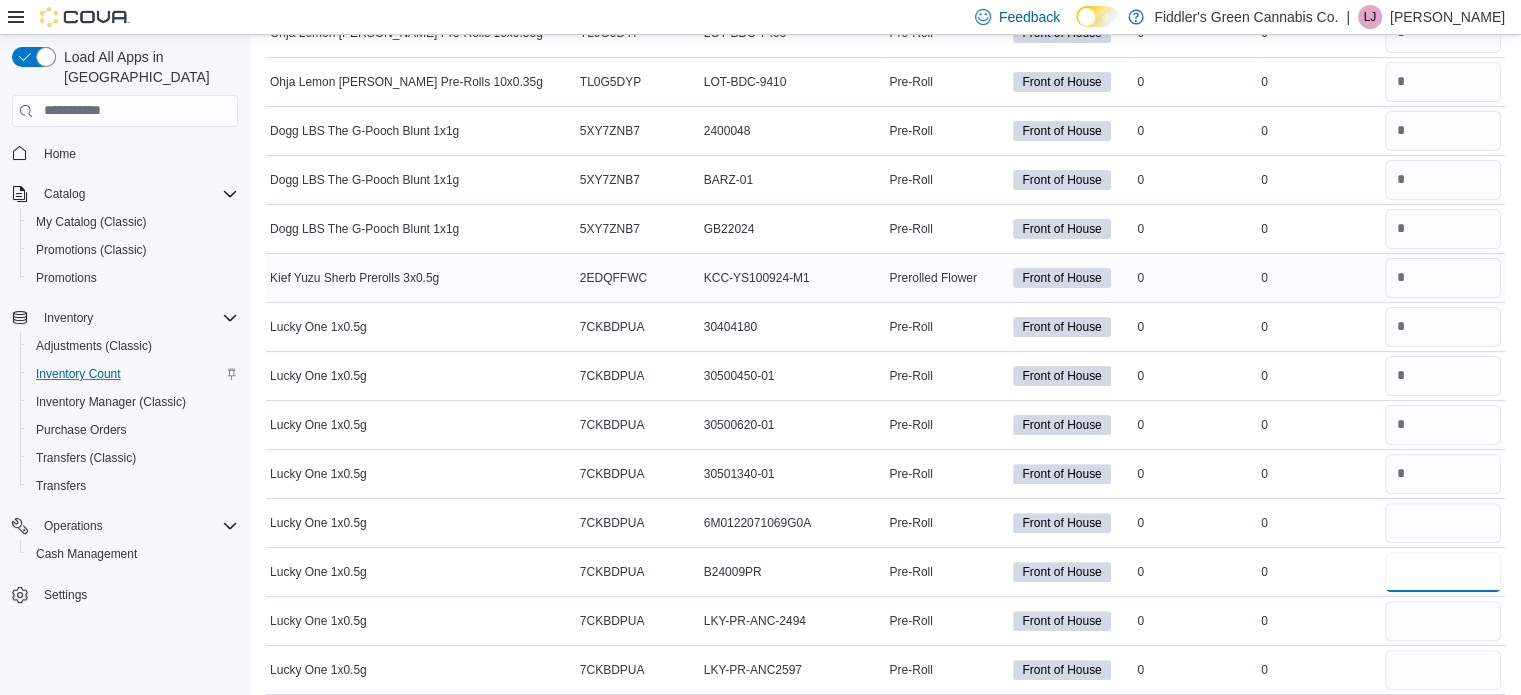 type 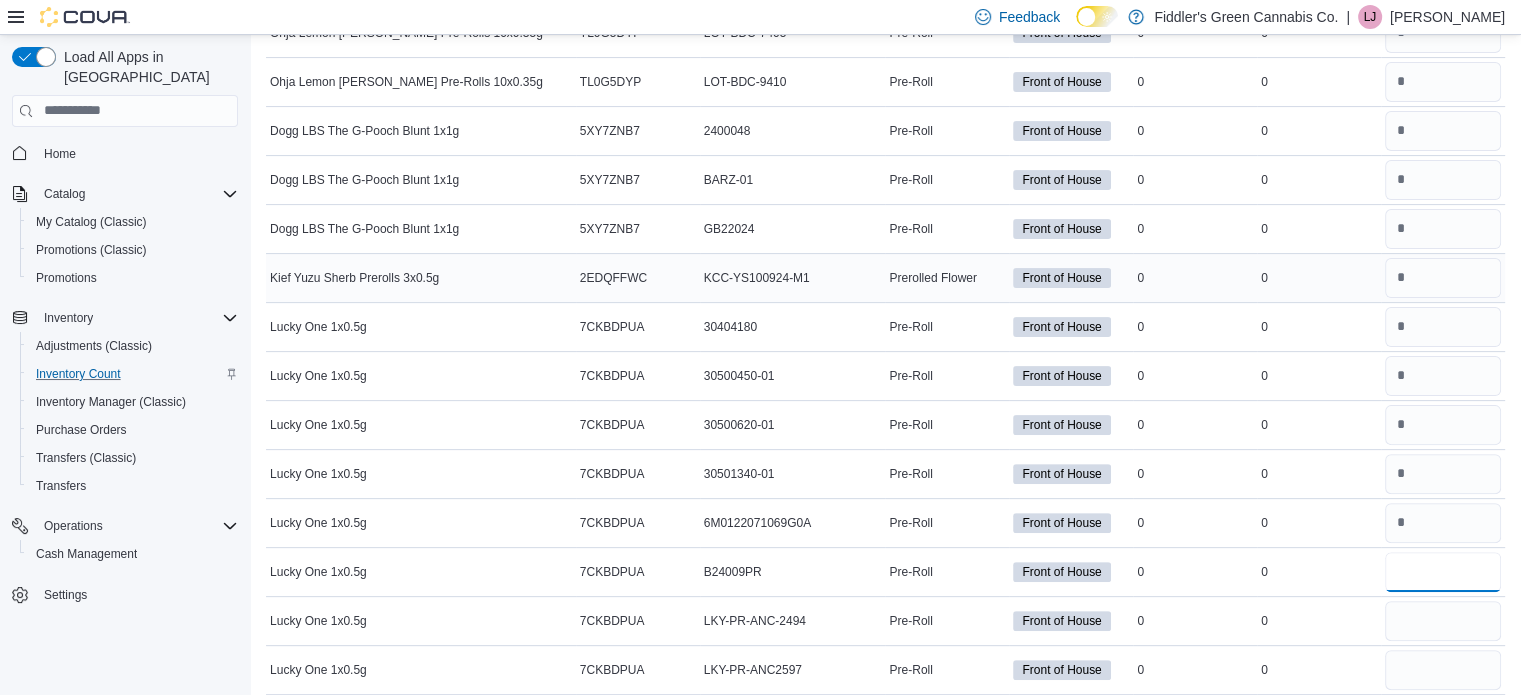 type on "*" 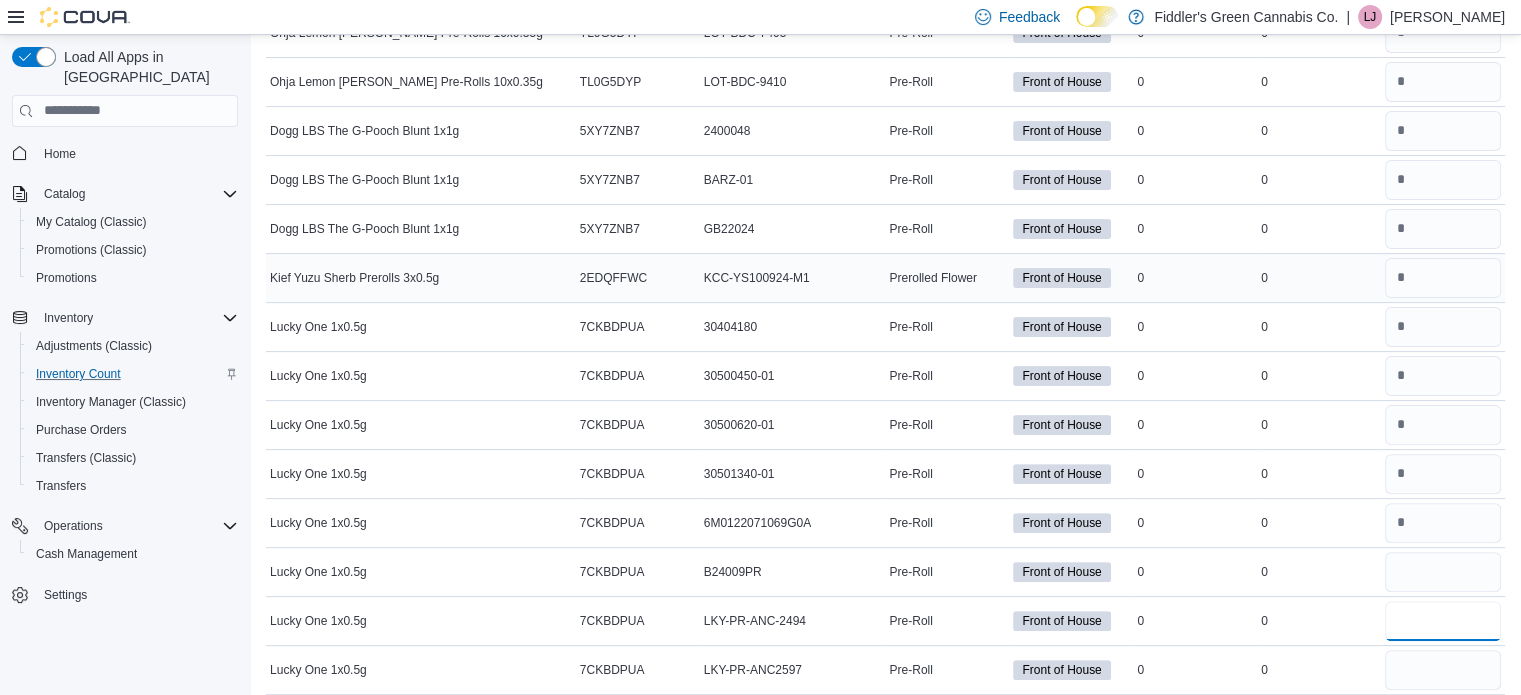 type 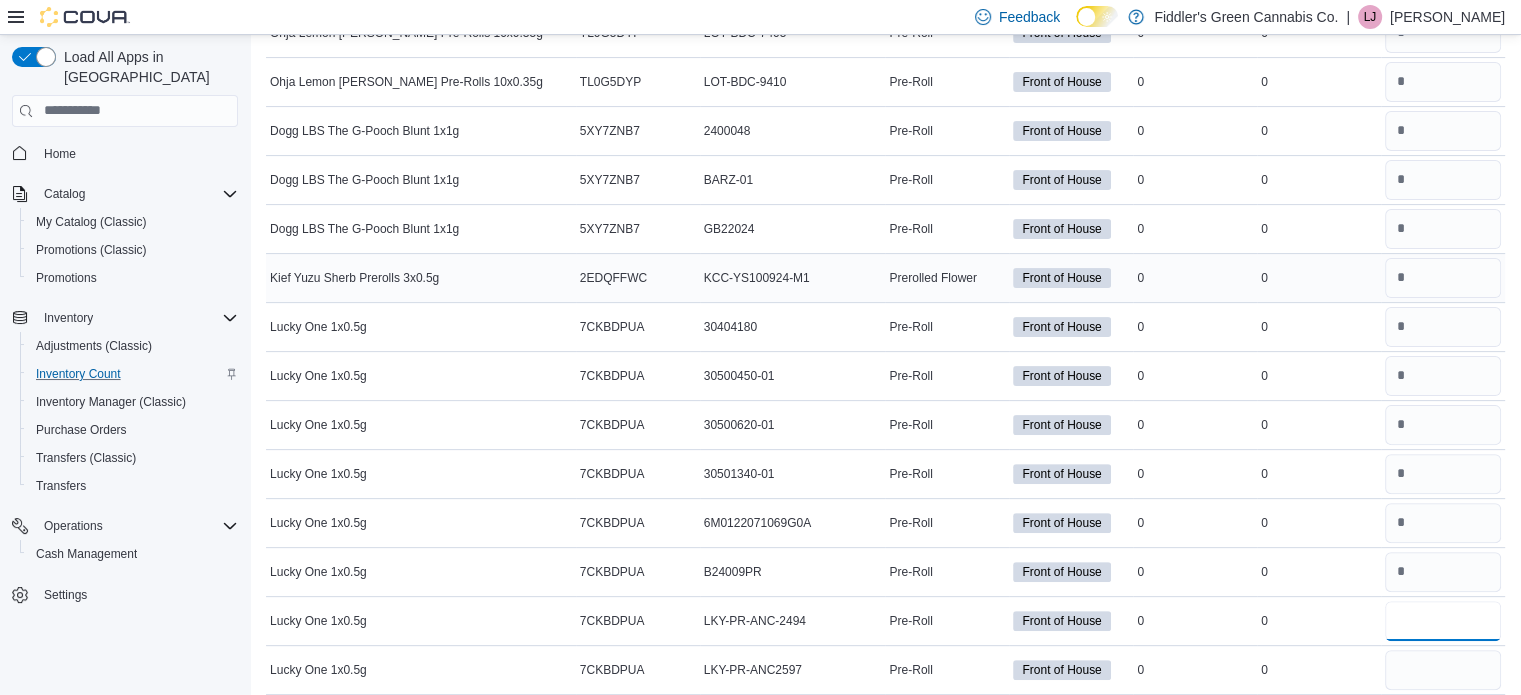 type on "*" 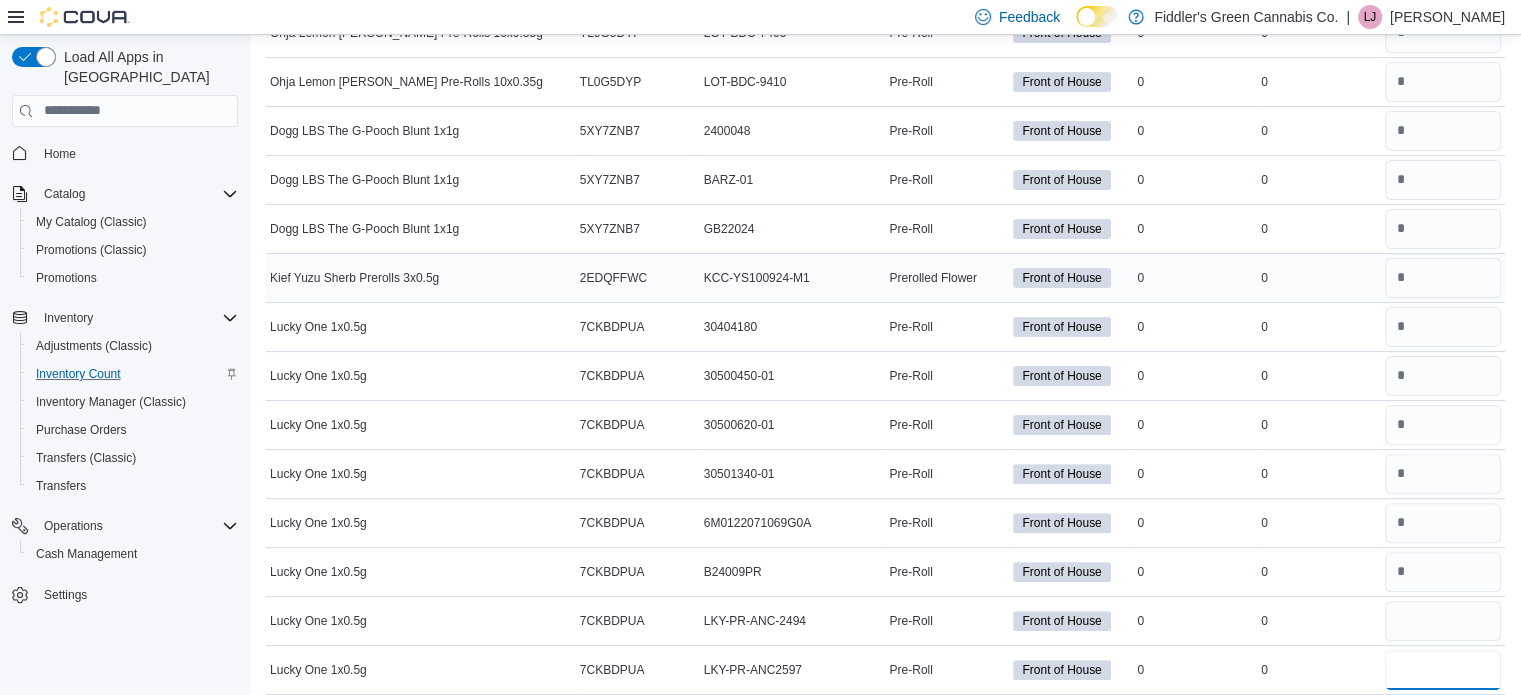 type 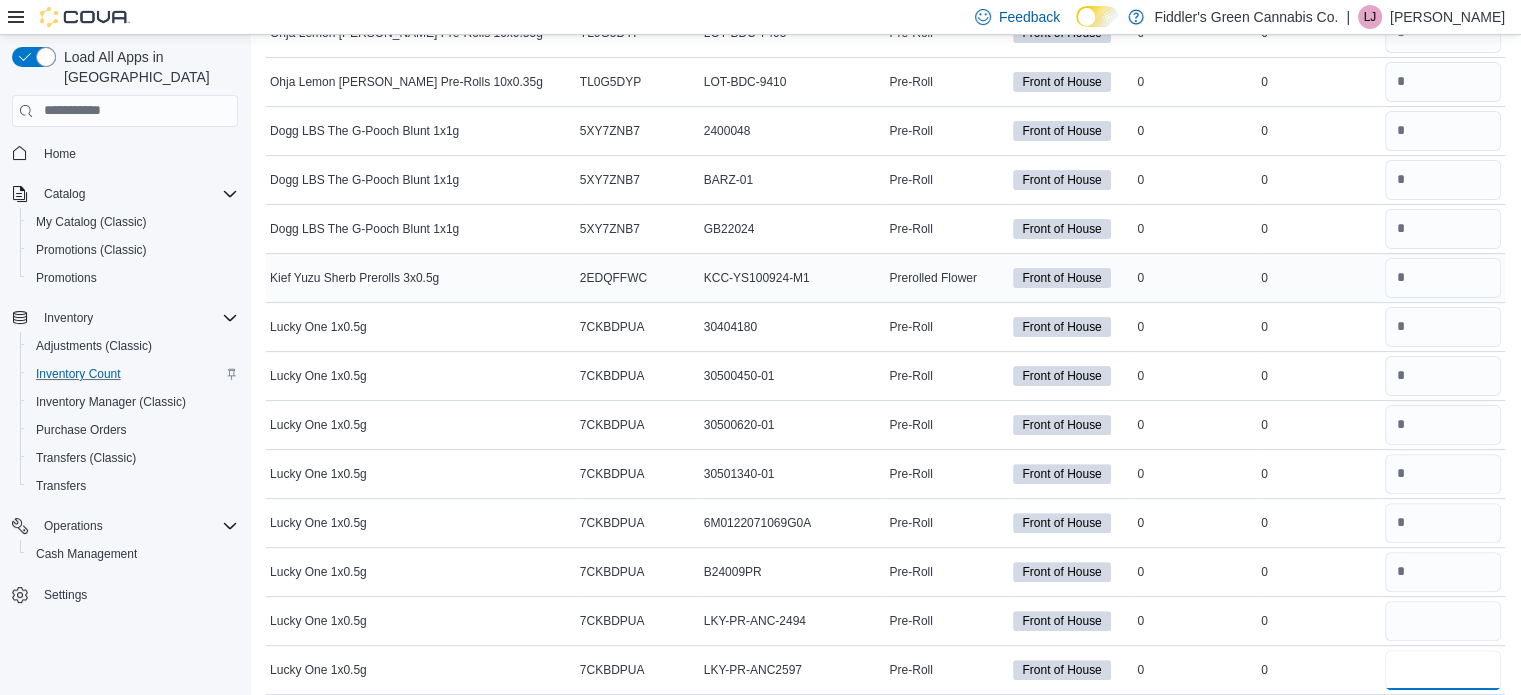 type on "*" 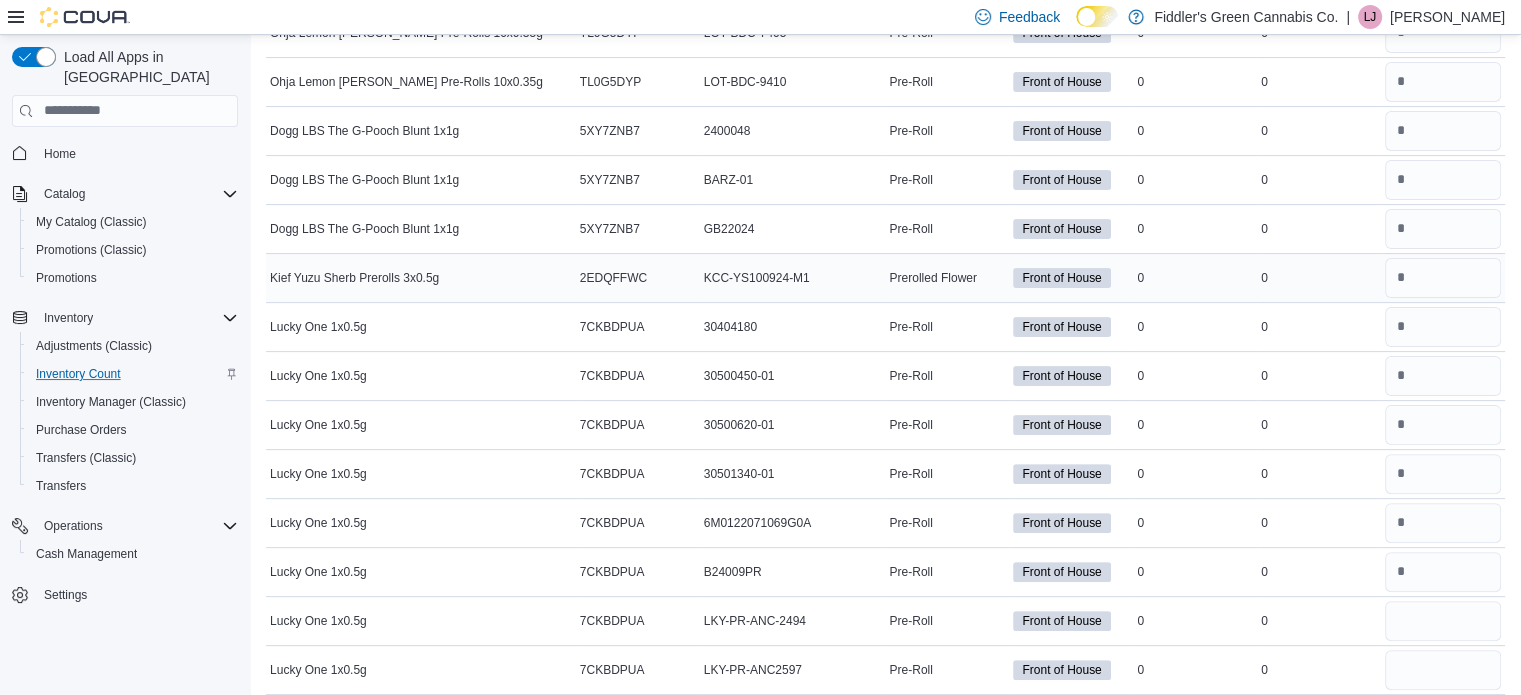 type 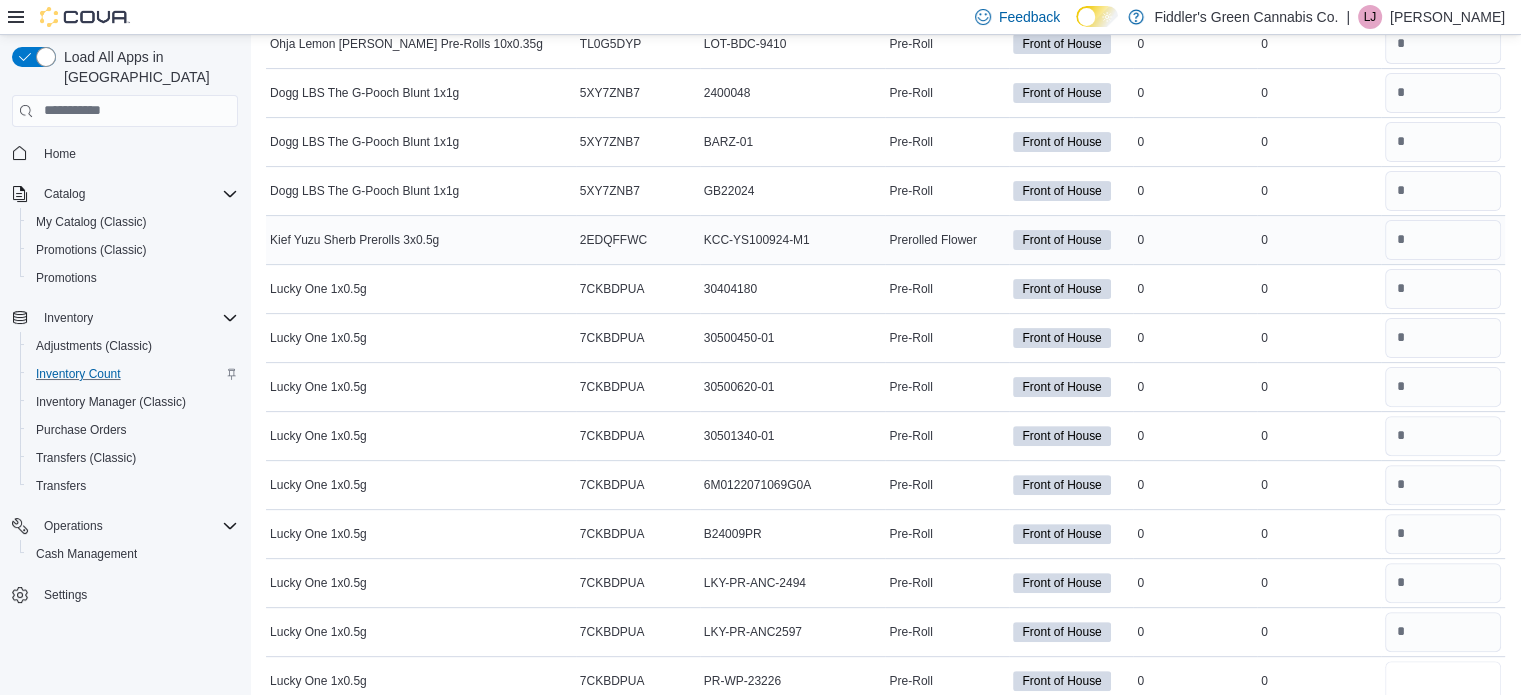 type on "*" 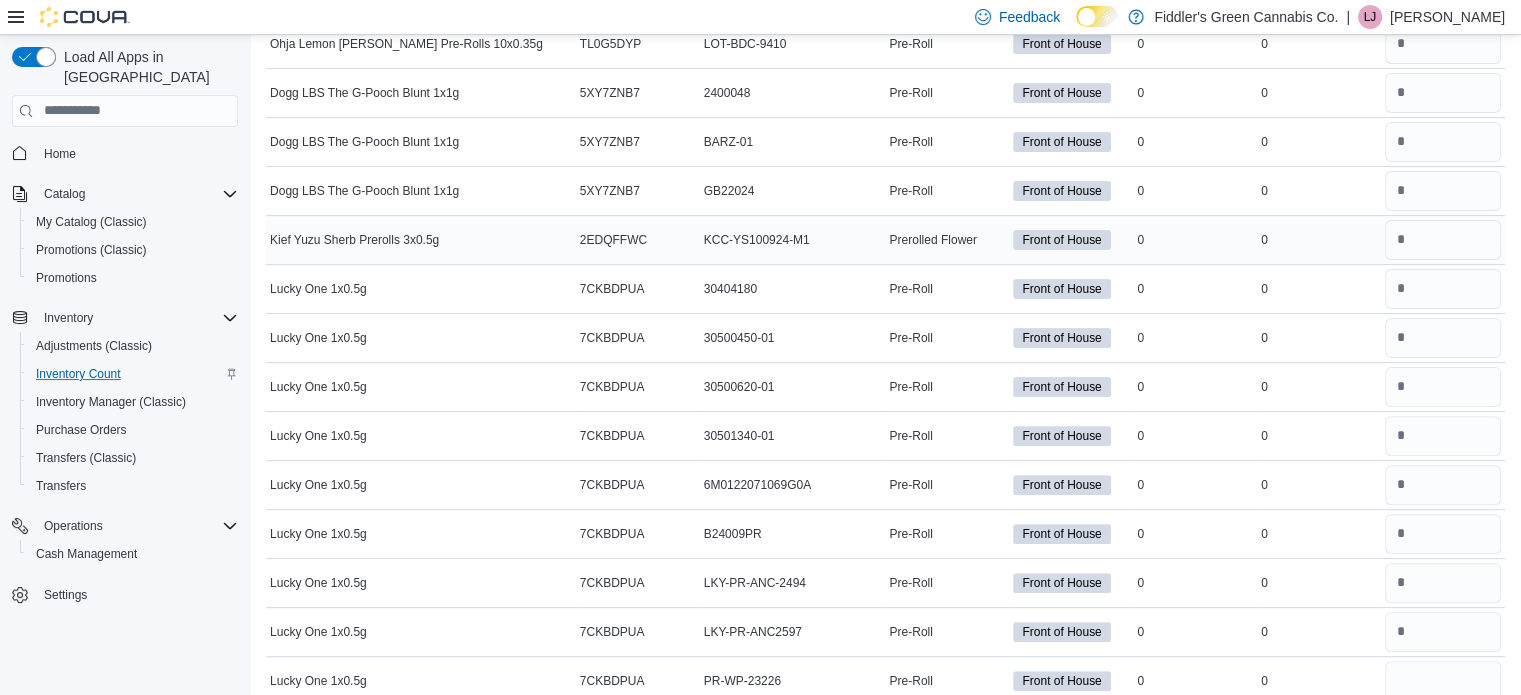 type 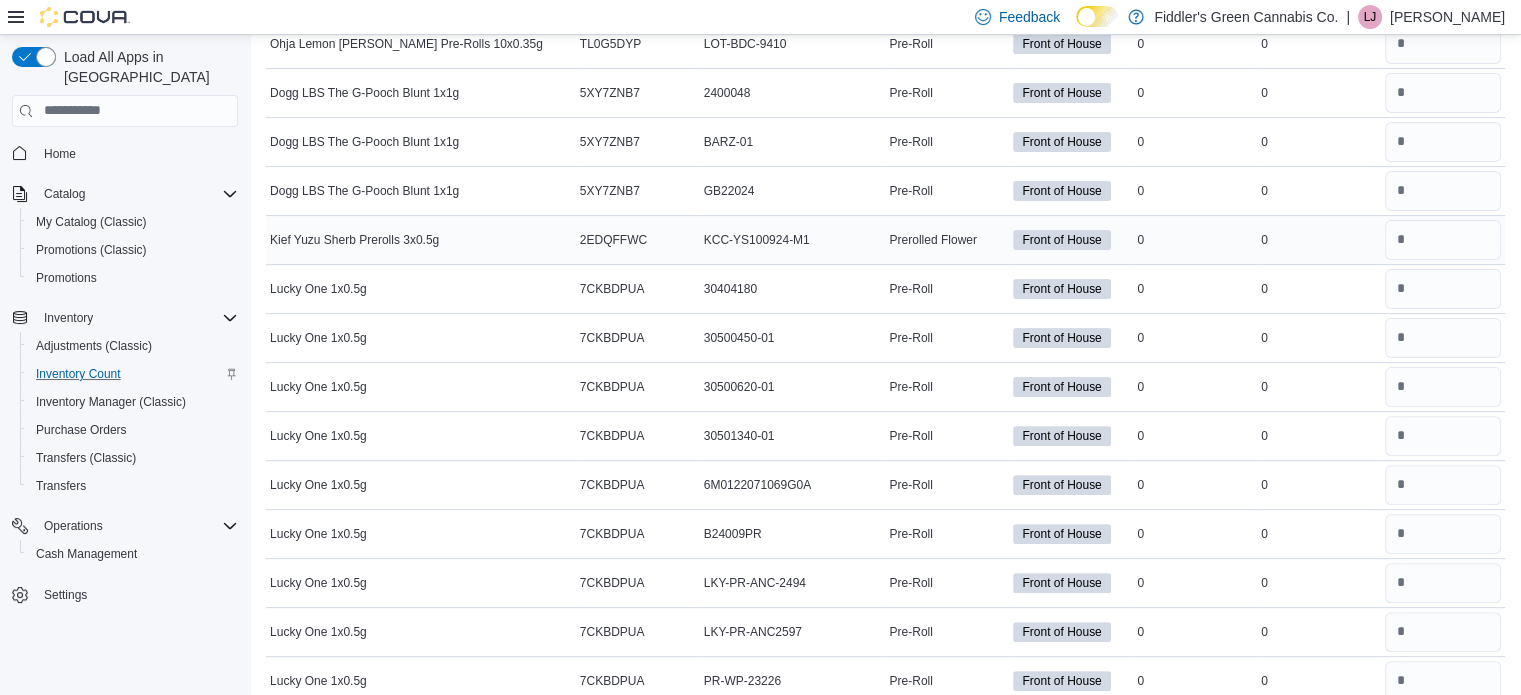 scroll, scrollTop: 945, scrollLeft: 0, axis: vertical 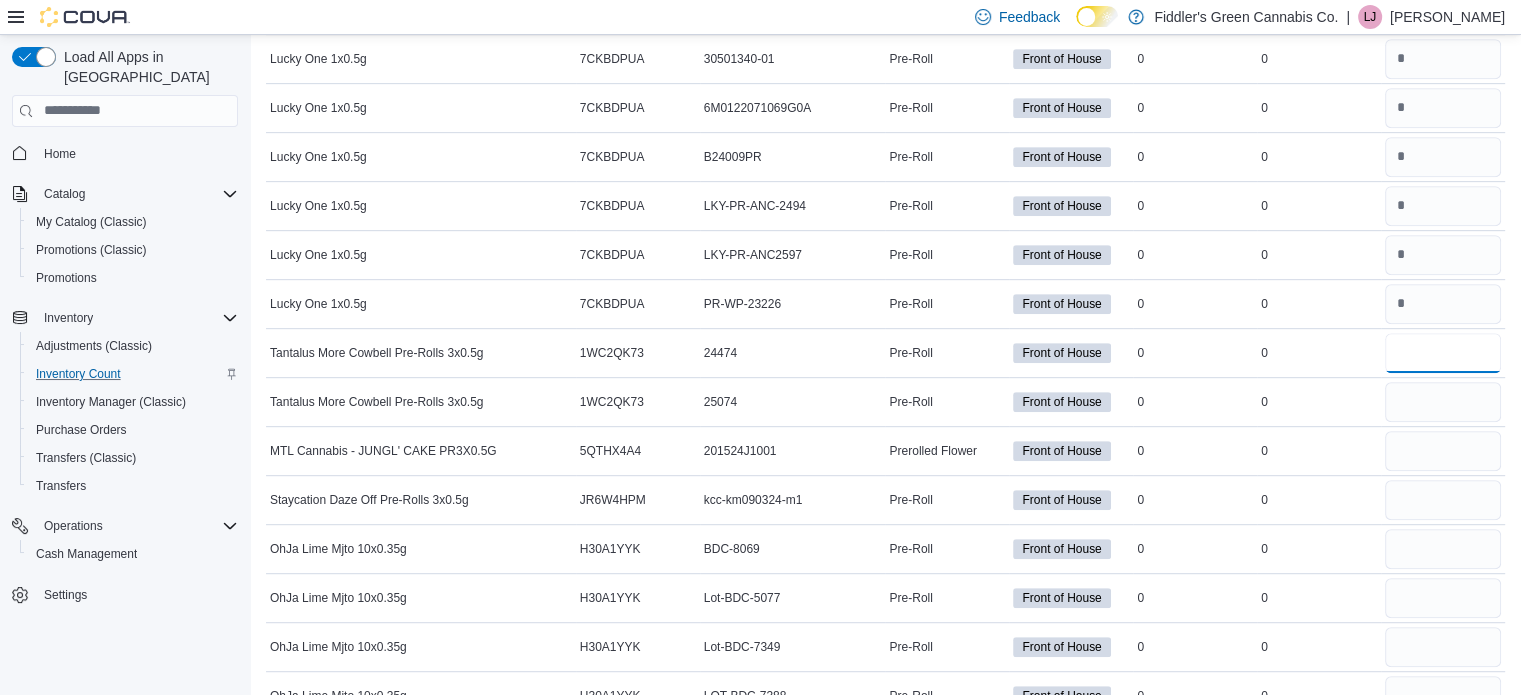 type on "*" 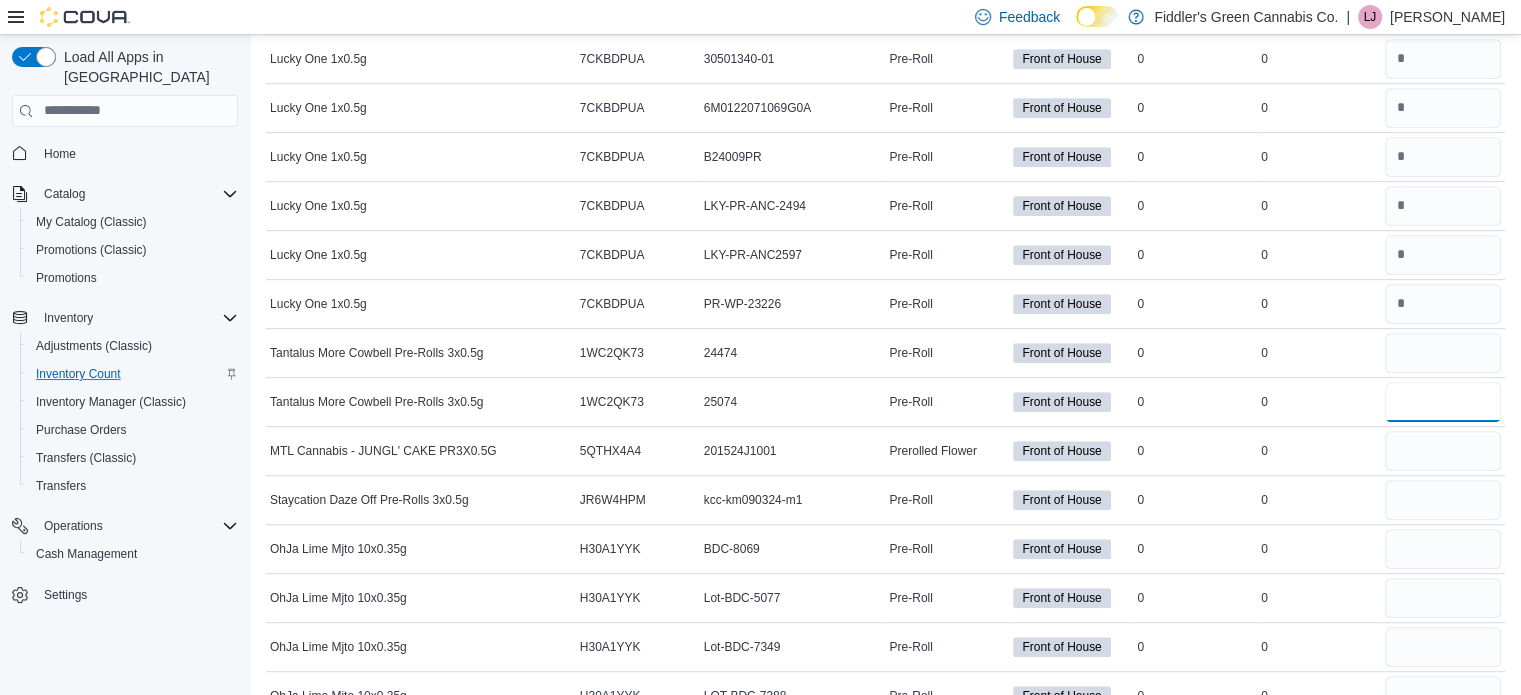 type 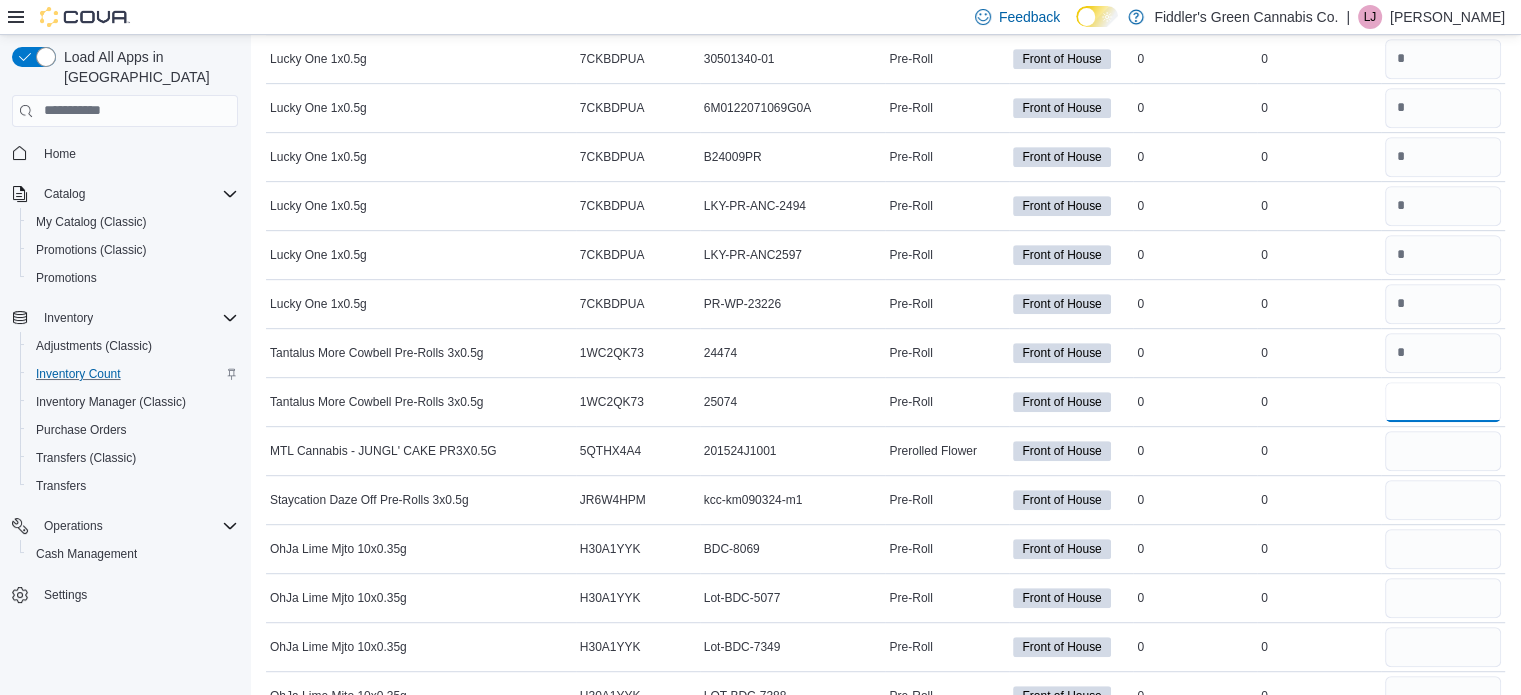 type on "*" 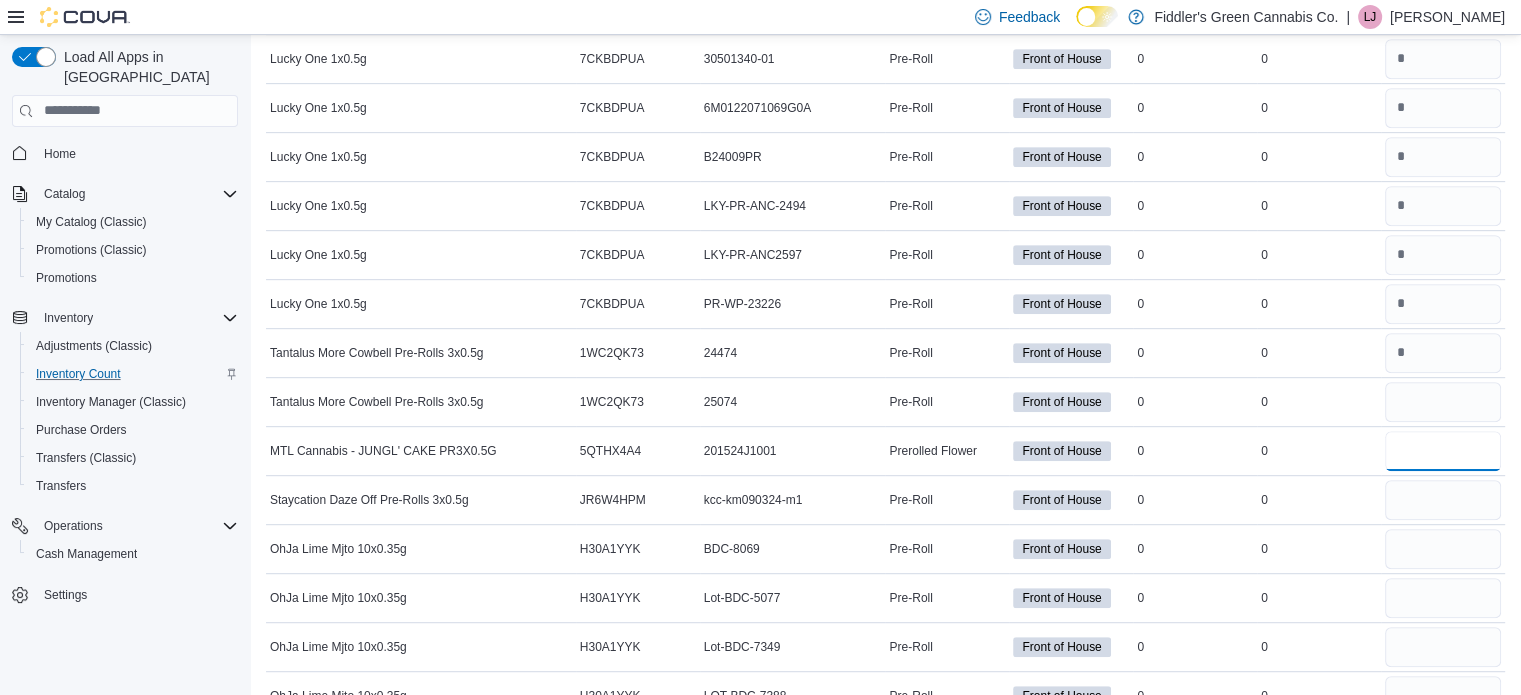 type 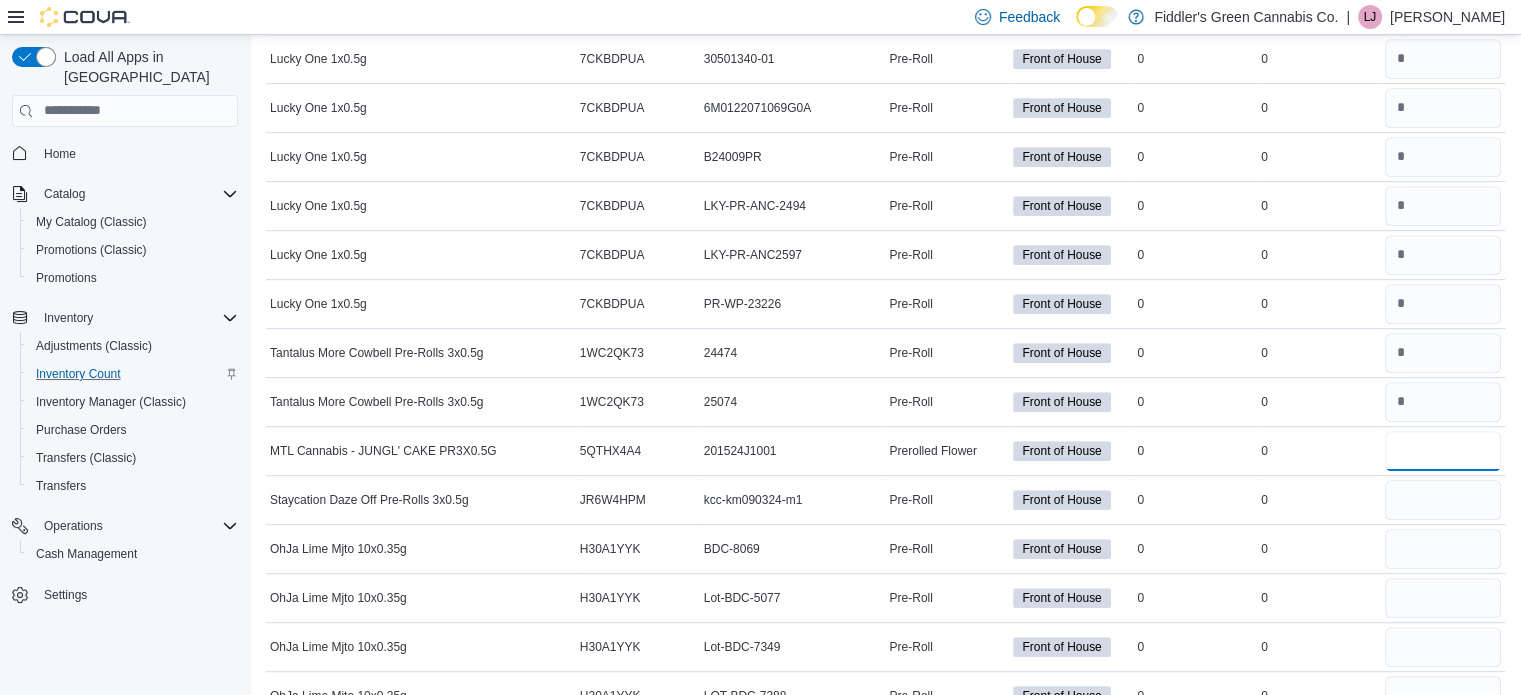 type on "*" 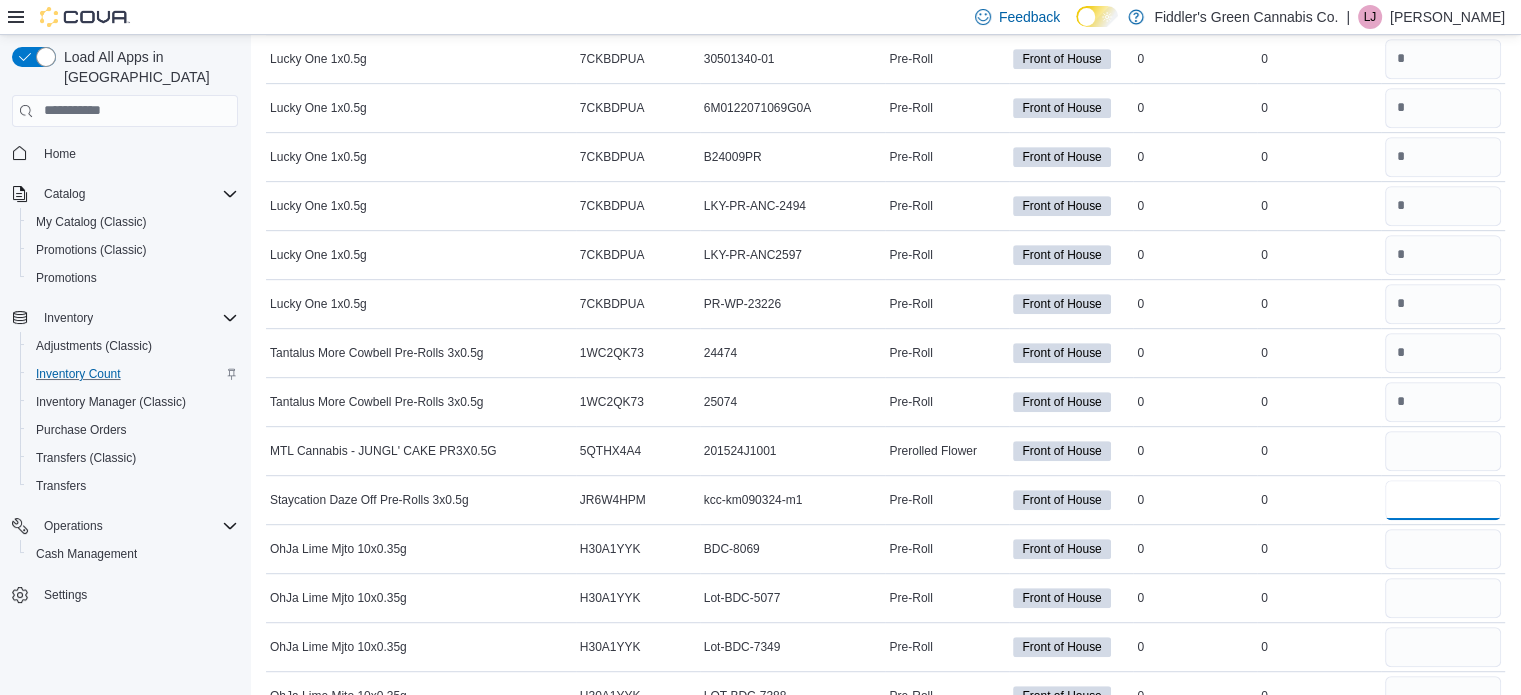 type 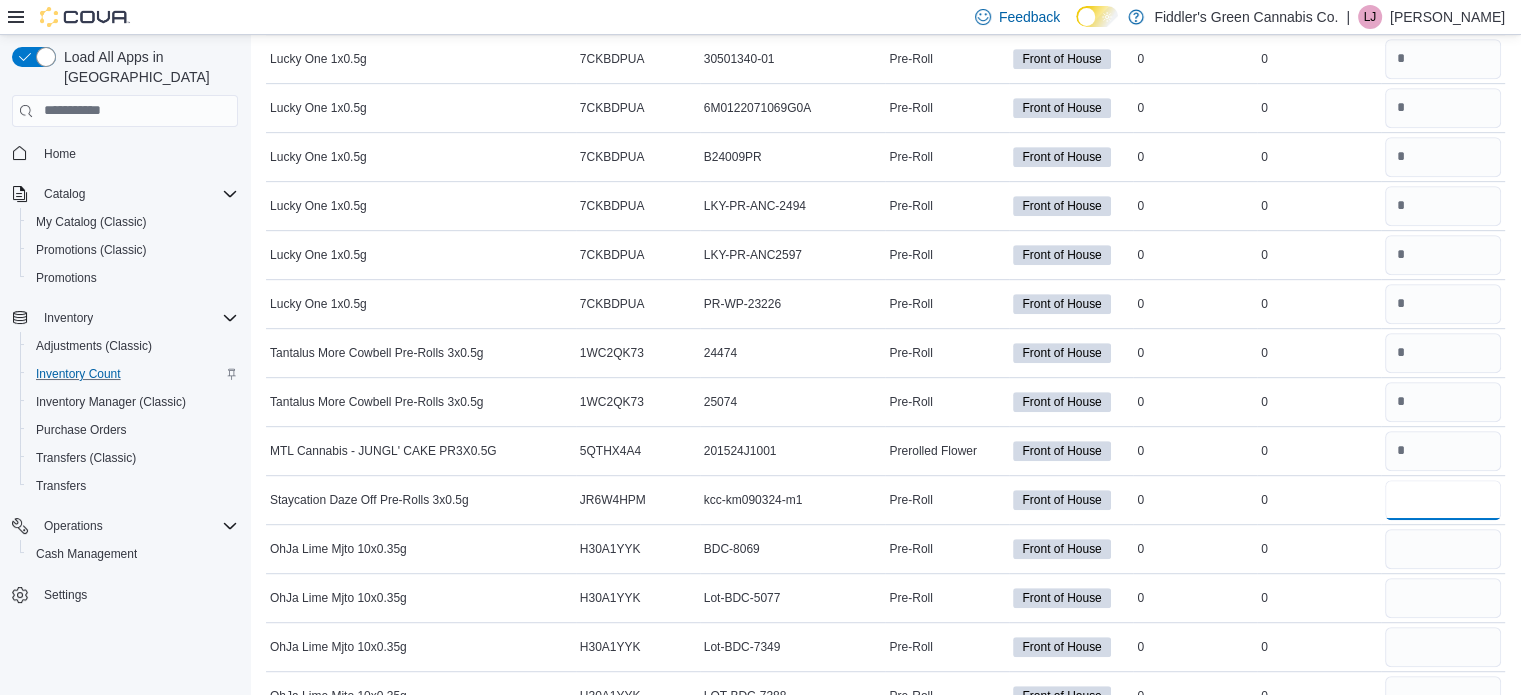 type on "*" 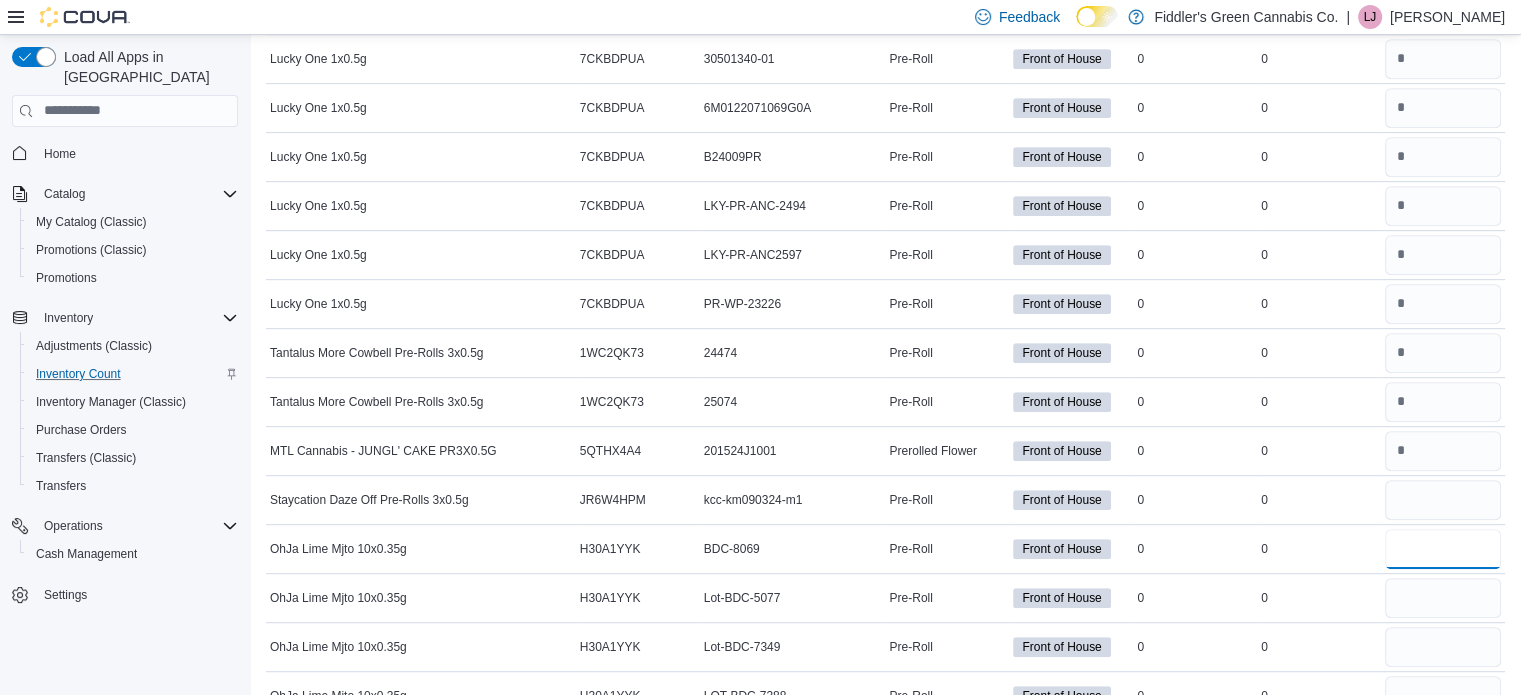 type 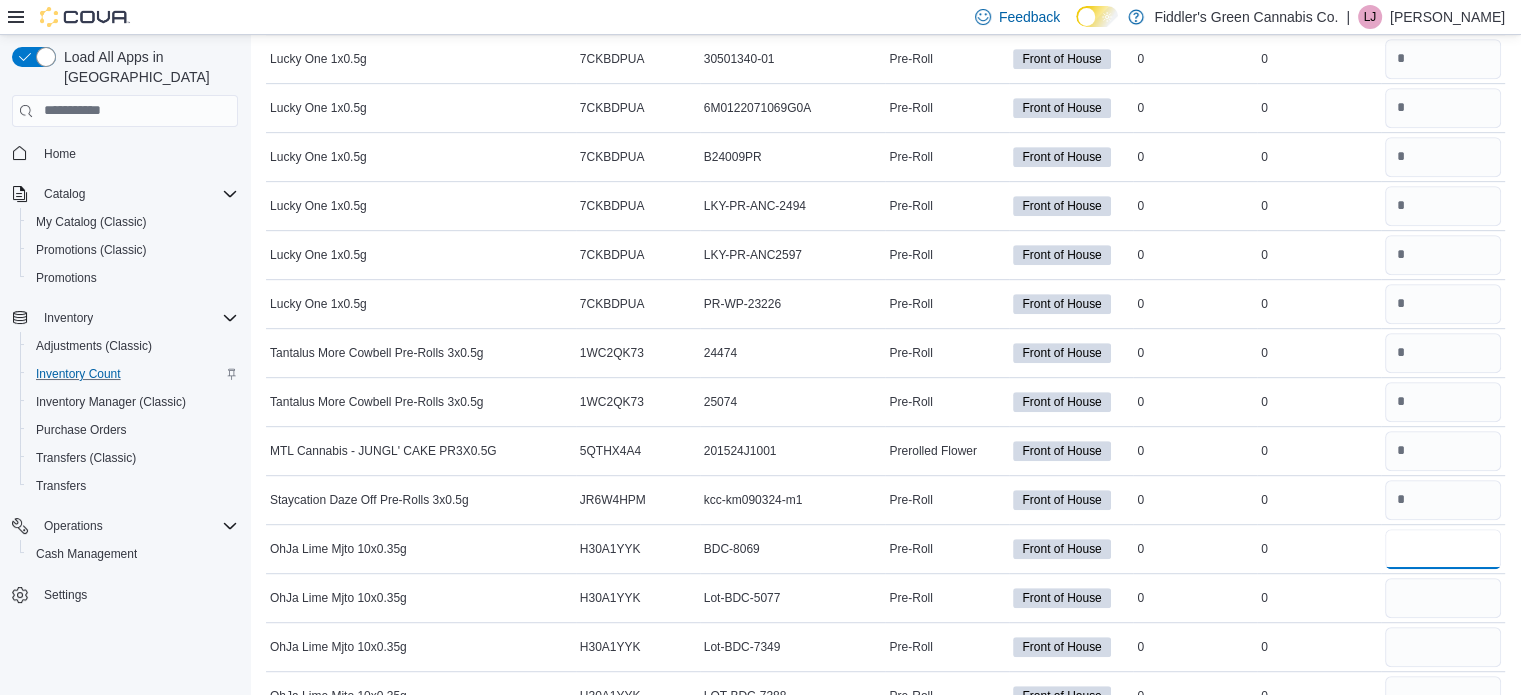type on "*" 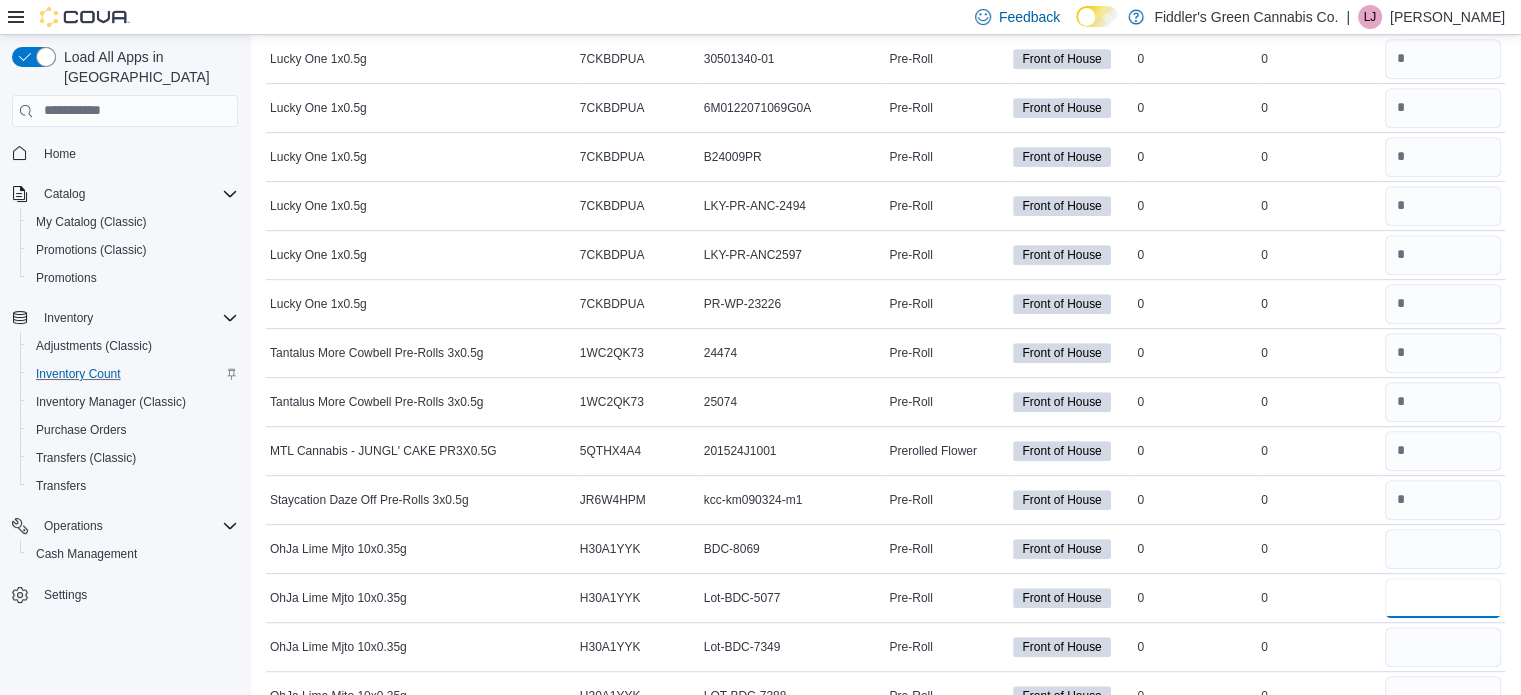 type 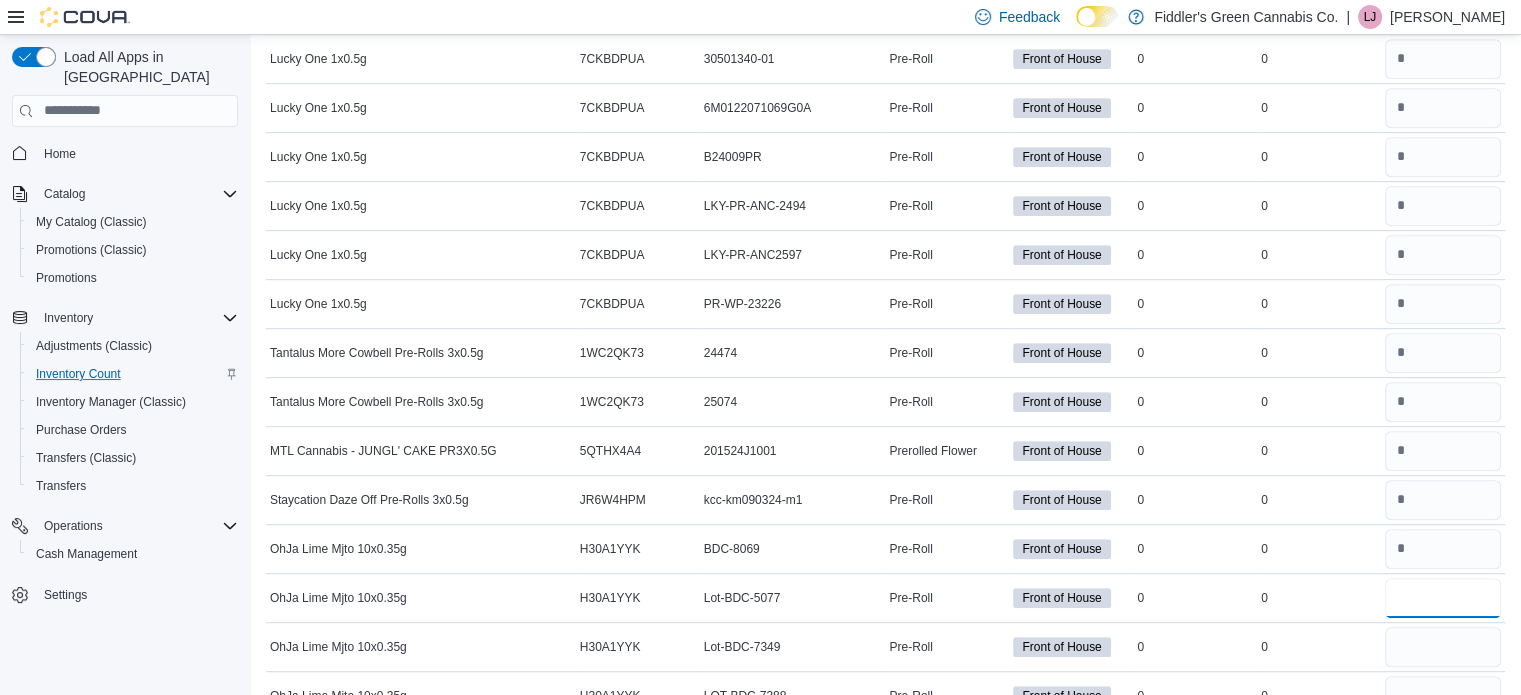 type on "*" 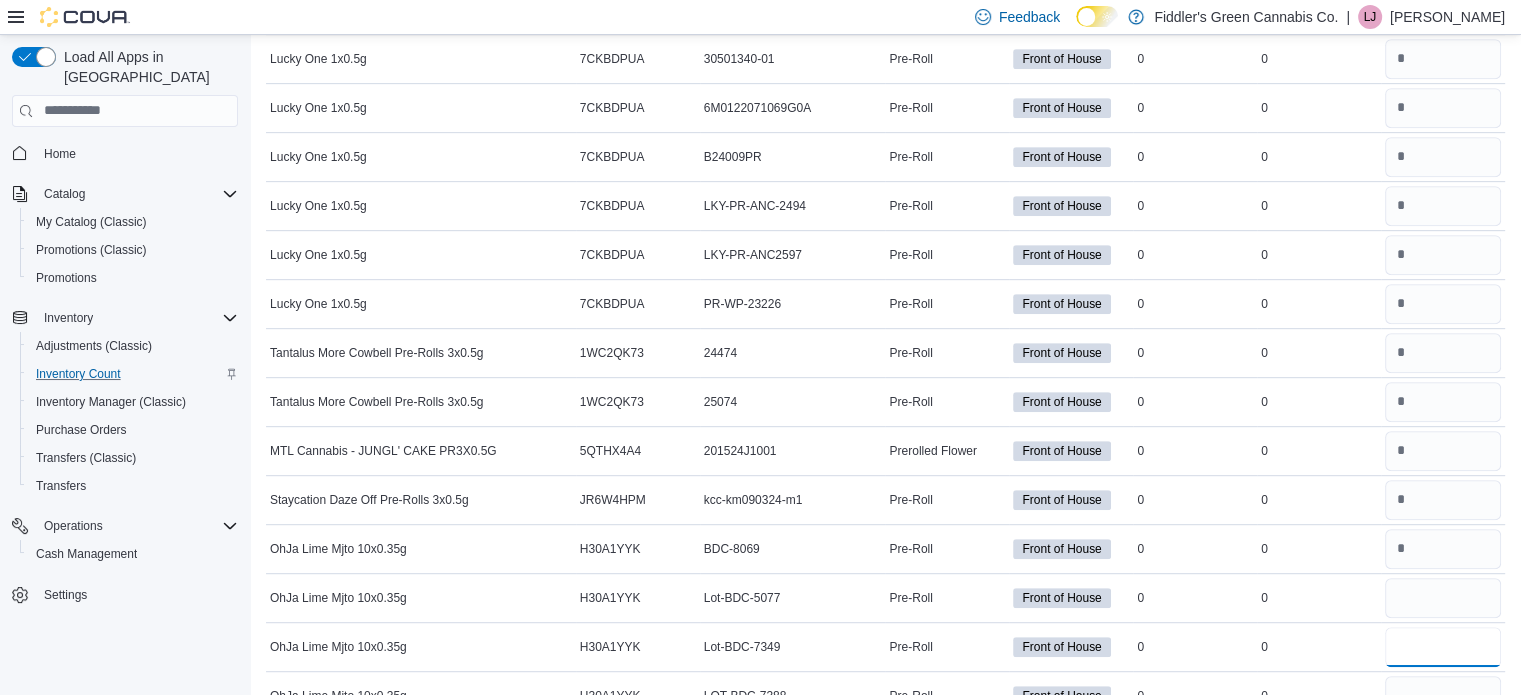 type 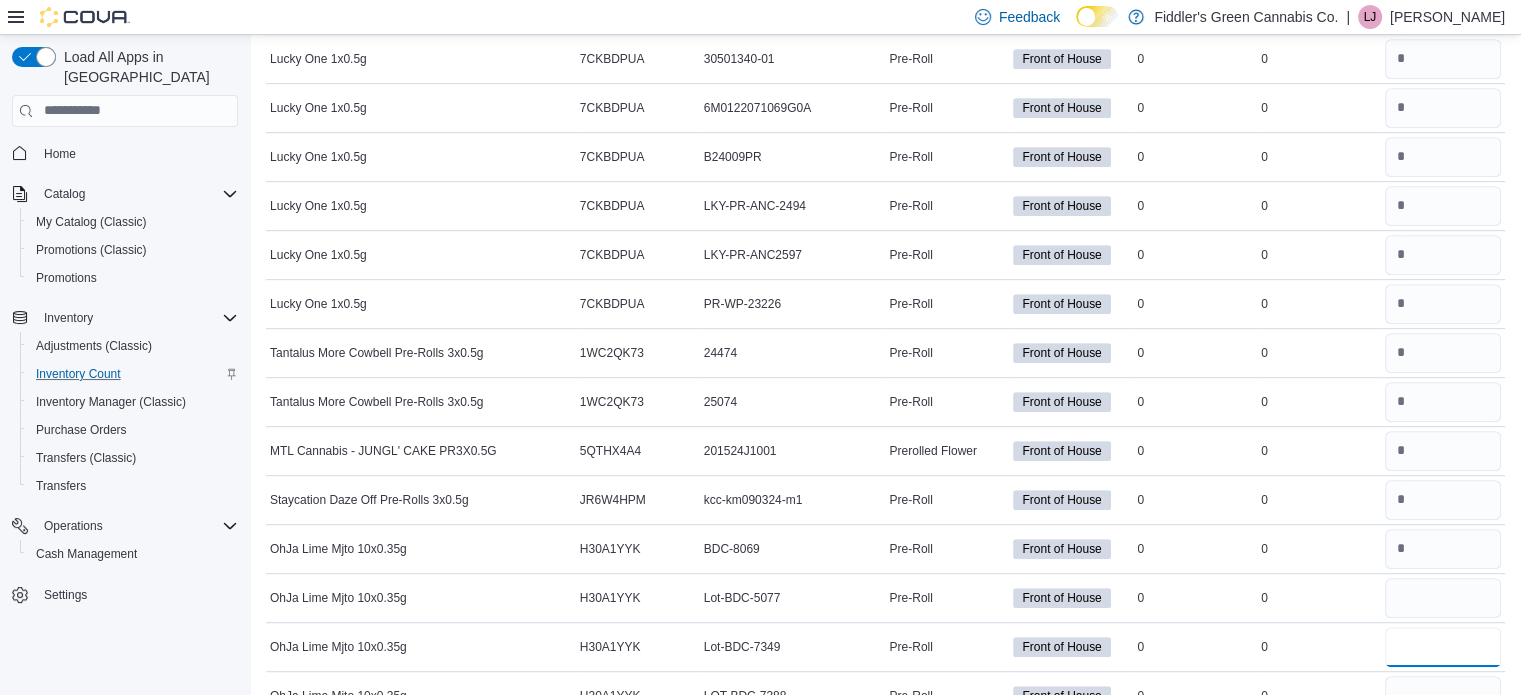 type on "*" 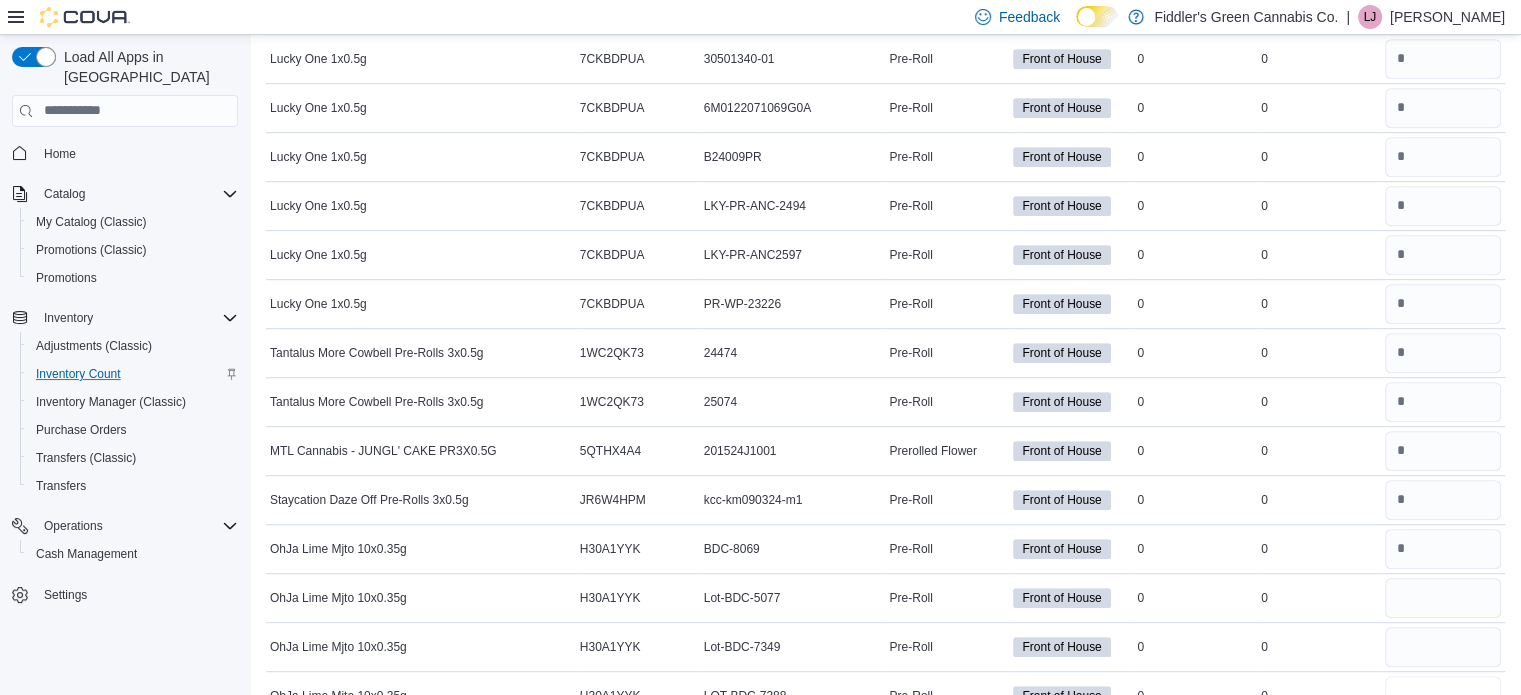 type 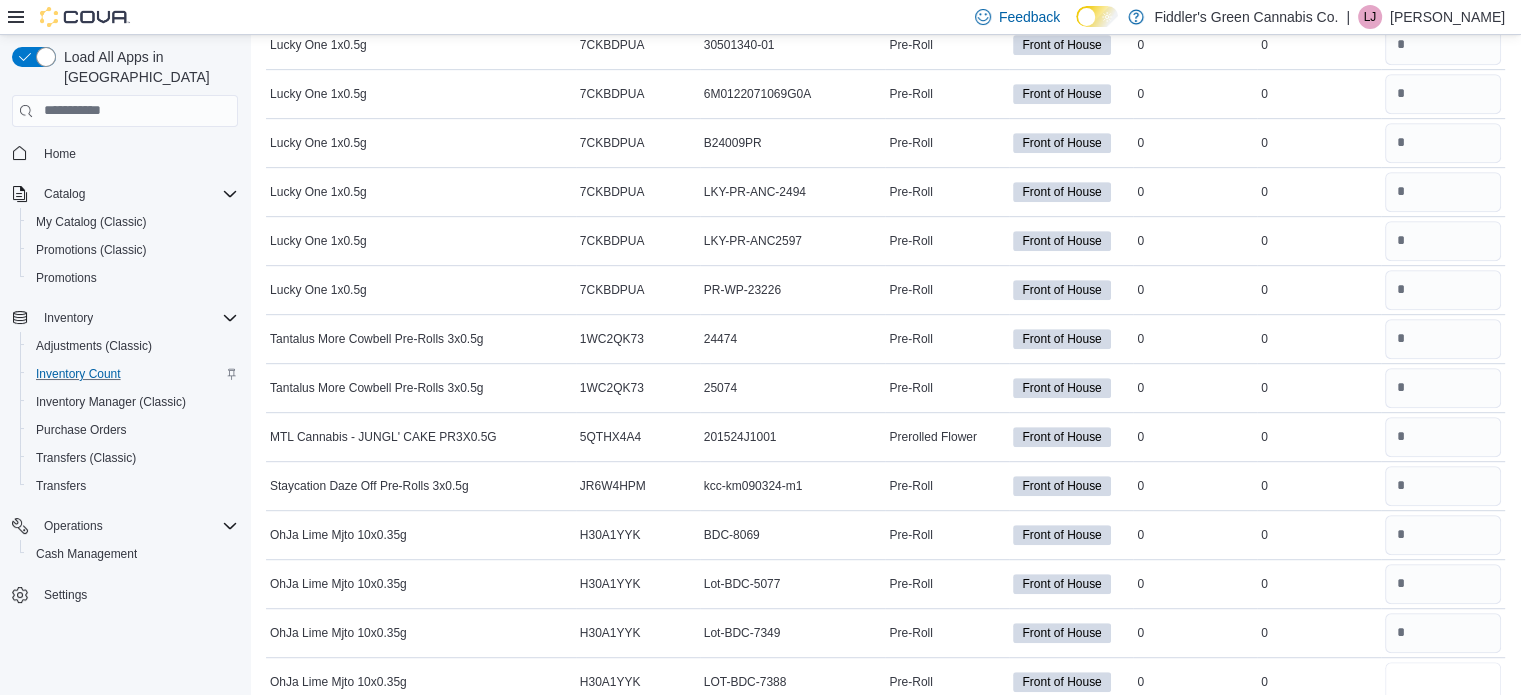 type on "*" 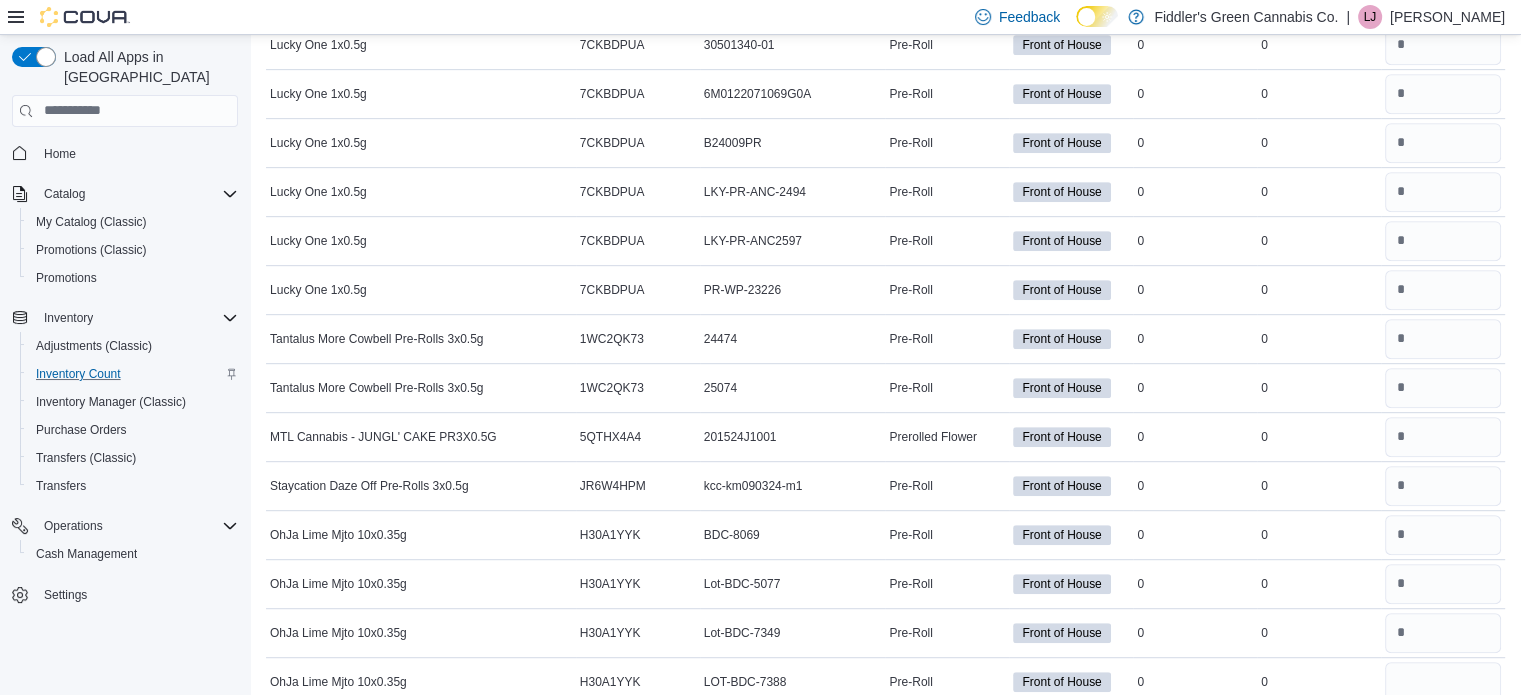 type 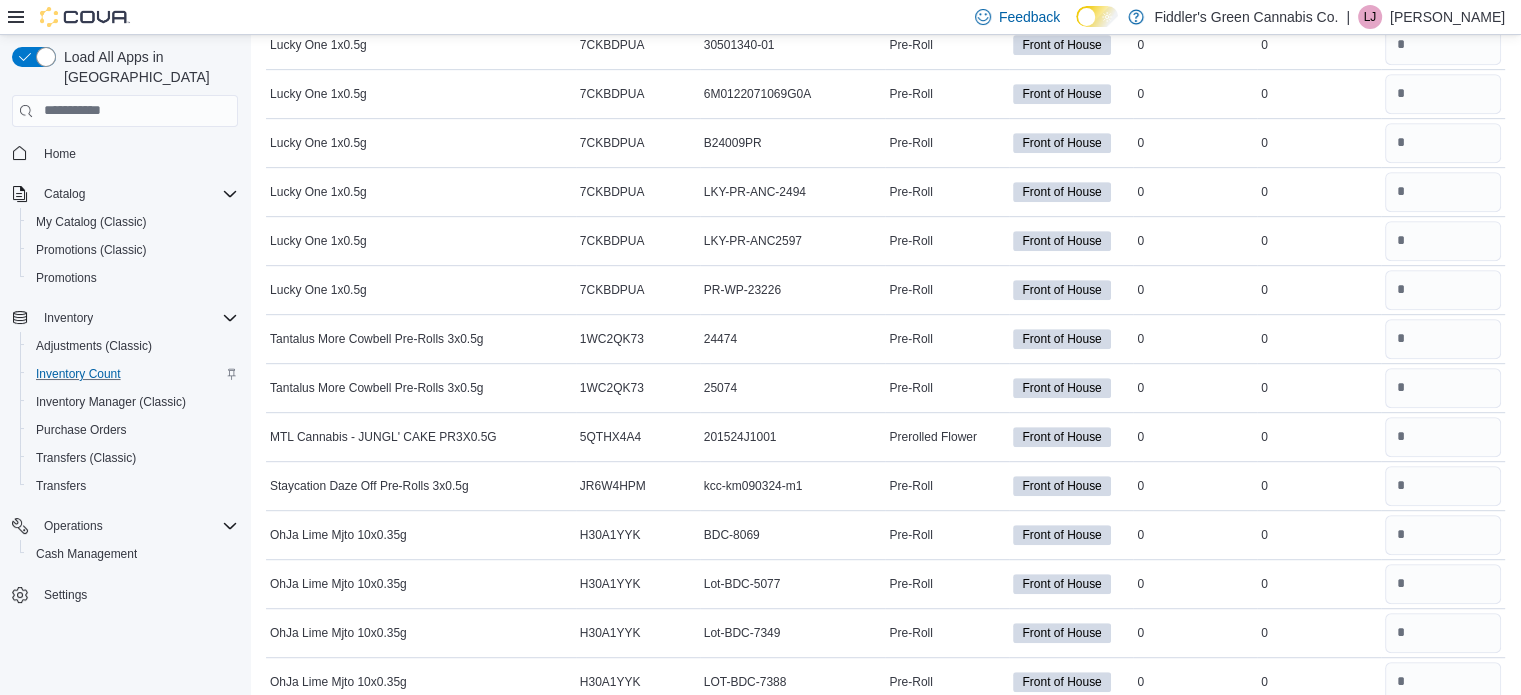 scroll, scrollTop: 1336, scrollLeft: 0, axis: vertical 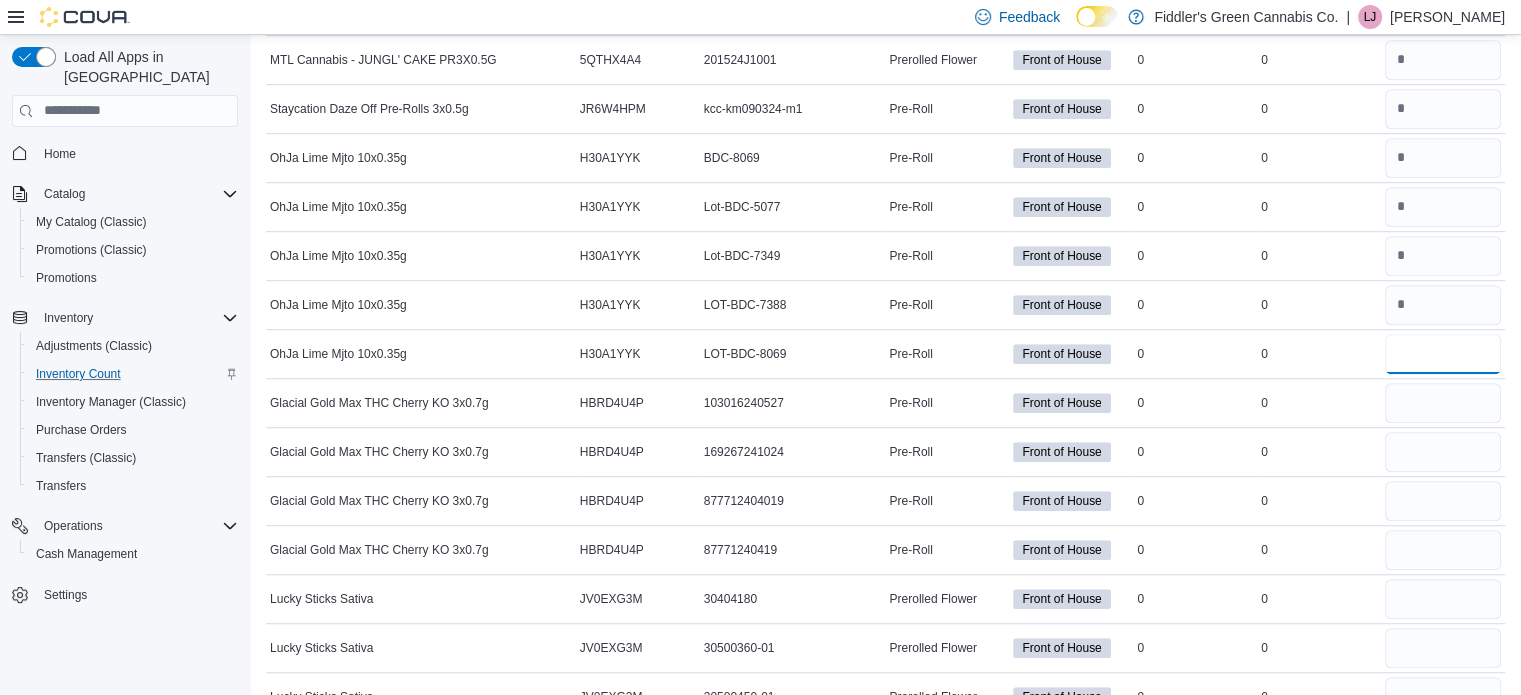type on "*" 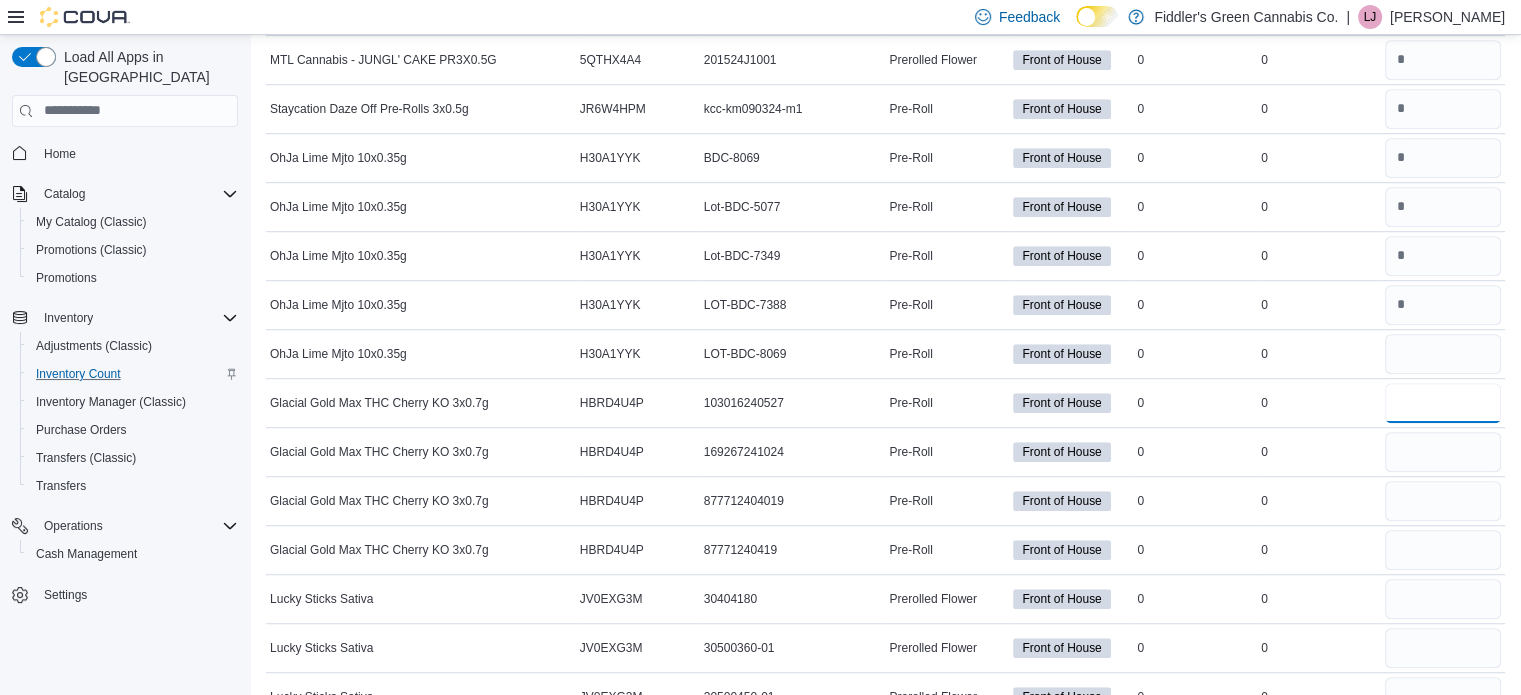 type 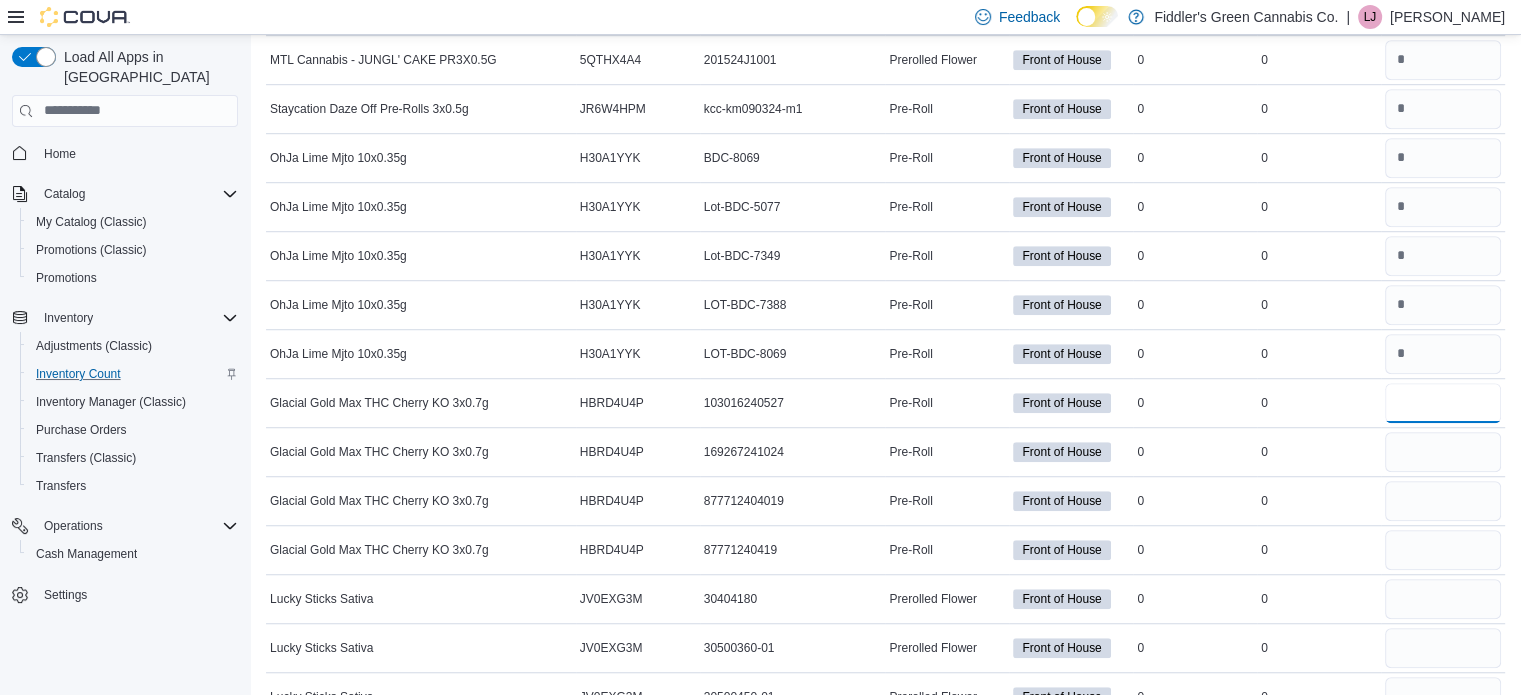 type on "*" 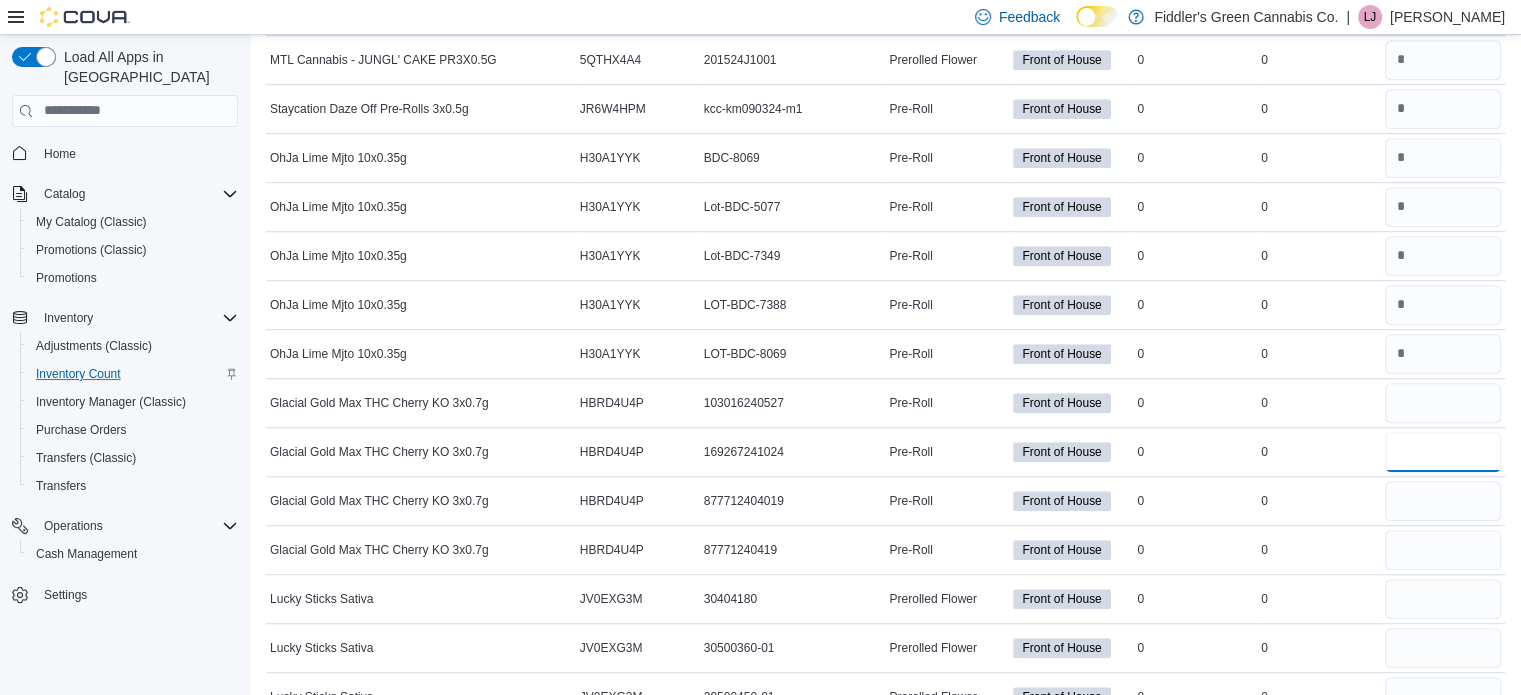 type 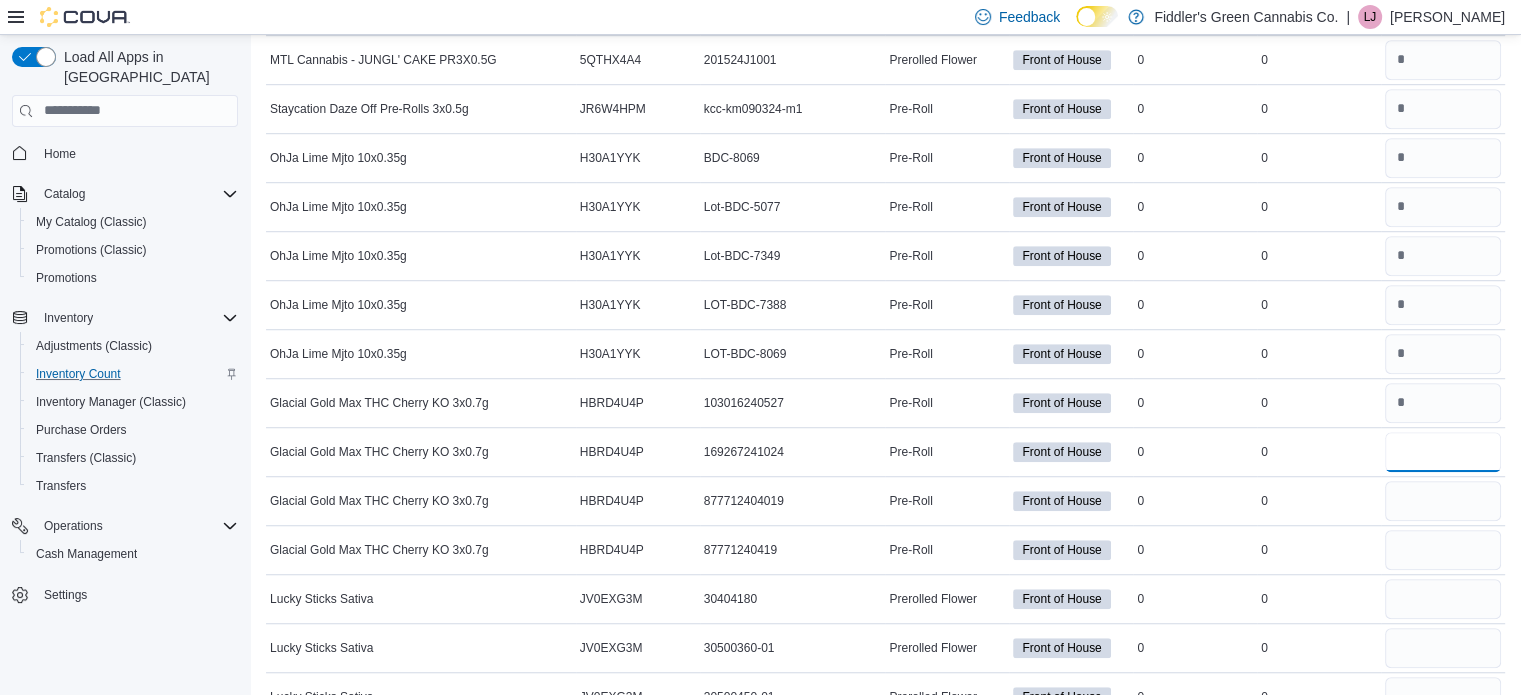 type on "*" 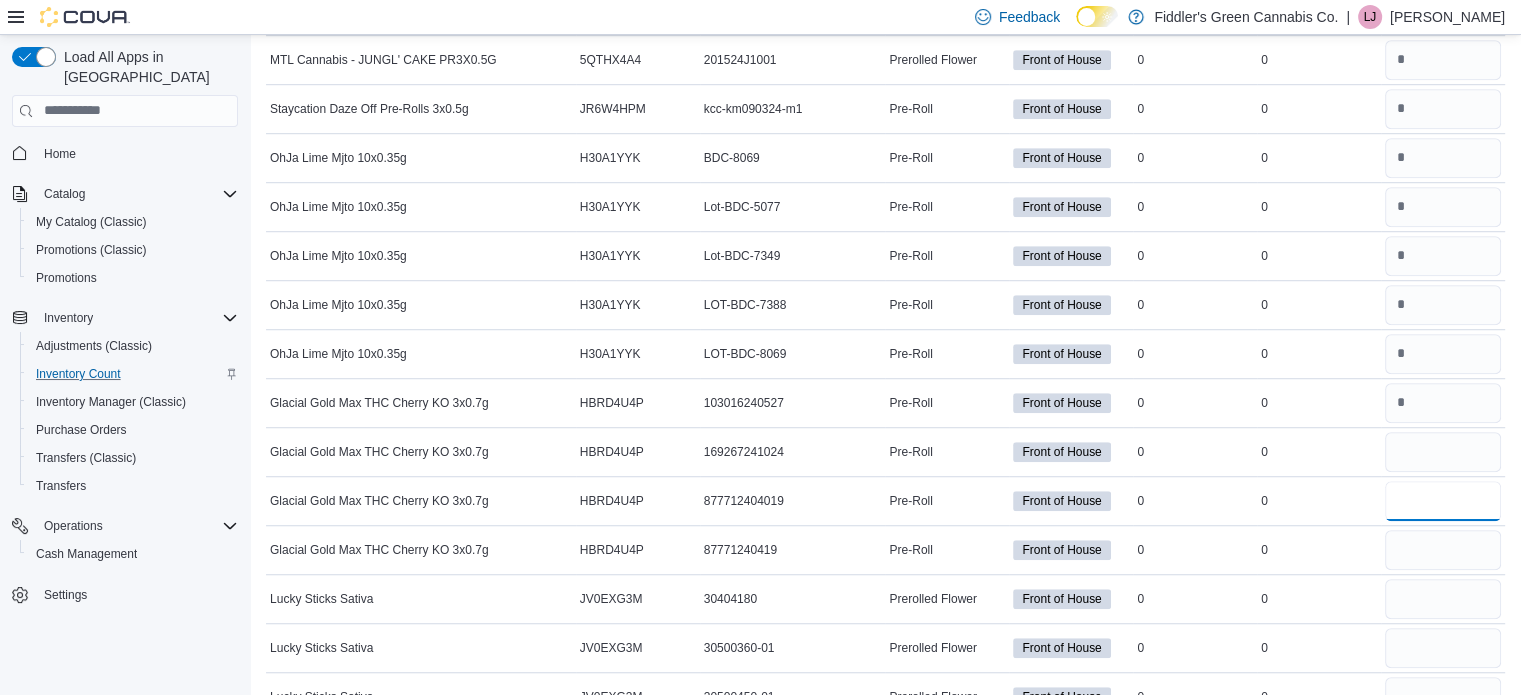 type 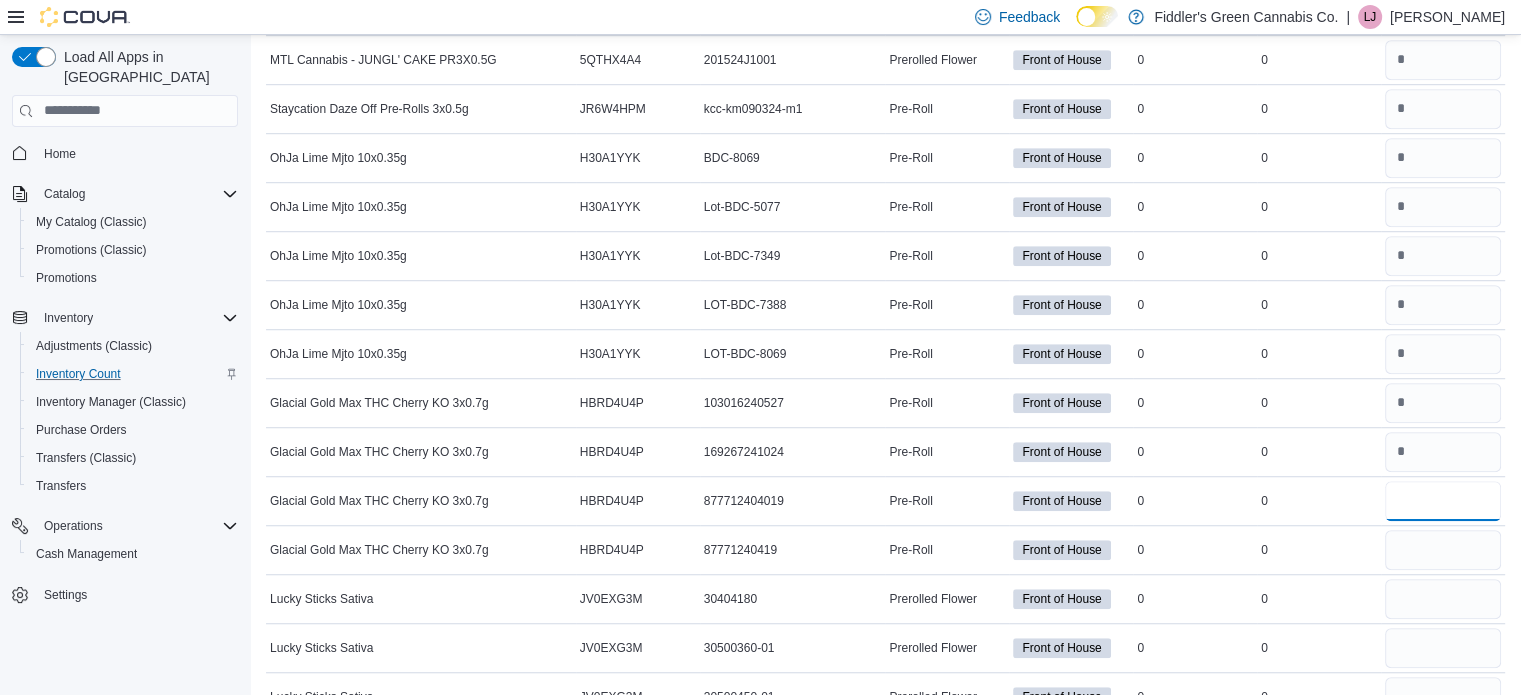 type on "*" 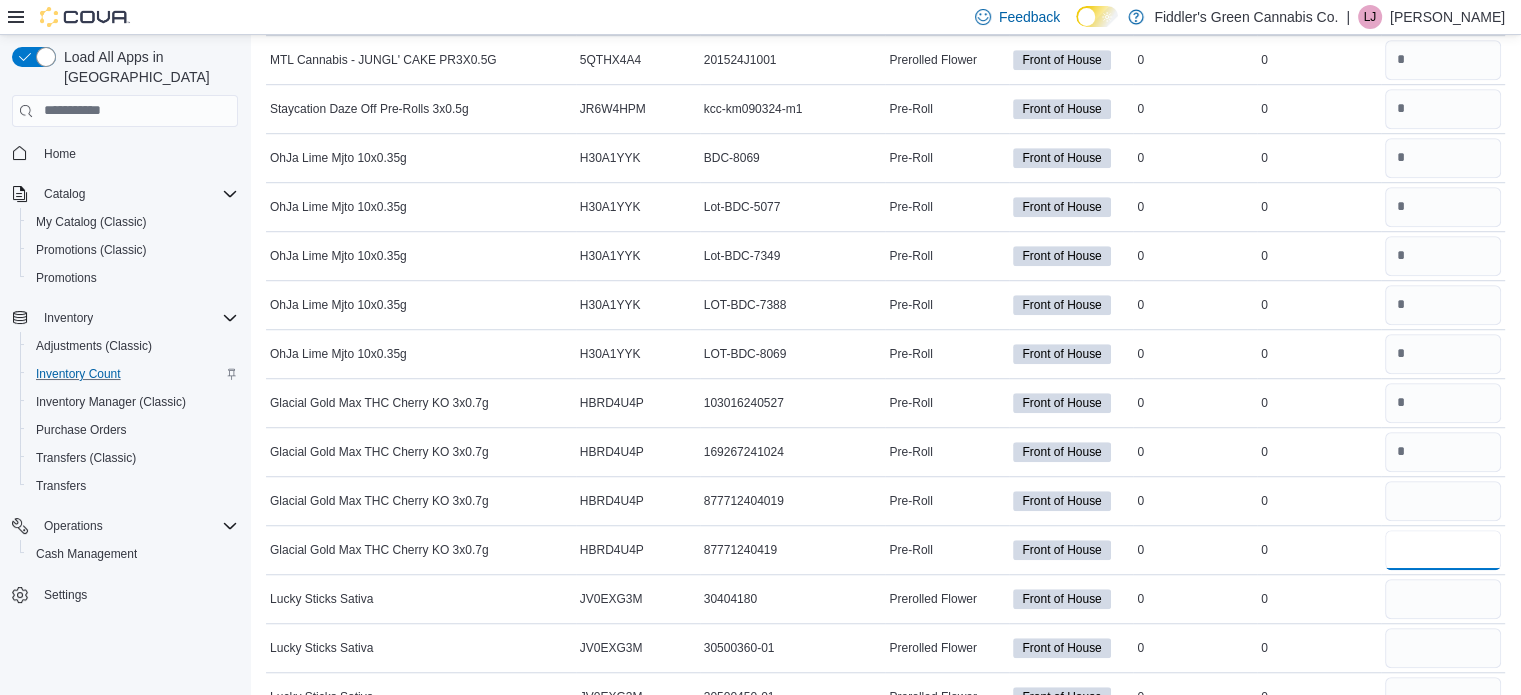 type 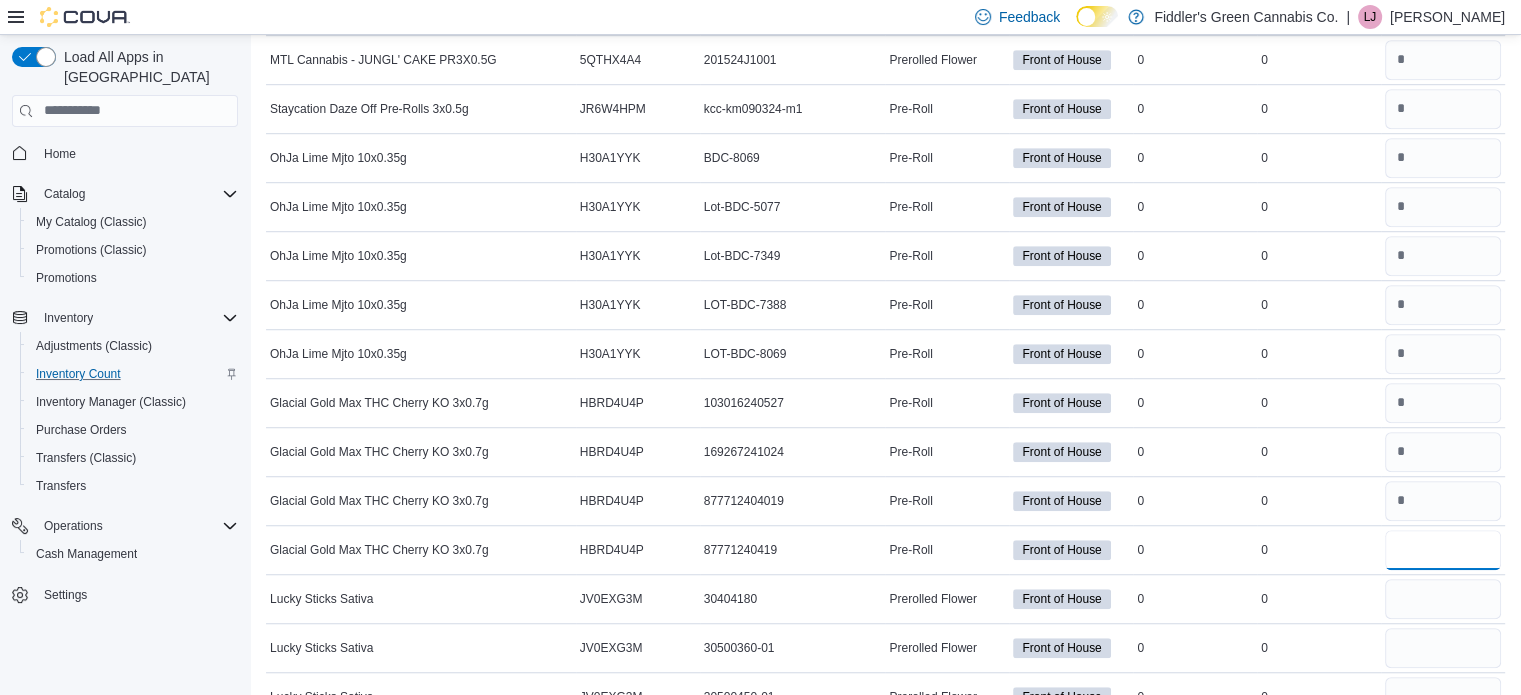 type on "*" 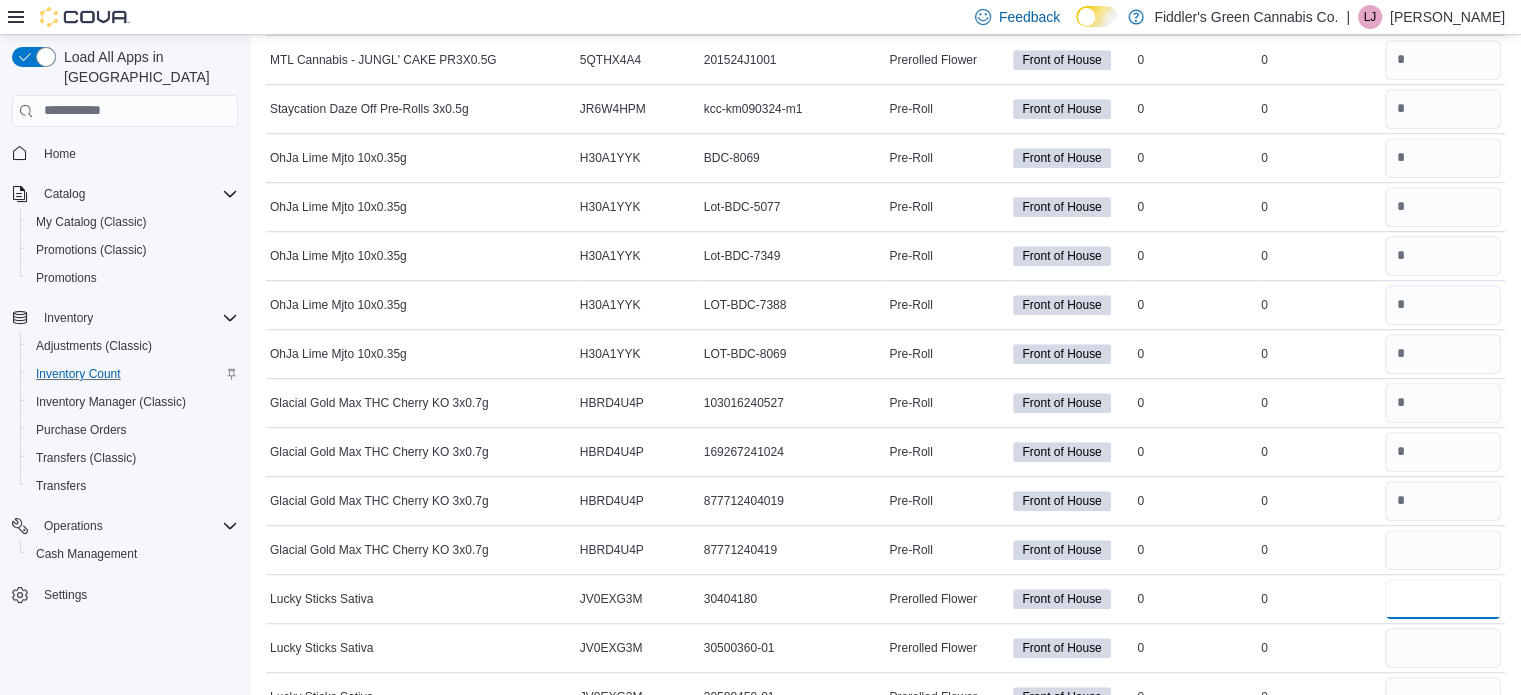 type 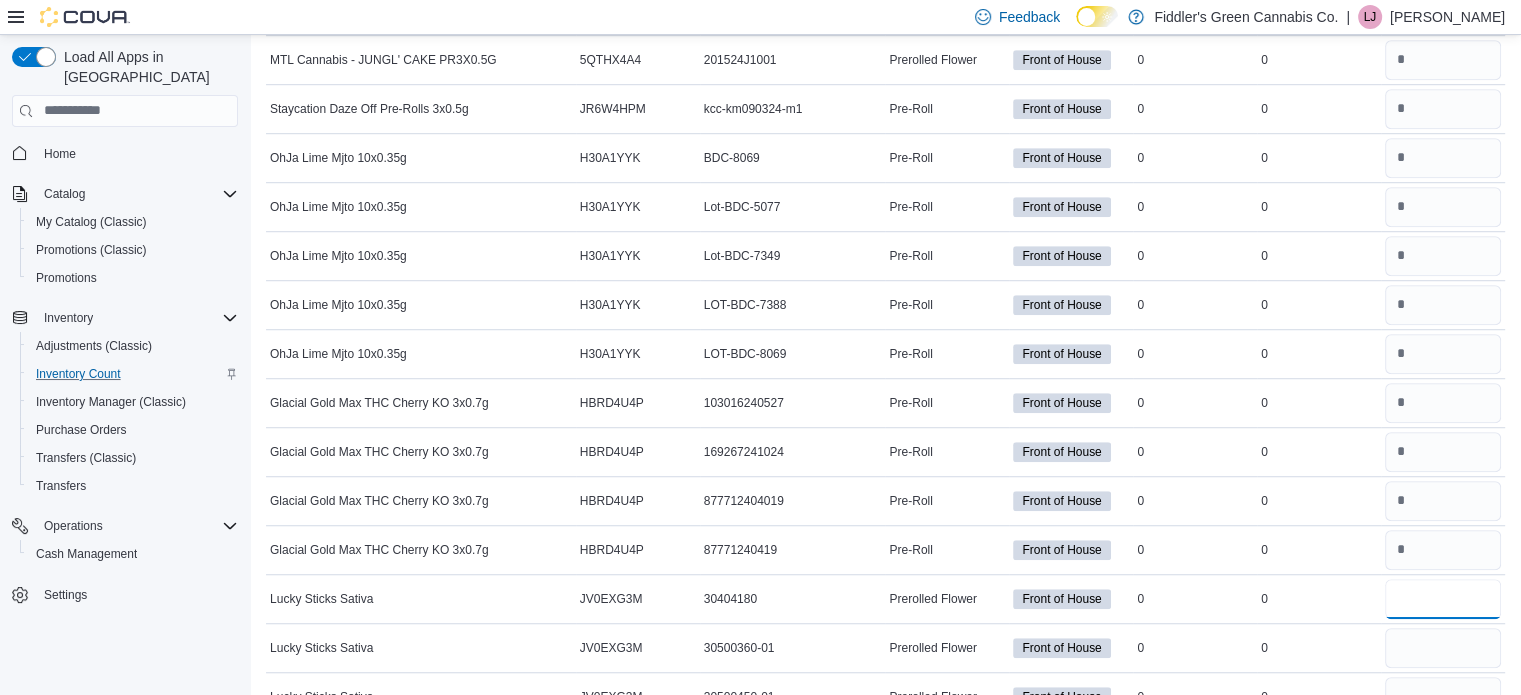 type on "*" 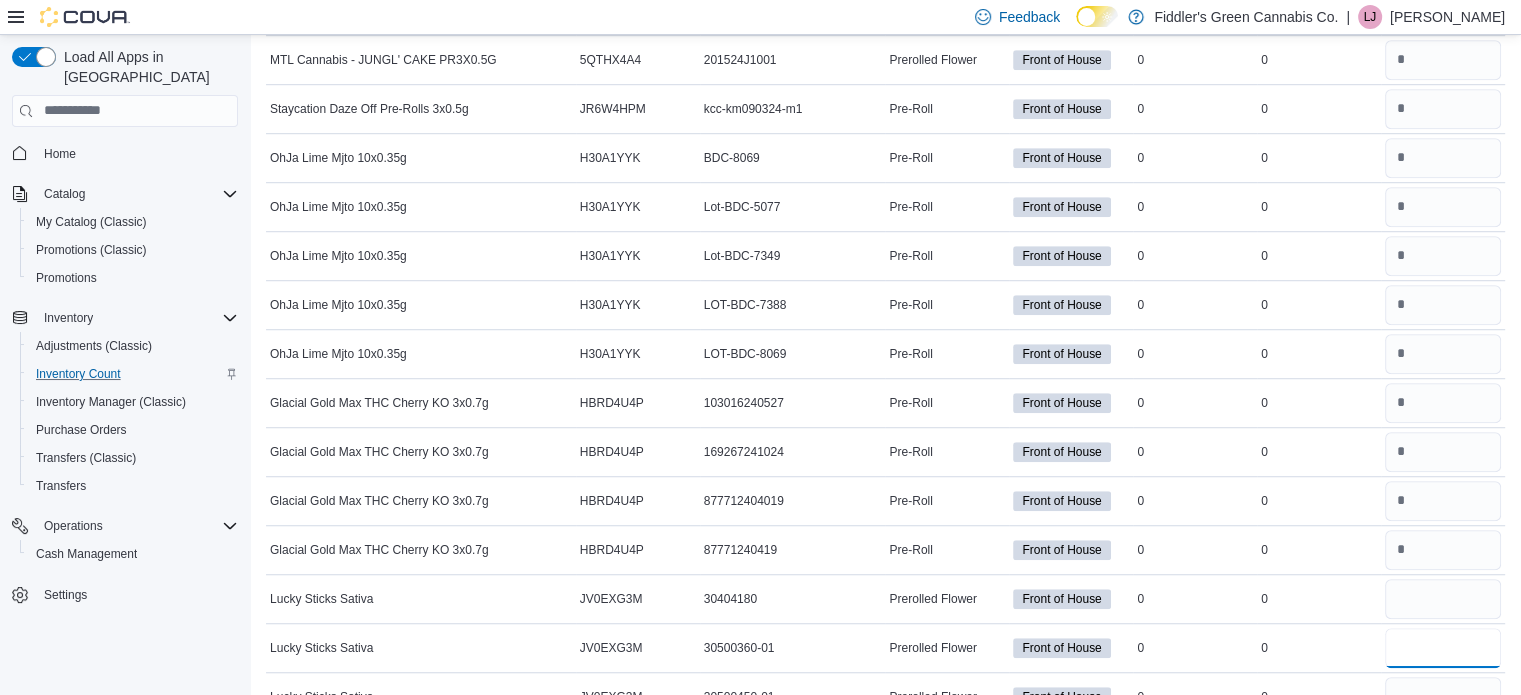 type 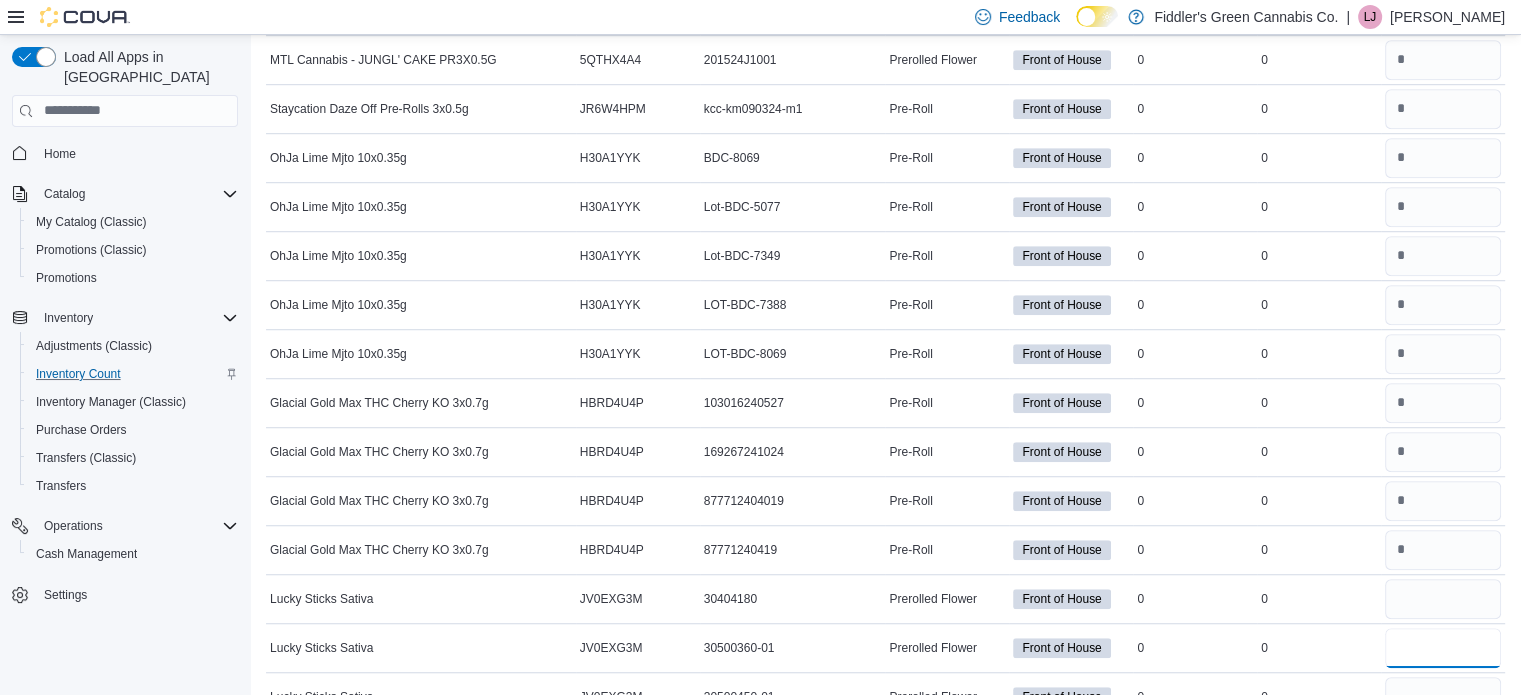 type on "*" 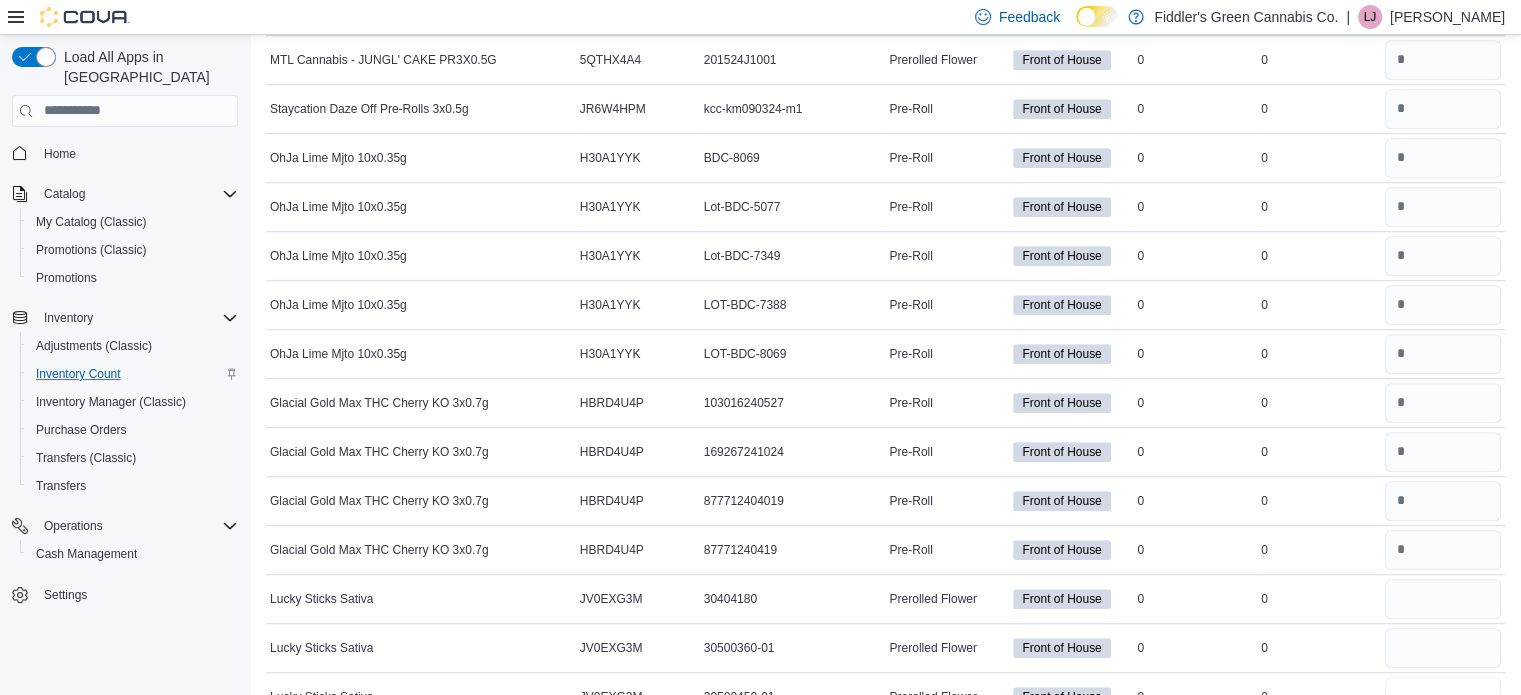 type 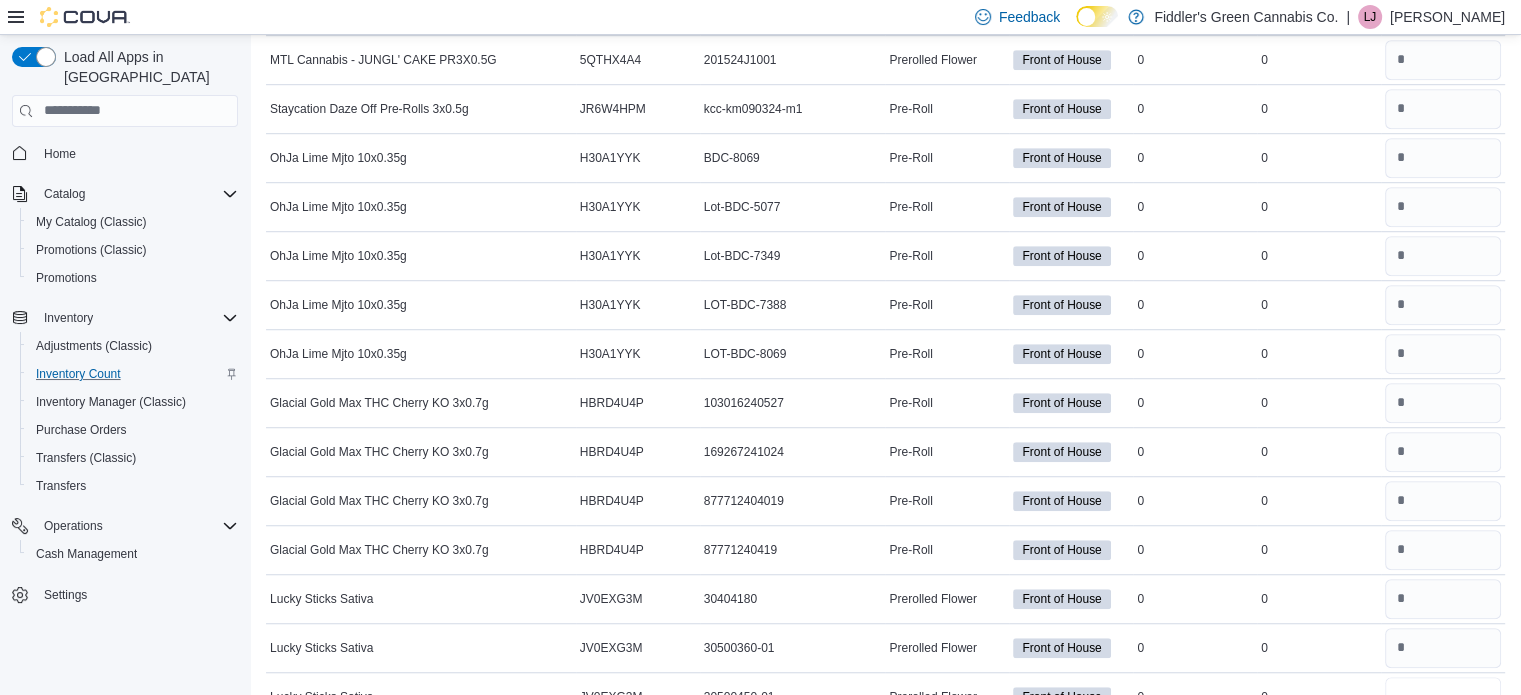 scroll, scrollTop: 1726, scrollLeft: 0, axis: vertical 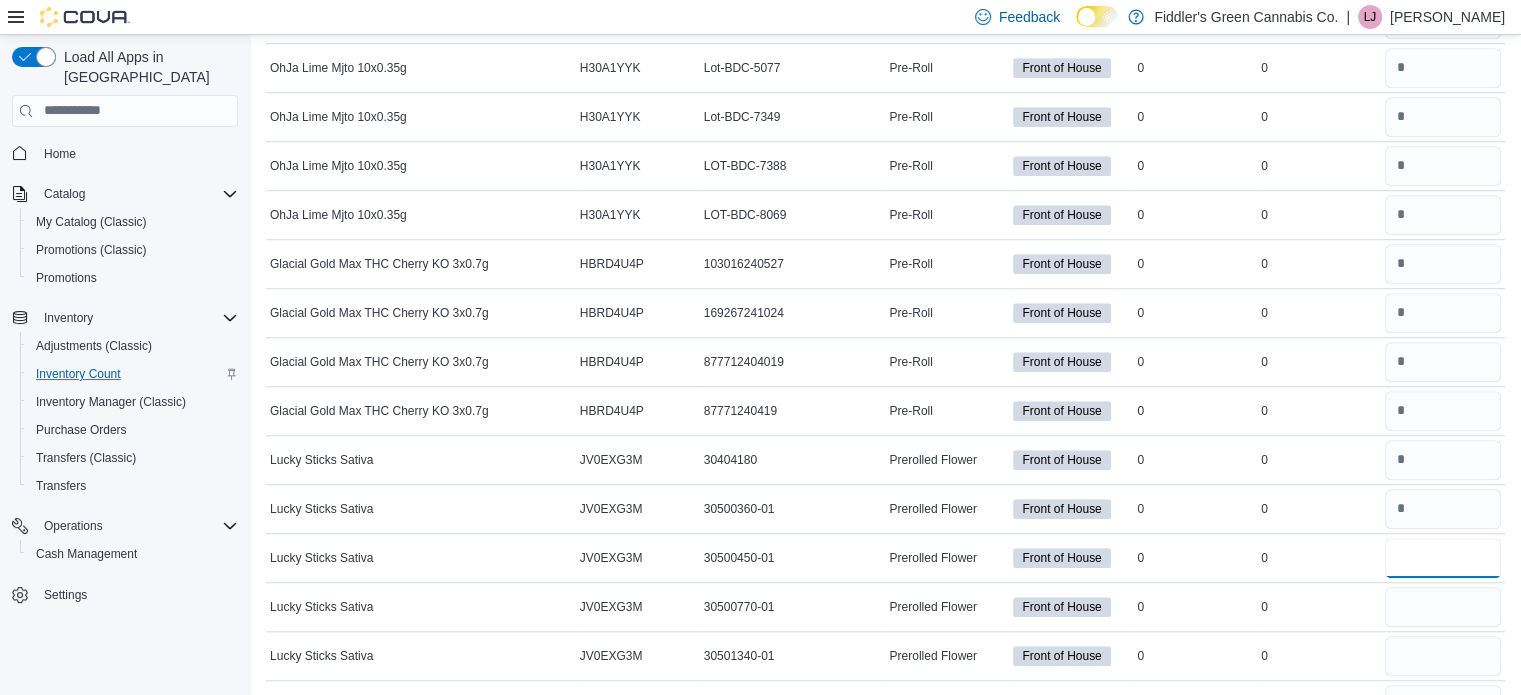 type on "*" 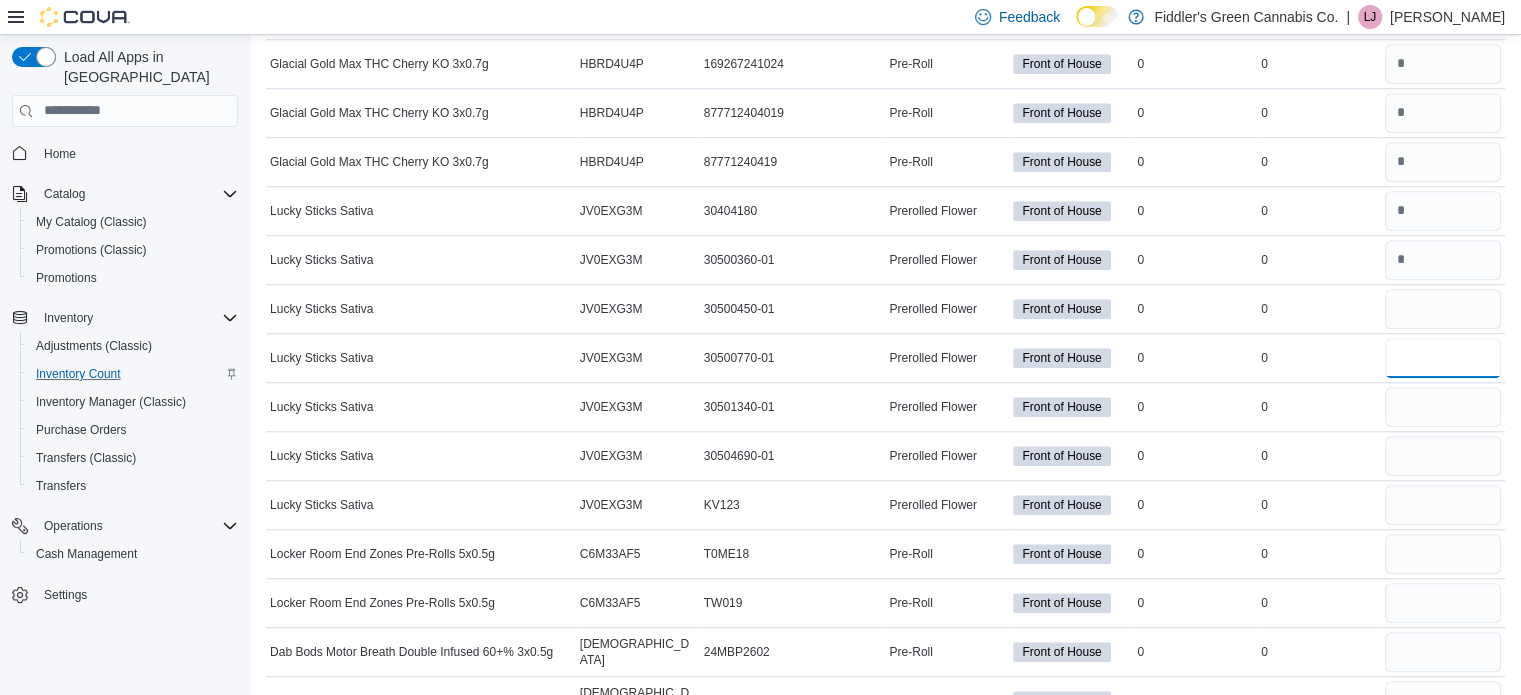 type 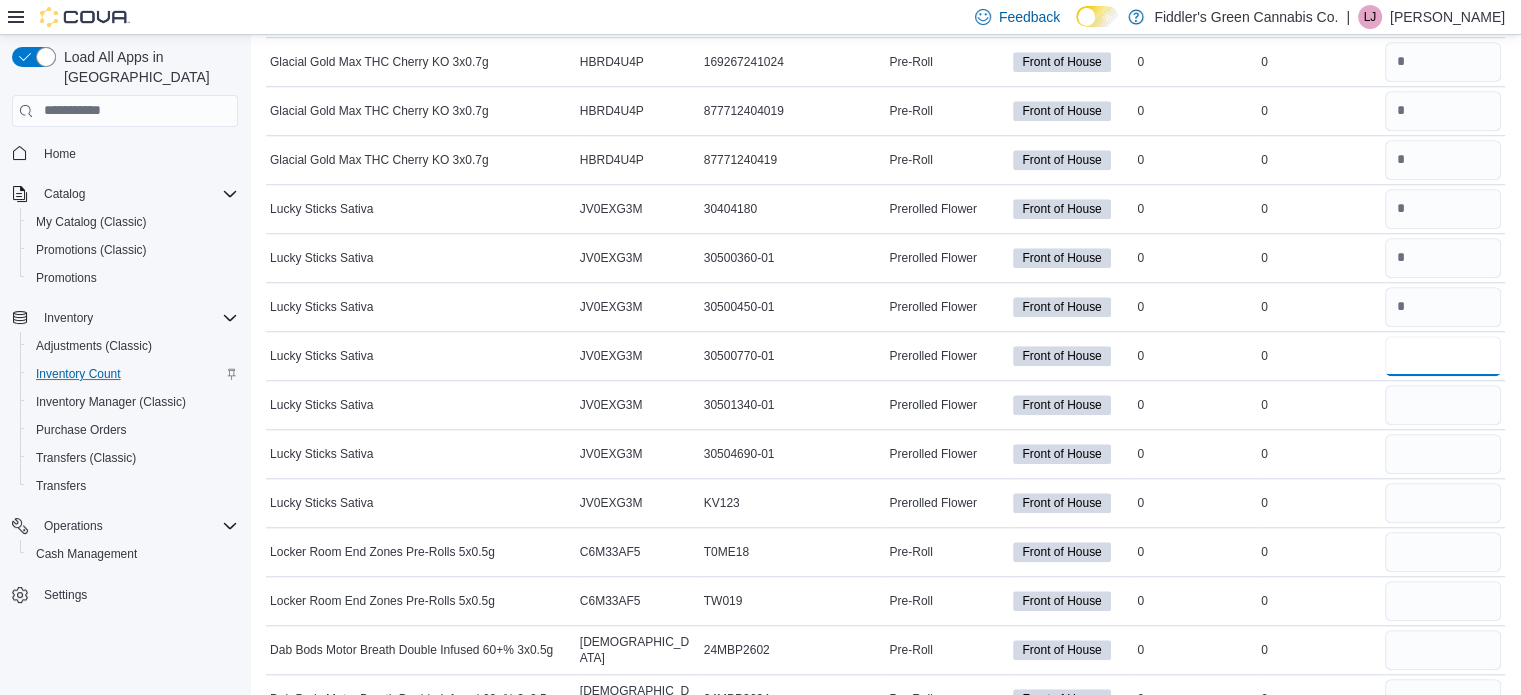 type on "*" 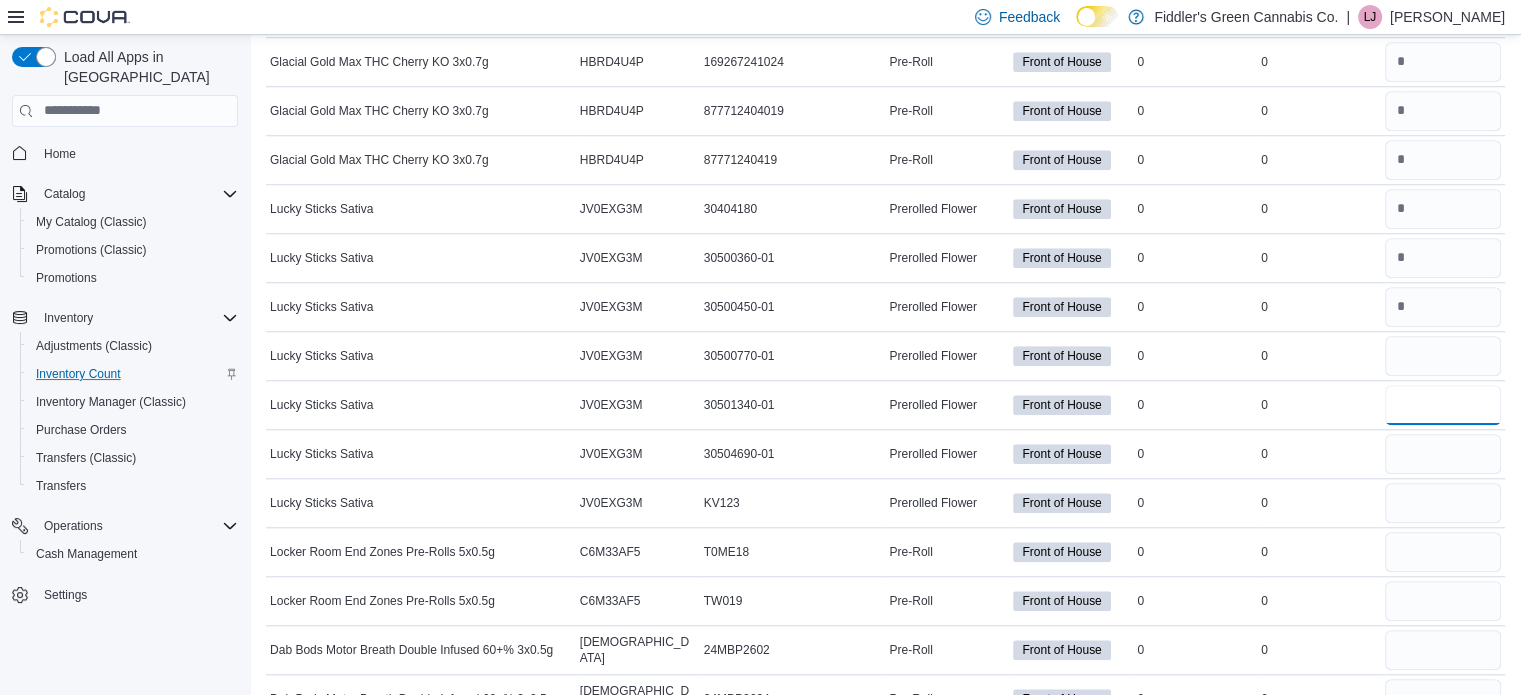 type 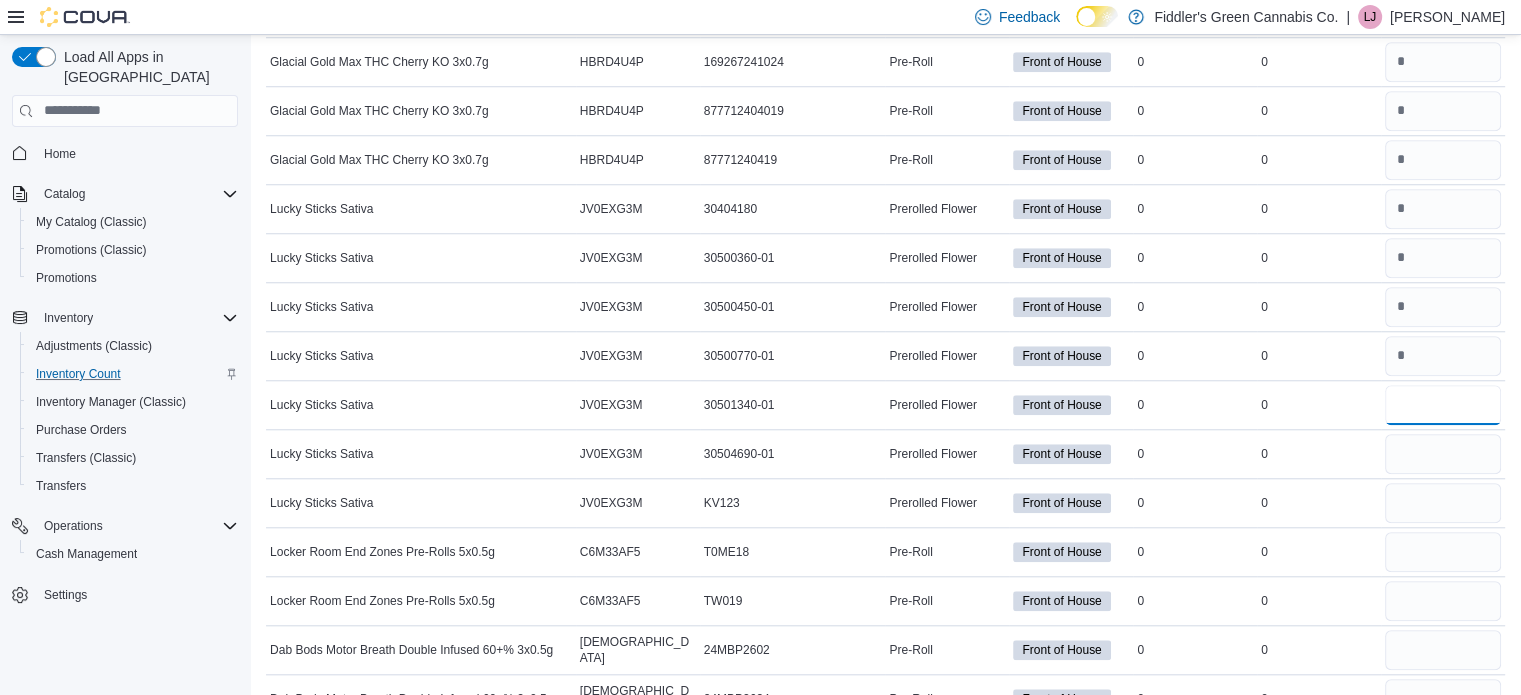 type on "*" 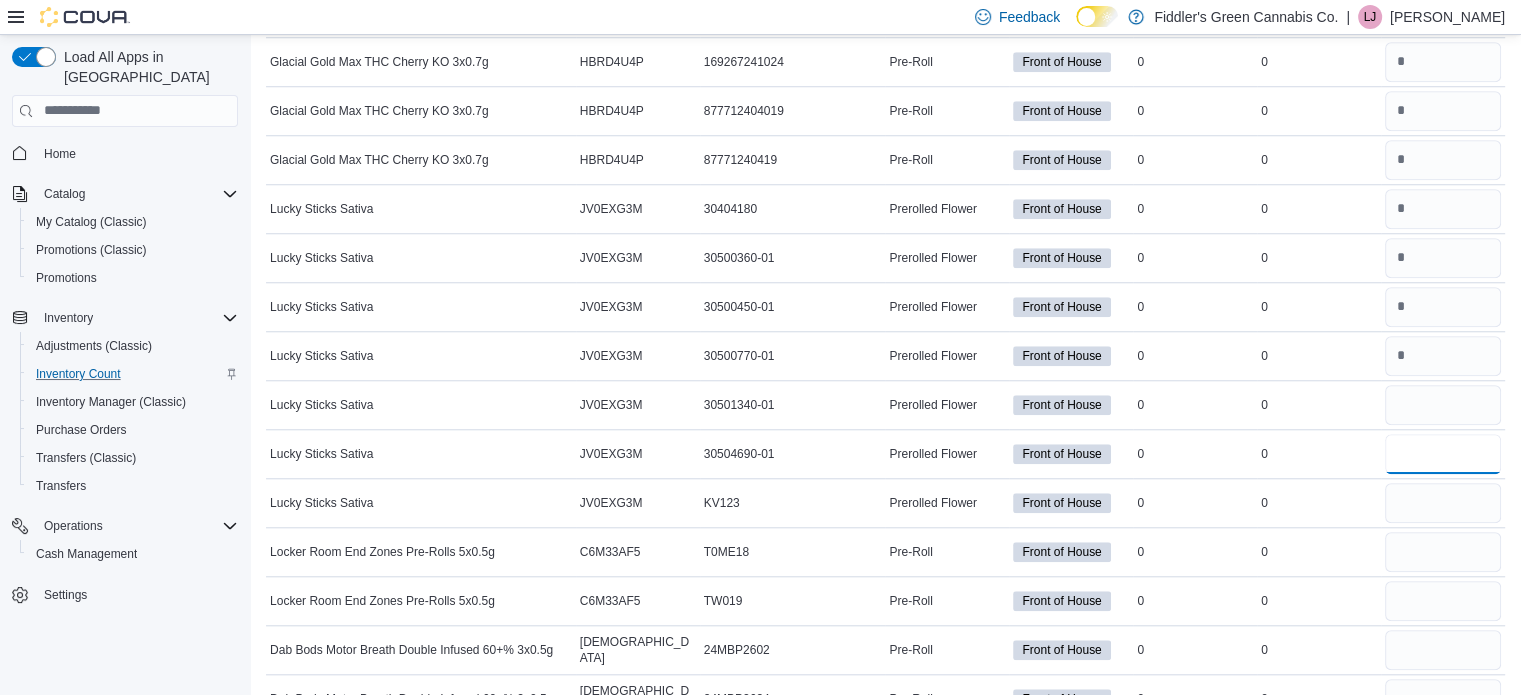 type 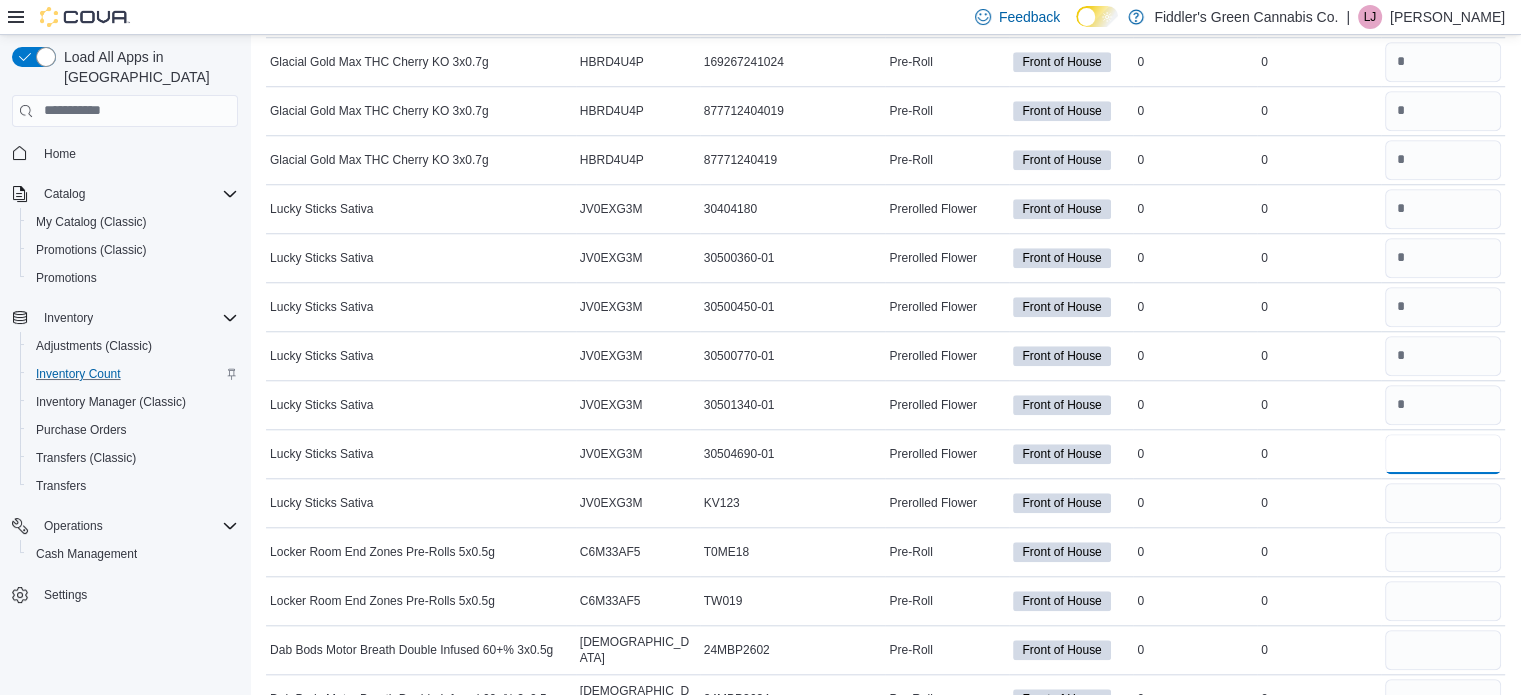 type on "*" 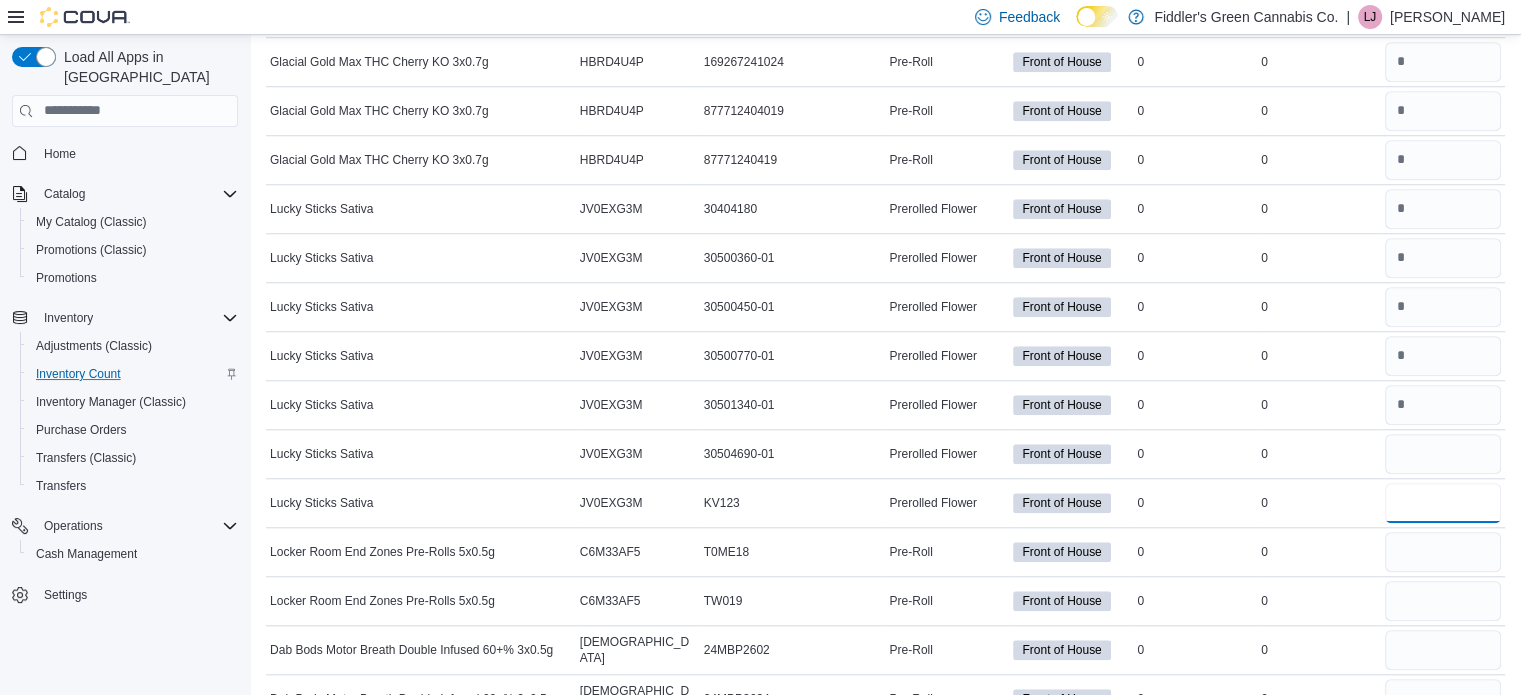 type 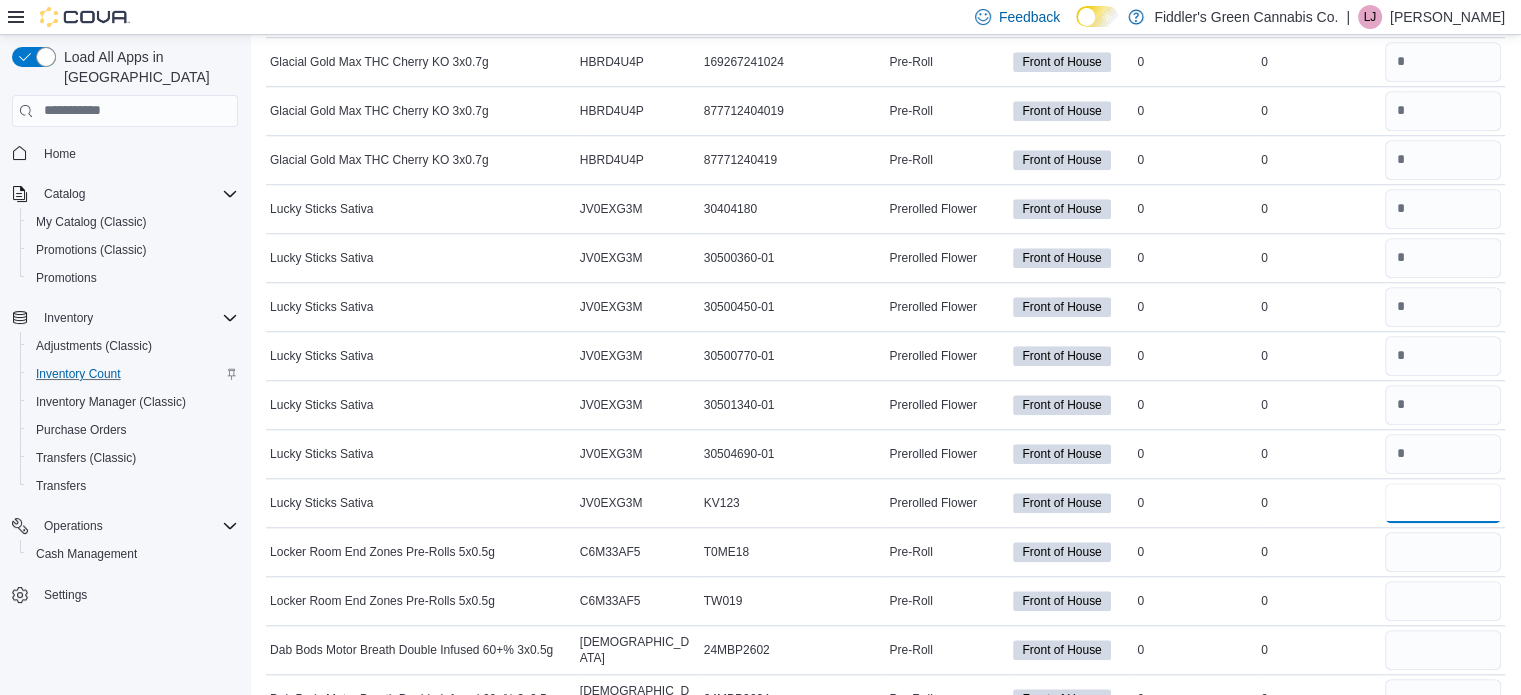 type on "*" 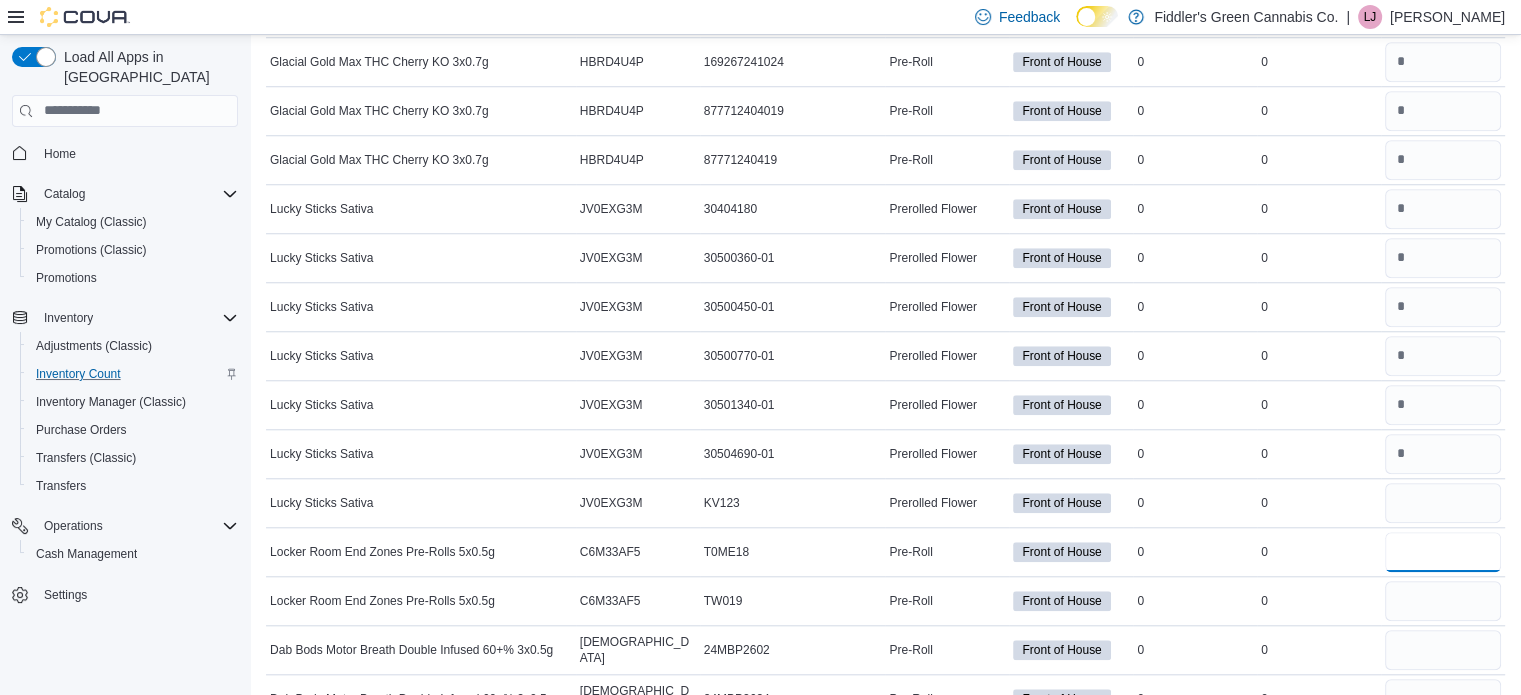 type 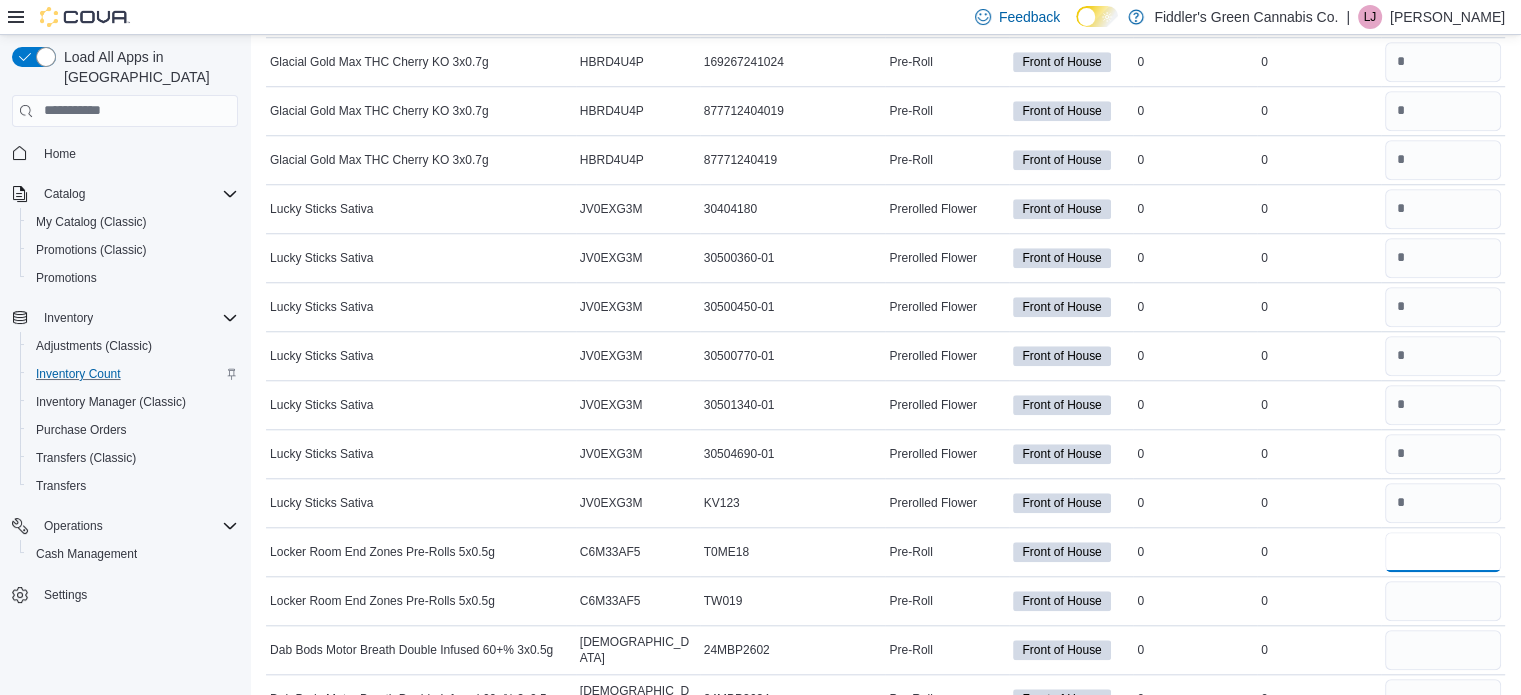 type on "*" 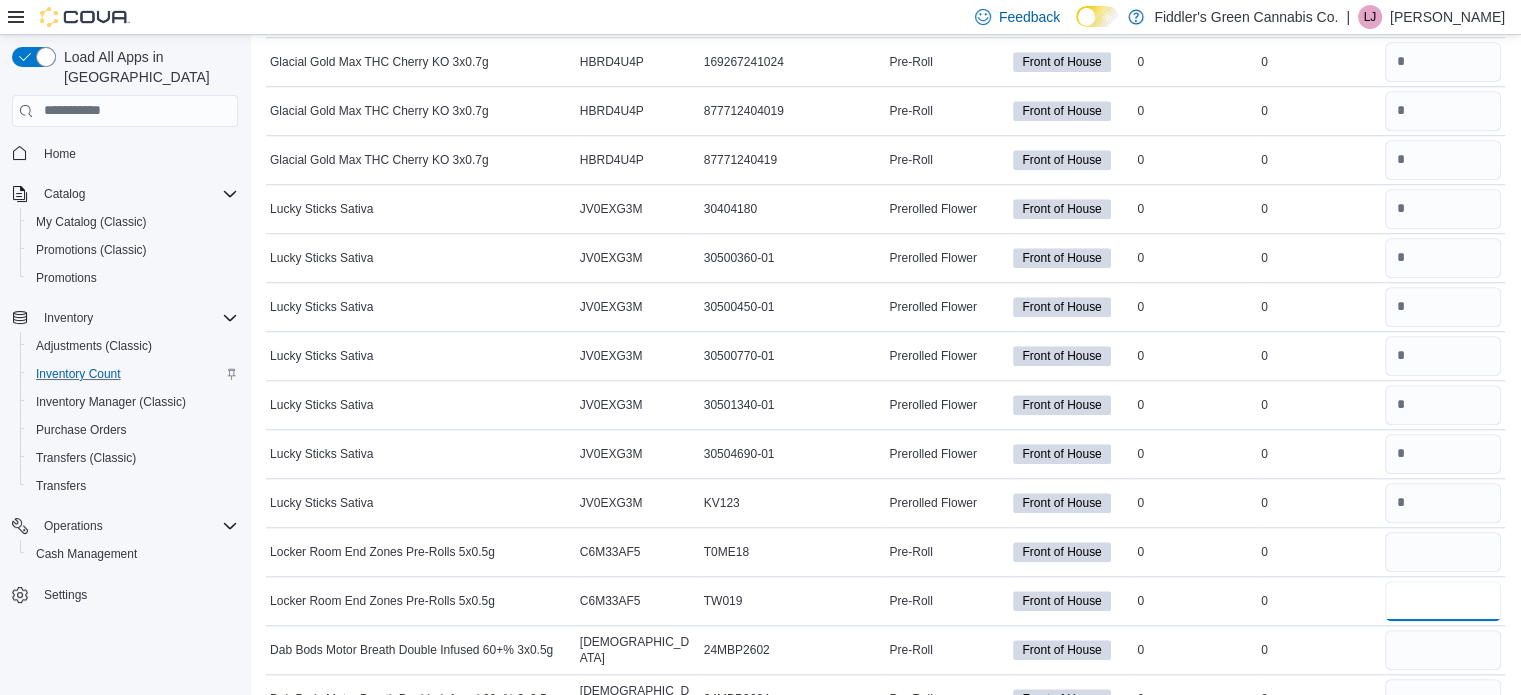 type 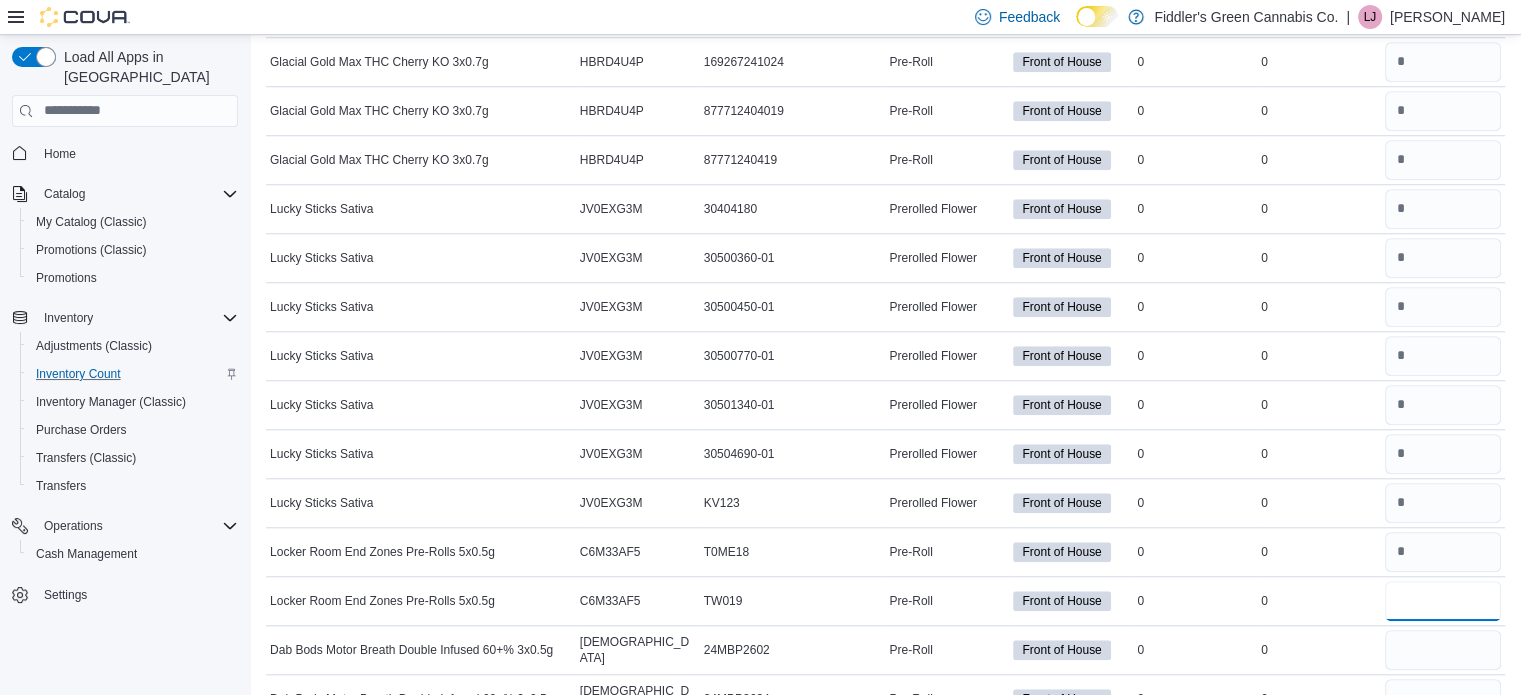 type on "*" 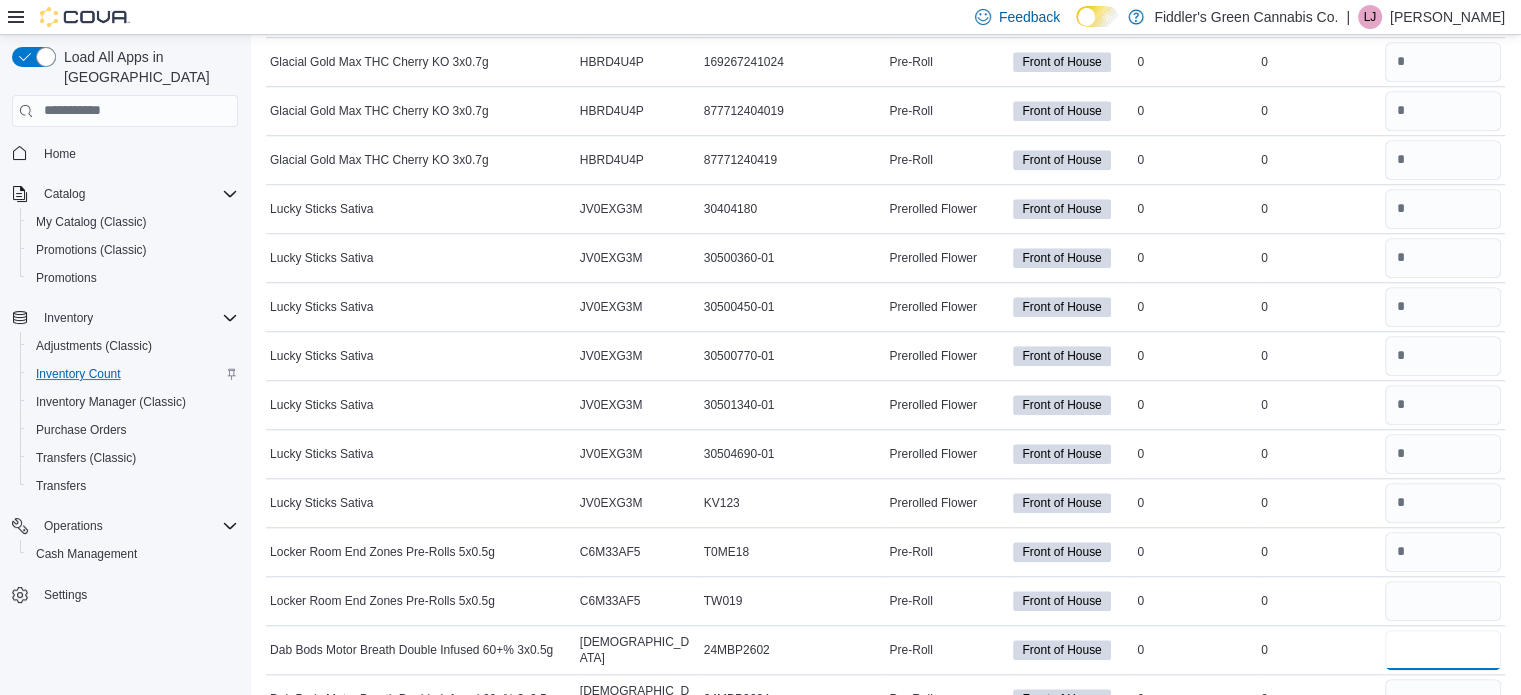 type 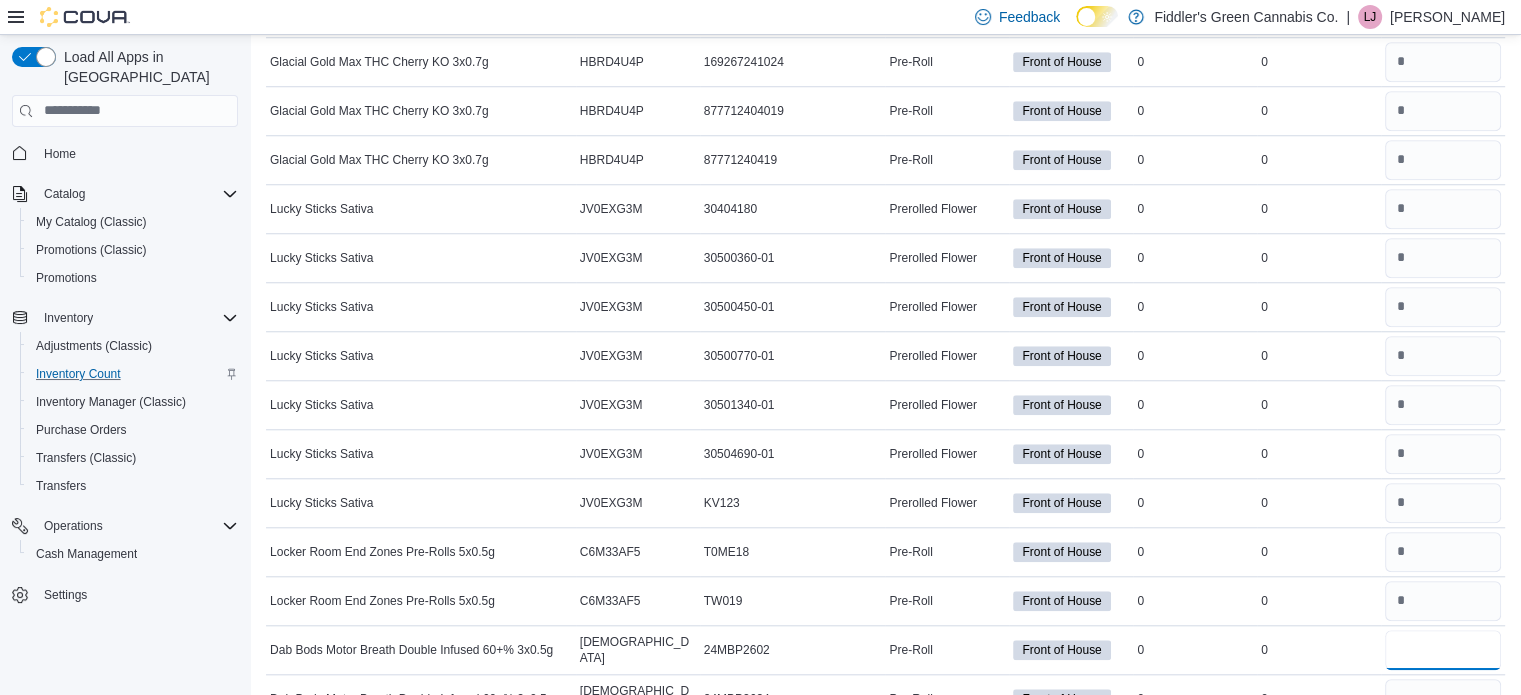 type on "*" 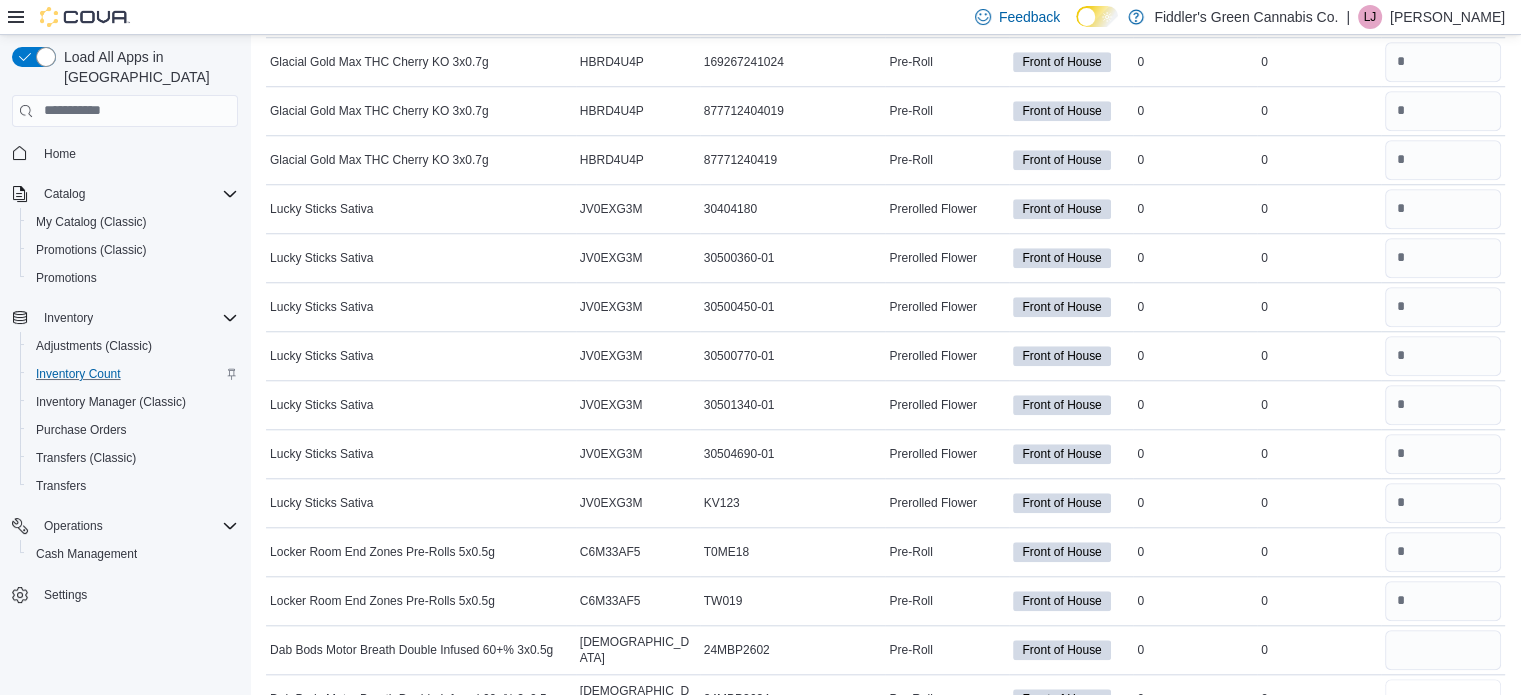 type 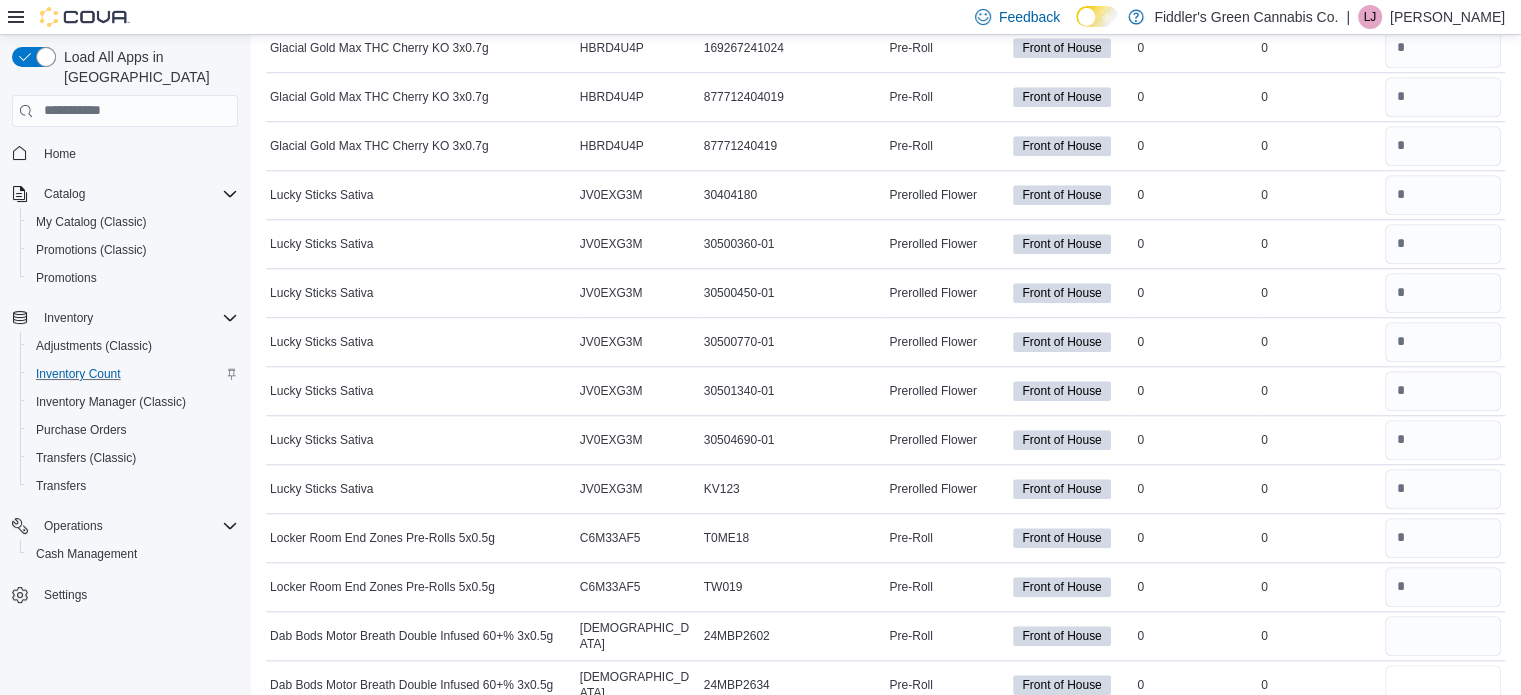 type on "*" 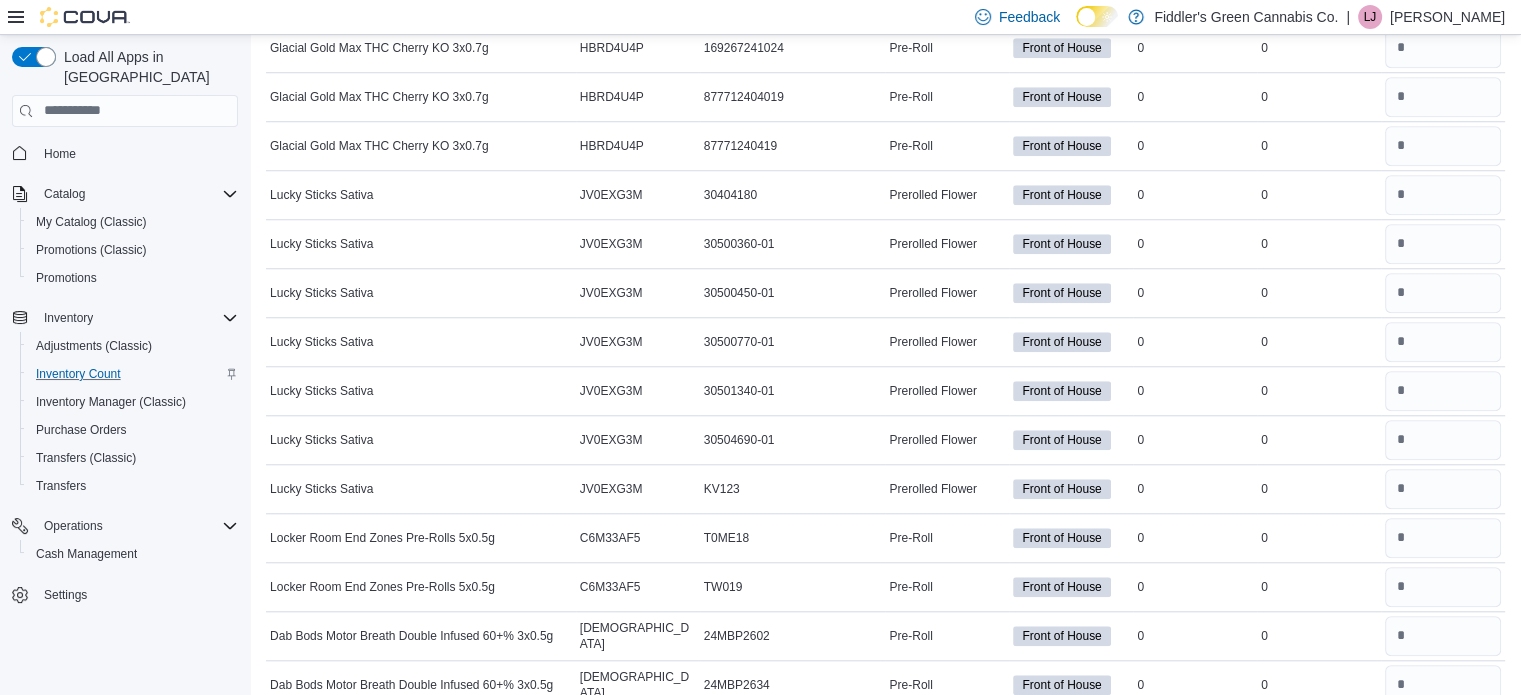 type 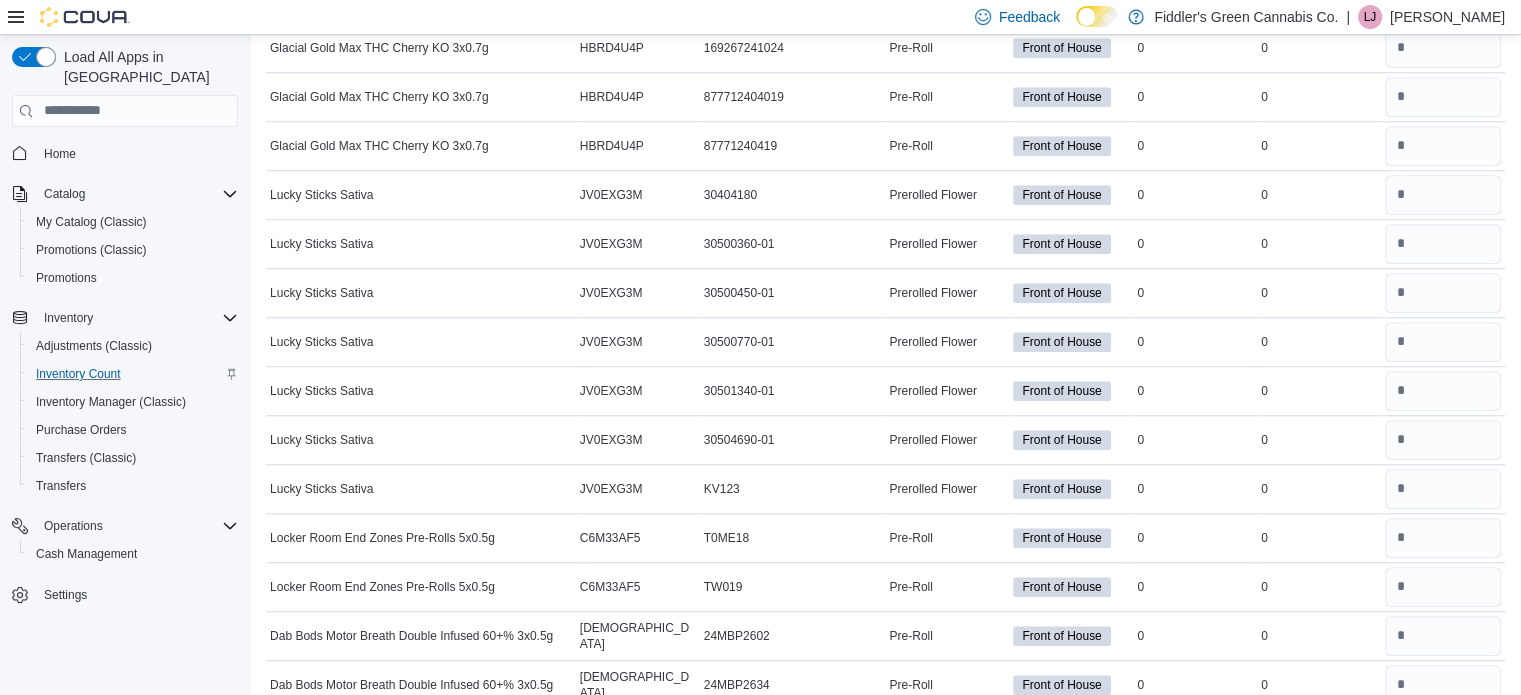 scroll, scrollTop: 2116, scrollLeft: 0, axis: vertical 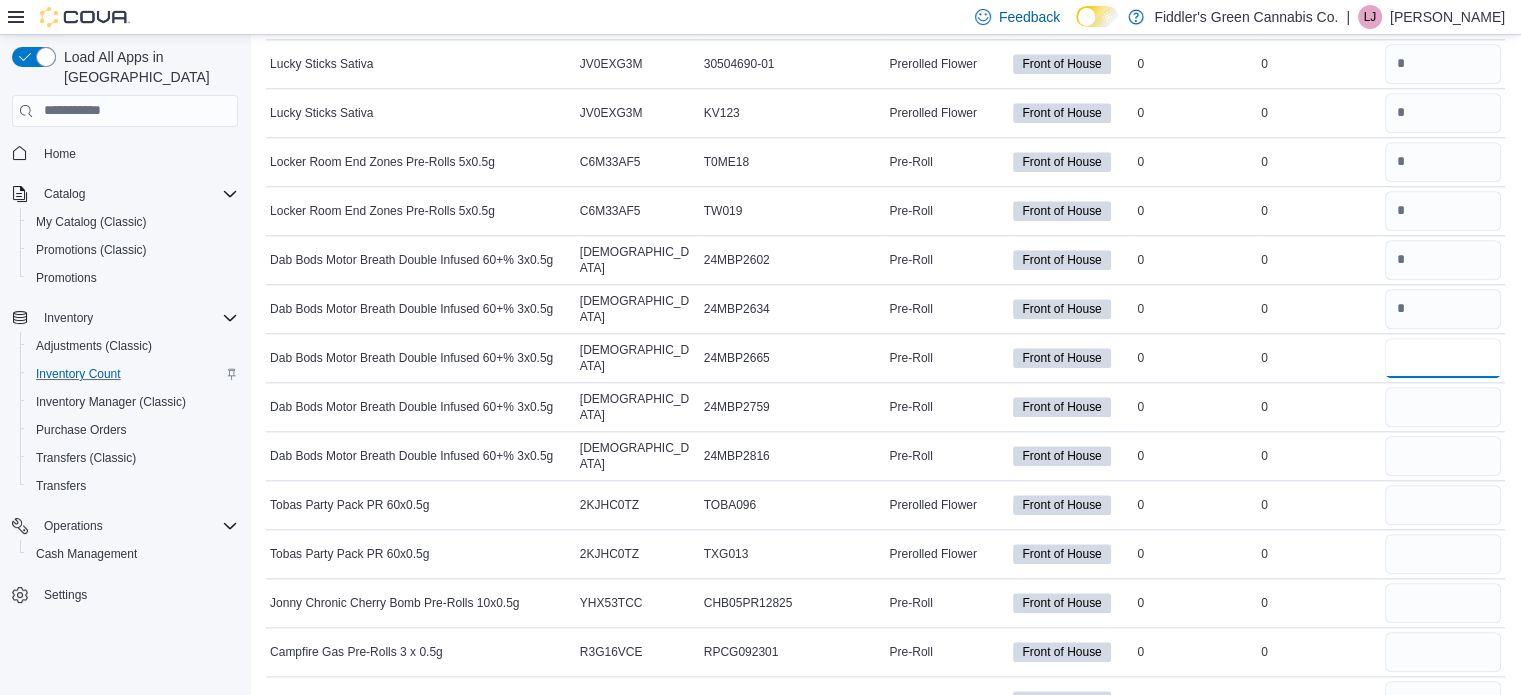 type on "*" 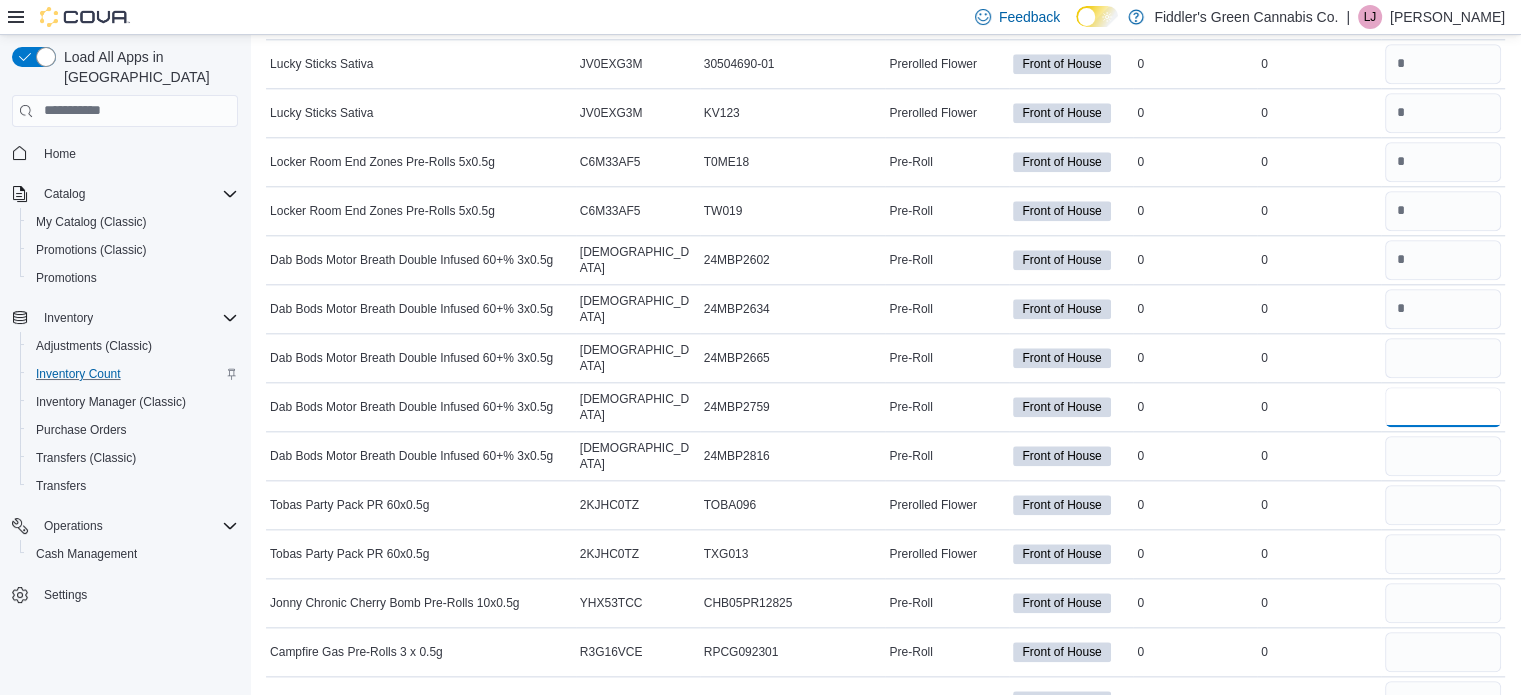 type 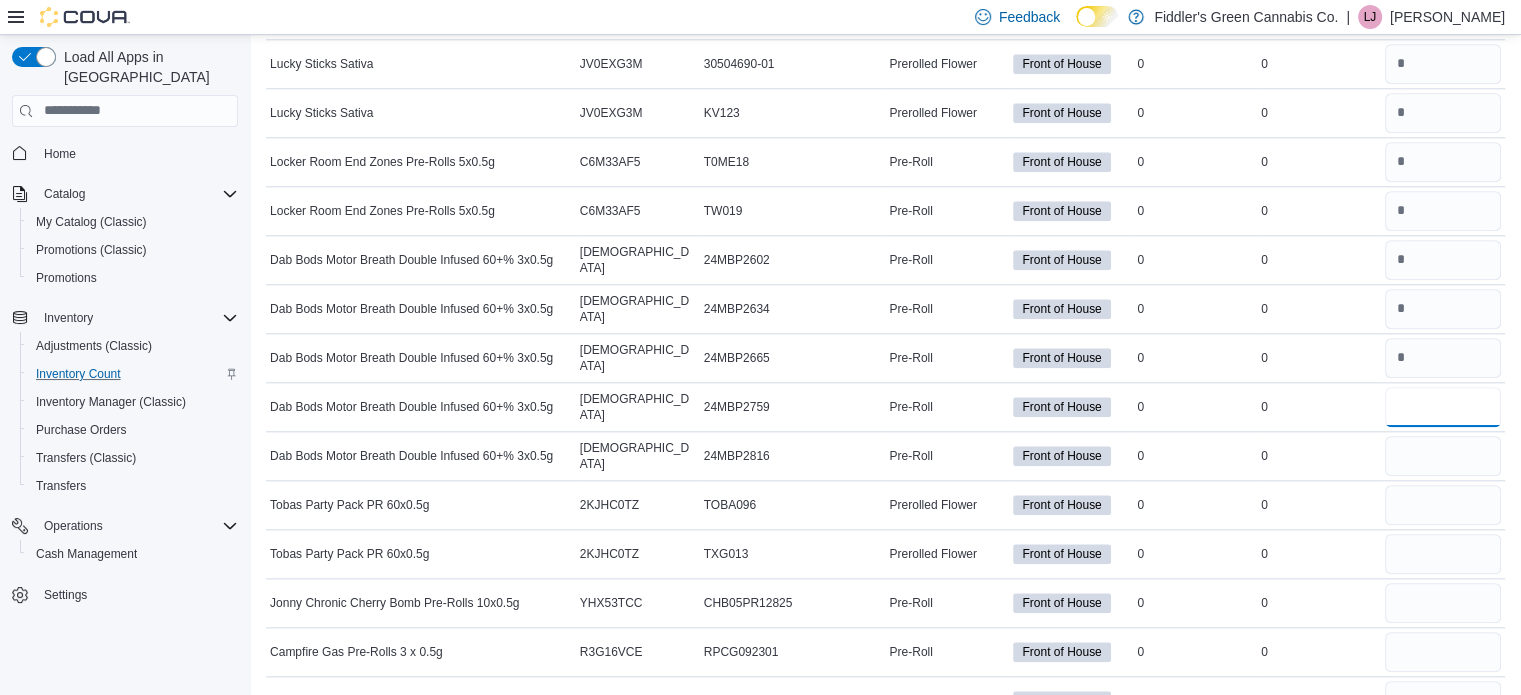 type on "*" 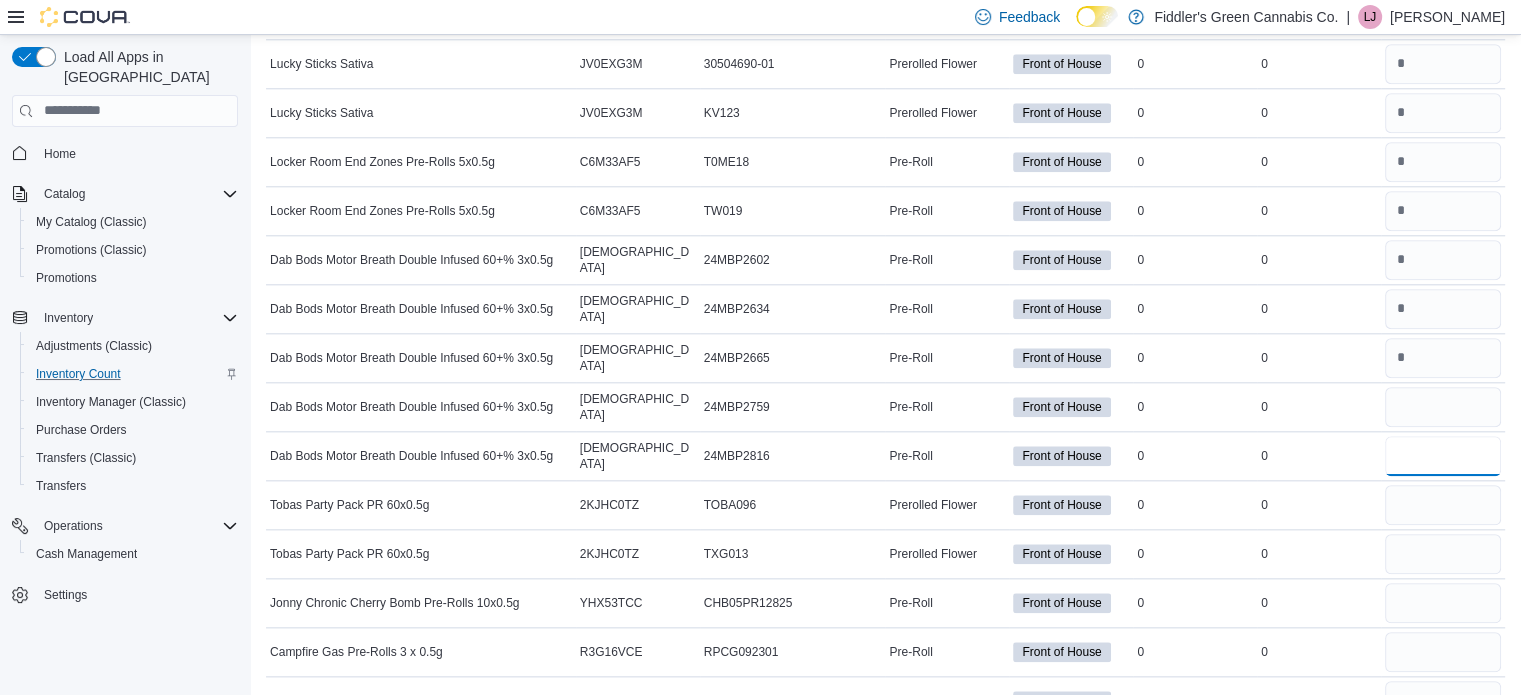 type 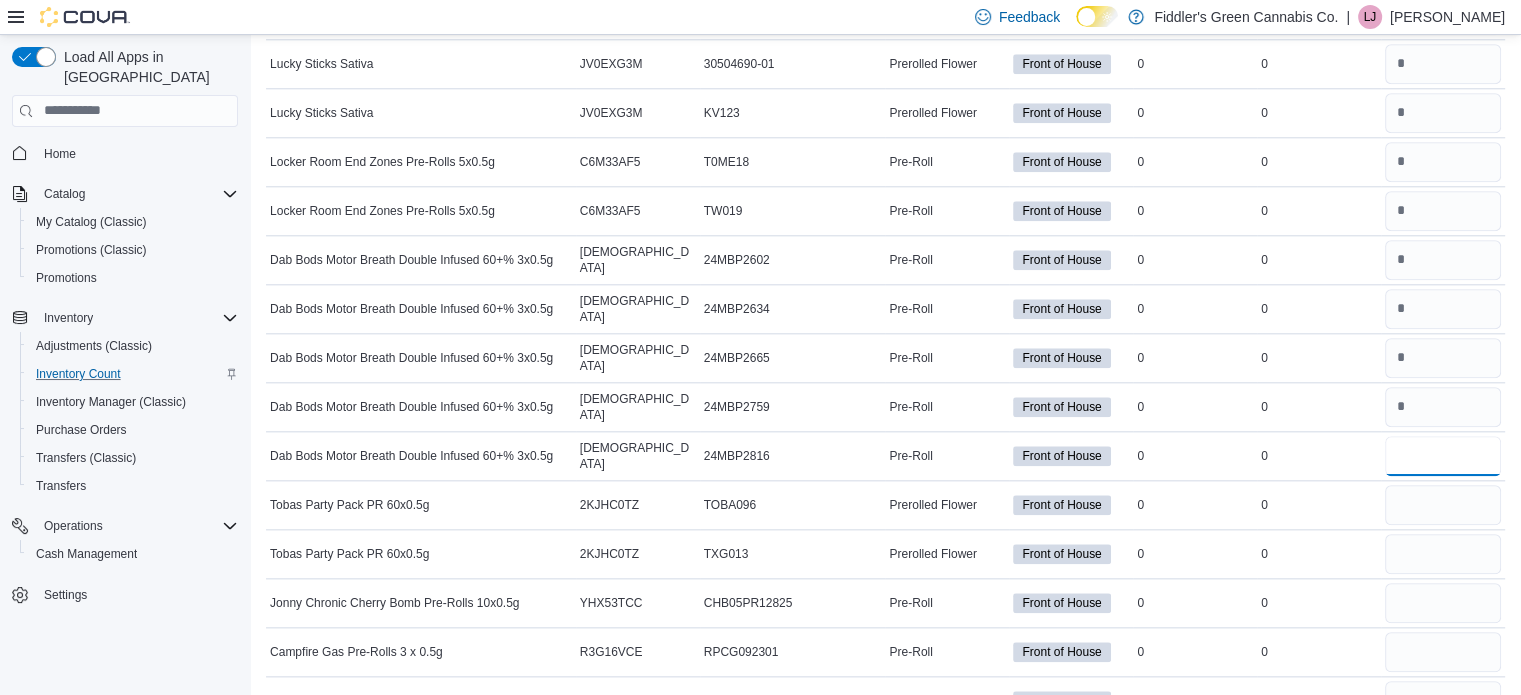 type on "*" 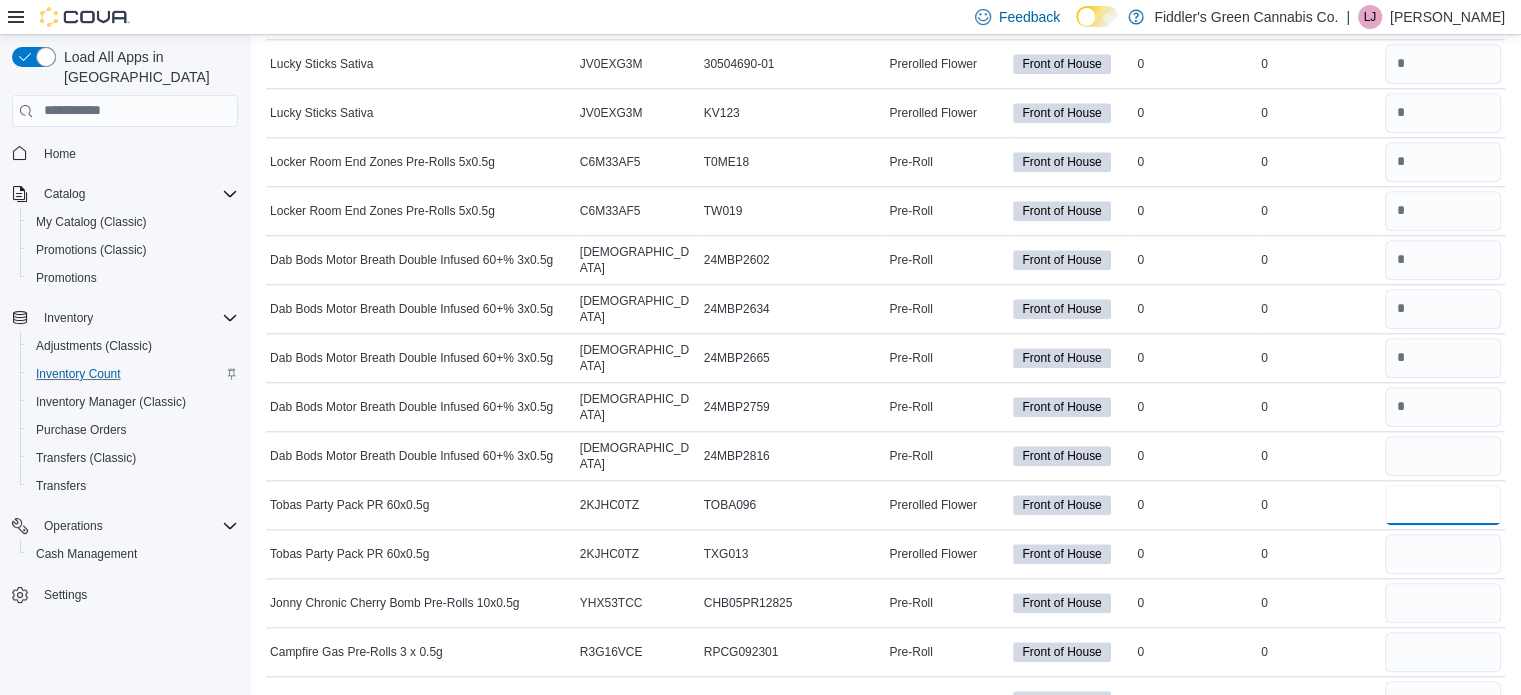 type 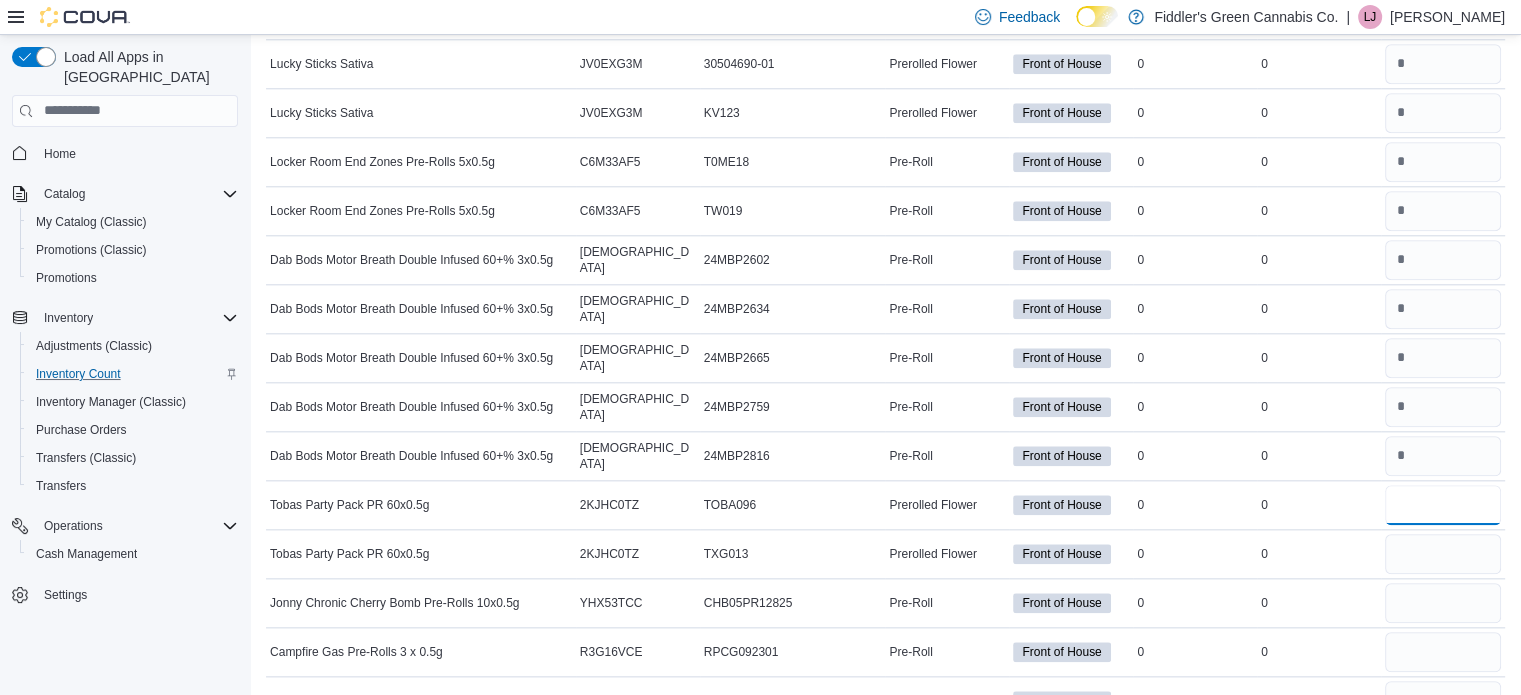 type on "**" 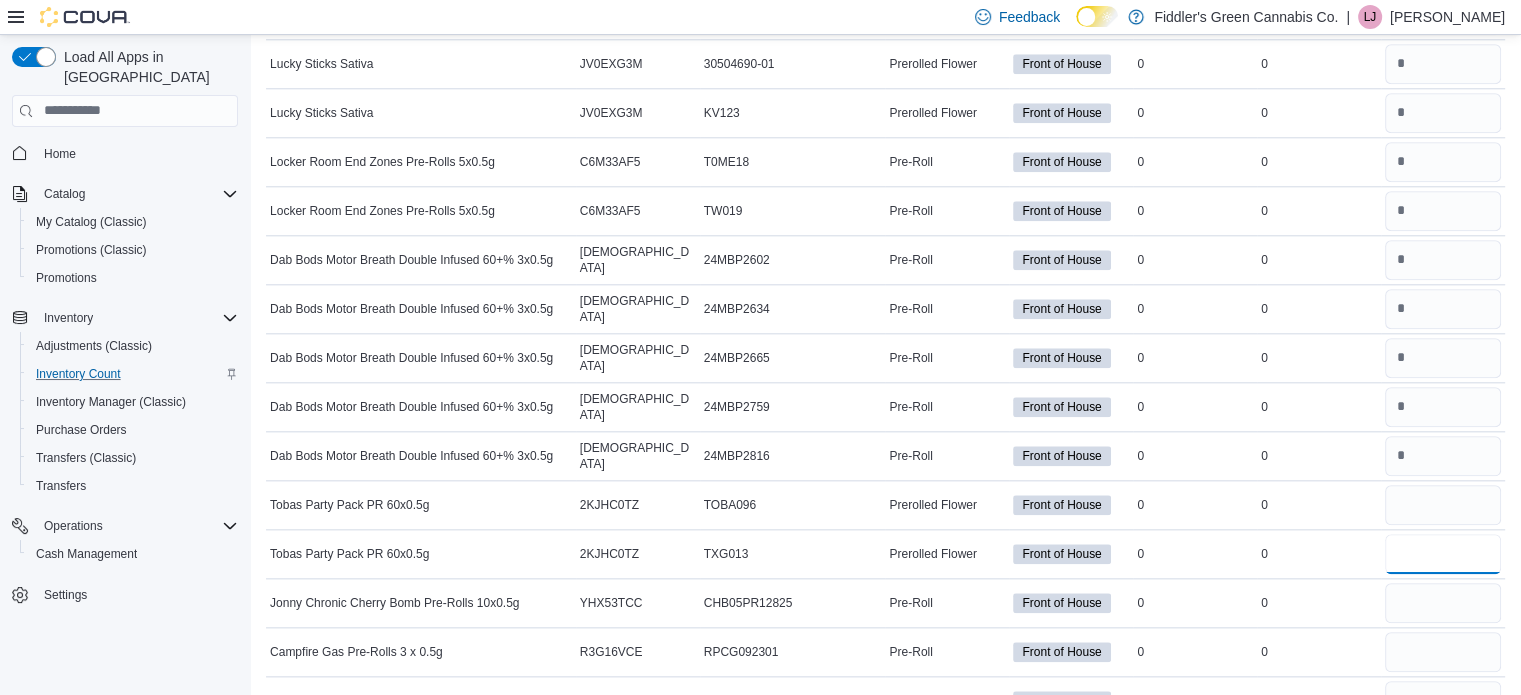 type 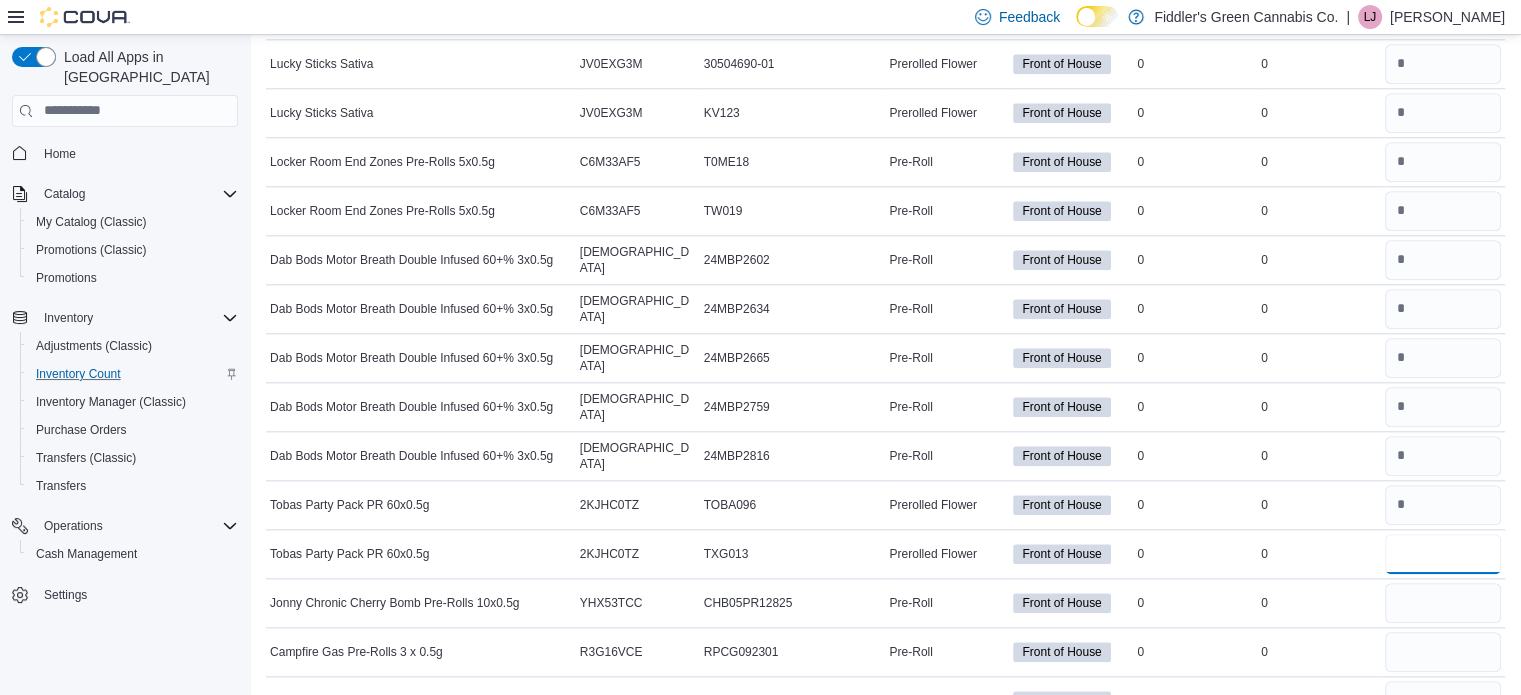 type on "*" 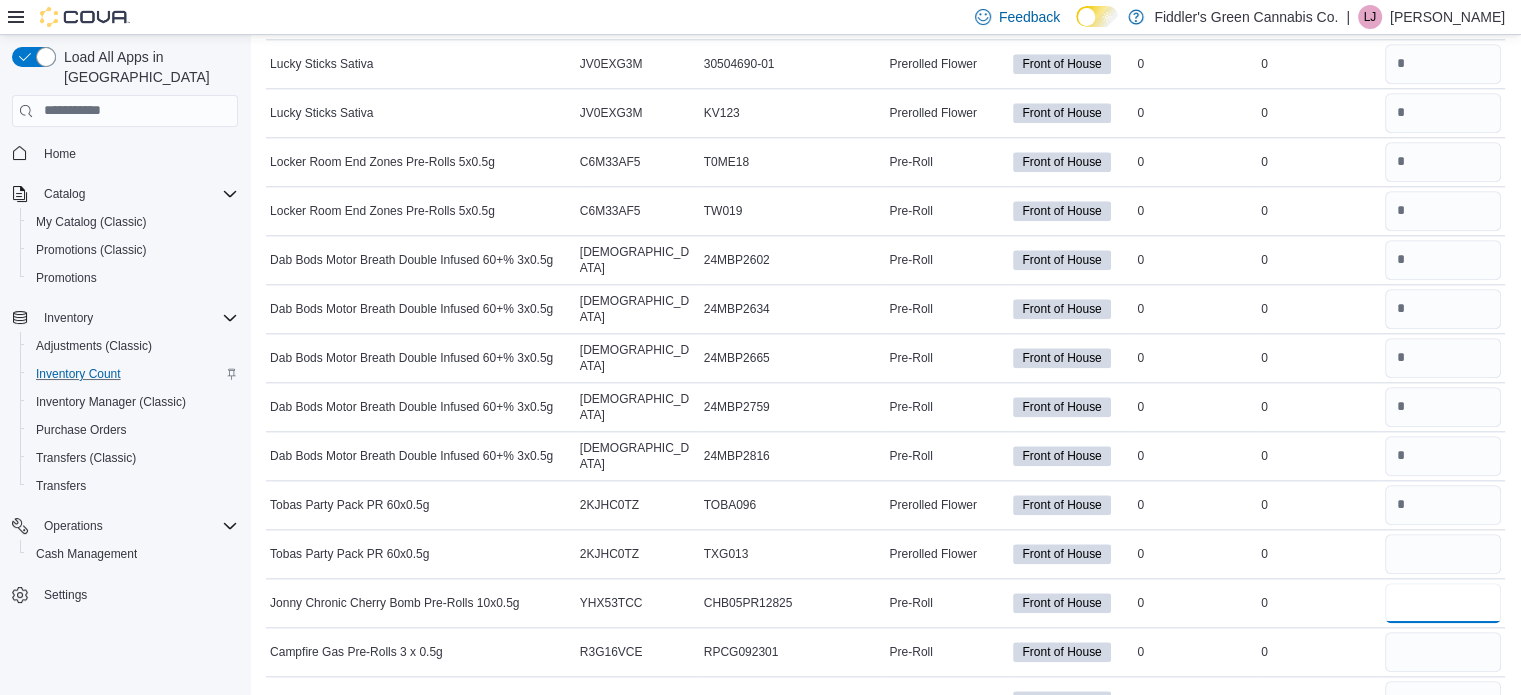 type 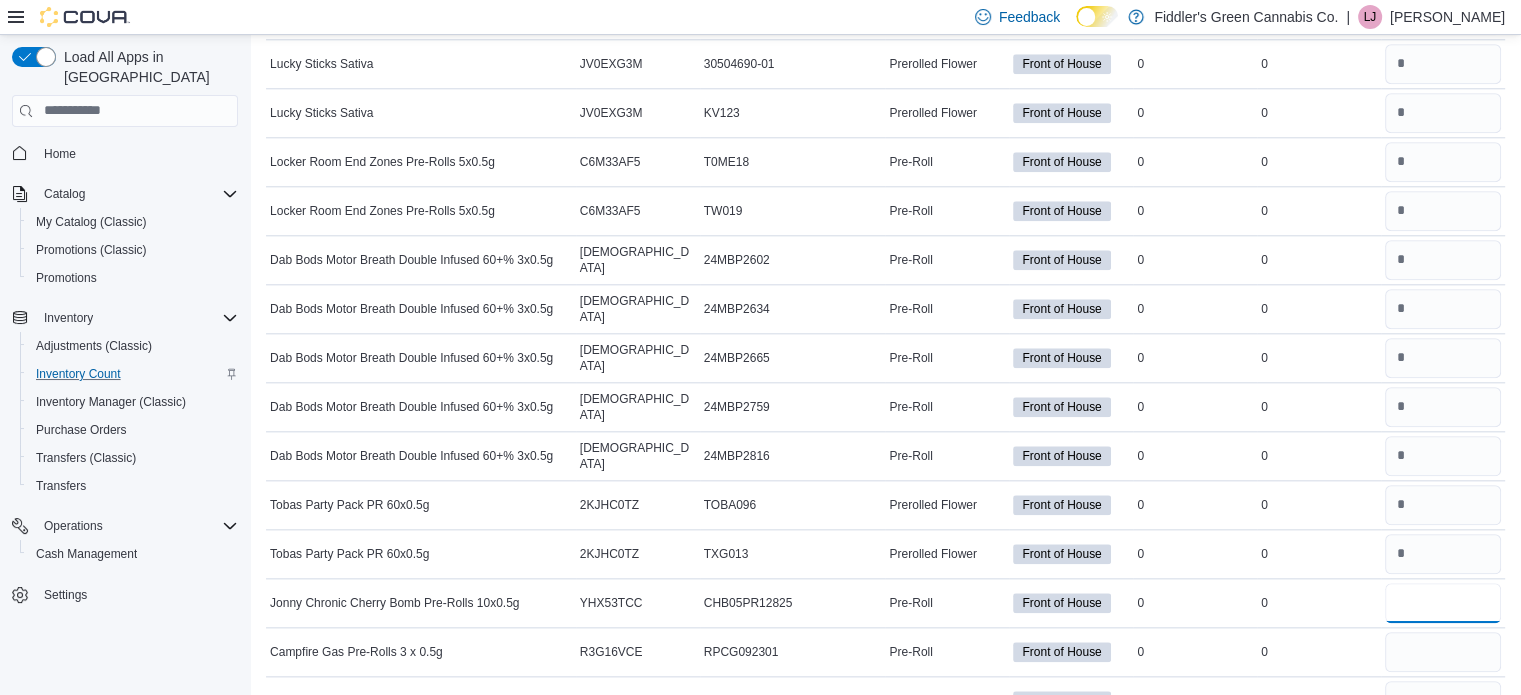 type on "*" 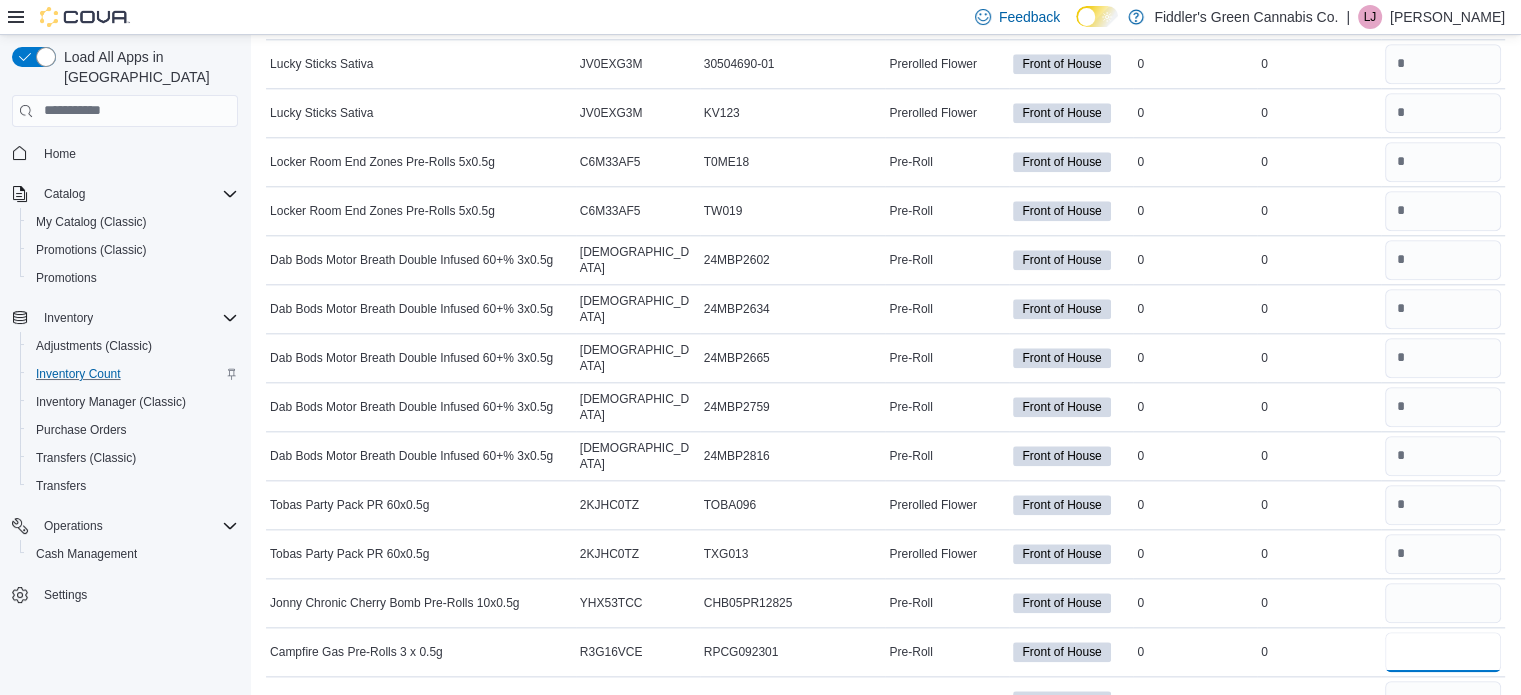 type on "*" 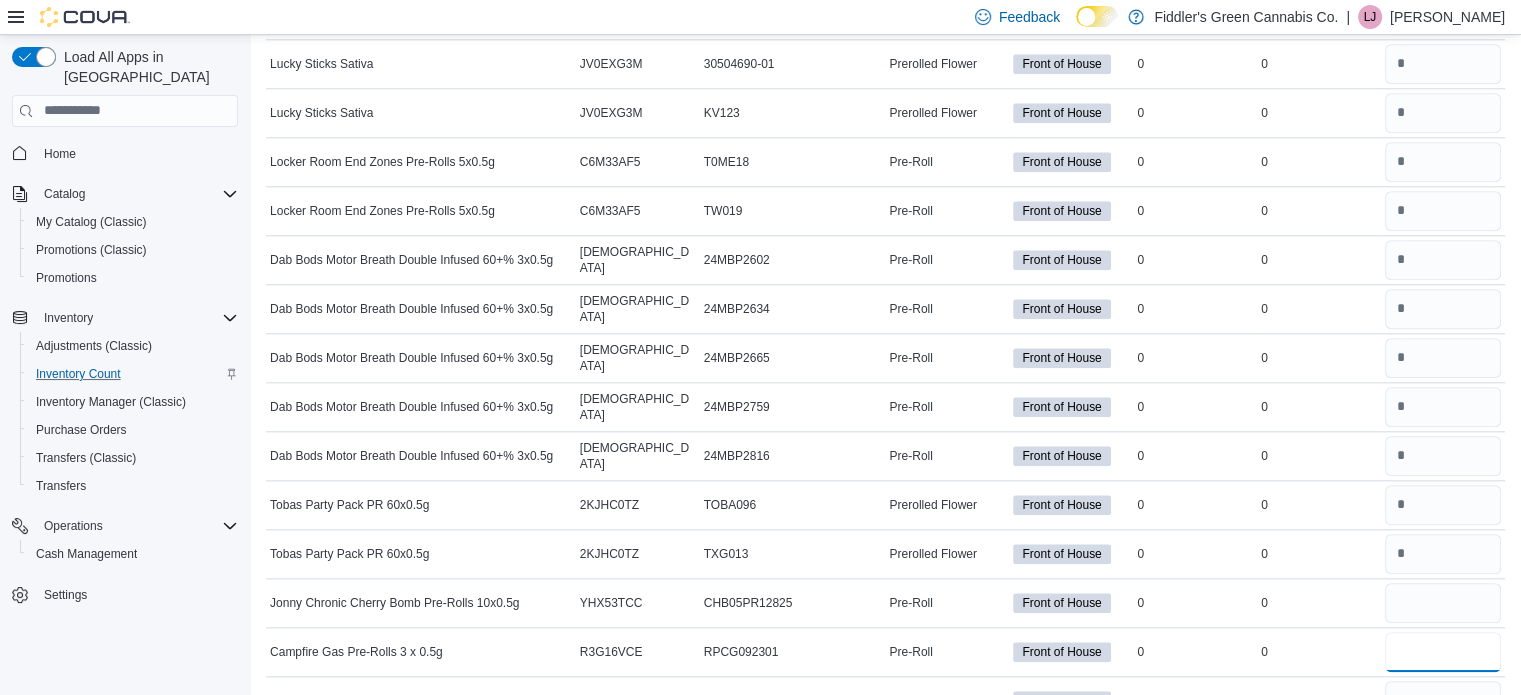 type 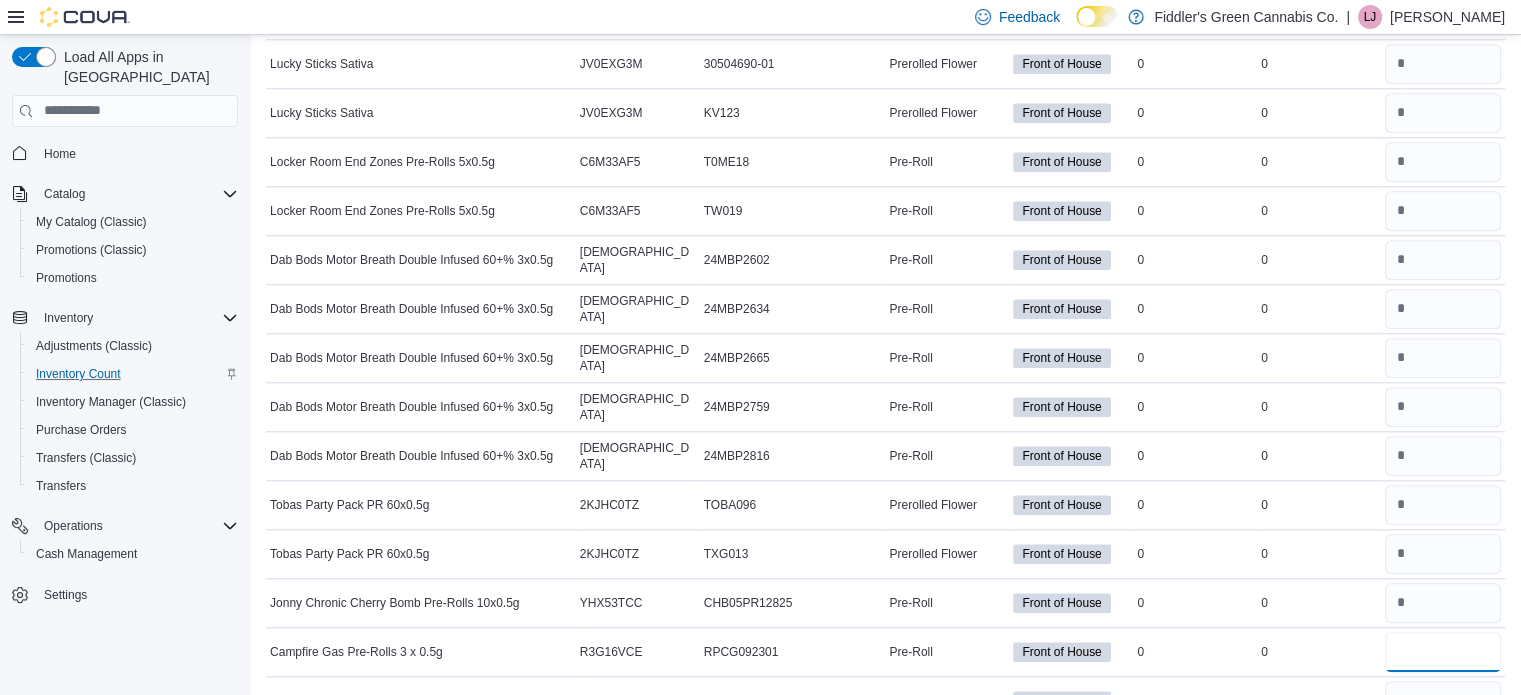 type on "*" 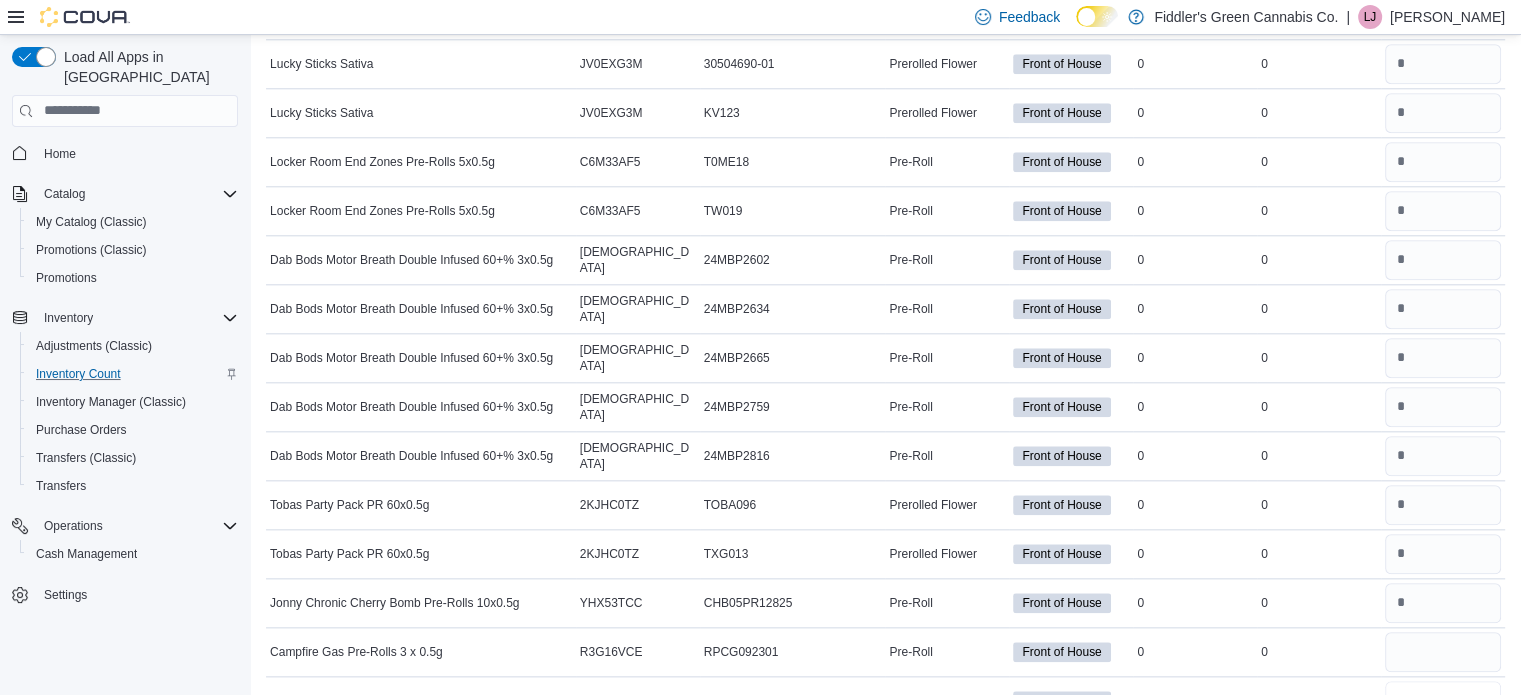type 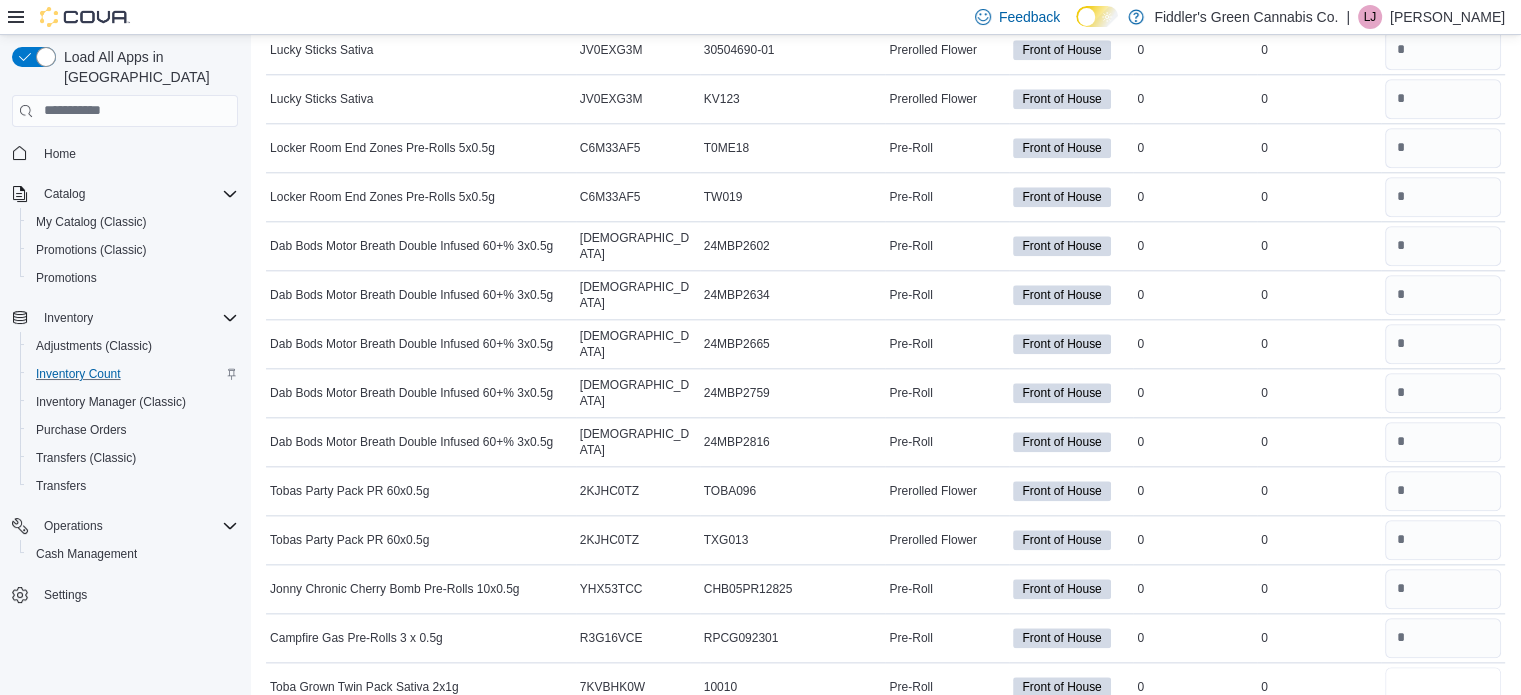 type on "*" 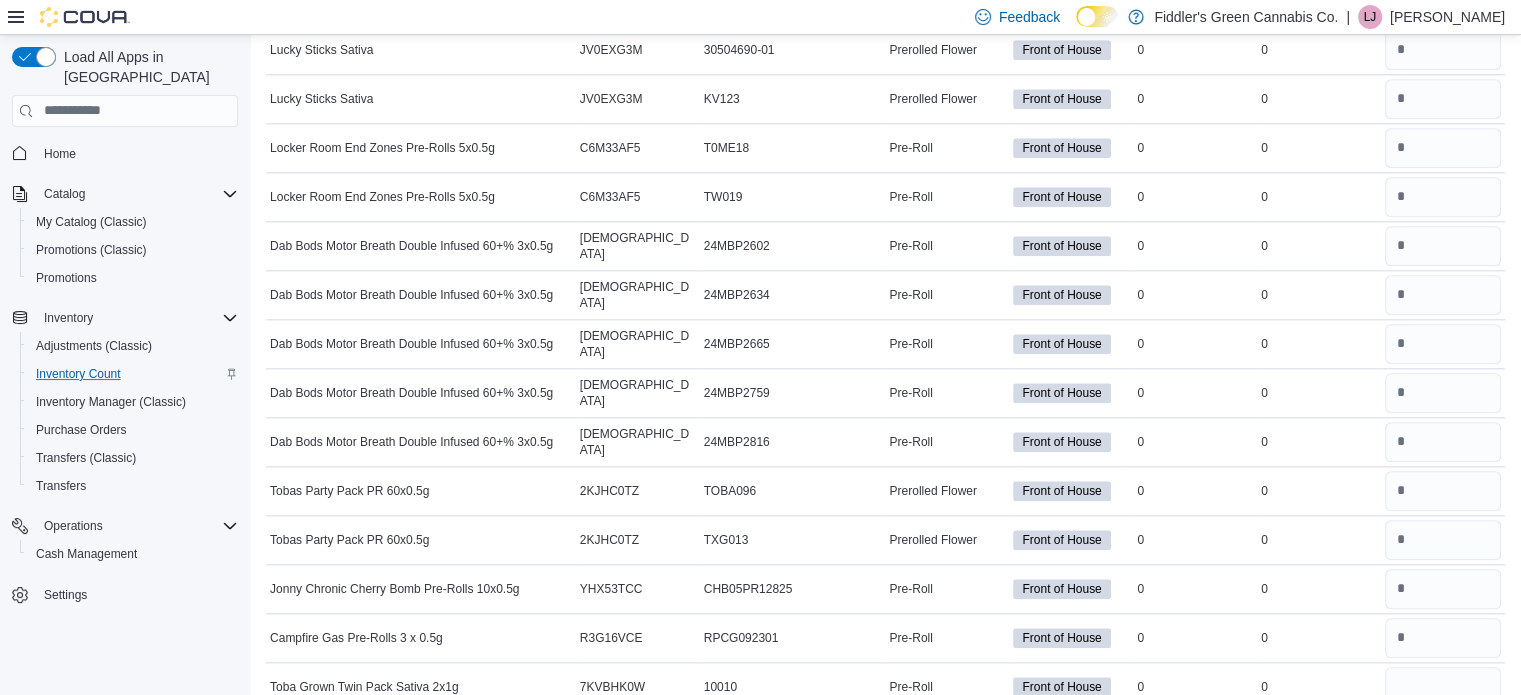 type on "*" 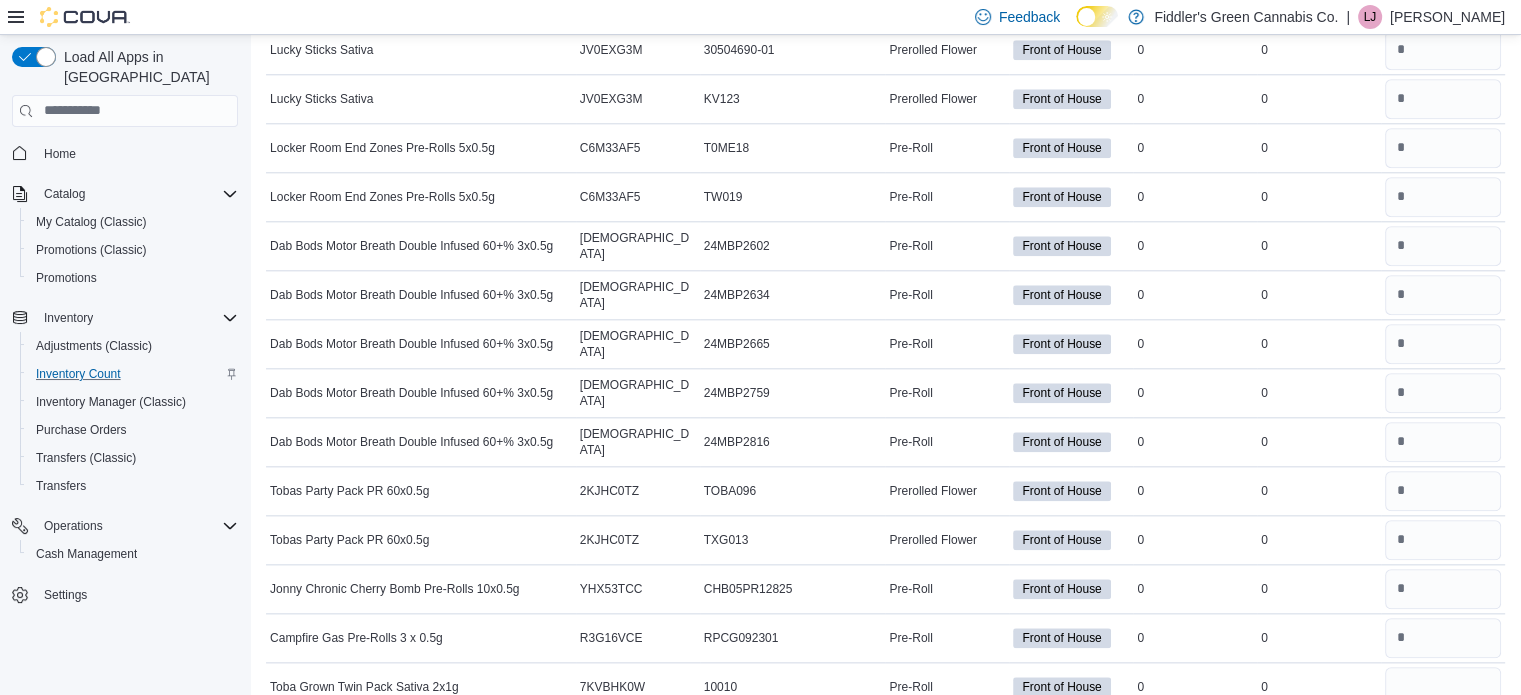 type 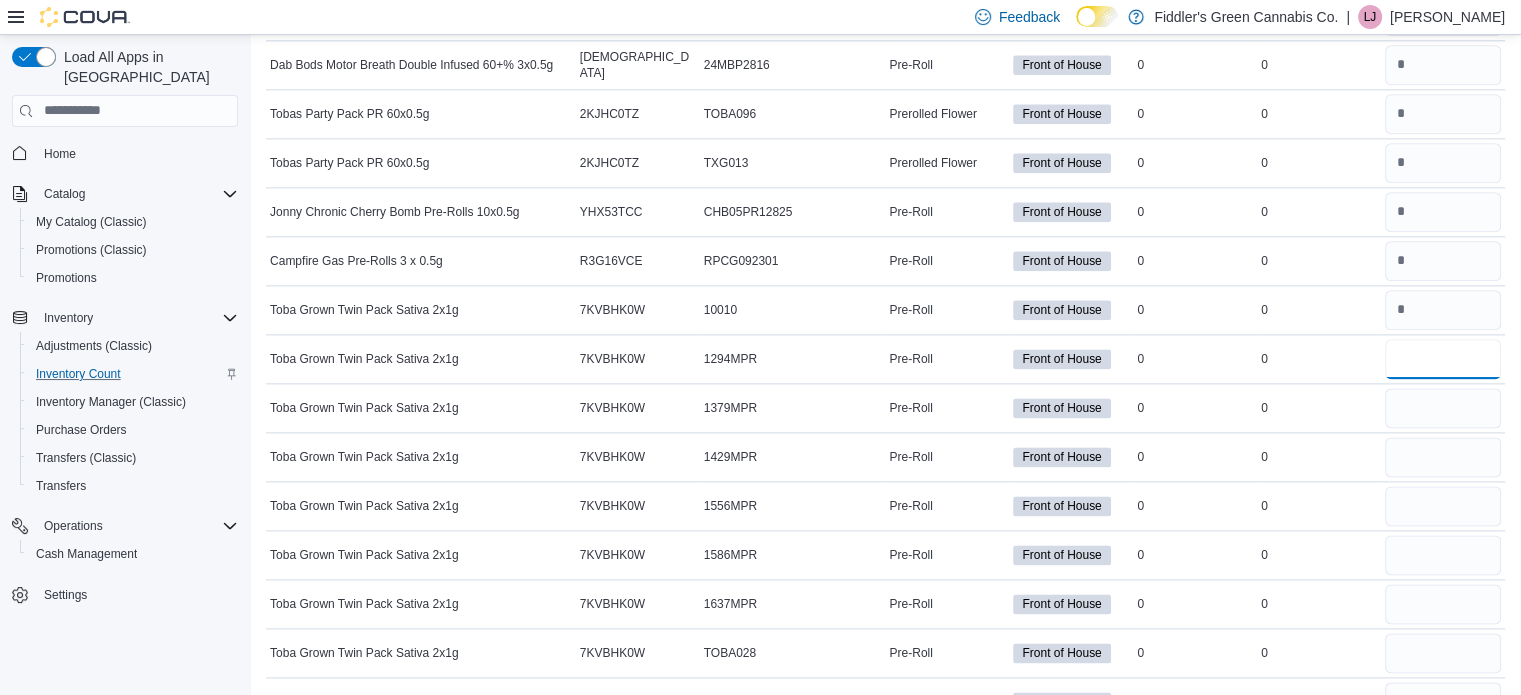 type on "**" 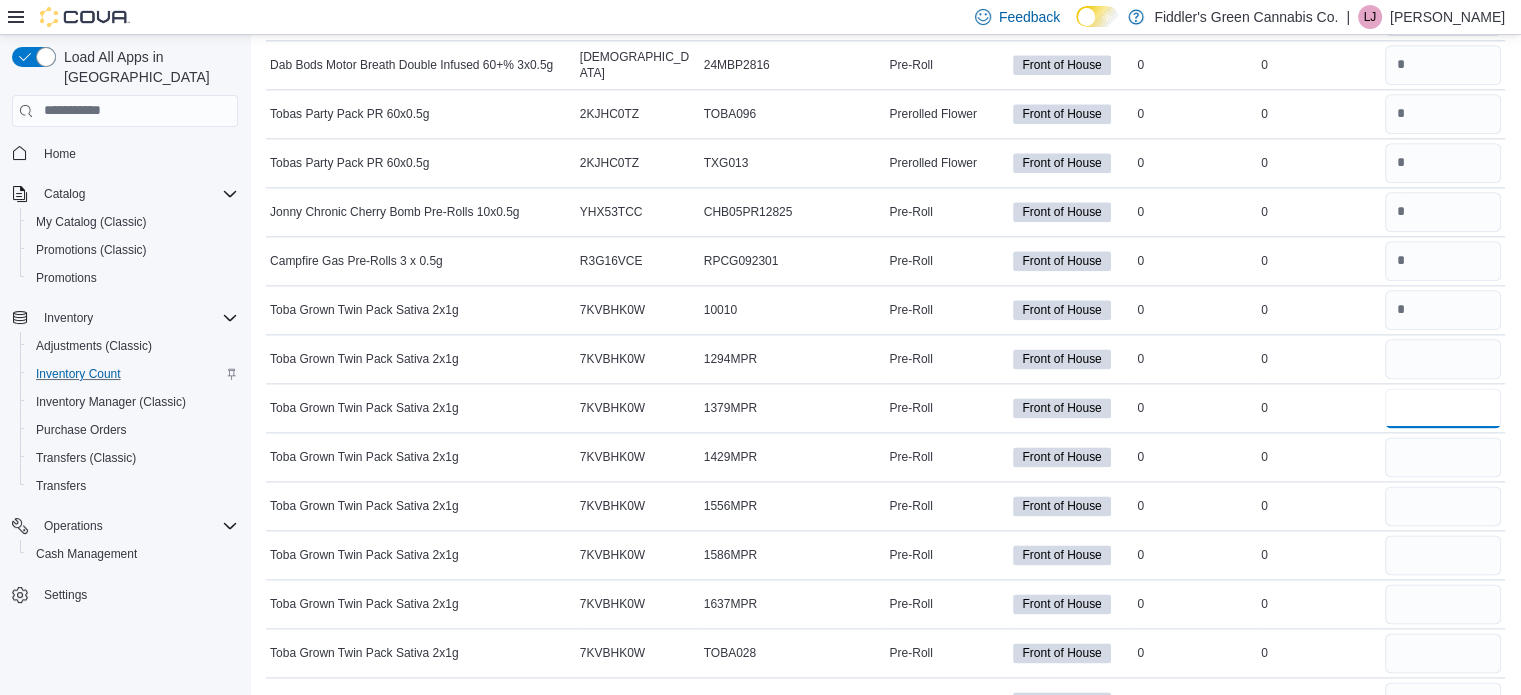 type 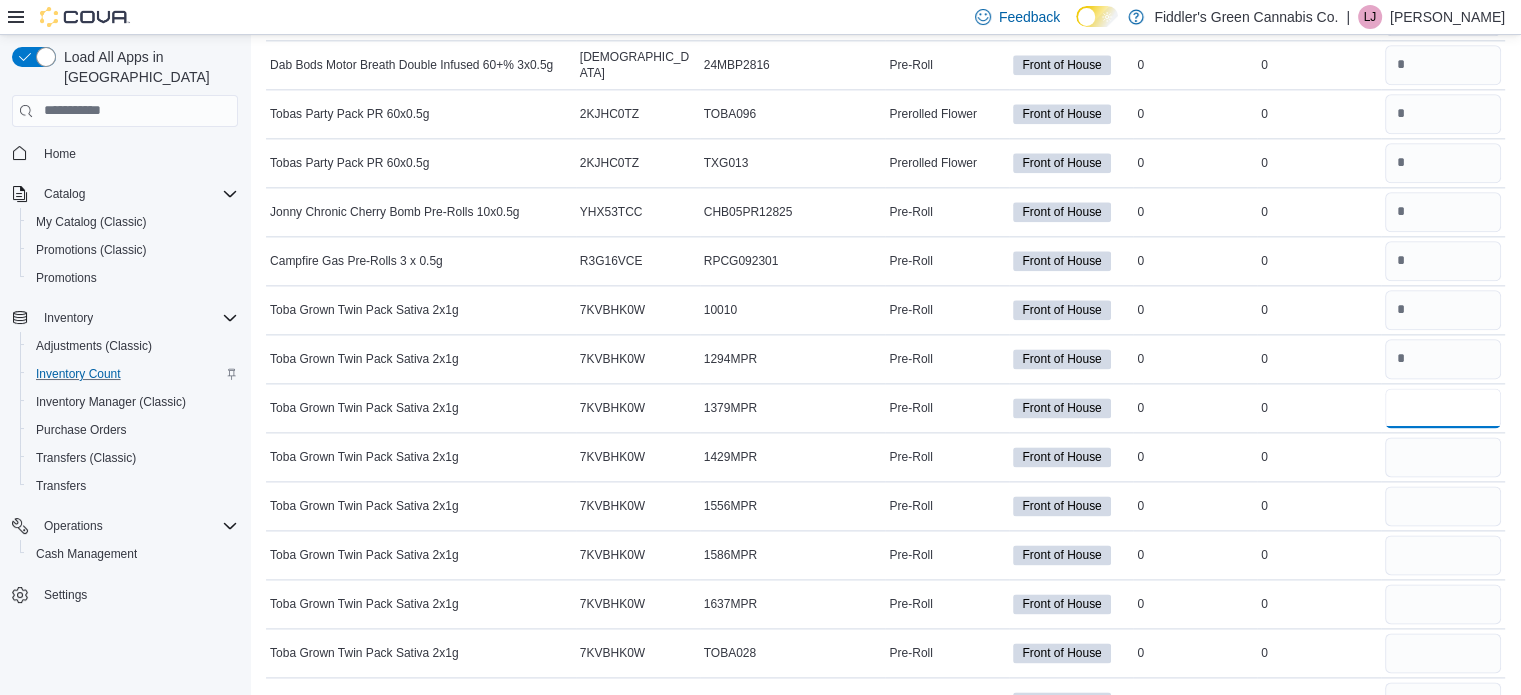 type on "*" 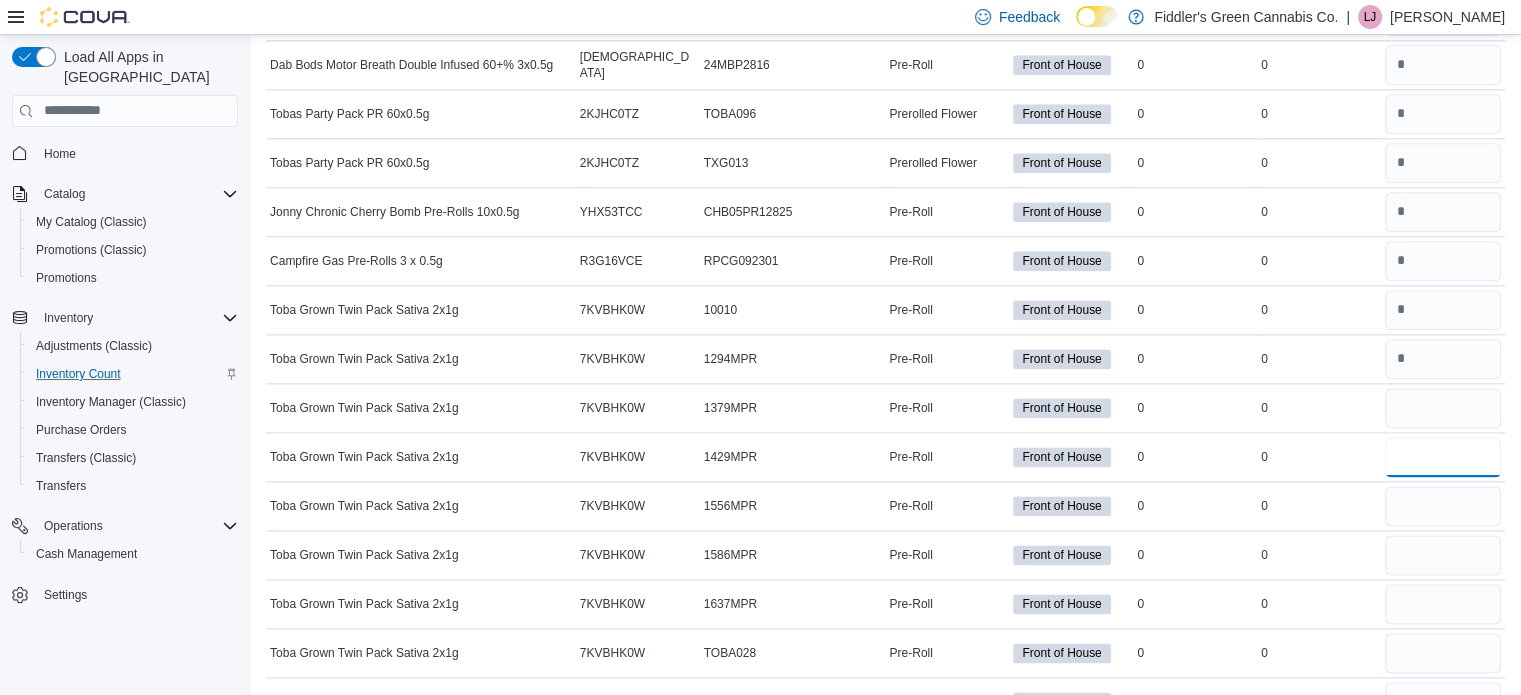 type 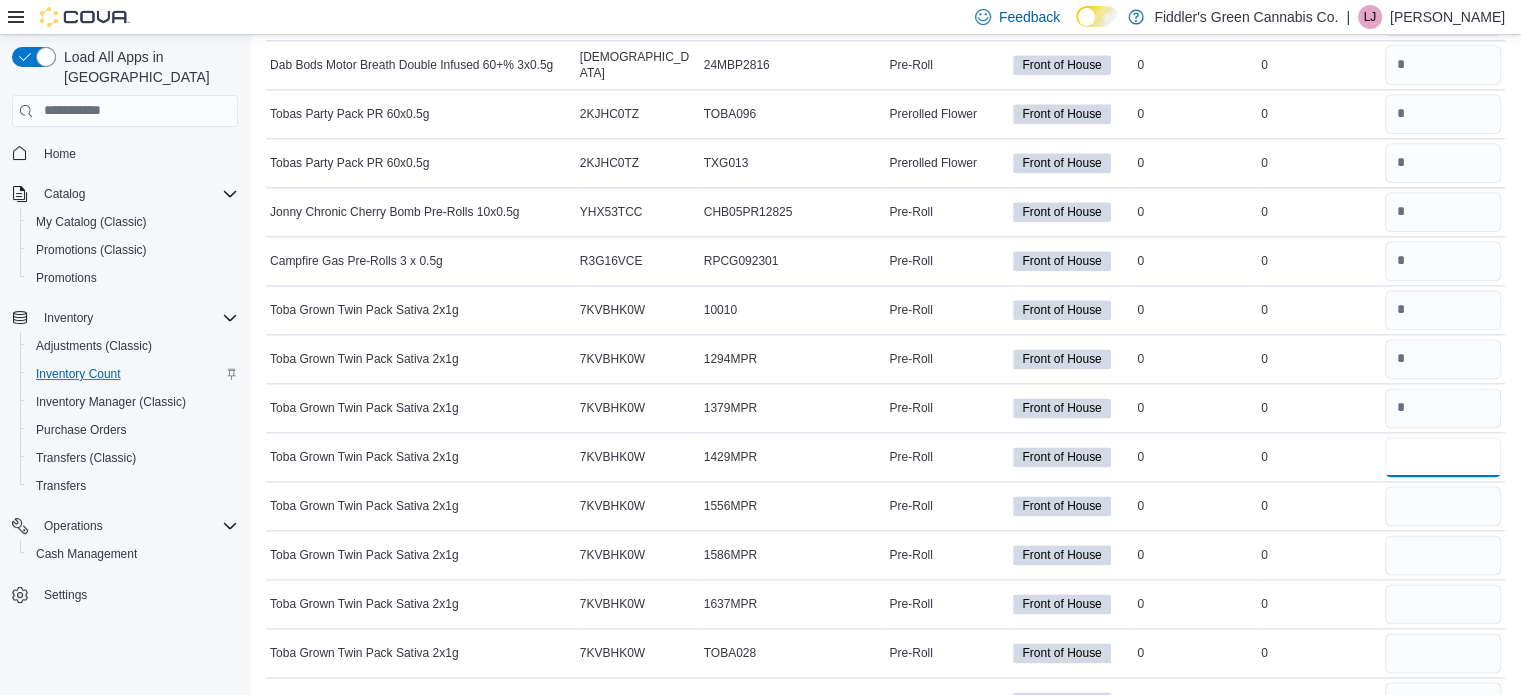 type on "*" 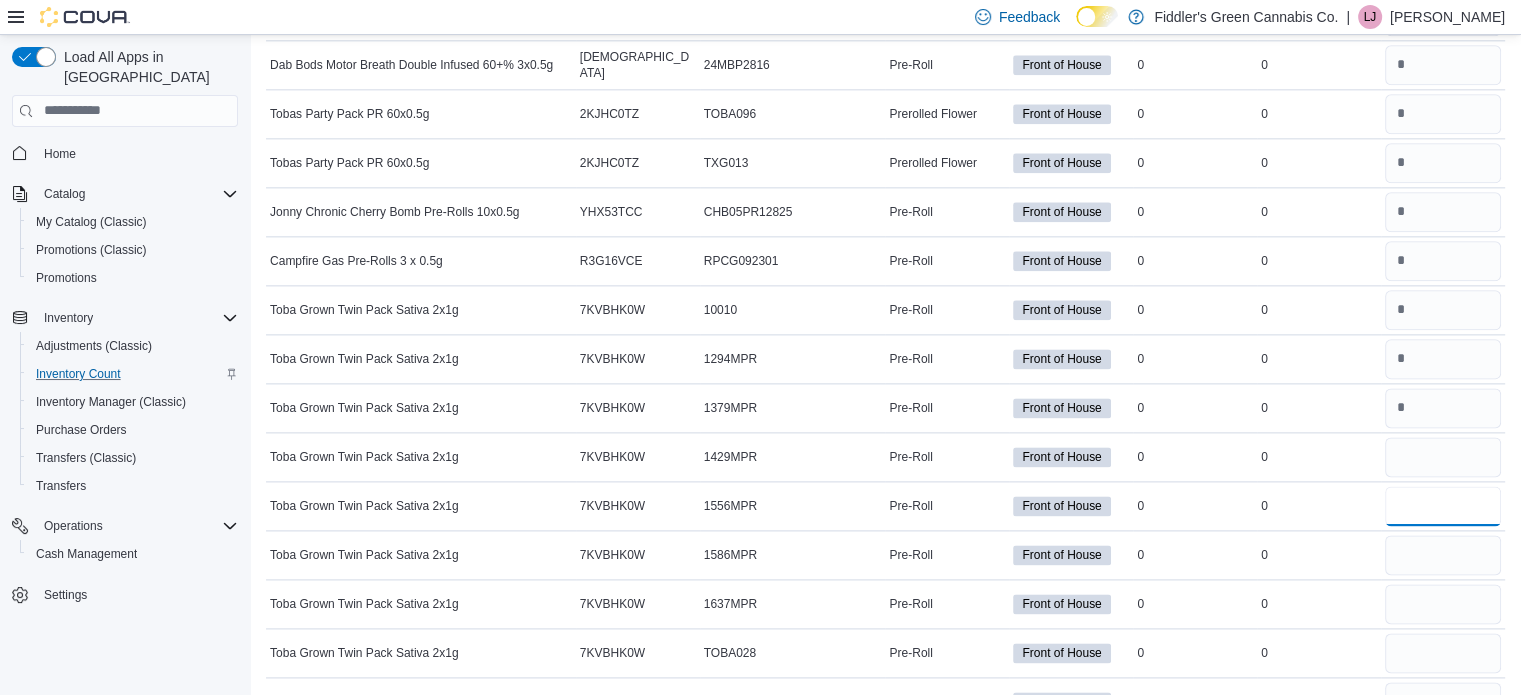 type 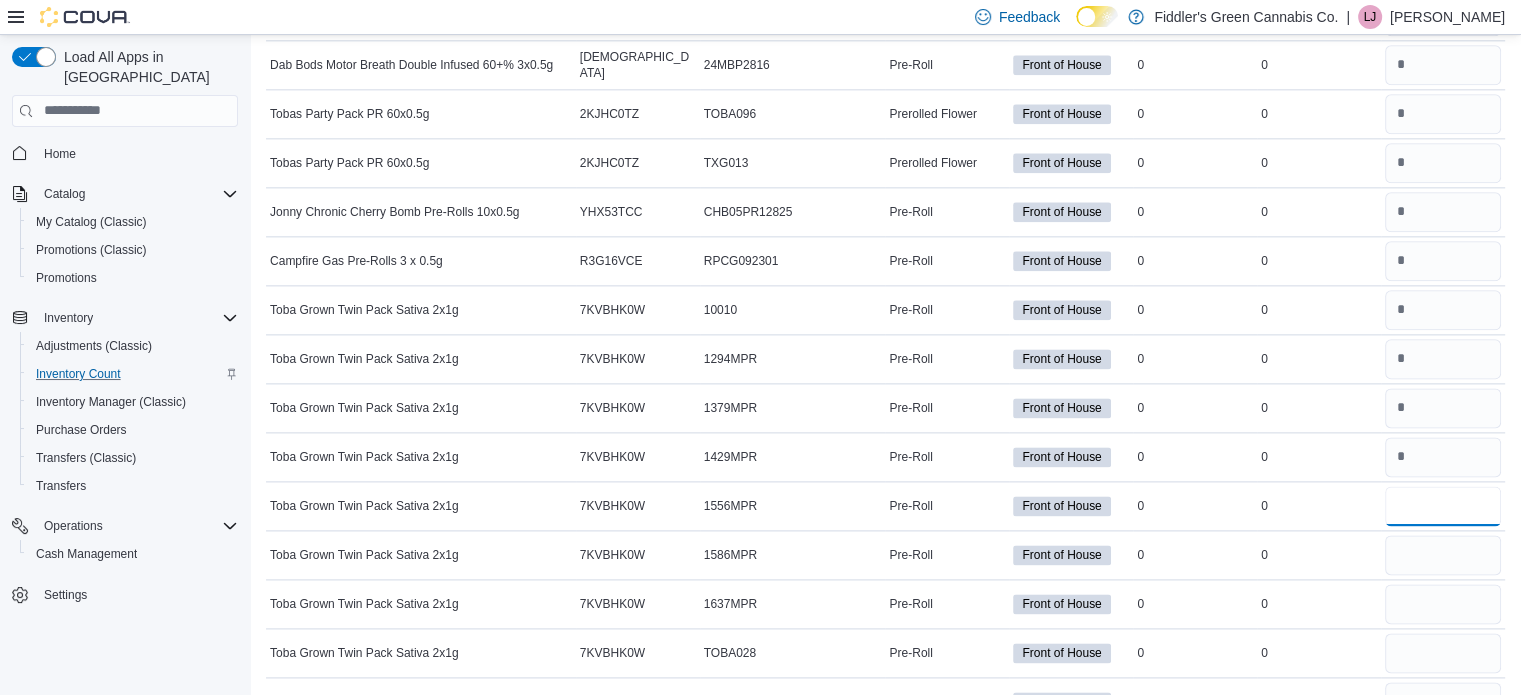 type on "*" 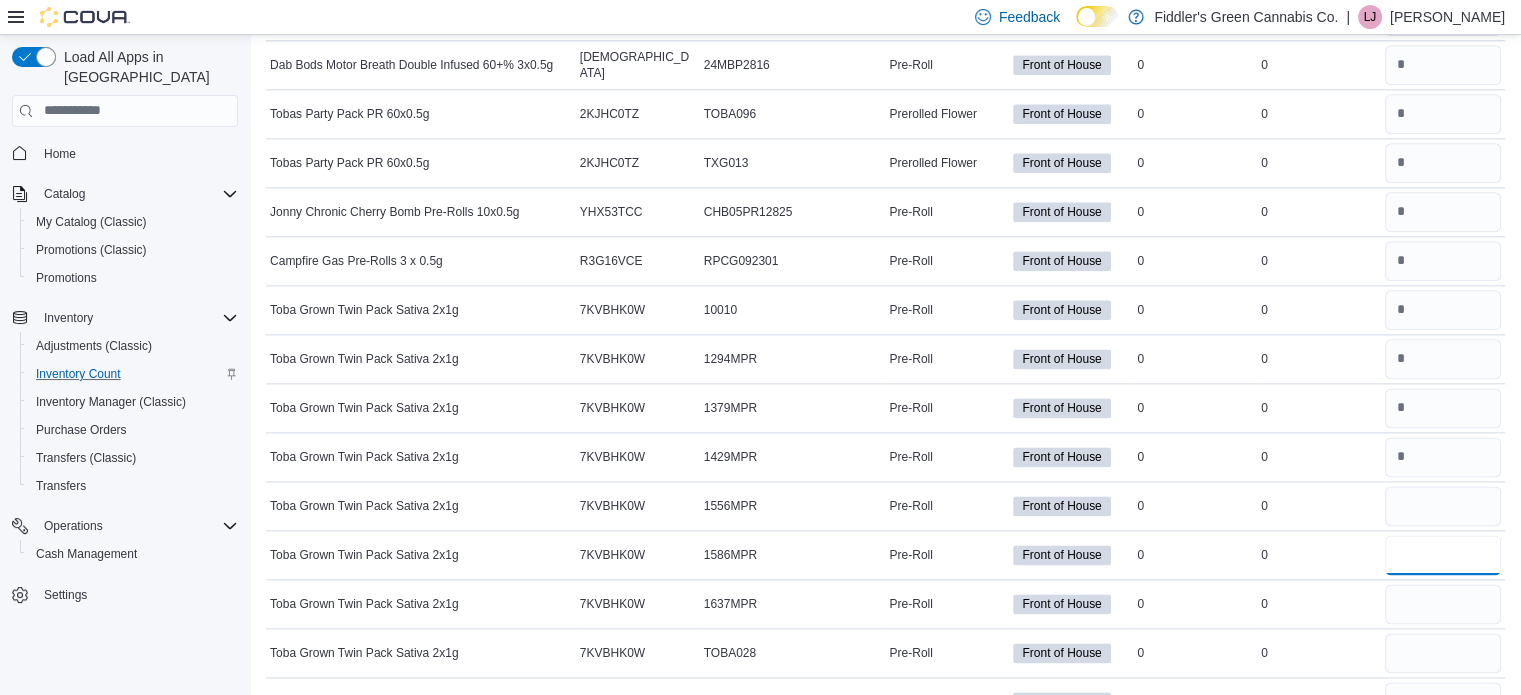 type 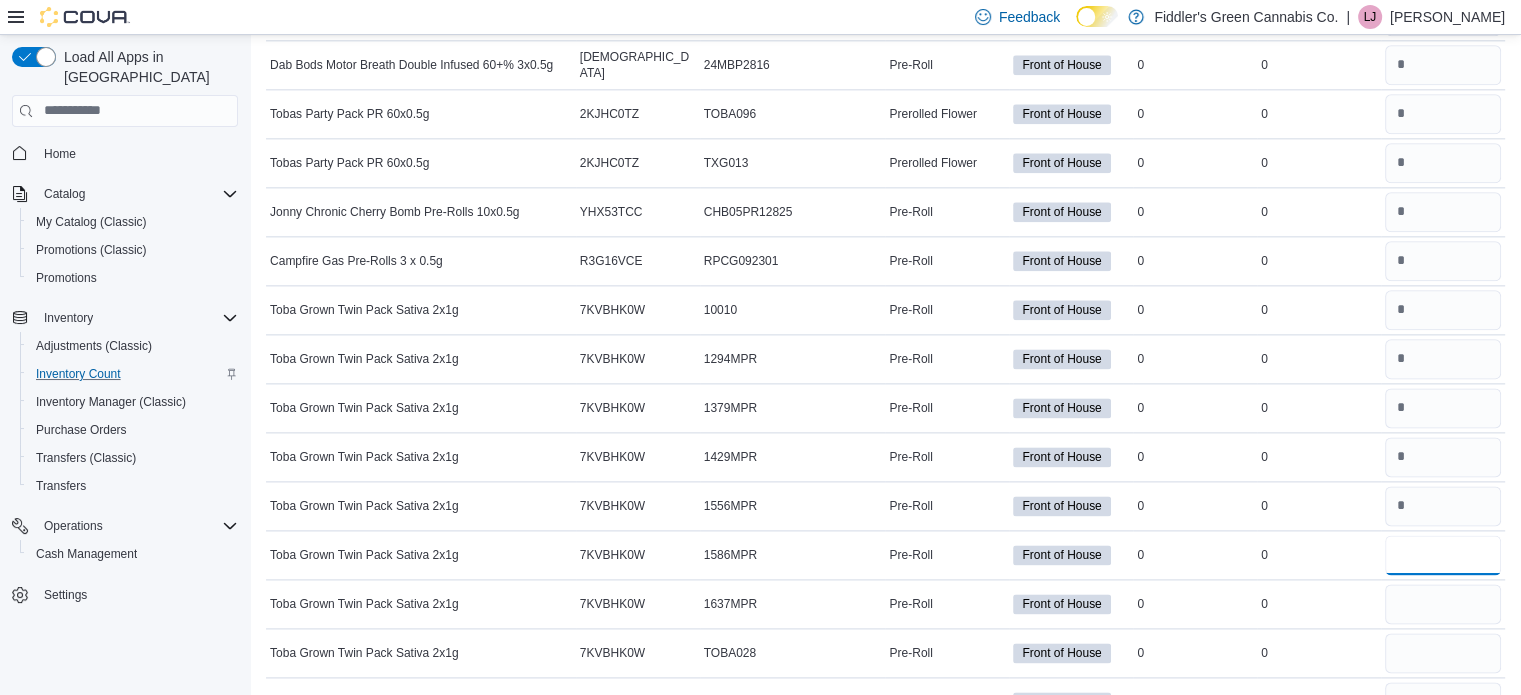 type on "*" 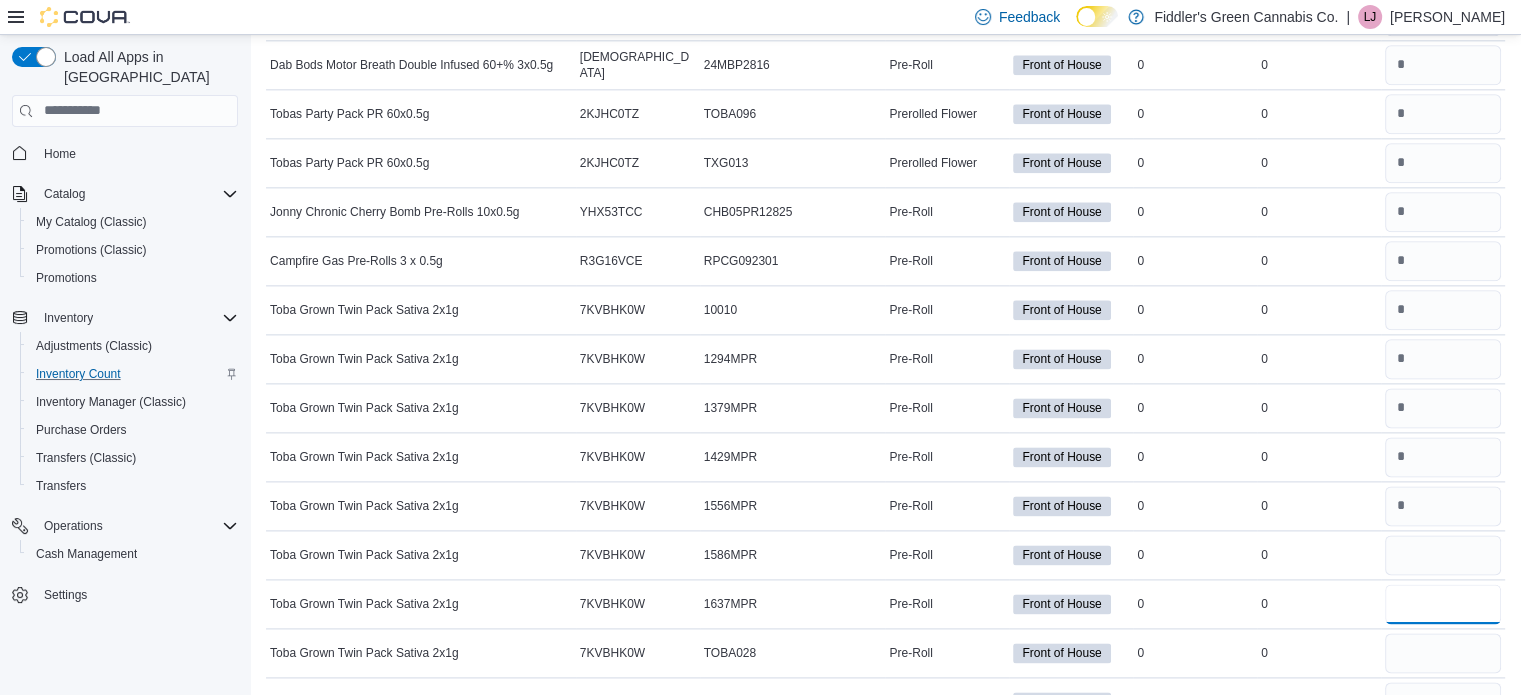 type 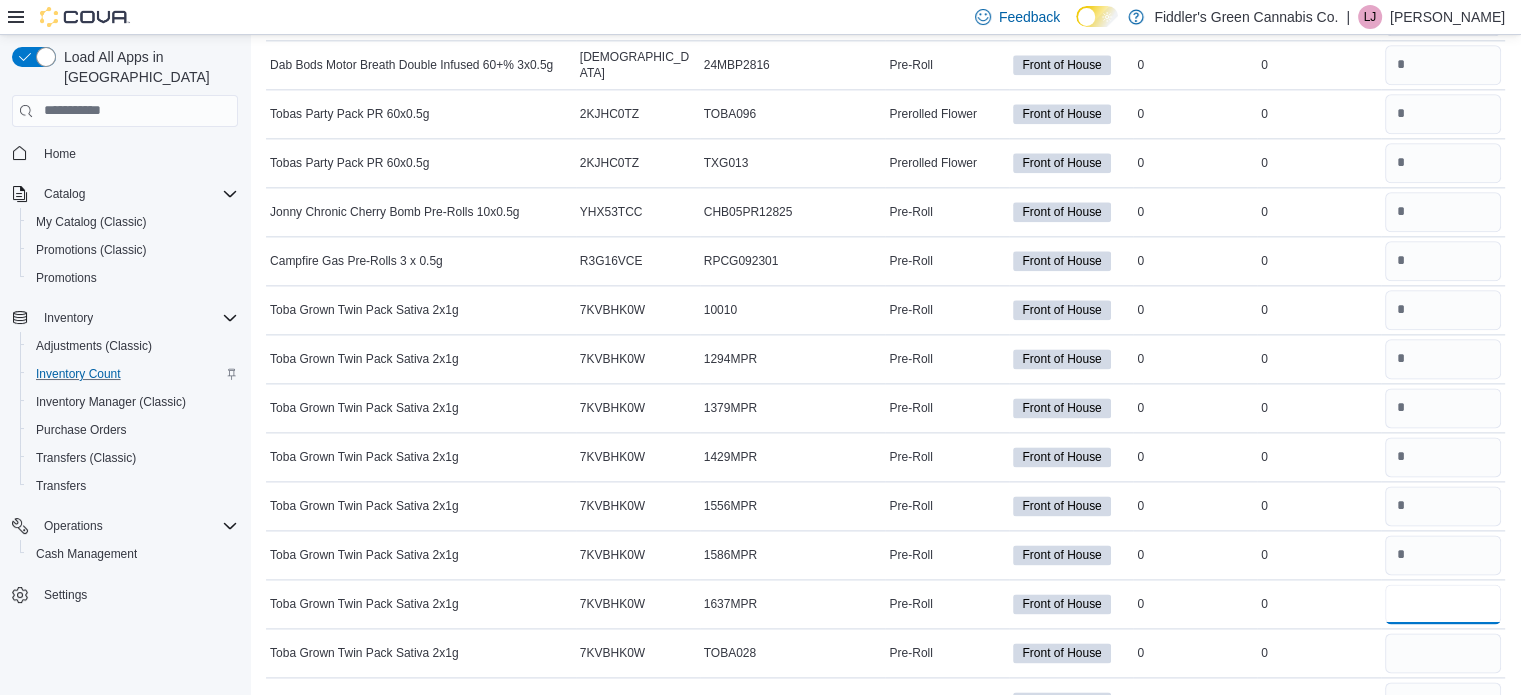 type on "*" 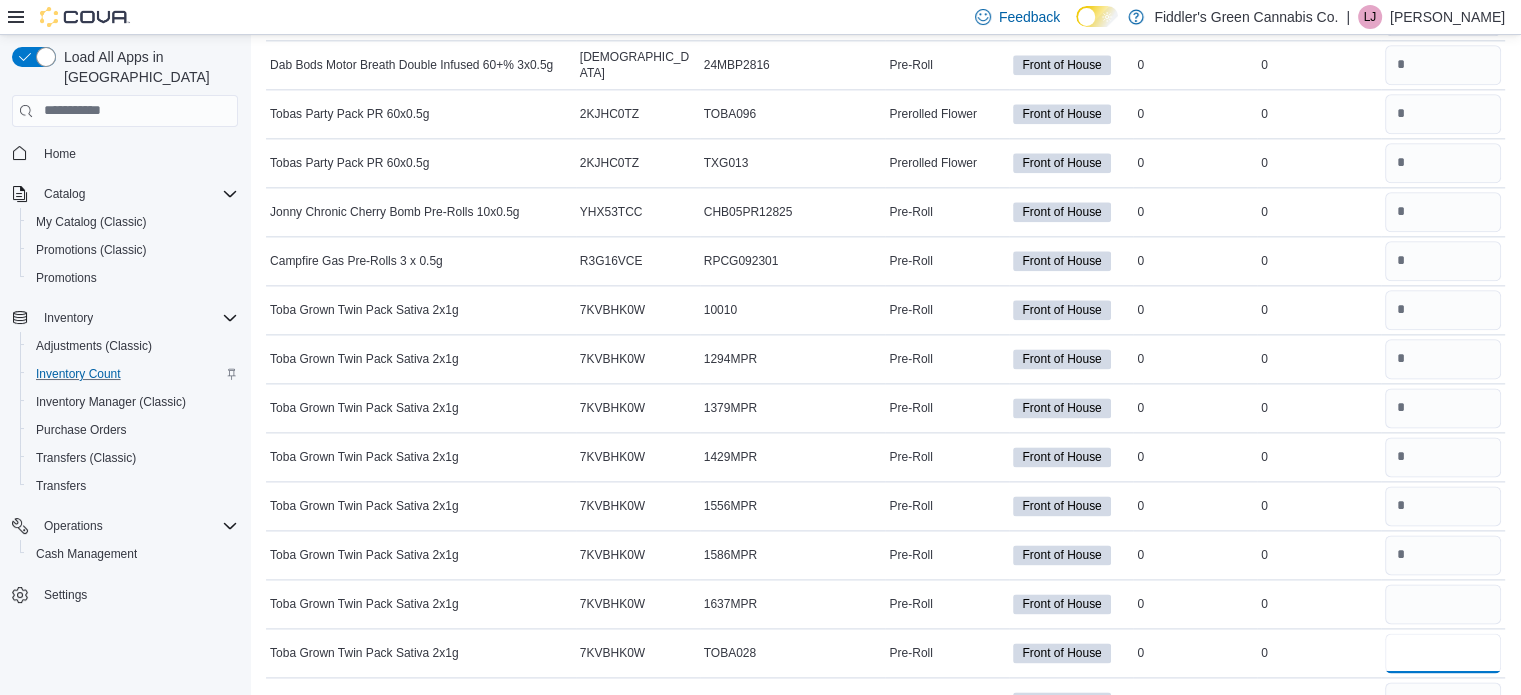 type 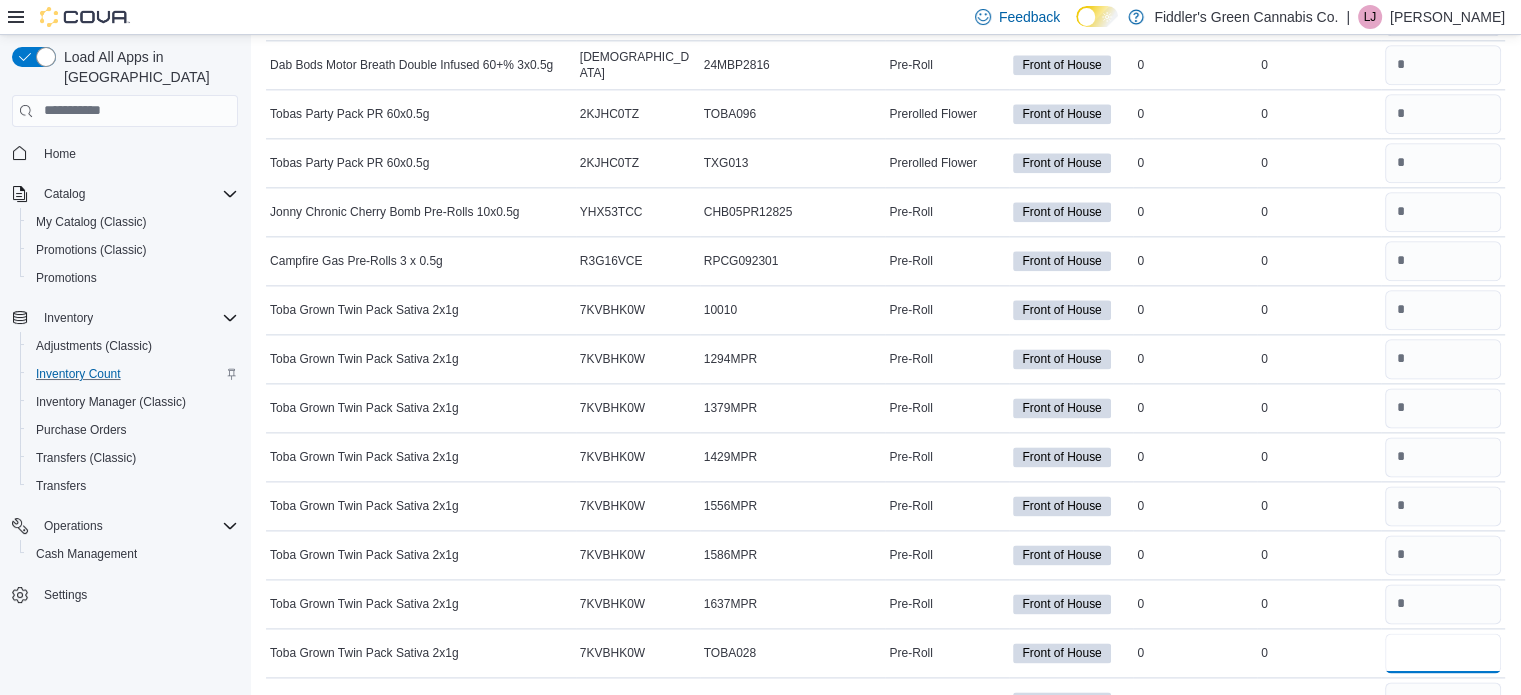 type on "*" 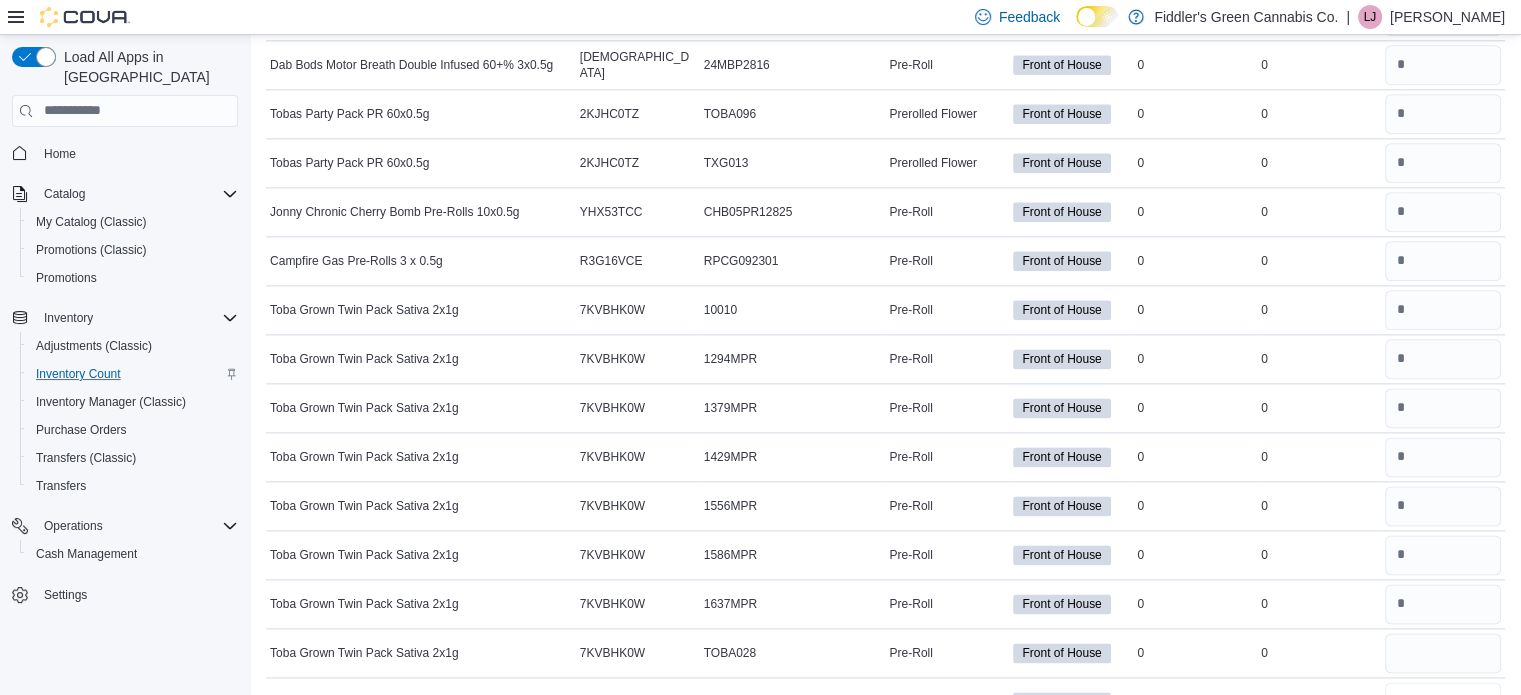 type 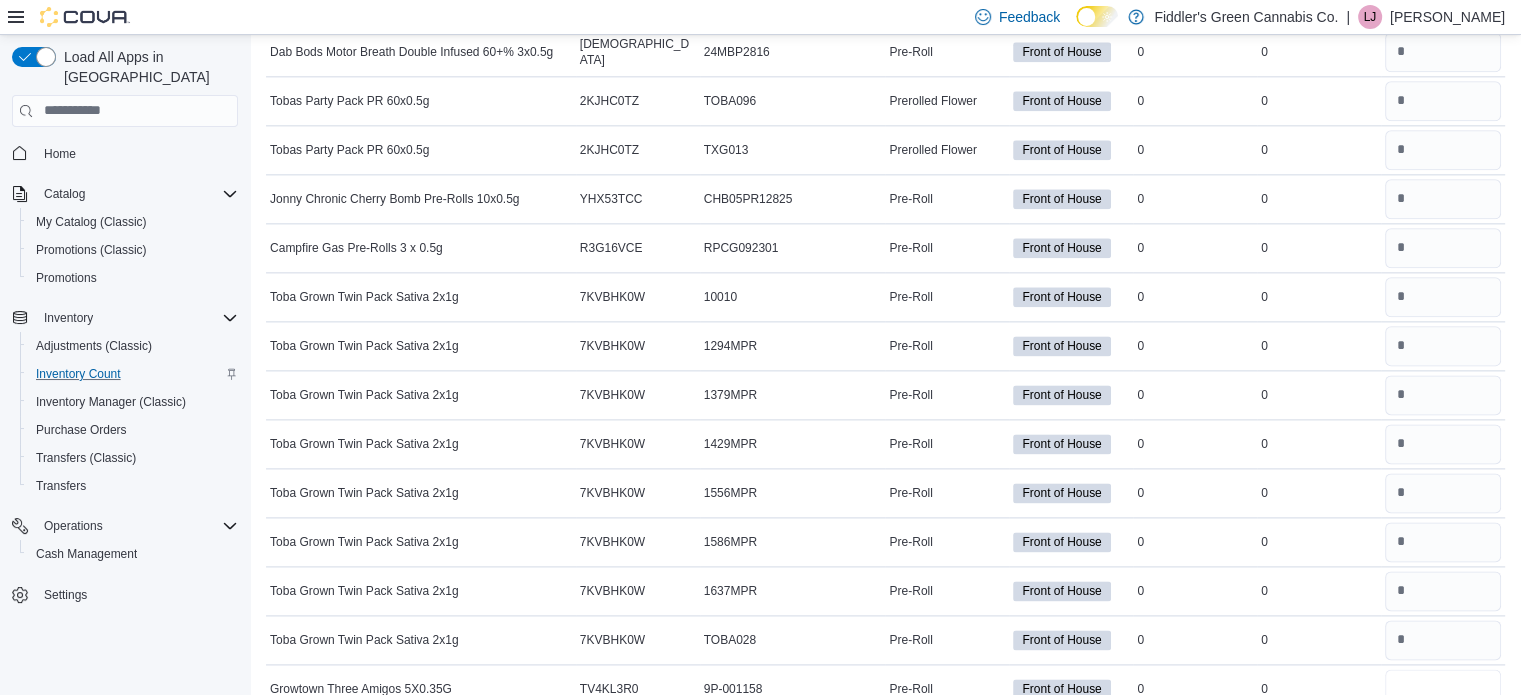 type on "*" 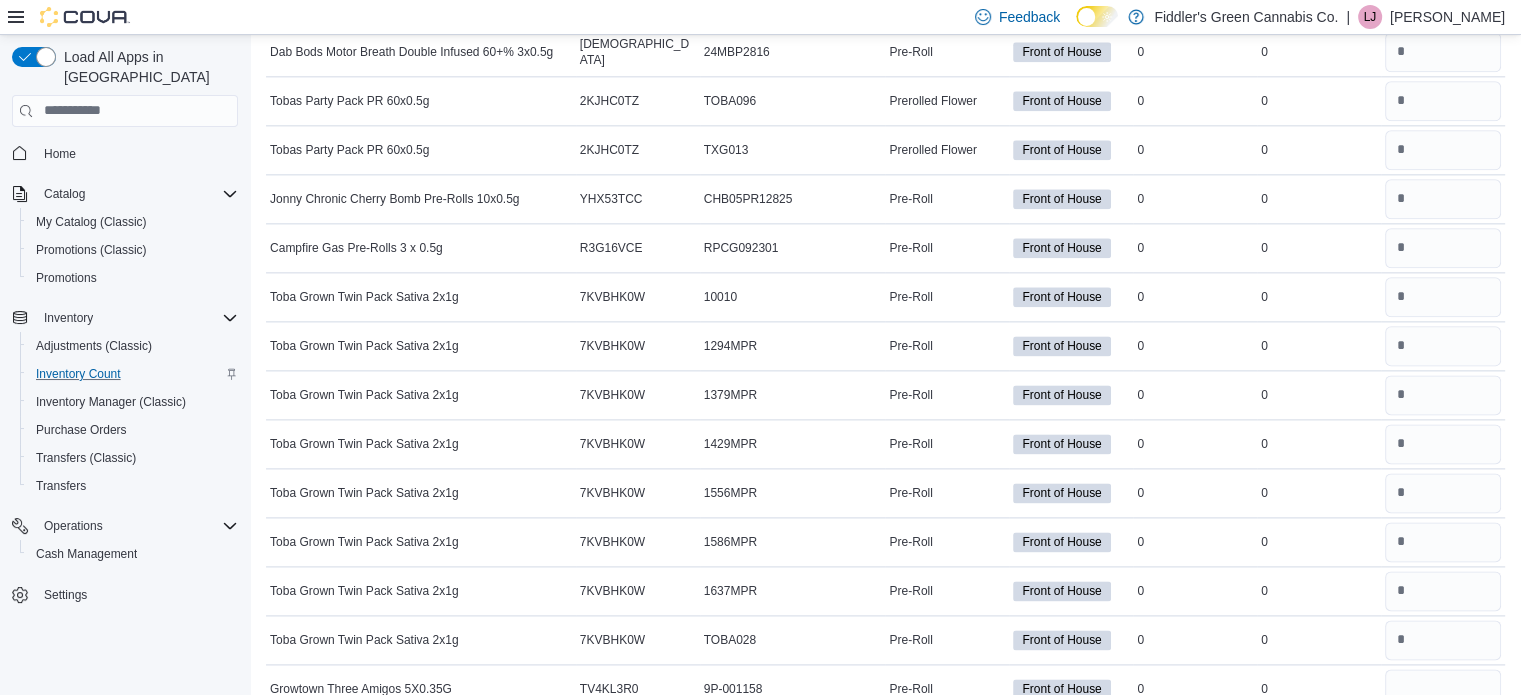 type 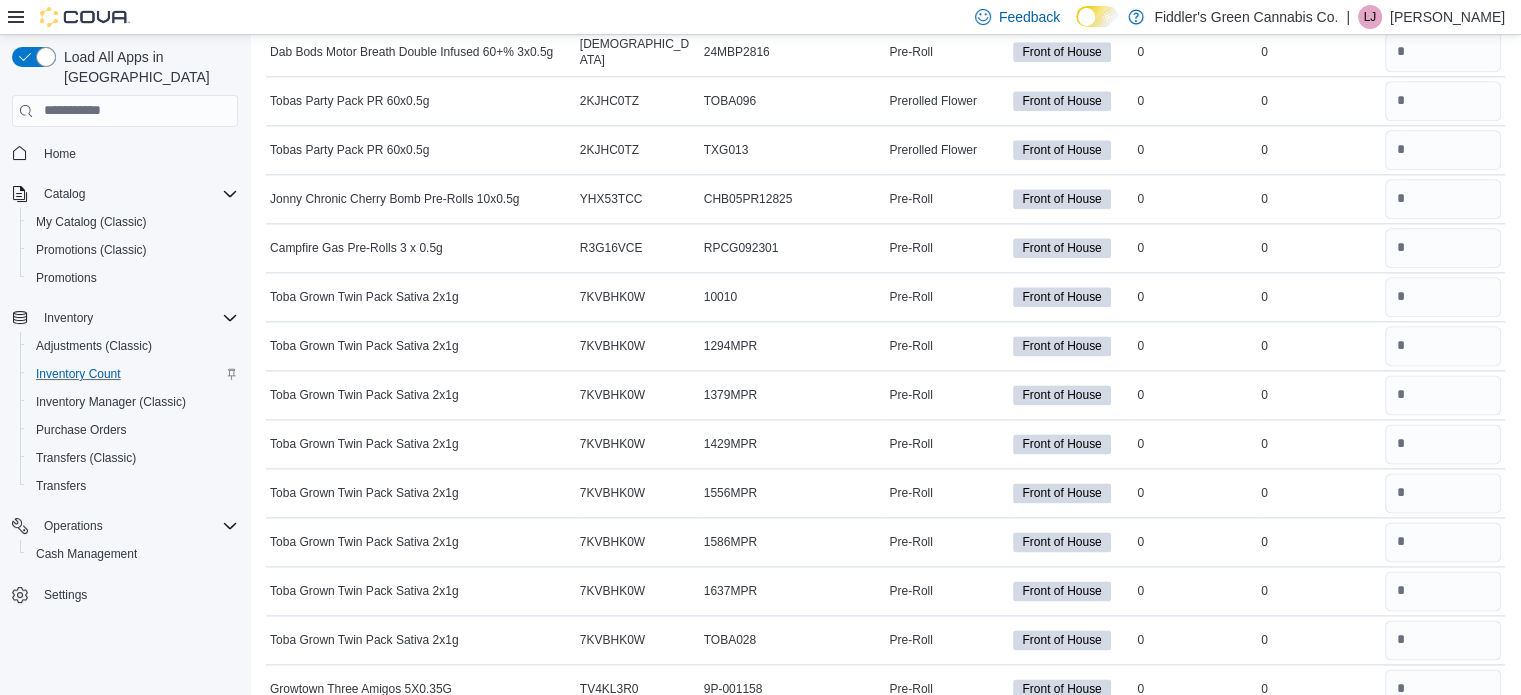 scroll, scrollTop: 2897, scrollLeft: 0, axis: vertical 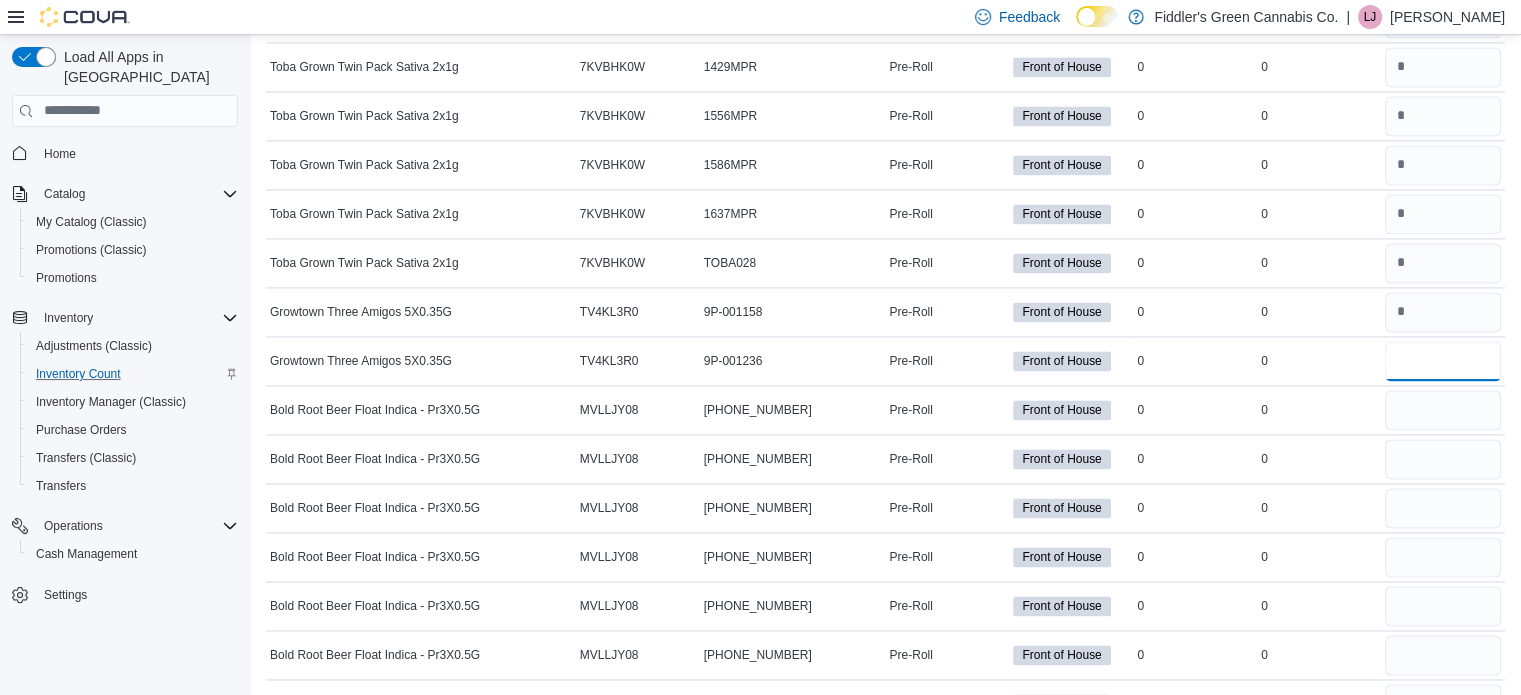 type on "*" 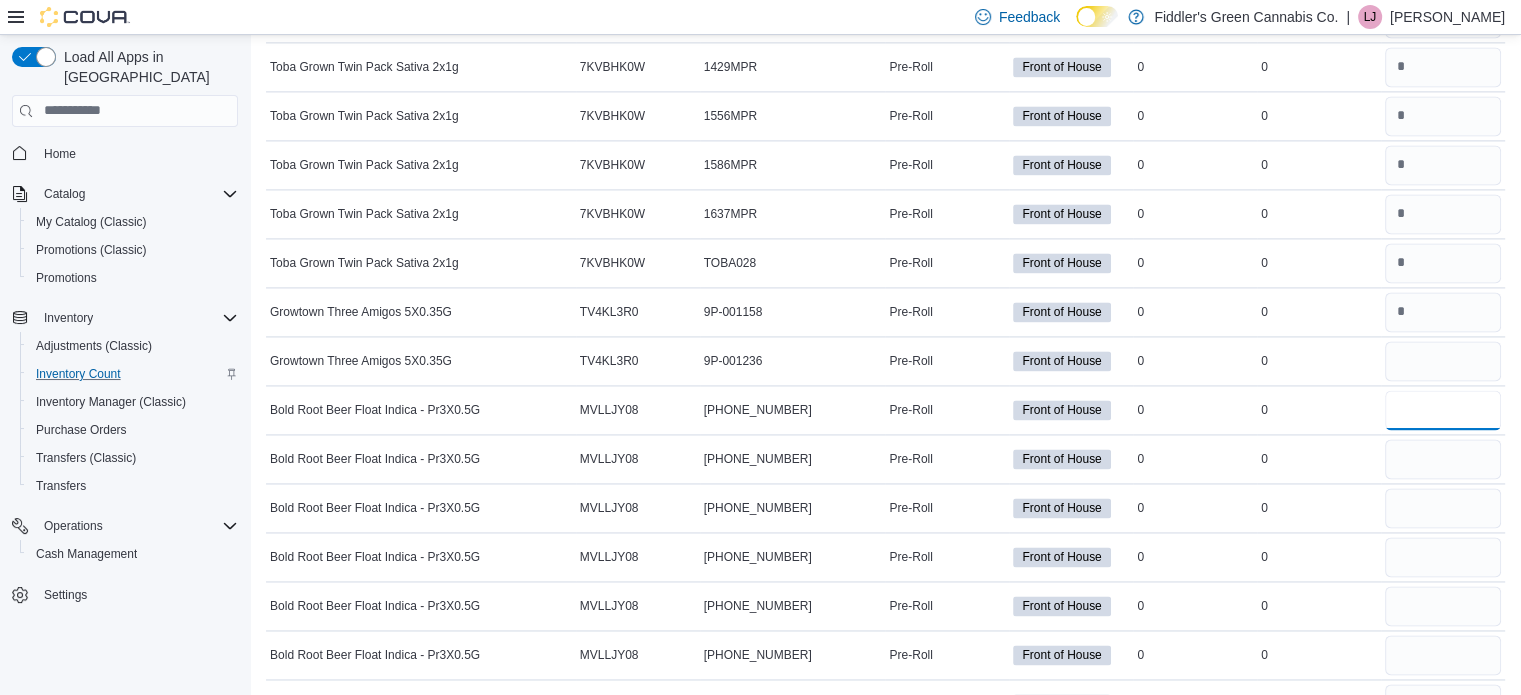 type 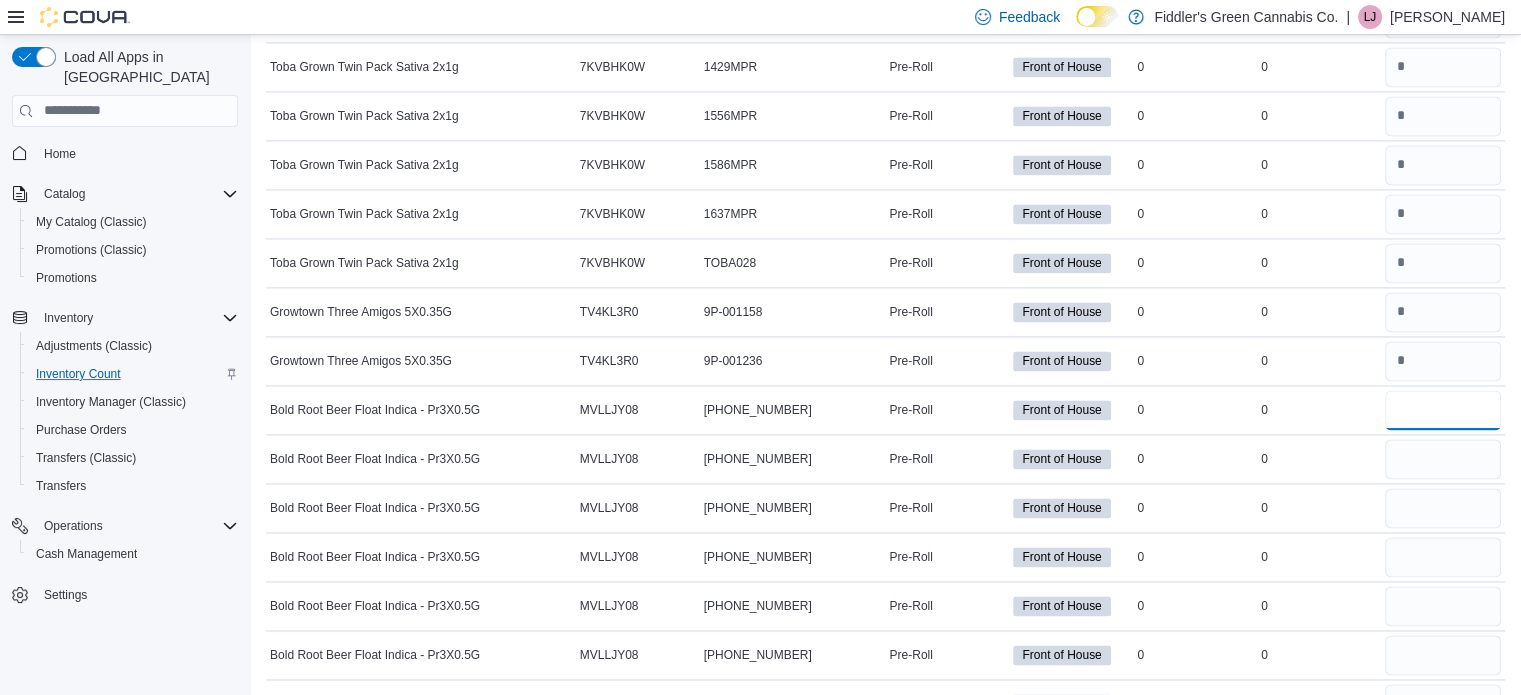 type on "*" 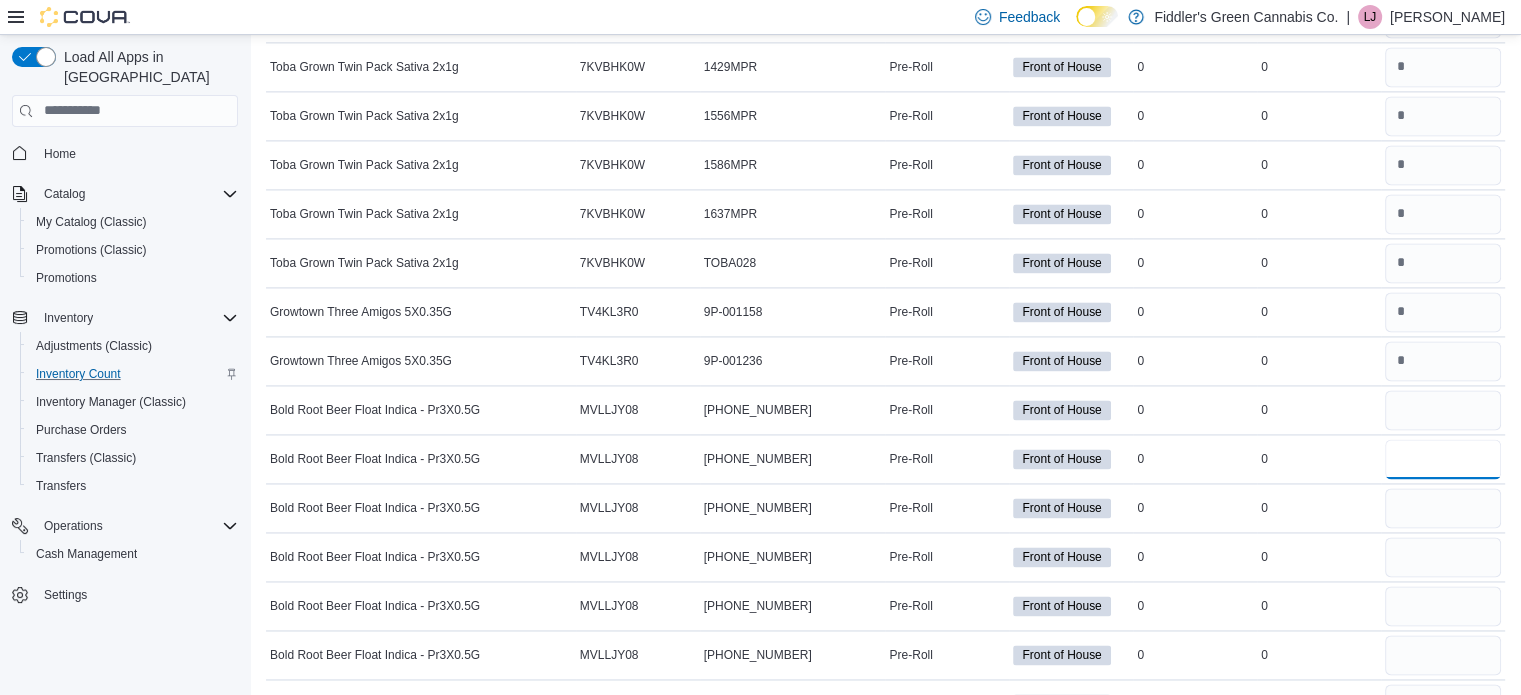 type 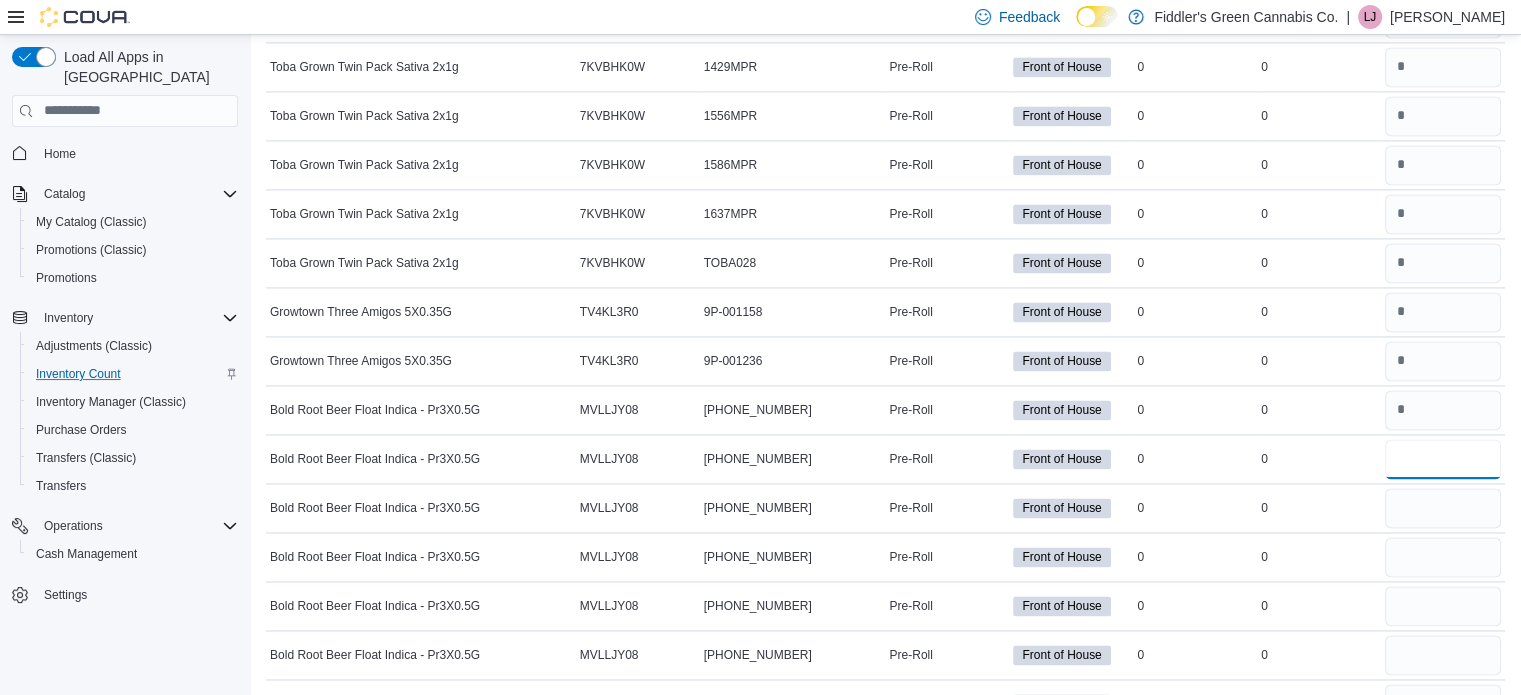 type on "*" 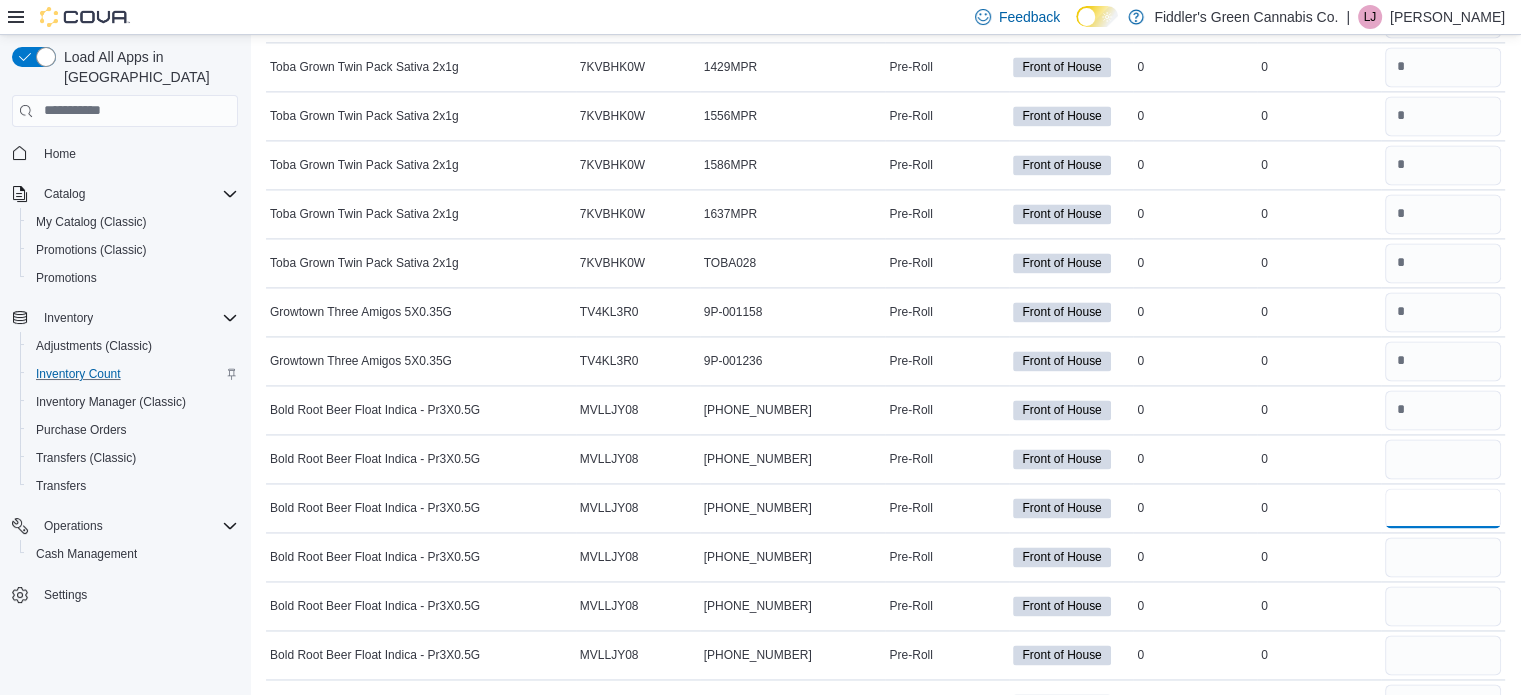 type 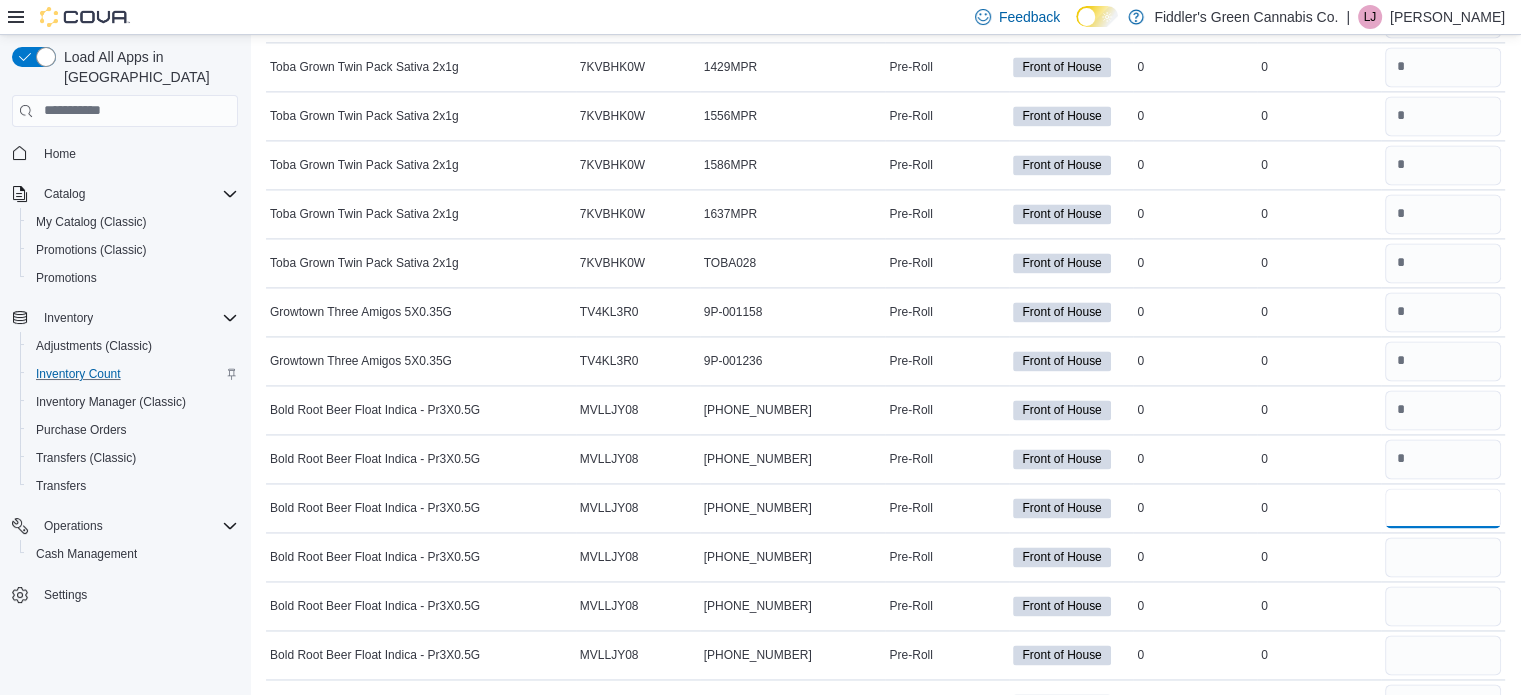 type on "*" 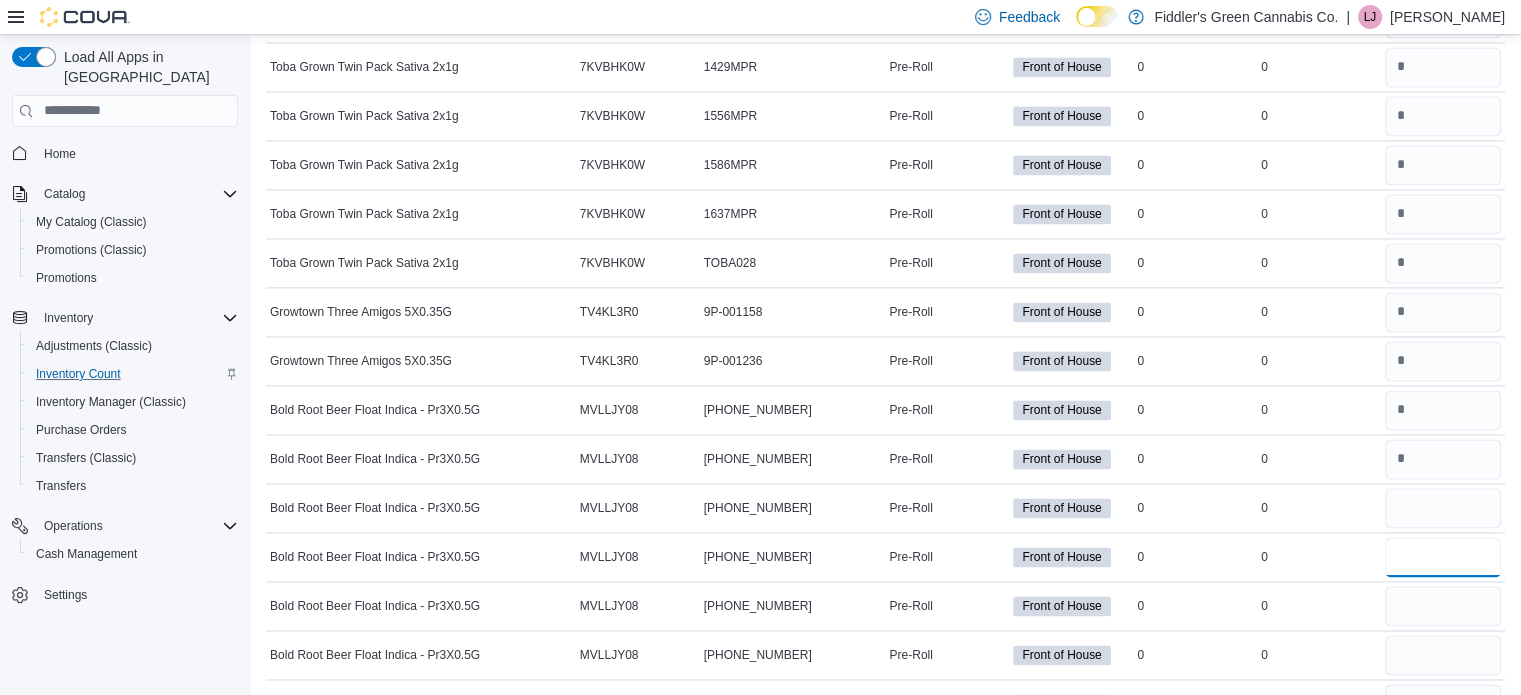 type 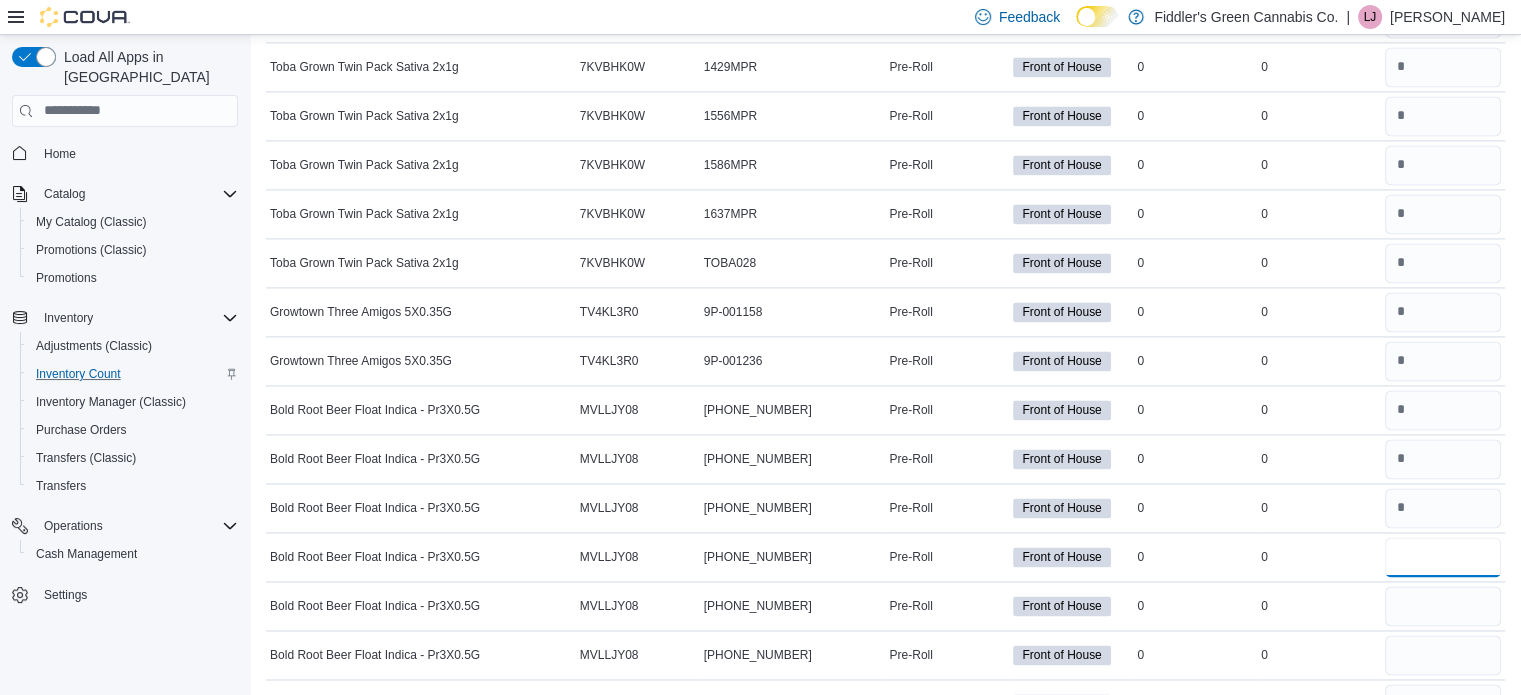 type on "*" 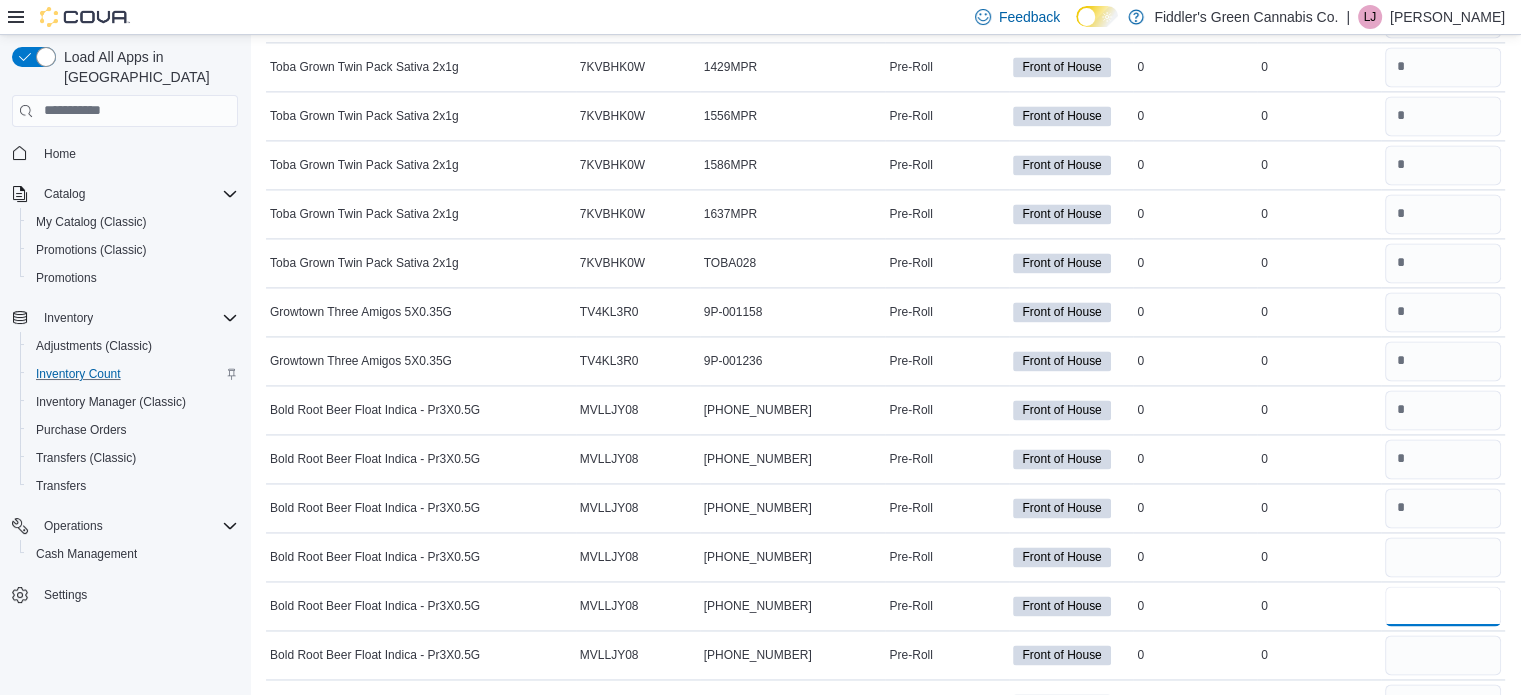 type 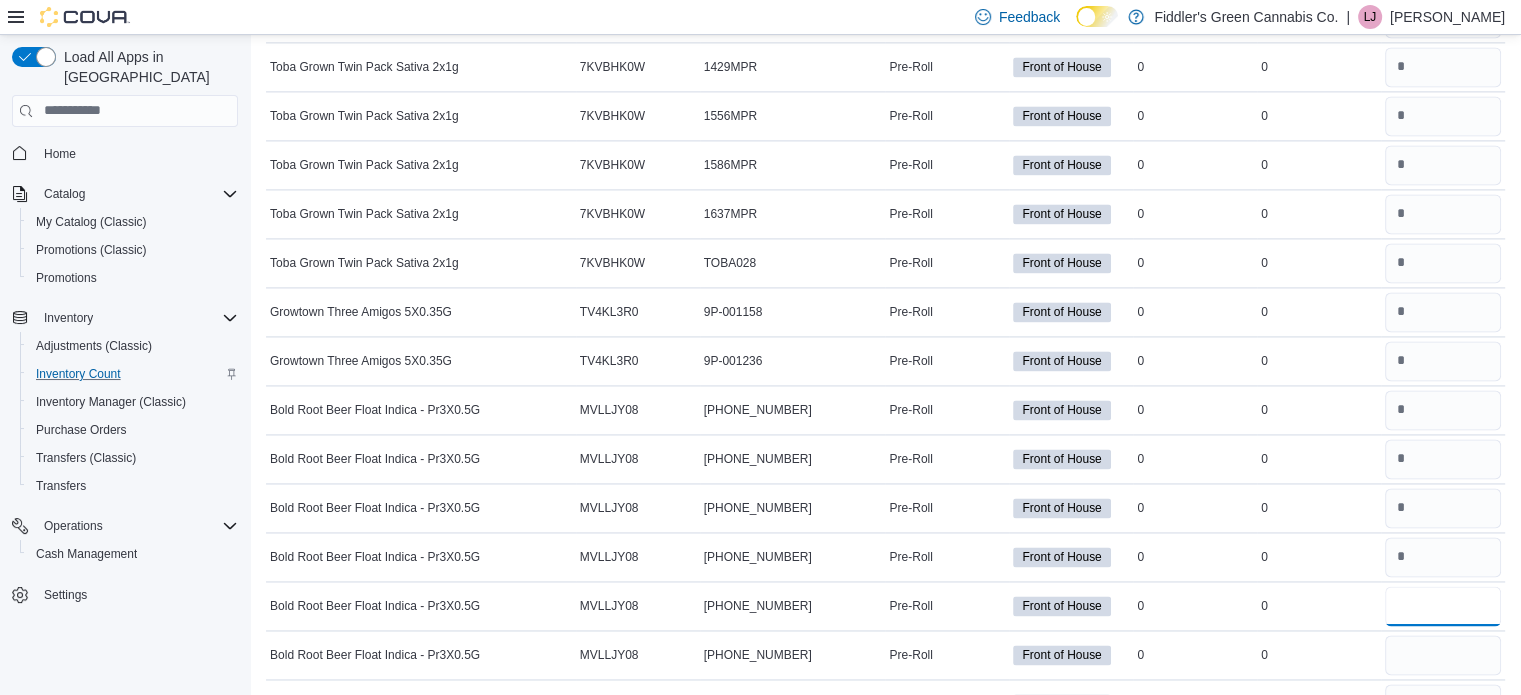 type on "*" 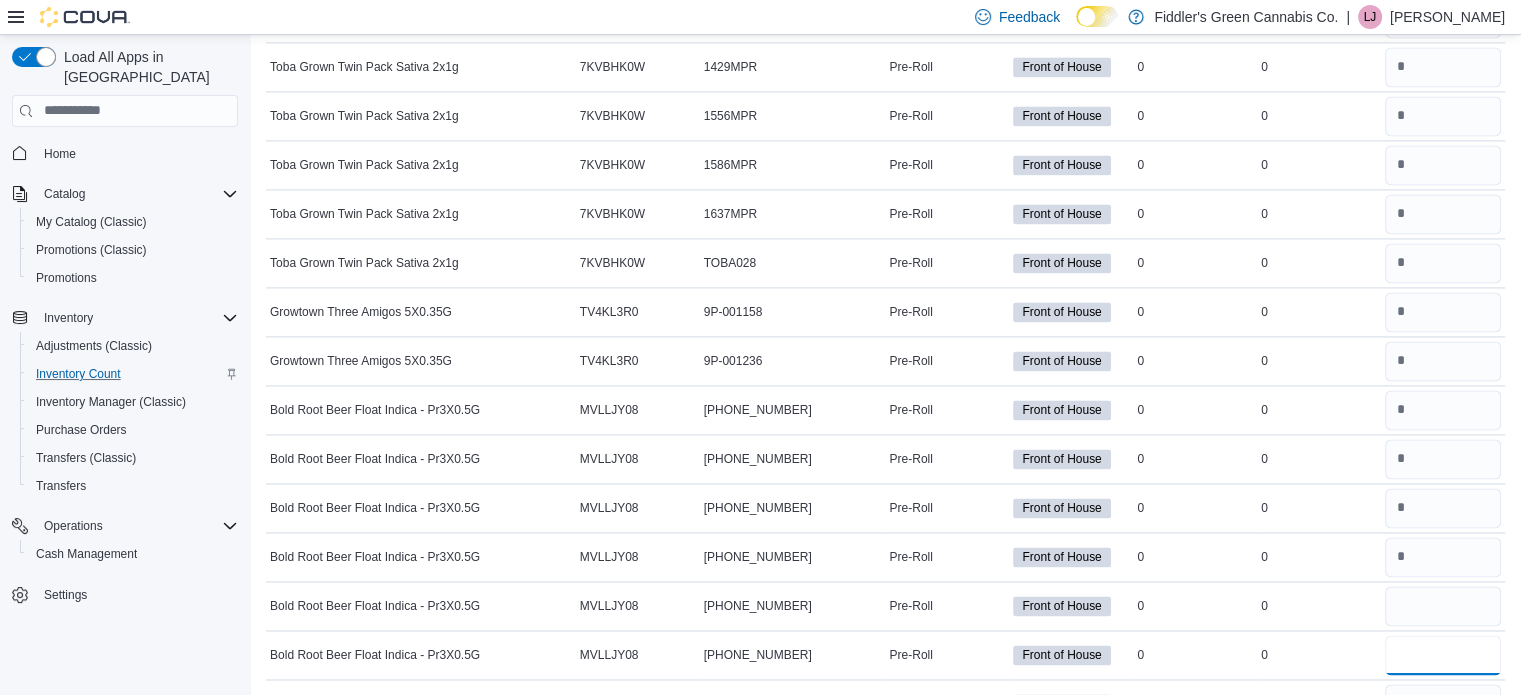 type 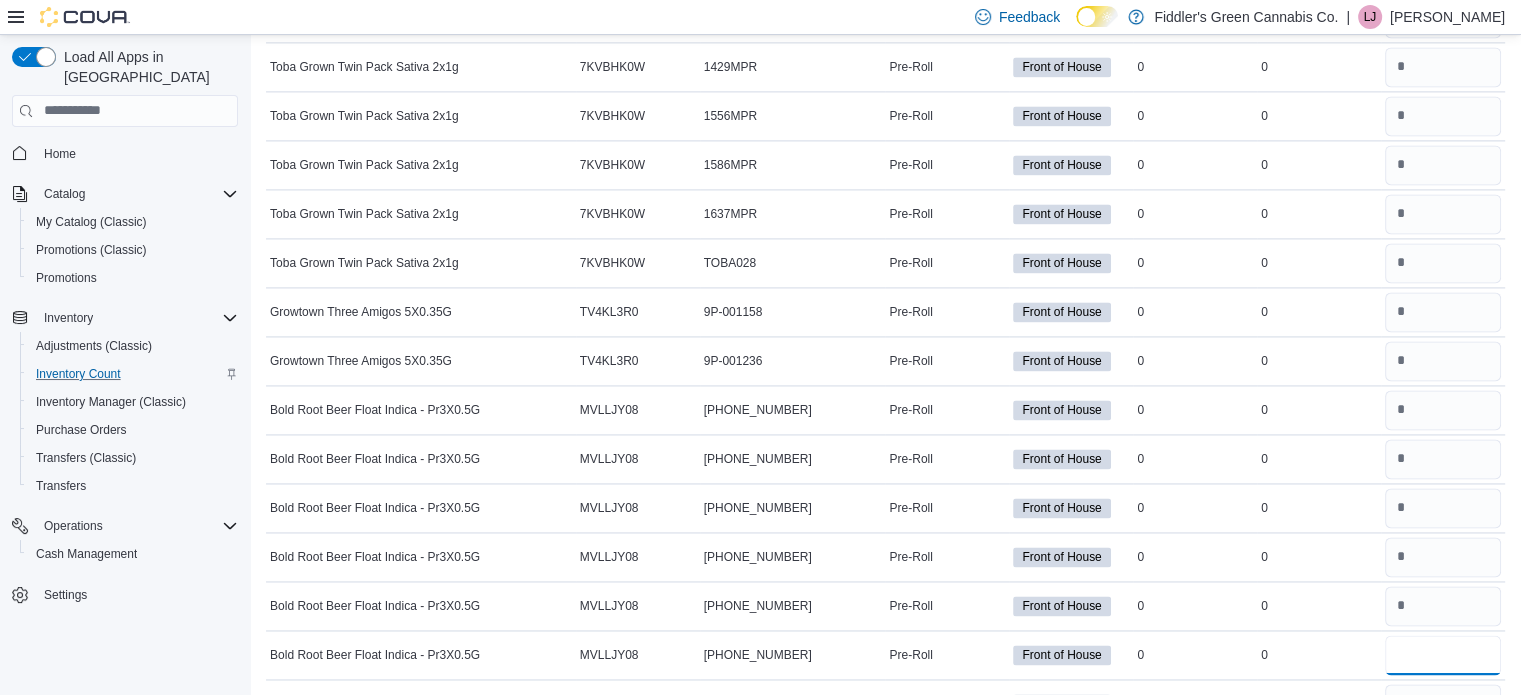 type on "*" 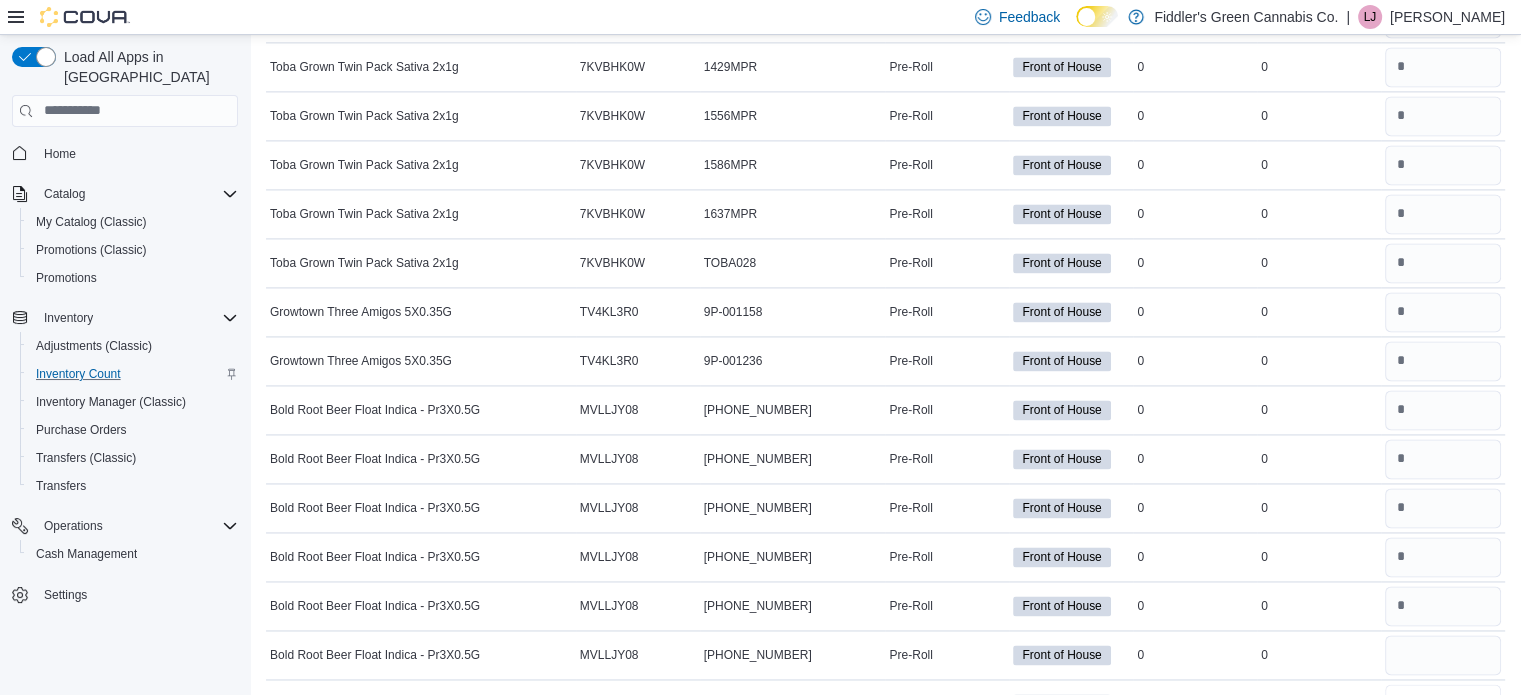 type 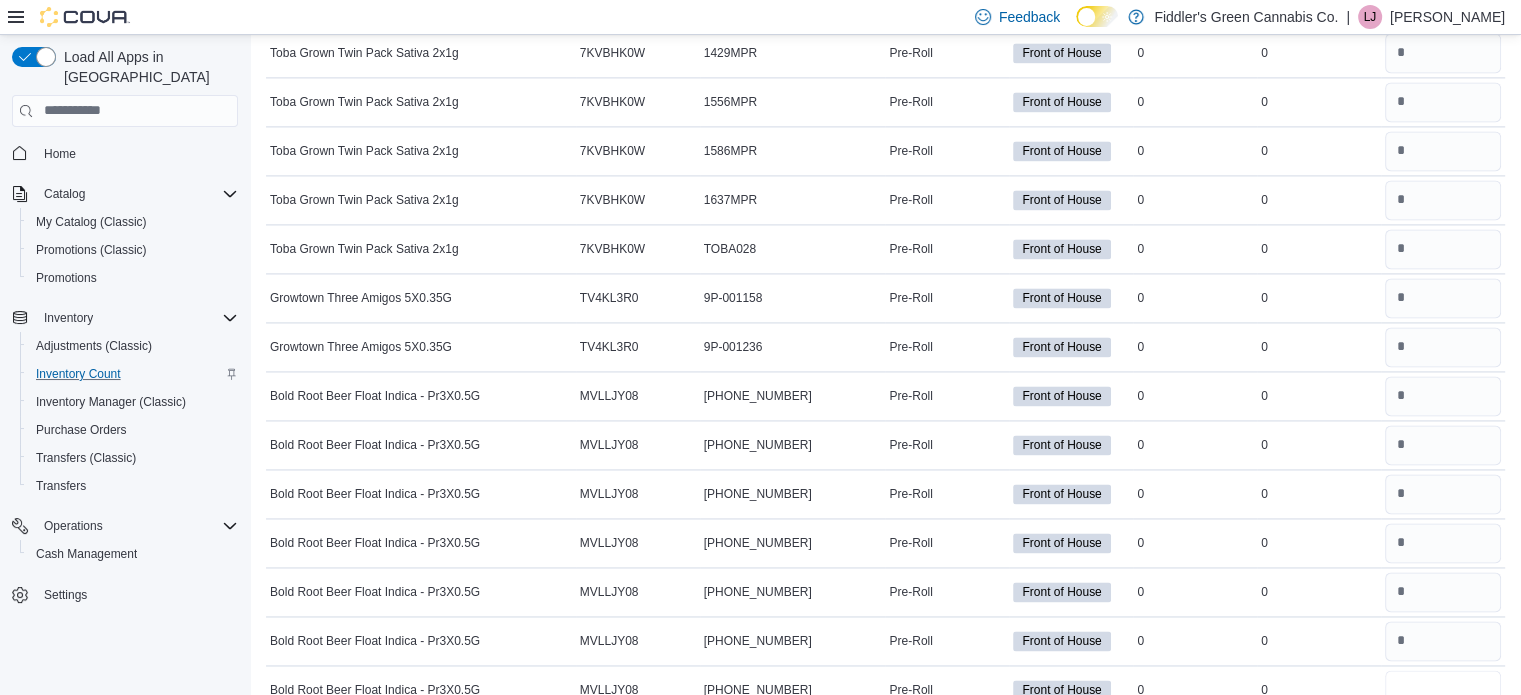 type on "*" 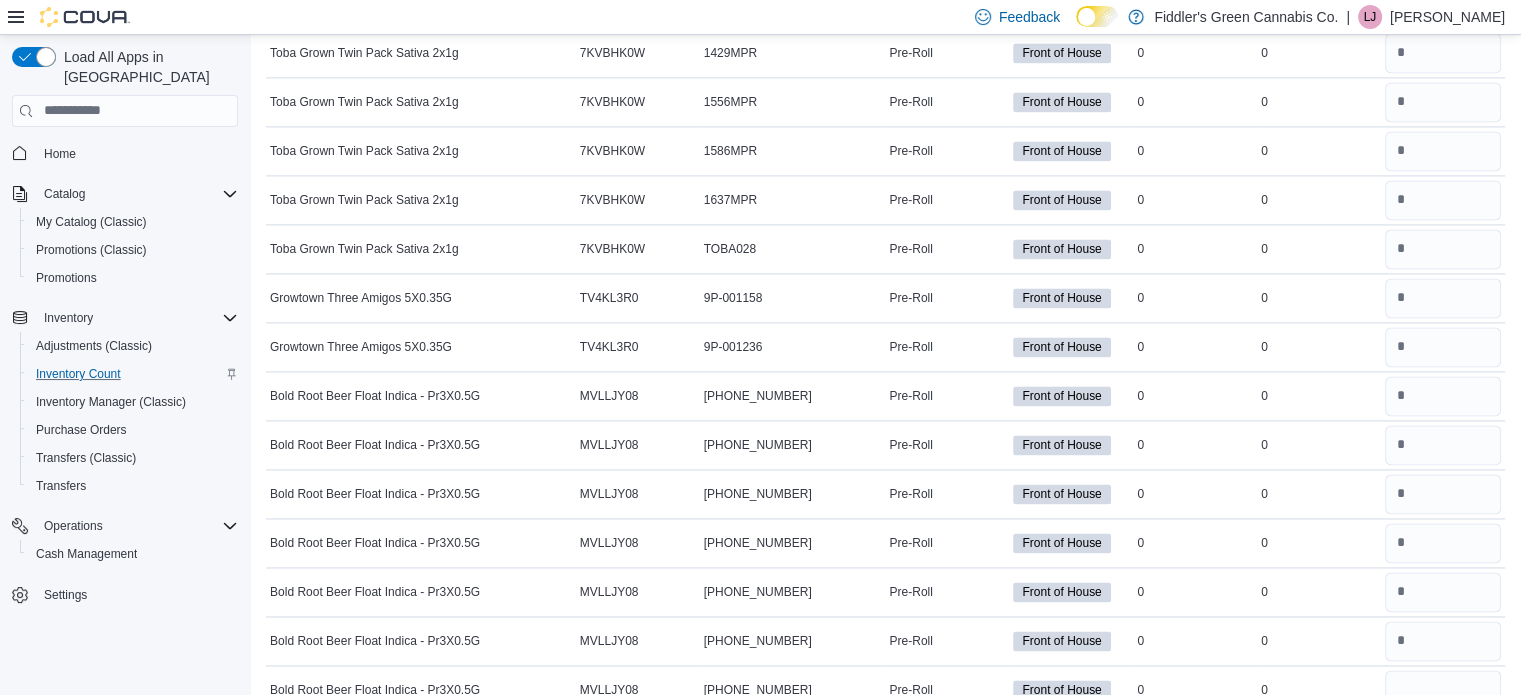 type on "*" 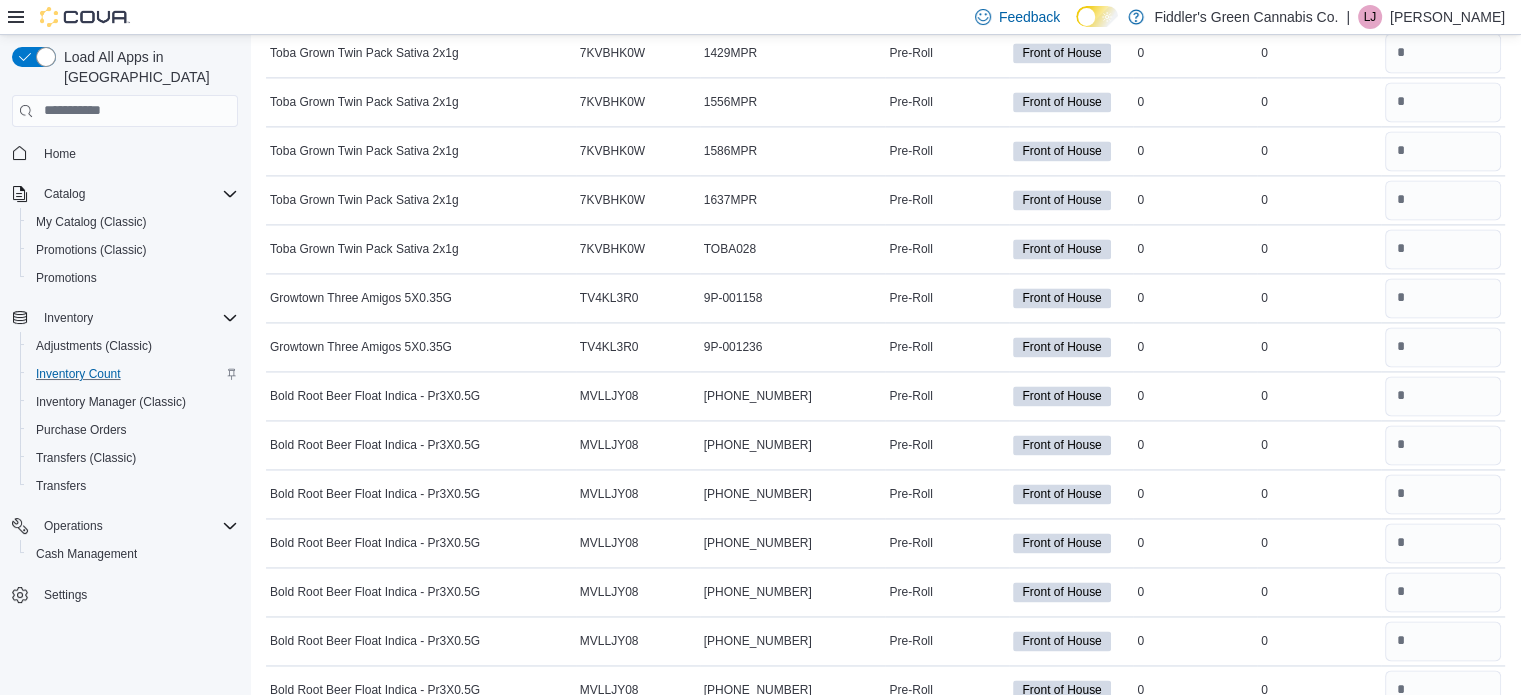 scroll, scrollTop: 3288, scrollLeft: 0, axis: vertical 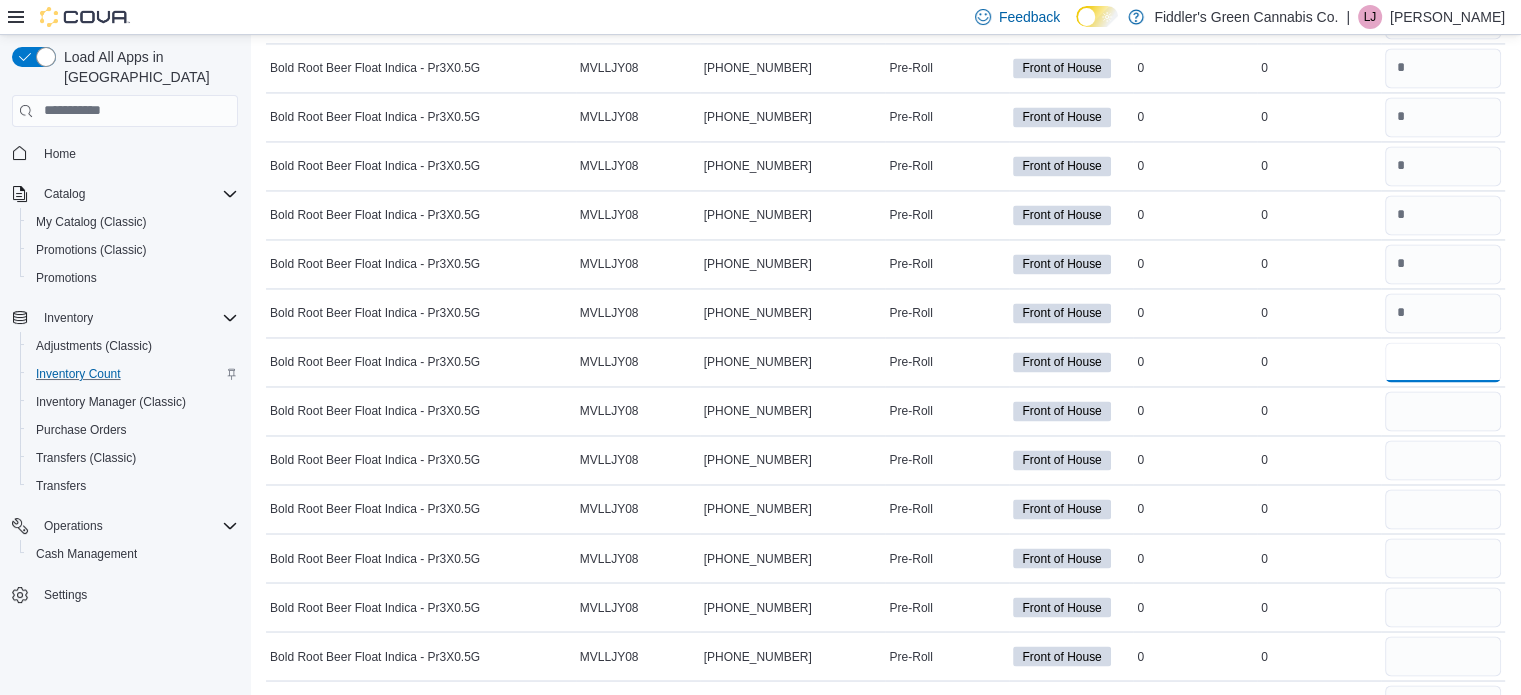 type on "*" 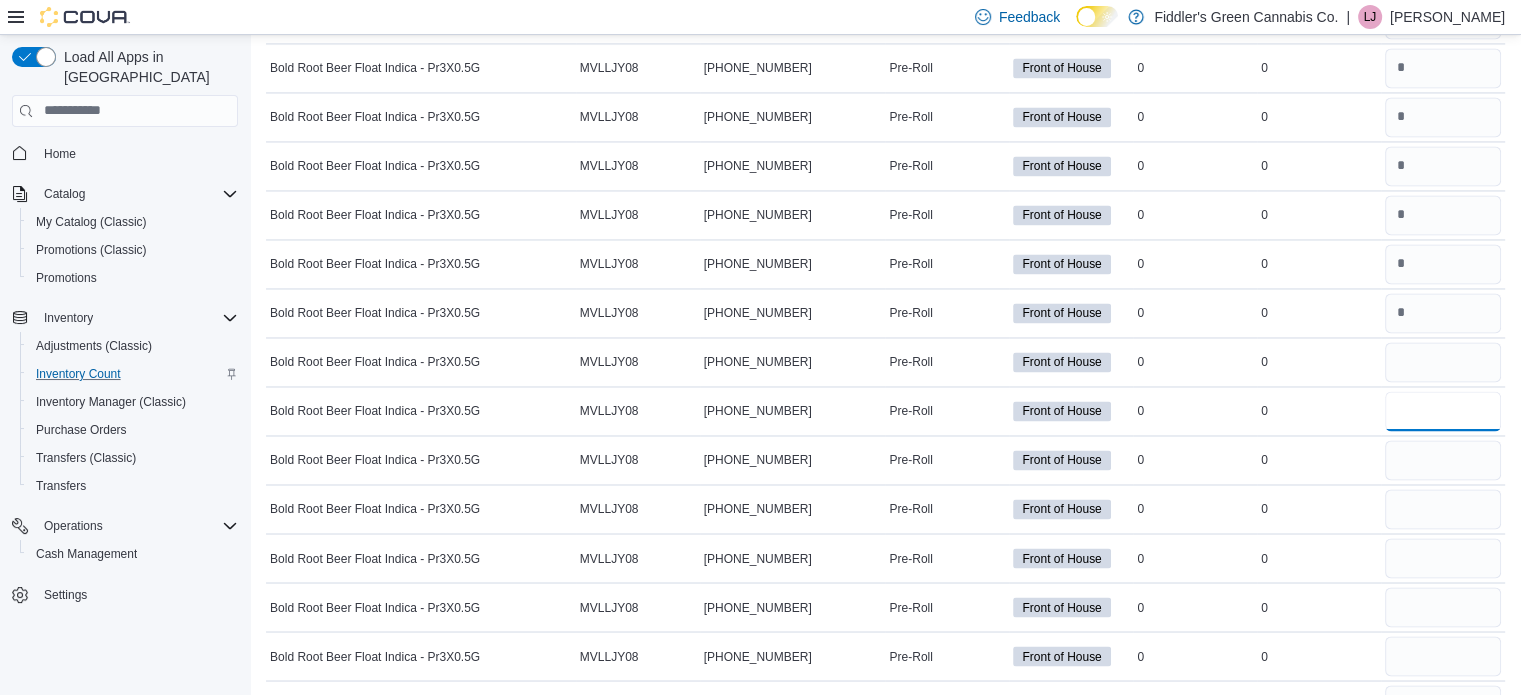 type on "*" 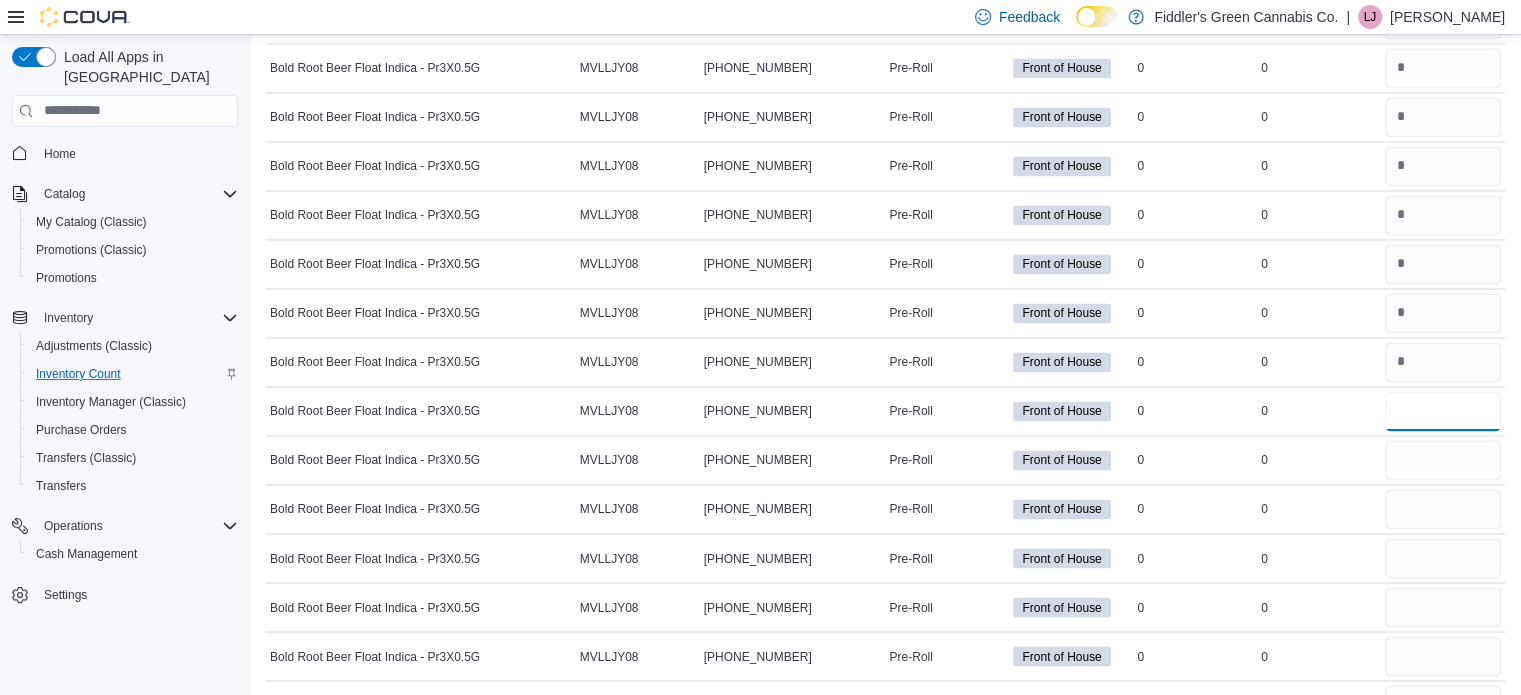 type on "*" 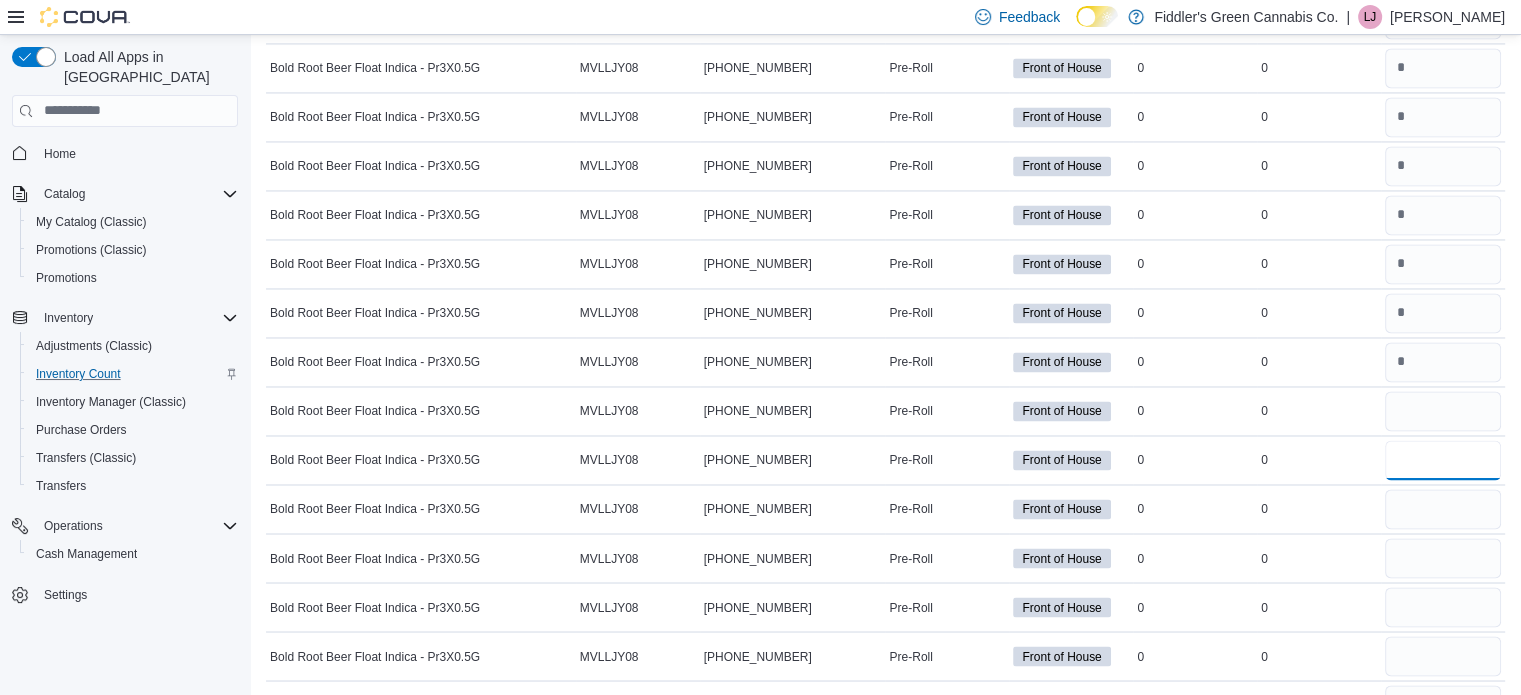 type on "*" 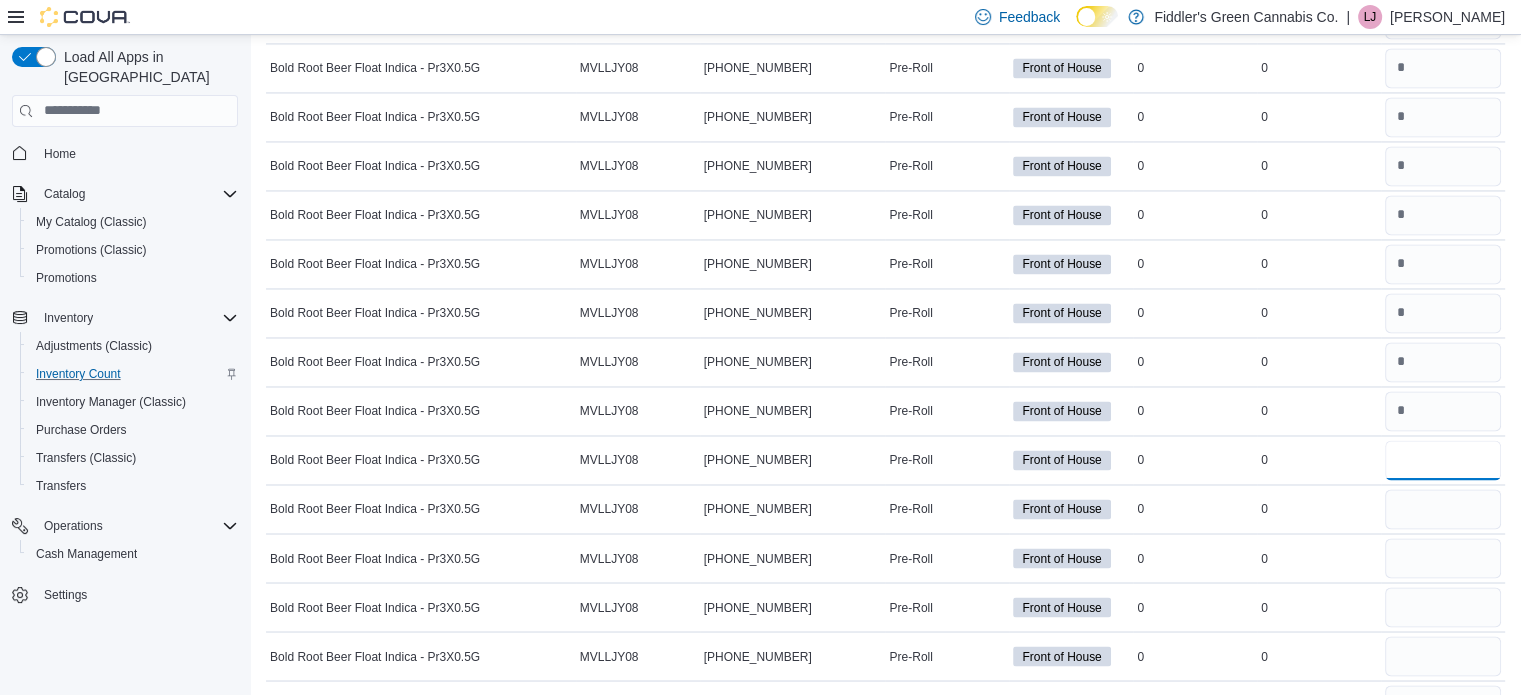 type on "*" 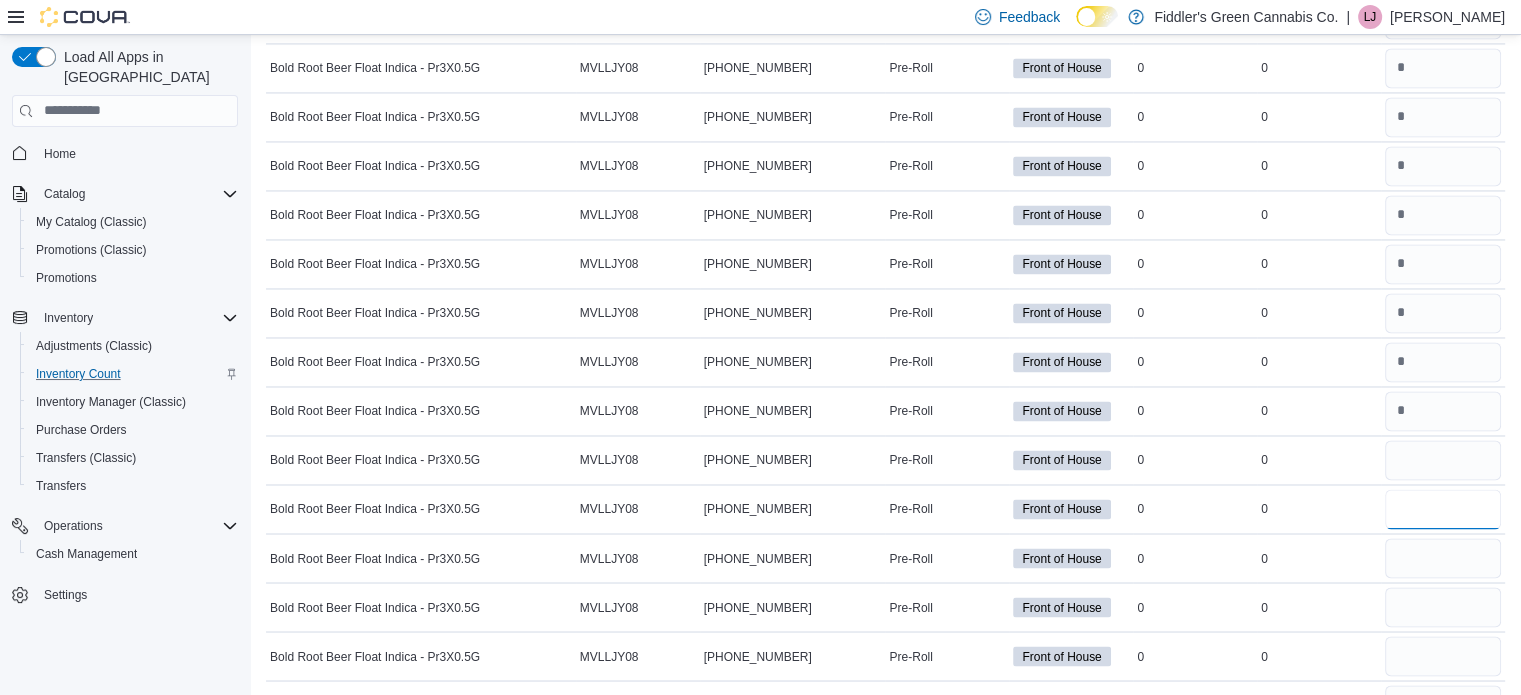 type 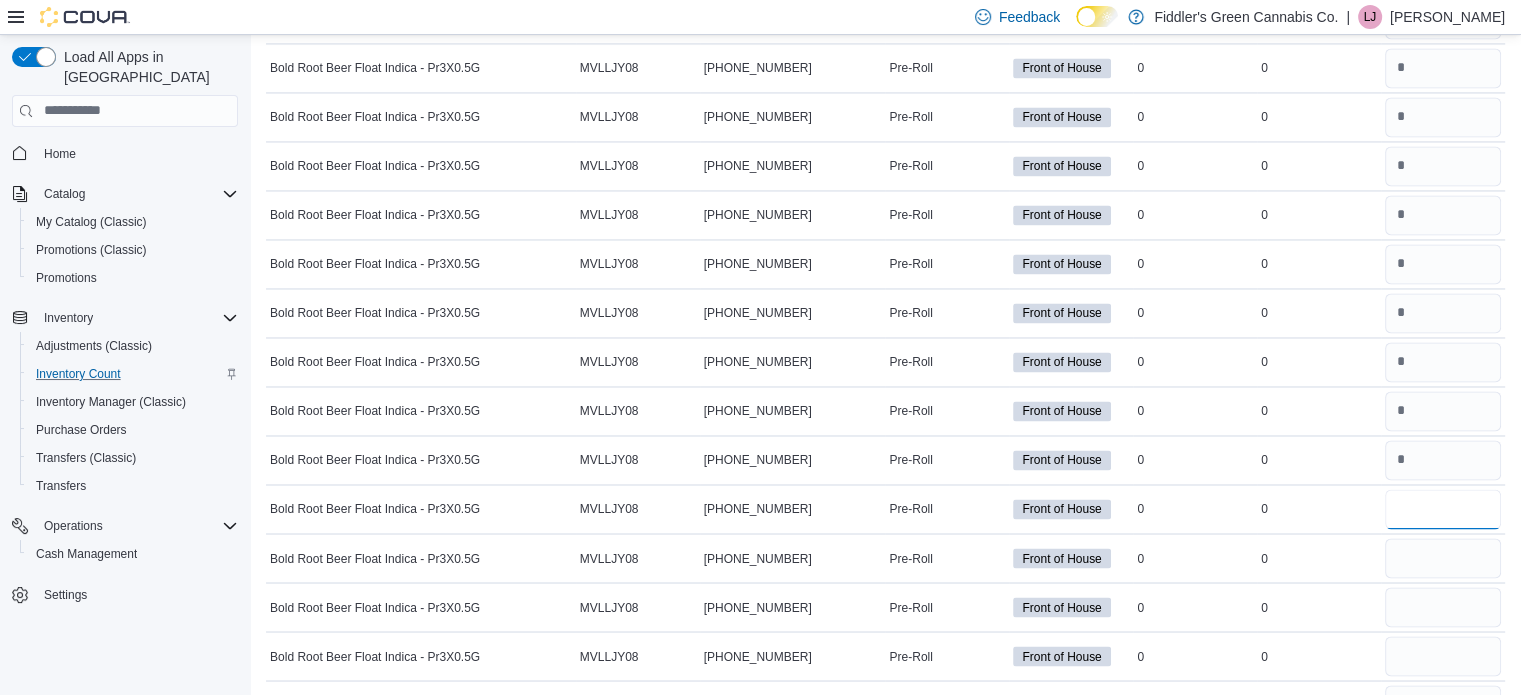 type on "*" 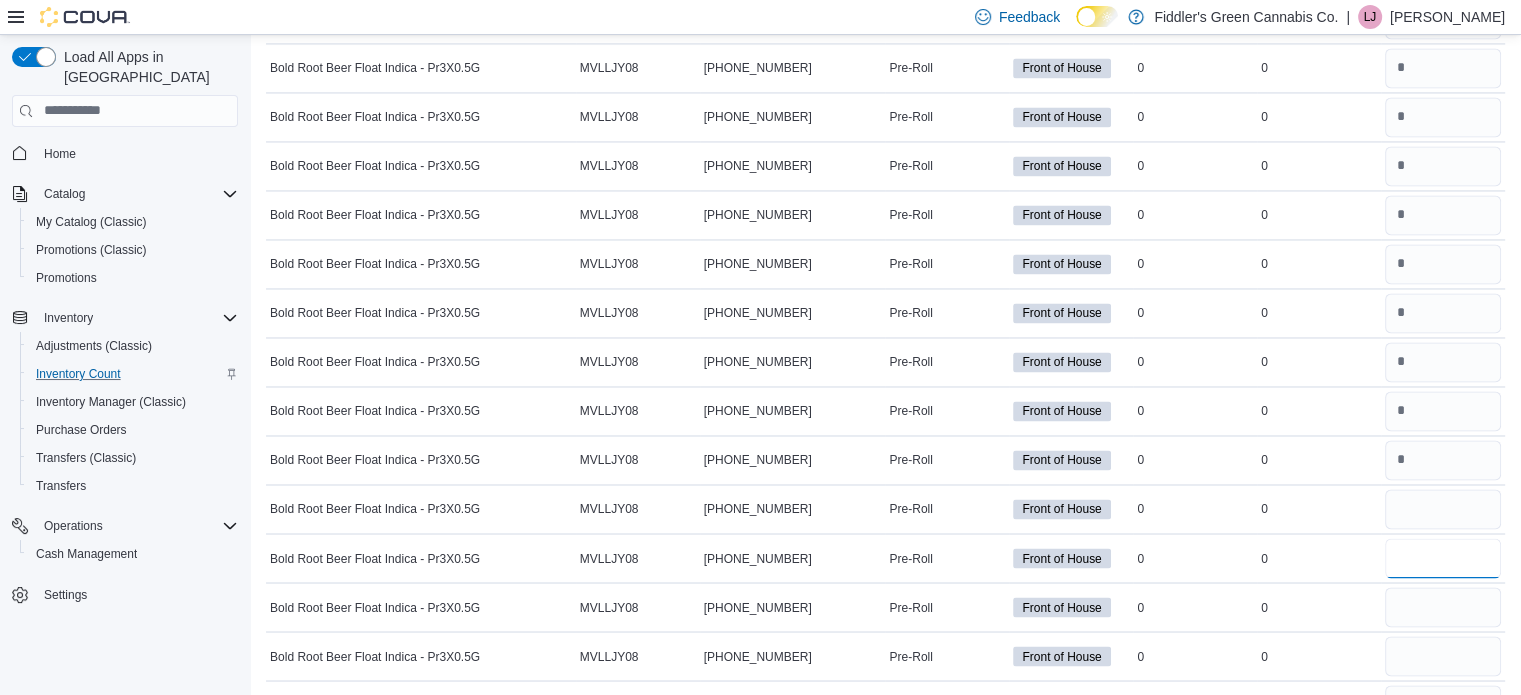 type on "*" 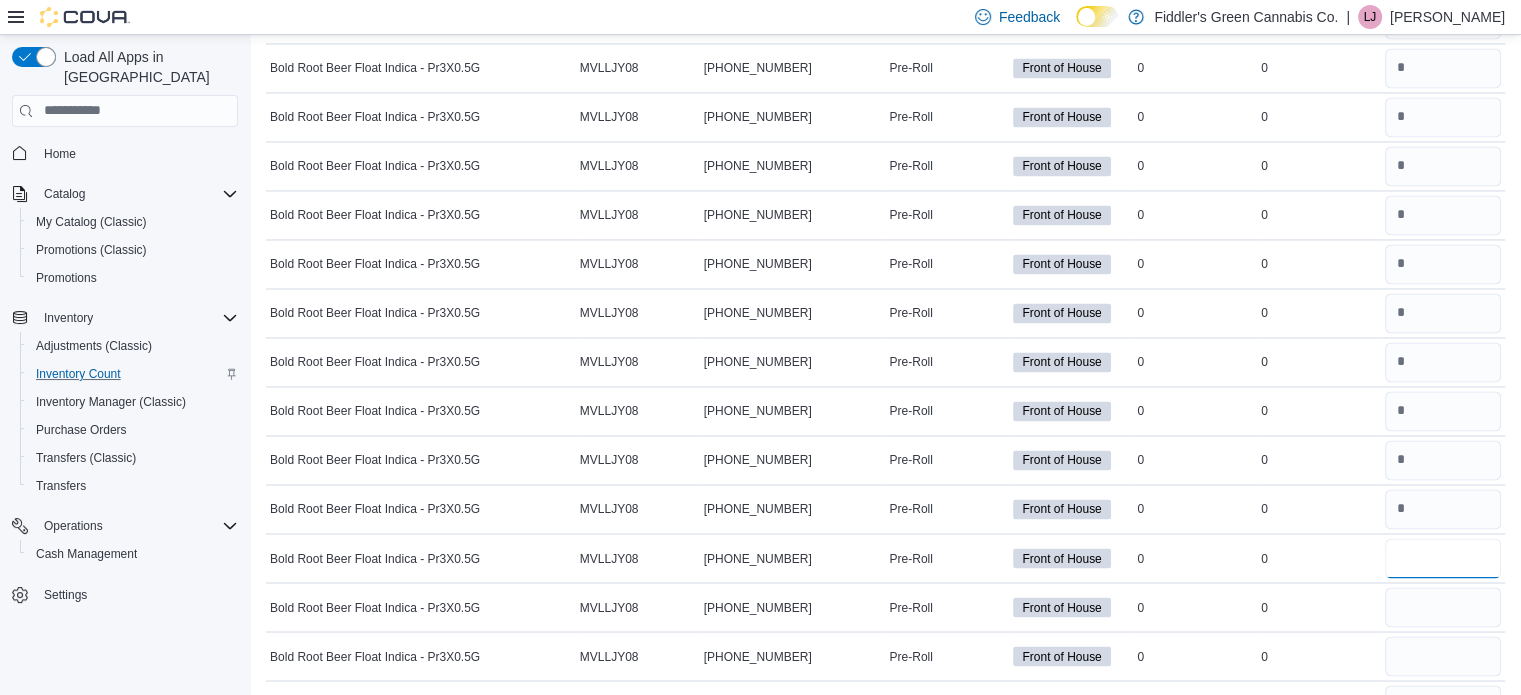 type on "*" 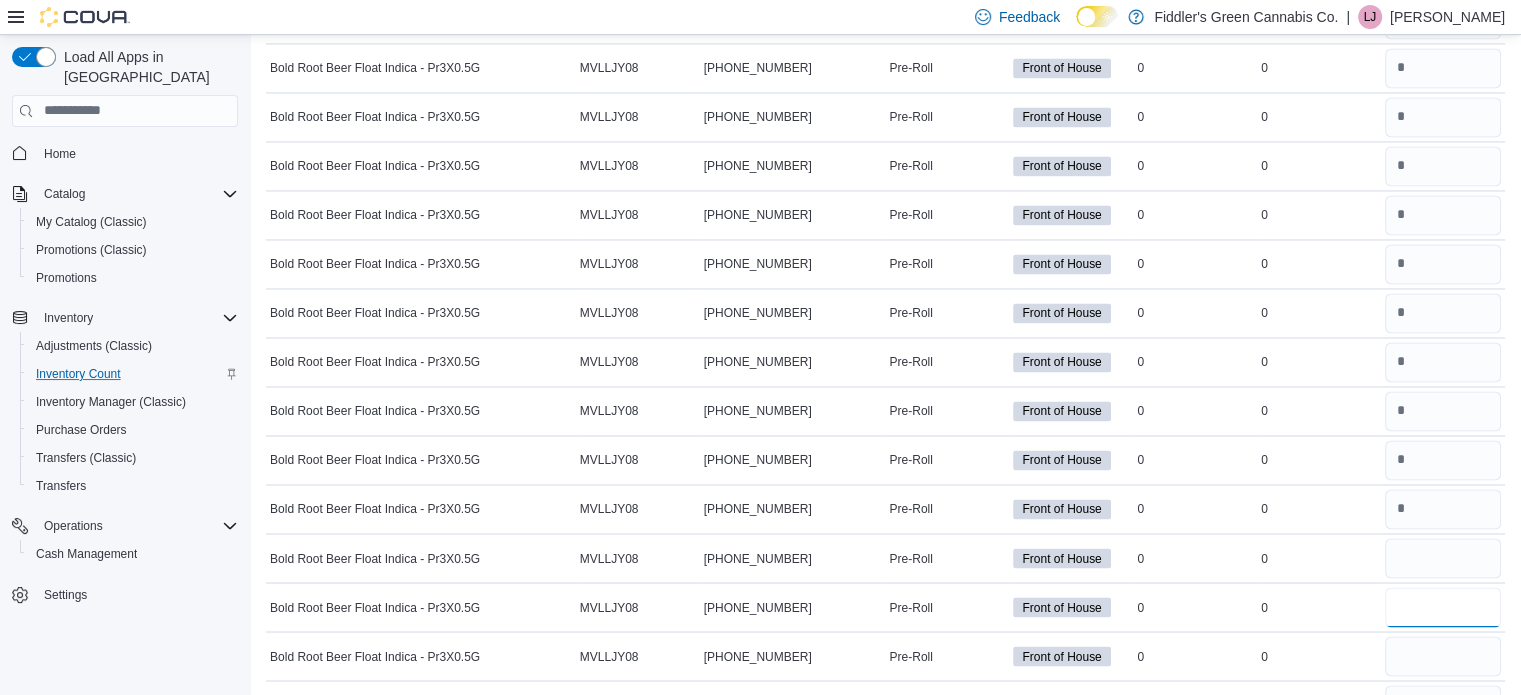 type on "*" 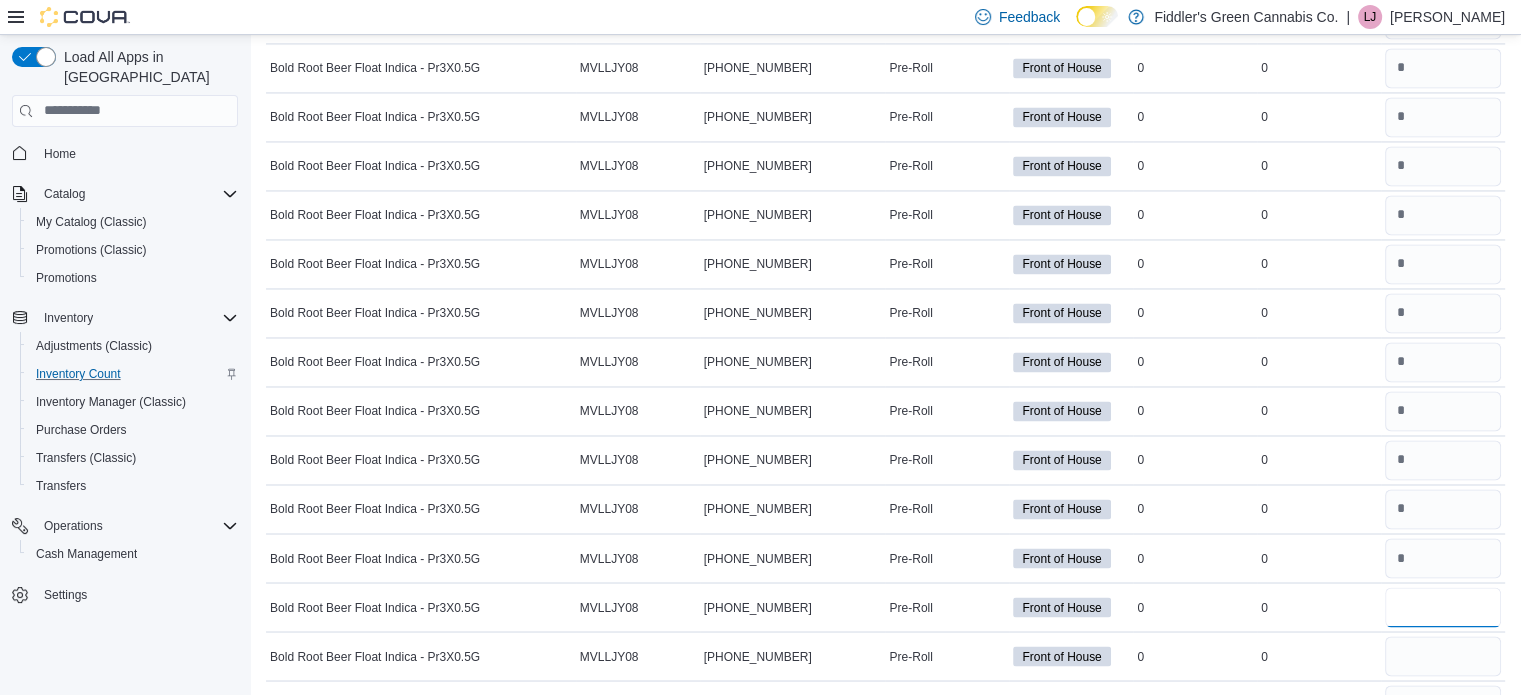 type on "*" 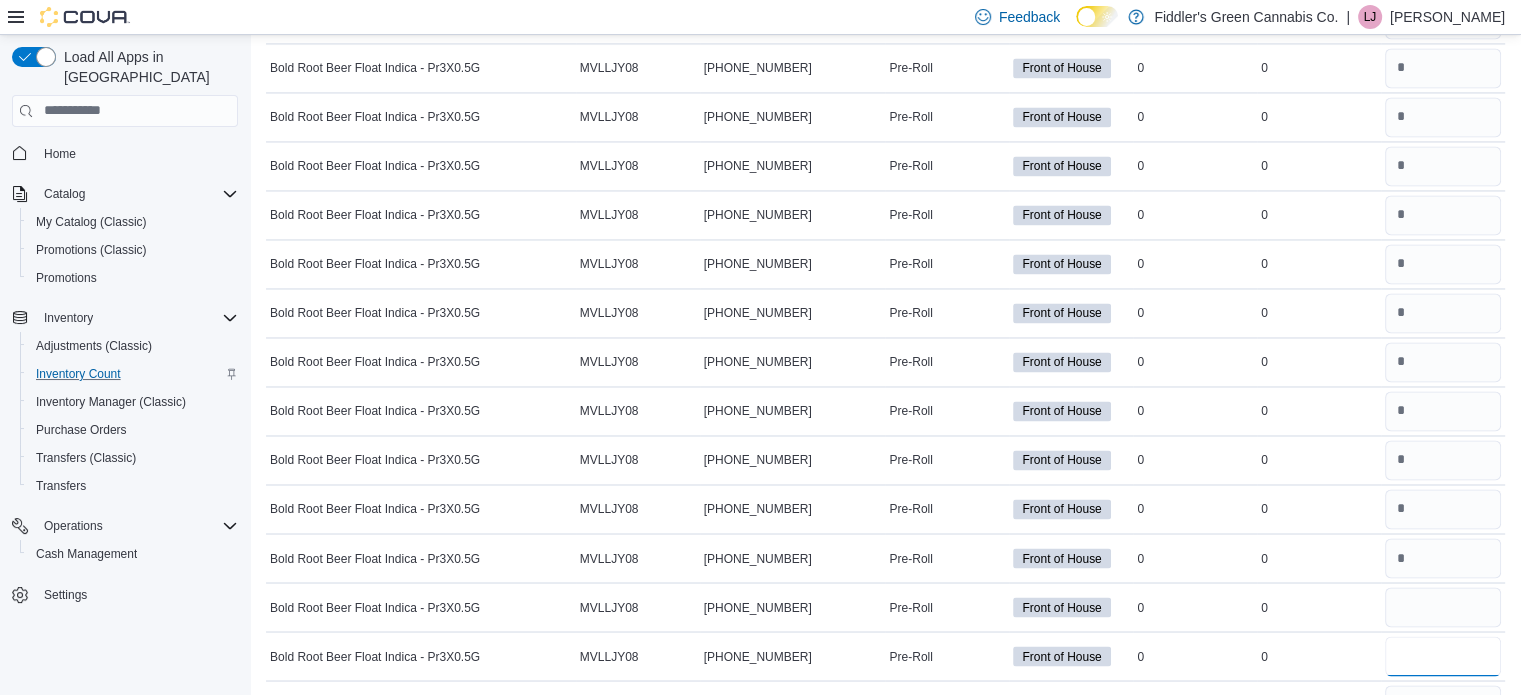 type 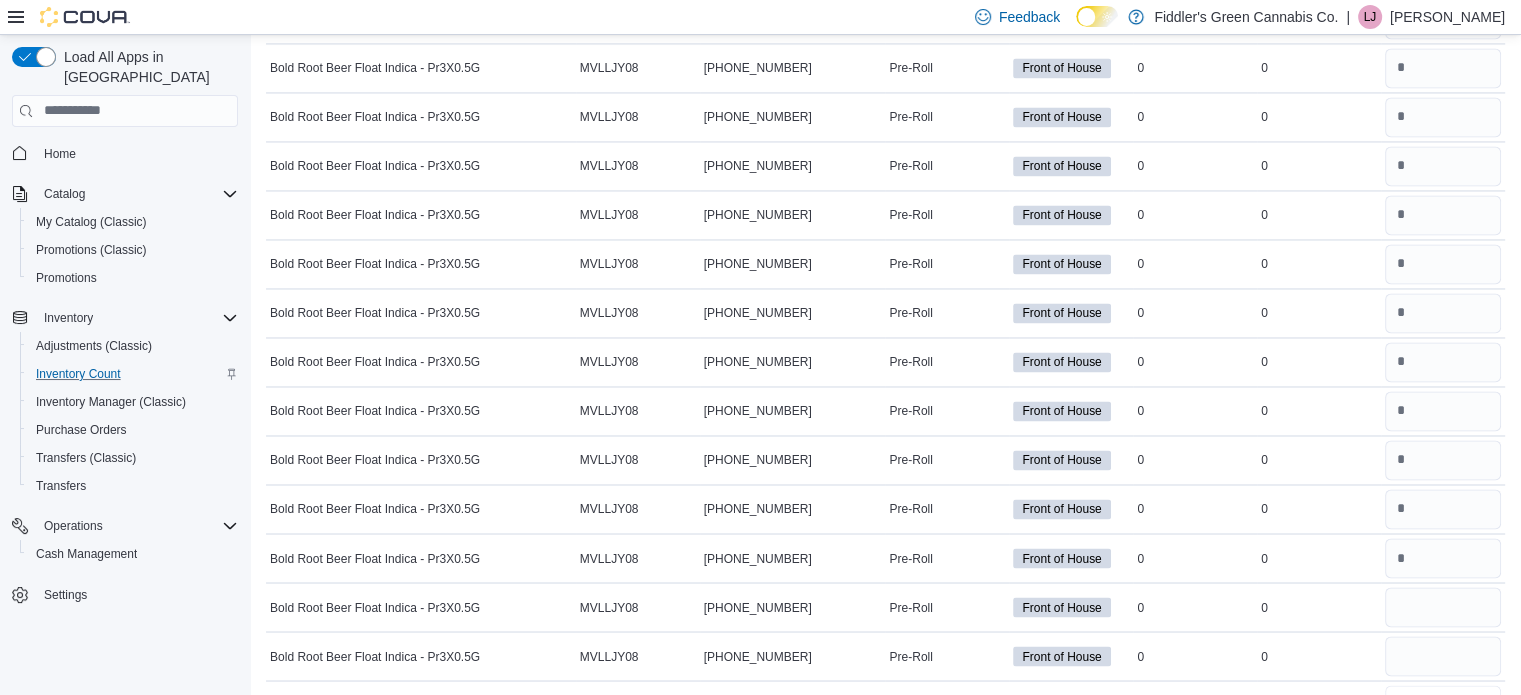 type 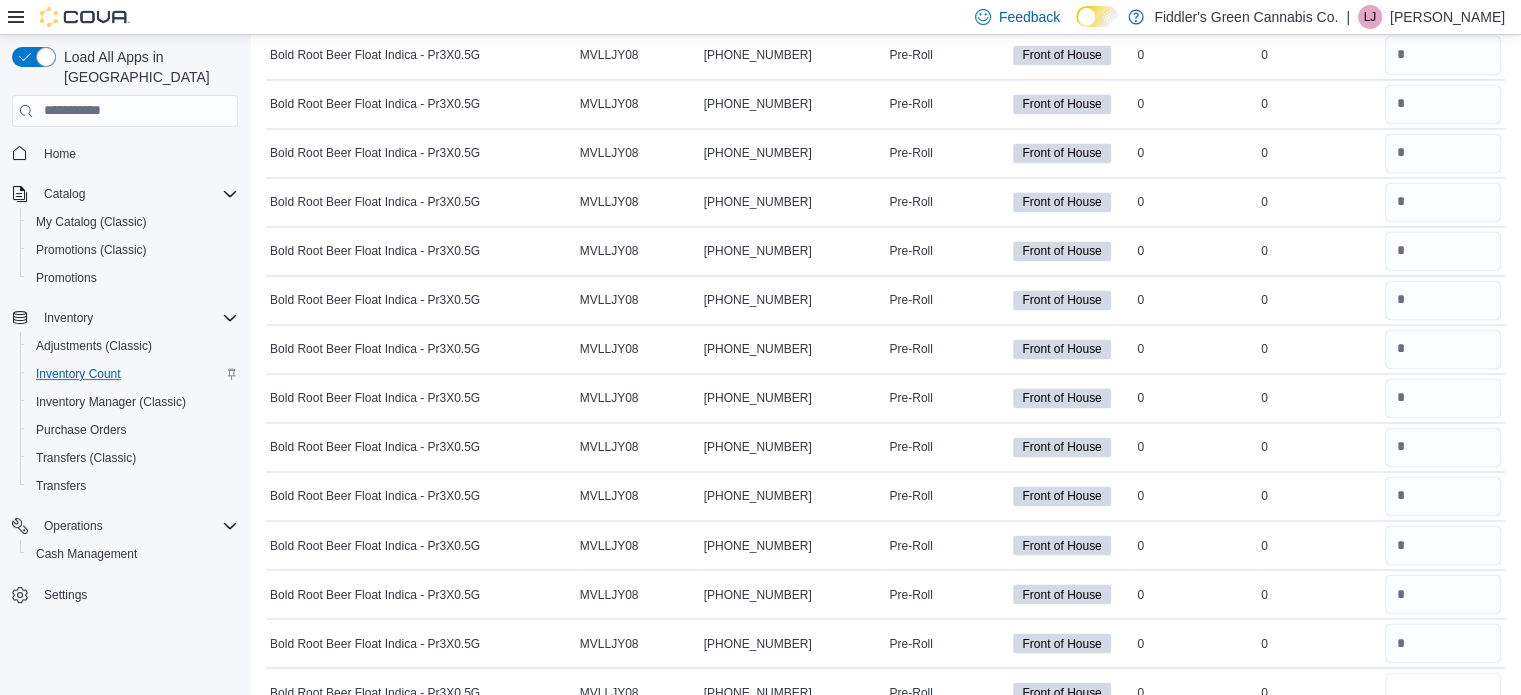 type on "*" 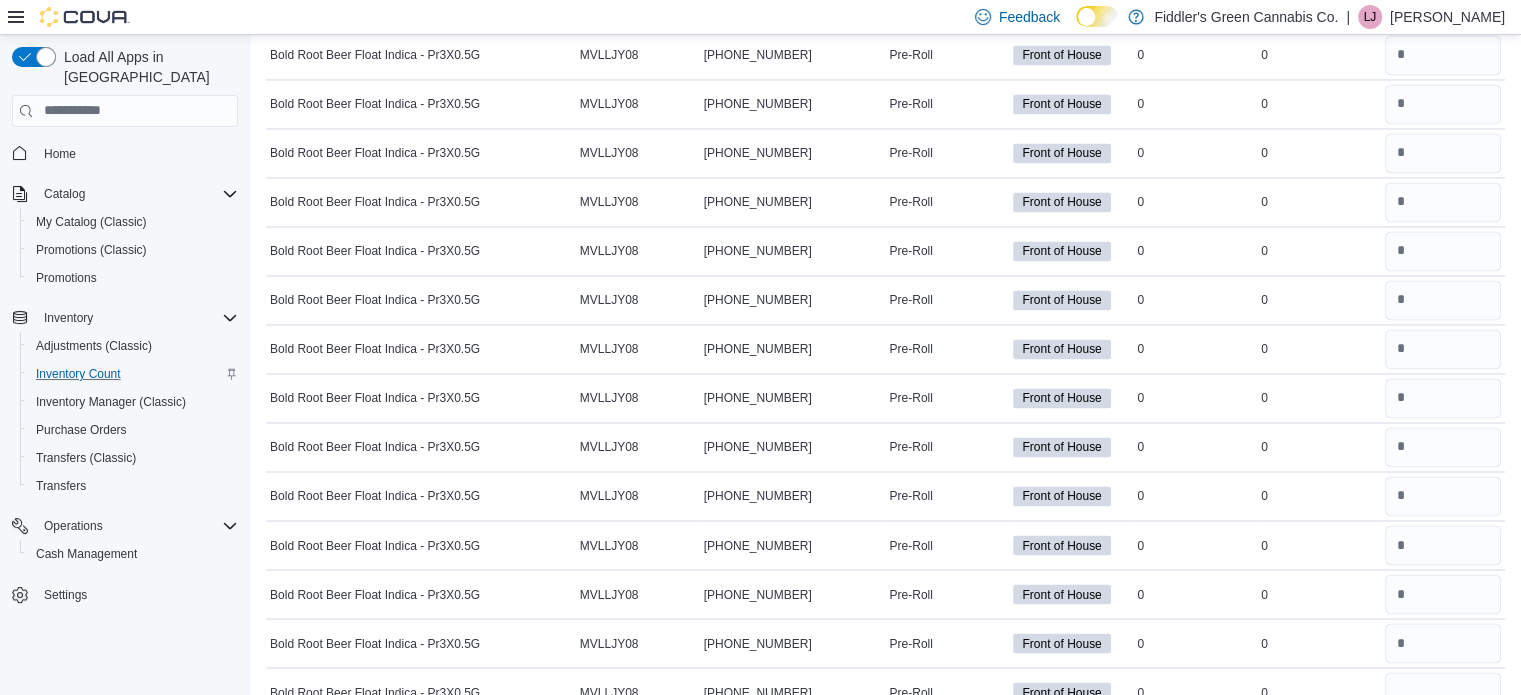 type on "*" 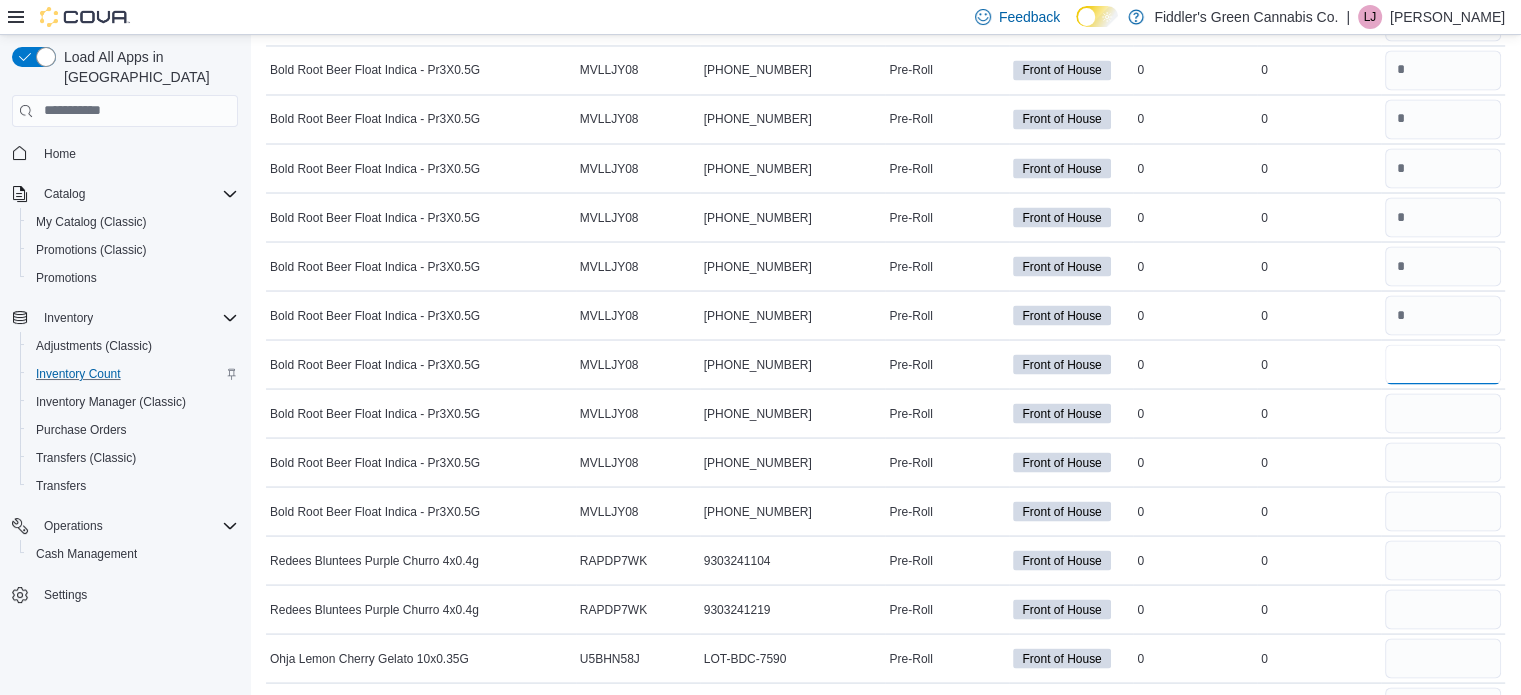 type on "*" 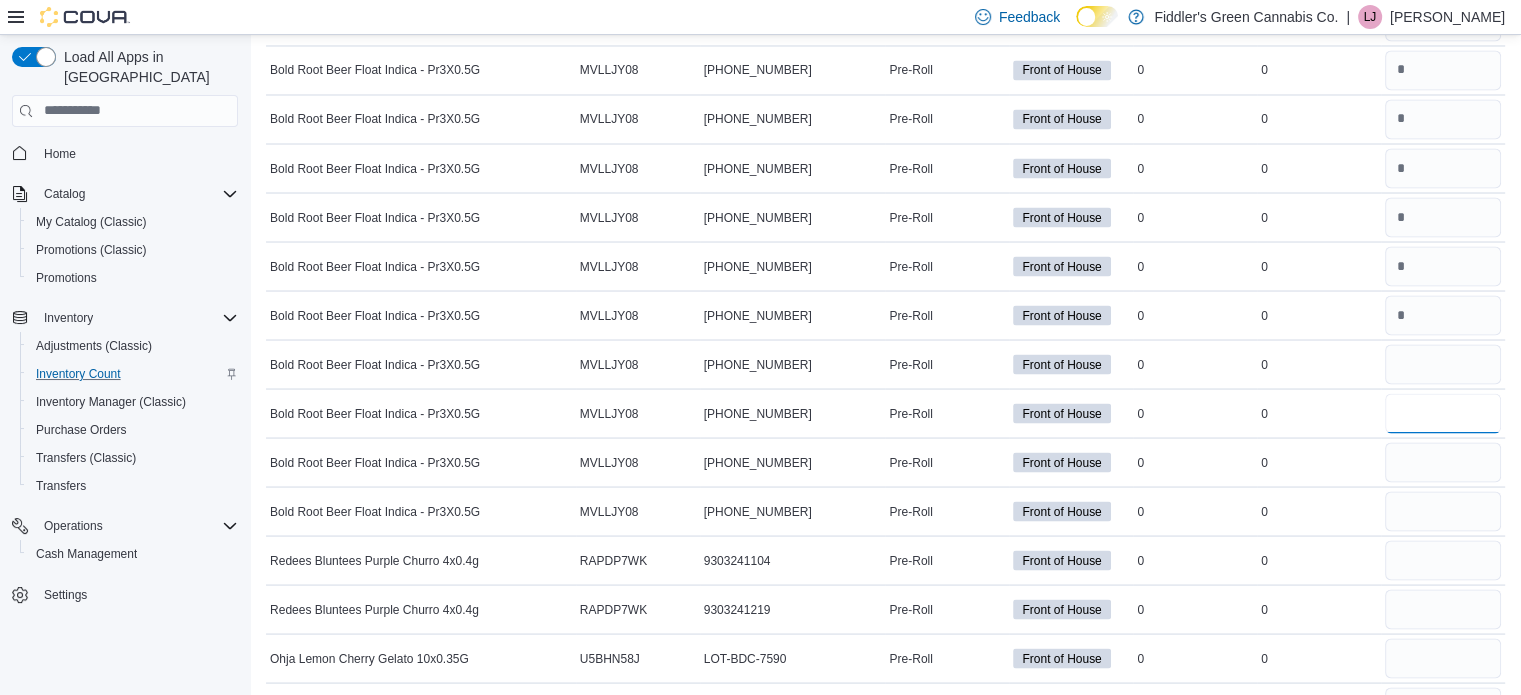 type on "*" 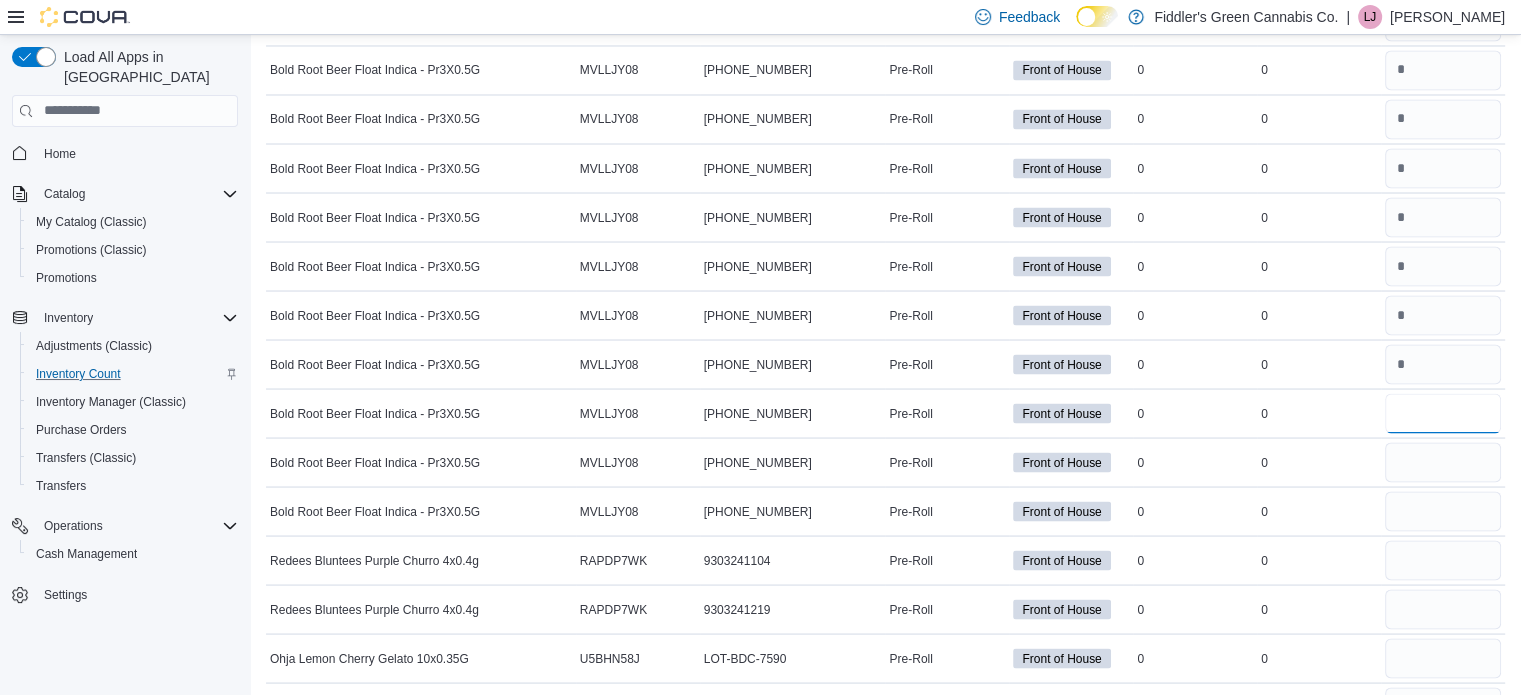 type on "*" 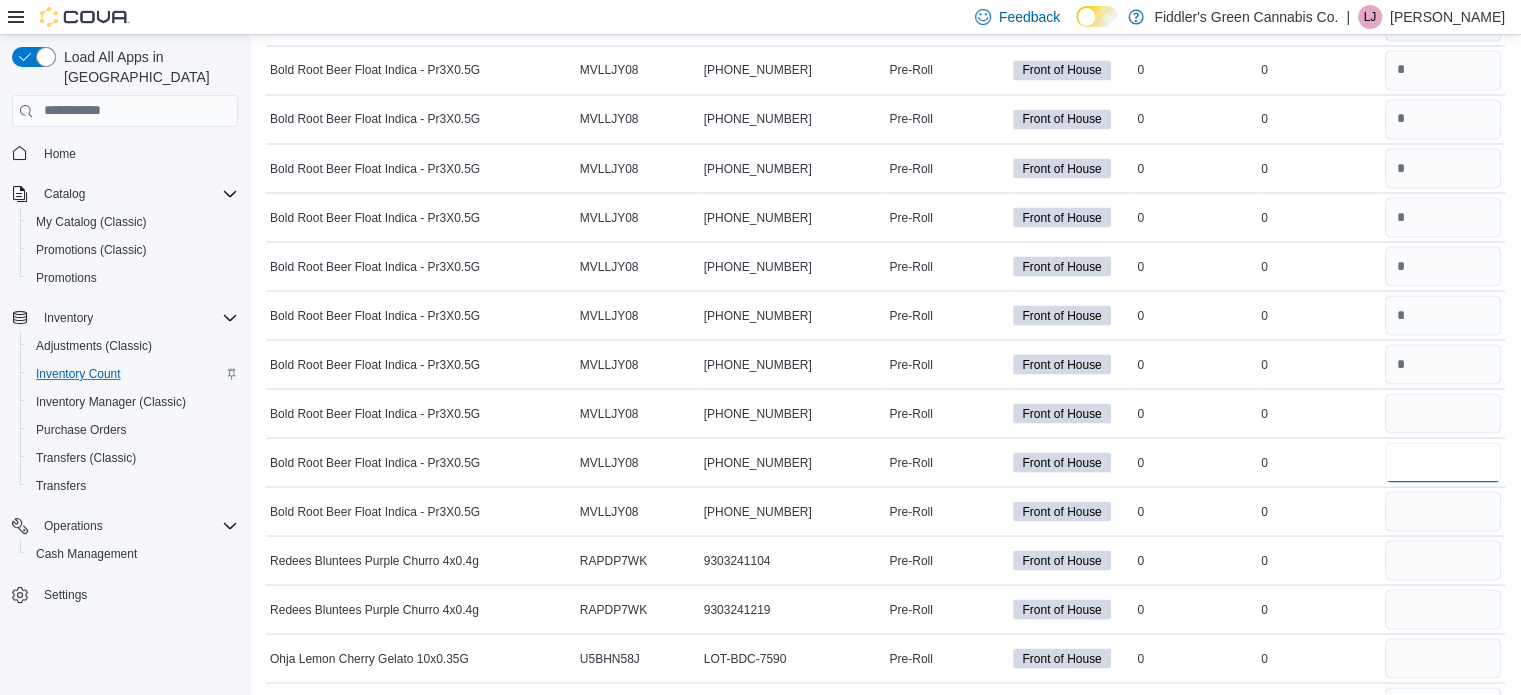 type on "*" 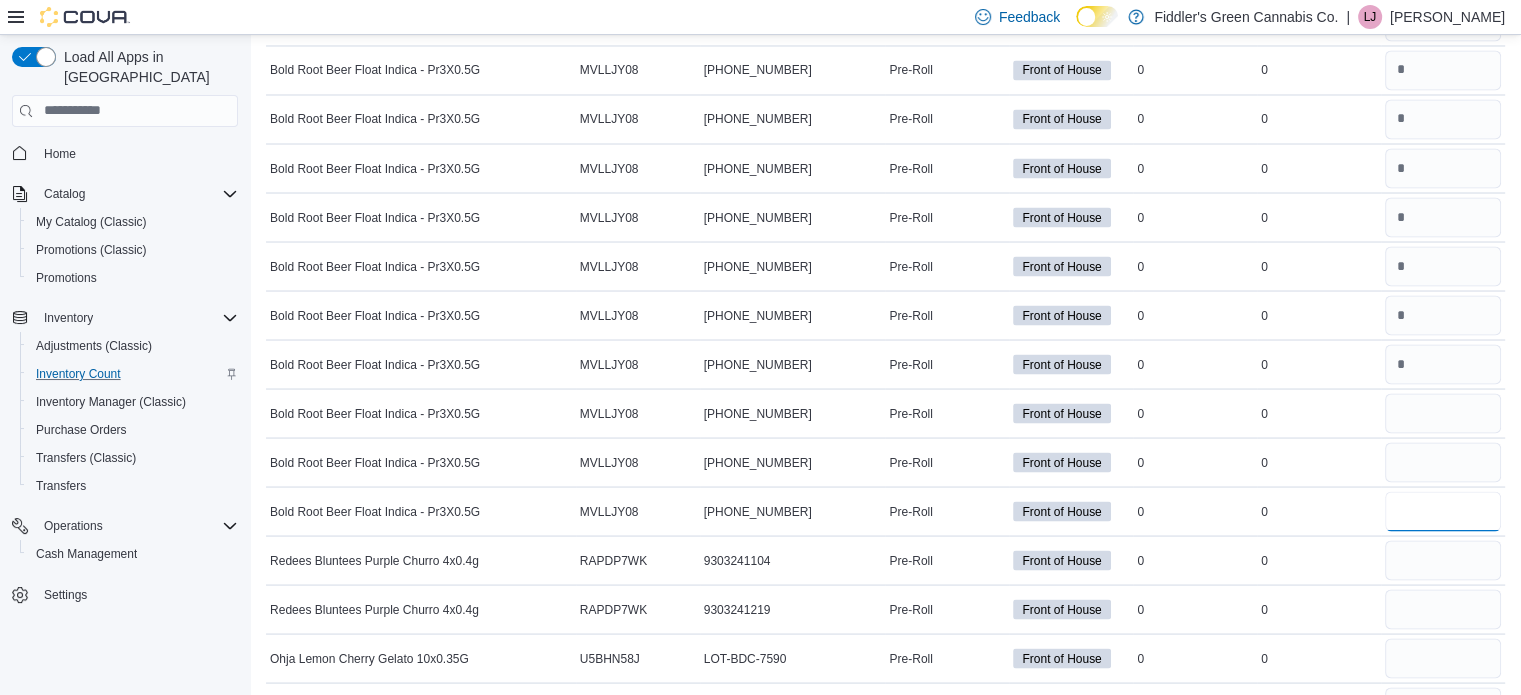 type on "*" 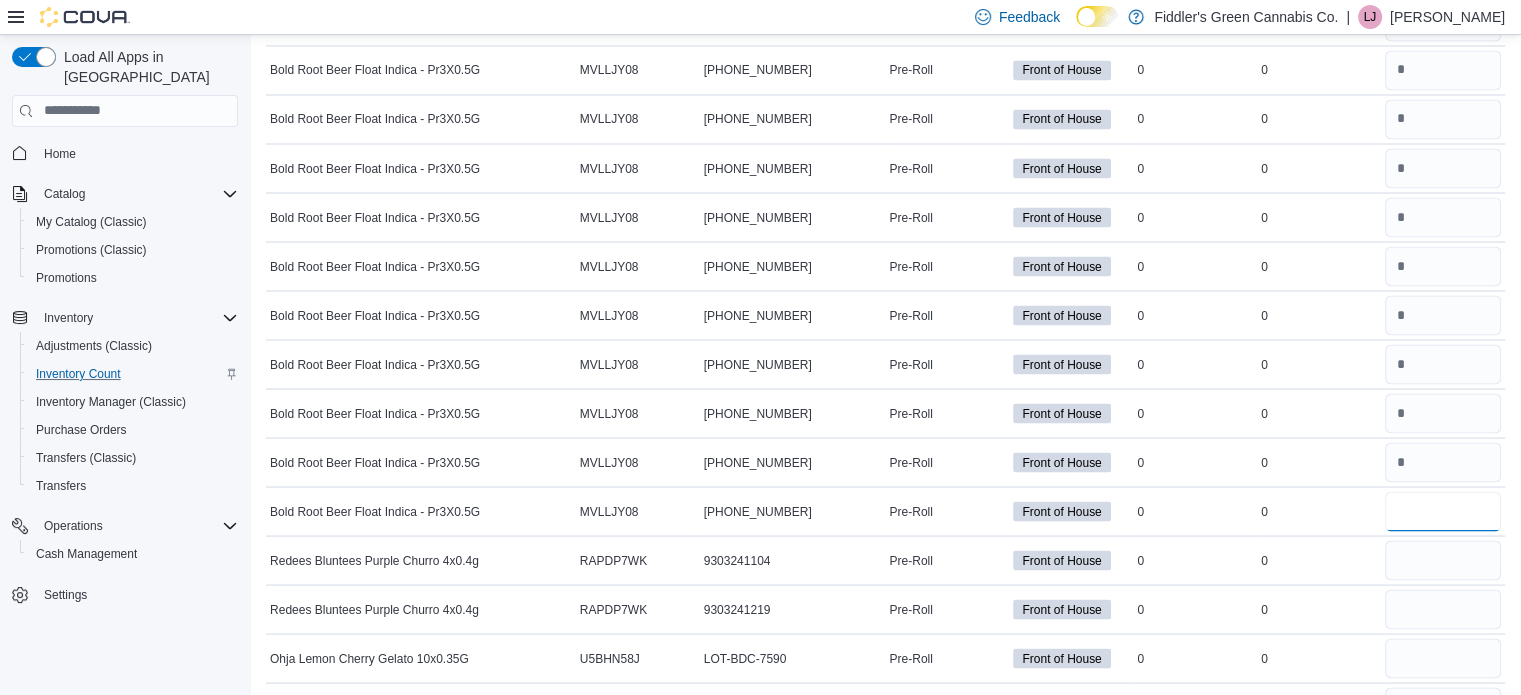 type on "*" 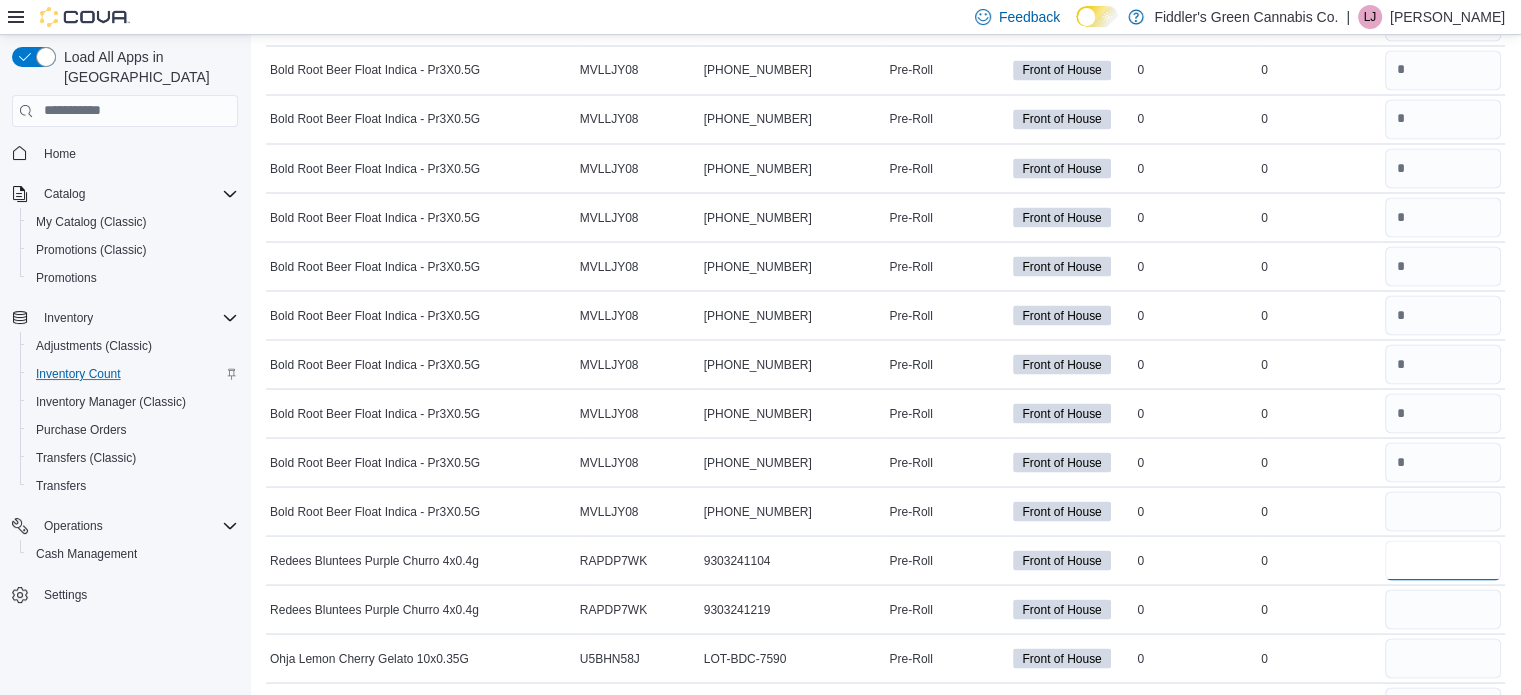 type 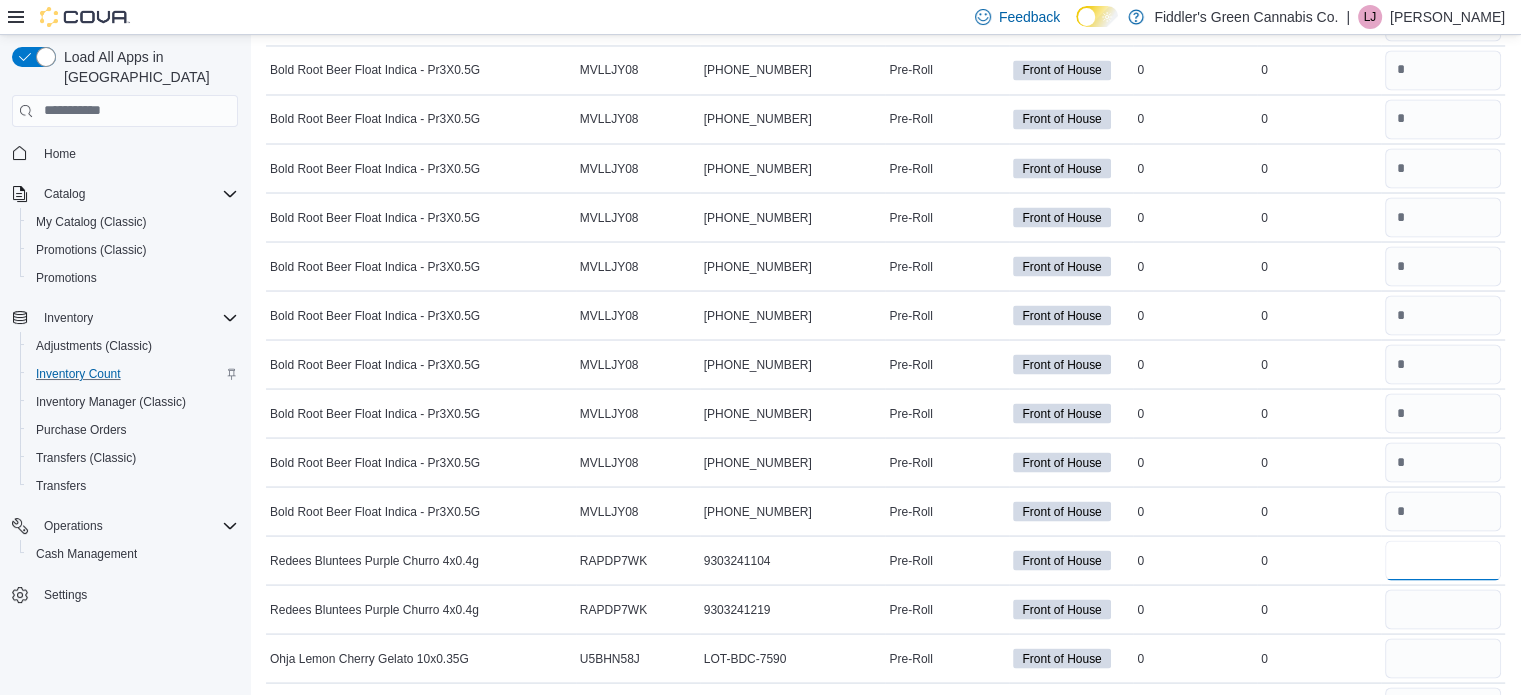 type on "*" 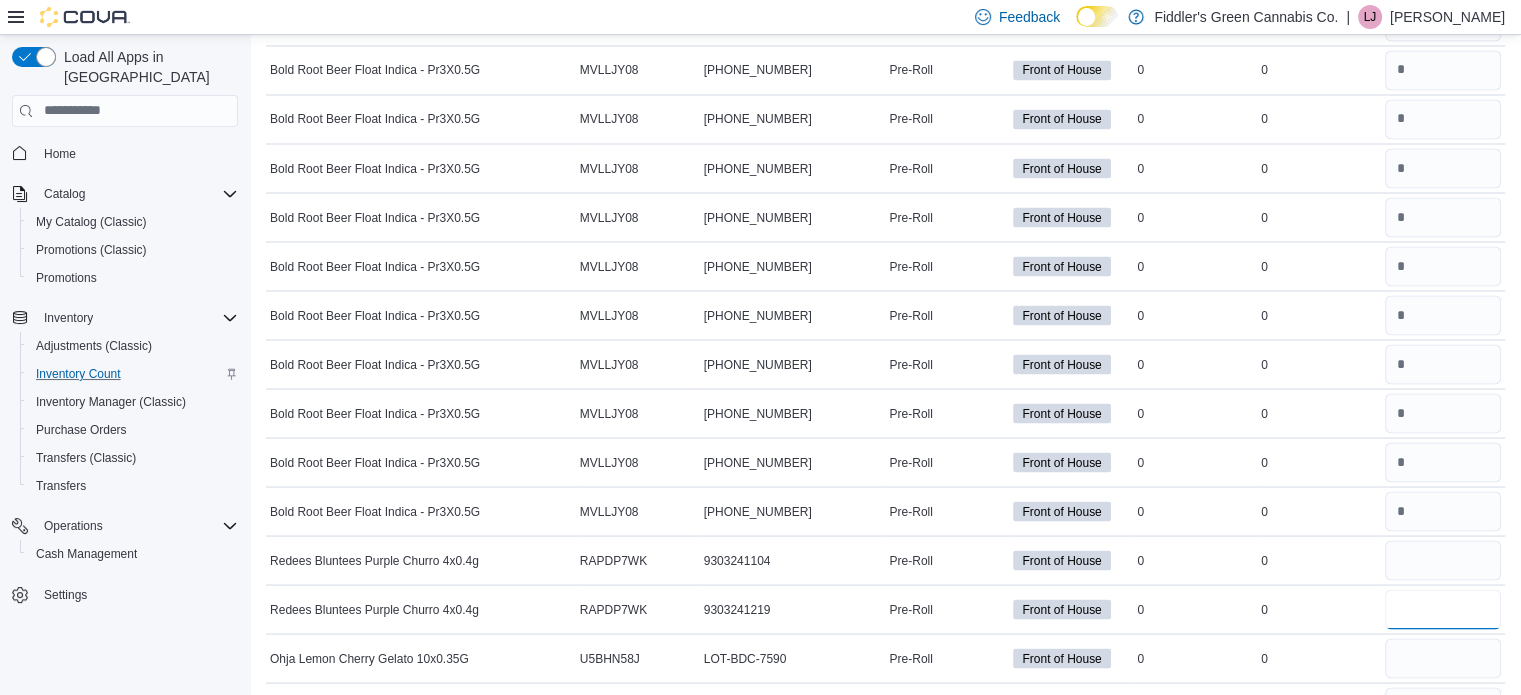 type on "*" 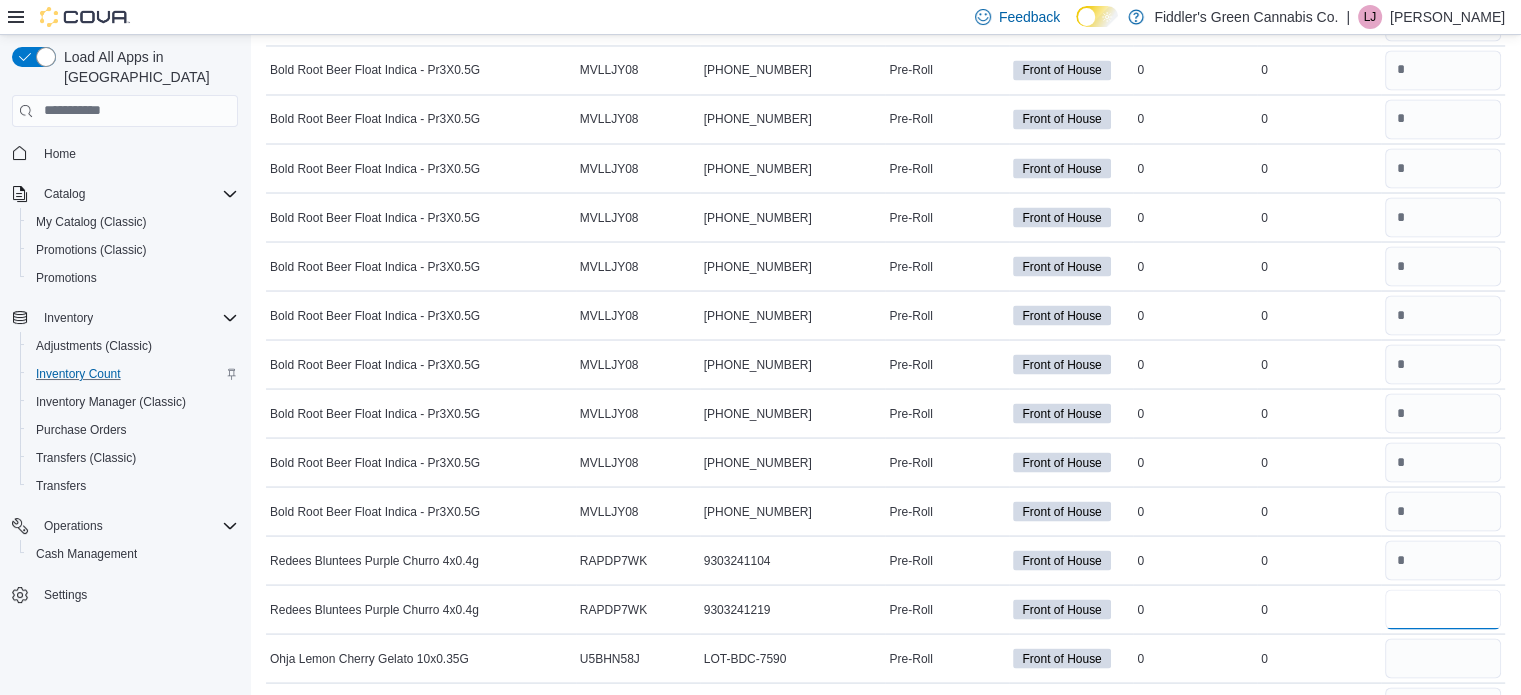 type on "*" 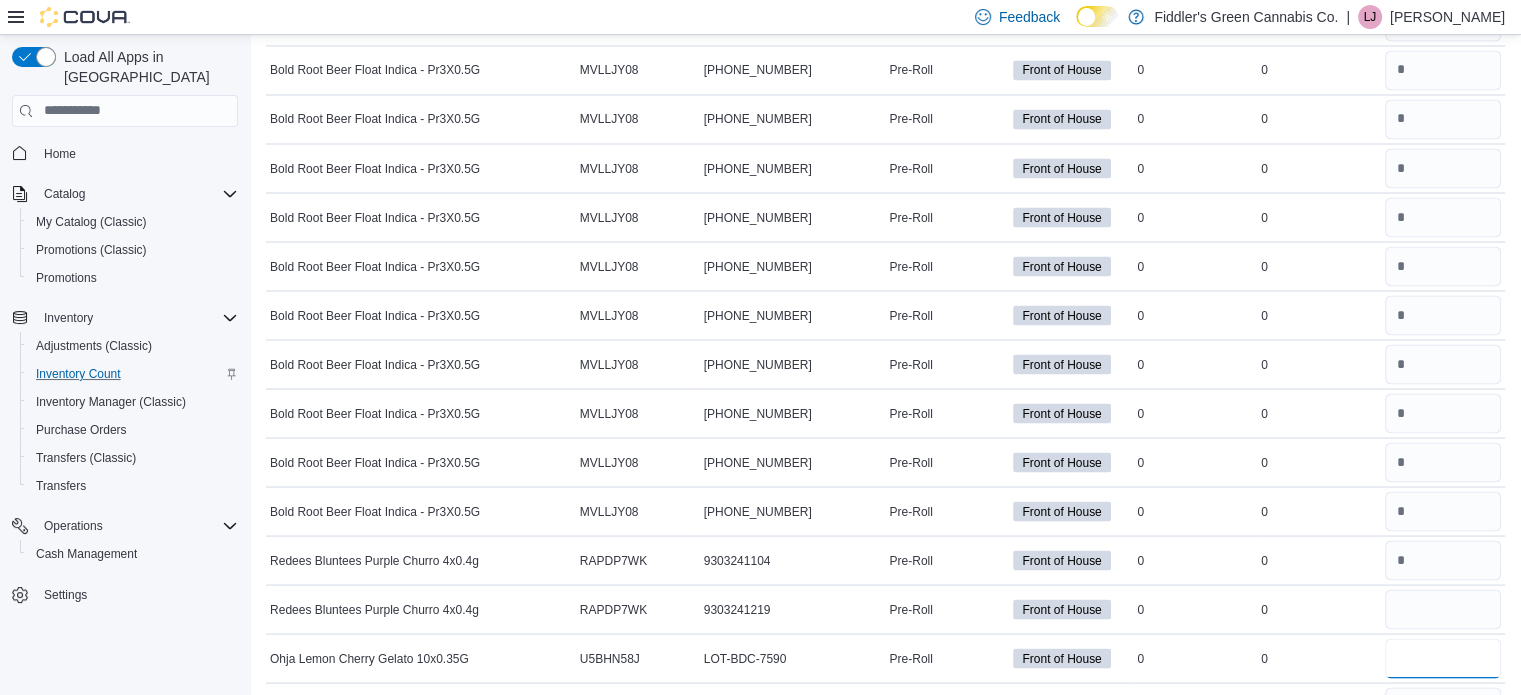 type 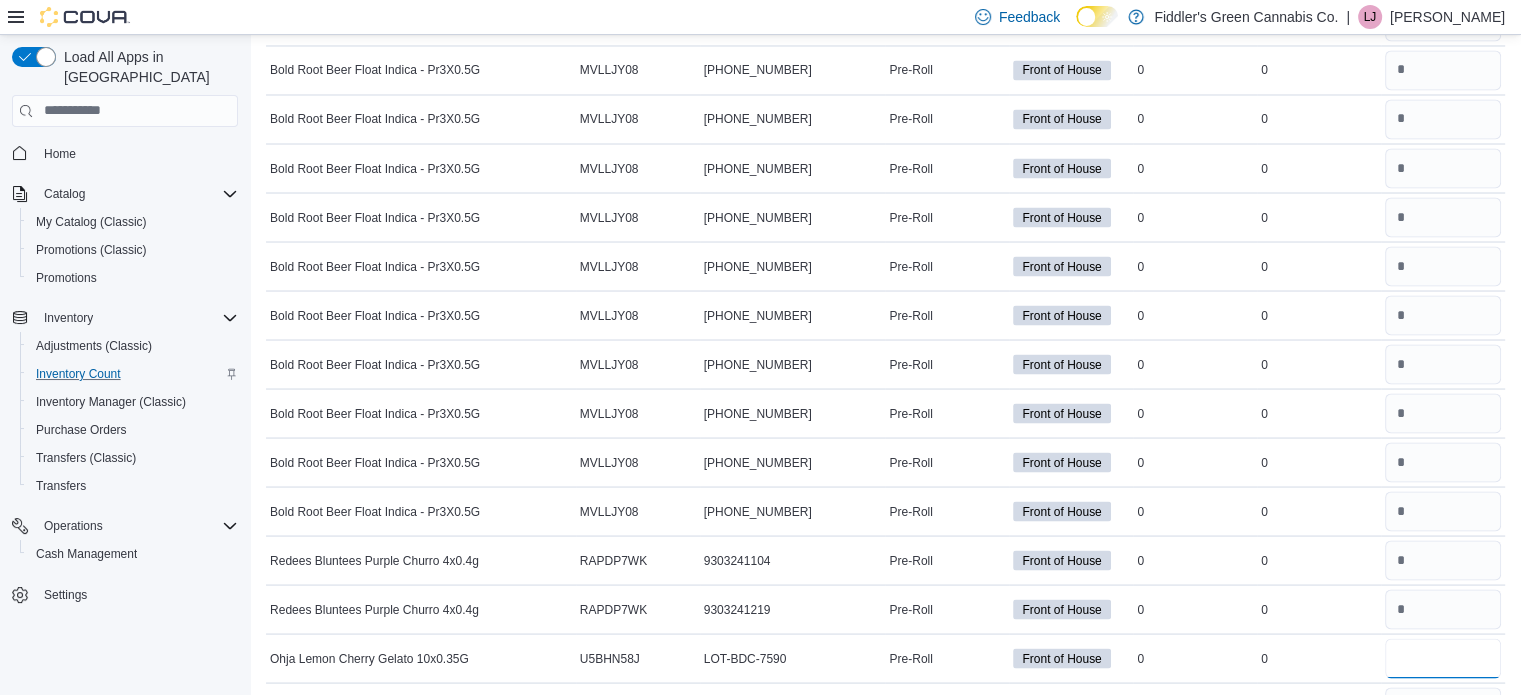 type on "*" 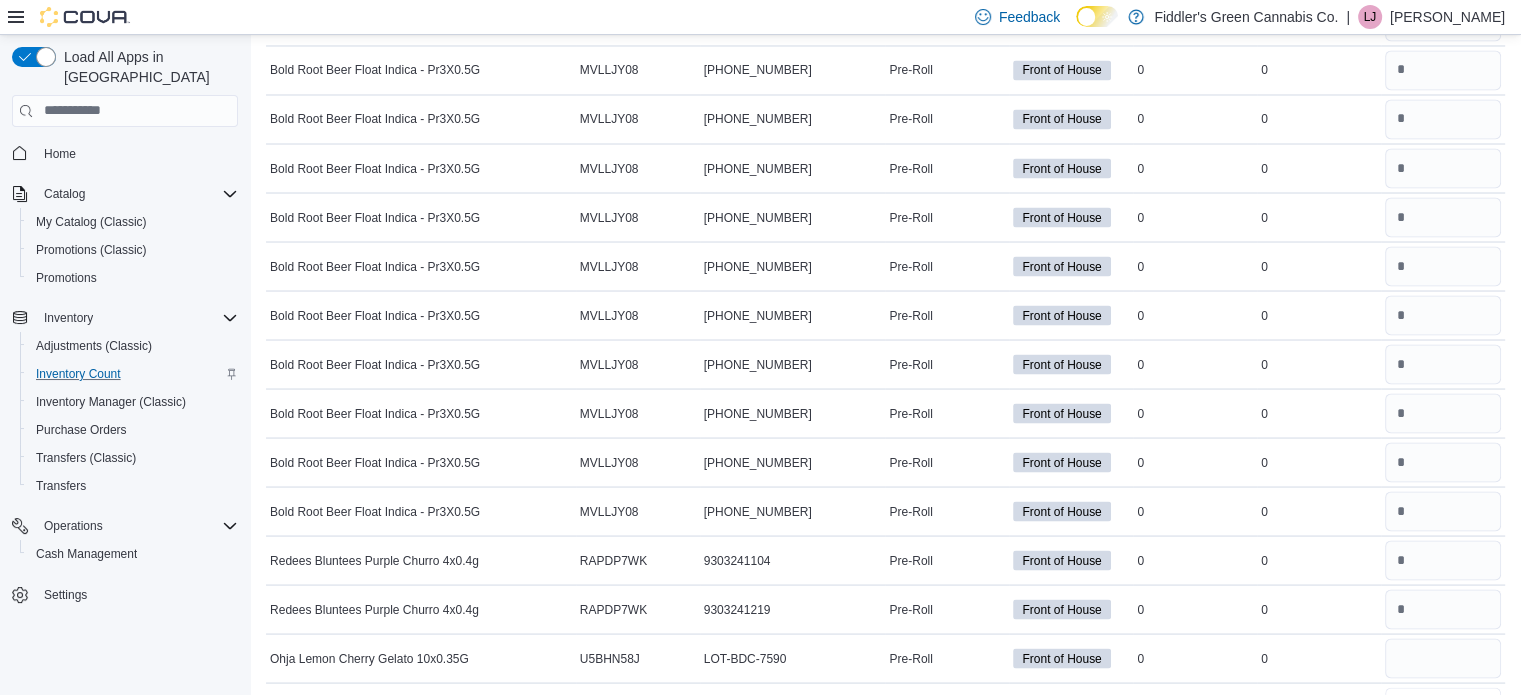 type 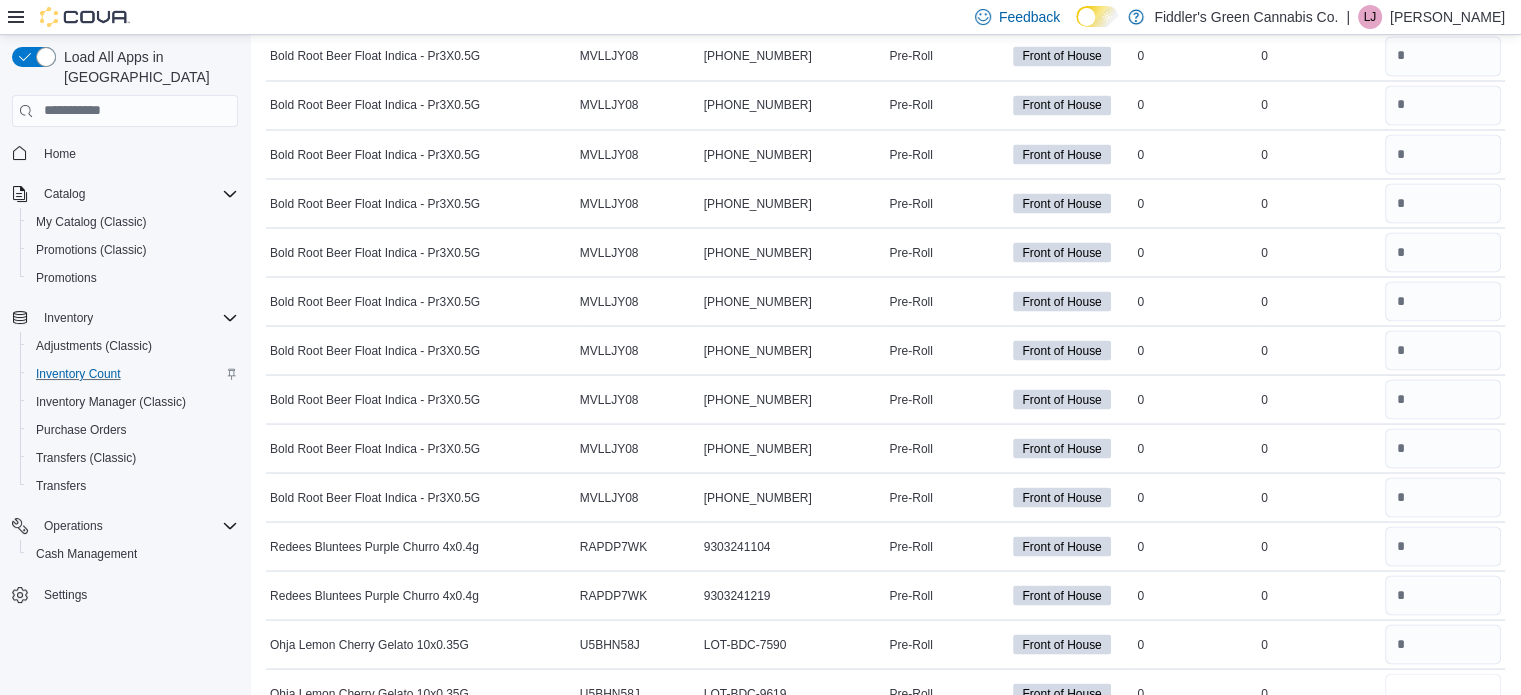 type on "*" 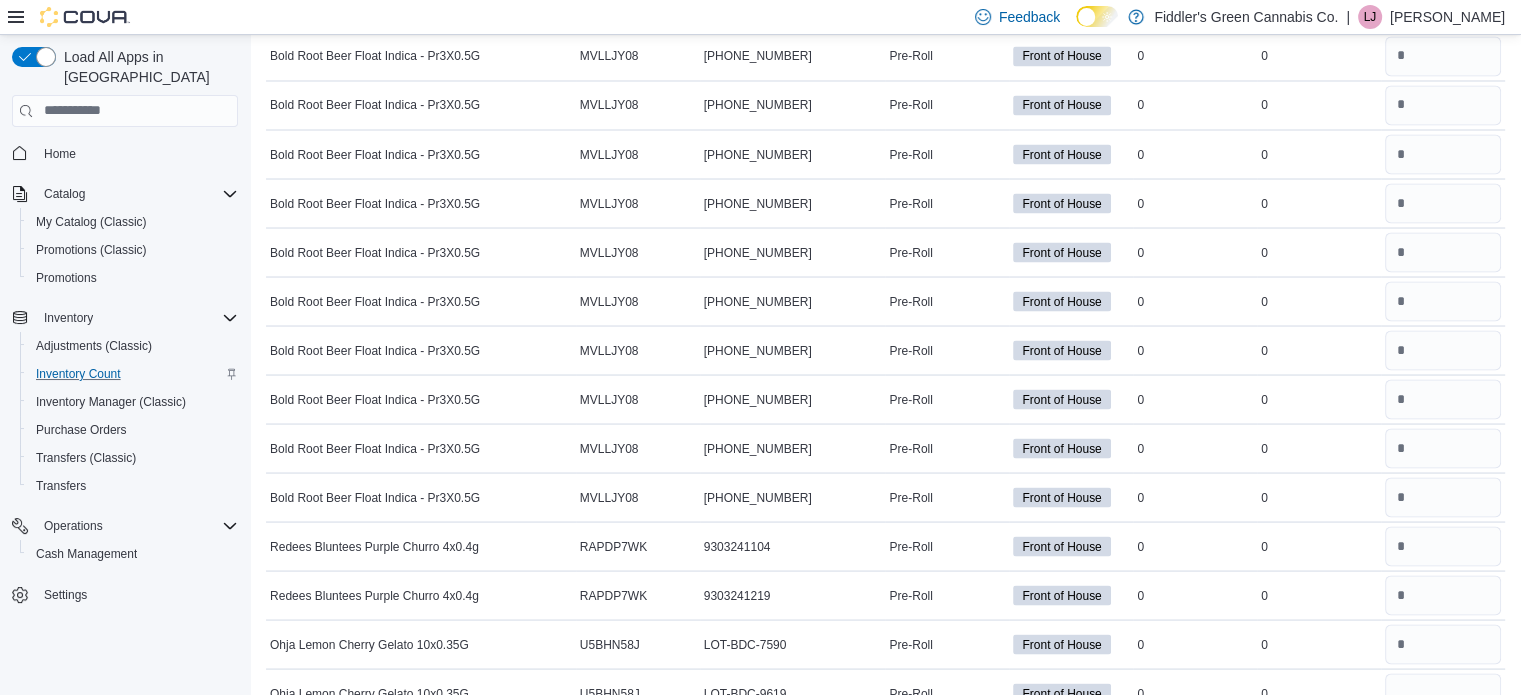 type 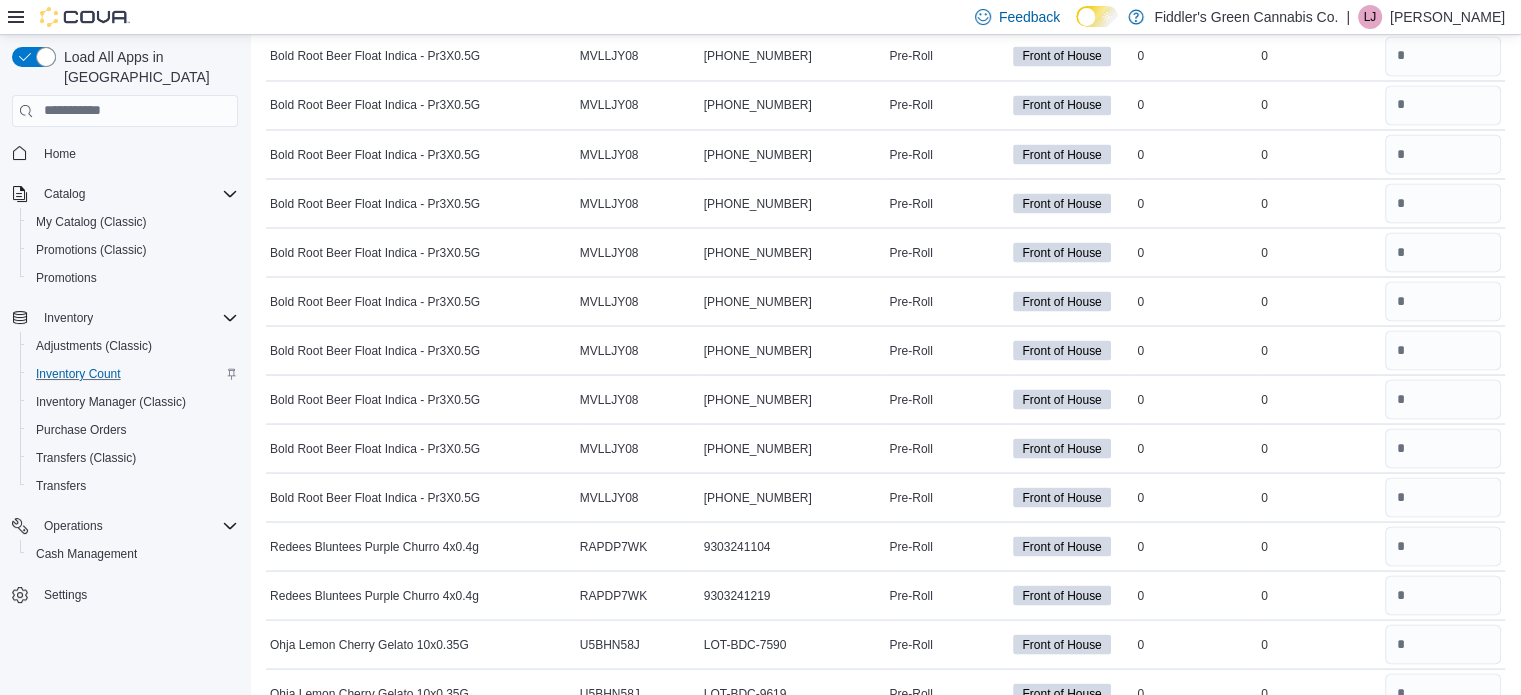 scroll, scrollTop: 4068, scrollLeft: 0, axis: vertical 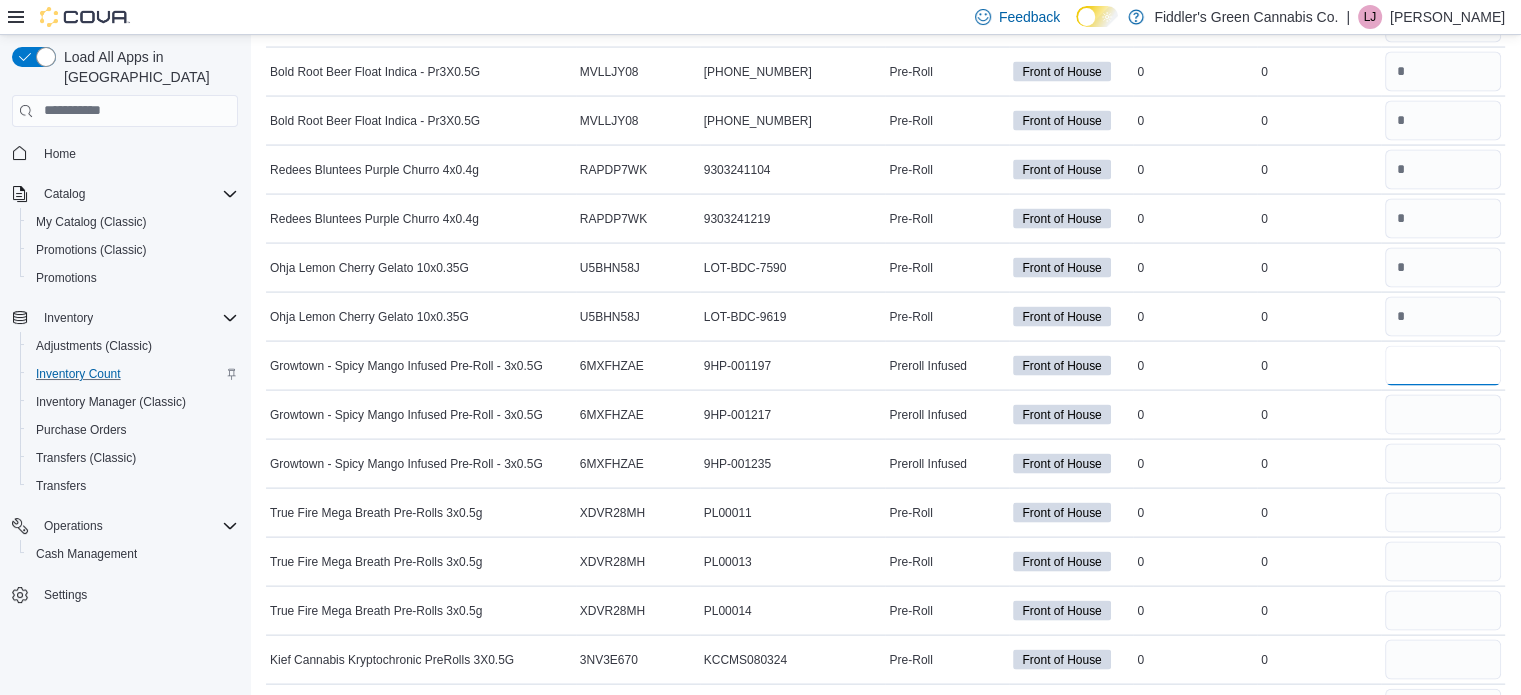 type on "**" 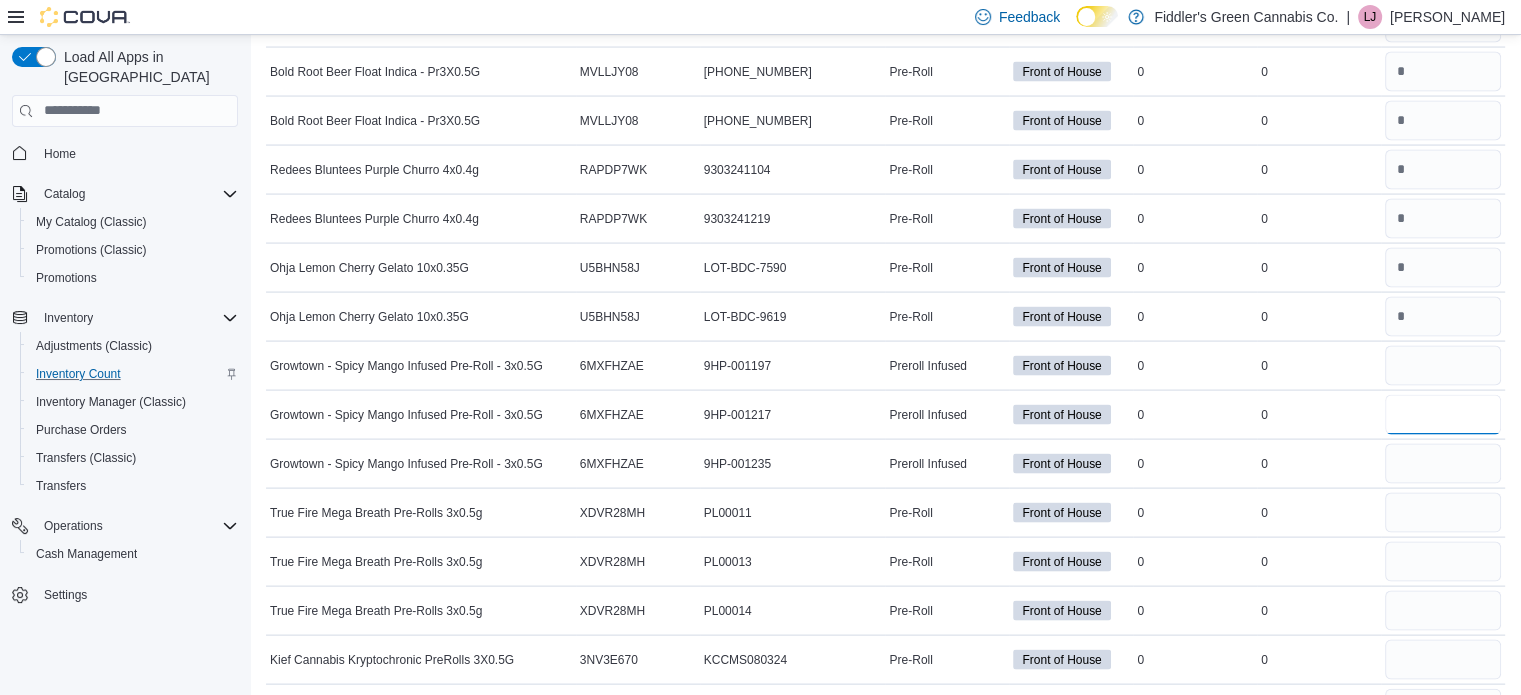type 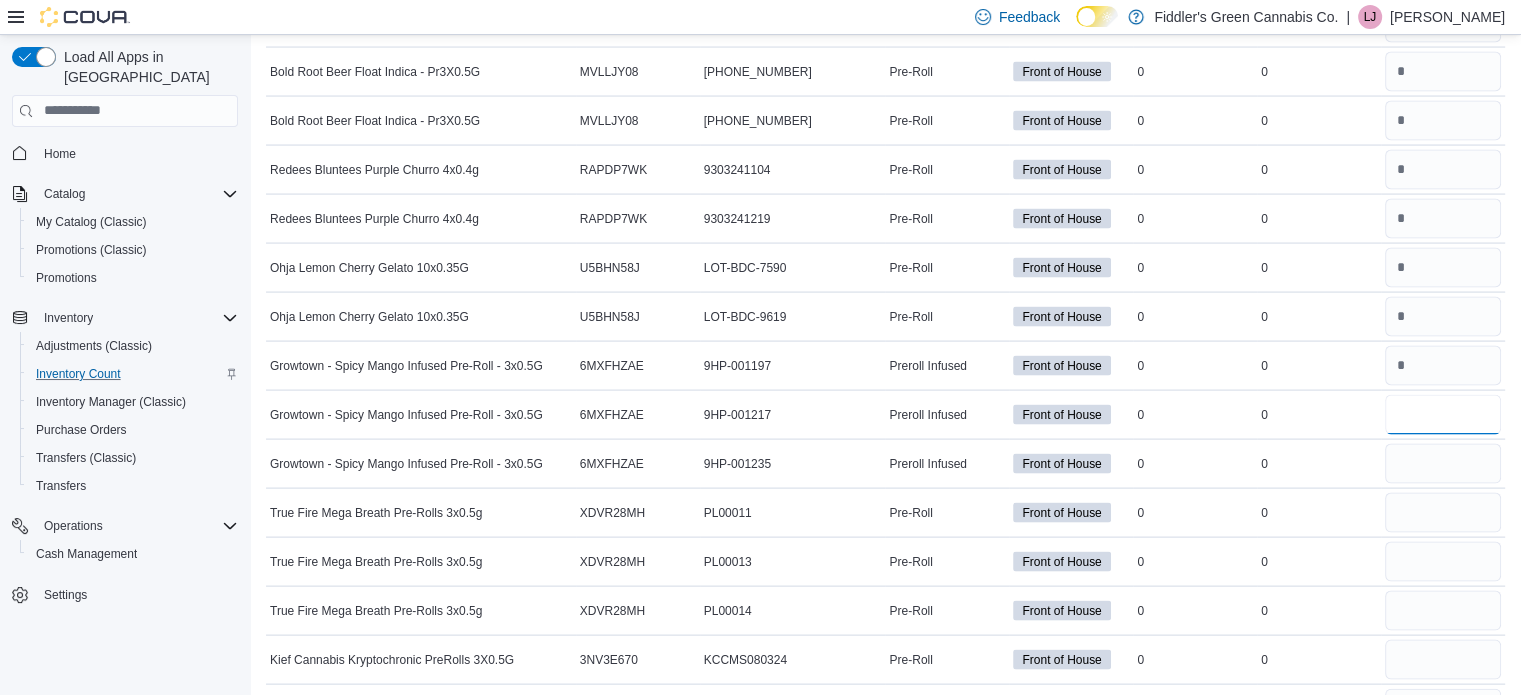type on "*" 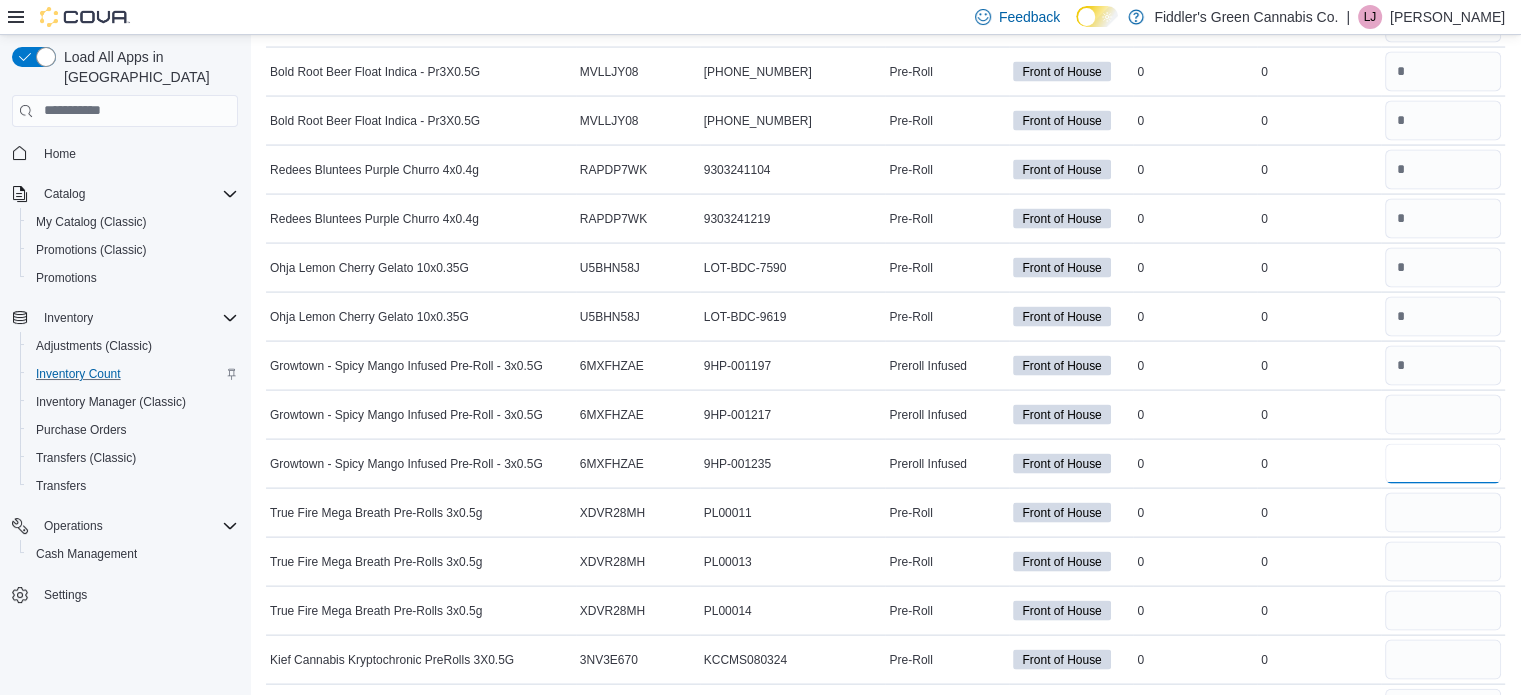 type 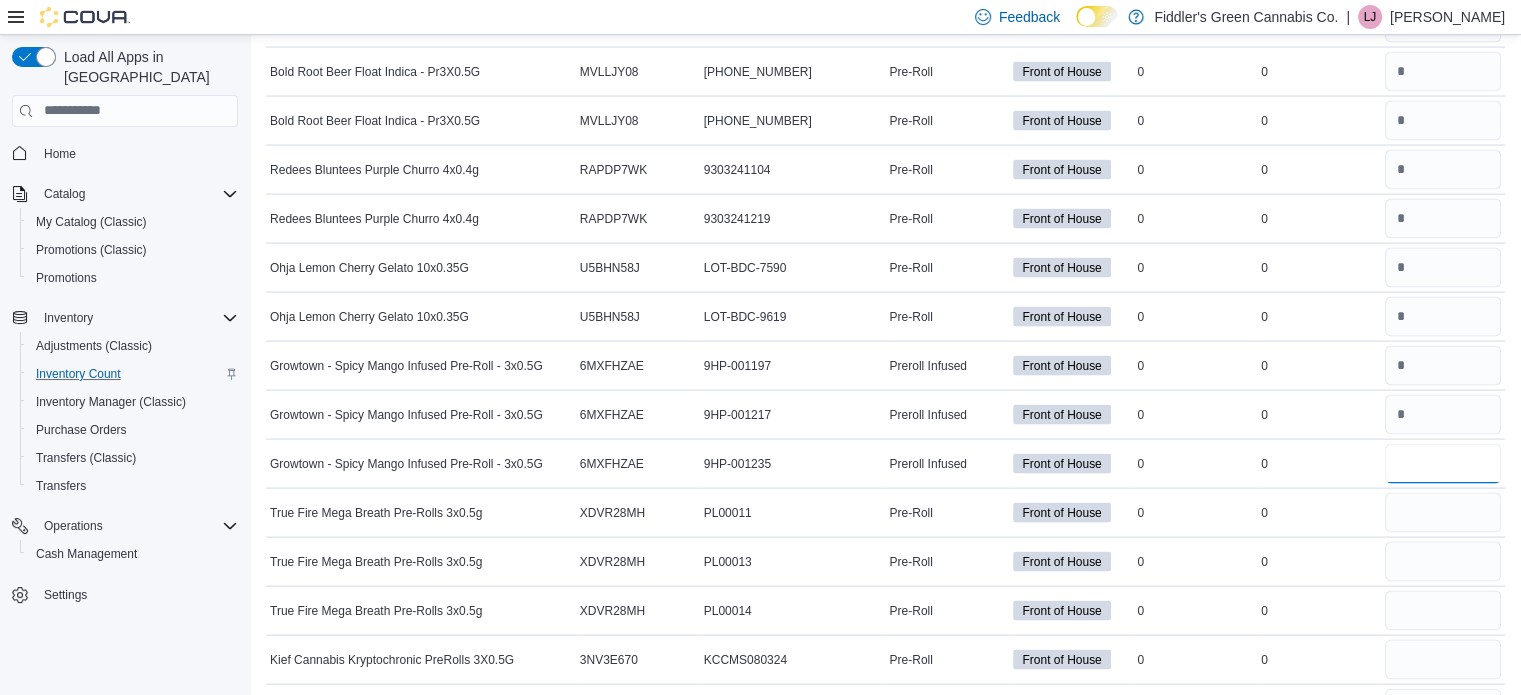 type on "*" 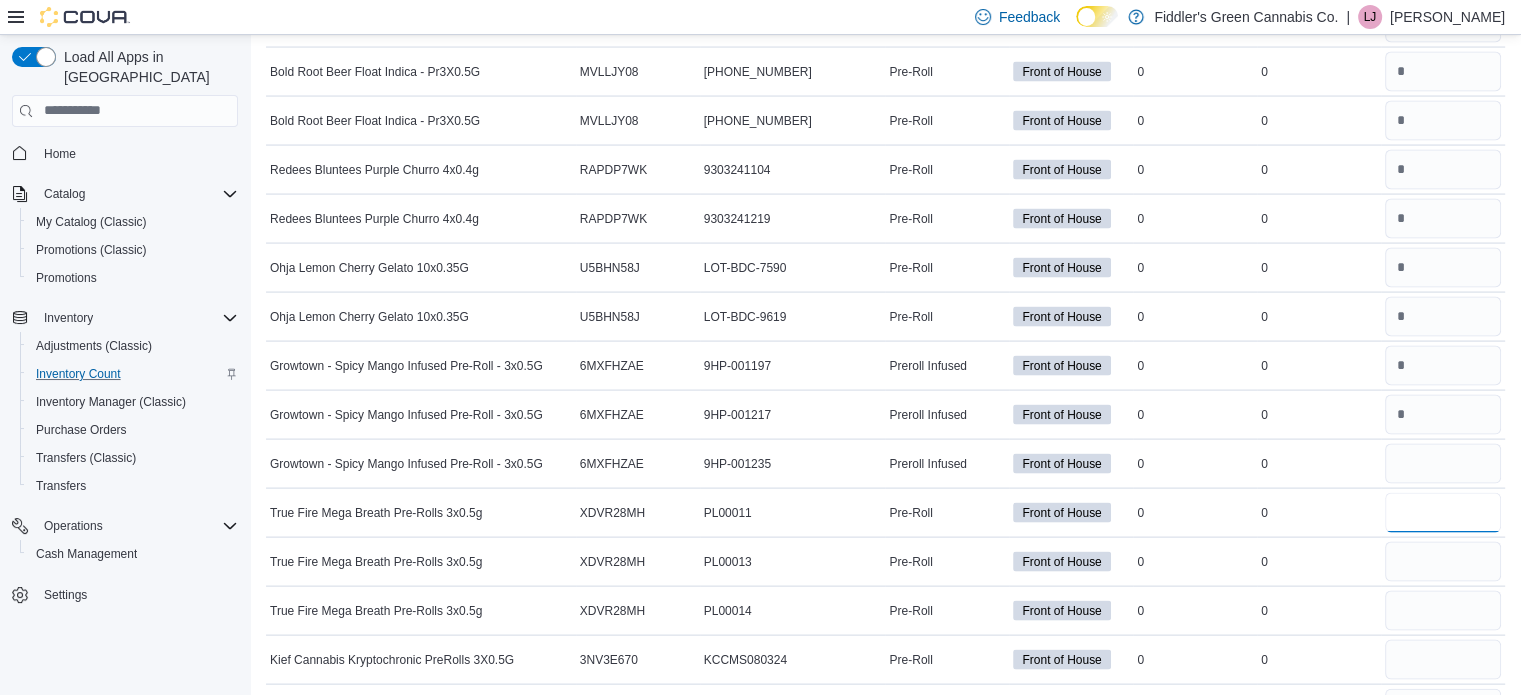 type 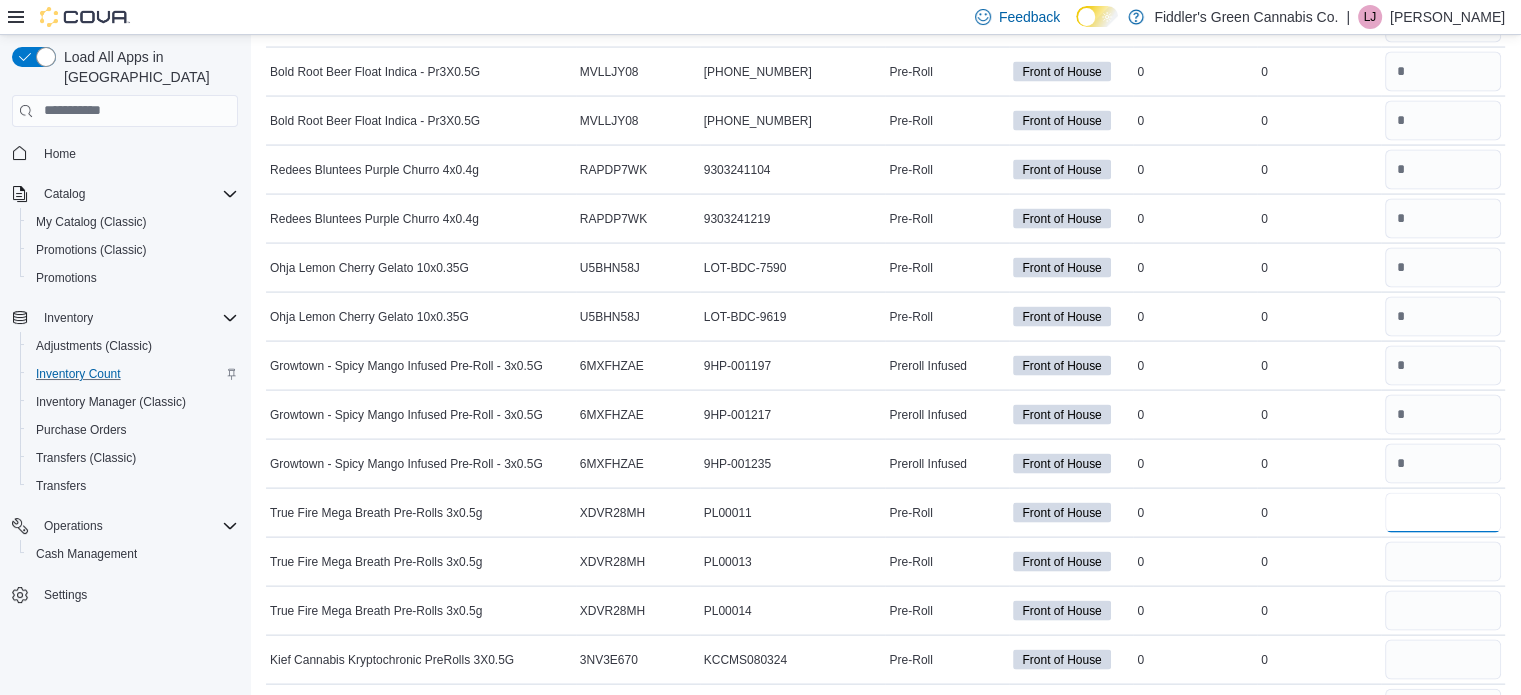 type on "*" 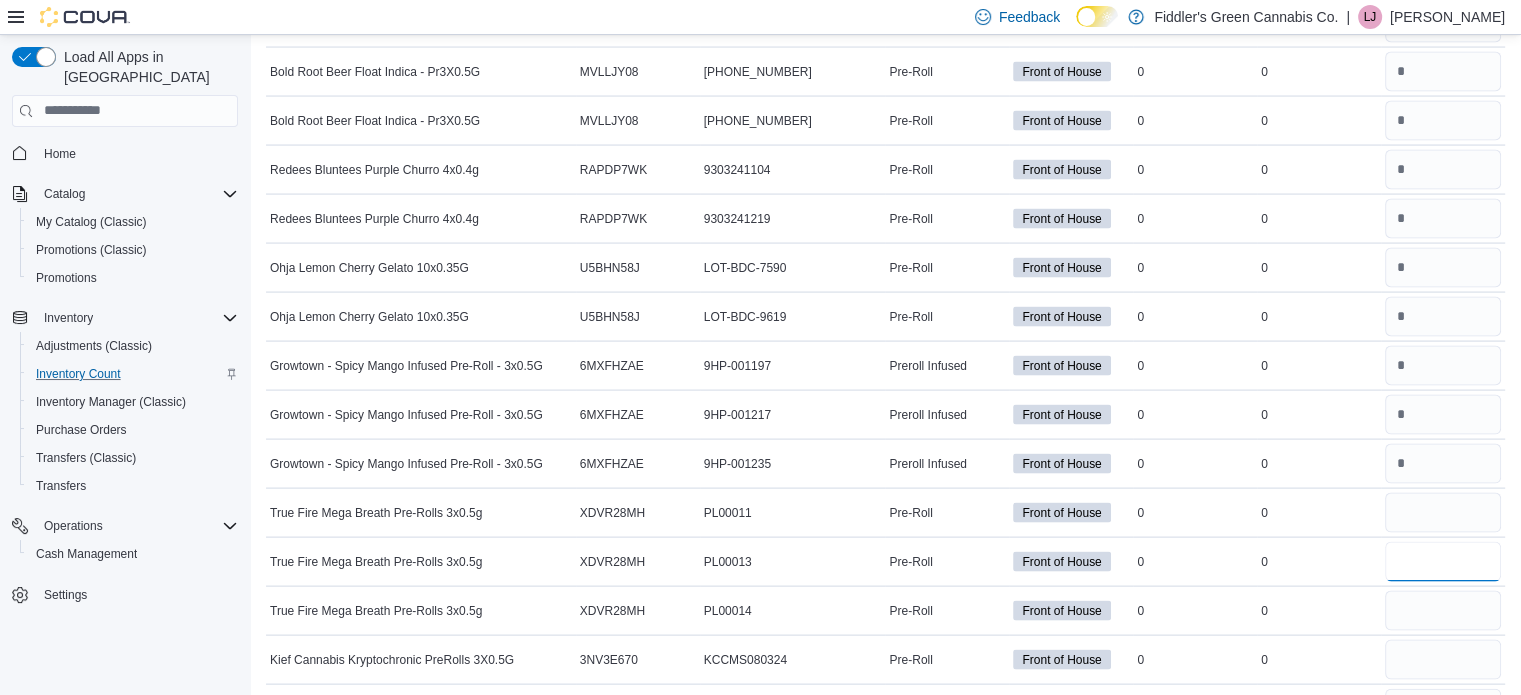 type 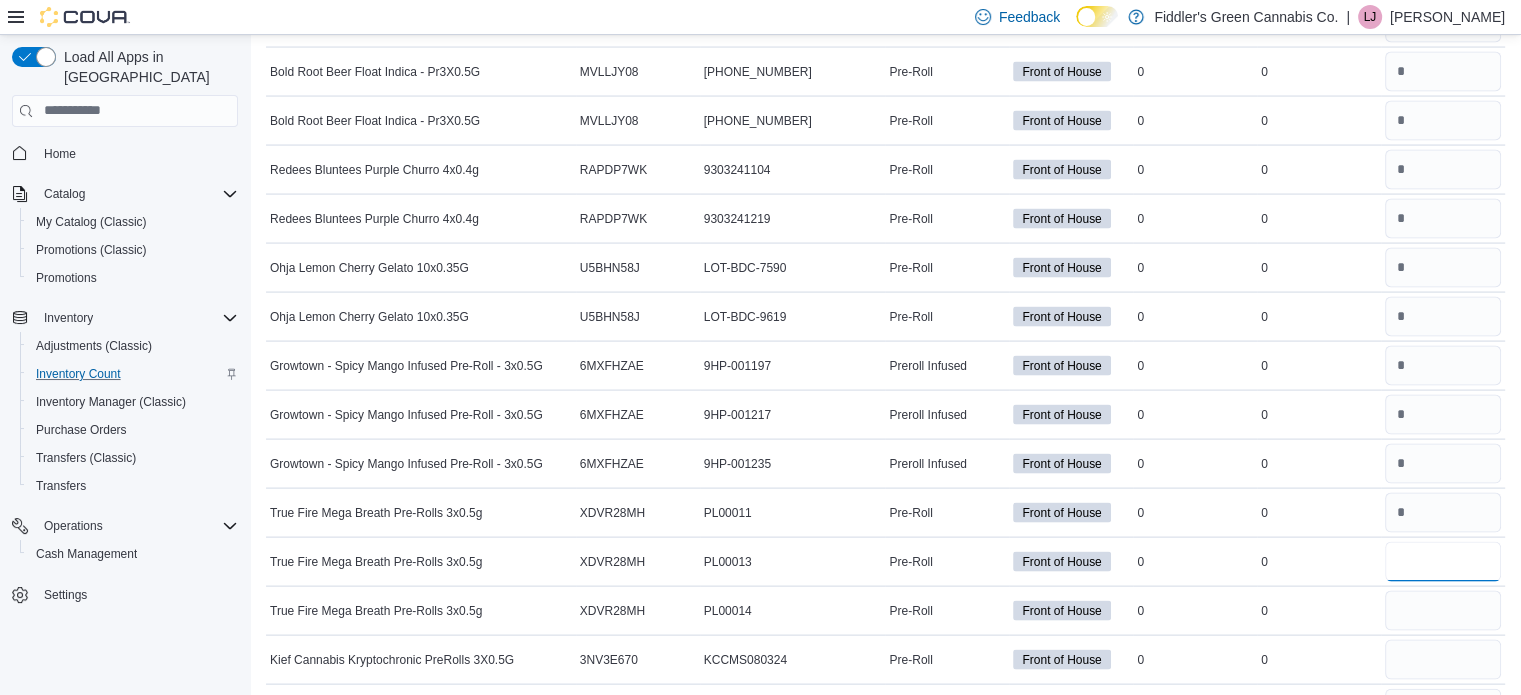 type on "*" 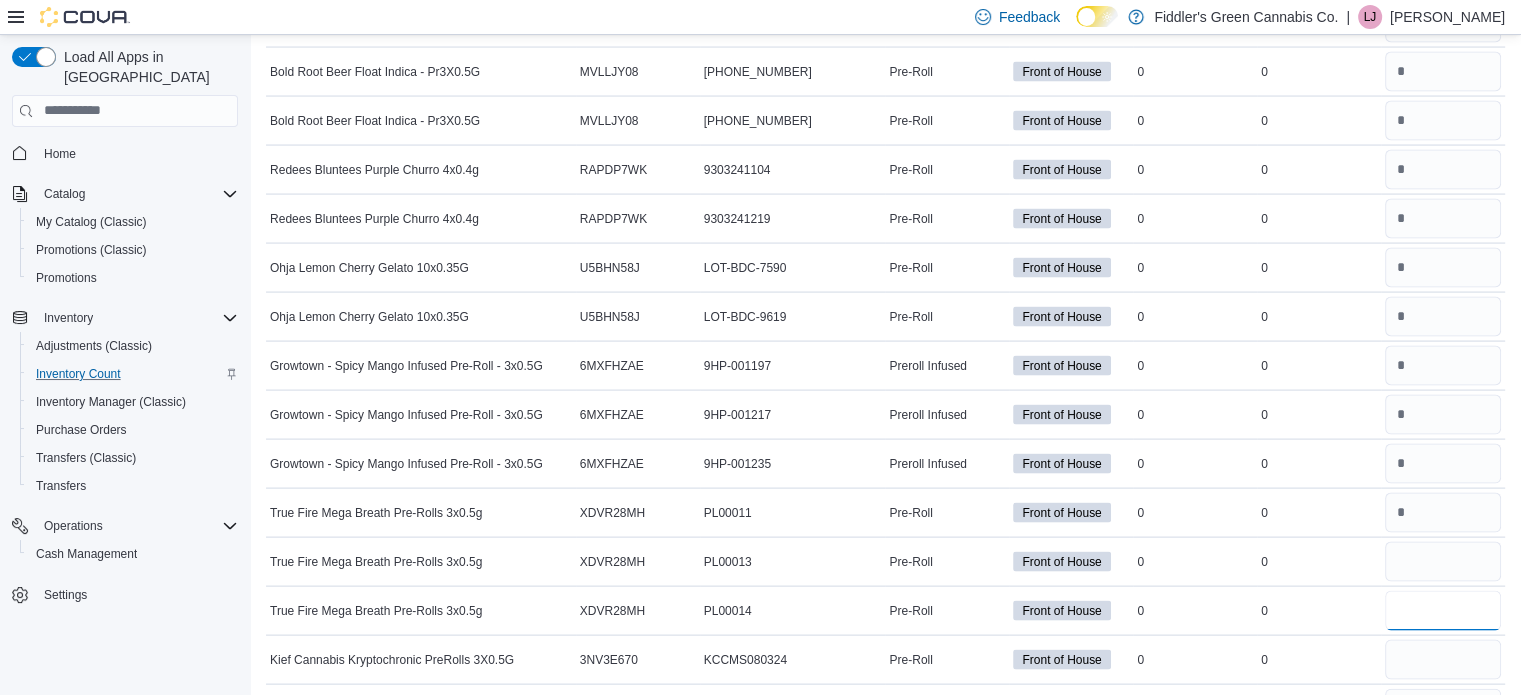 type 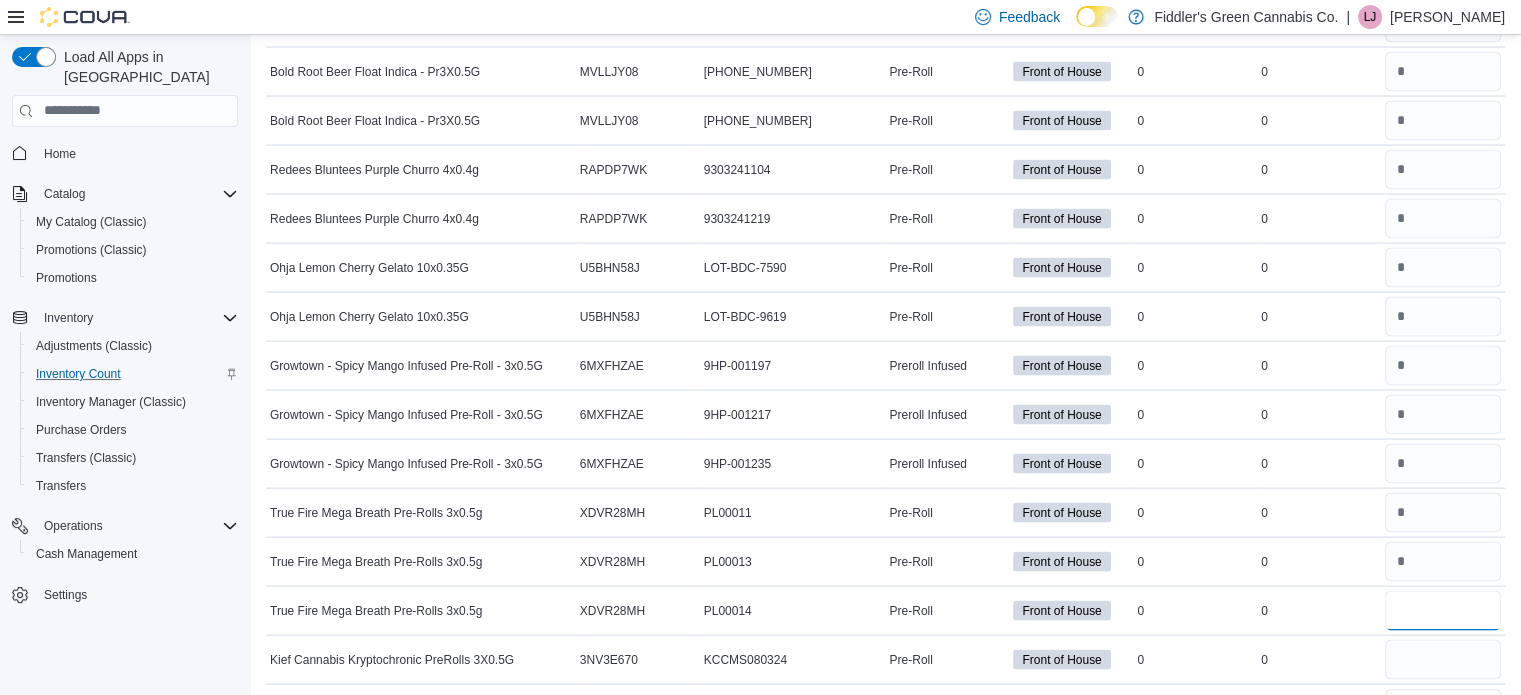 type on "*" 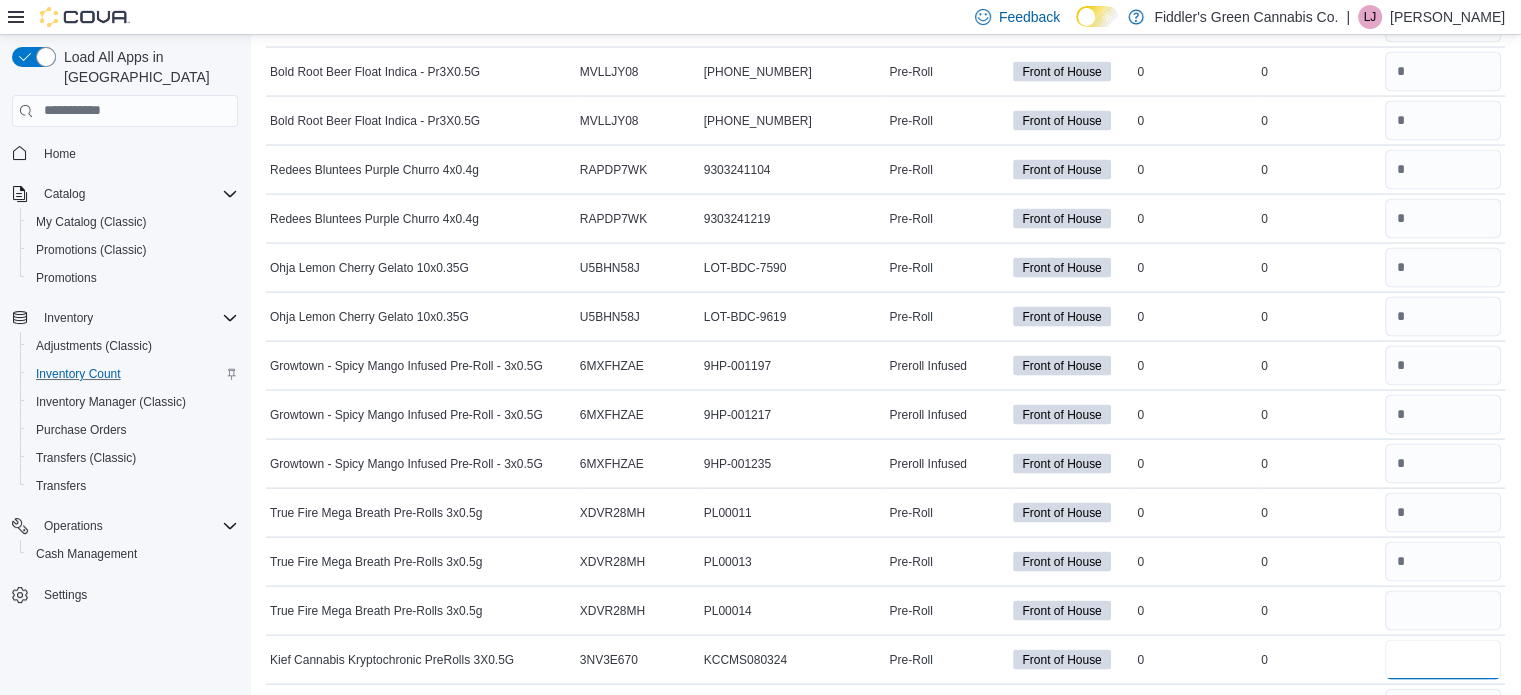 type 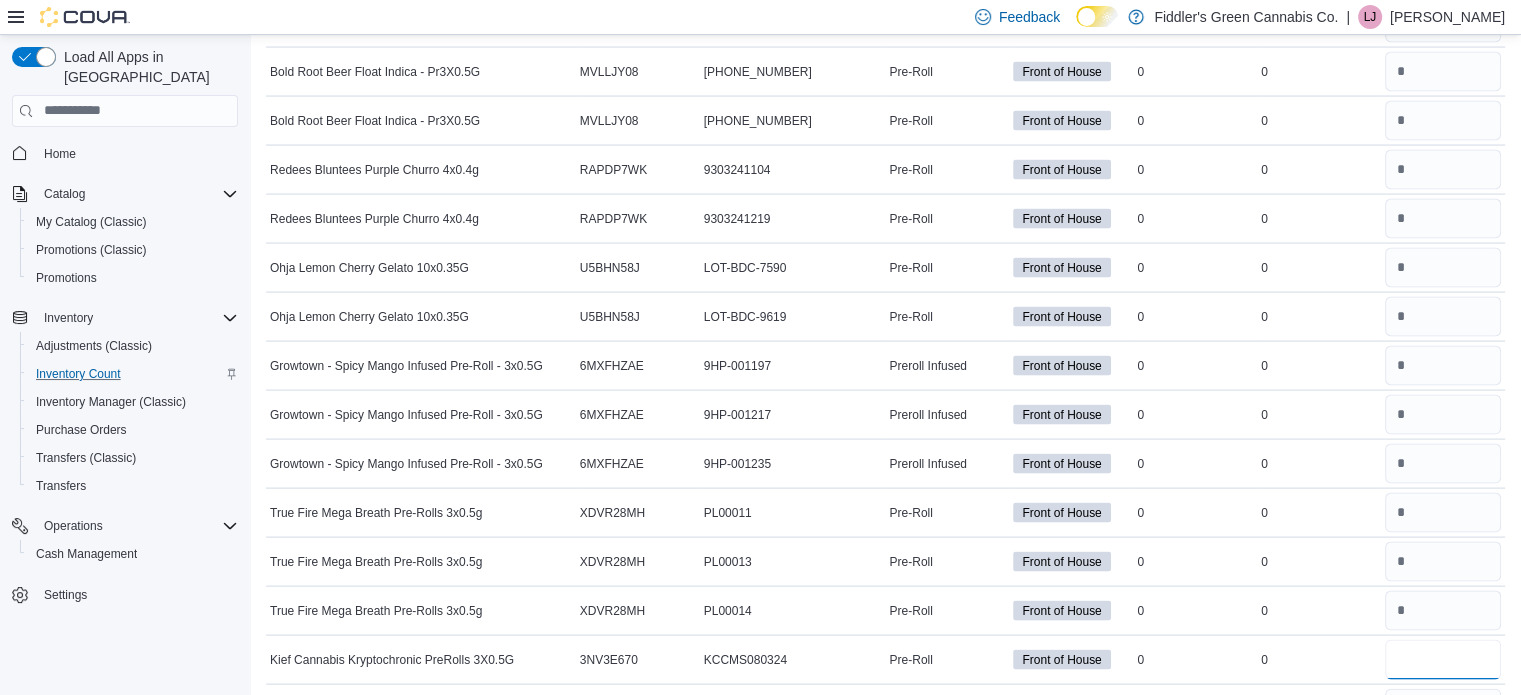 type 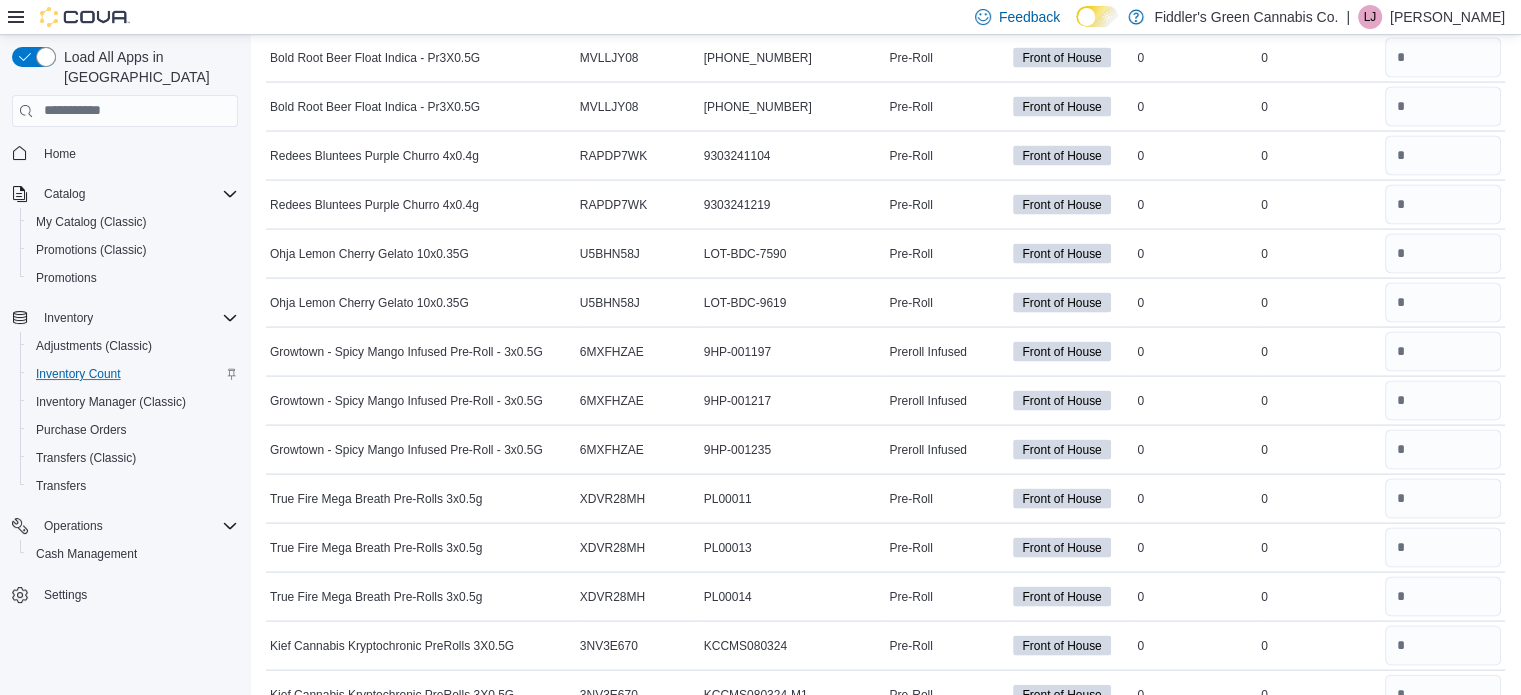 scroll, scrollTop: 4459, scrollLeft: 0, axis: vertical 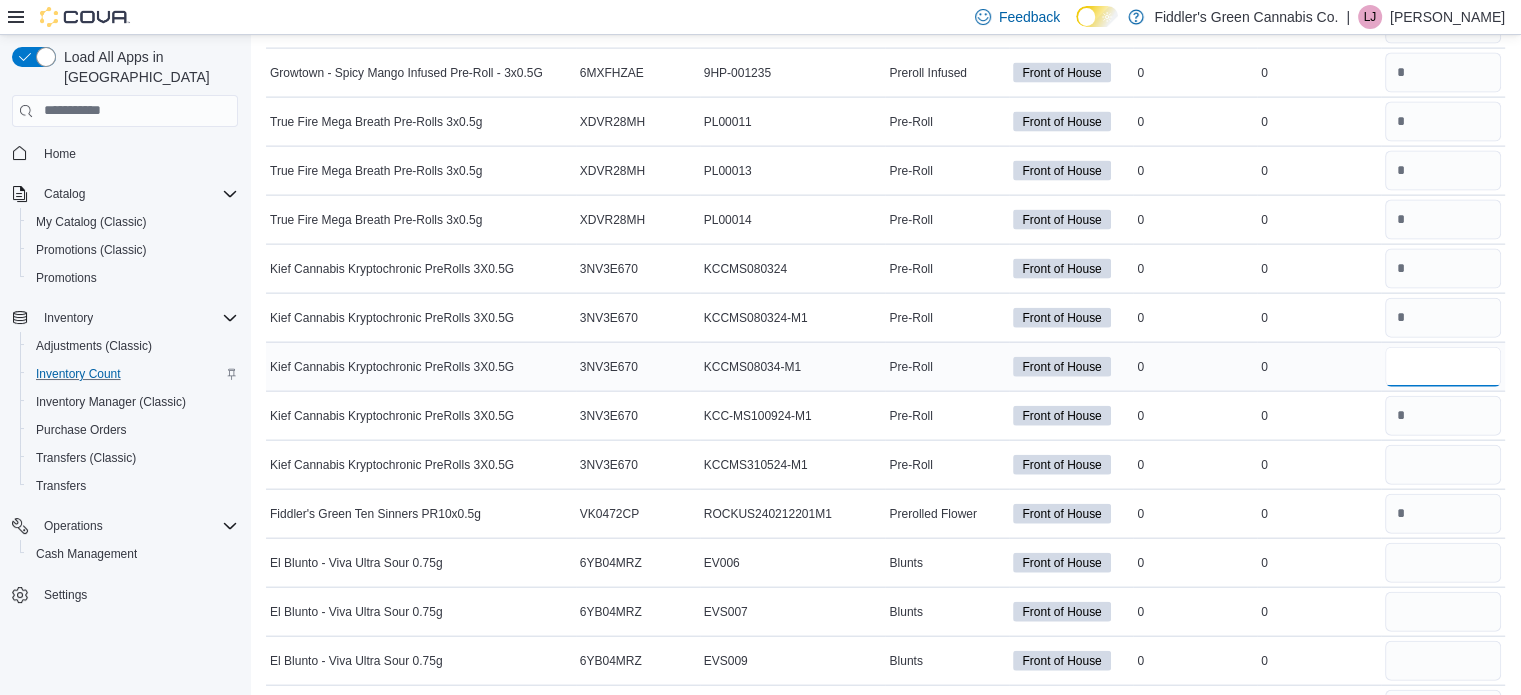 click at bounding box center [1443, 367] 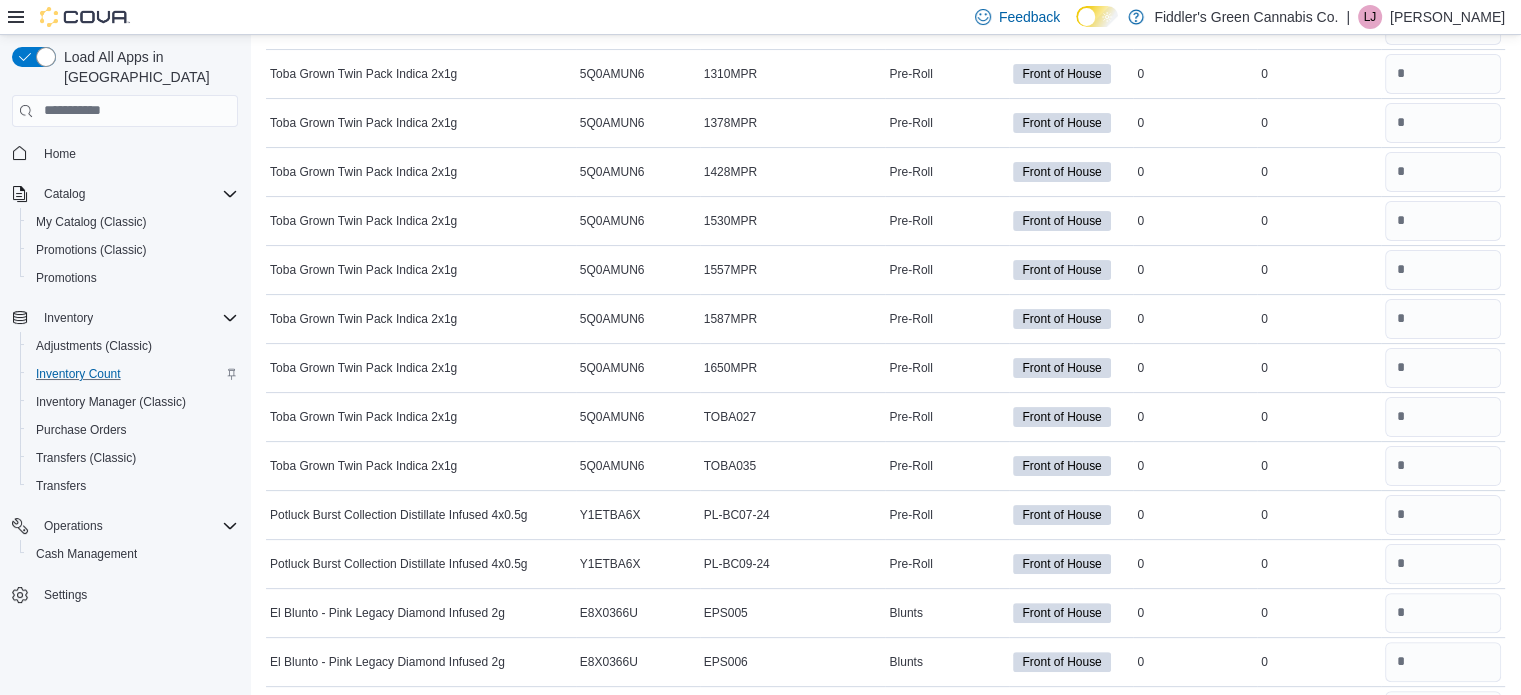 scroll, scrollTop: 8363, scrollLeft: 0, axis: vertical 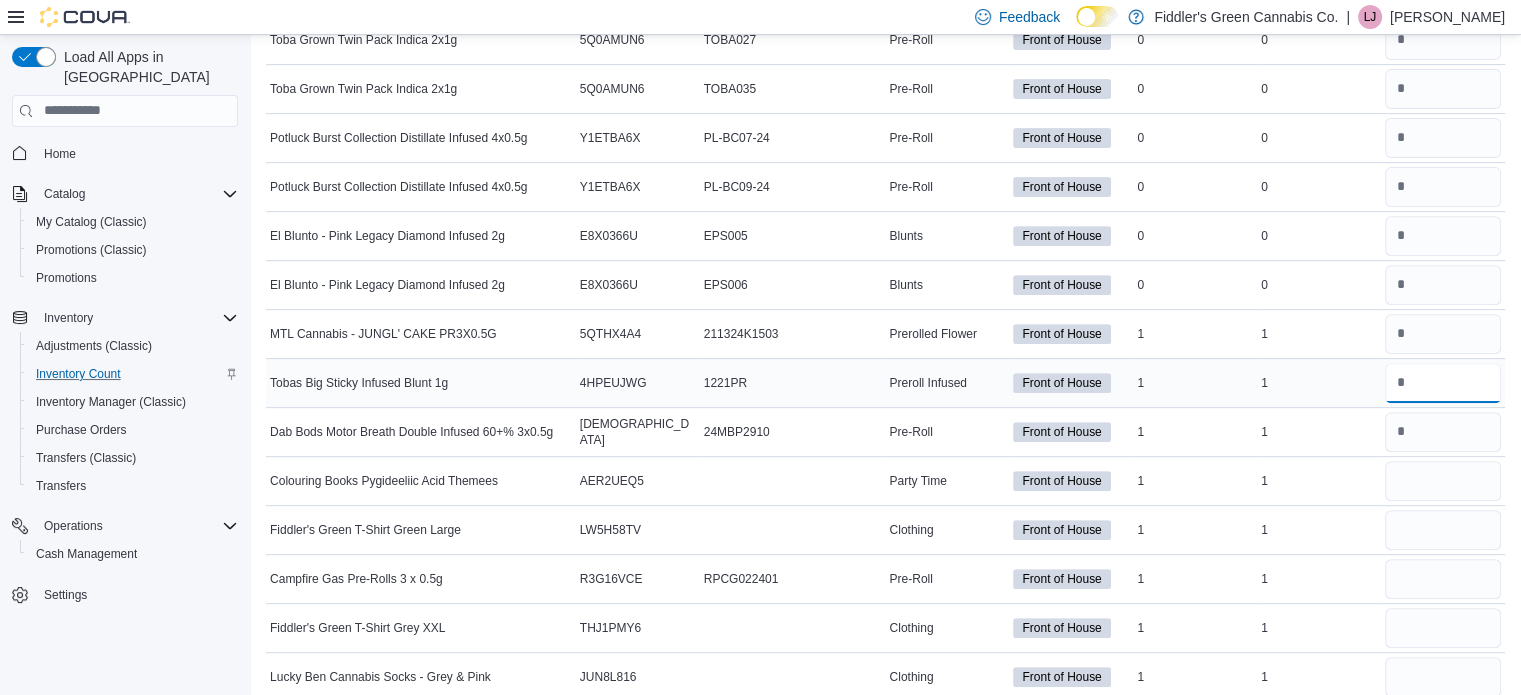 click at bounding box center (1443, 383) 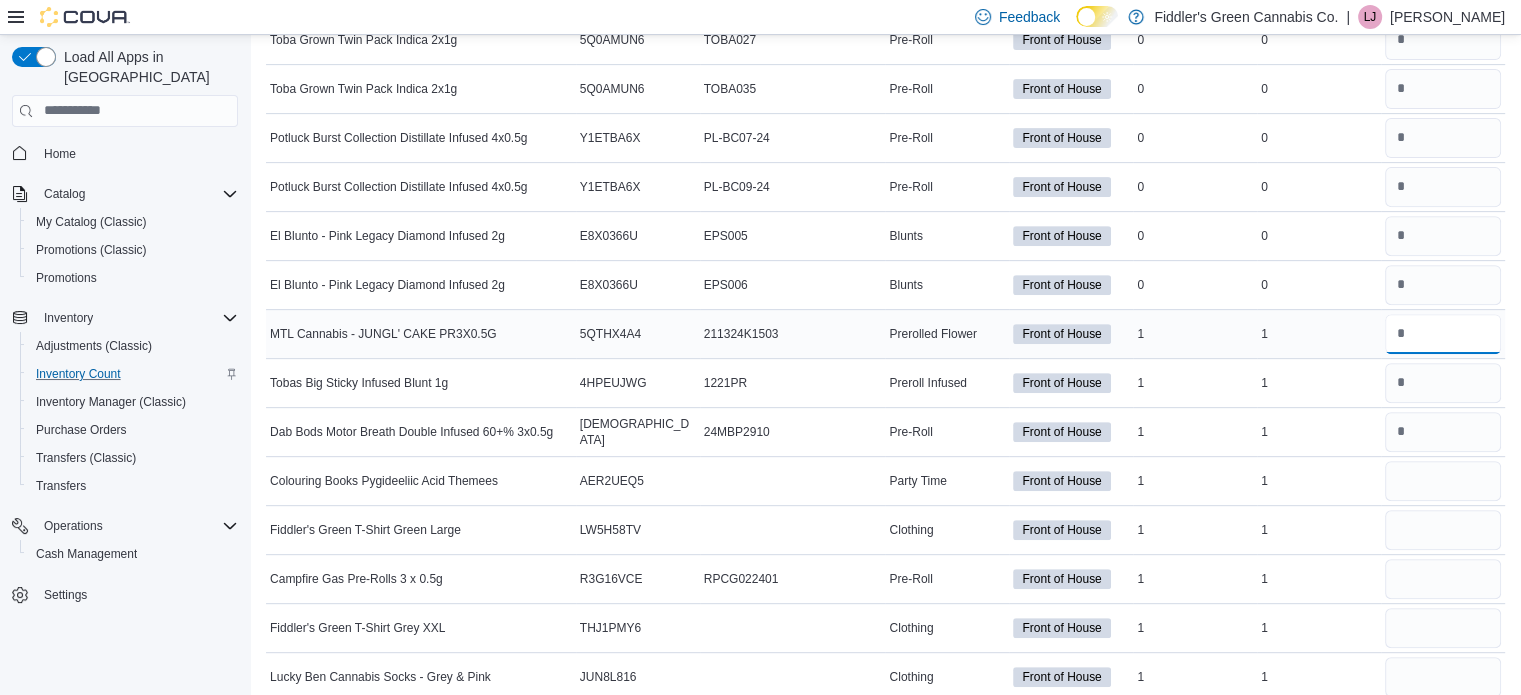 click at bounding box center (1443, 334) 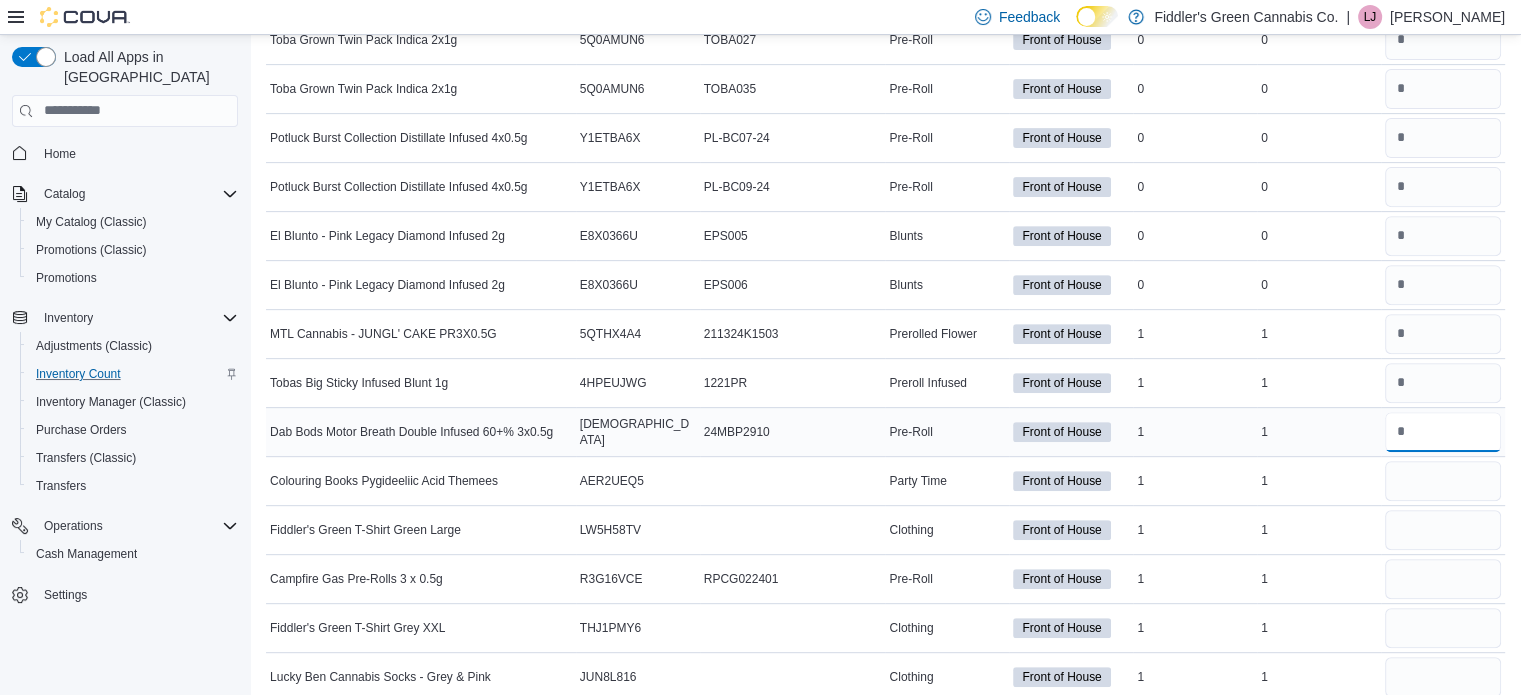 click at bounding box center (1443, 432) 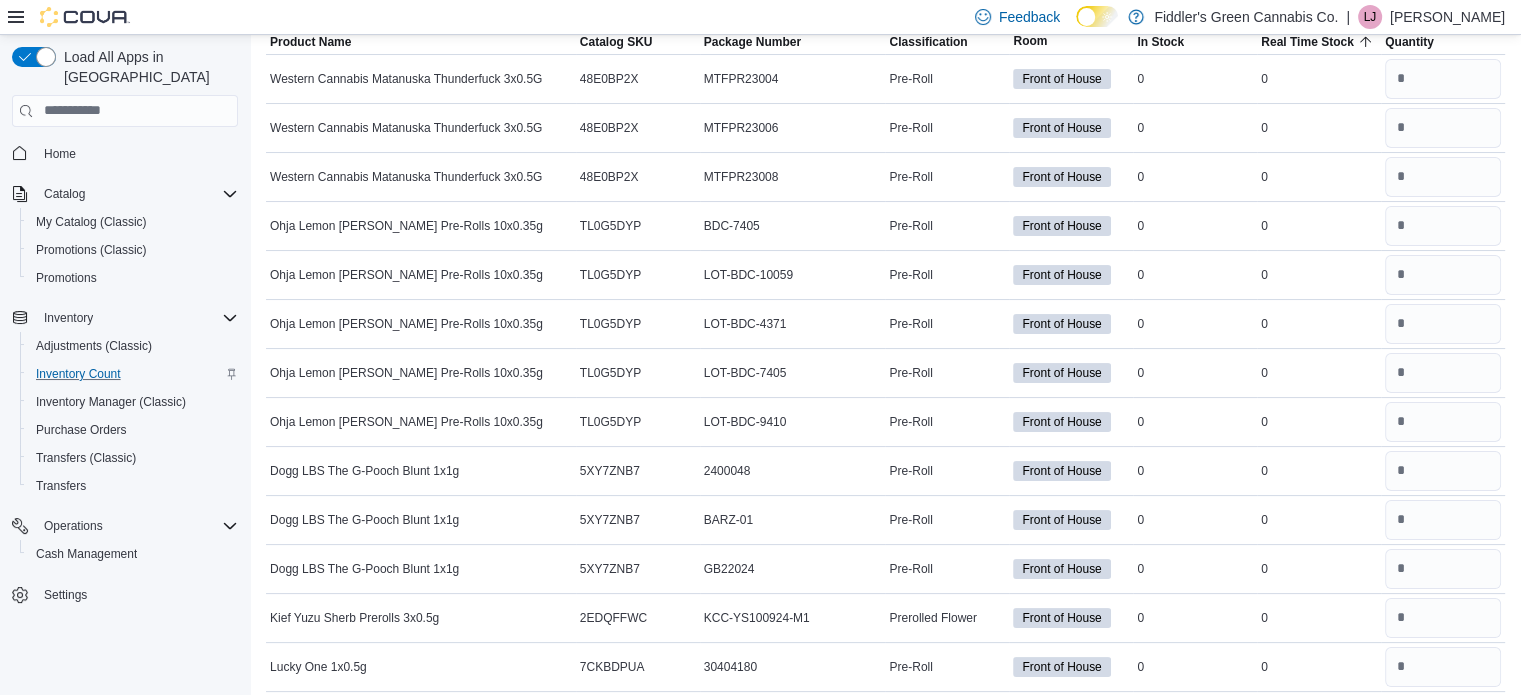 scroll, scrollTop: 0, scrollLeft: 0, axis: both 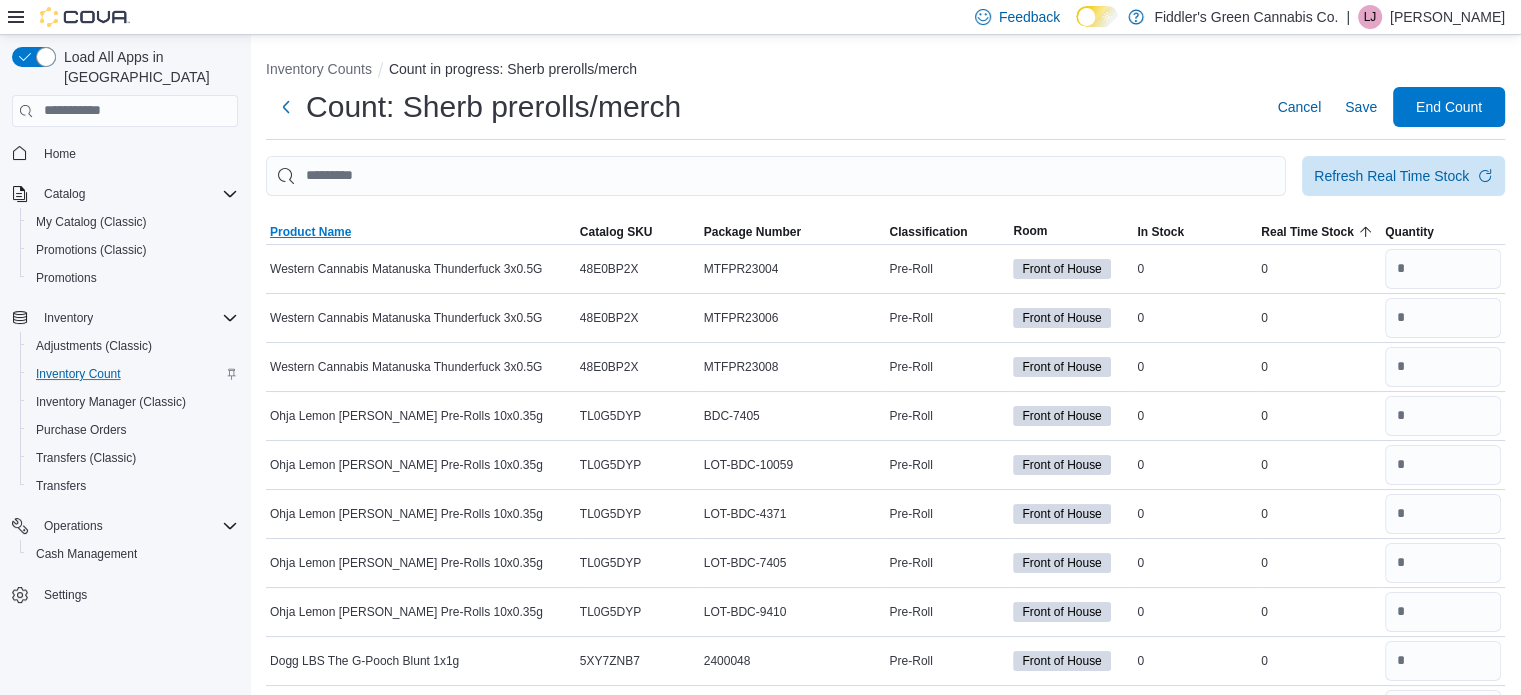 click on "Product Name" at bounding box center [310, 232] 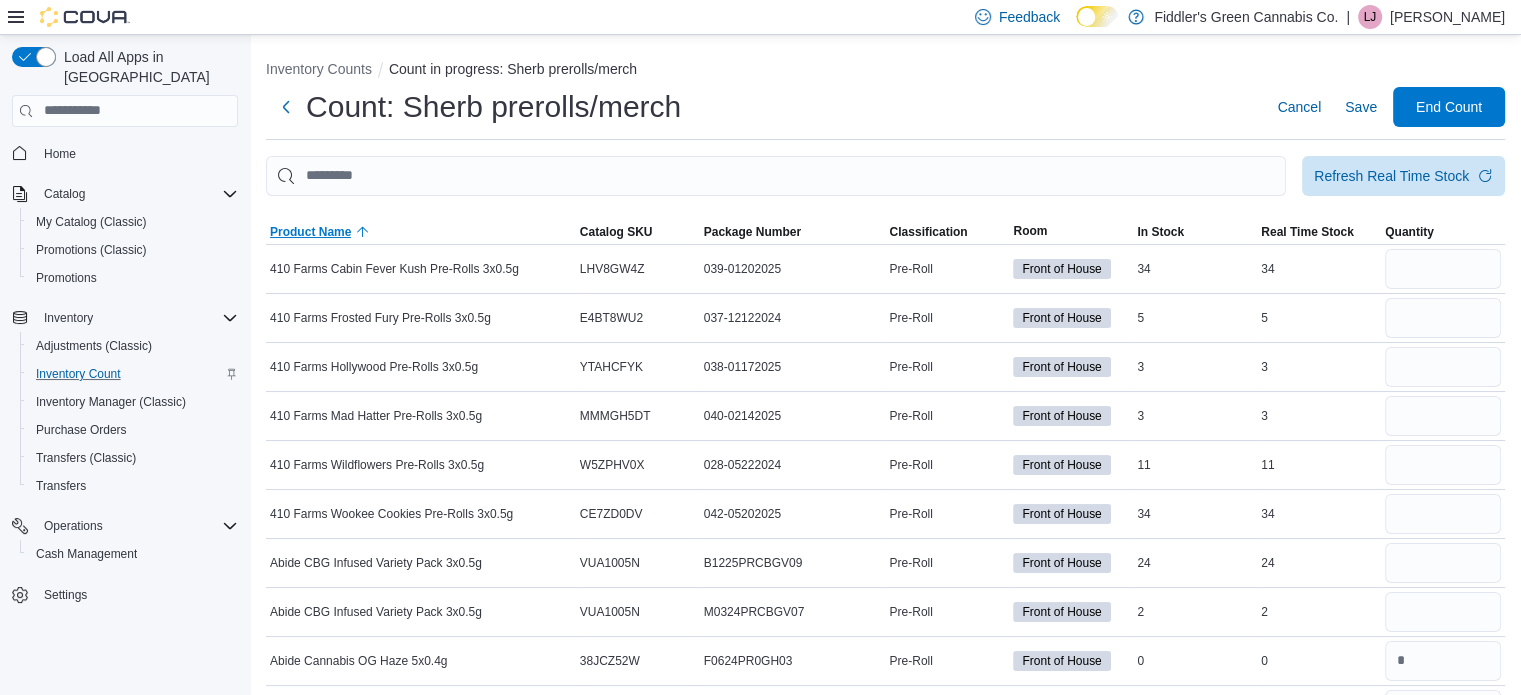 click on "Product Name" at bounding box center (310, 232) 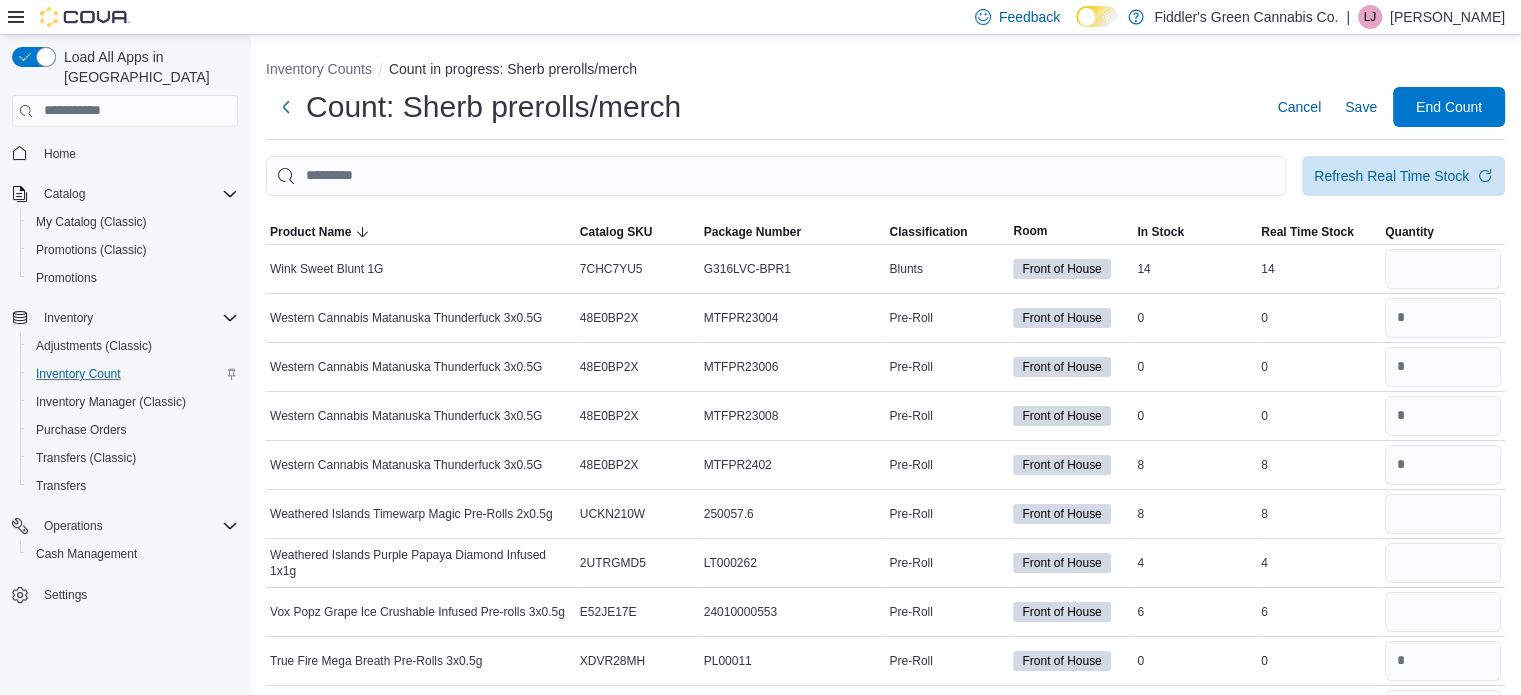 click at bounding box center [885, 208] 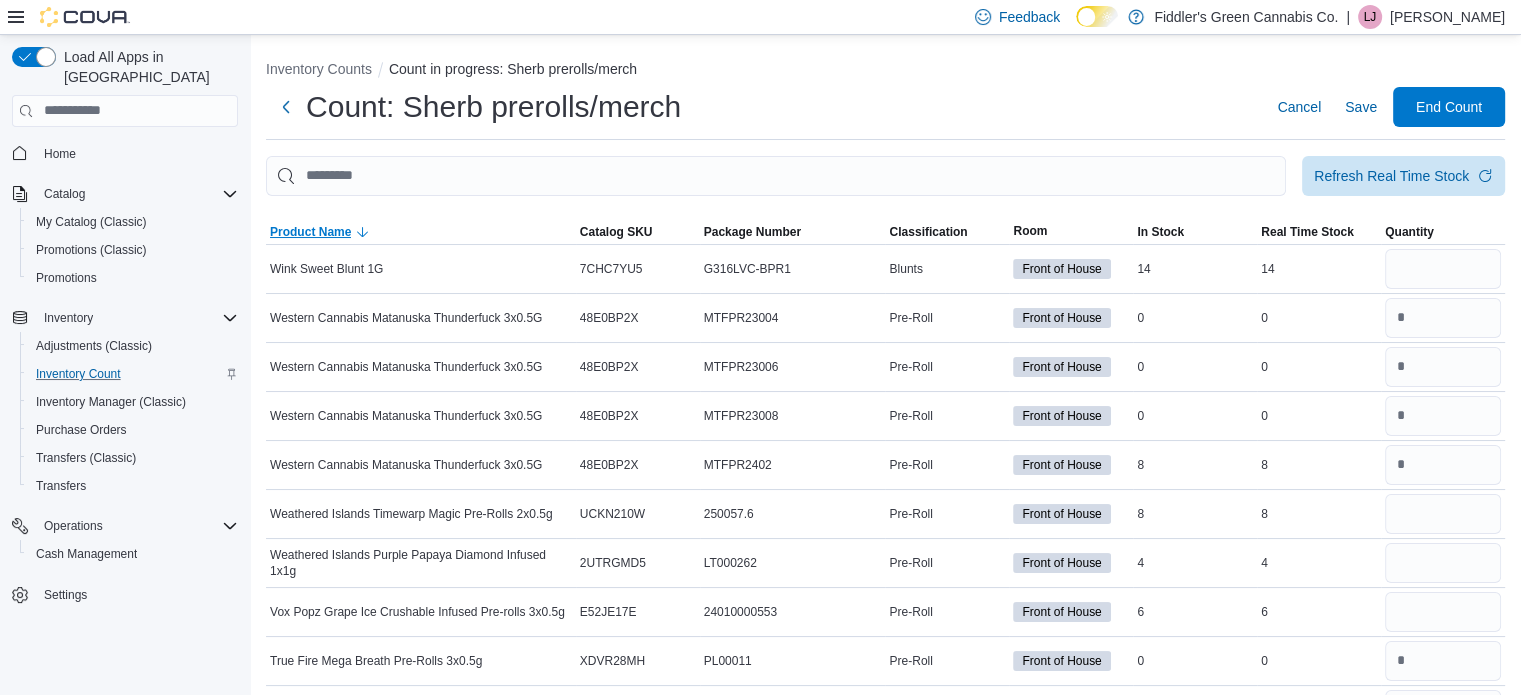 click on "Product Name" at bounding box center (310, 232) 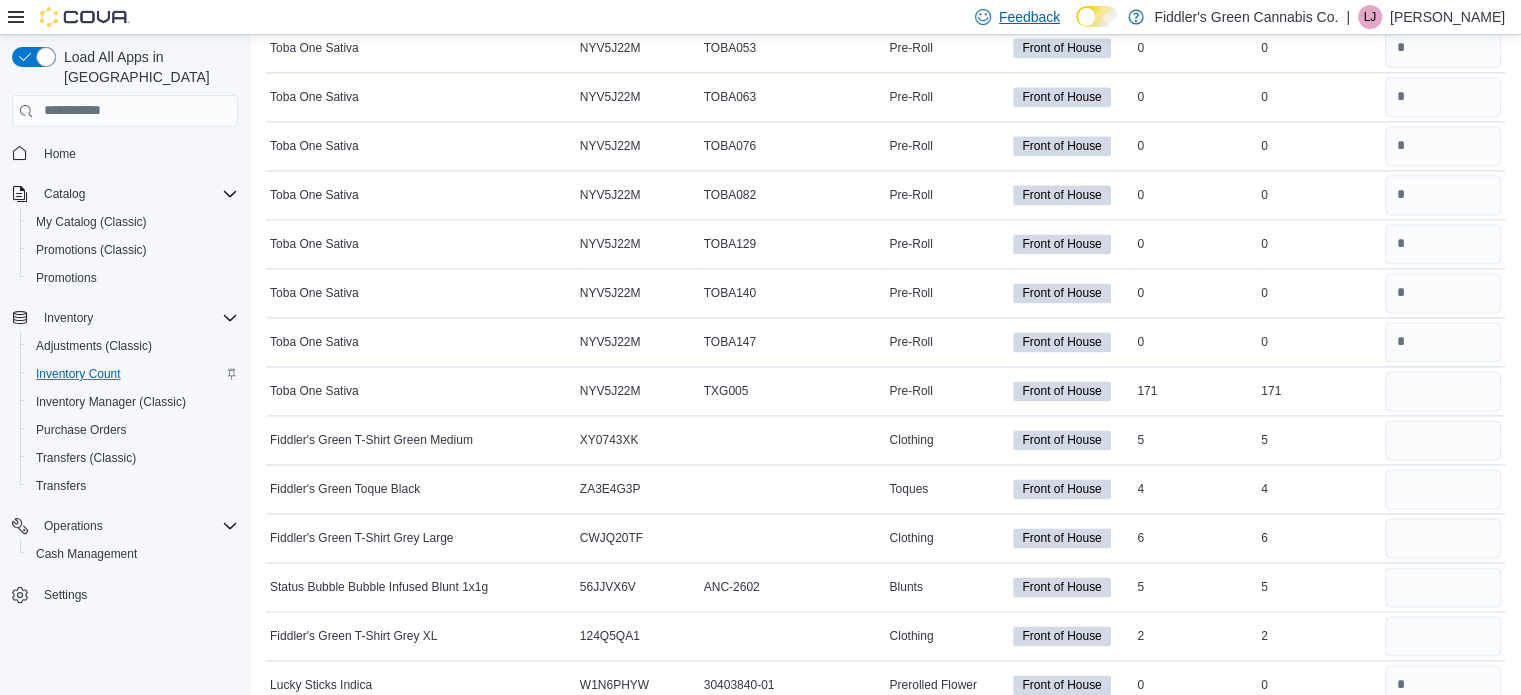 scroll, scrollTop: 11340, scrollLeft: 0, axis: vertical 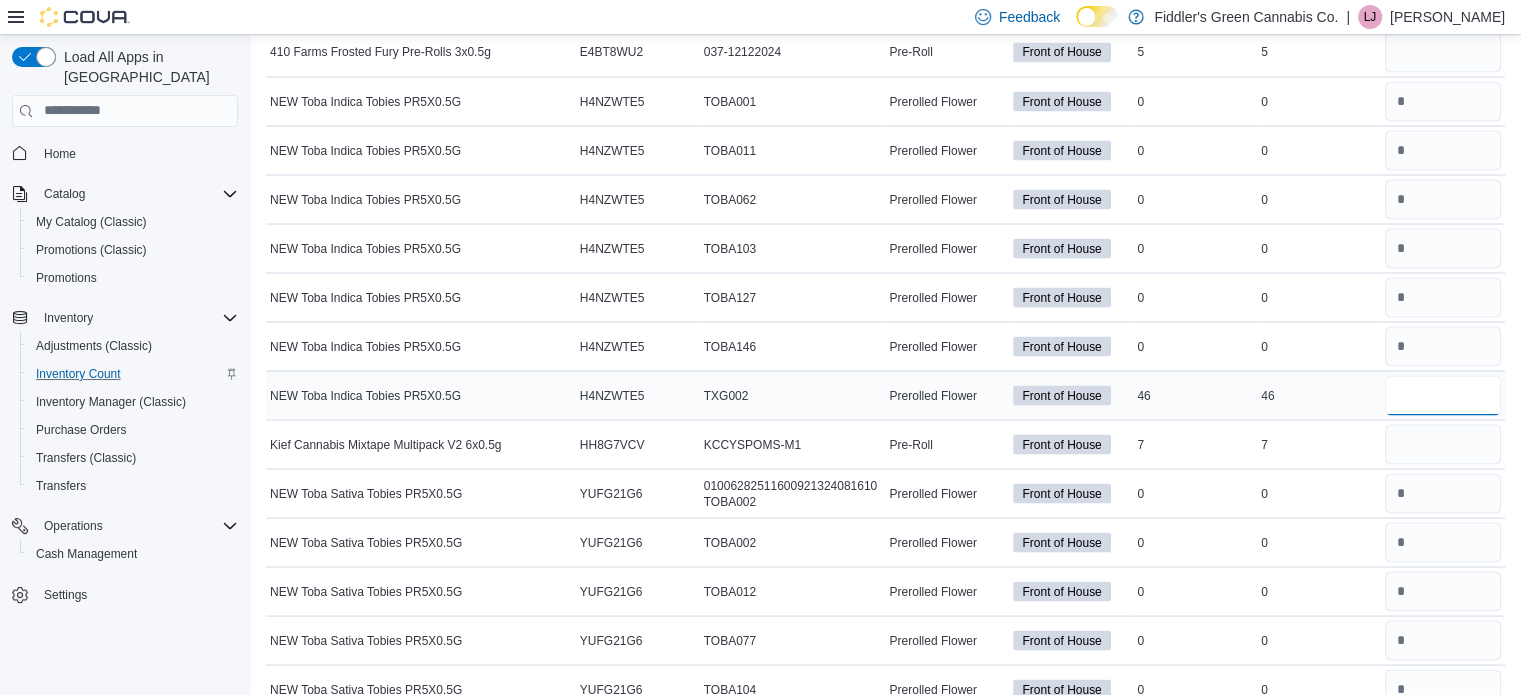 click at bounding box center (1443, 395) 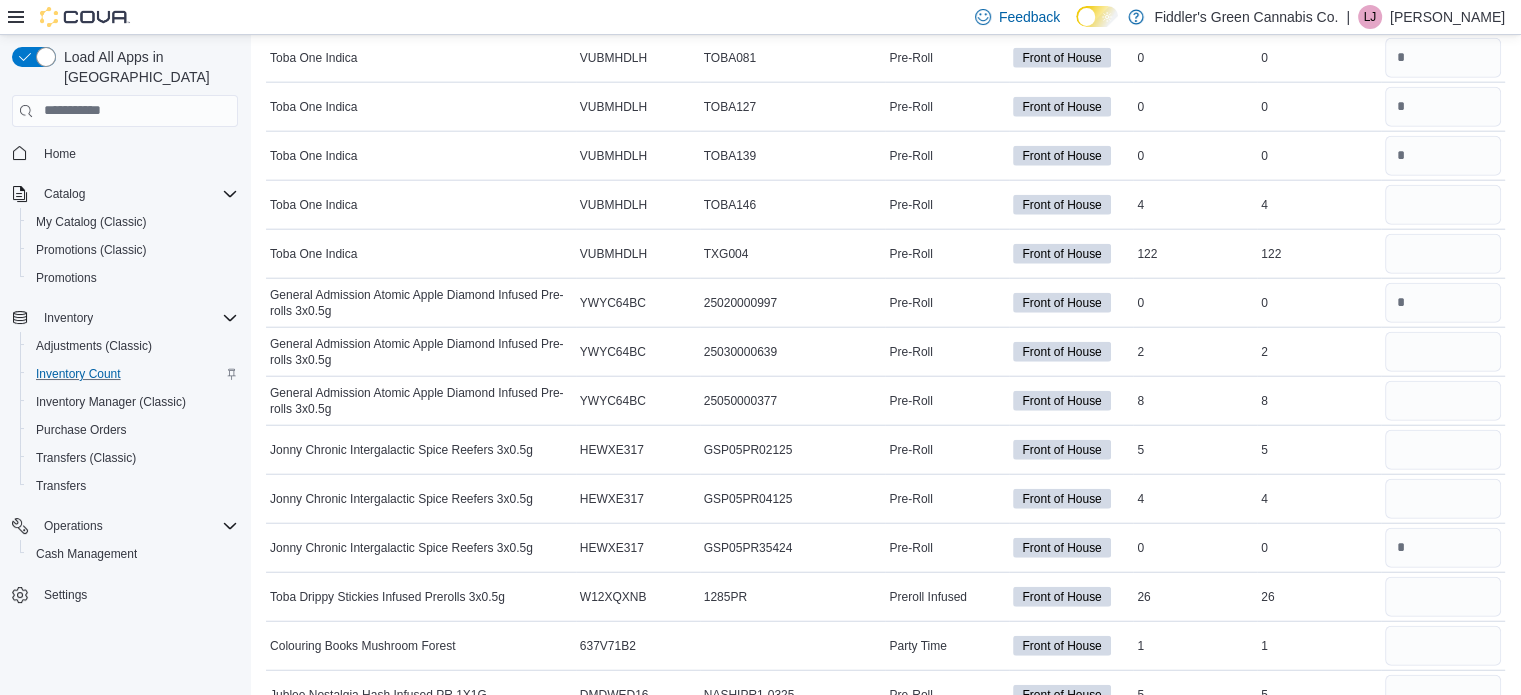 scroll, scrollTop: 10998, scrollLeft: 0, axis: vertical 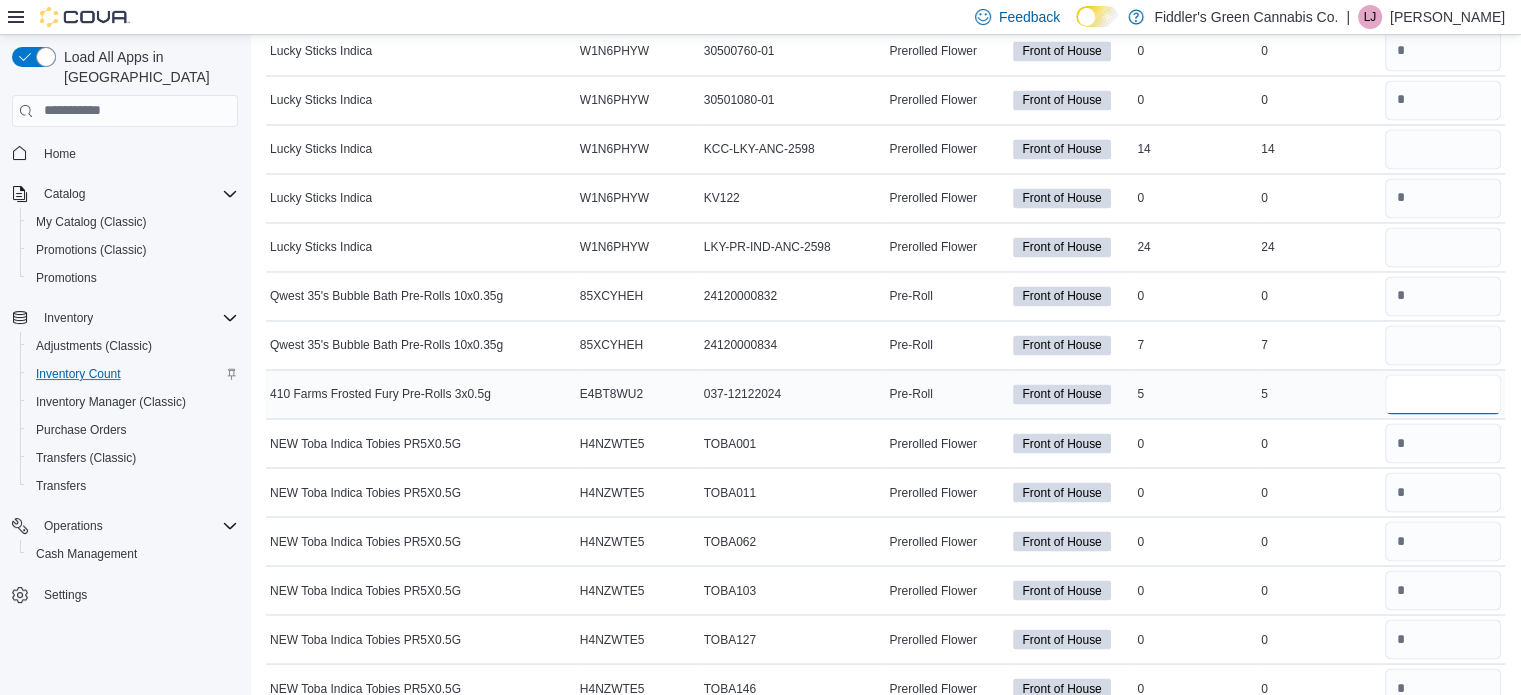 click at bounding box center (1443, 394) 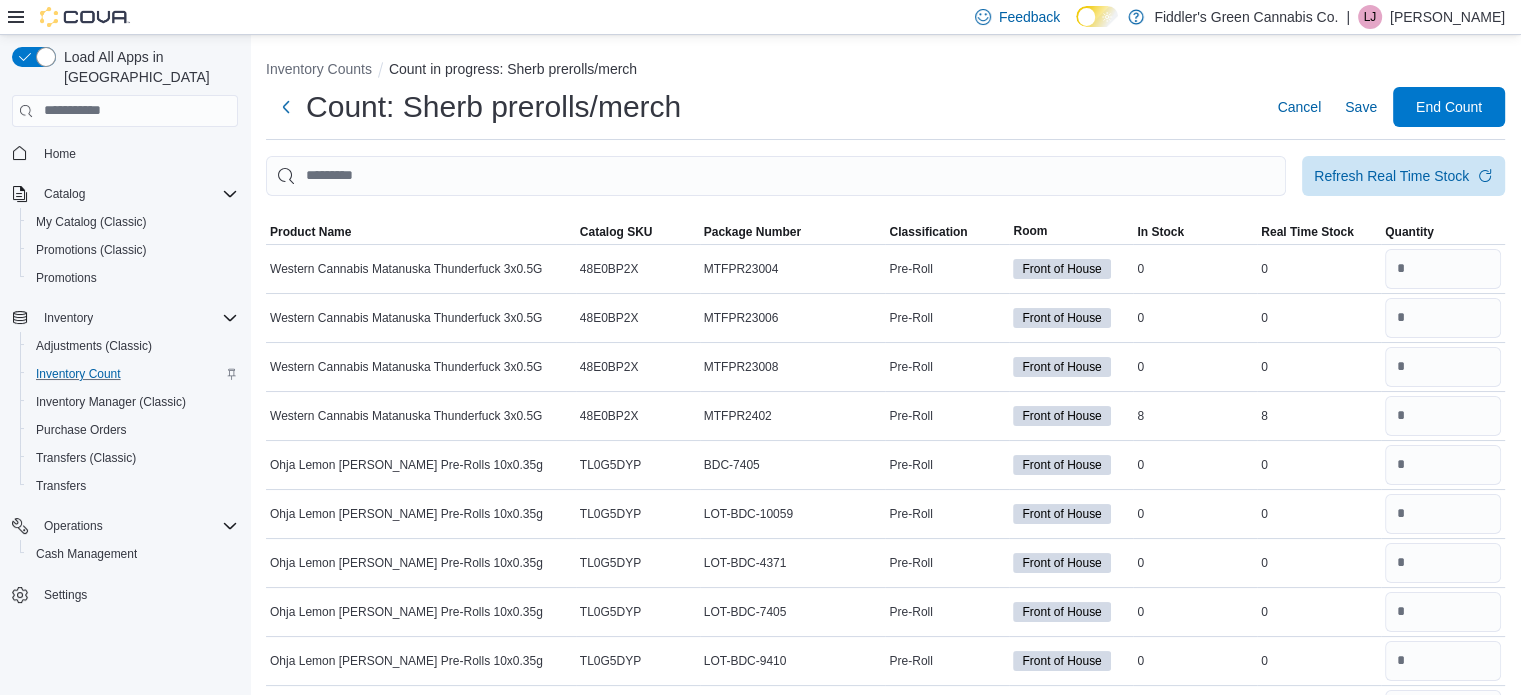 scroll, scrollTop: 1287, scrollLeft: 0, axis: vertical 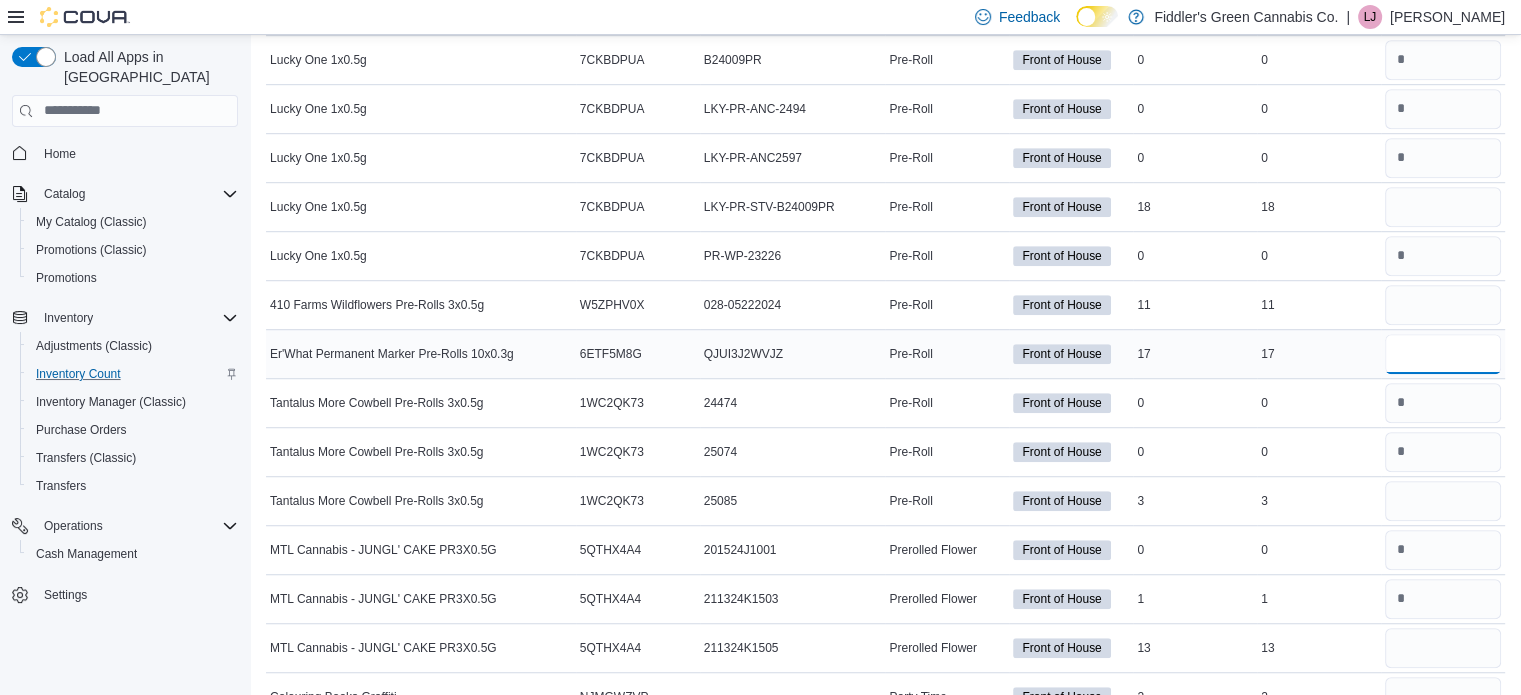 click at bounding box center [1443, 354] 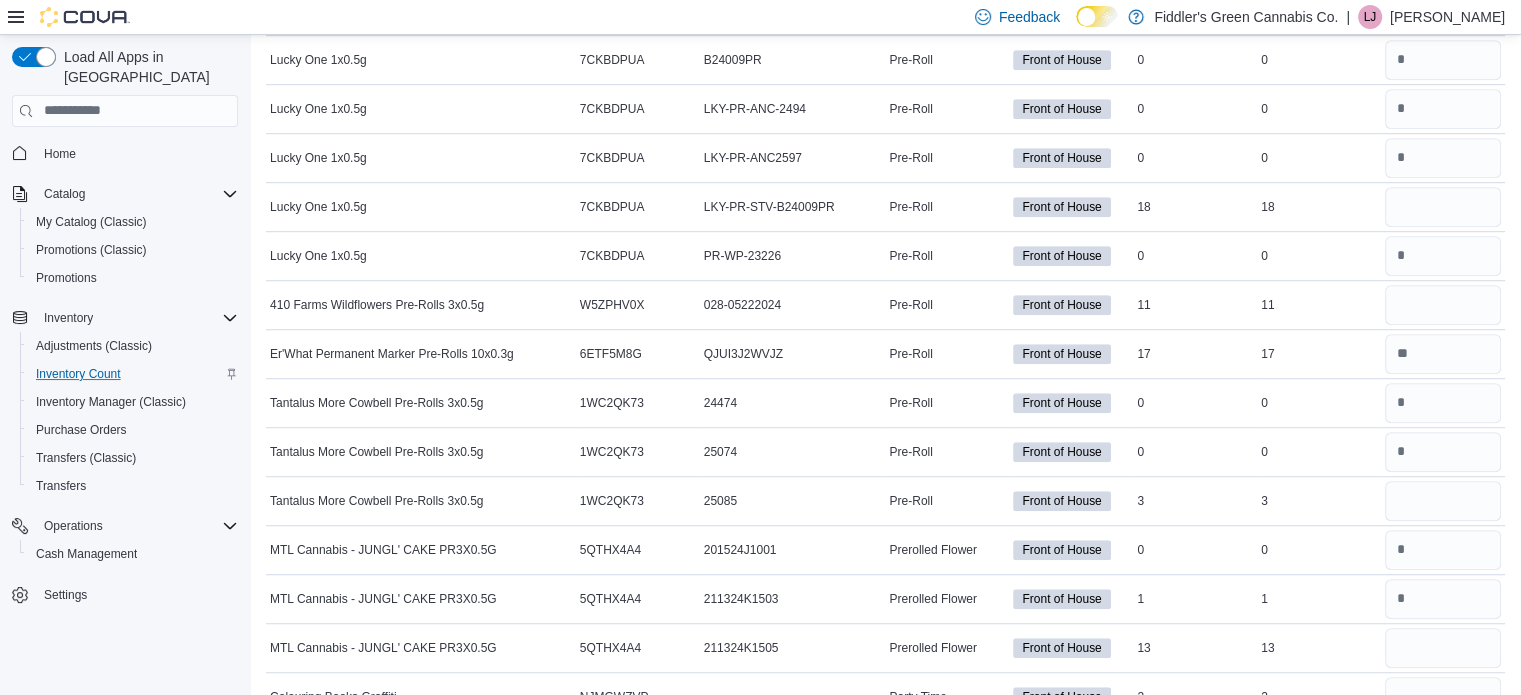 scroll, scrollTop: 2946, scrollLeft: 0, axis: vertical 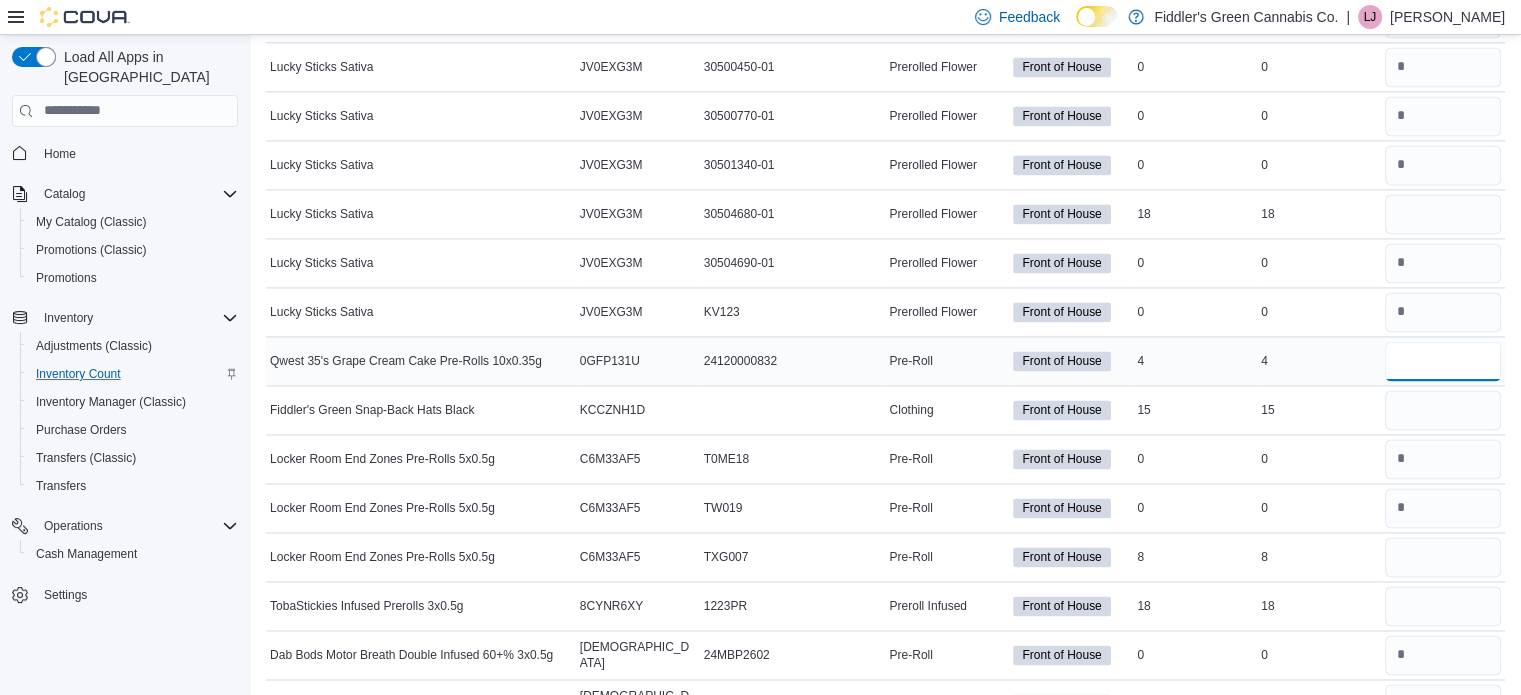click at bounding box center (1443, 361) 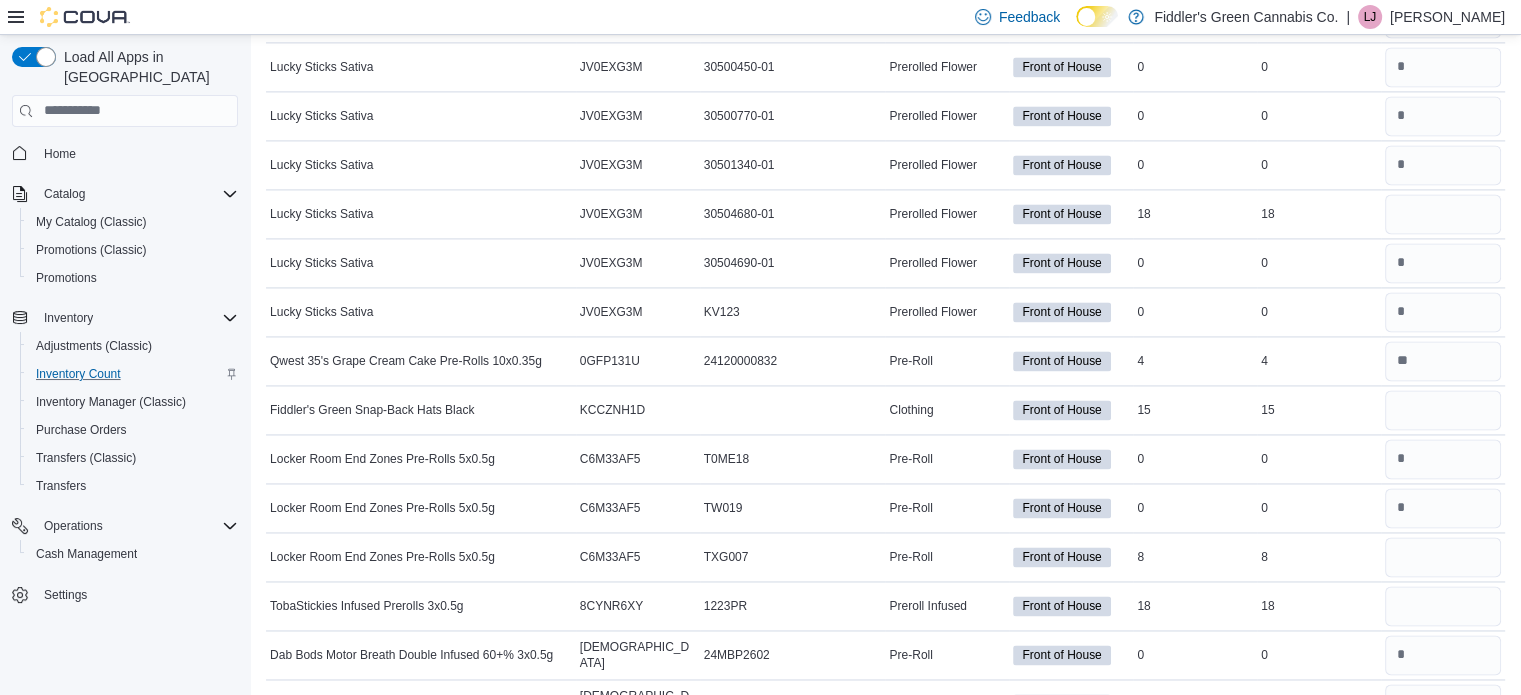 scroll, scrollTop: 4117, scrollLeft: 0, axis: vertical 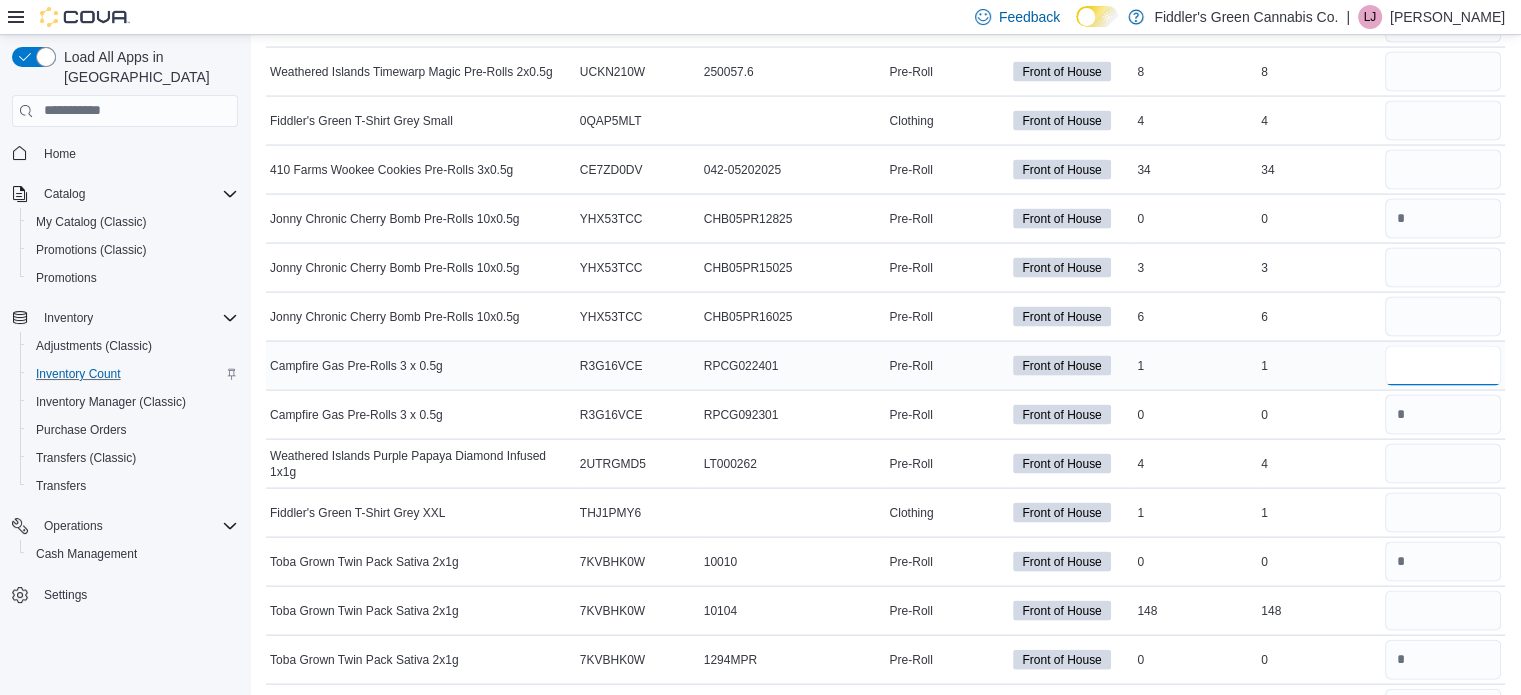 click at bounding box center (1443, 366) 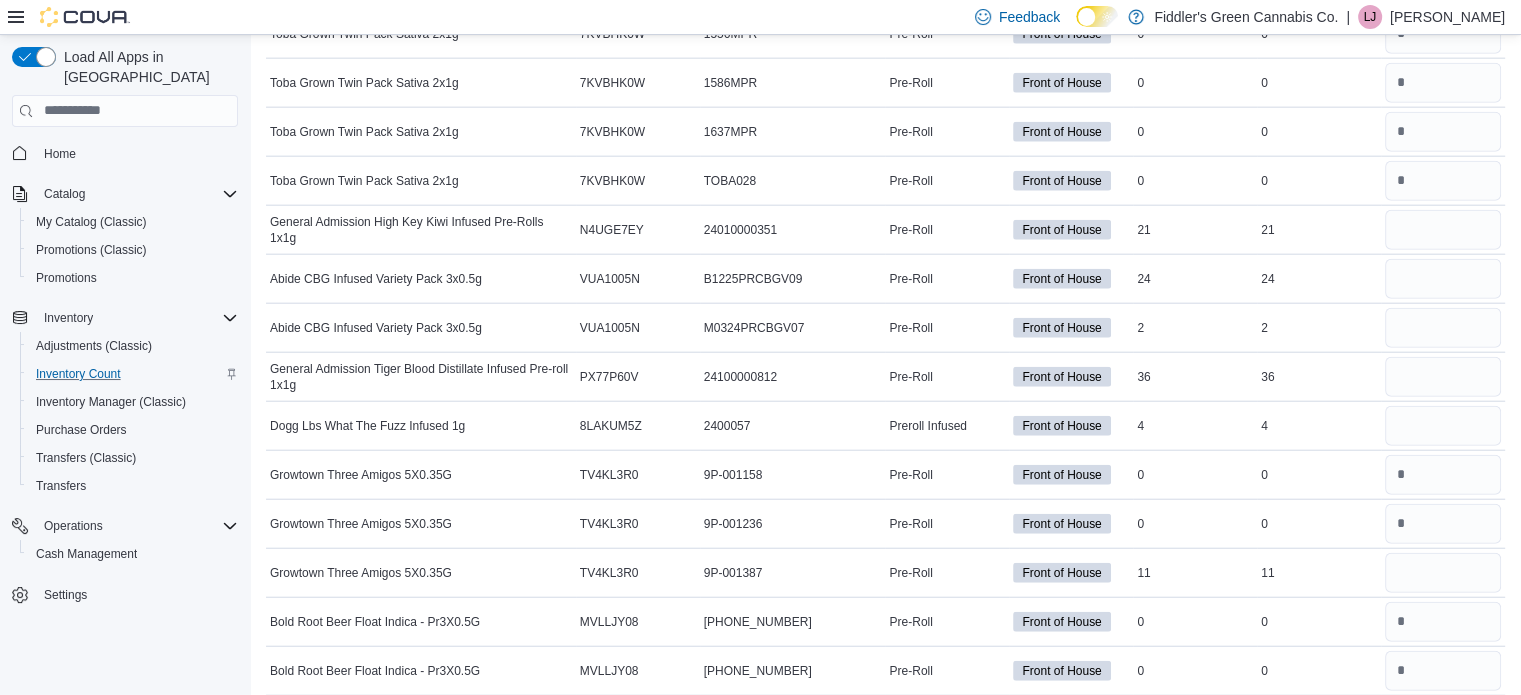 scroll, scrollTop: 1775, scrollLeft: 0, axis: vertical 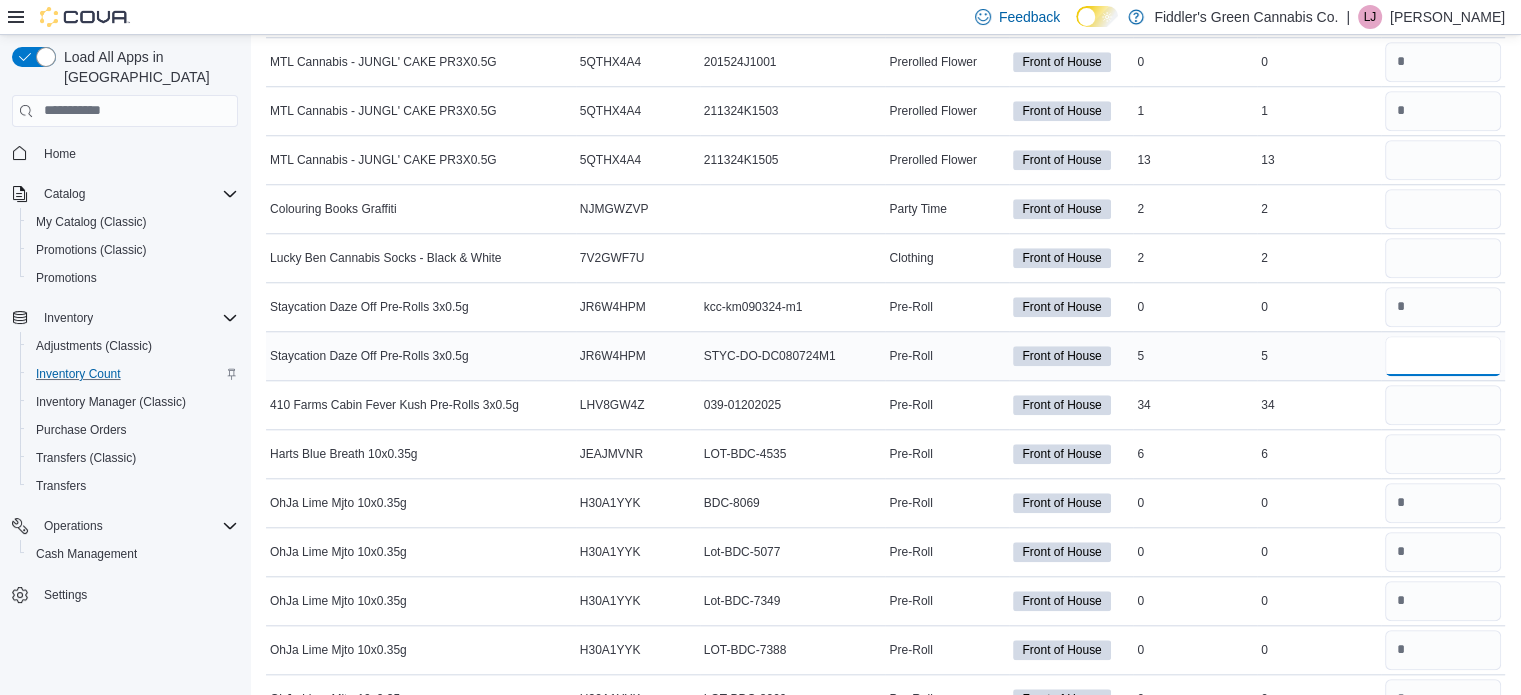click at bounding box center (1443, 356) 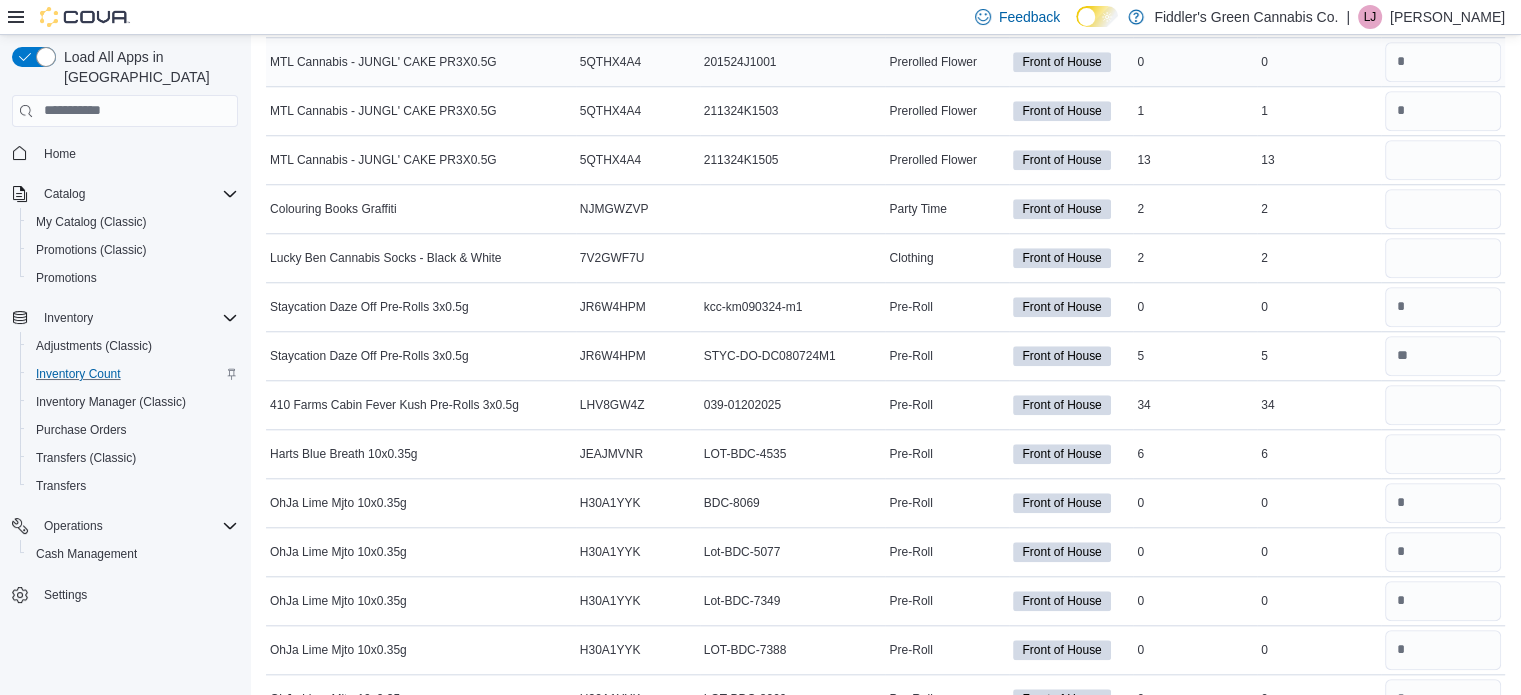 scroll, scrollTop: 12999, scrollLeft: 0, axis: vertical 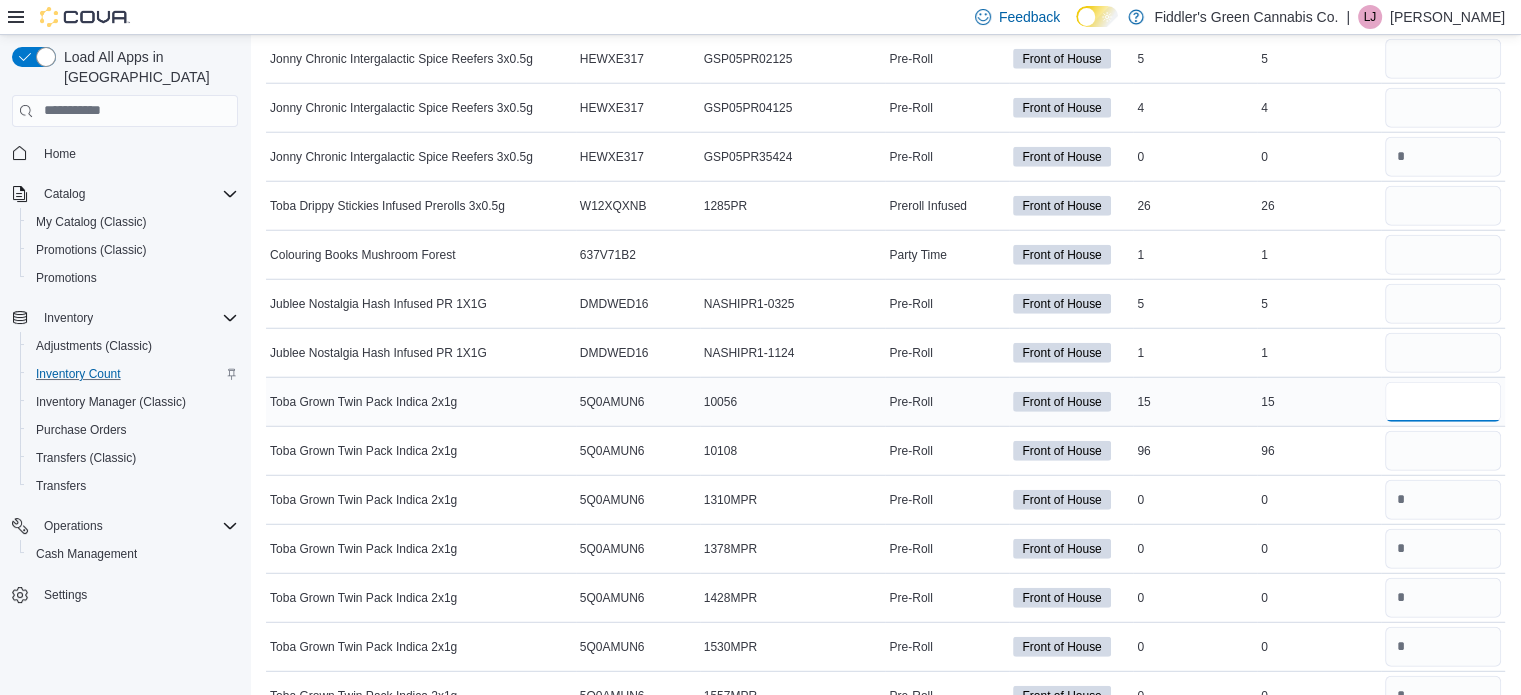 click at bounding box center [1443, 402] 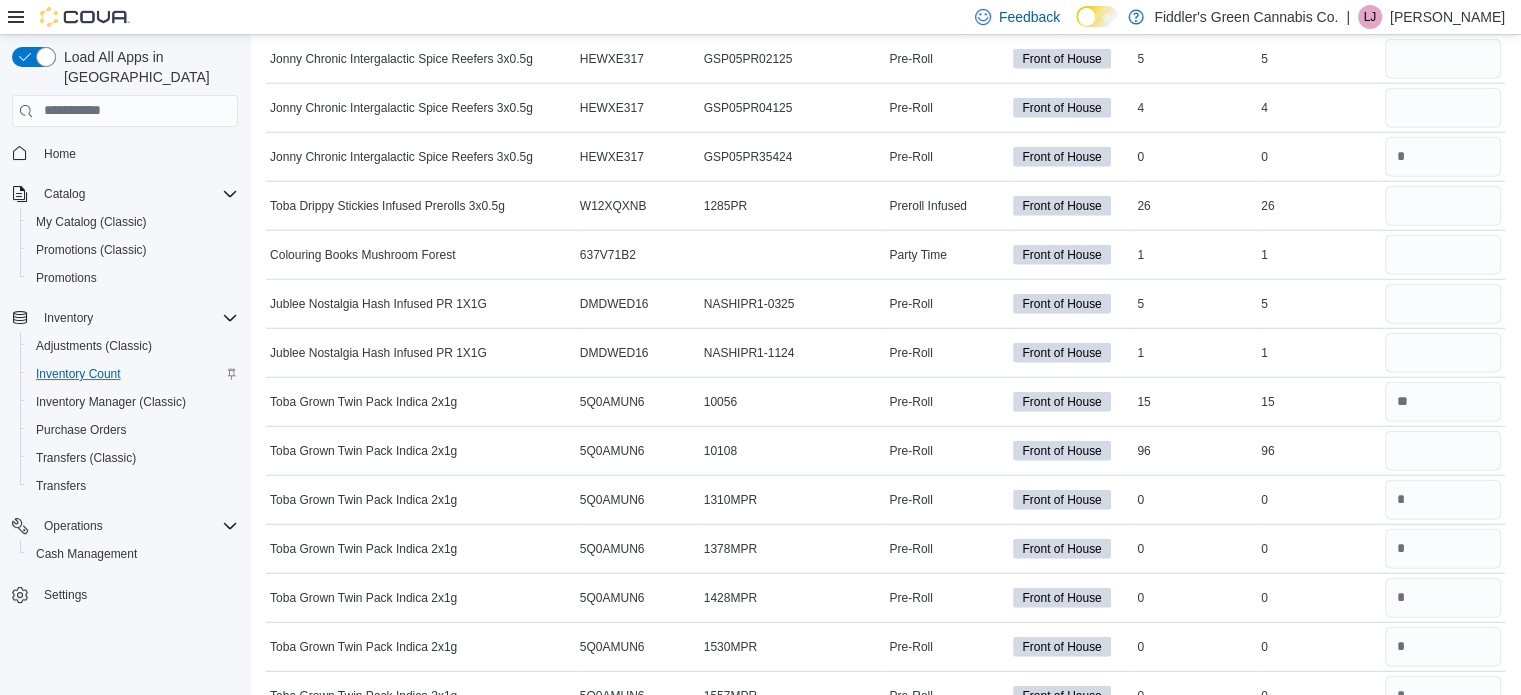 scroll, scrollTop: 8607, scrollLeft: 0, axis: vertical 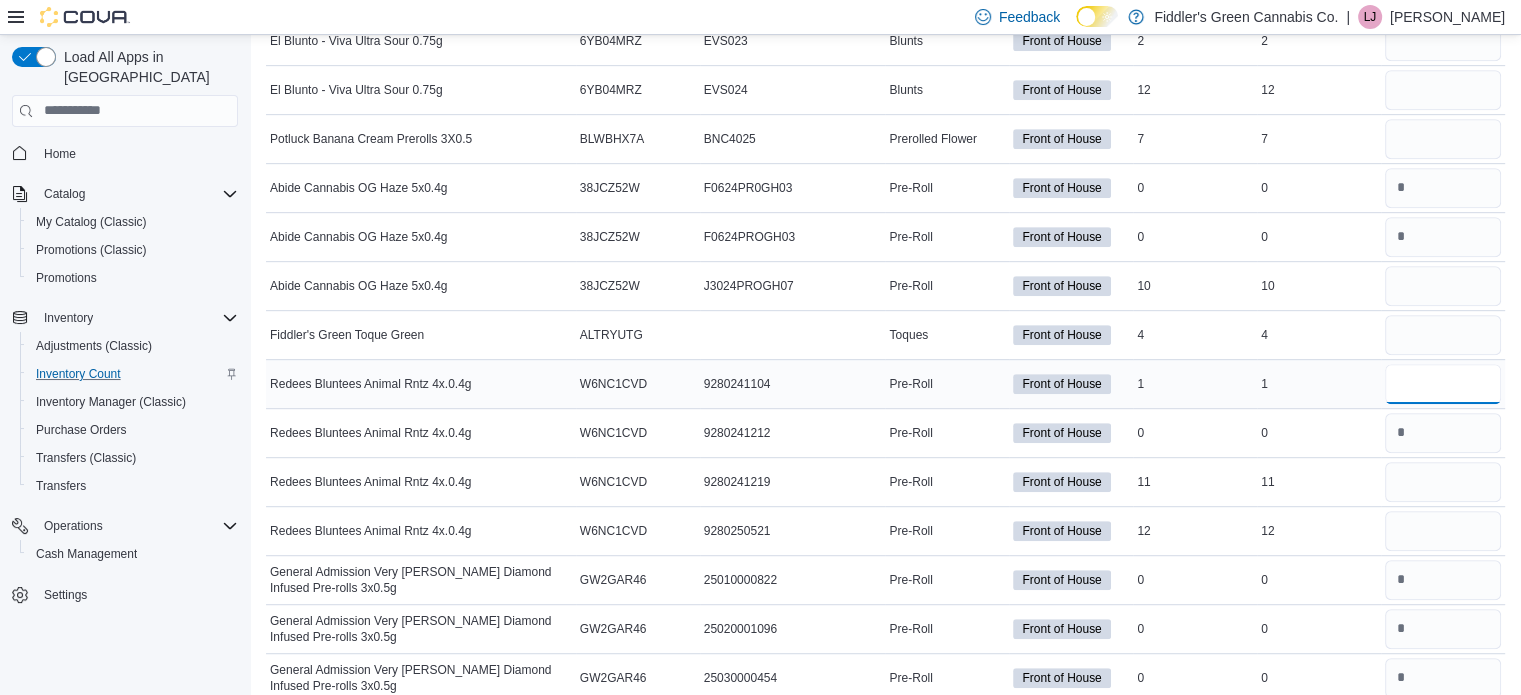 click at bounding box center [1443, 384] 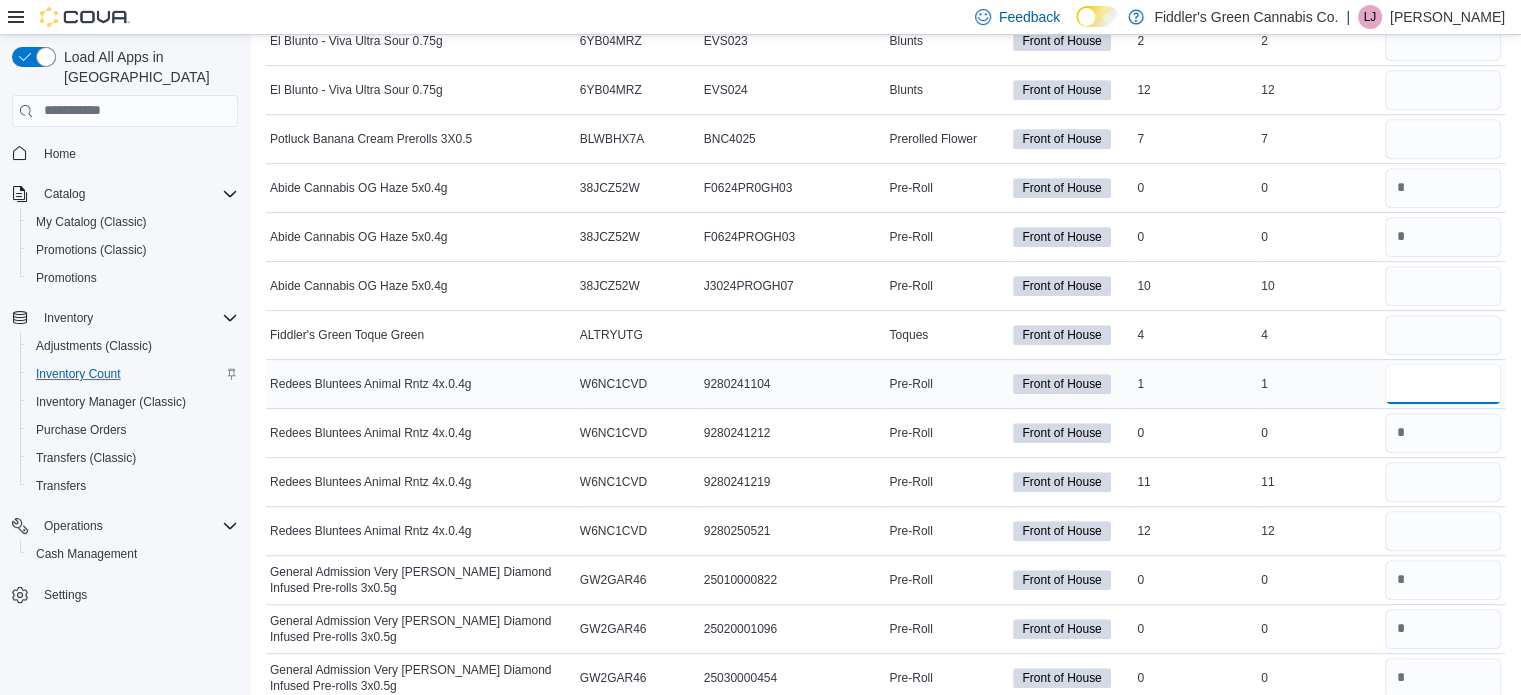 click on "*" at bounding box center (1443, 384) 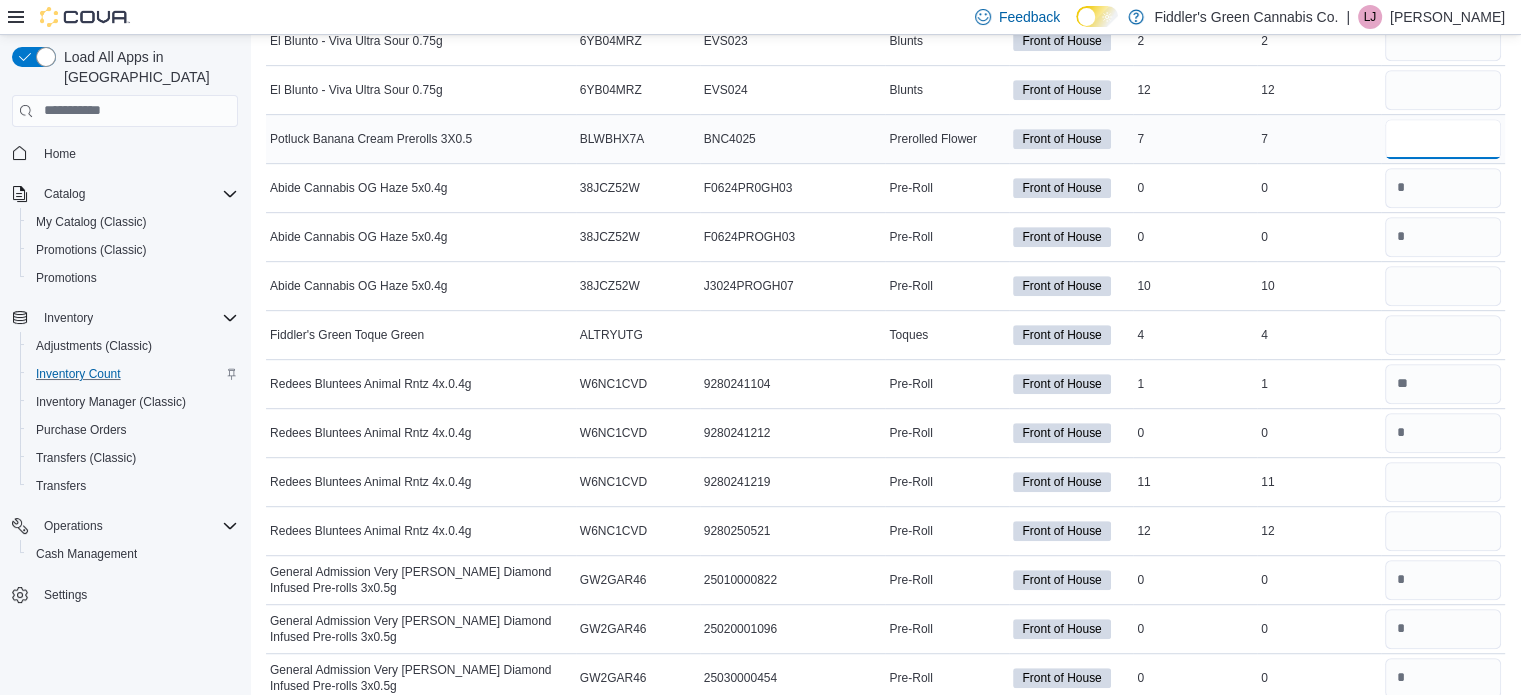 click at bounding box center [1443, 139] 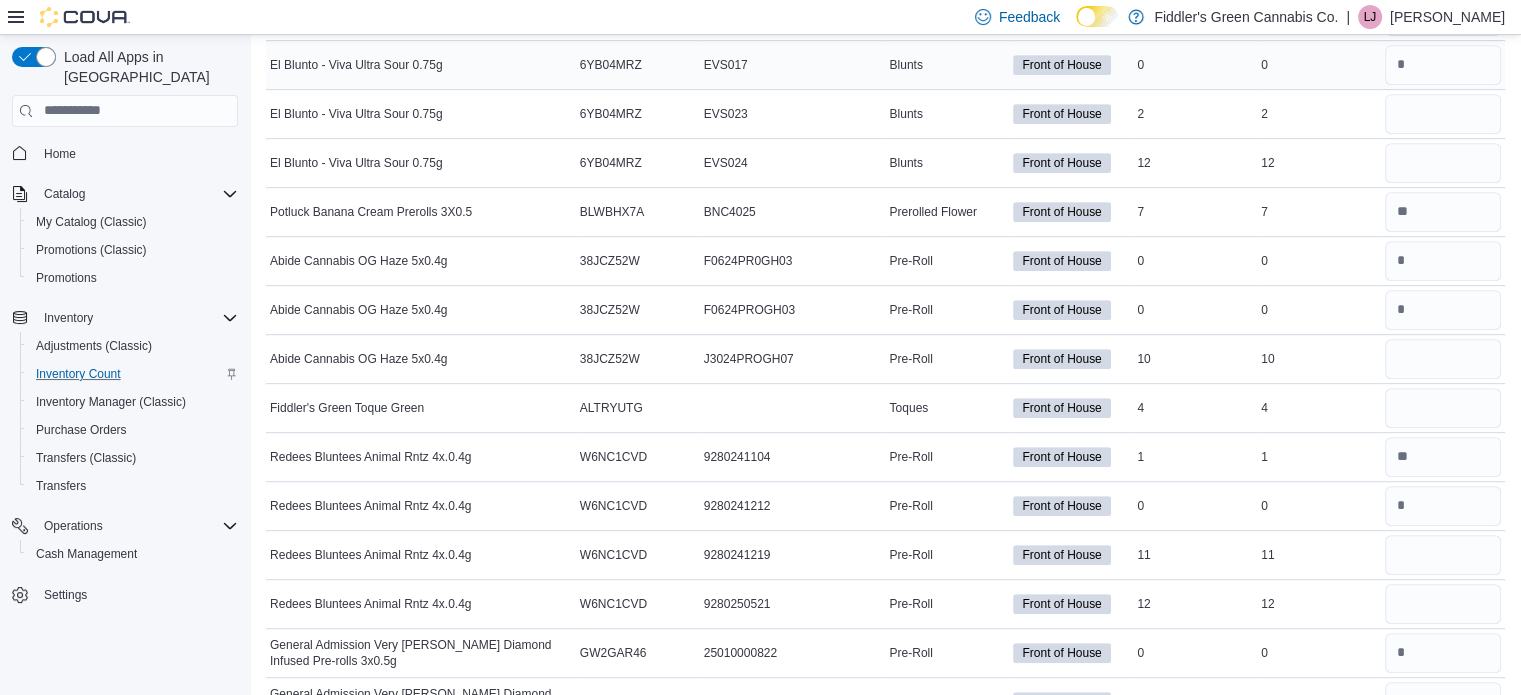 scroll, scrollTop: 555, scrollLeft: 0, axis: vertical 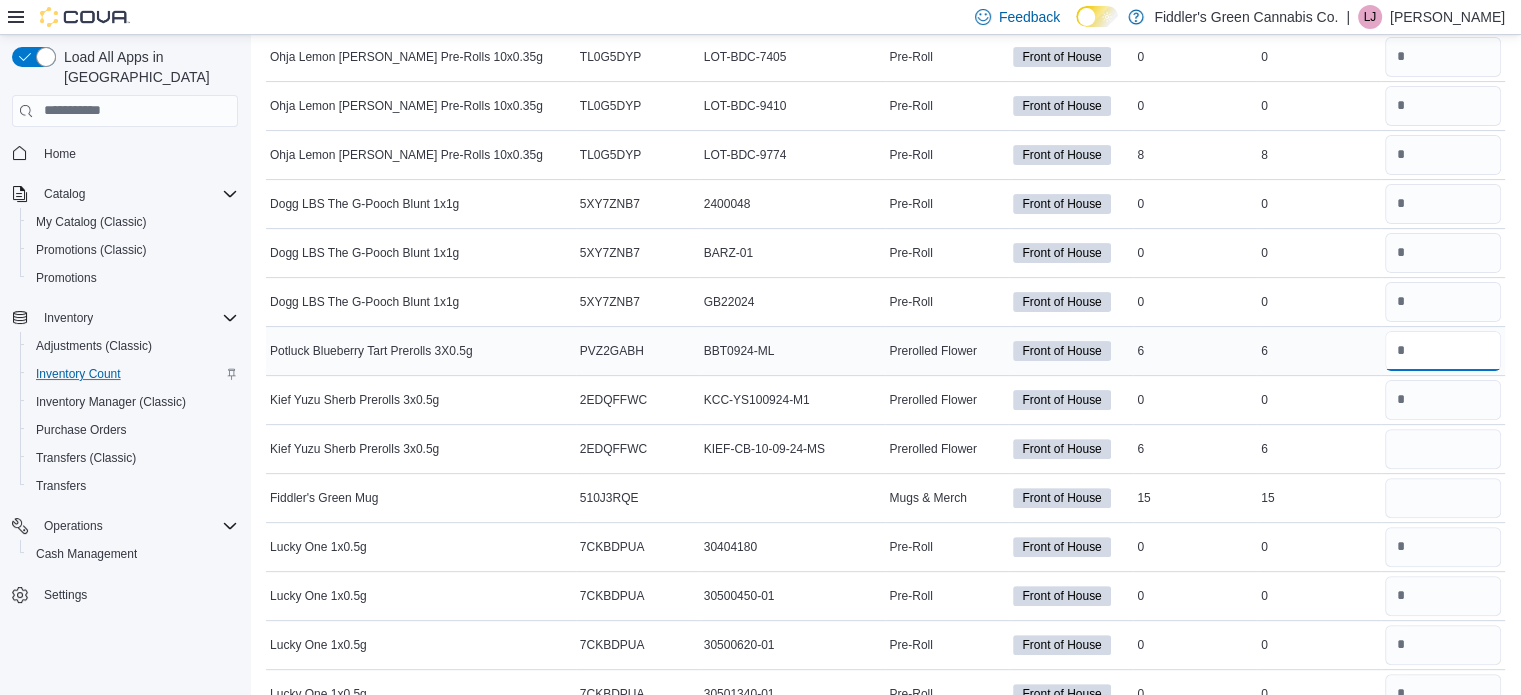 click at bounding box center (1443, 351) 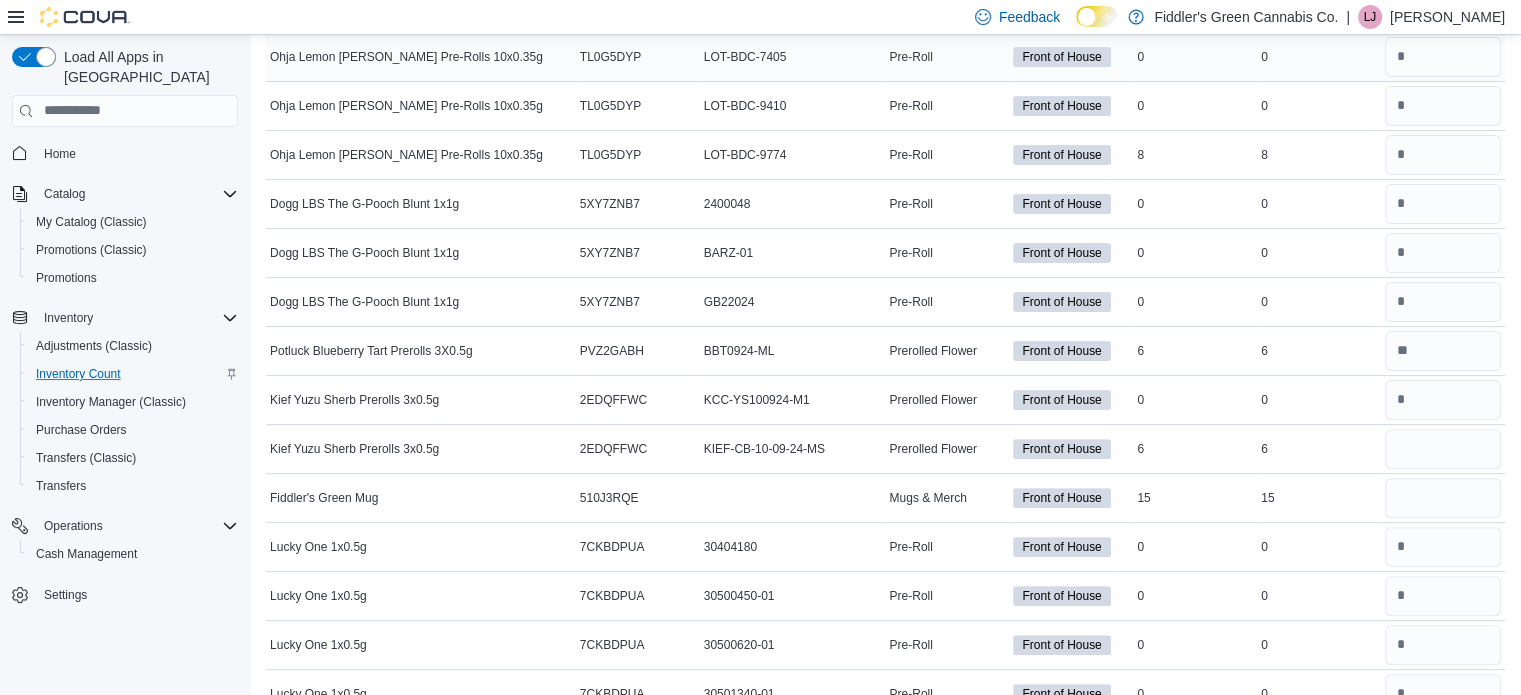 scroll, scrollTop: 1872, scrollLeft: 0, axis: vertical 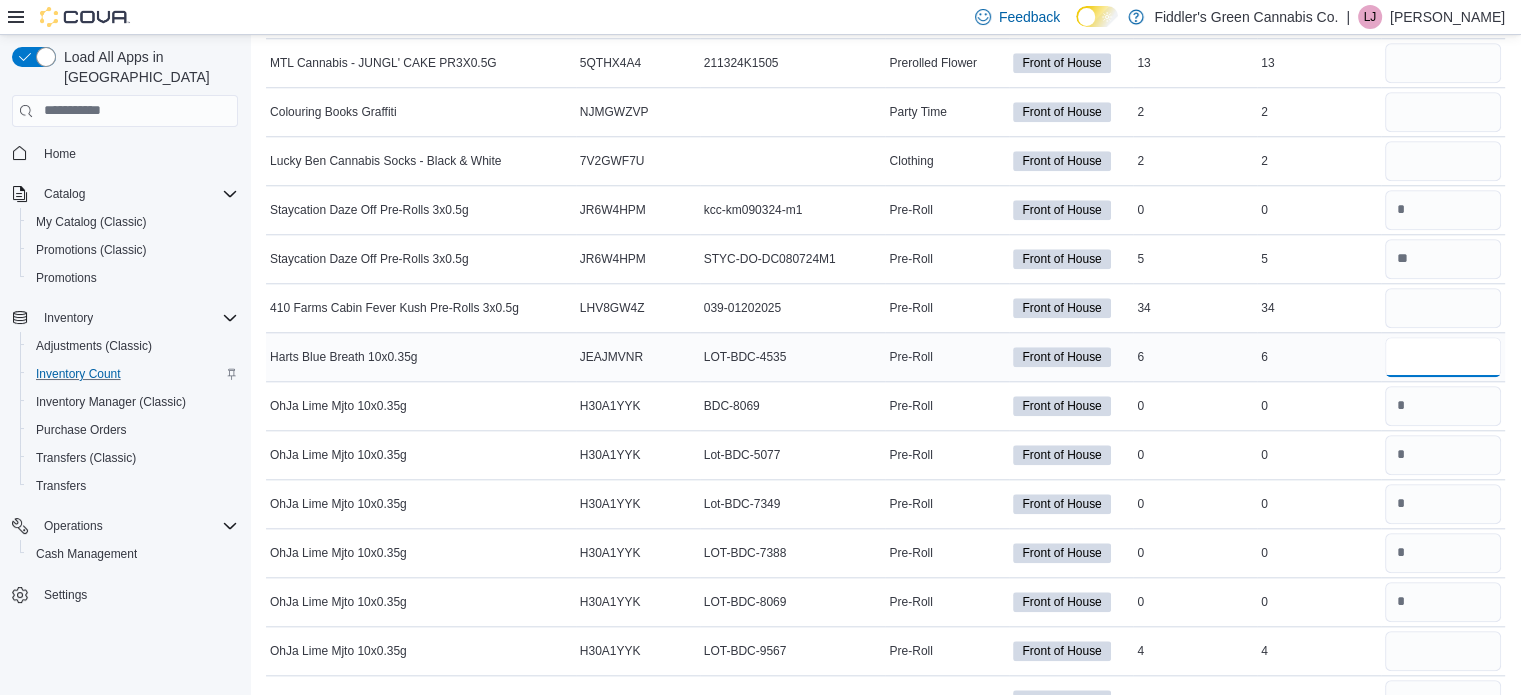 click at bounding box center [1443, 357] 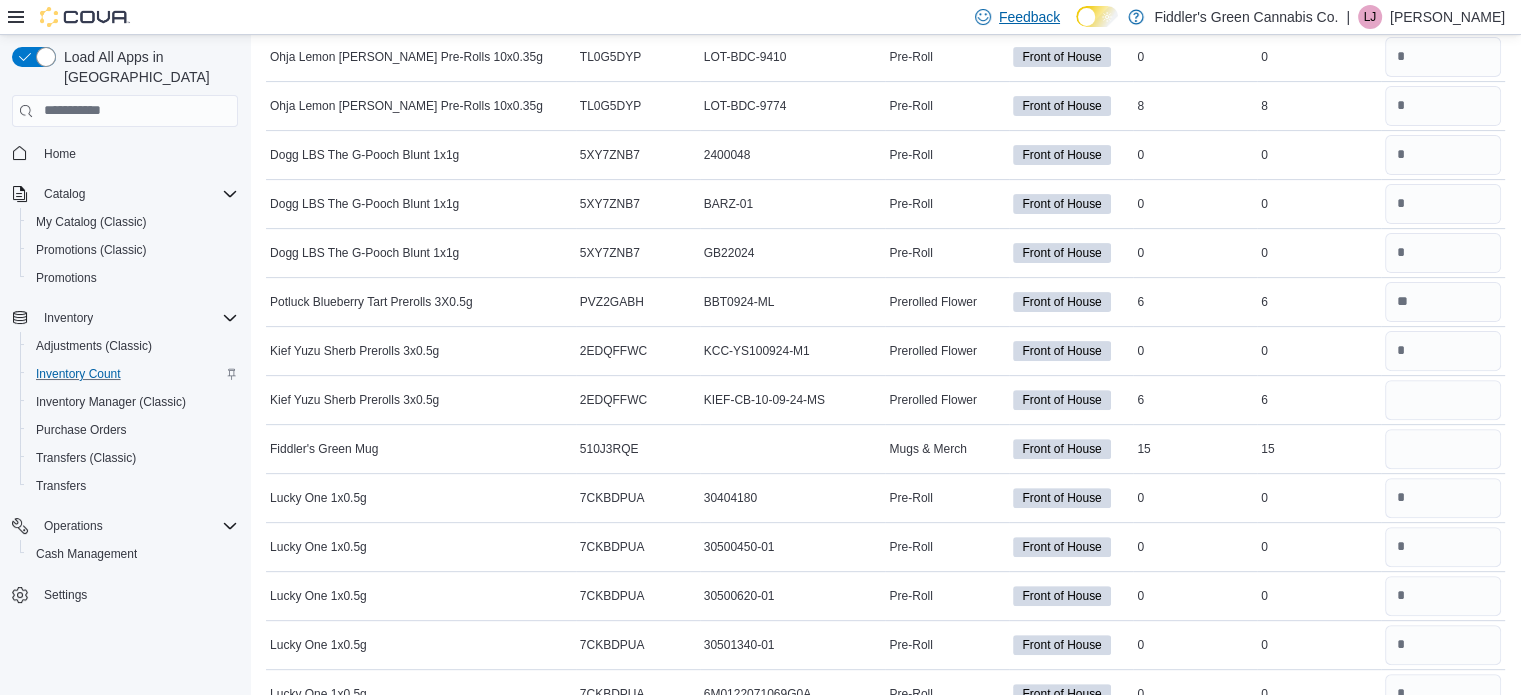 scroll, scrollTop: 10754, scrollLeft: 0, axis: vertical 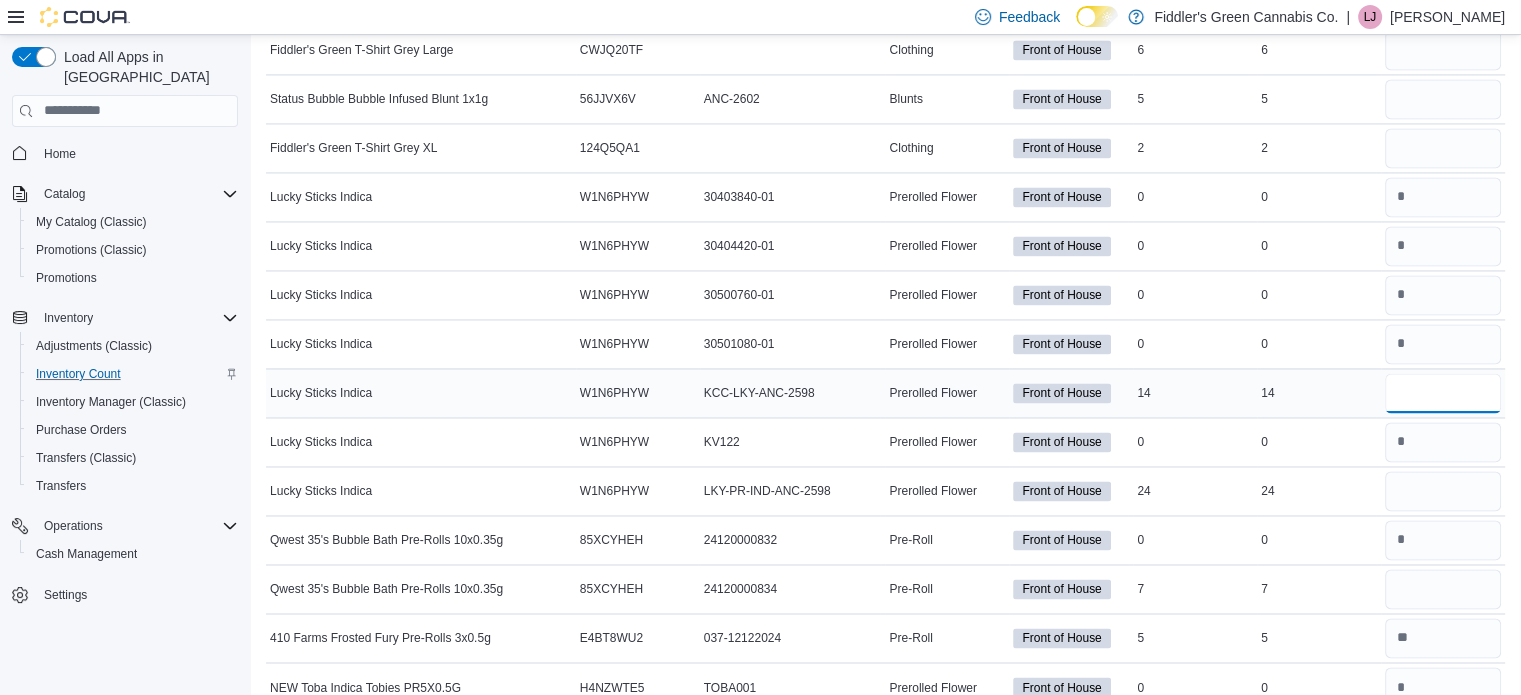 click at bounding box center (1443, 393) 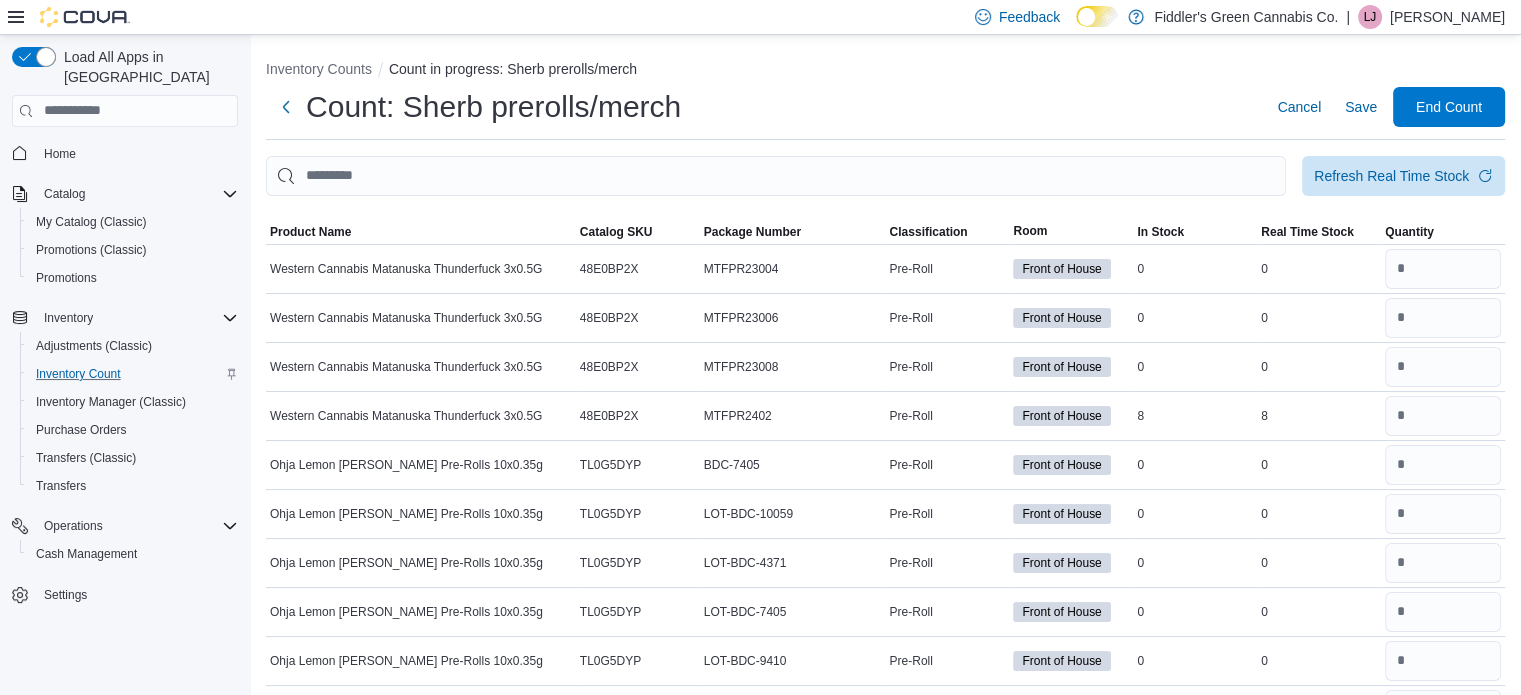 scroll, scrollTop: 6411, scrollLeft: 0, axis: vertical 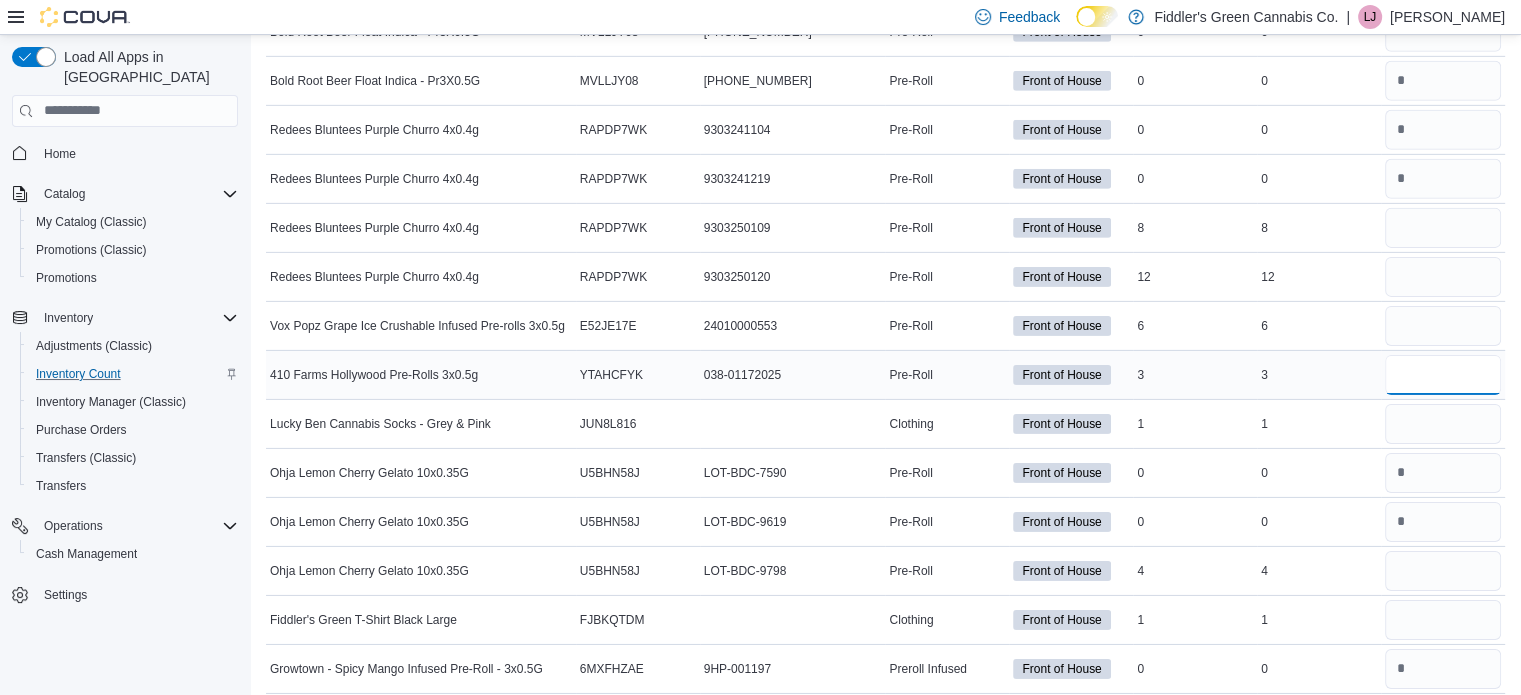 click at bounding box center [1443, 375] 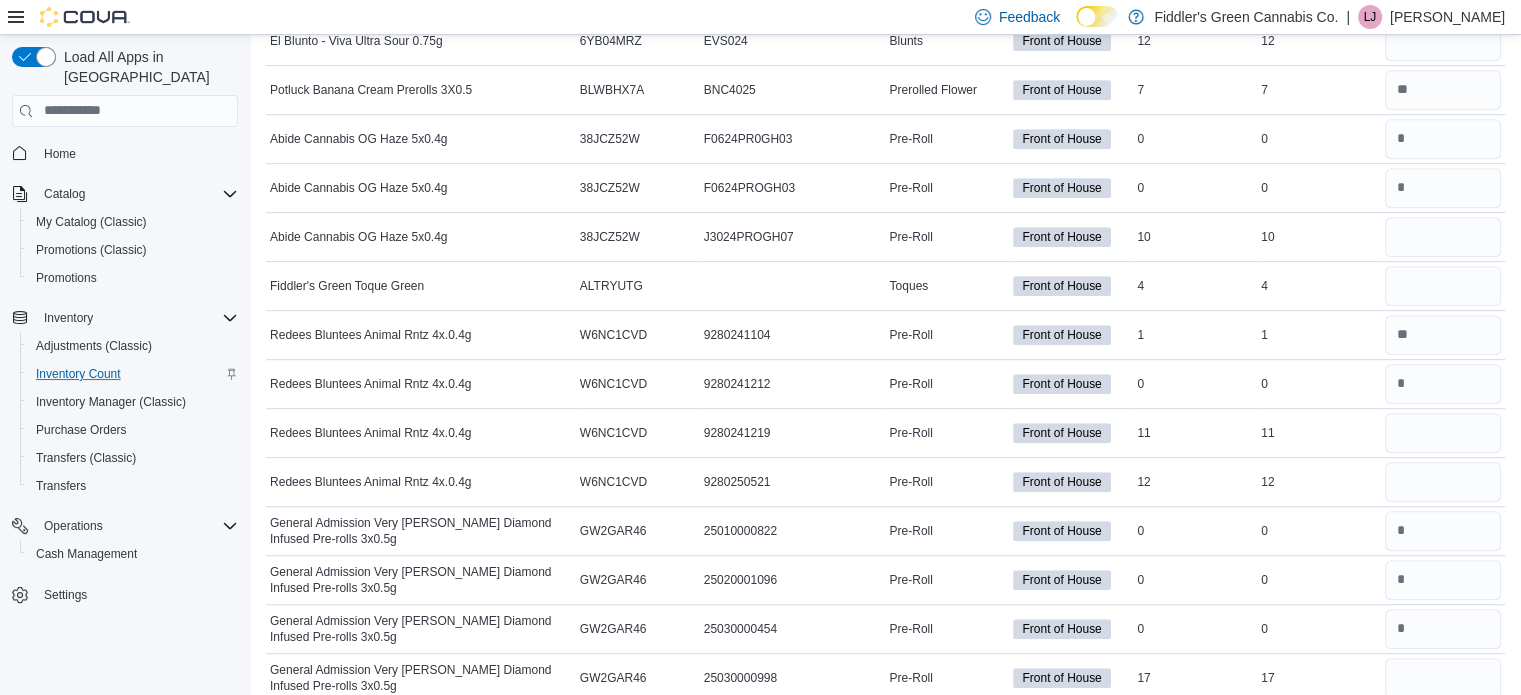 scroll, scrollTop: 10900, scrollLeft: 0, axis: vertical 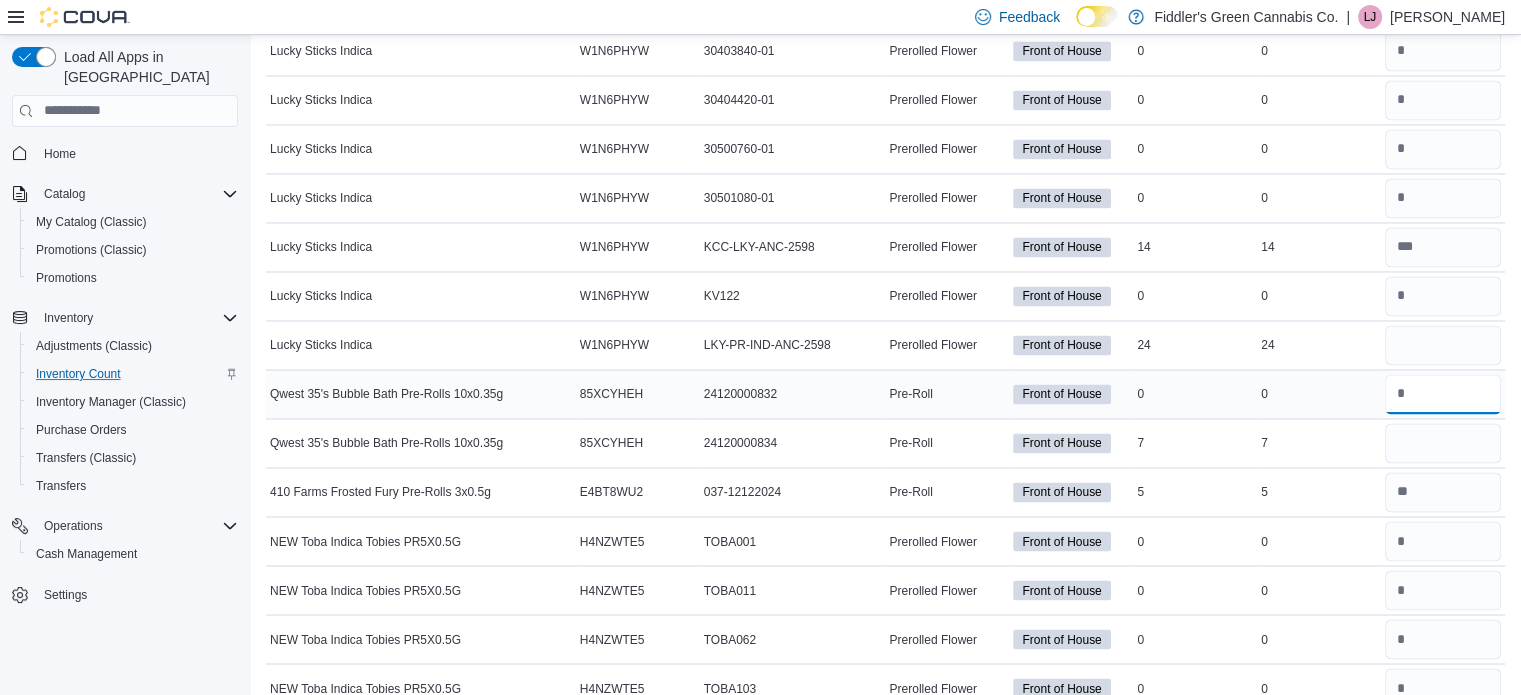 click at bounding box center (1443, 394) 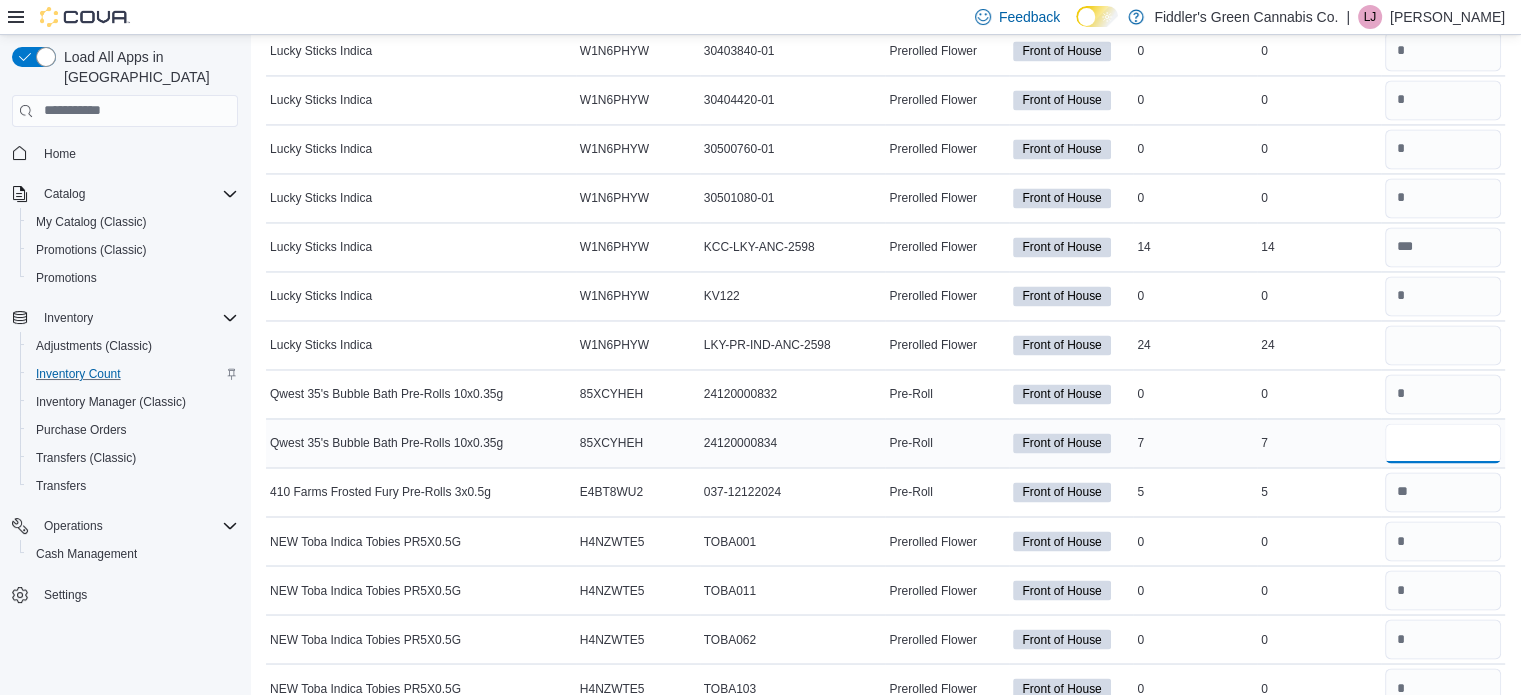 click at bounding box center [1443, 443] 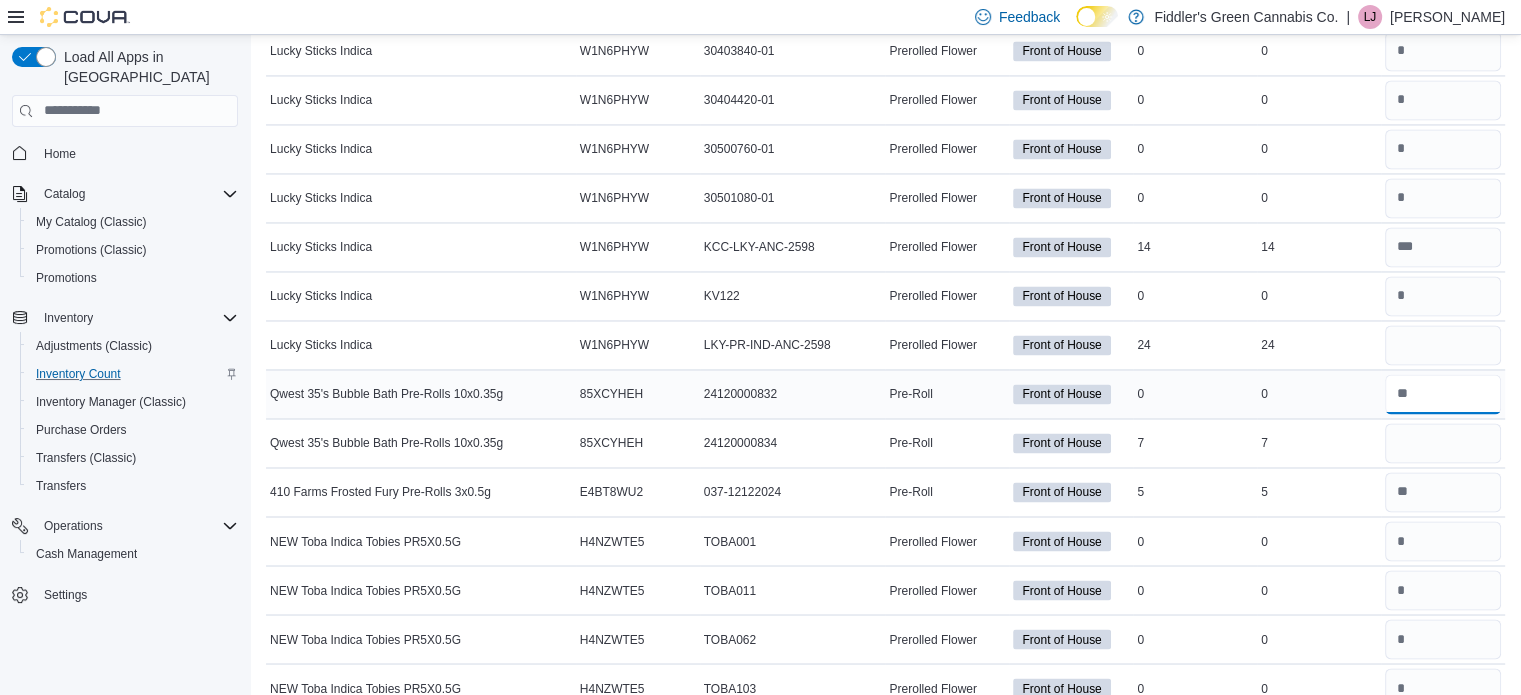 click at bounding box center [1443, 394] 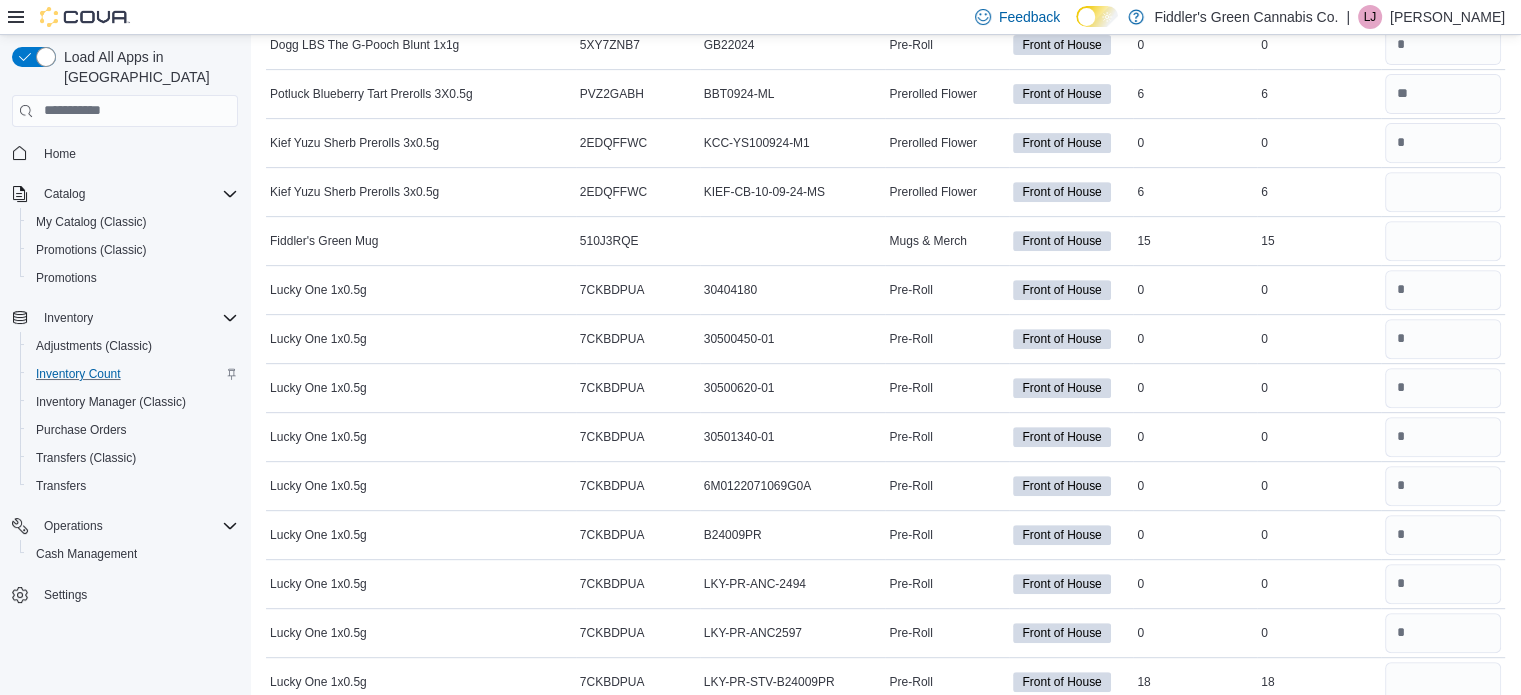 scroll, scrollTop: 0, scrollLeft: 0, axis: both 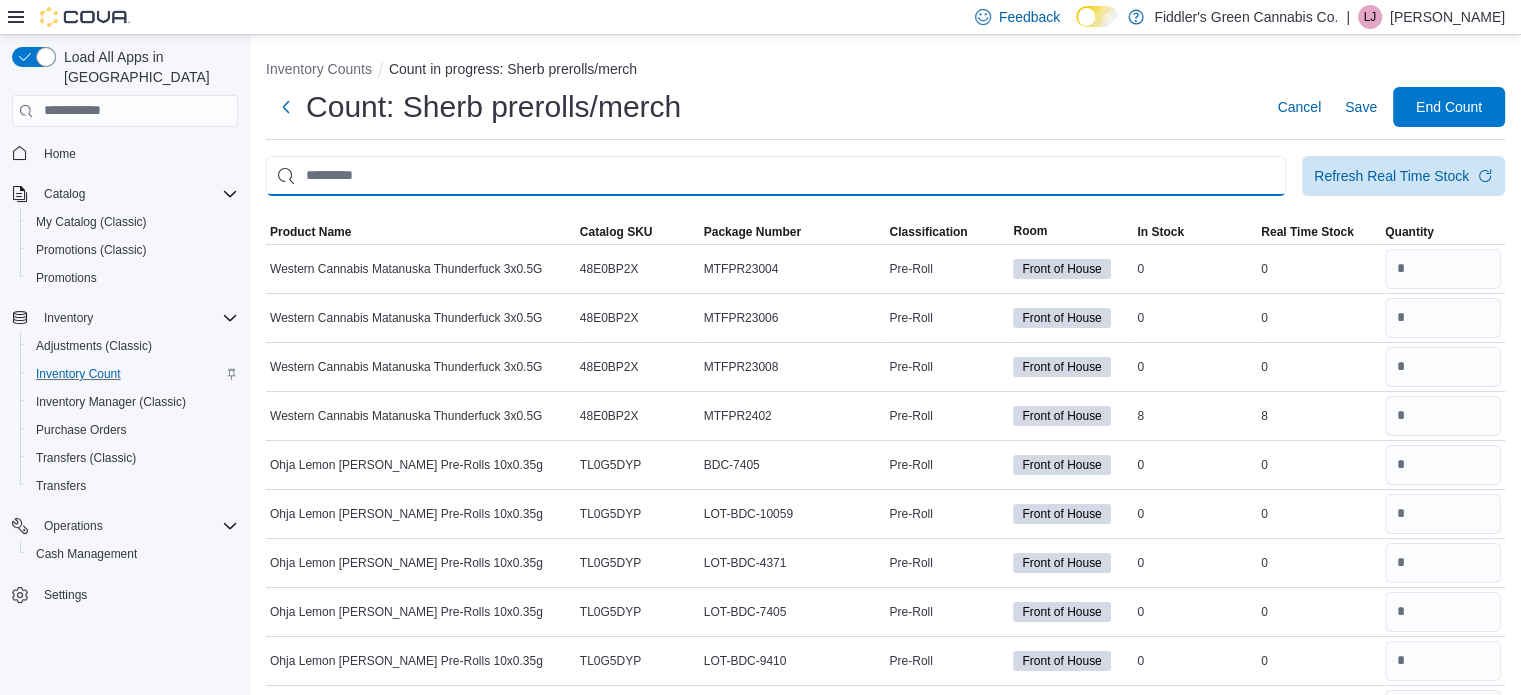 click at bounding box center (776, 176) 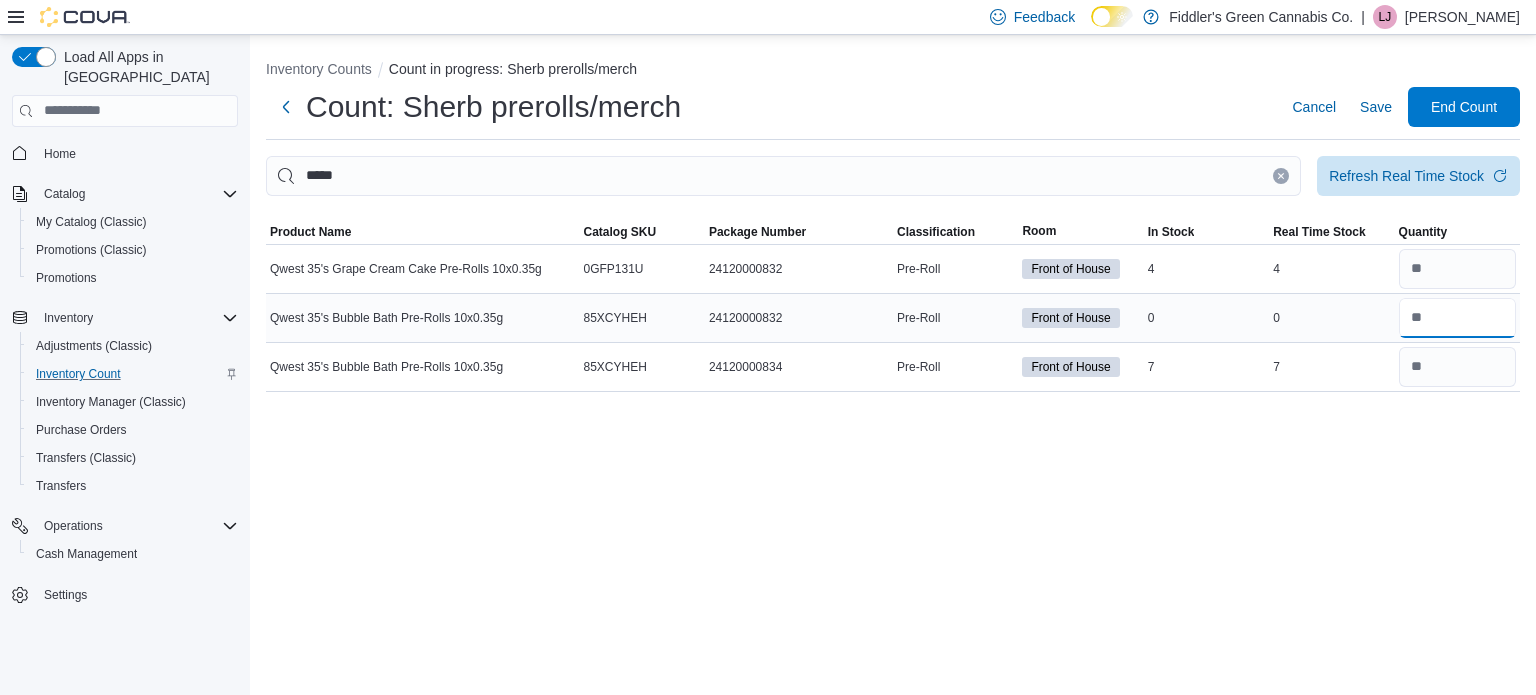 click at bounding box center [1457, 318] 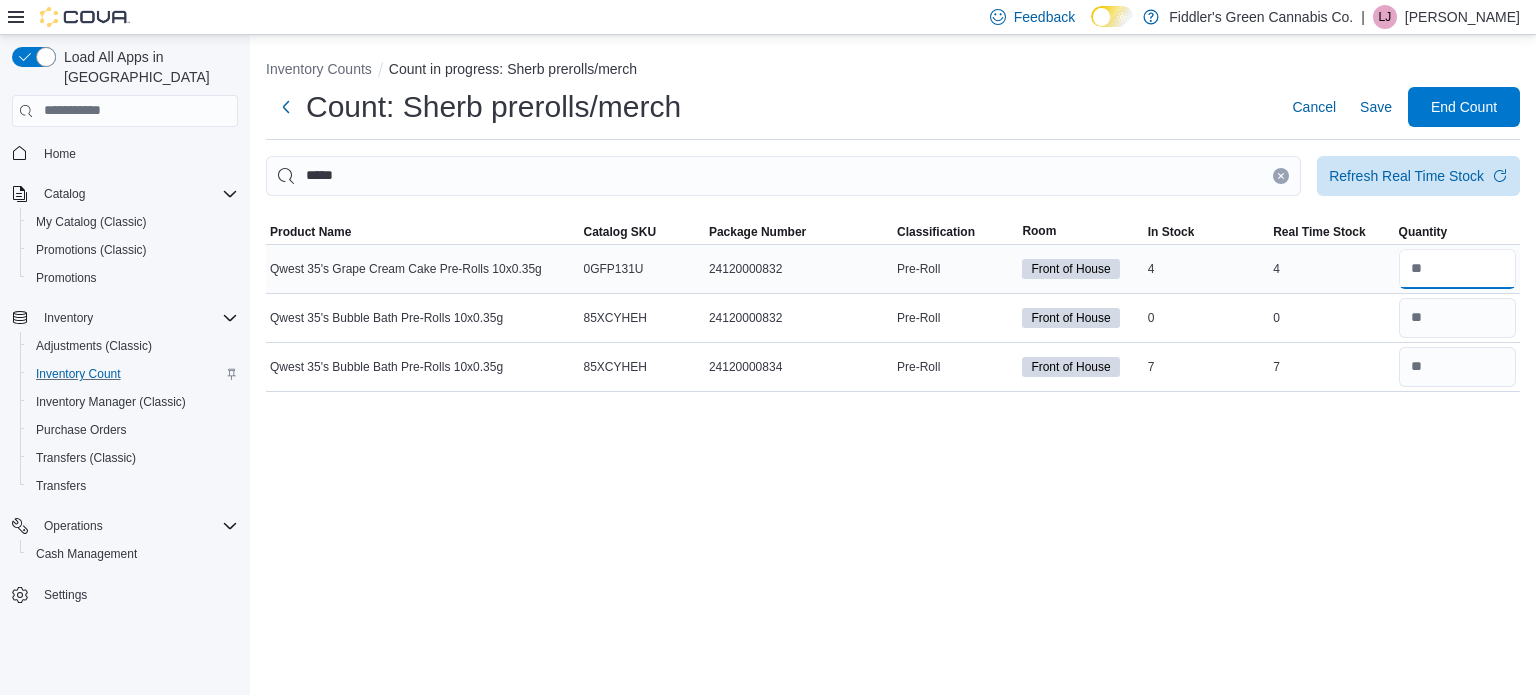 click at bounding box center [1457, 269] 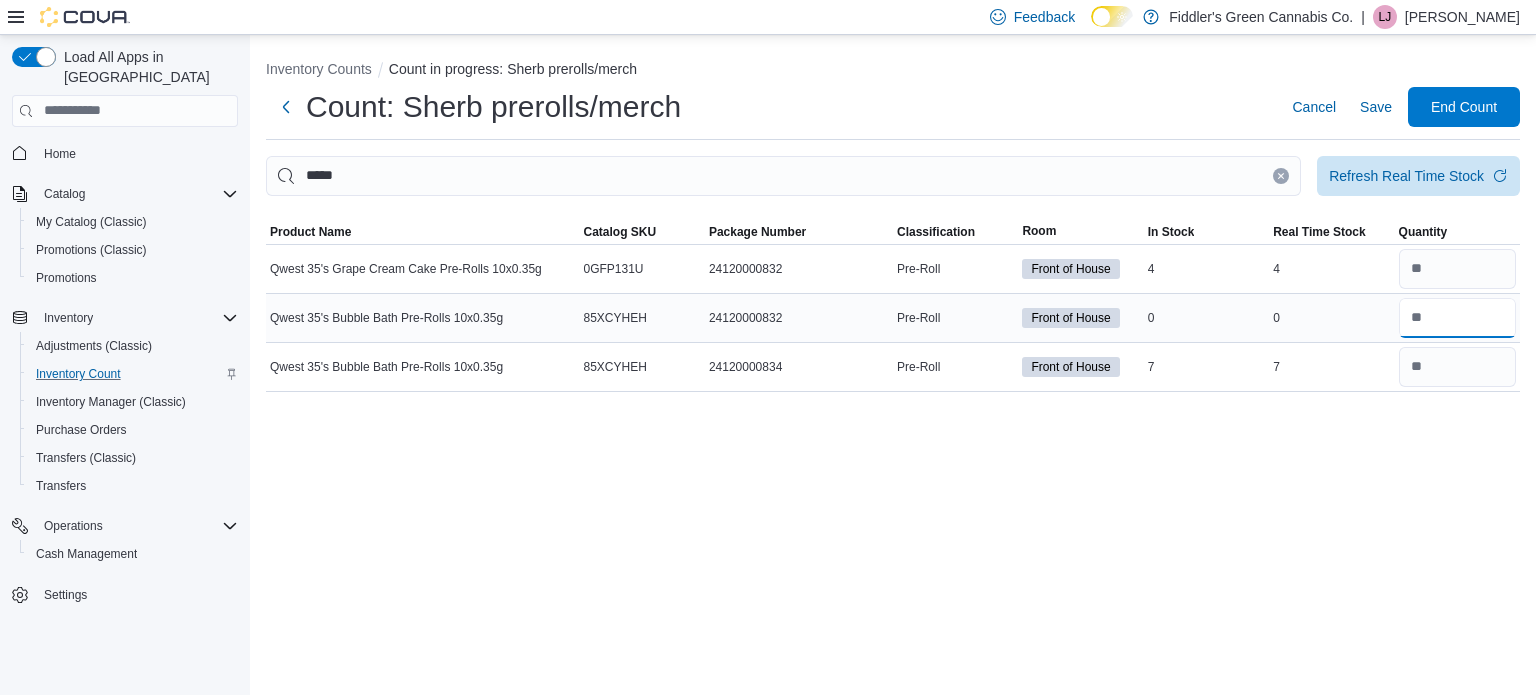 click at bounding box center [1457, 318] 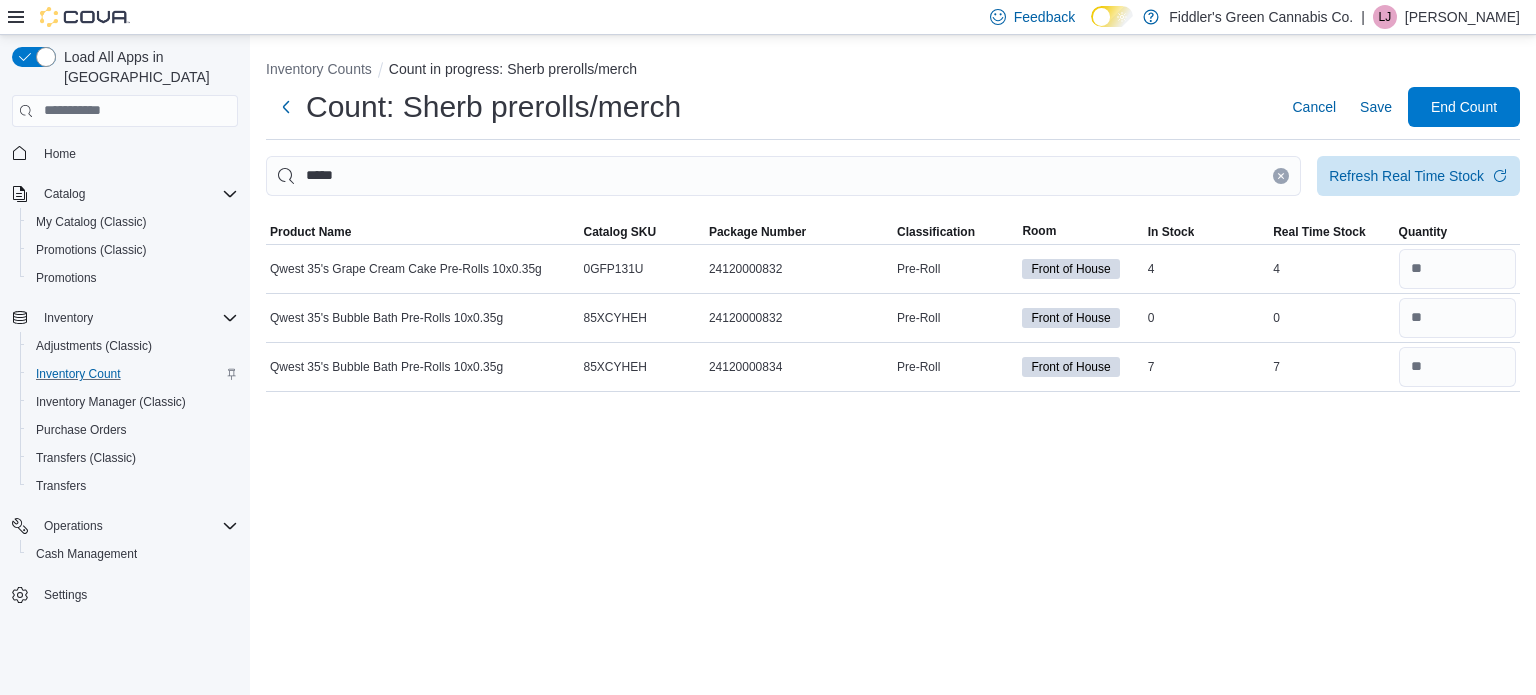 click 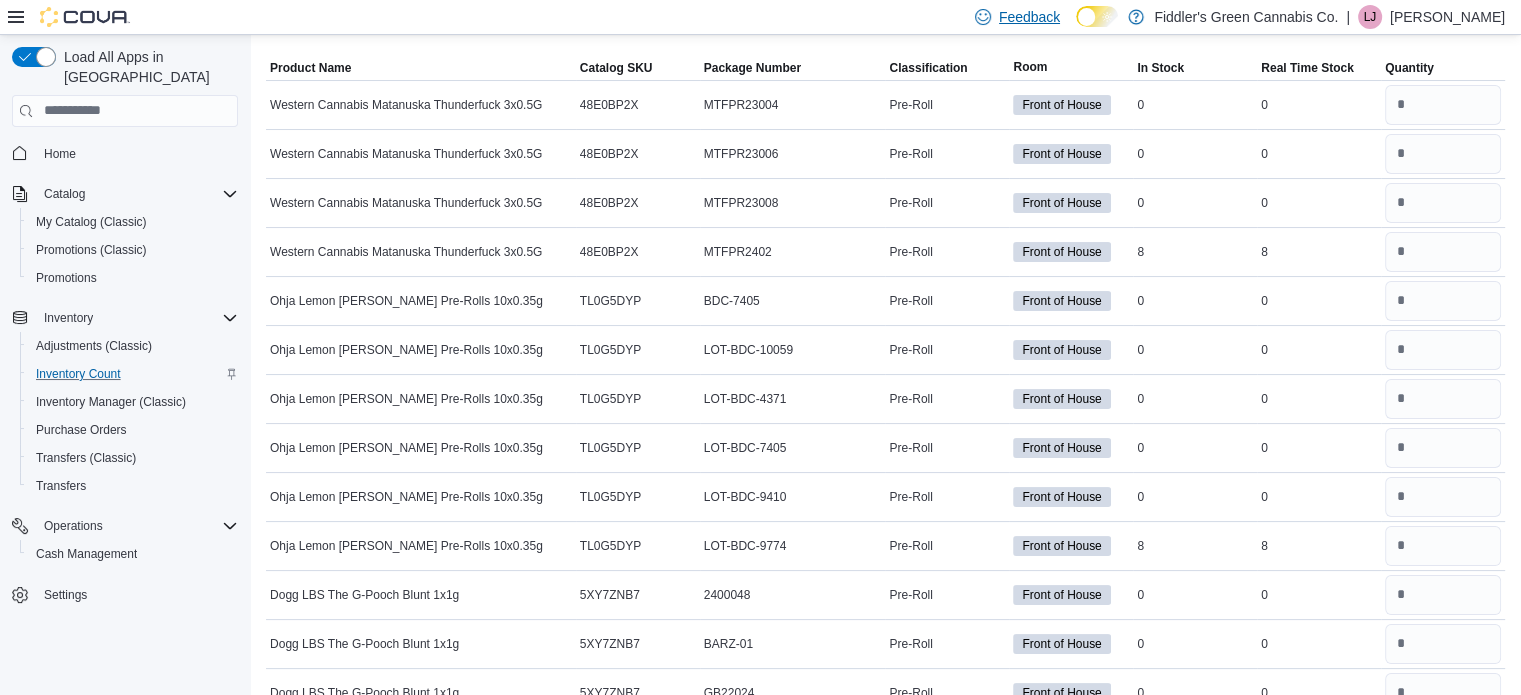 scroll, scrollTop: 6606, scrollLeft: 0, axis: vertical 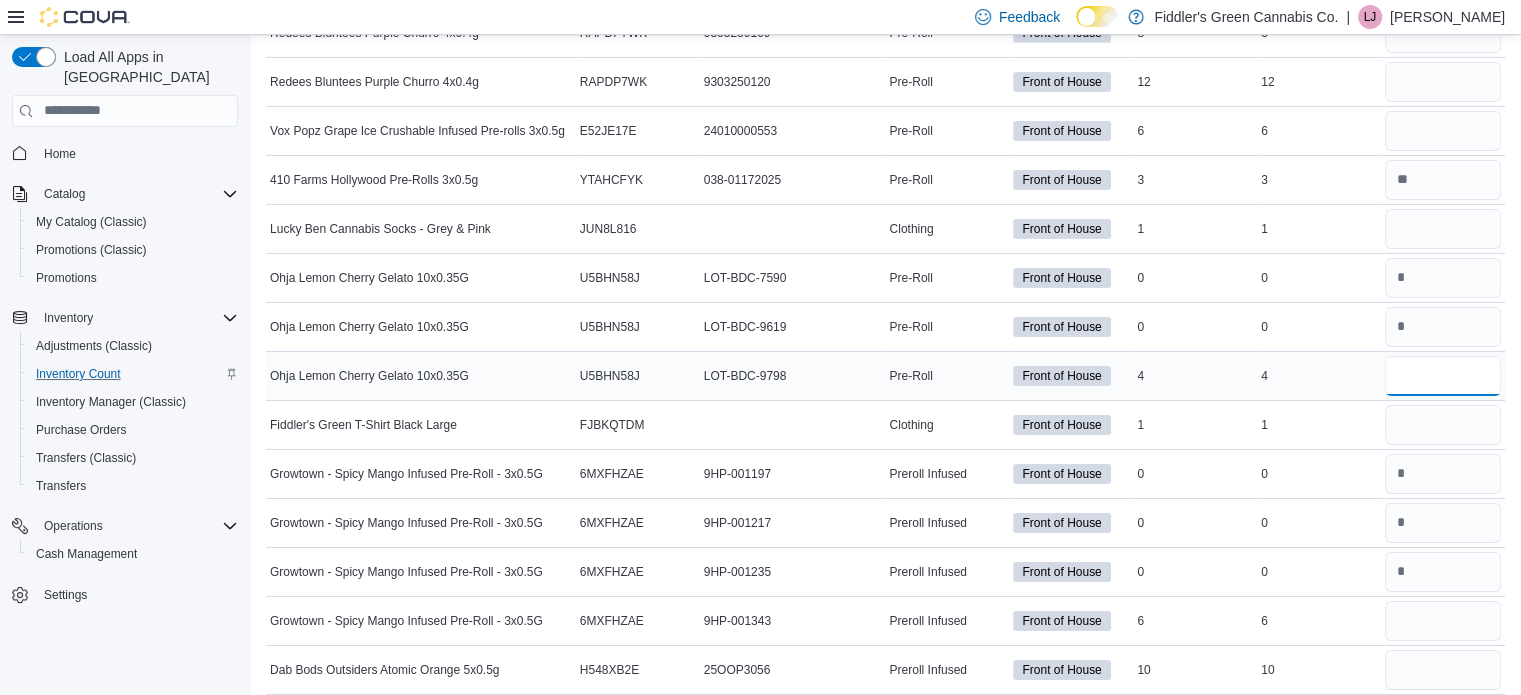 click at bounding box center [1443, 376] 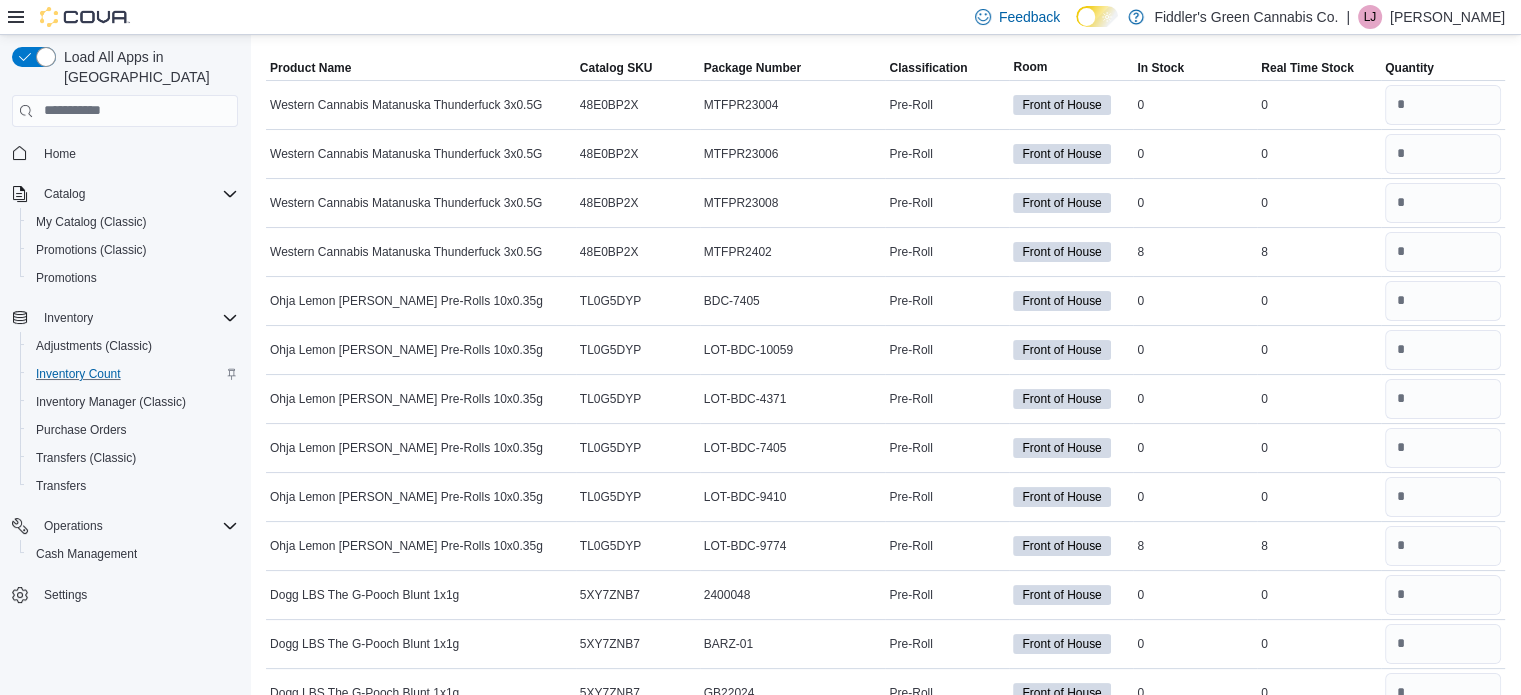 scroll, scrollTop: 12657, scrollLeft: 0, axis: vertical 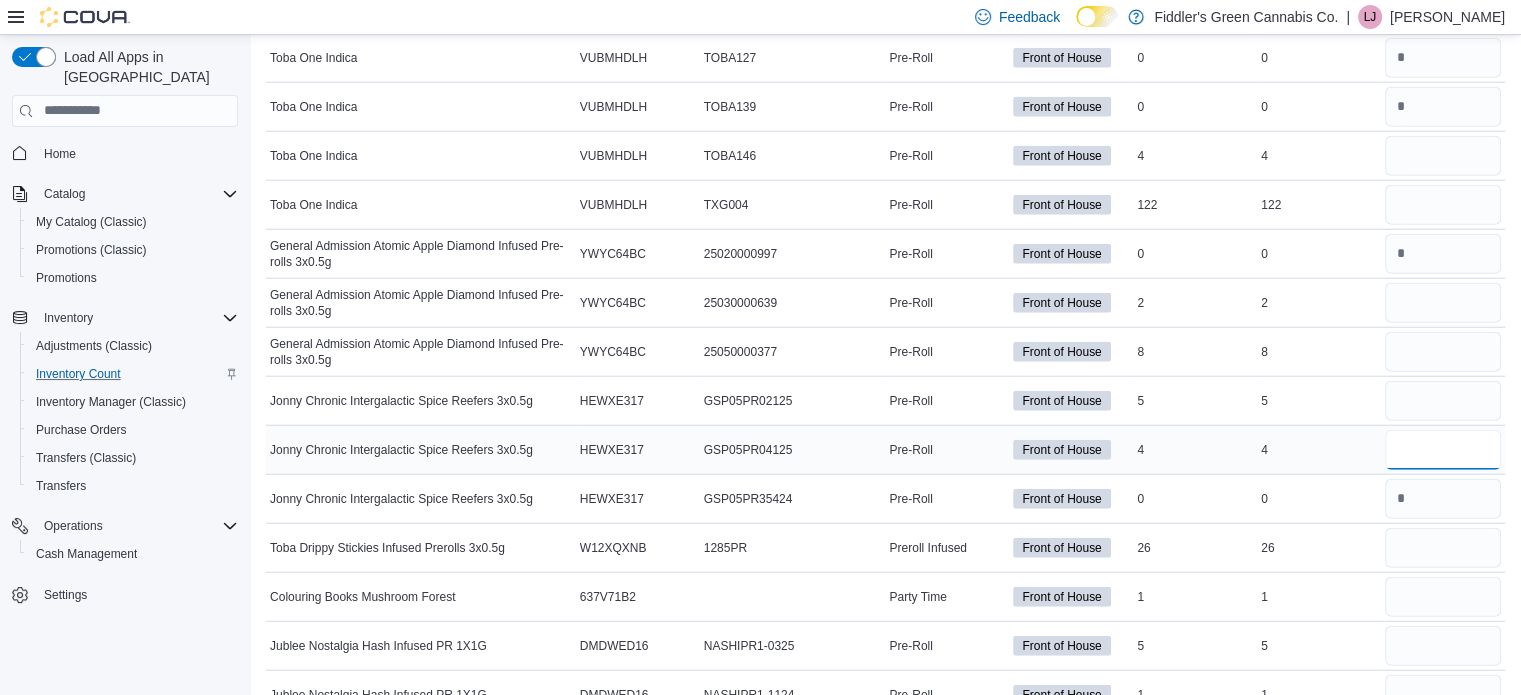 click at bounding box center (1443, 450) 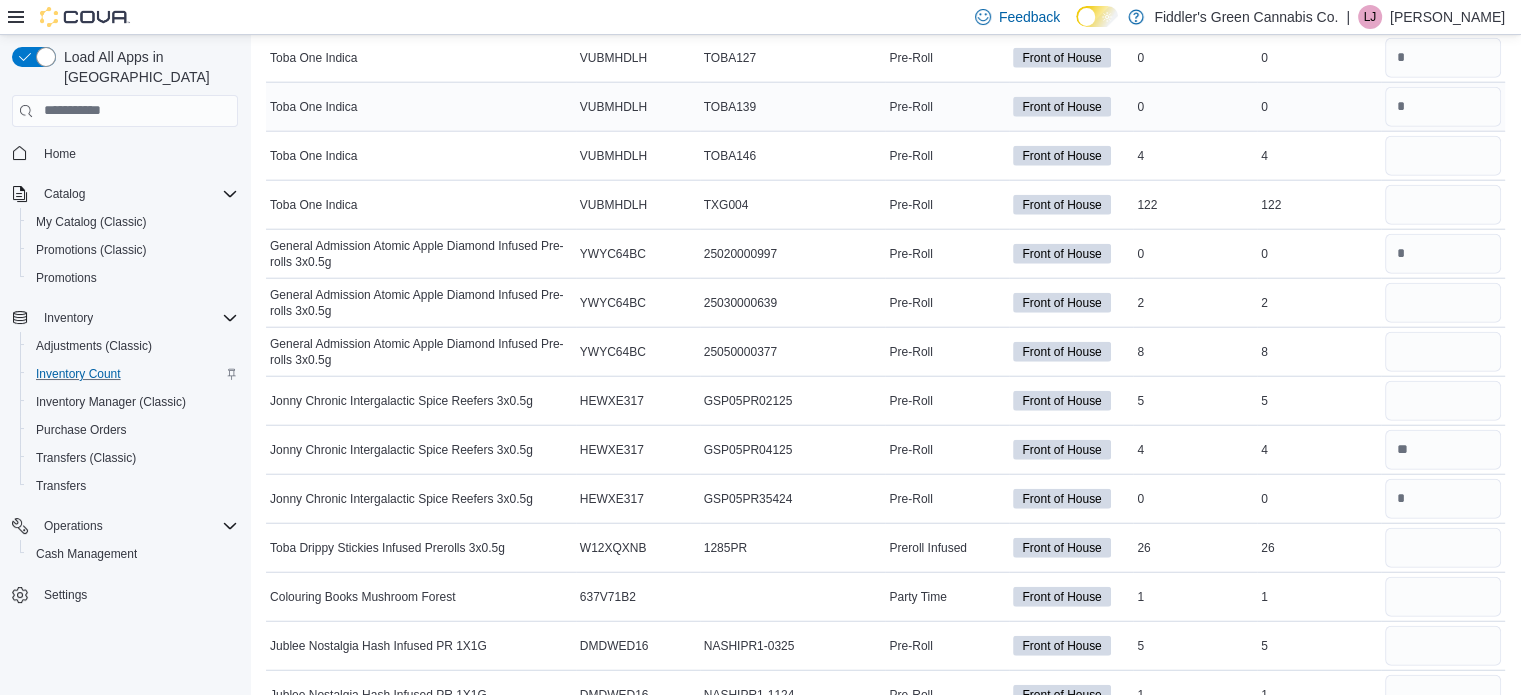 scroll, scrollTop: 9339, scrollLeft: 0, axis: vertical 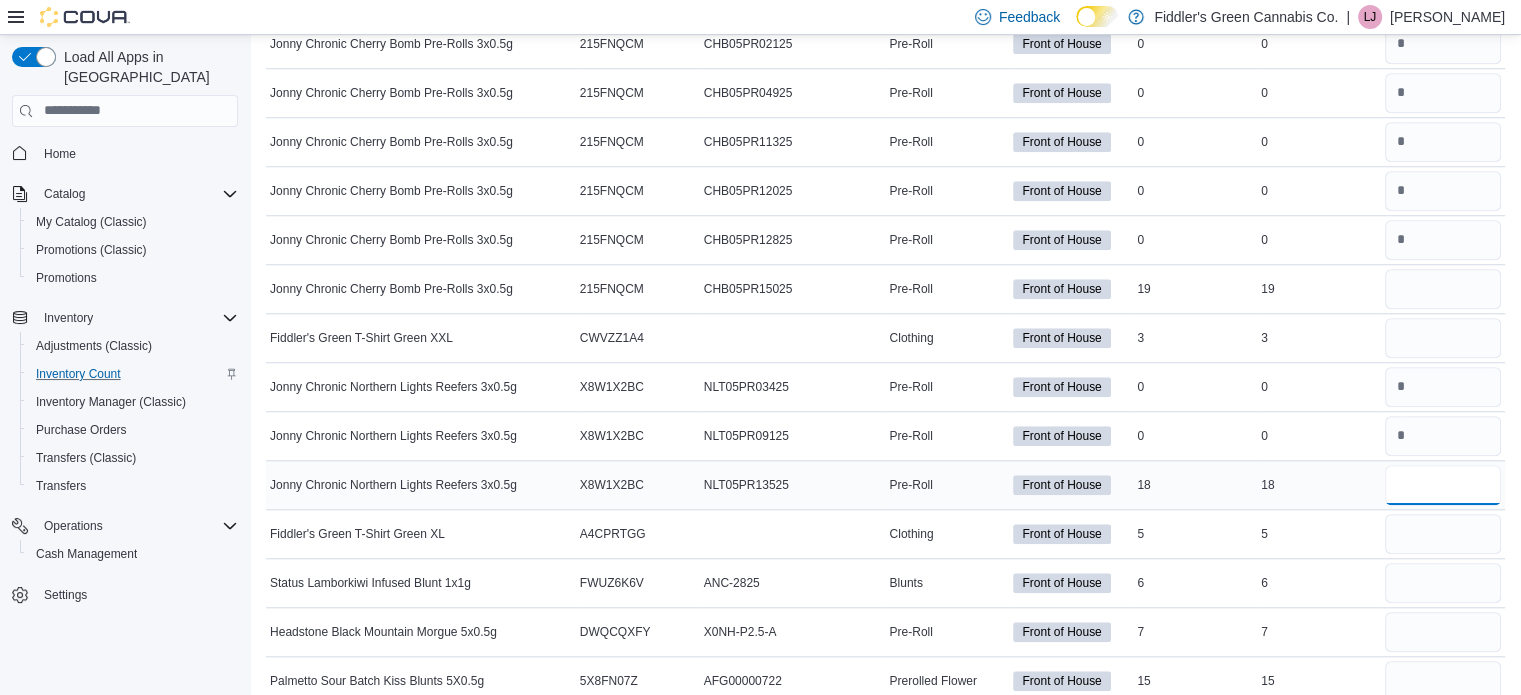 click at bounding box center [1443, 485] 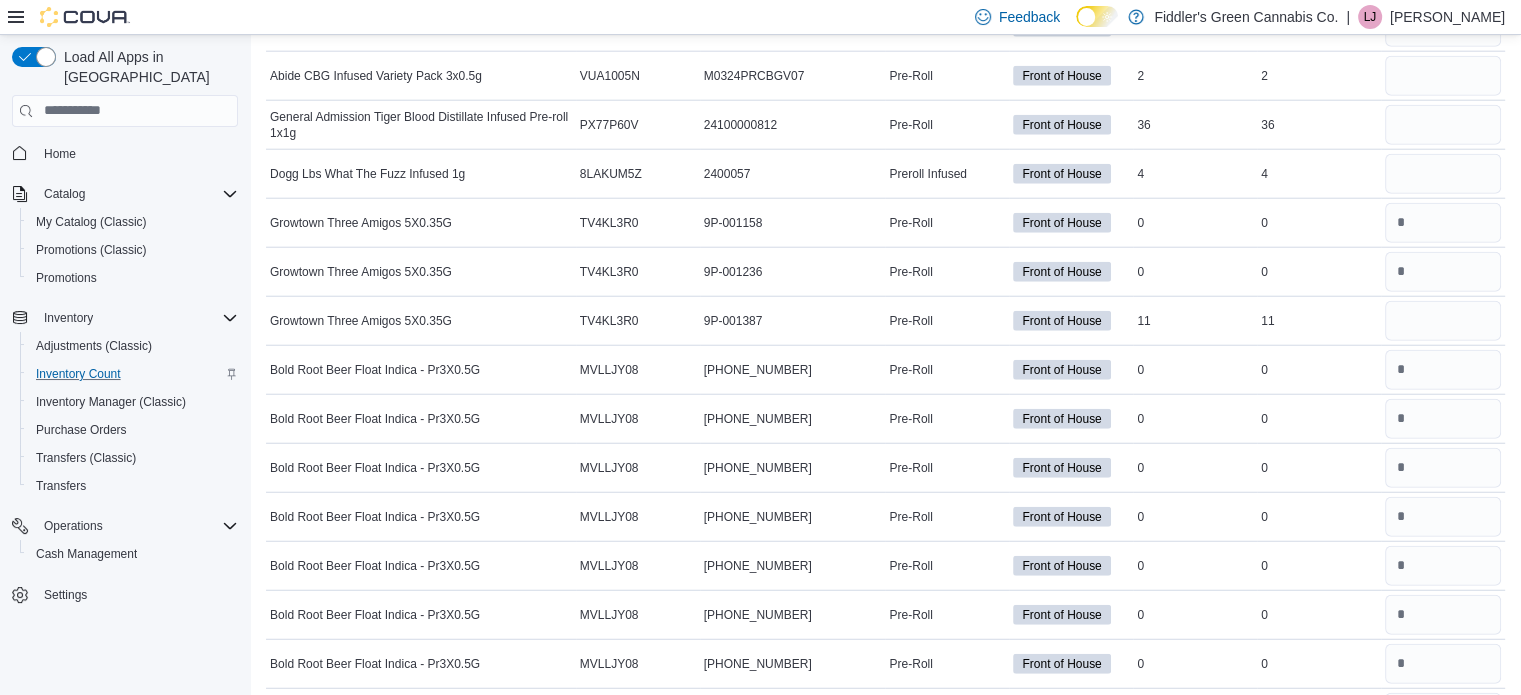 scroll, scrollTop: 5776, scrollLeft: 0, axis: vertical 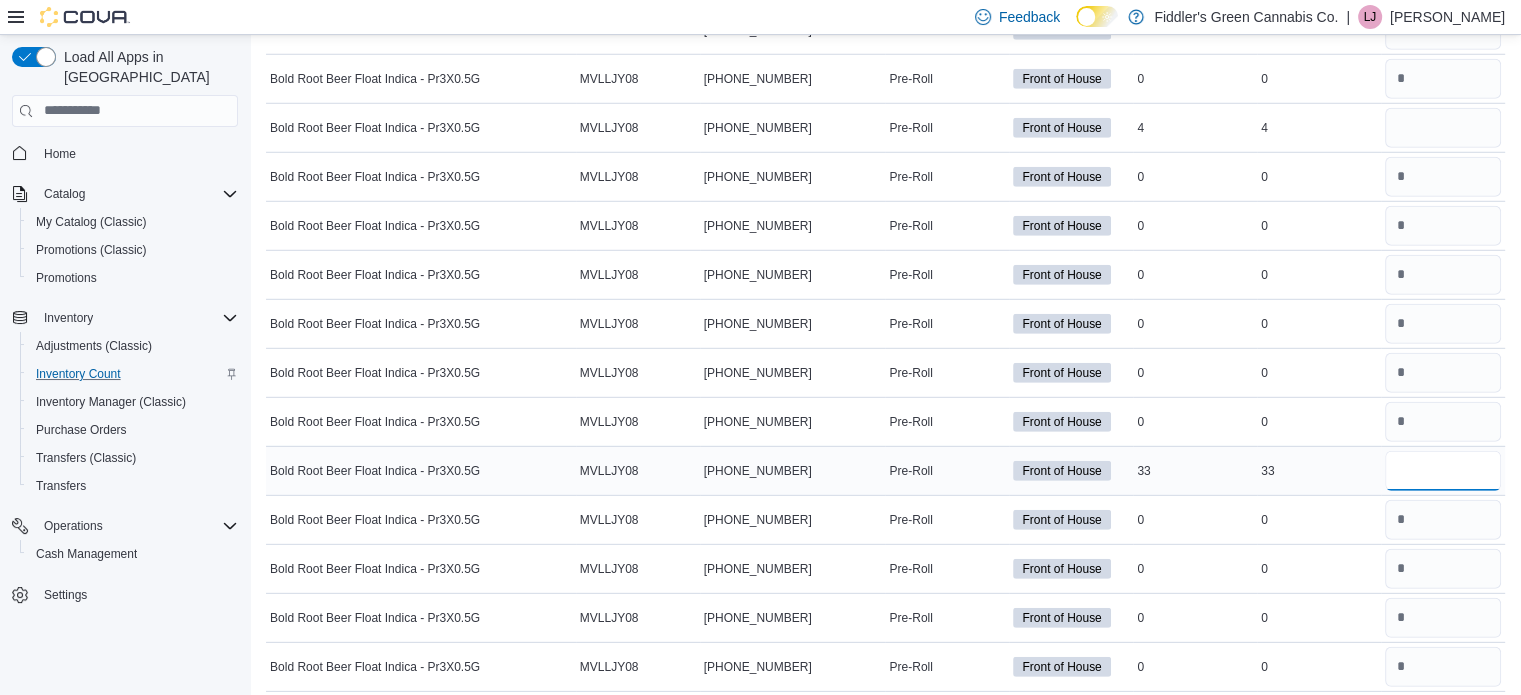 click at bounding box center [1443, 471] 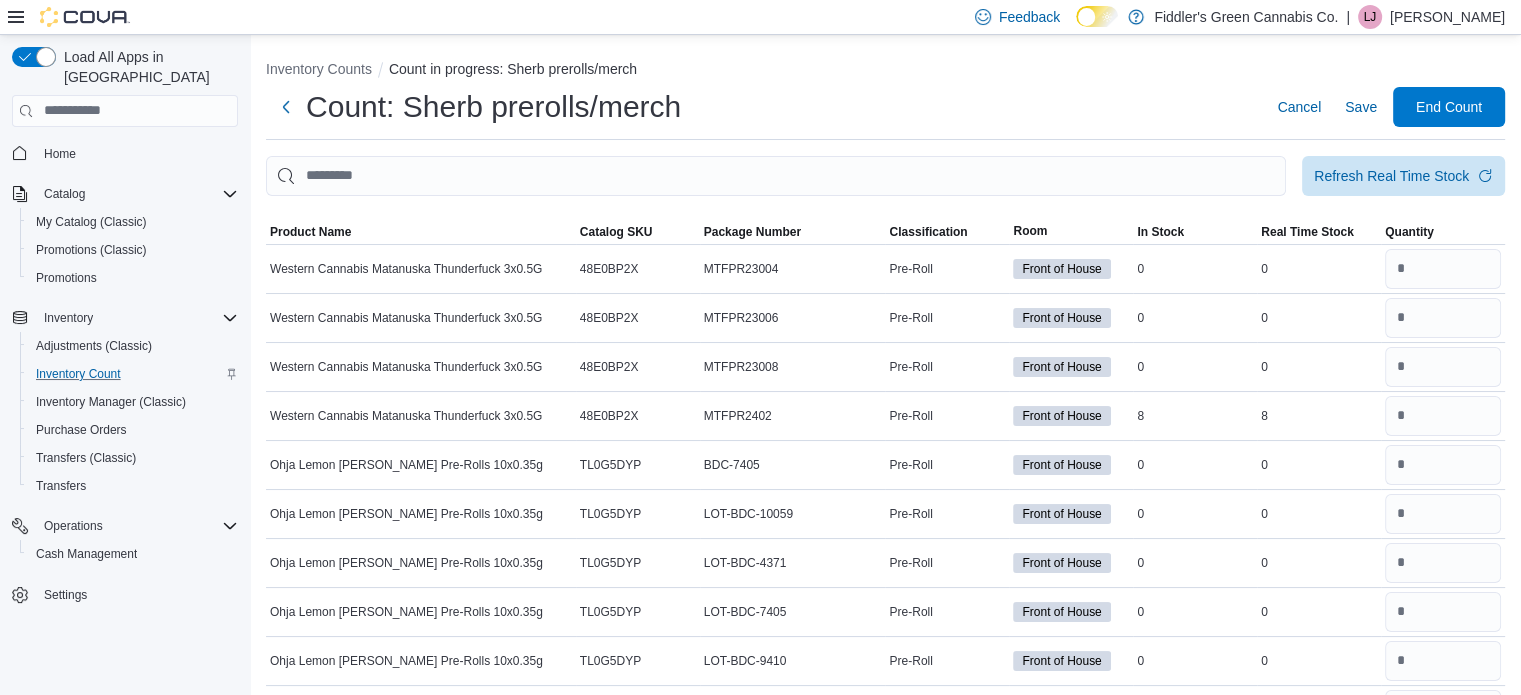 scroll, scrollTop: 7631, scrollLeft: 0, axis: vertical 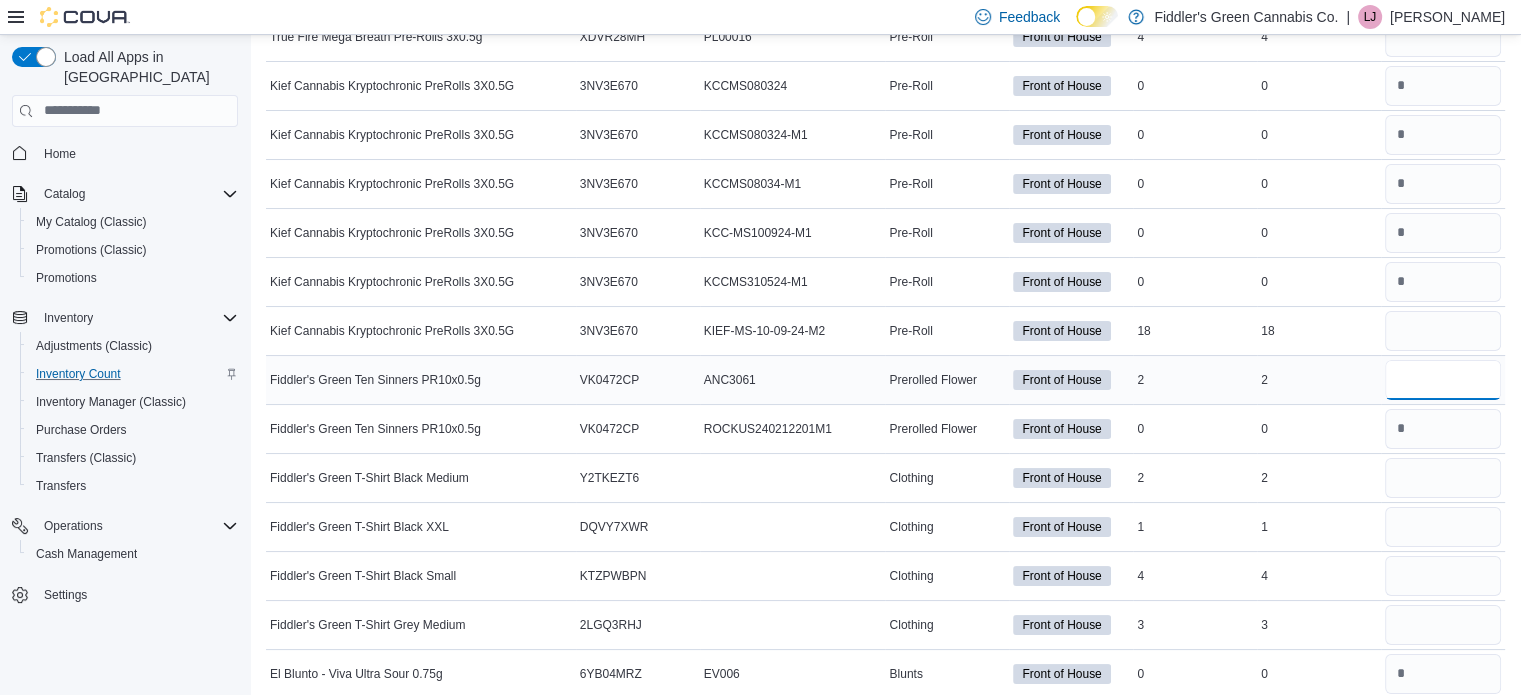 click at bounding box center [1443, 380] 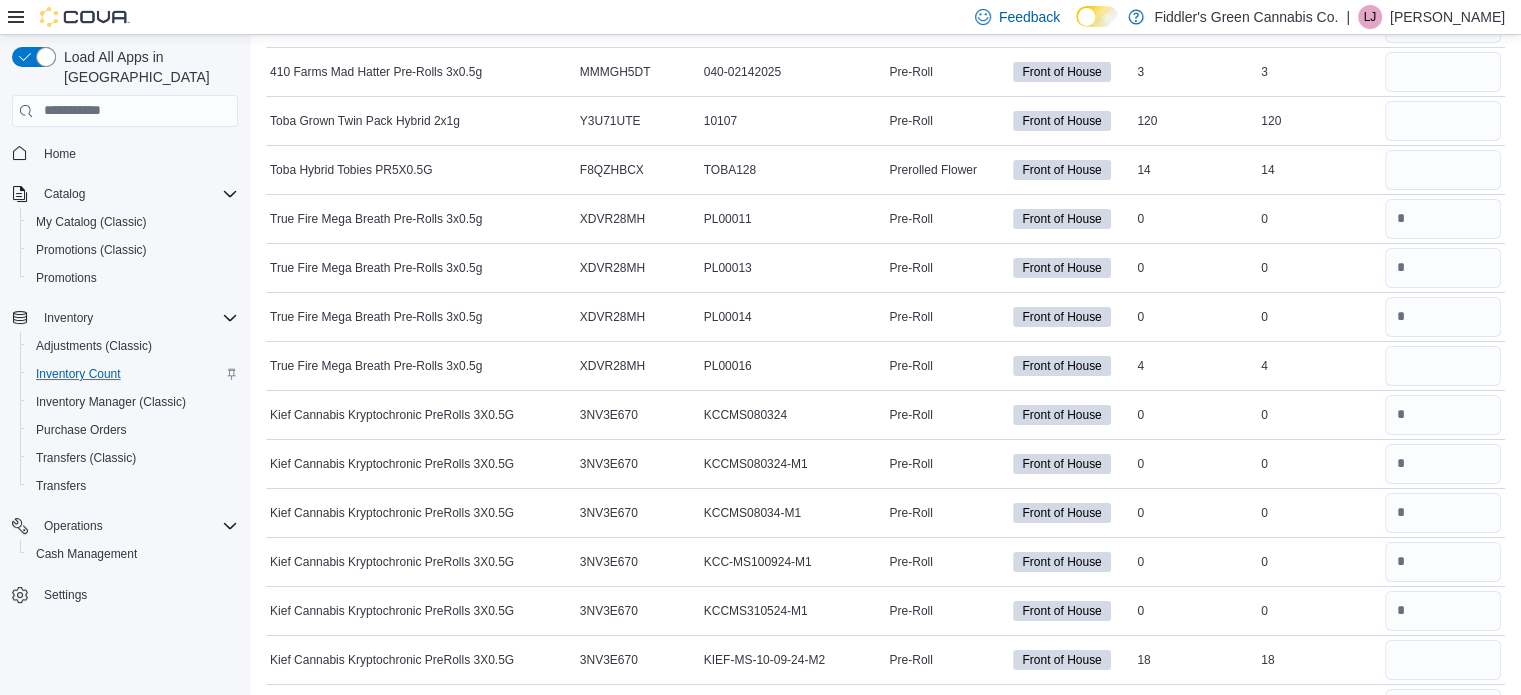 scroll, scrollTop: 7301, scrollLeft: 0, axis: vertical 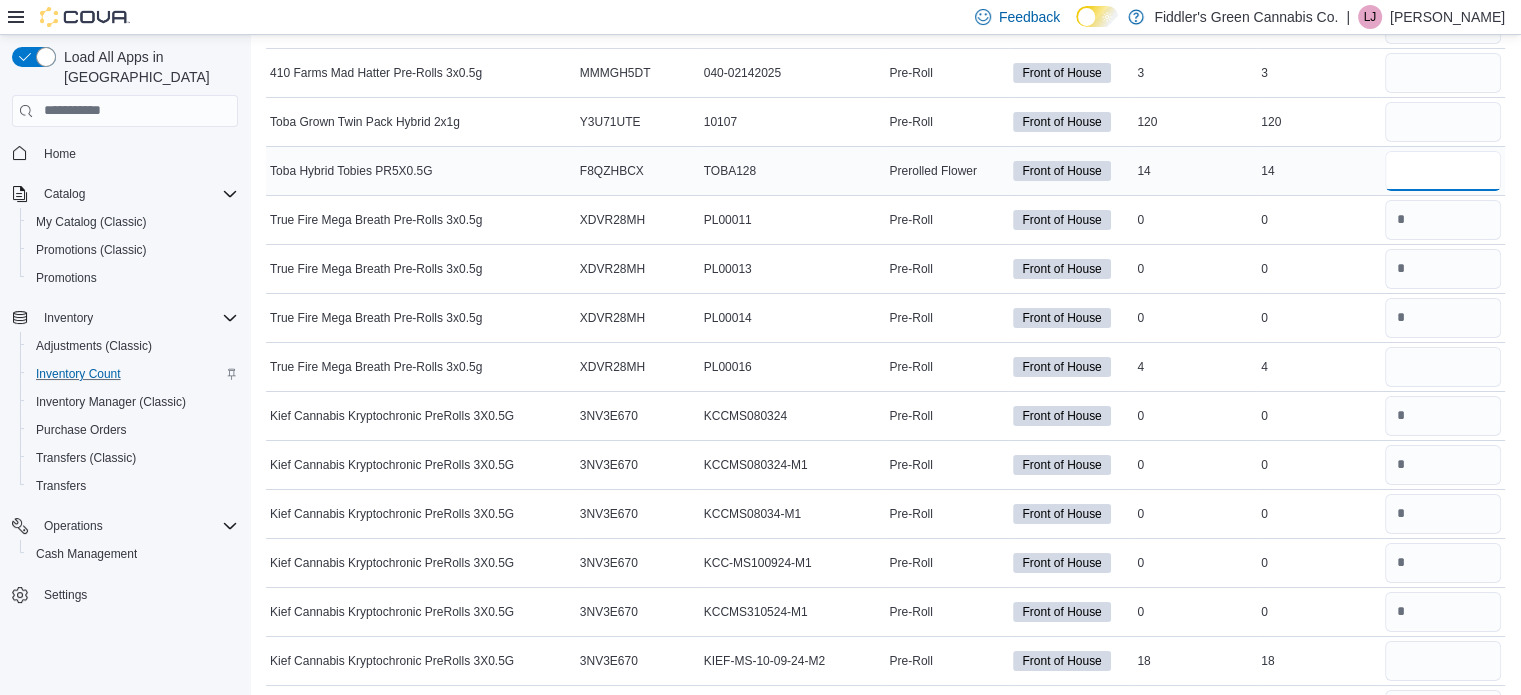 click at bounding box center [1443, 171] 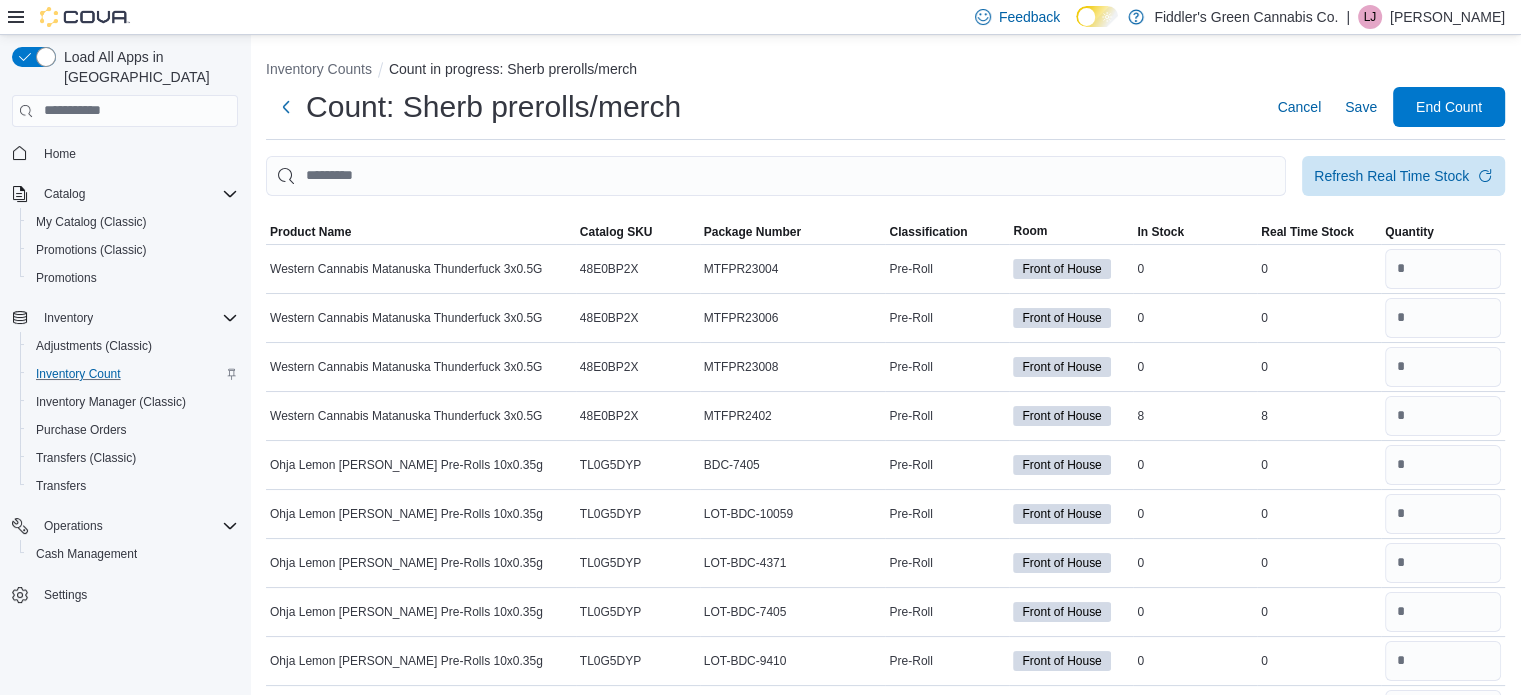 scroll, scrollTop: 1824, scrollLeft: 0, axis: vertical 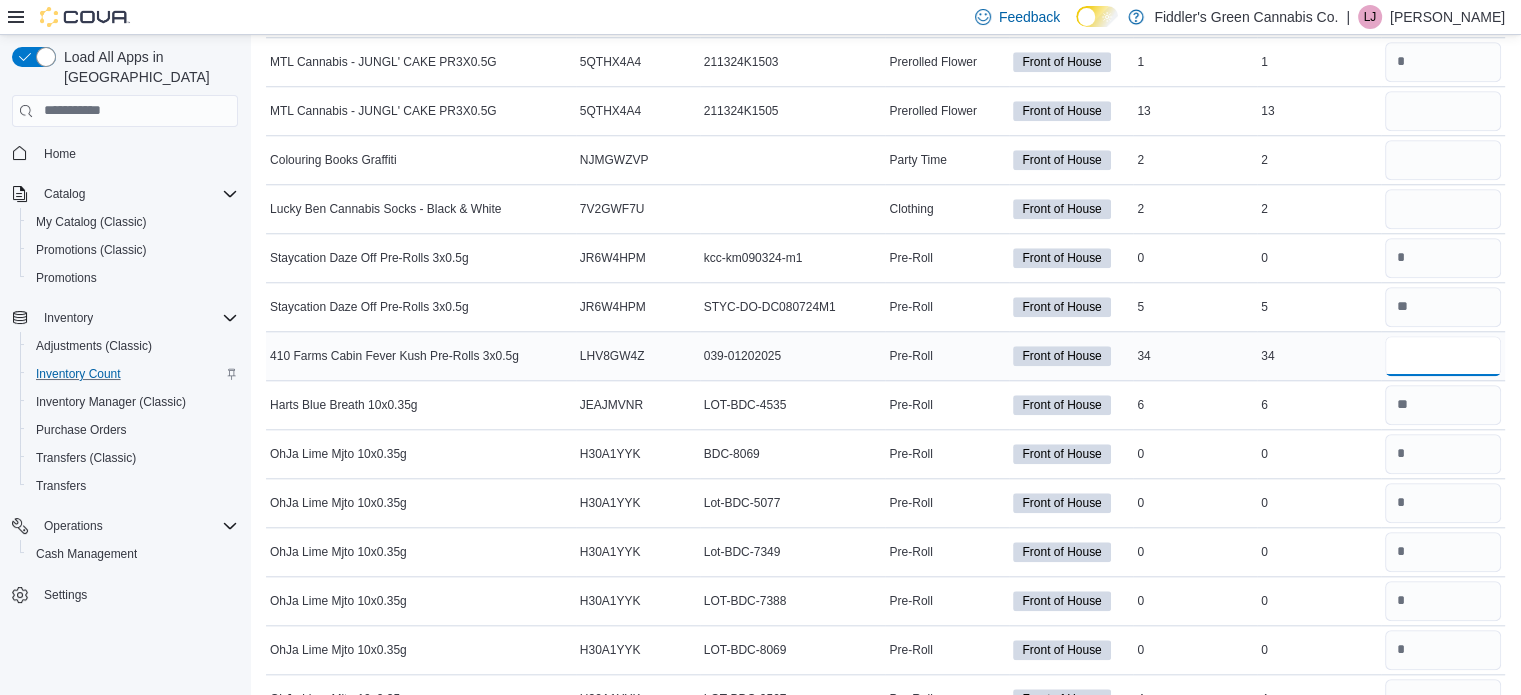 click at bounding box center (1443, 356) 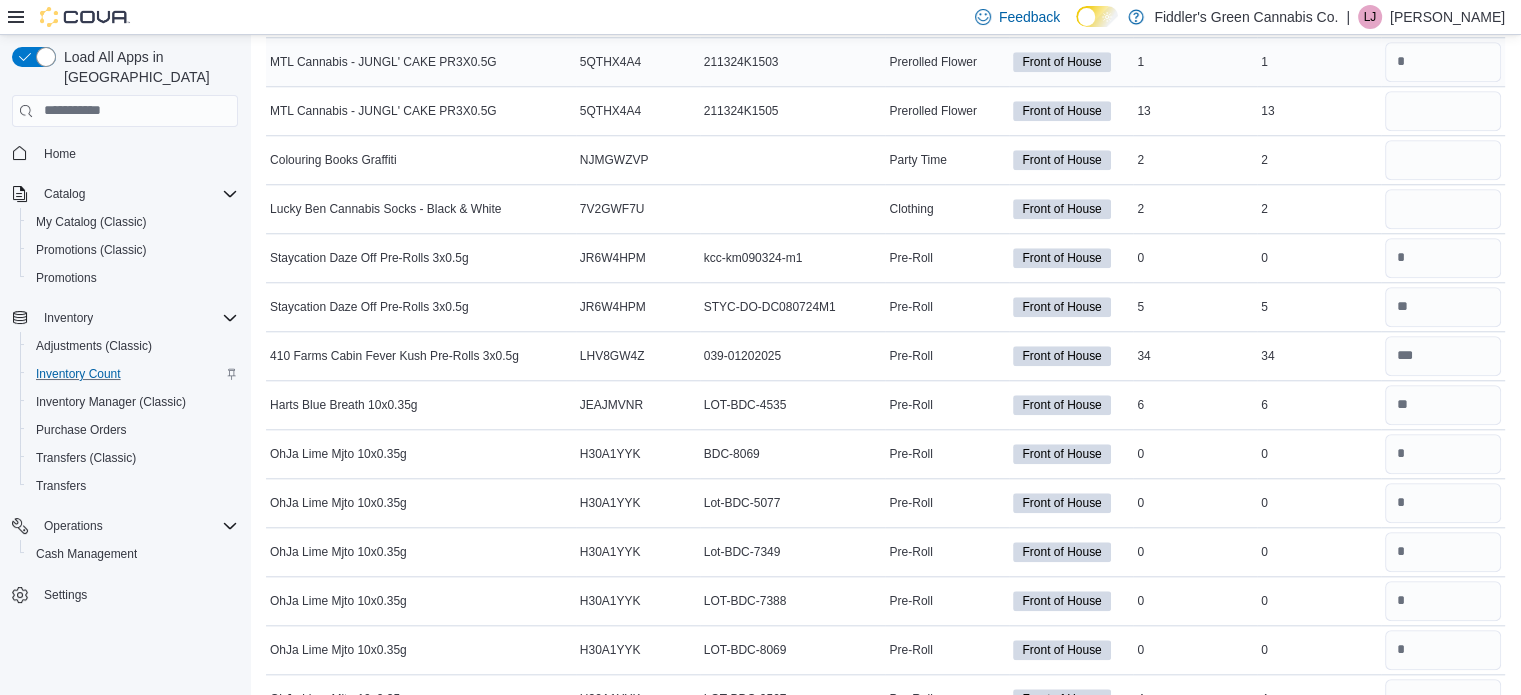 scroll, scrollTop: 3141, scrollLeft: 0, axis: vertical 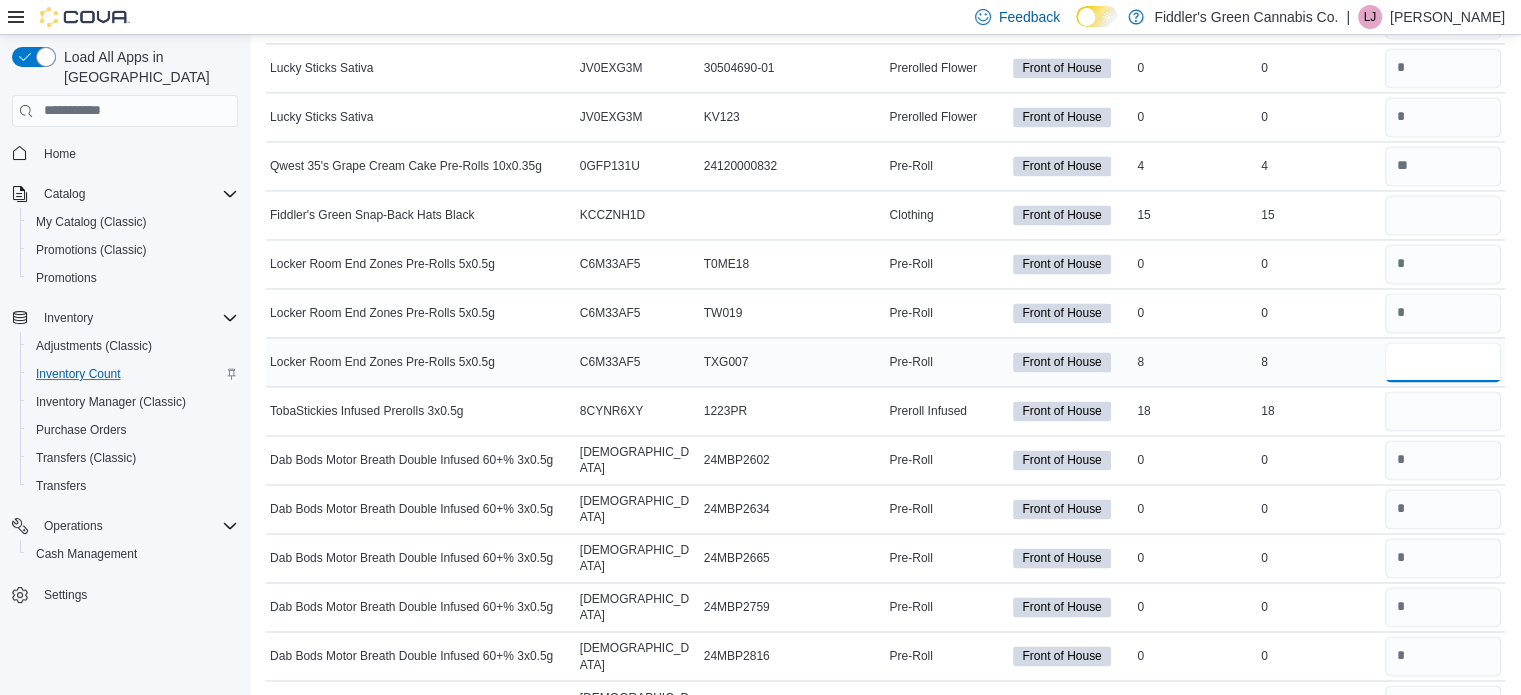 click at bounding box center (1443, 362) 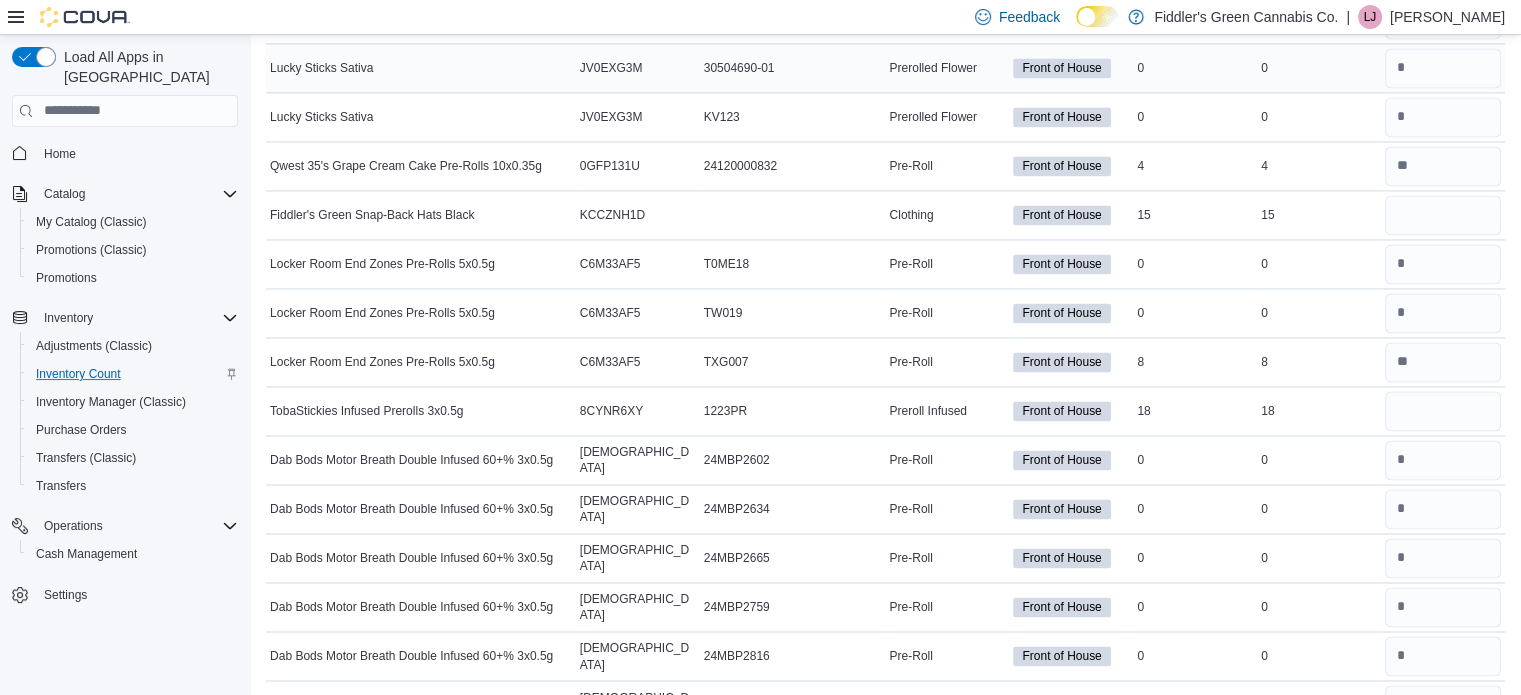 scroll, scrollTop: 3824, scrollLeft: 0, axis: vertical 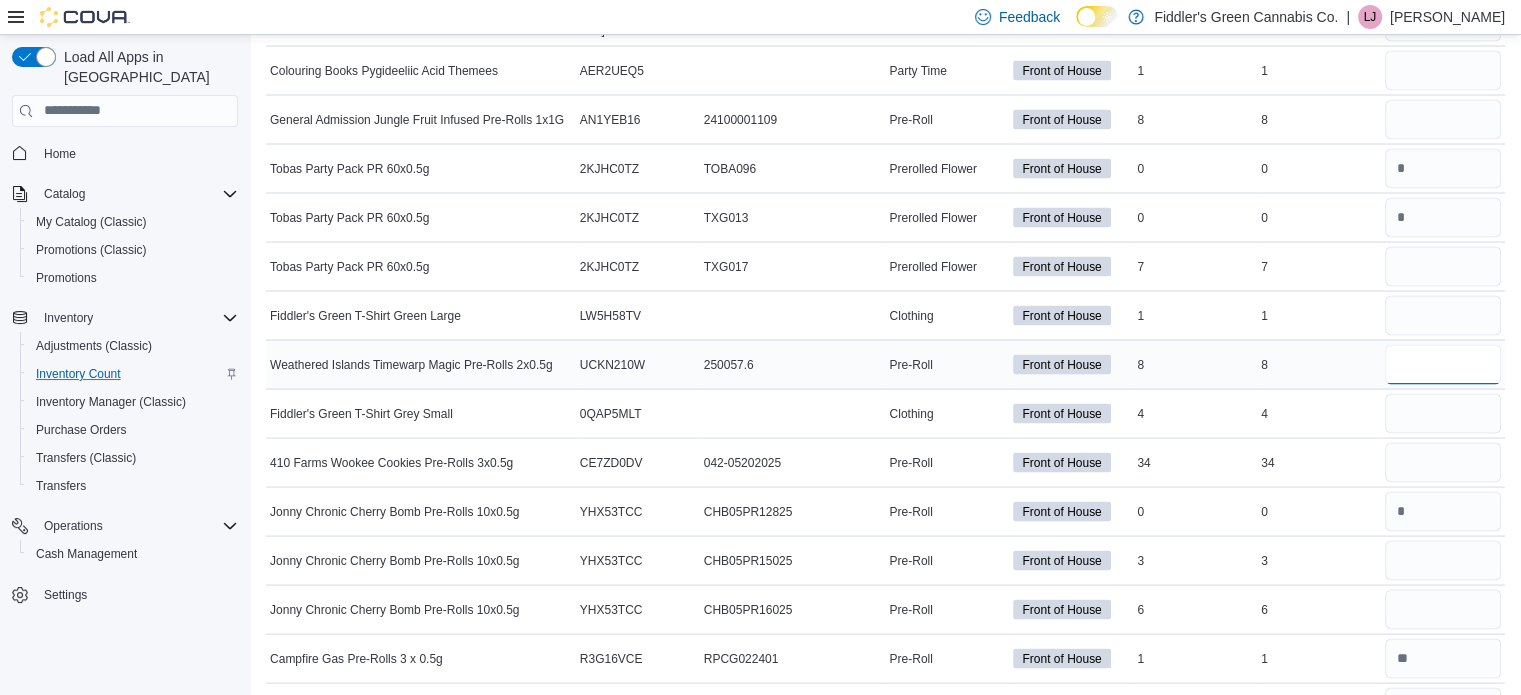 click at bounding box center [1443, 365] 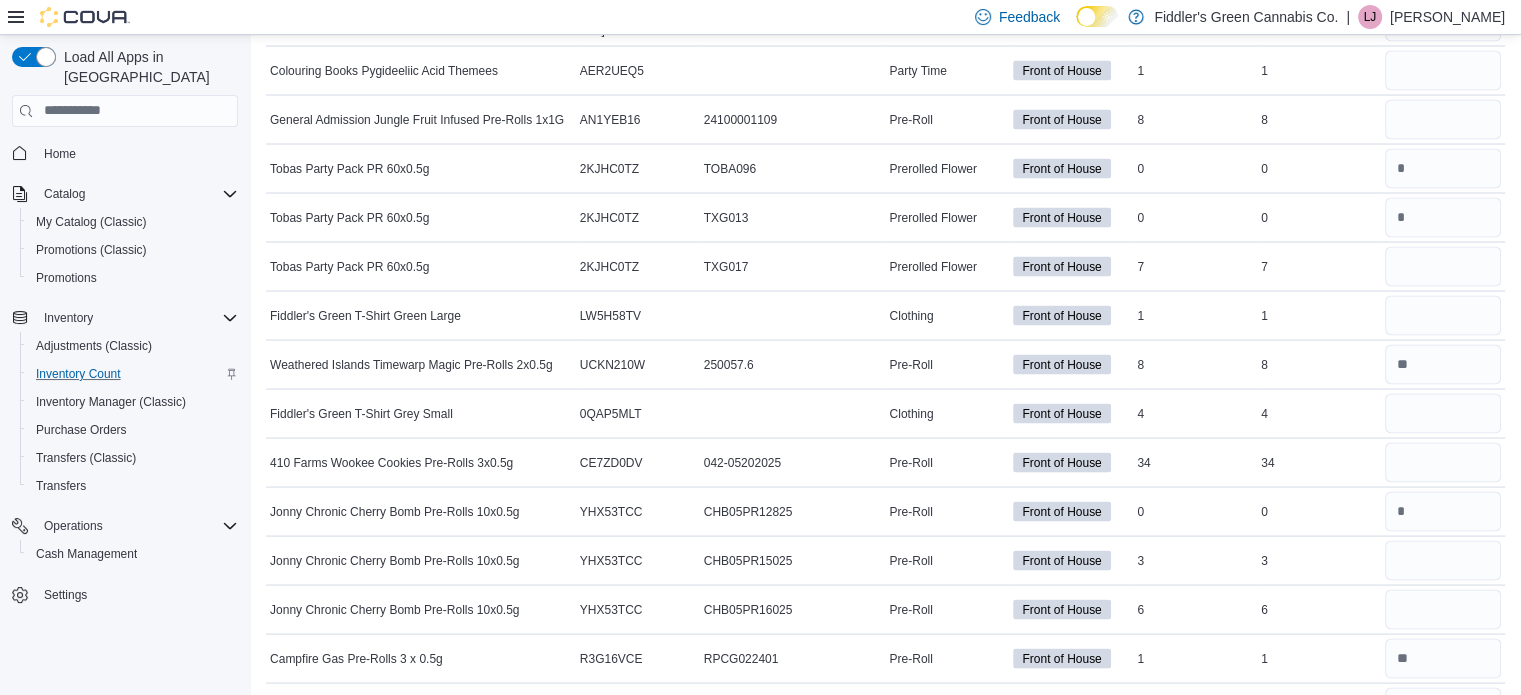 scroll, scrollTop: 9583, scrollLeft: 0, axis: vertical 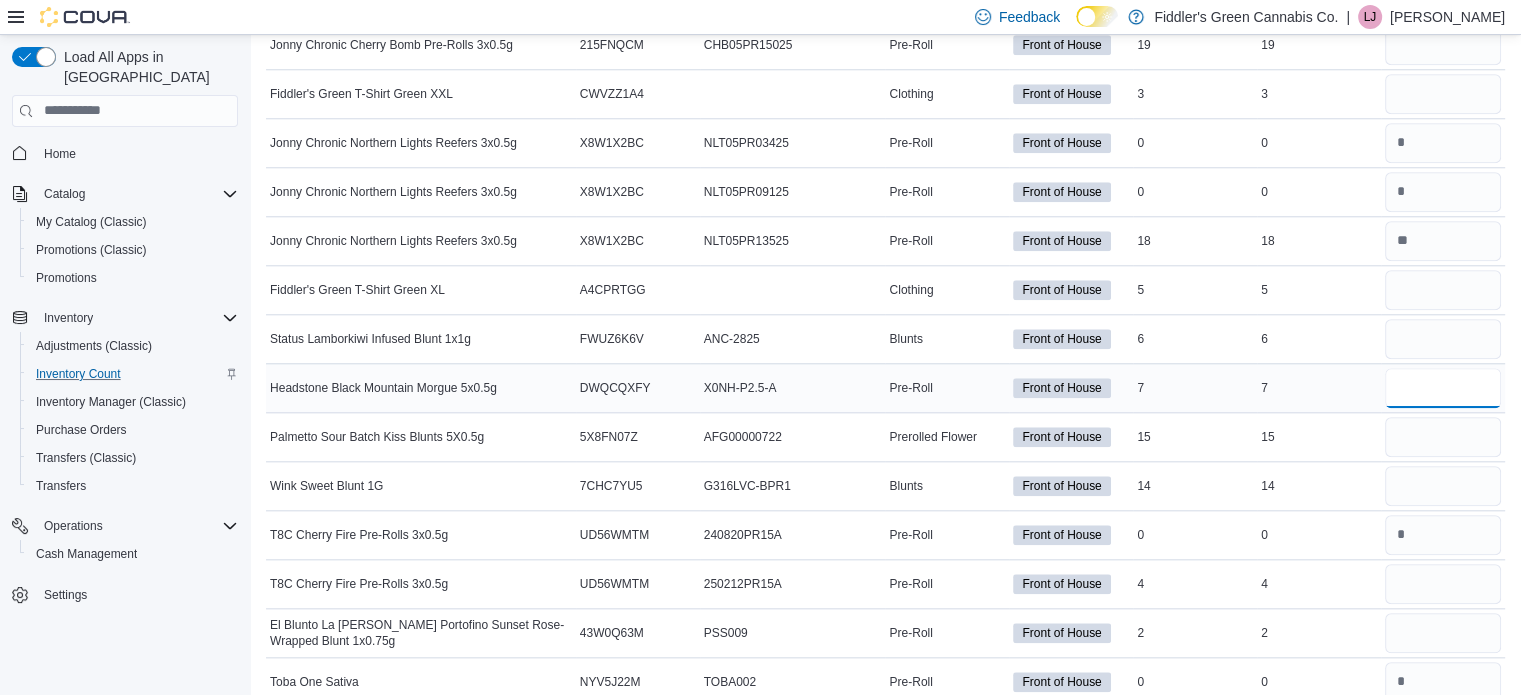 click at bounding box center [1443, 388] 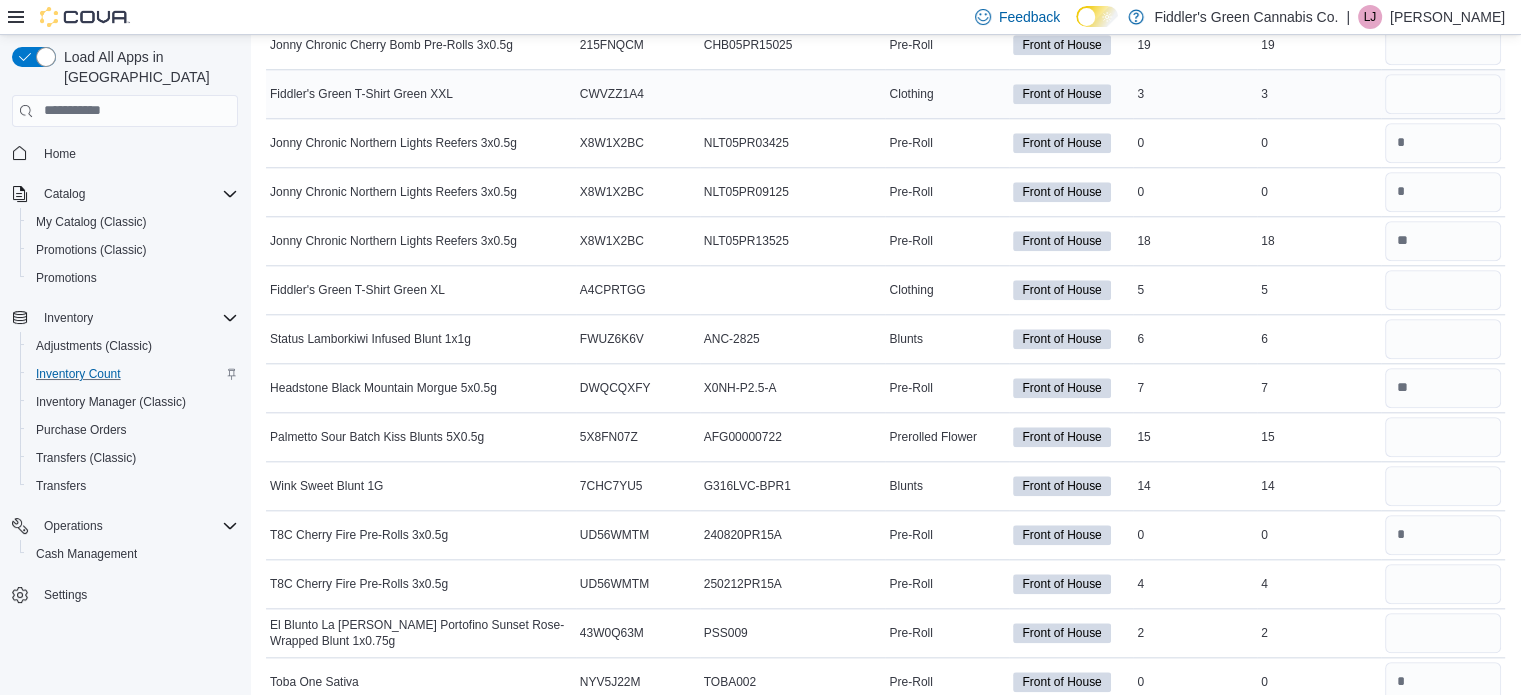 scroll, scrollTop: 164, scrollLeft: 0, axis: vertical 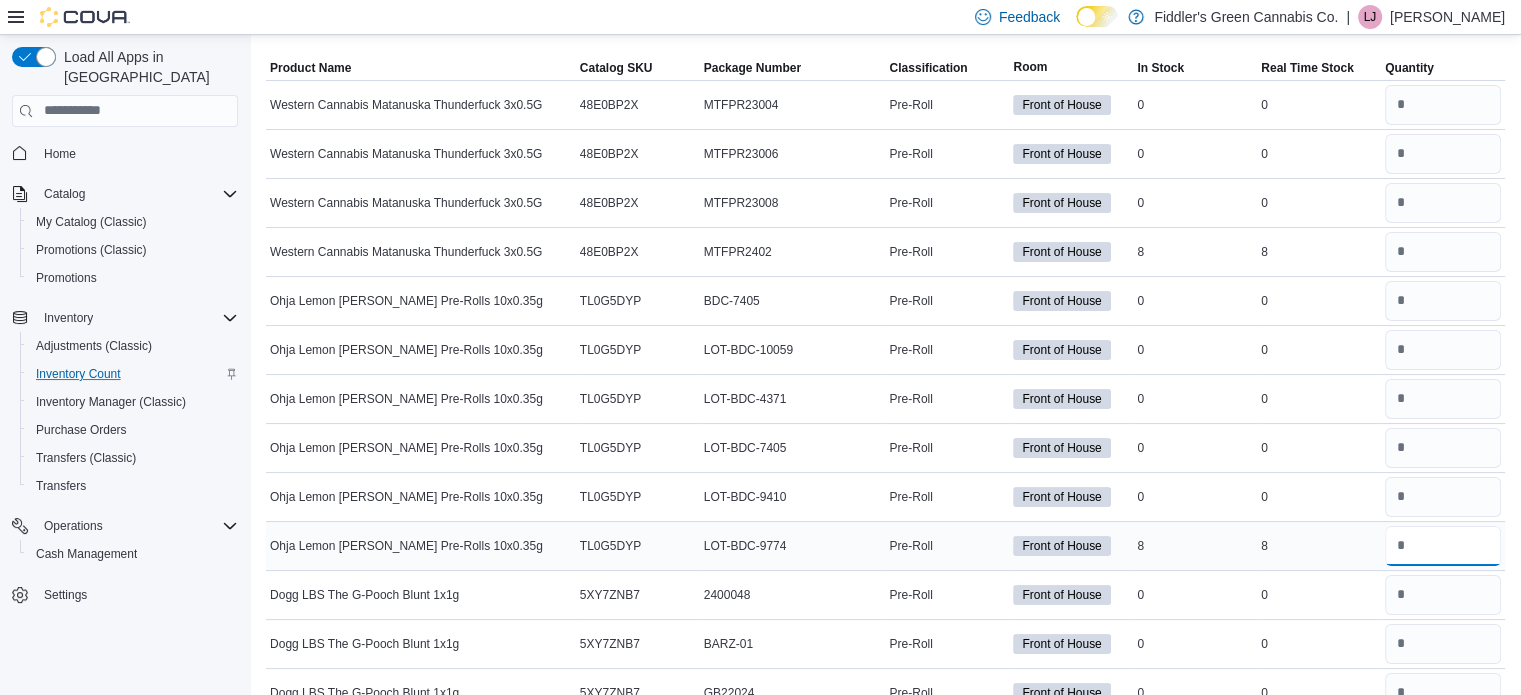 click at bounding box center [1443, 546] 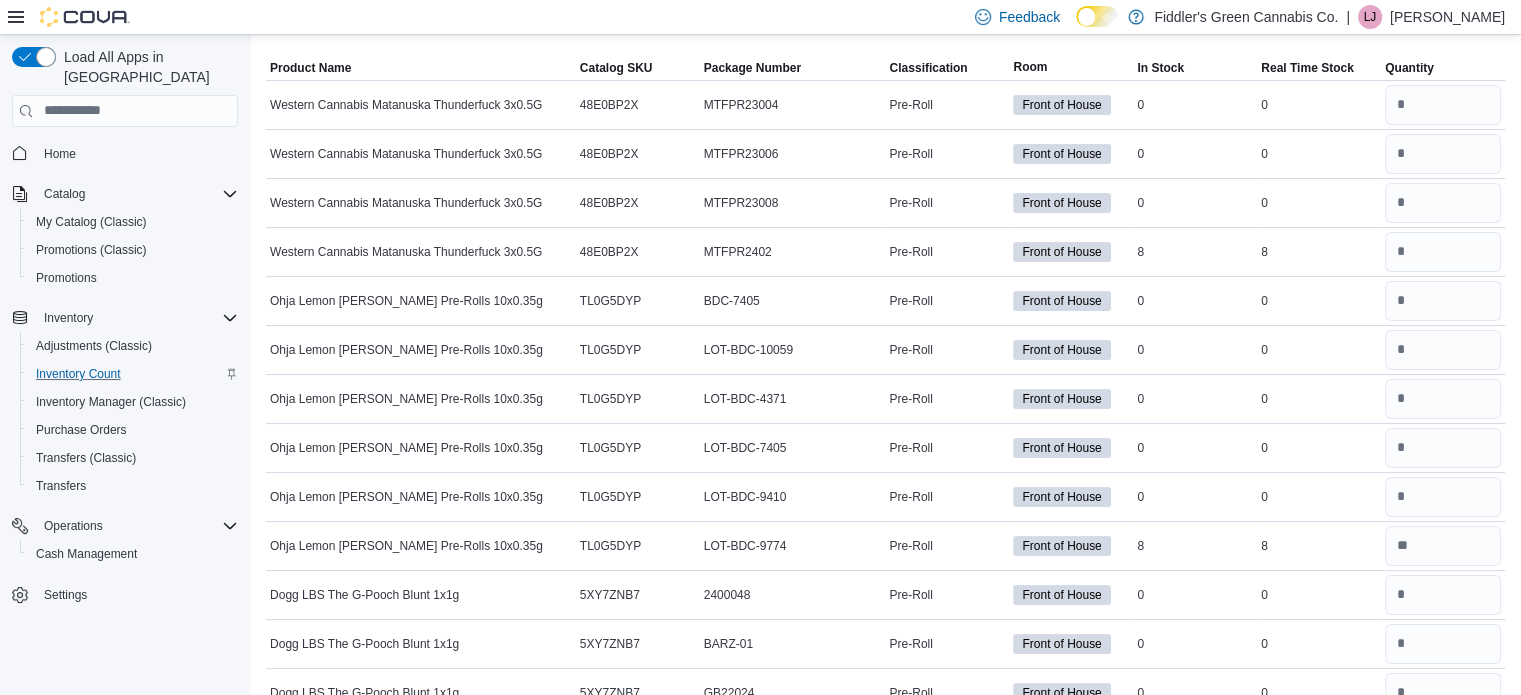 scroll, scrollTop: 6167, scrollLeft: 0, axis: vertical 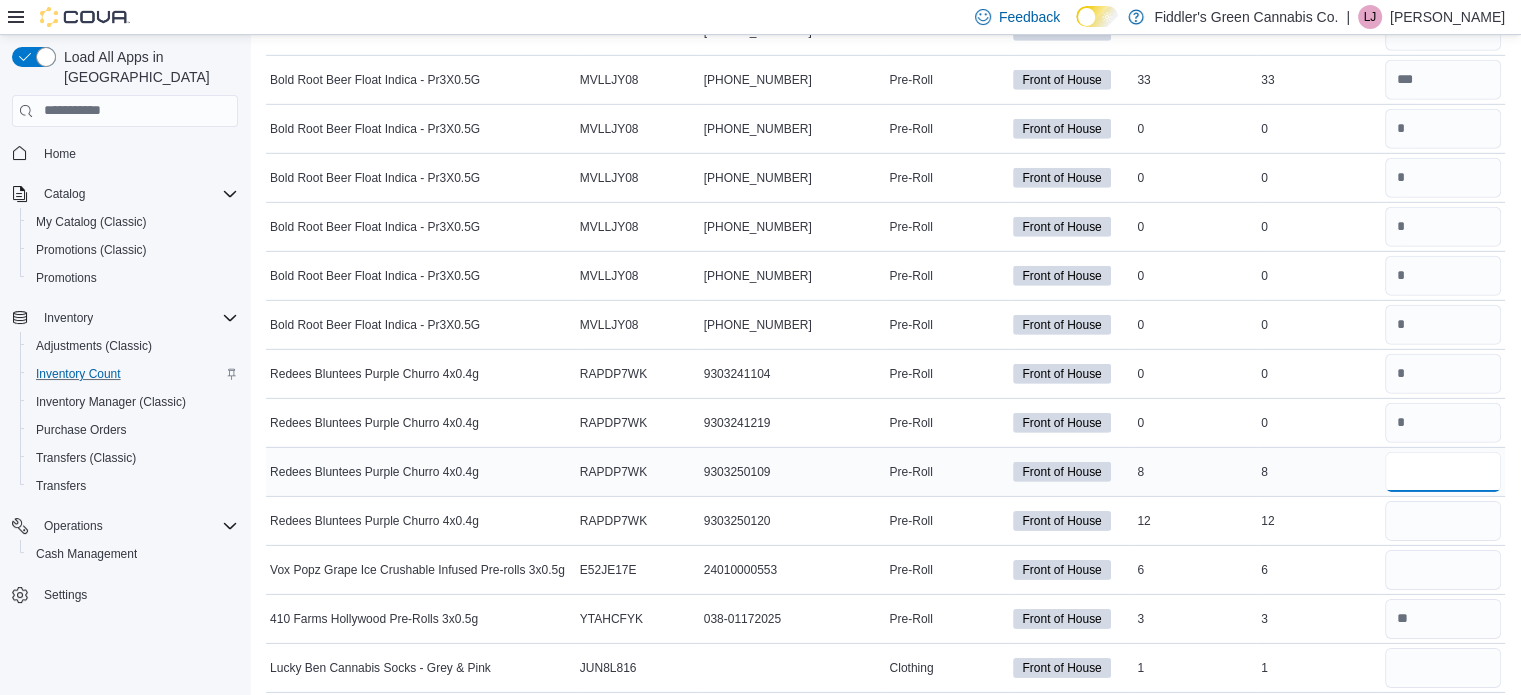 click at bounding box center (1443, 472) 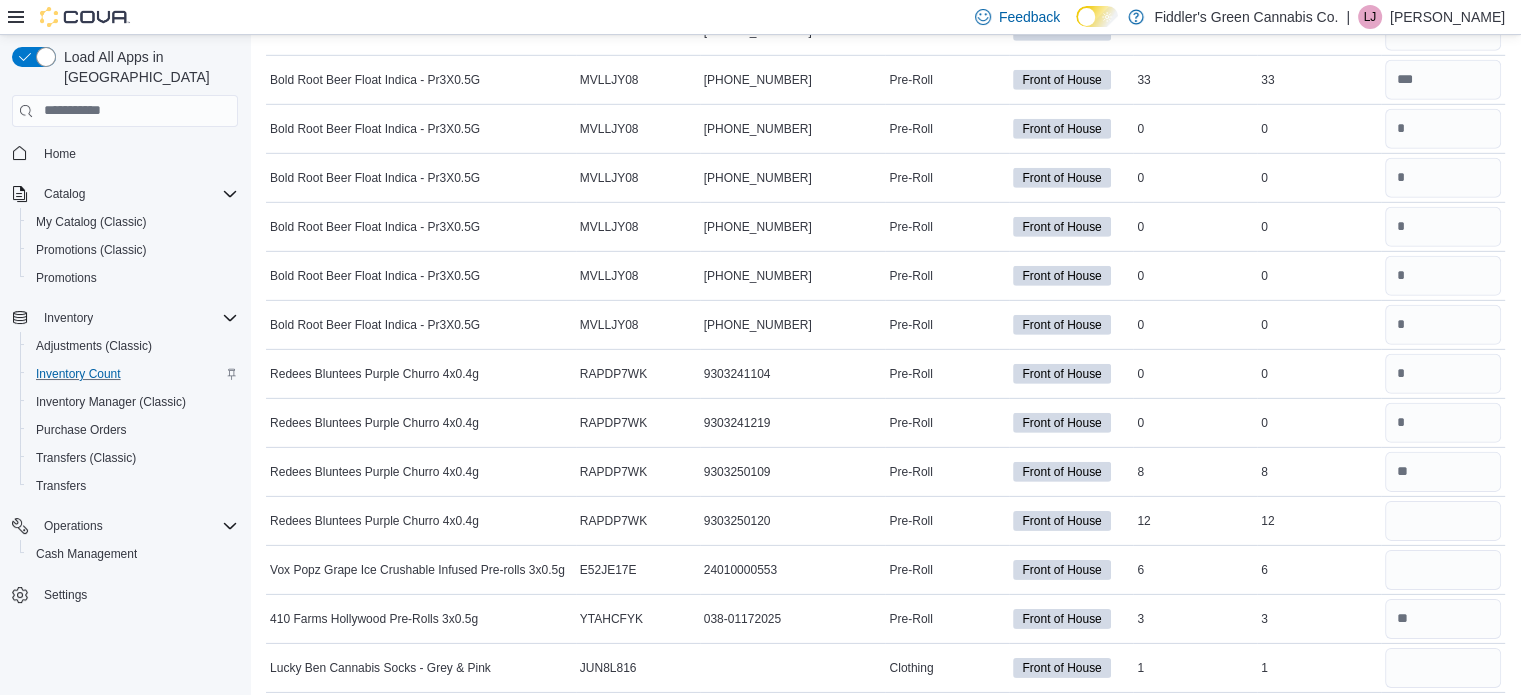 scroll, scrollTop: 1433, scrollLeft: 0, axis: vertical 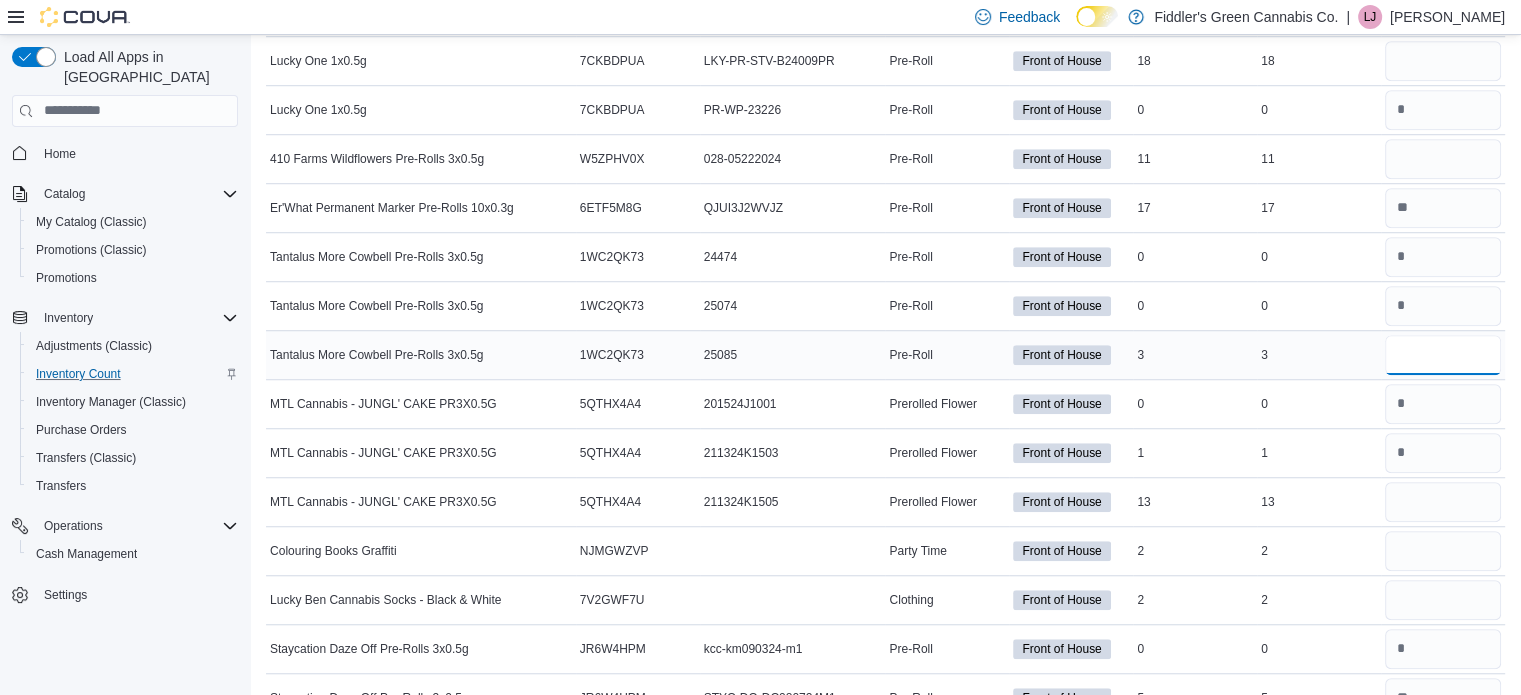 click at bounding box center (1443, 355) 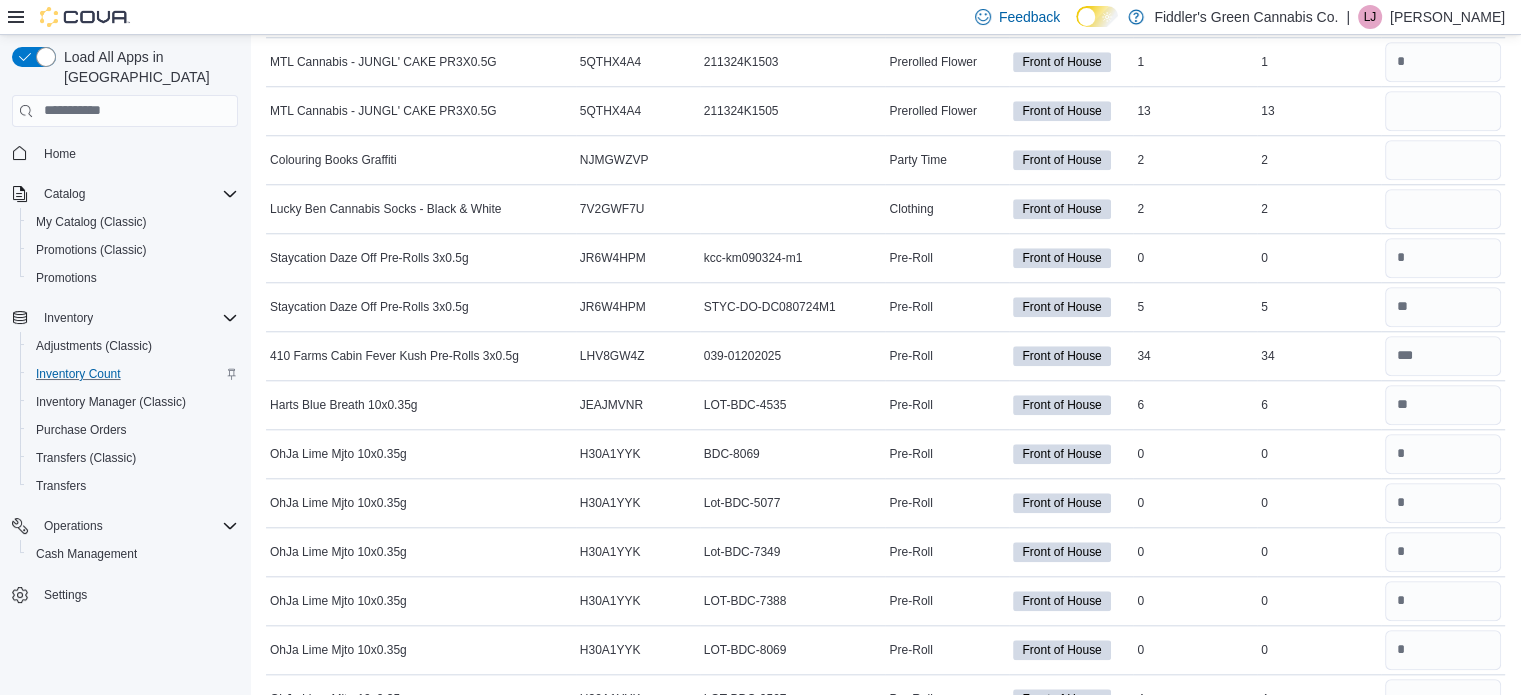 scroll, scrollTop: 1238, scrollLeft: 0, axis: vertical 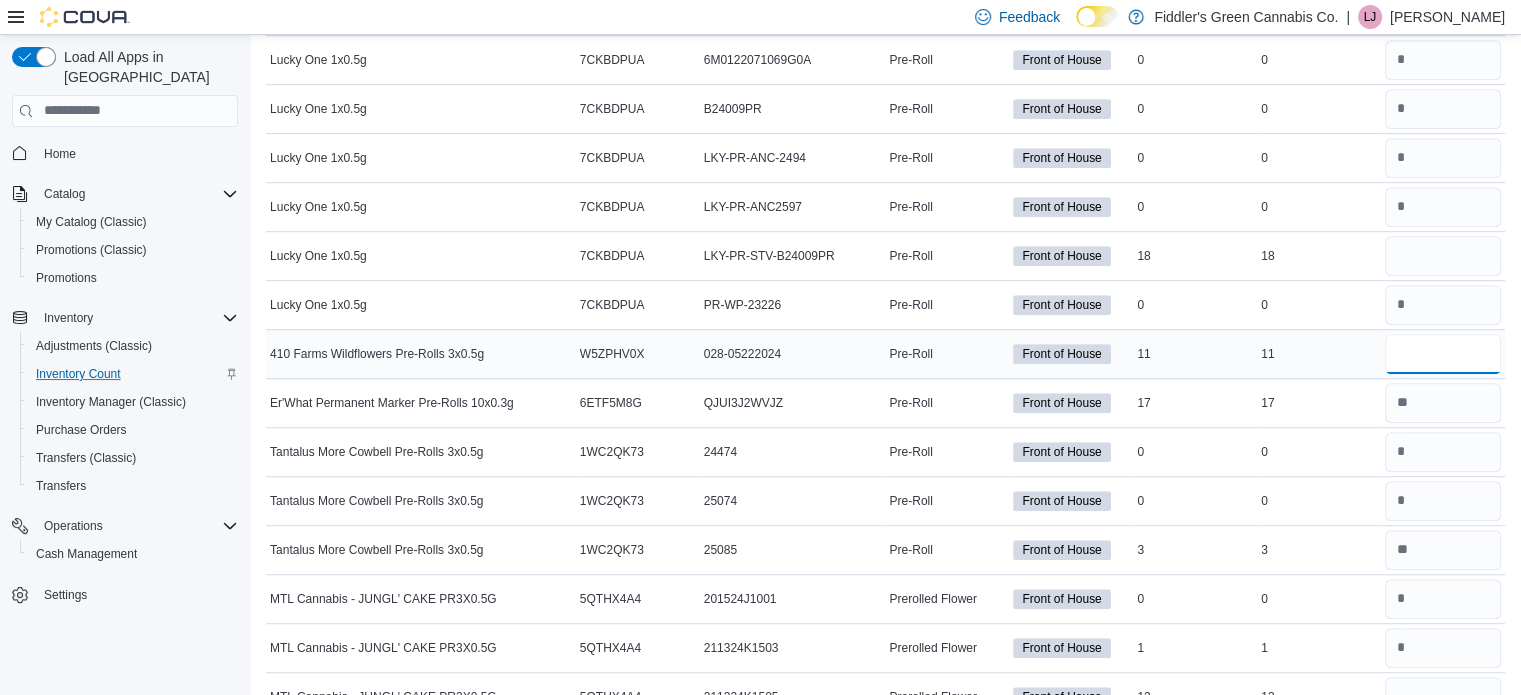 click at bounding box center (1443, 354) 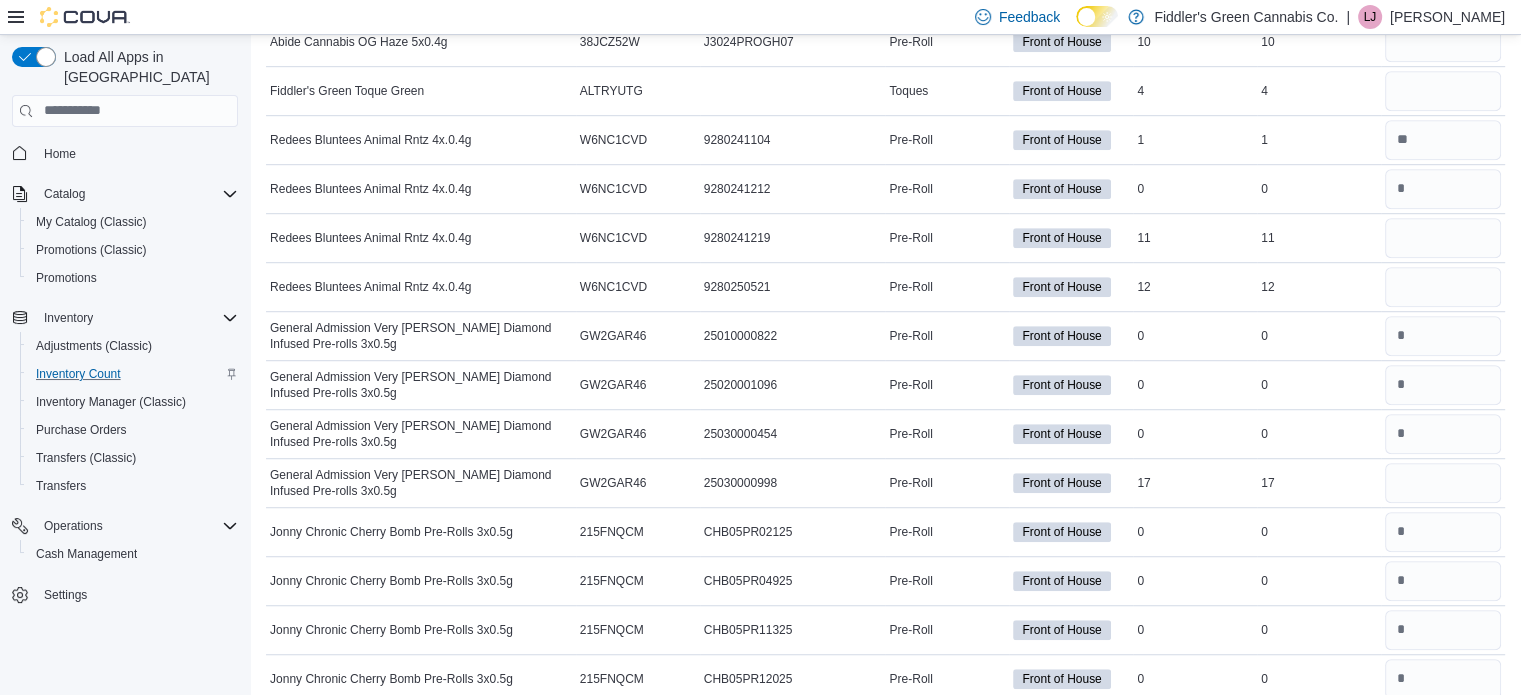 scroll, scrollTop: 9778, scrollLeft: 0, axis: vertical 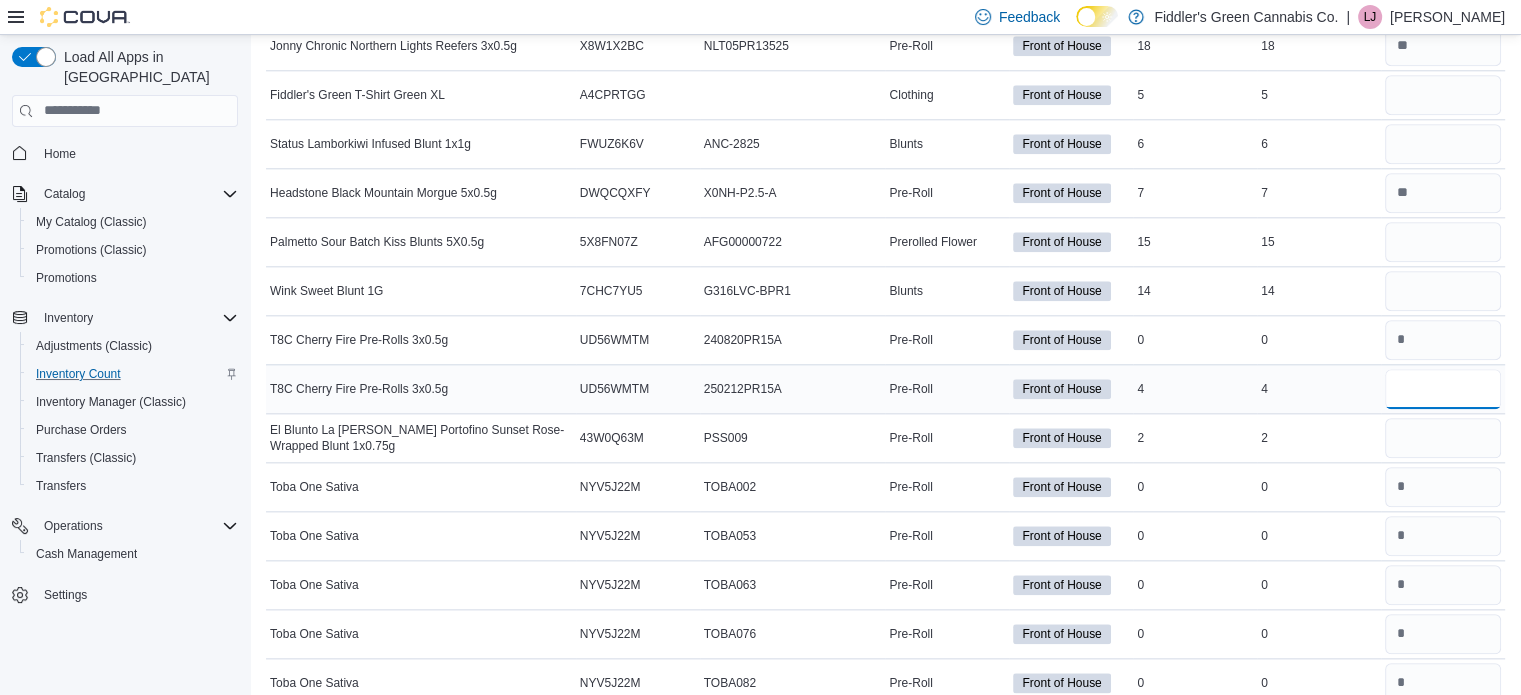 click at bounding box center (1443, 389) 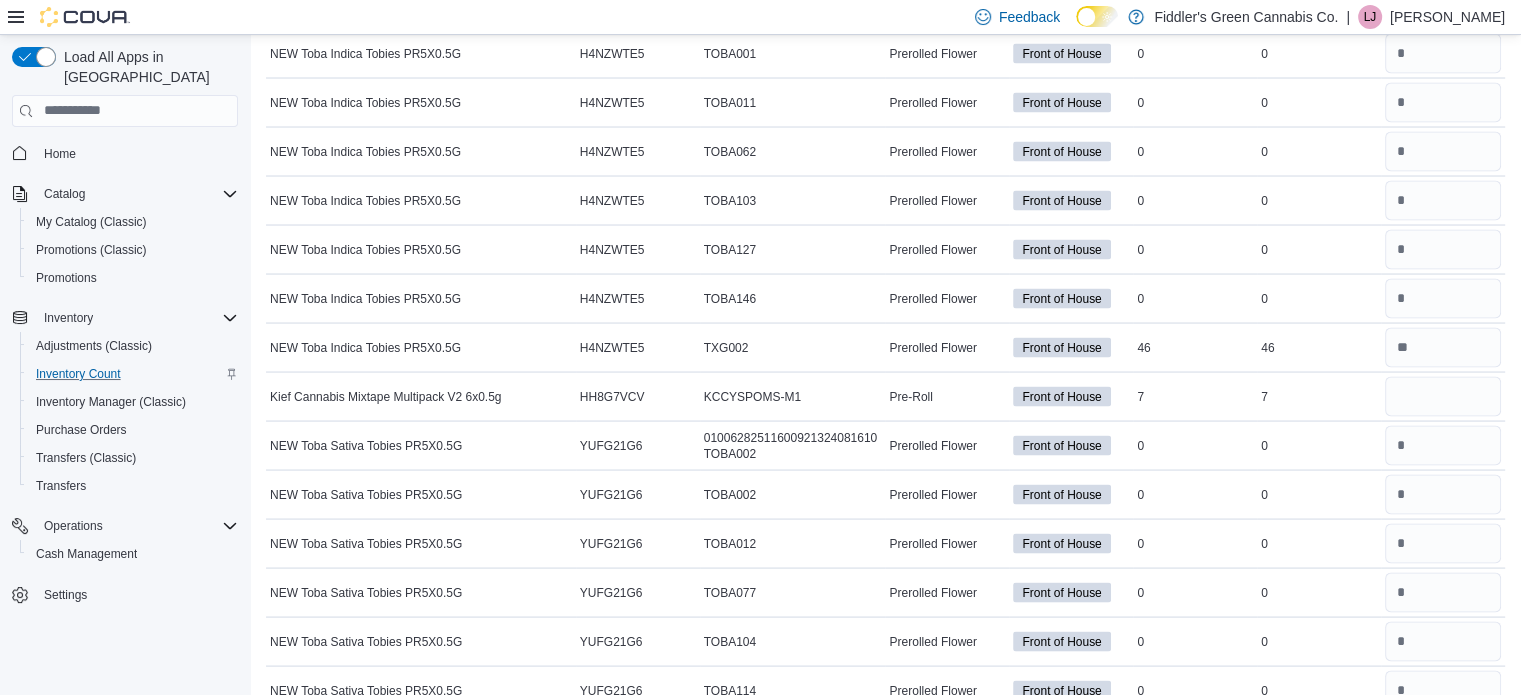 scroll, scrollTop: 7582, scrollLeft: 0, axis: vertical 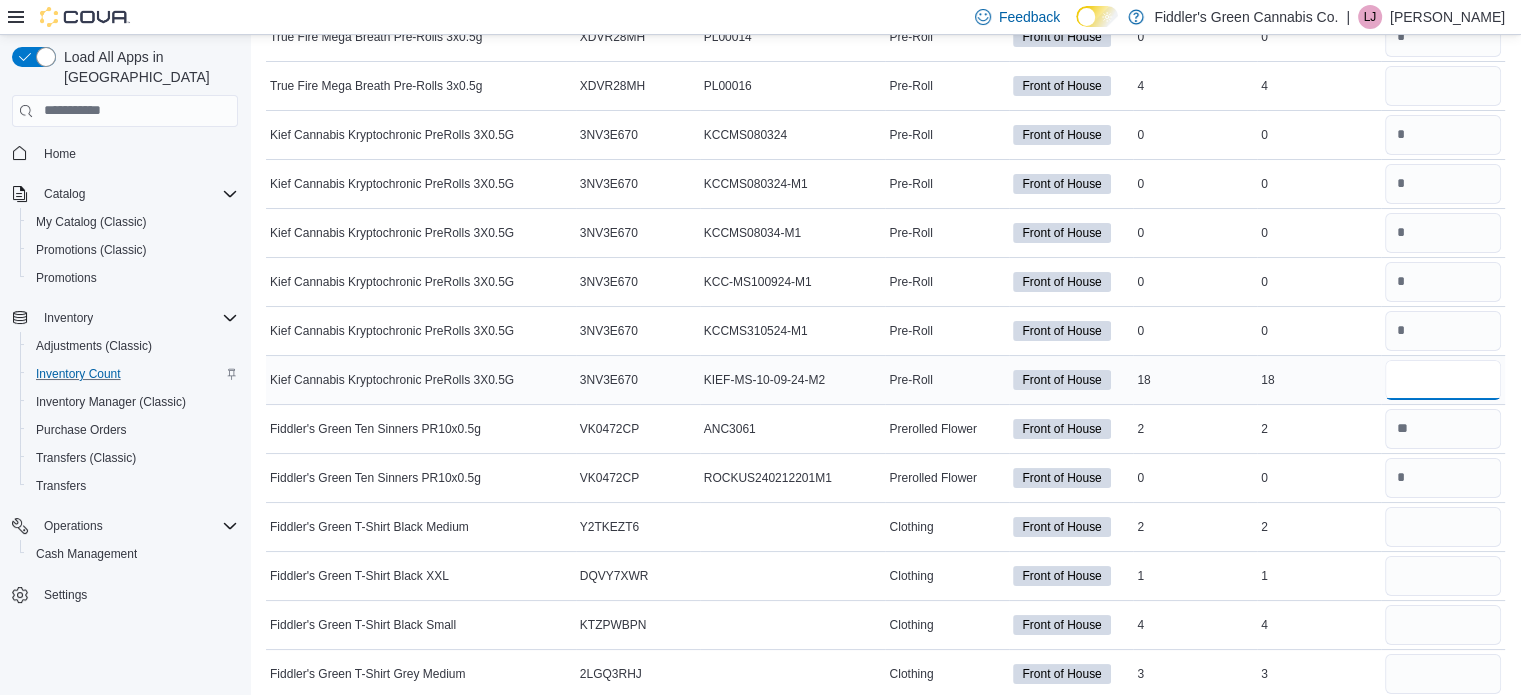 click at bounding box center (1443, 380) 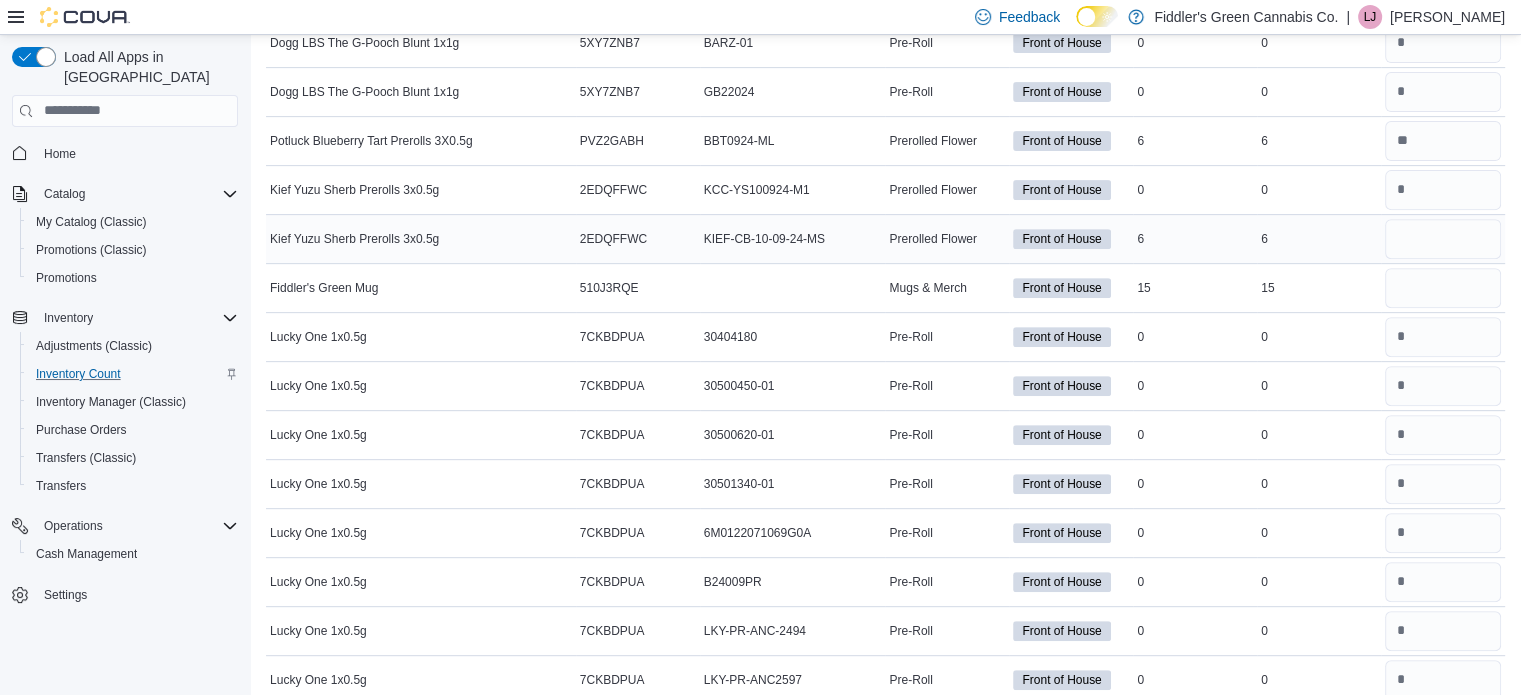 scroll, scrollTop: 0, scrollLeft: 0, axis: both 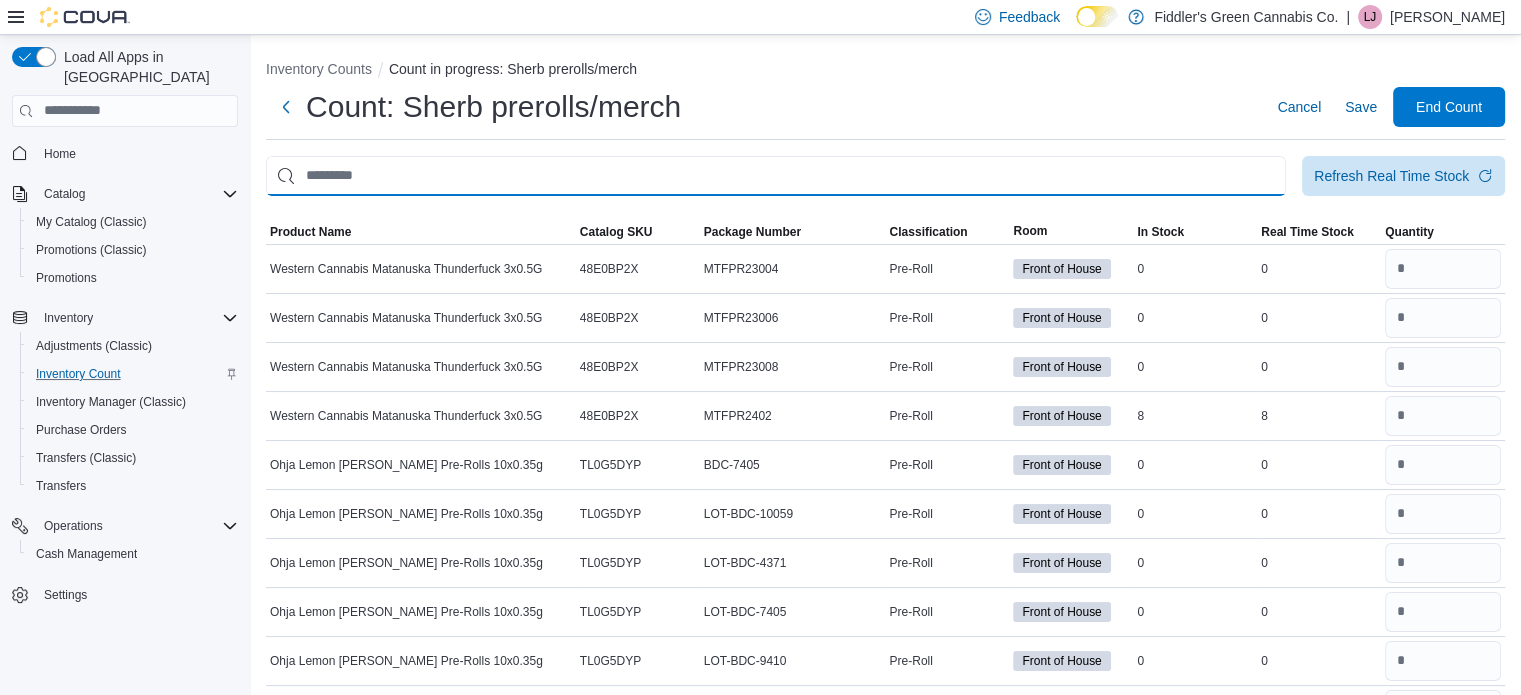 click at bounding box center (776, 176) 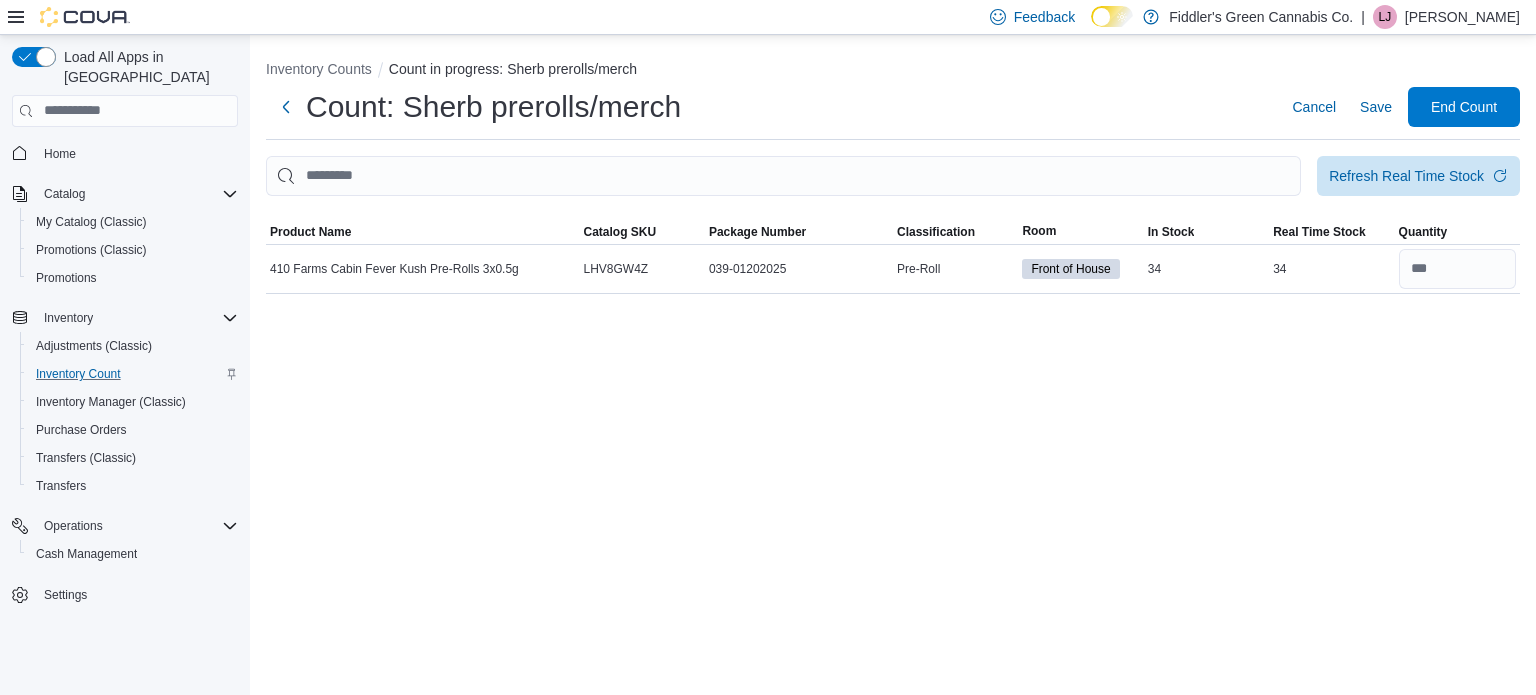 click on "Count: Sherb prerolls/merch  Cancel Save End Count" at bounding box center (893, 113) 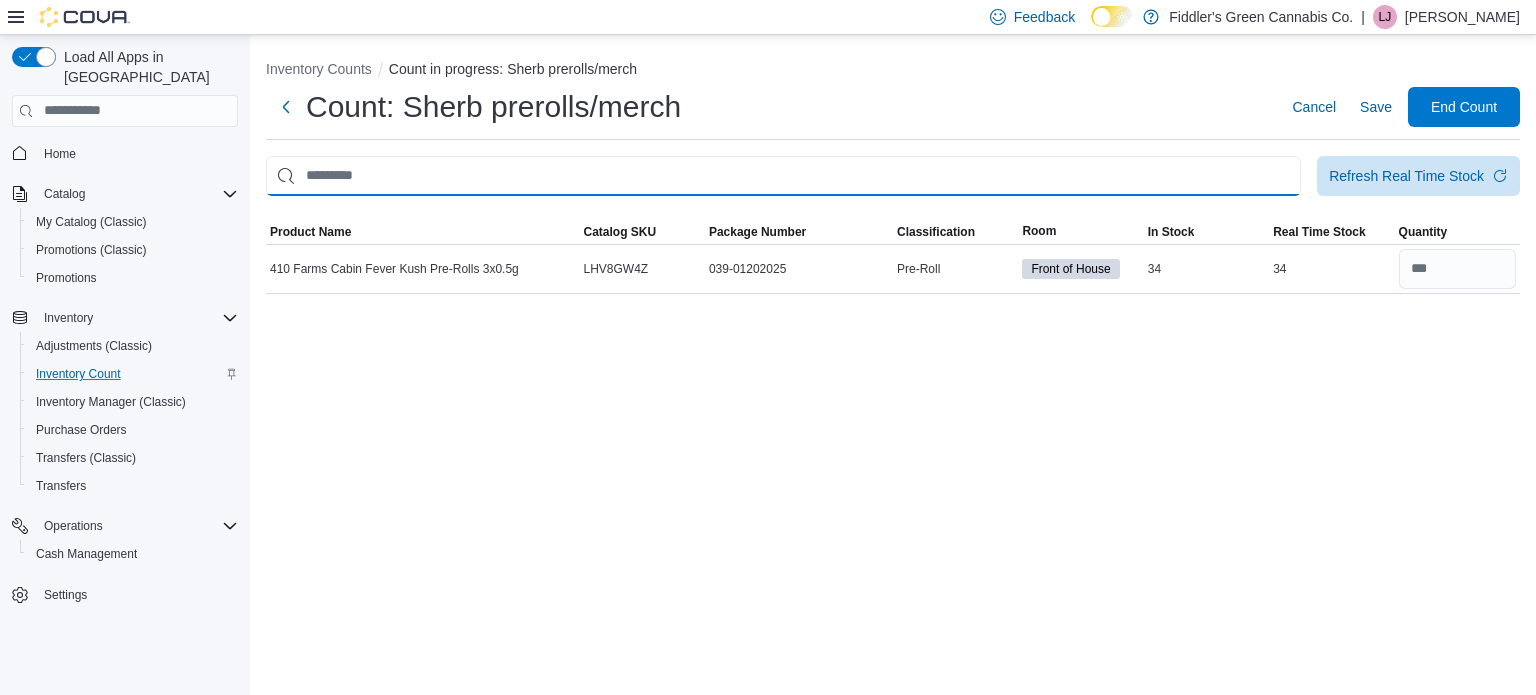 click at bounding box center (783, 176) 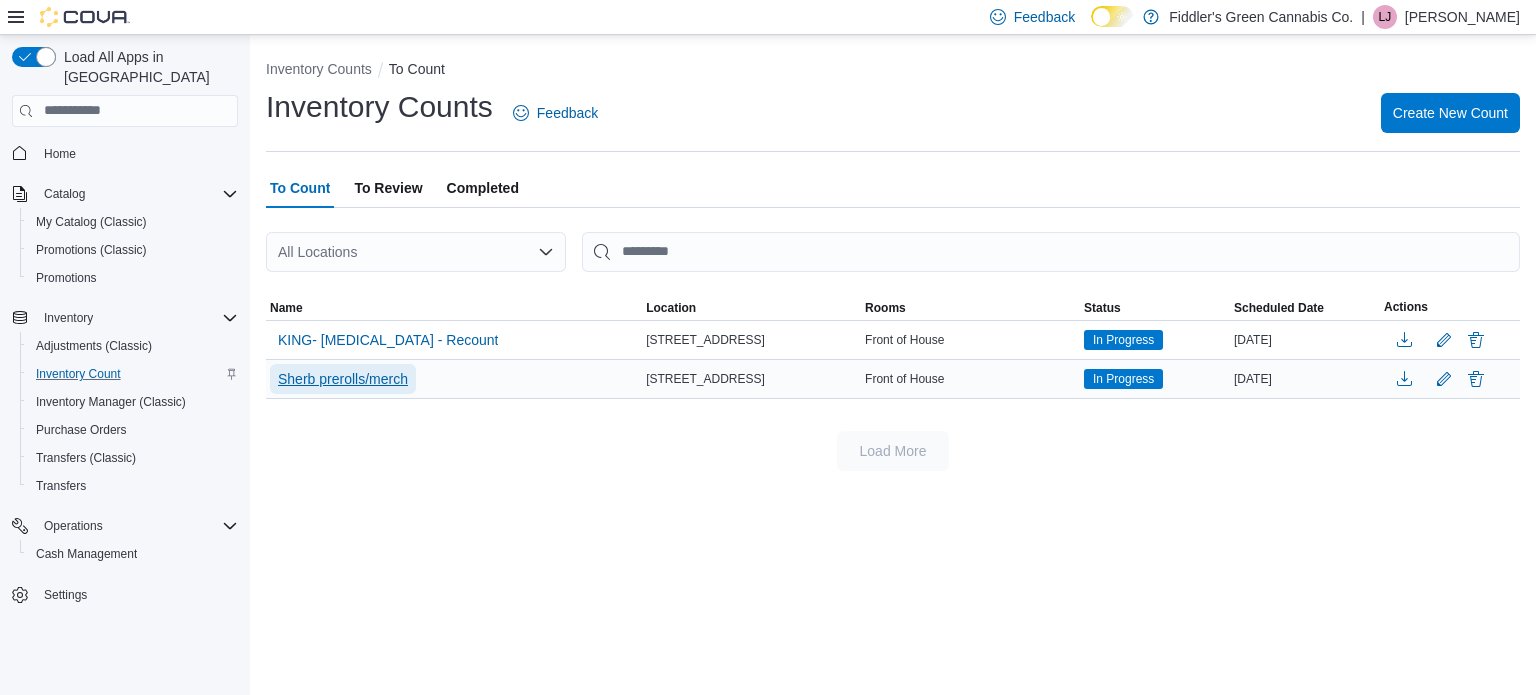 click on "Sherb prerolls/merch" at bounding box center [343, 379] 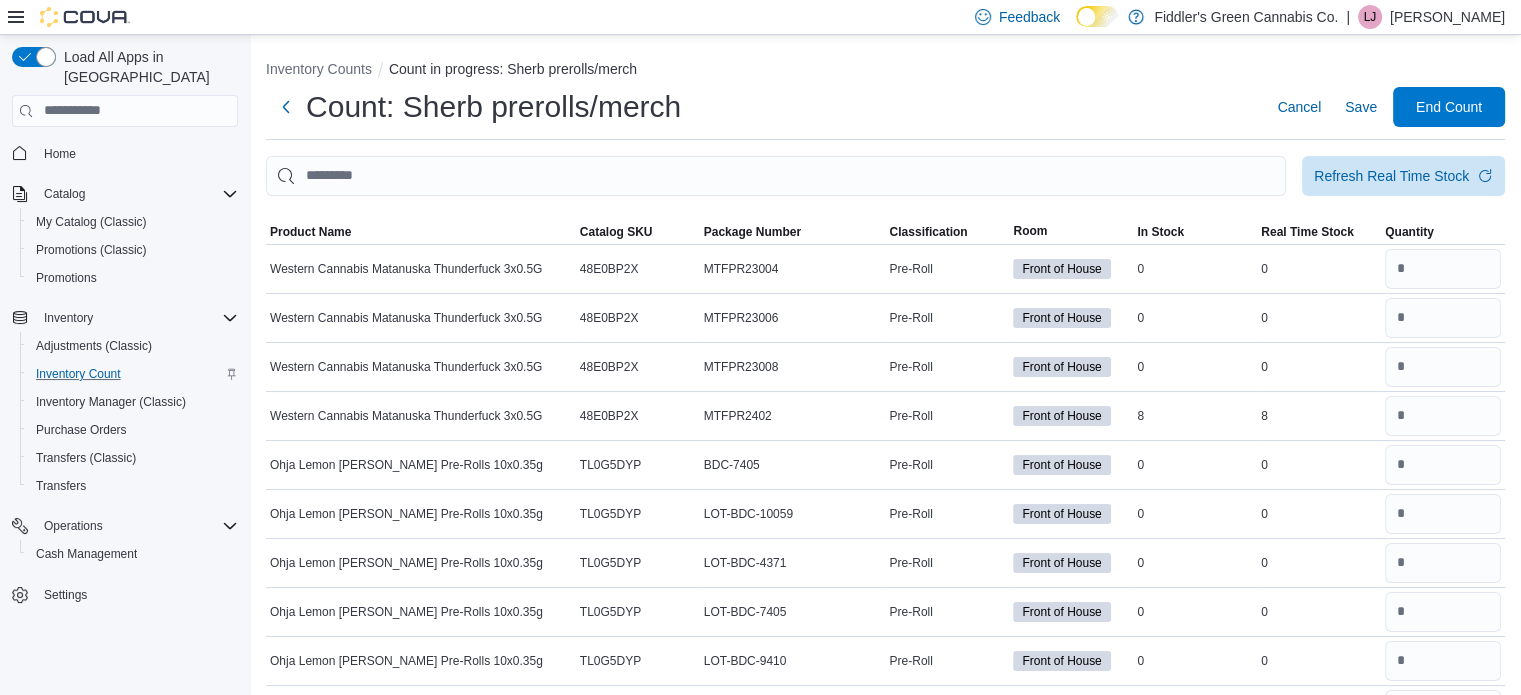 scroll, scrollTop: 6996, scrollLeft: 0, axis: vertical 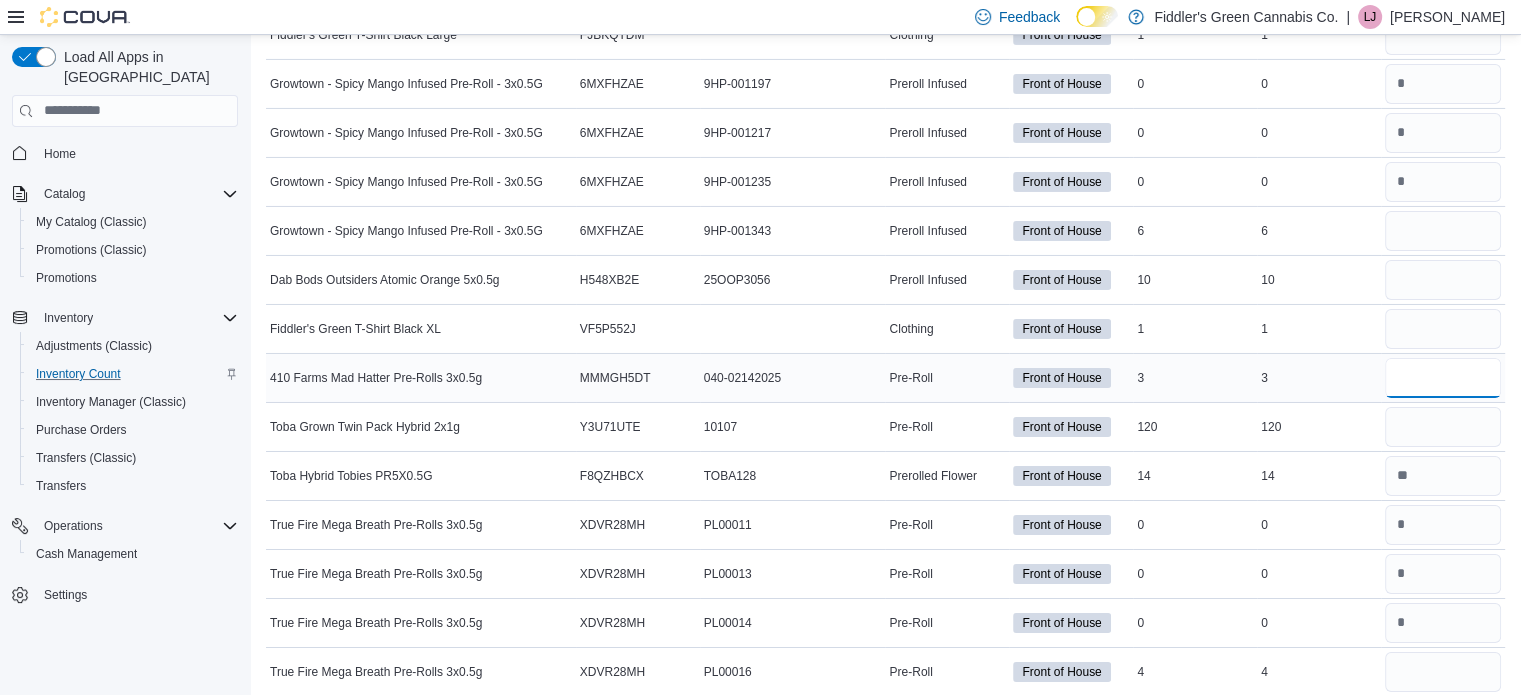 click at bounding box center [1443, 378] 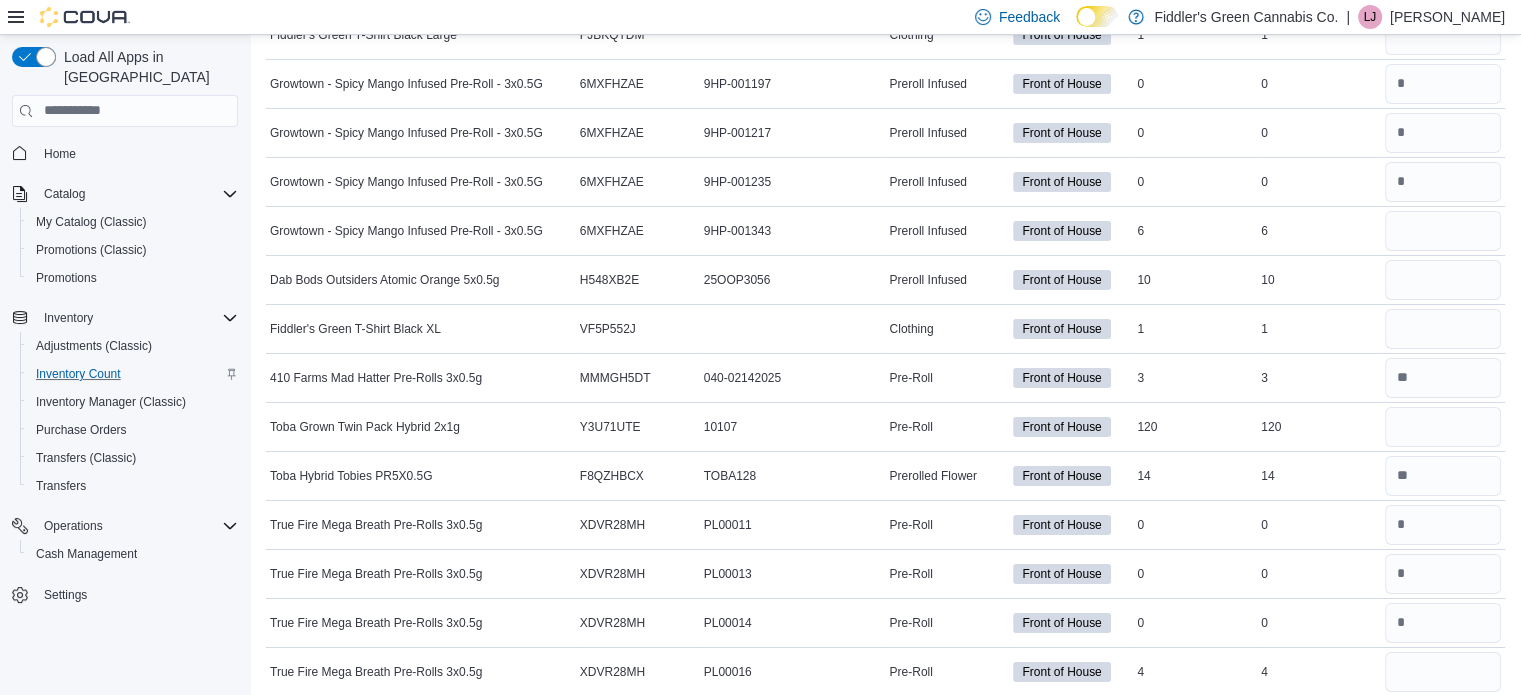 scroll, scrollTop: 1775, scrollLeft: 0, axis: vertical 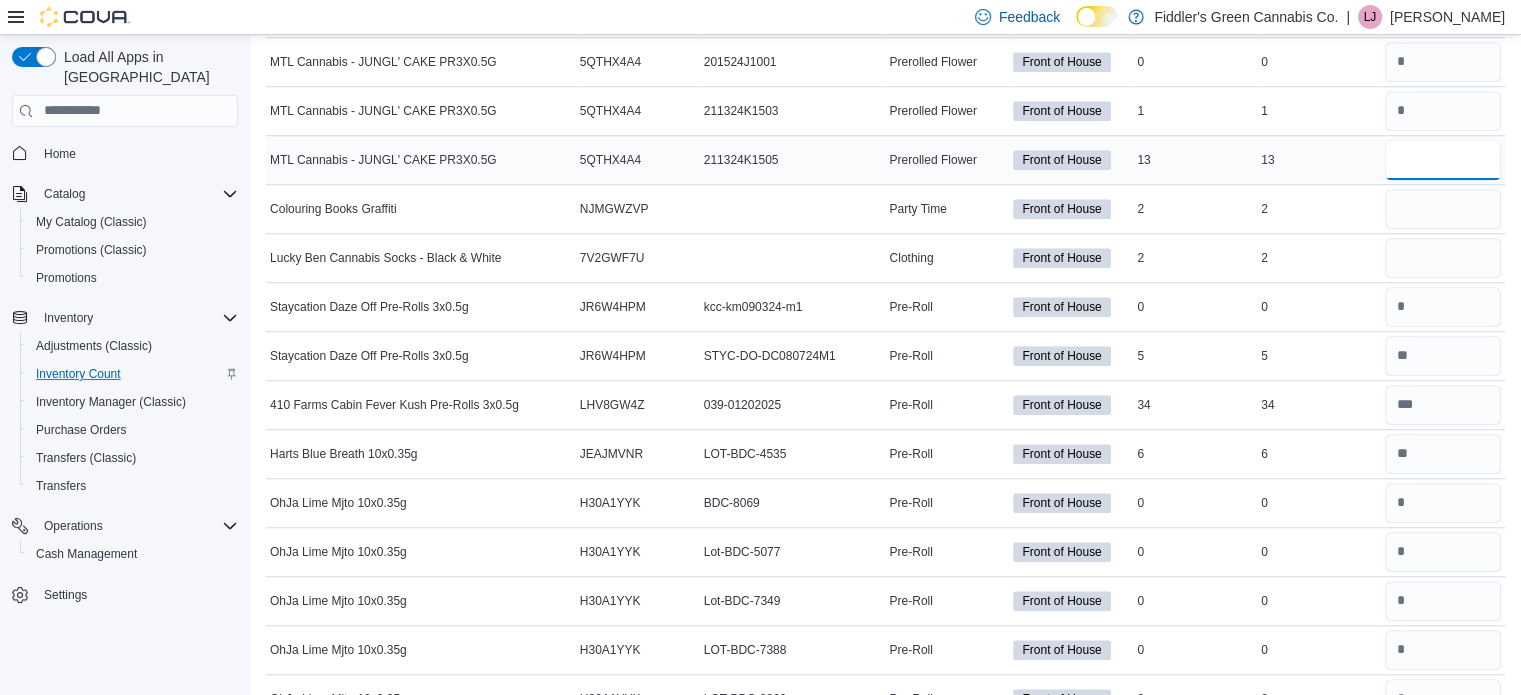 click at bounding box center (1443, 160) 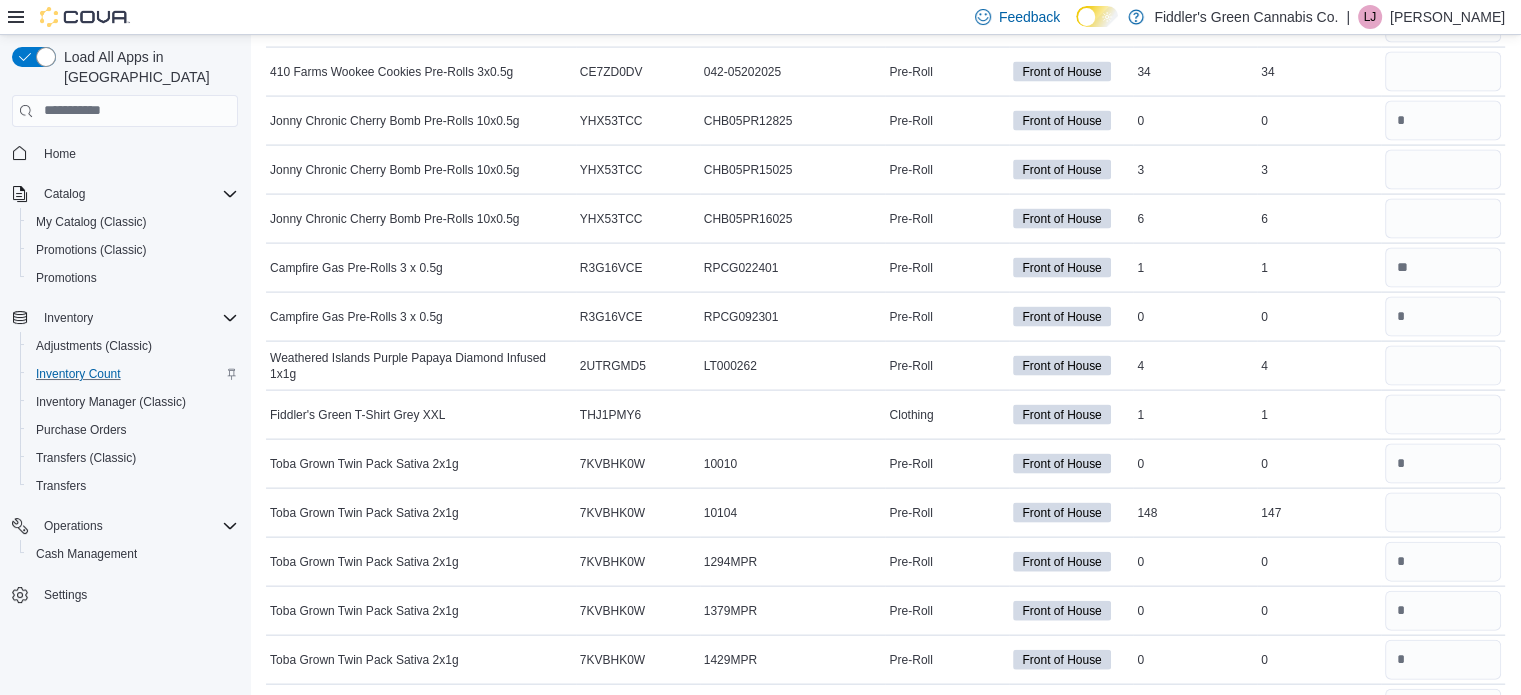 scroll, scrollTop: 7143, scrollLeft: 0, axis: vertical 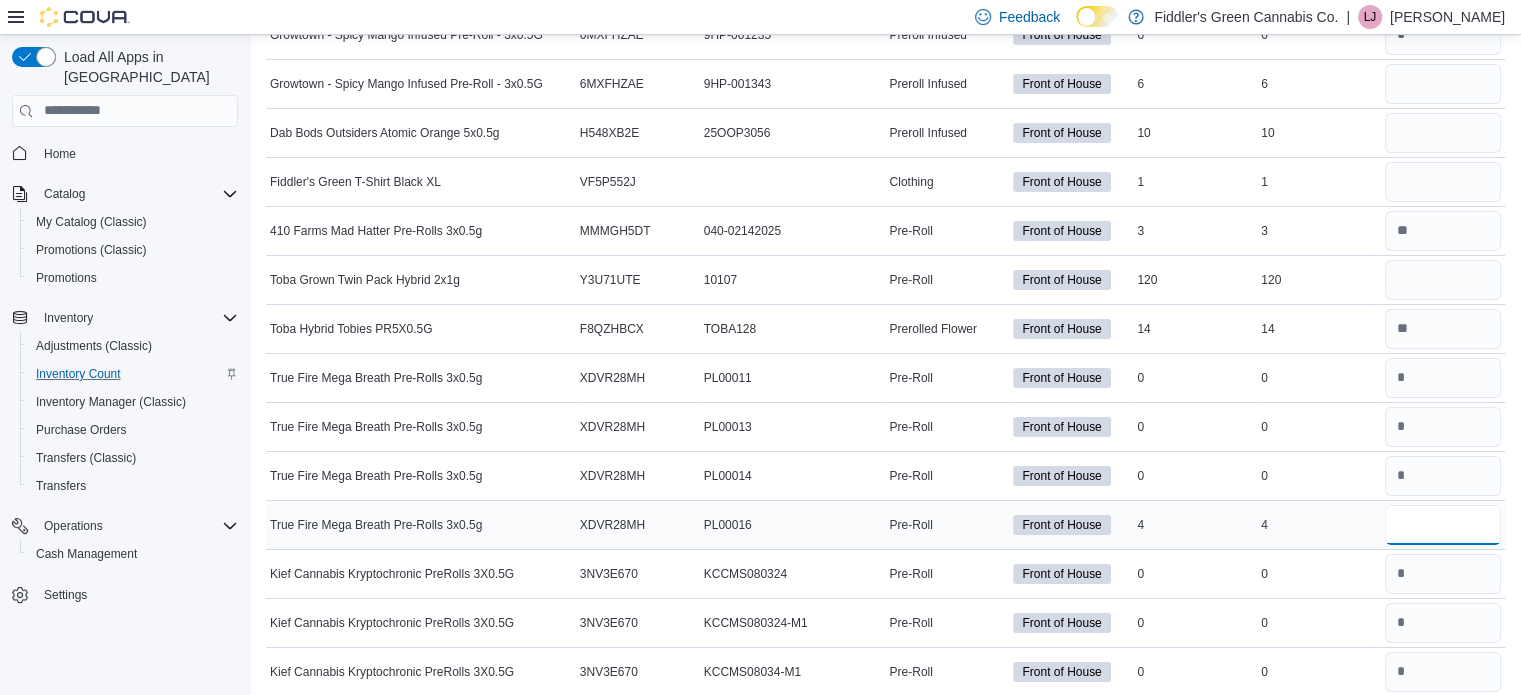 click at bounding box center [1443, 525] 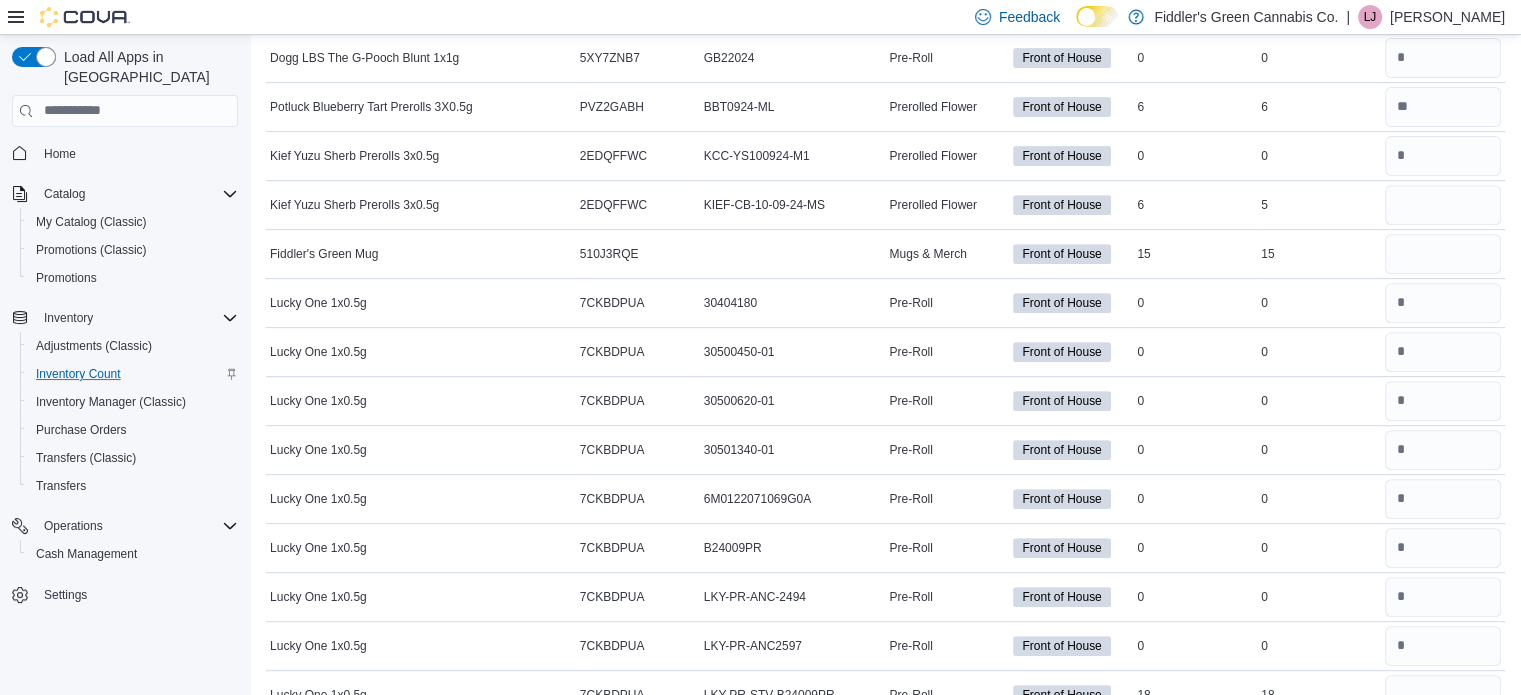 scroll, scrollTop: 2800, scrollLeft: 0, axis: vertical 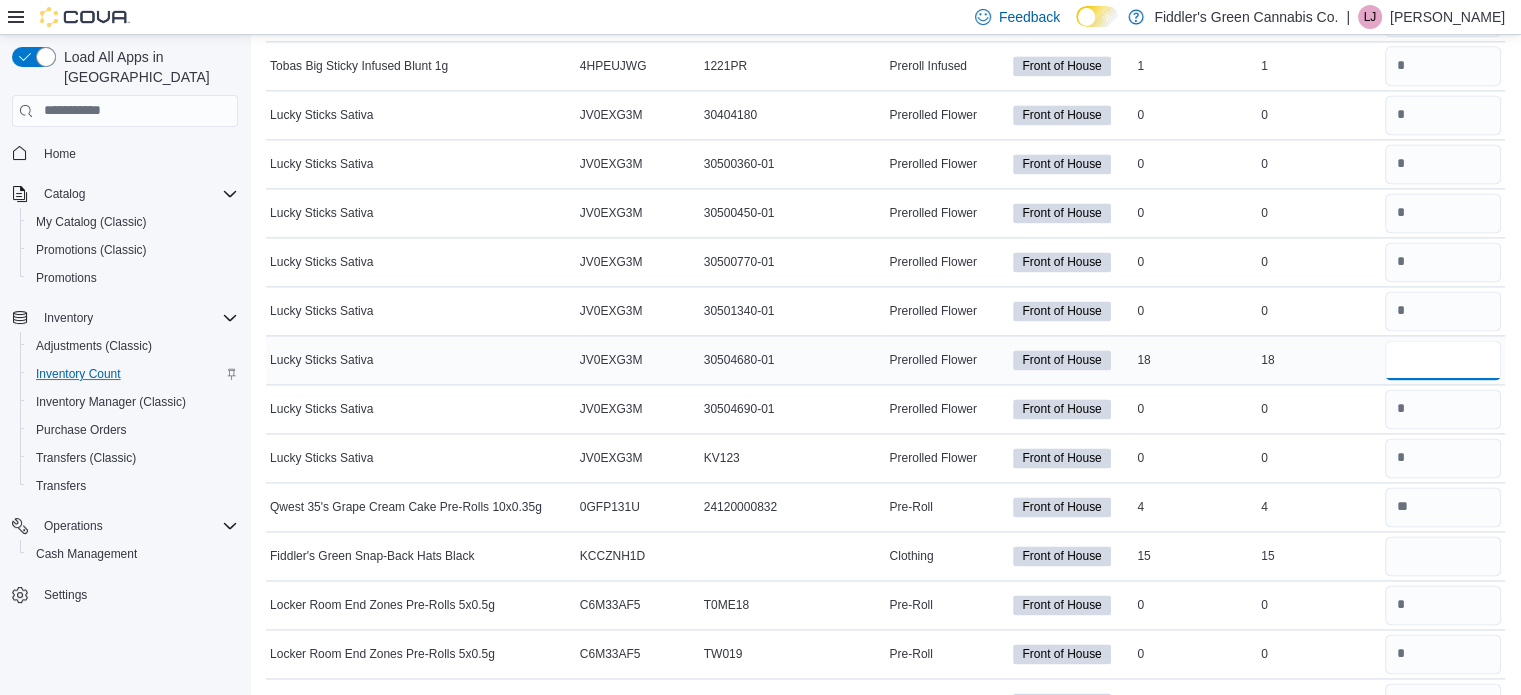 click at bounding box center [1443, 360] 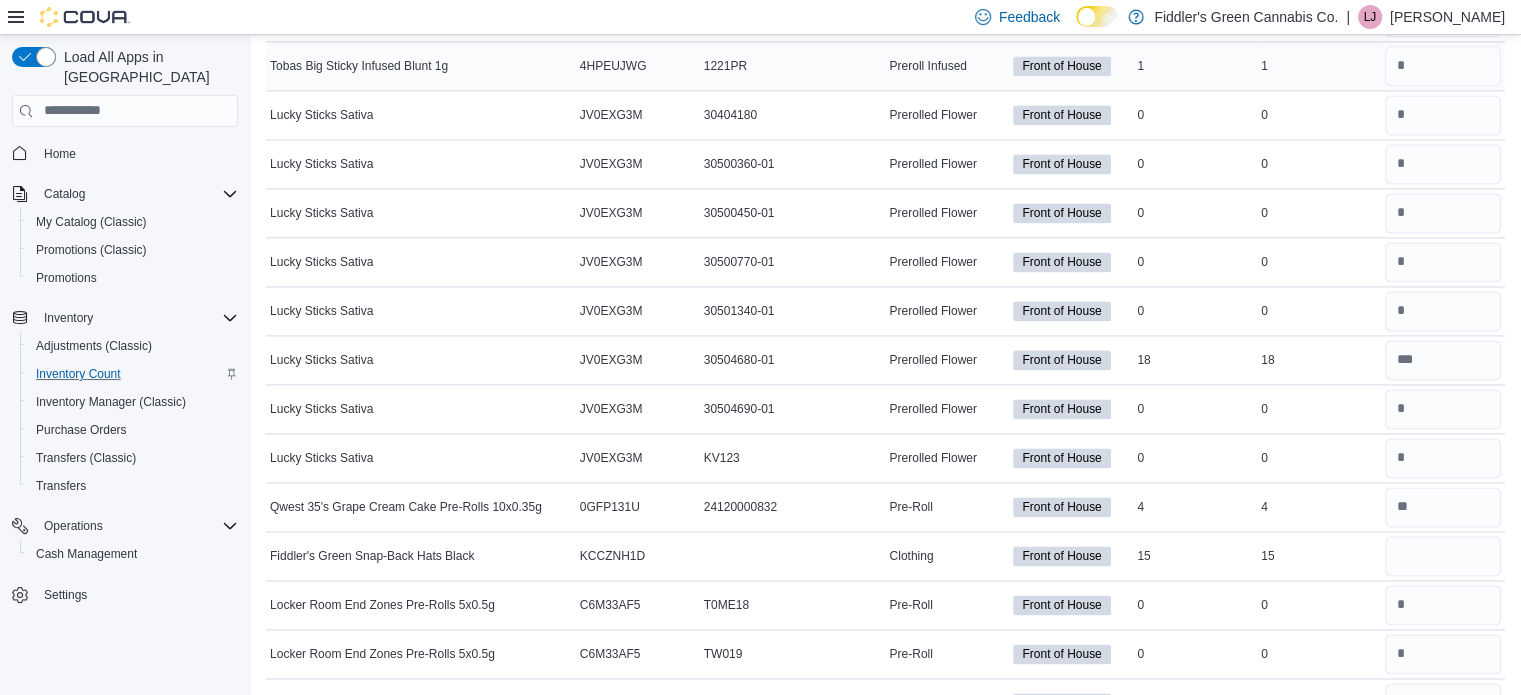 scroll, scrollTop: 9680, scrollLeft: 0, axis: vertical 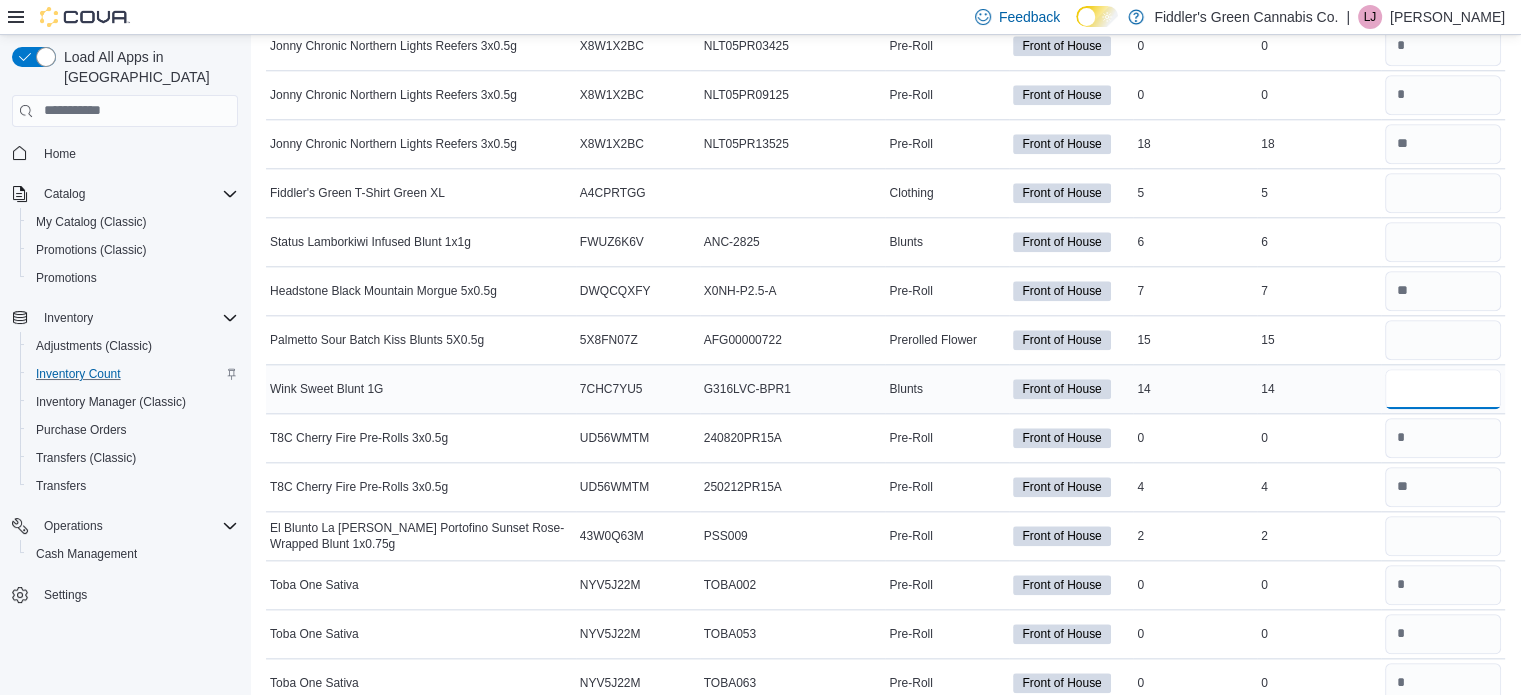 click at bounding box center [1443, 389] 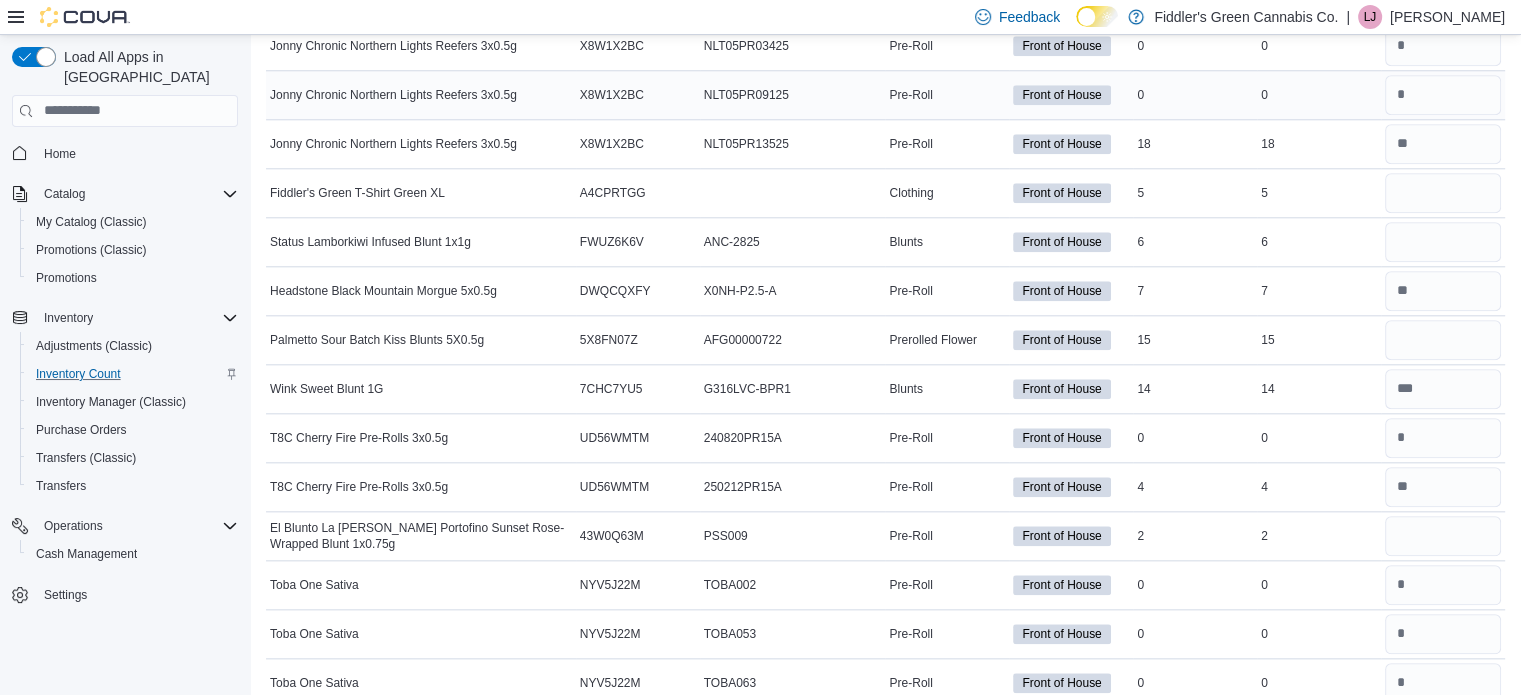 scroll, scrollTop: 3971, scrollLeft: 0, axis: vertical 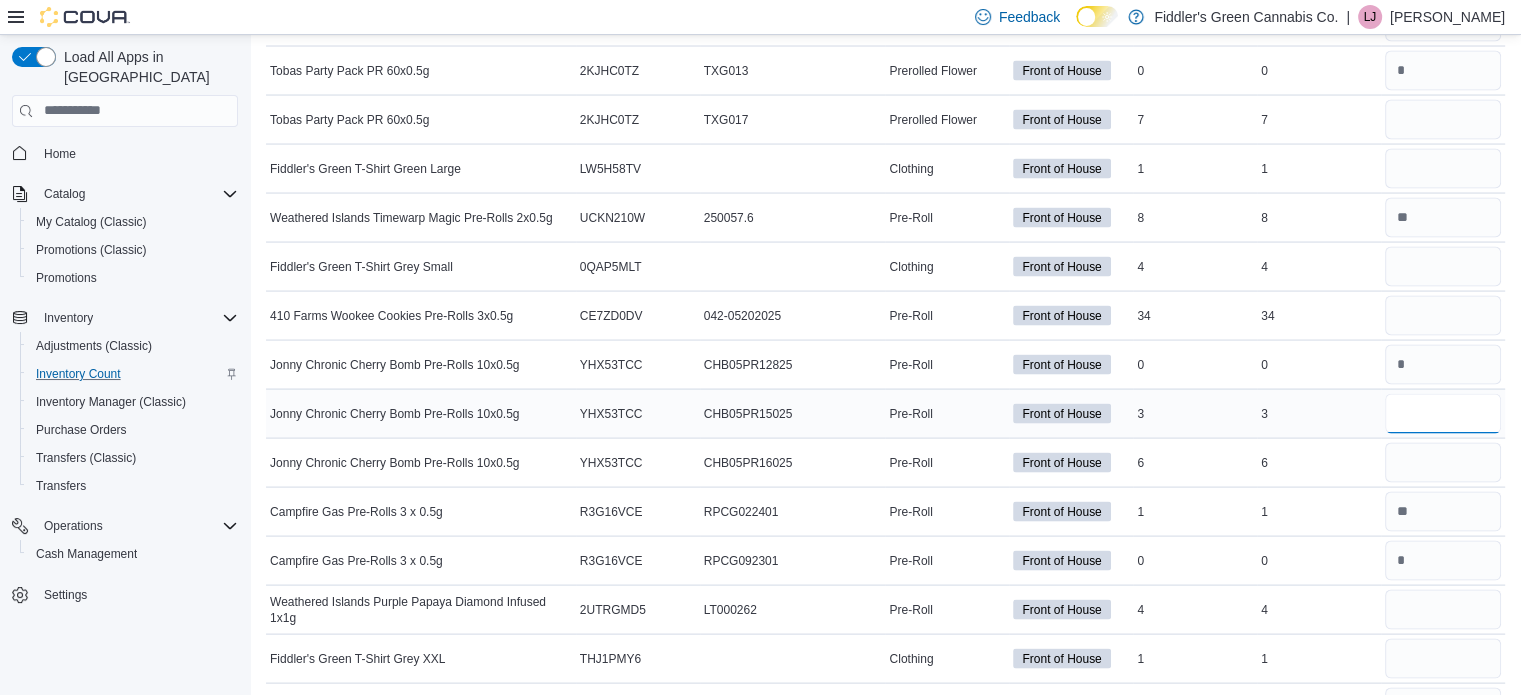 click at bounding box center (1443, 414) 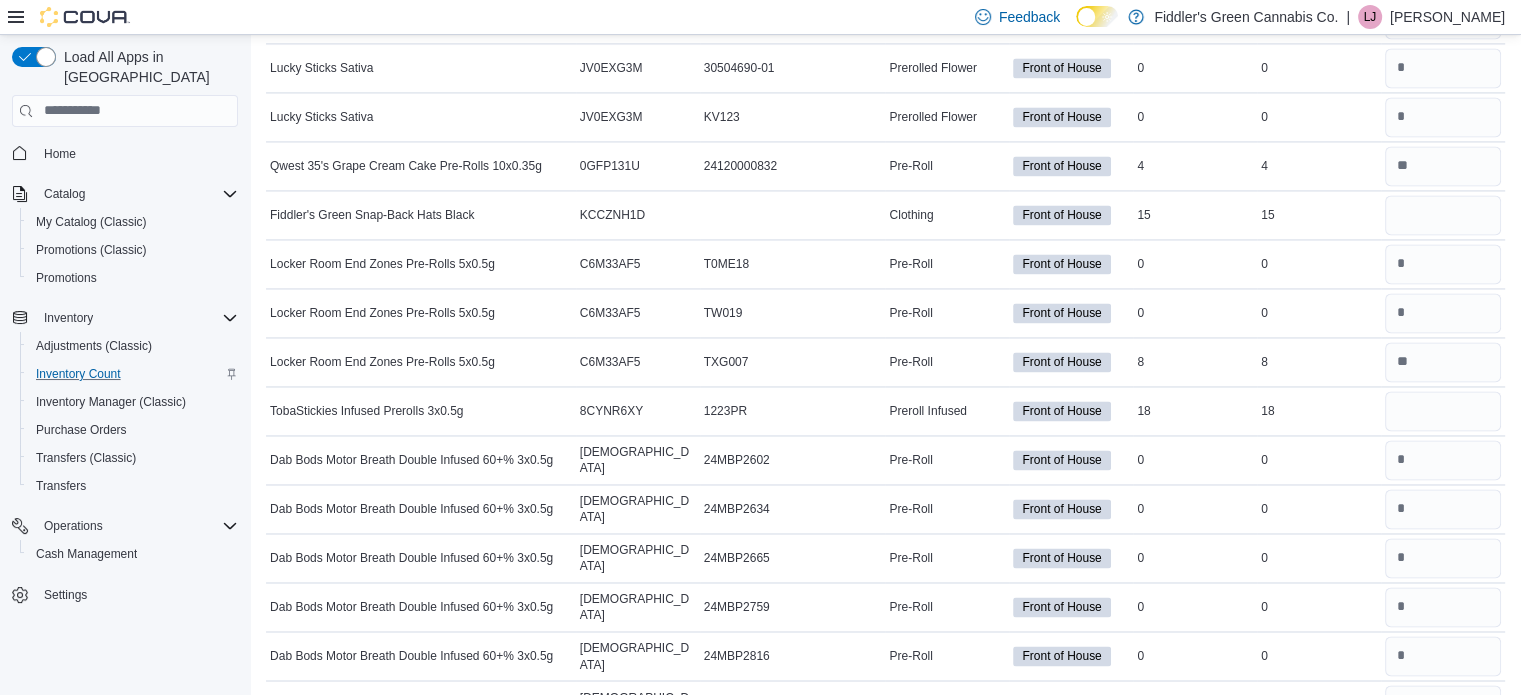 scroll, scrollTop: 11828, scrollLeft: 0, axis: vertical 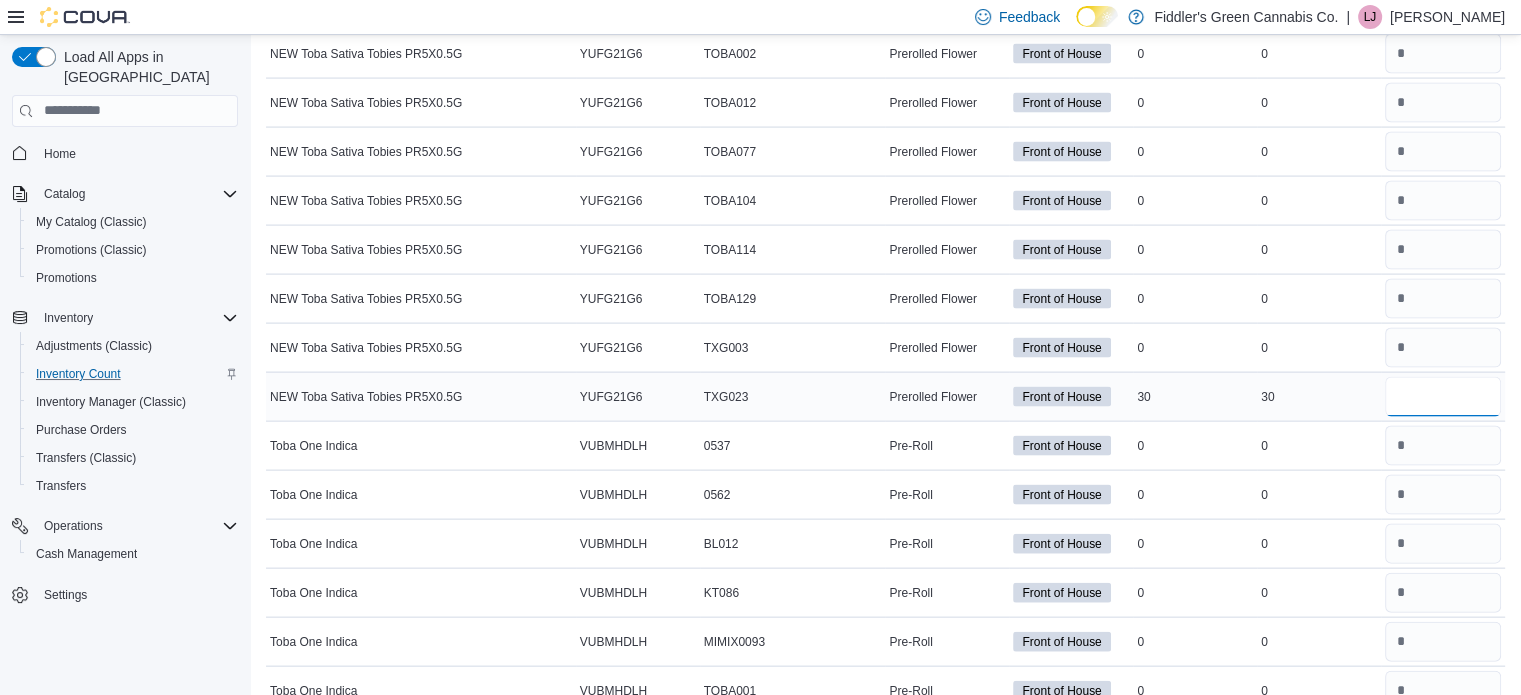 click at bounding box center [1443, 397] 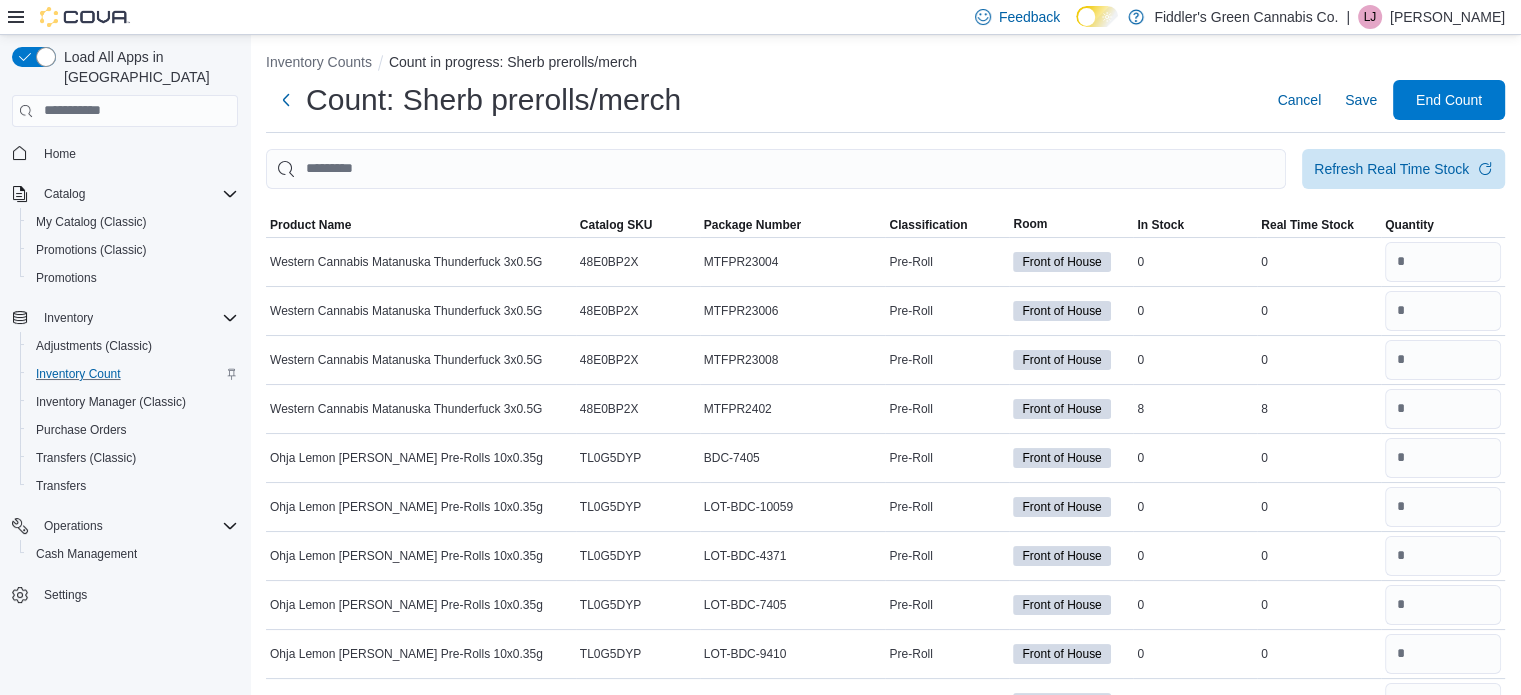 scroll, scrollTop: 0, scrollLeft: 0, axis: both 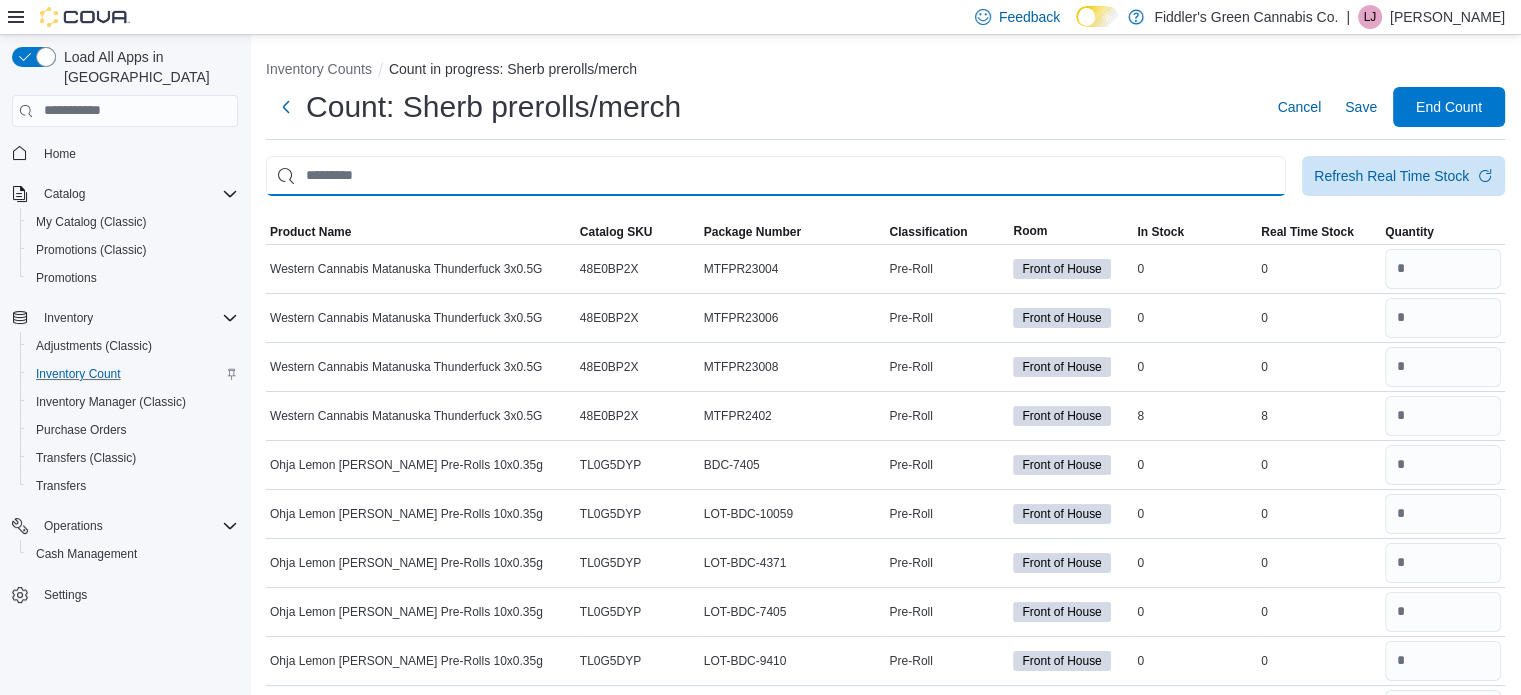 click at bounding box center (776, 176) 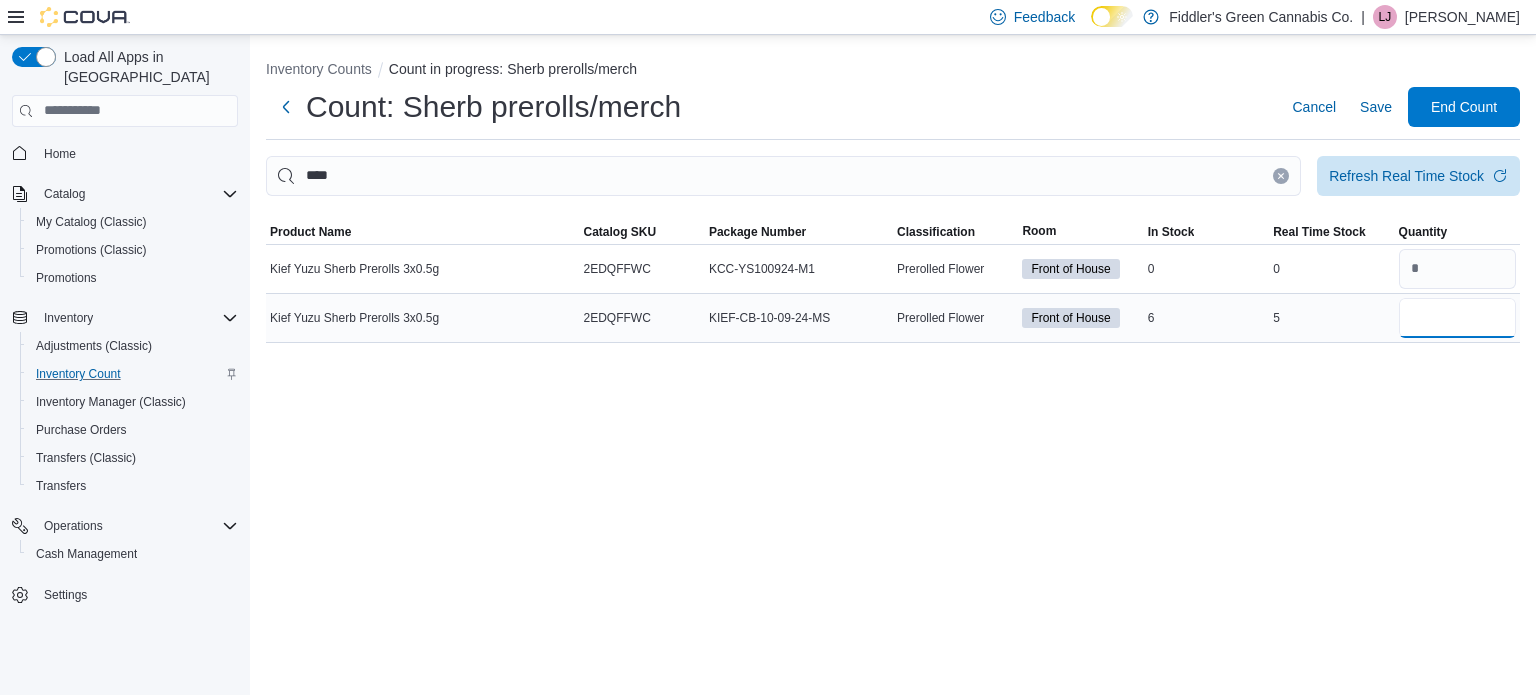 click at bounding box center (1457, 318) 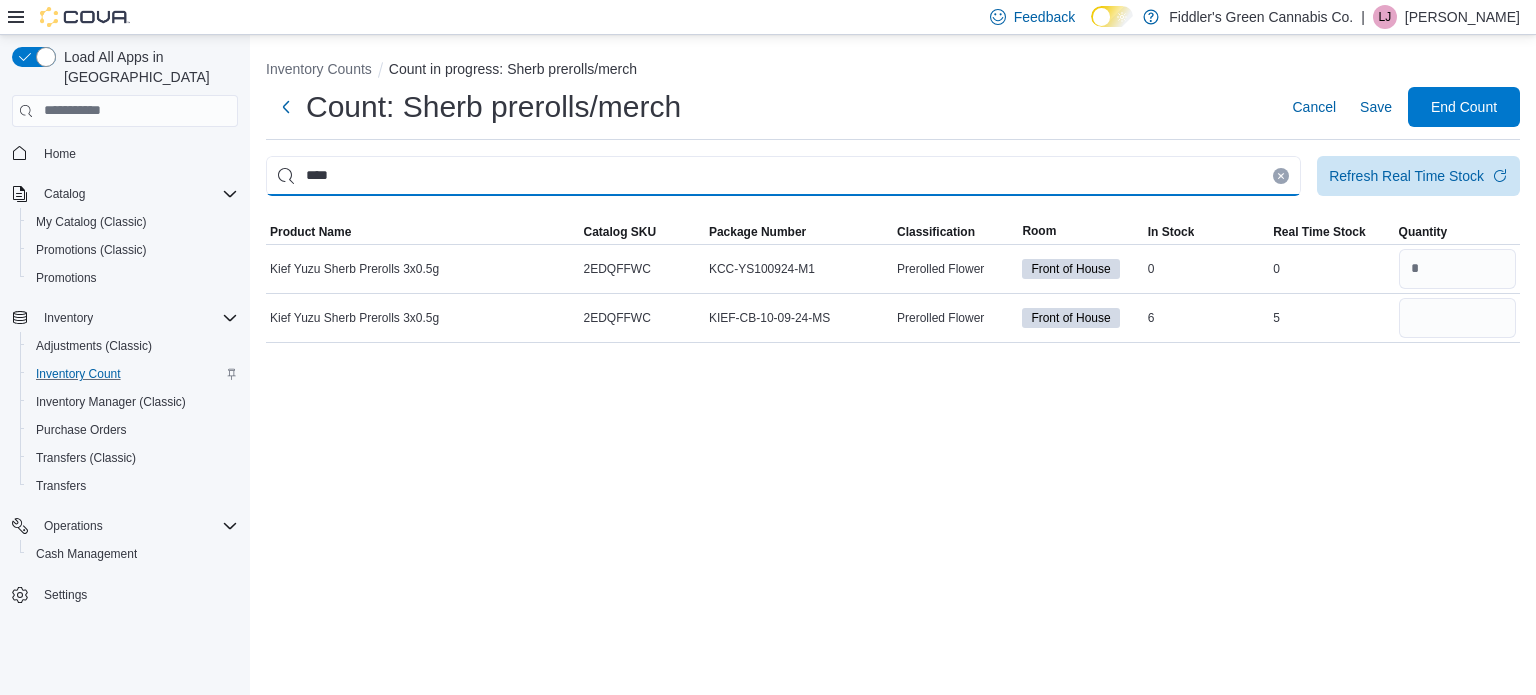click on "****" at bounding box center (783, 176) 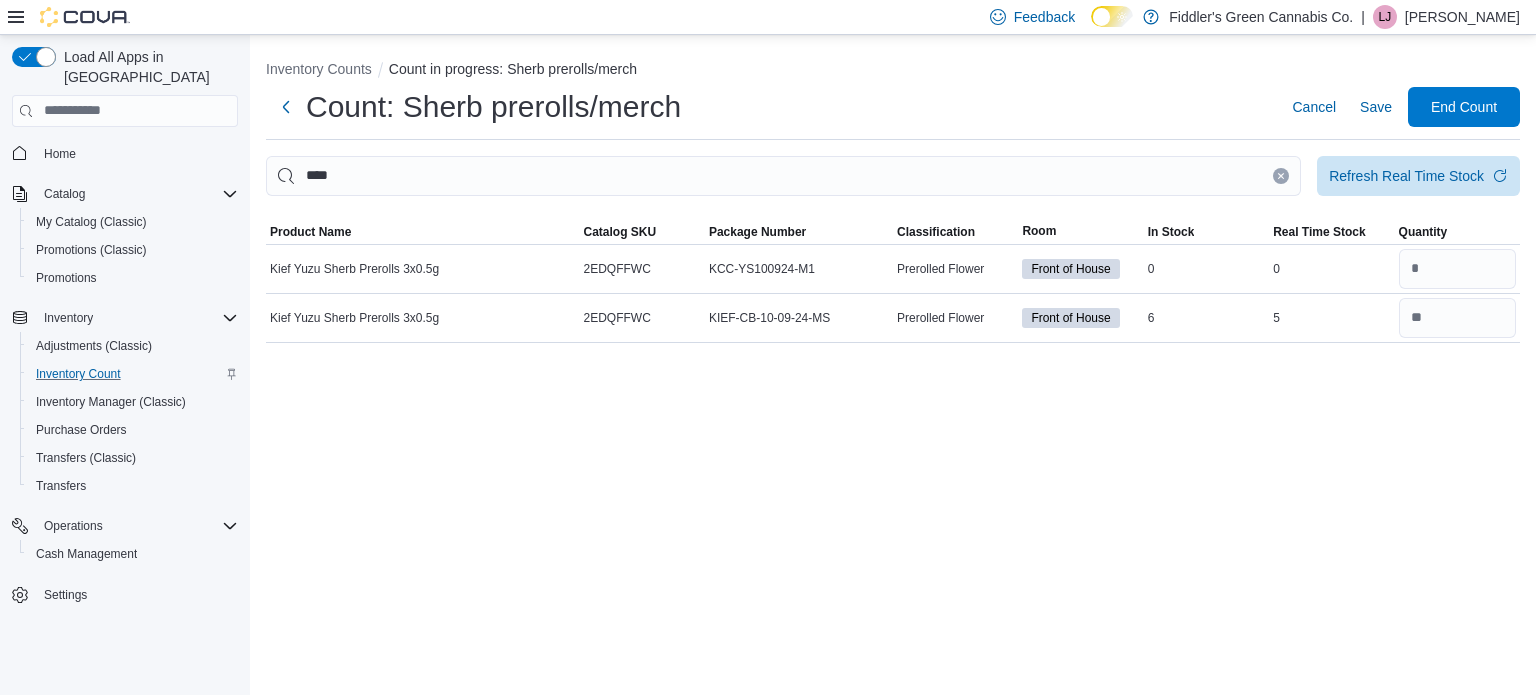 click at bounding box center (1281, 176) 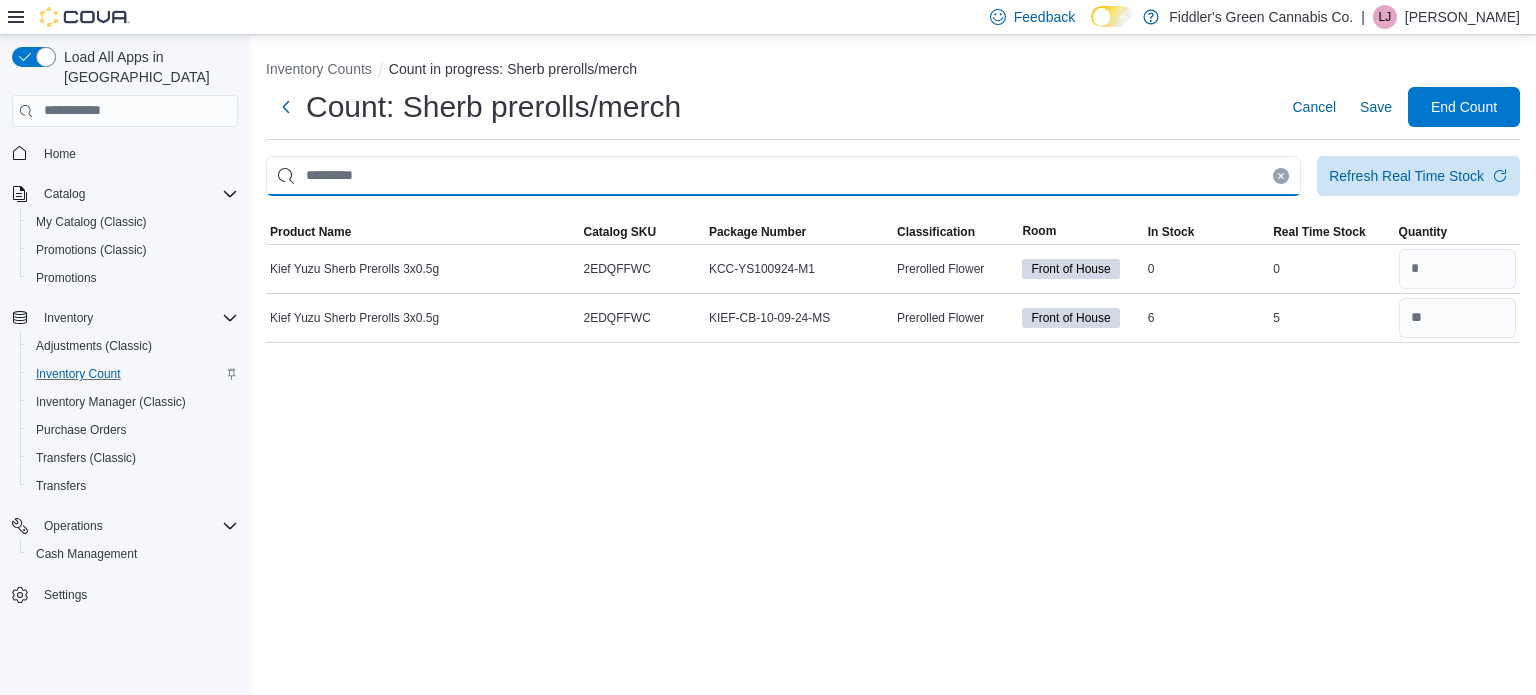 click at bounding box center (783, 176) 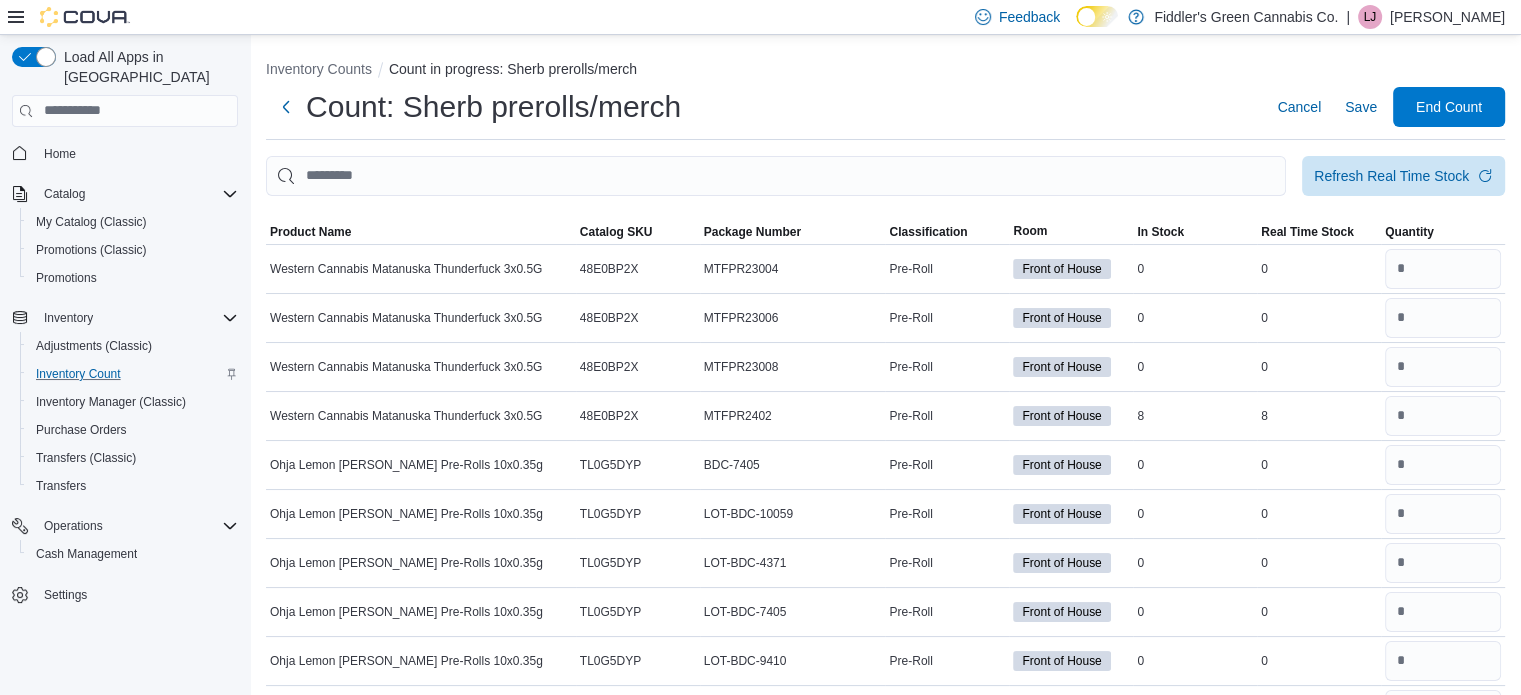 scroll, scrollTop: 4361, scrollLeft: 0, axis: vertical 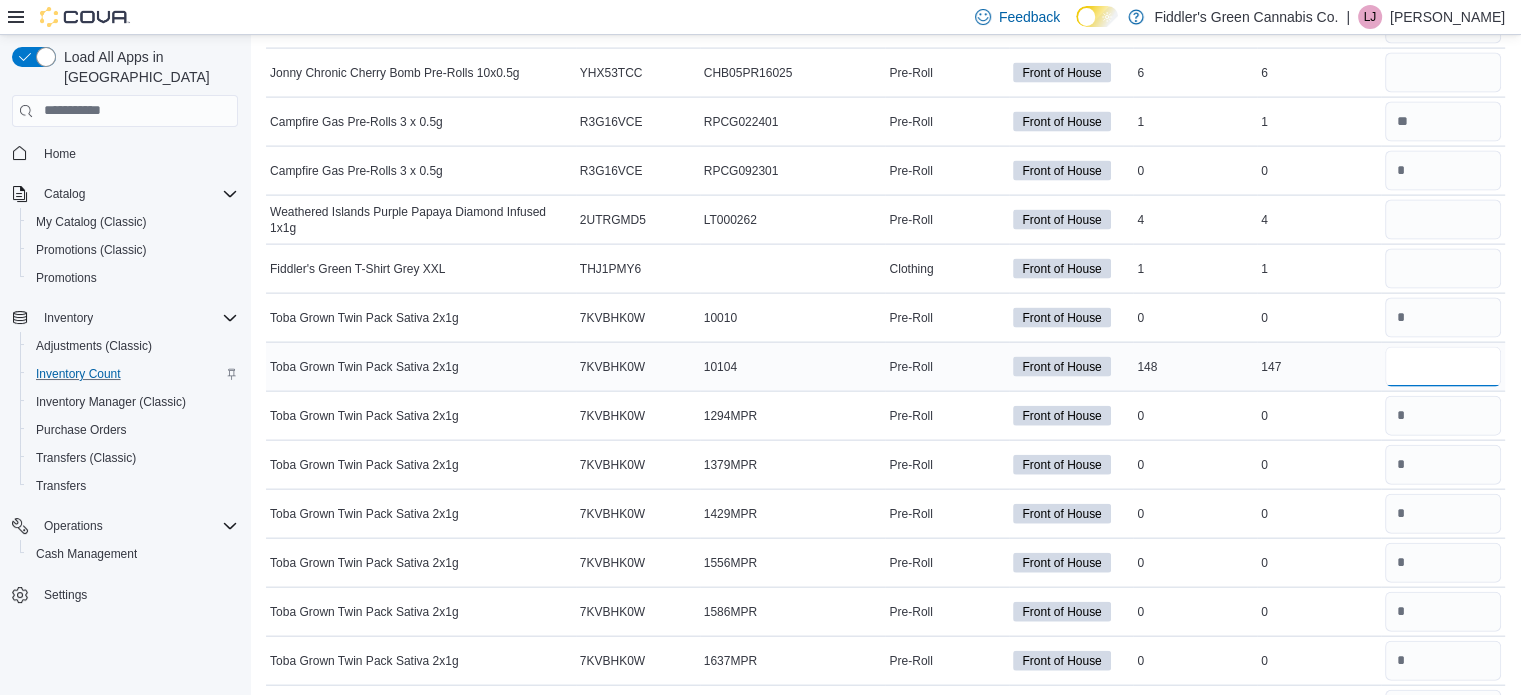 click at bounding box center (1443, 367) 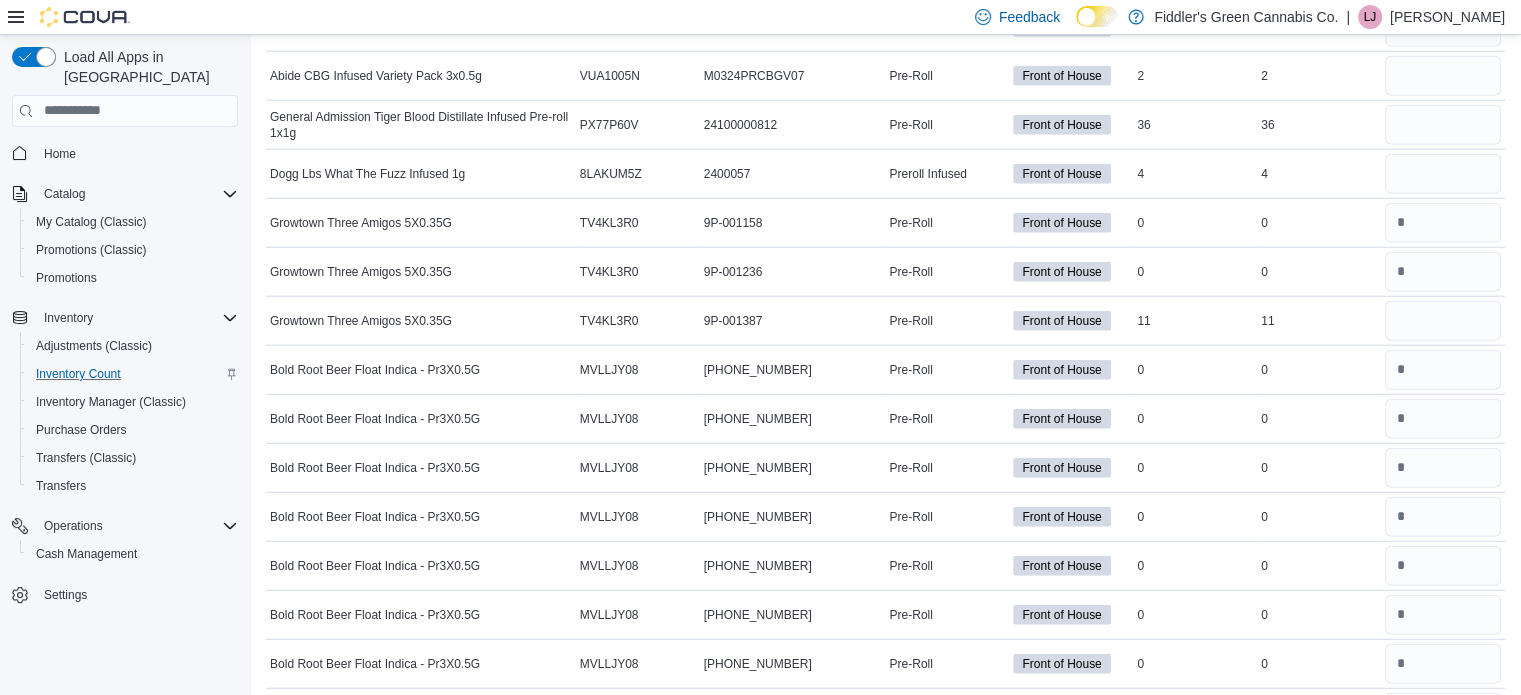 scroll, scrollTop: 8509, scrollLeft: 0, axis: vertical 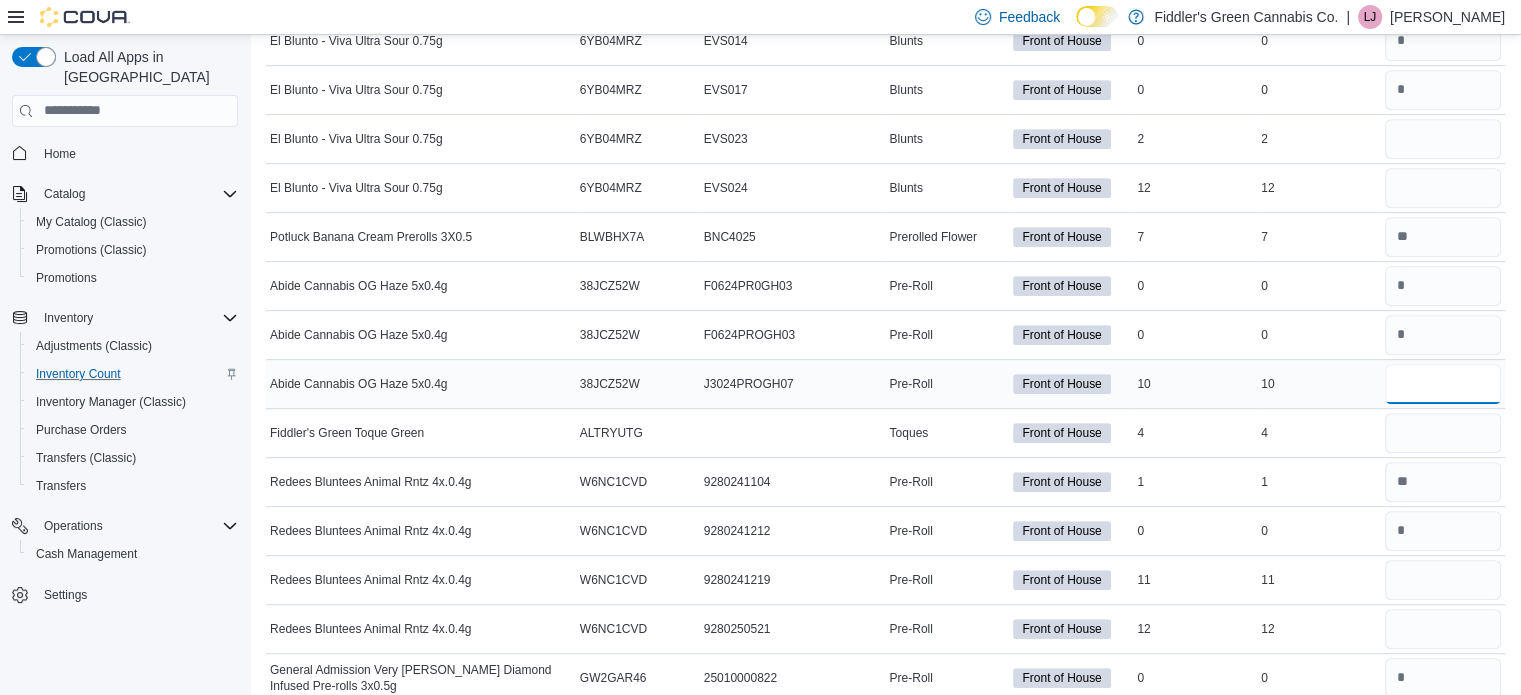 click at bounding box center [1443, 384] 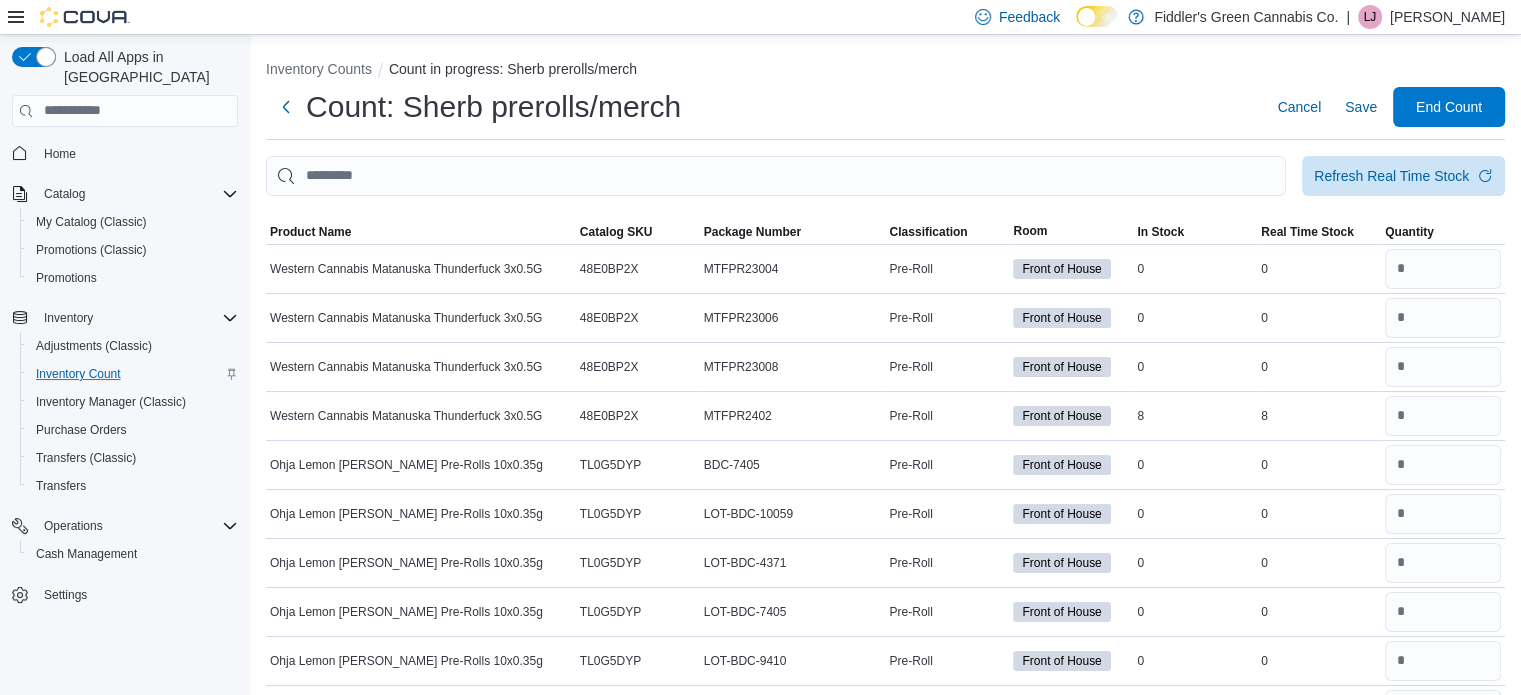scroll, scrollTop: 3922, scrollLeft: 0, axis: vertical 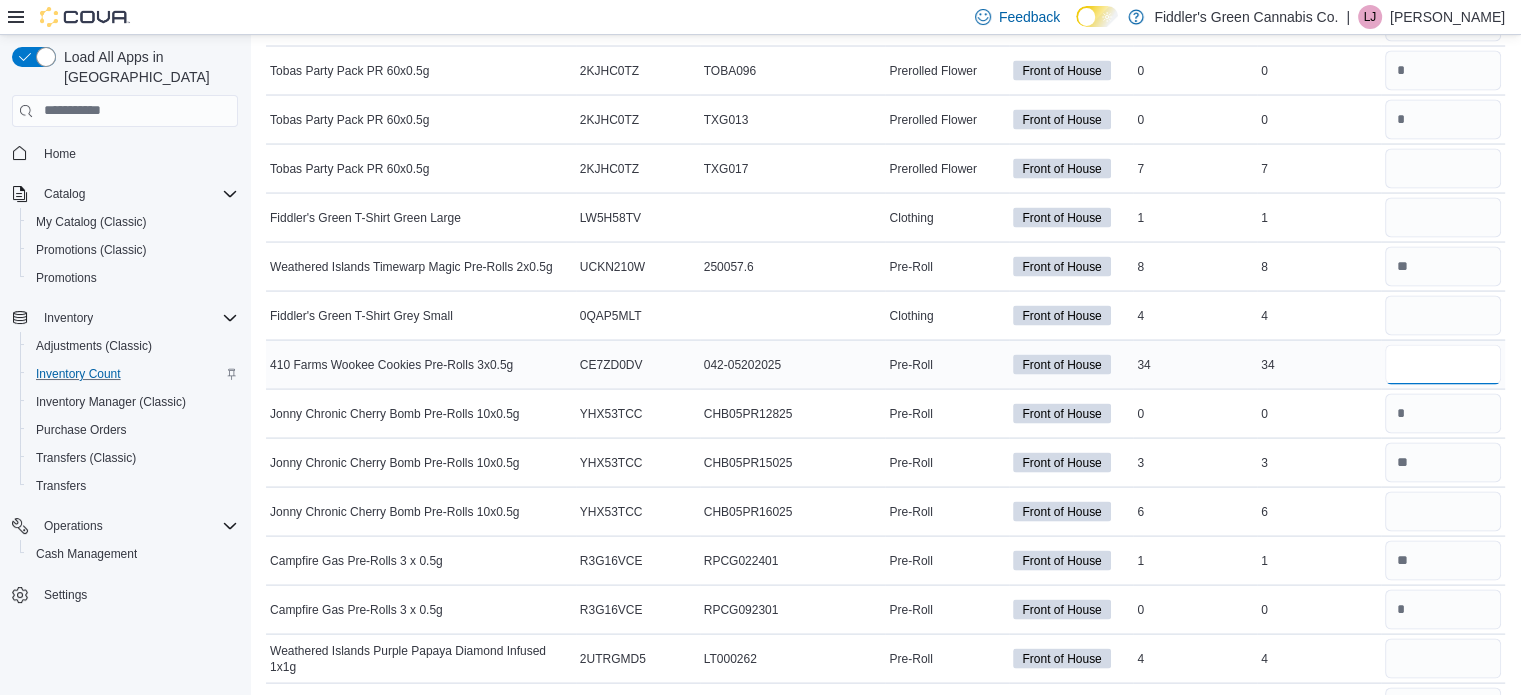 click at bounding box center (1443, 365) 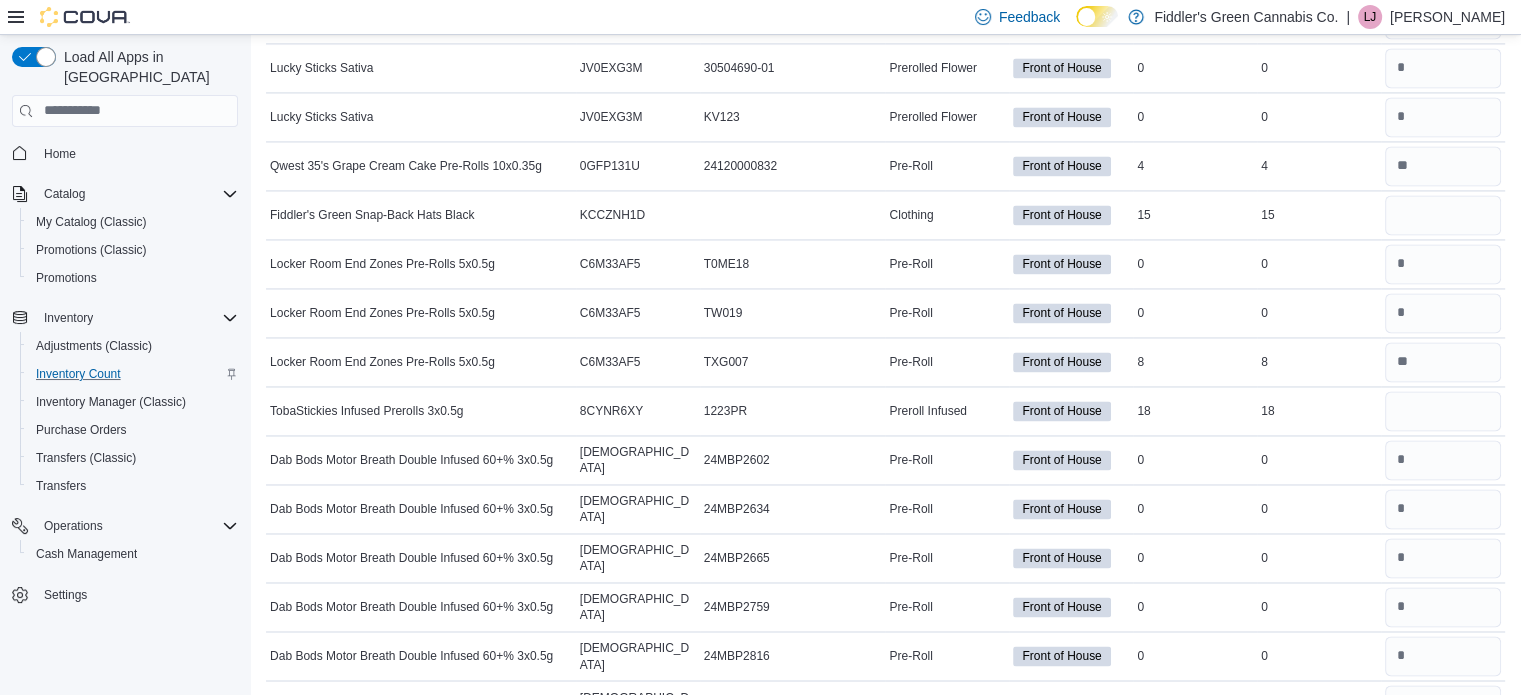 scroll, scrollTop: 12462, scrollLeft: 0, axis: vertical 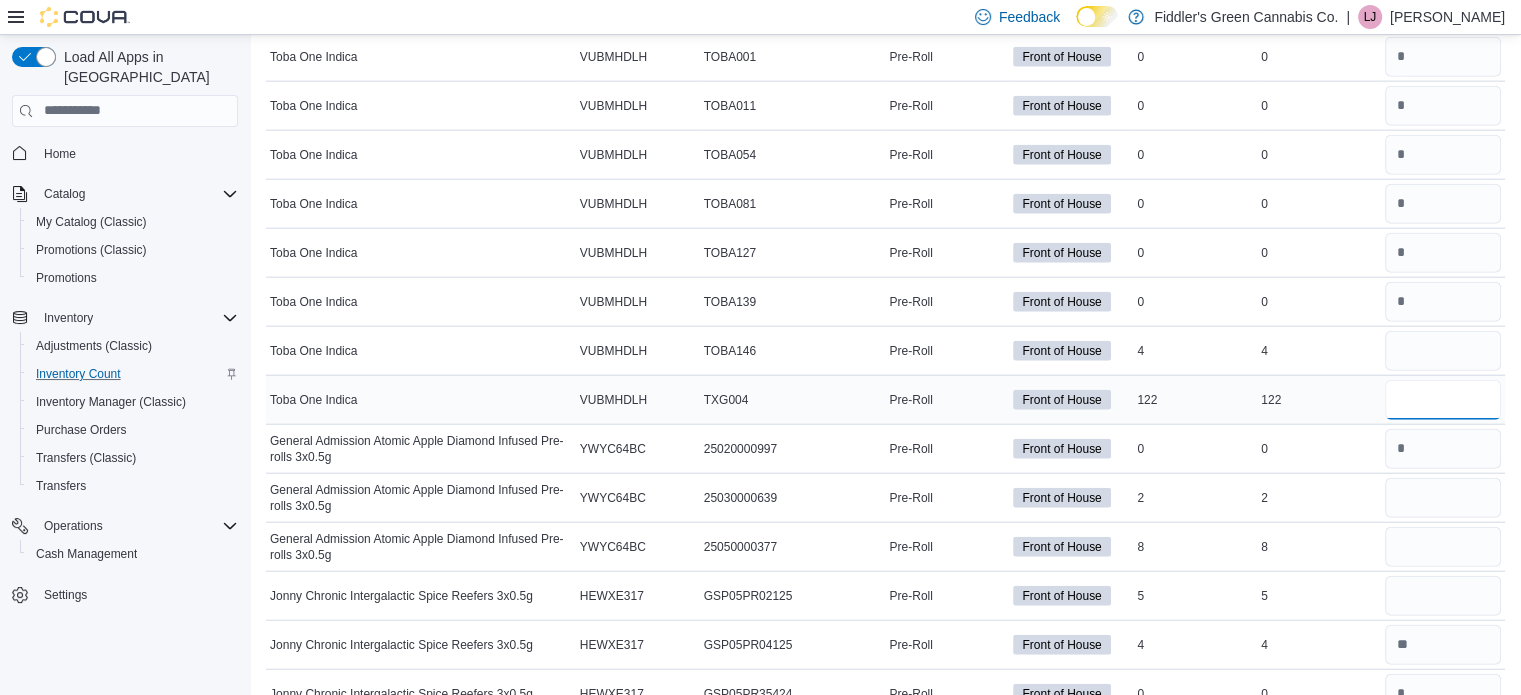 click at bounding box center (1443, 400) 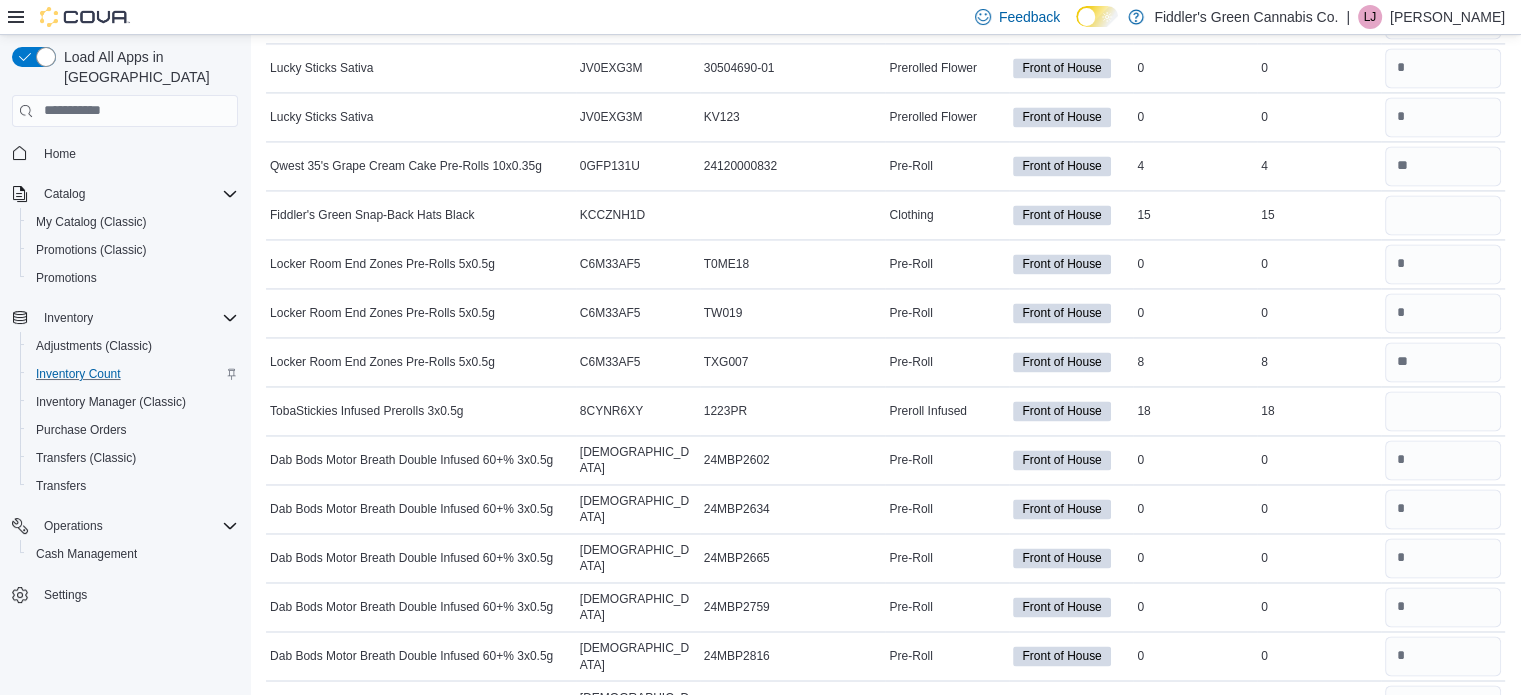 scroll, scrollTop: 10266, scrollLeft: 0, axis: vertical 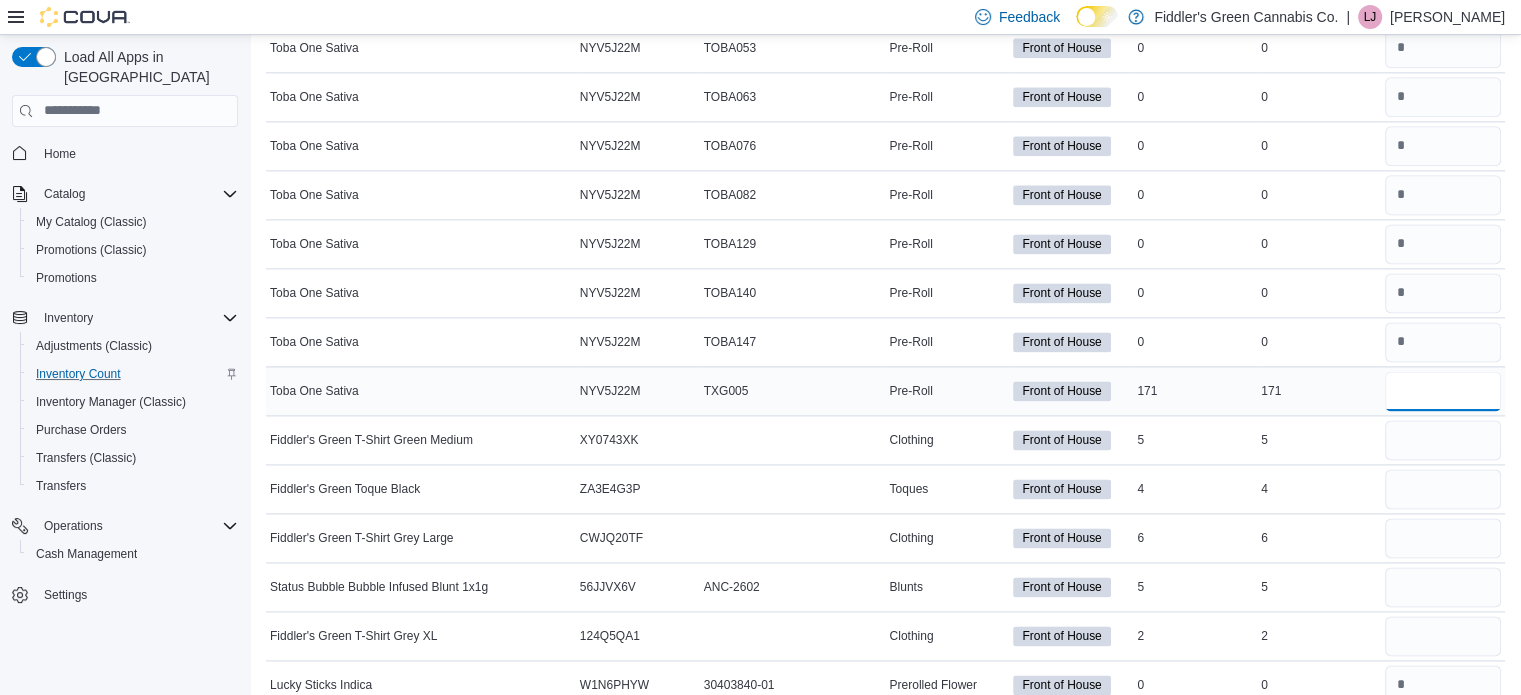 click at bounding box center (1443, 391) 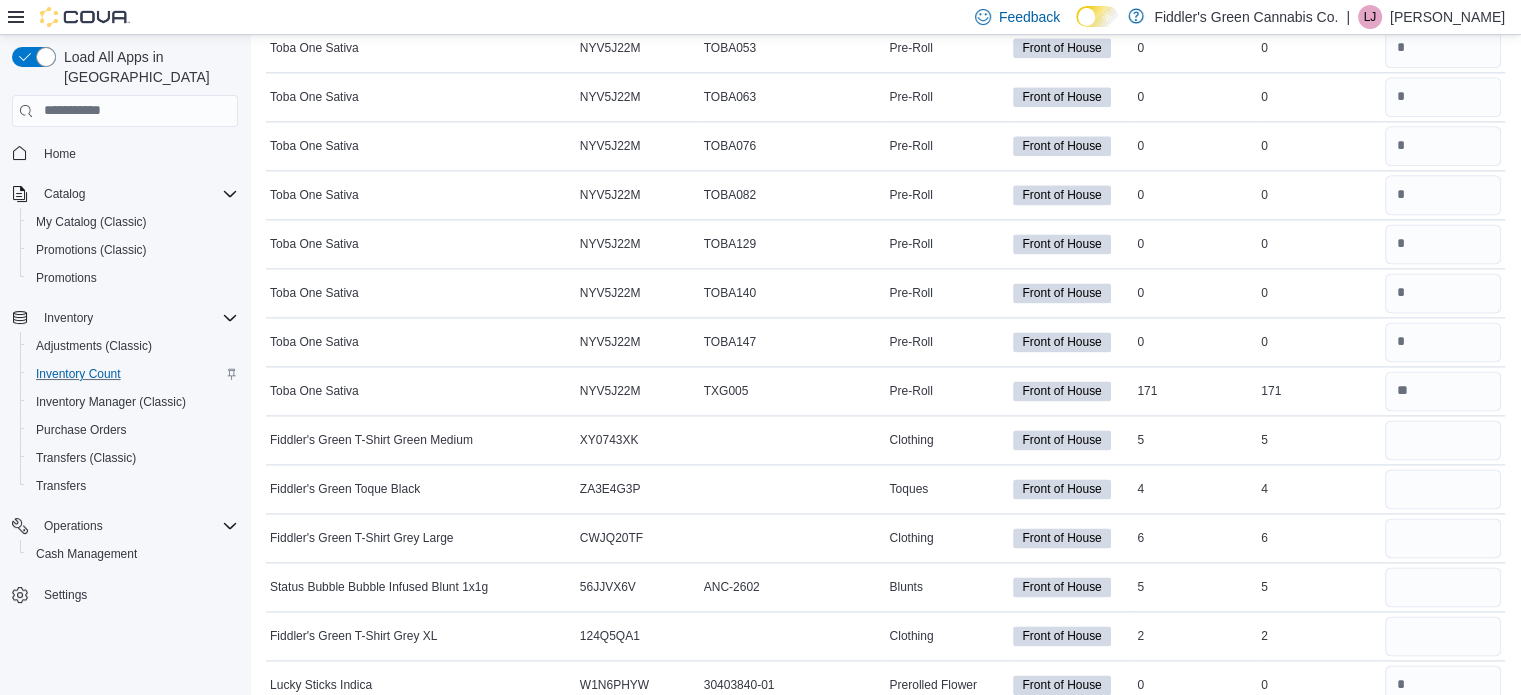 scroll, scrollTop: 1043, scrollLeft: 0, axis: vertical 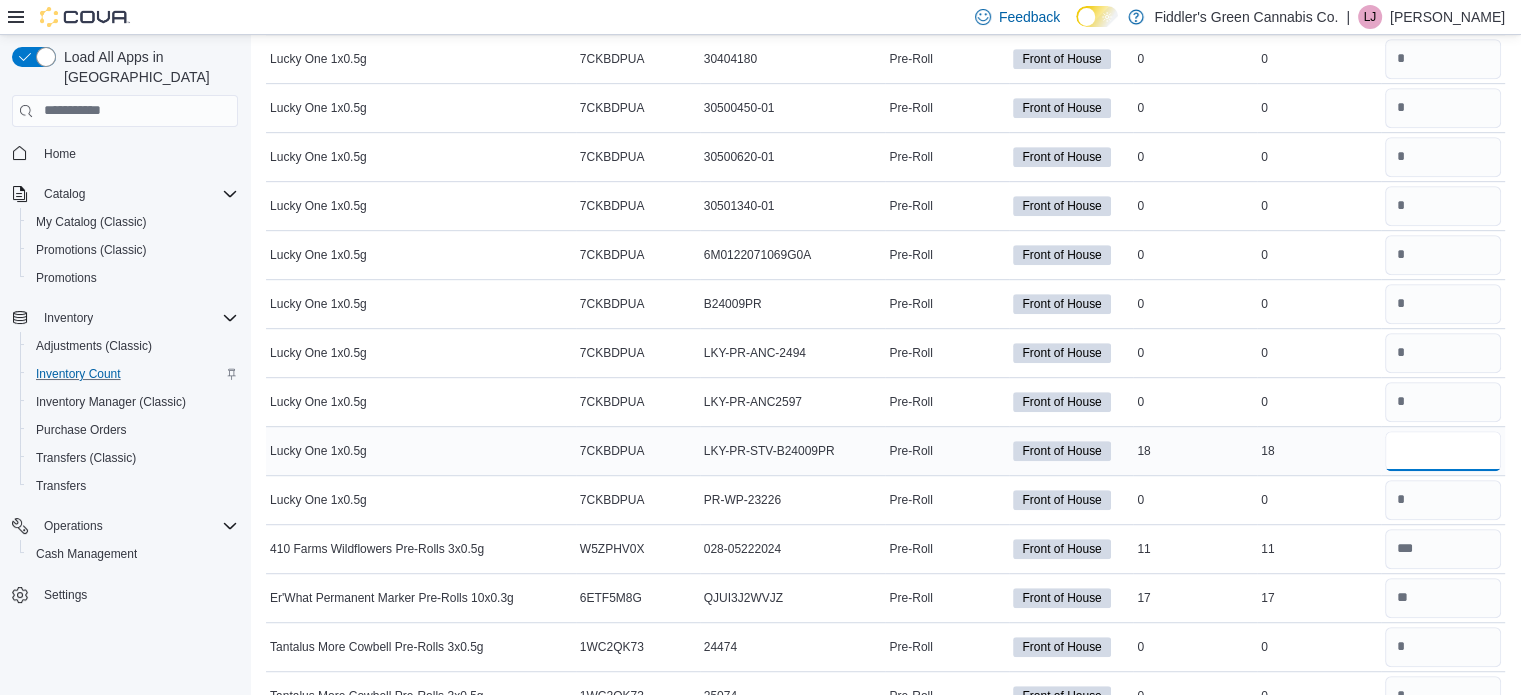 click at bounding box center (1443, 451) 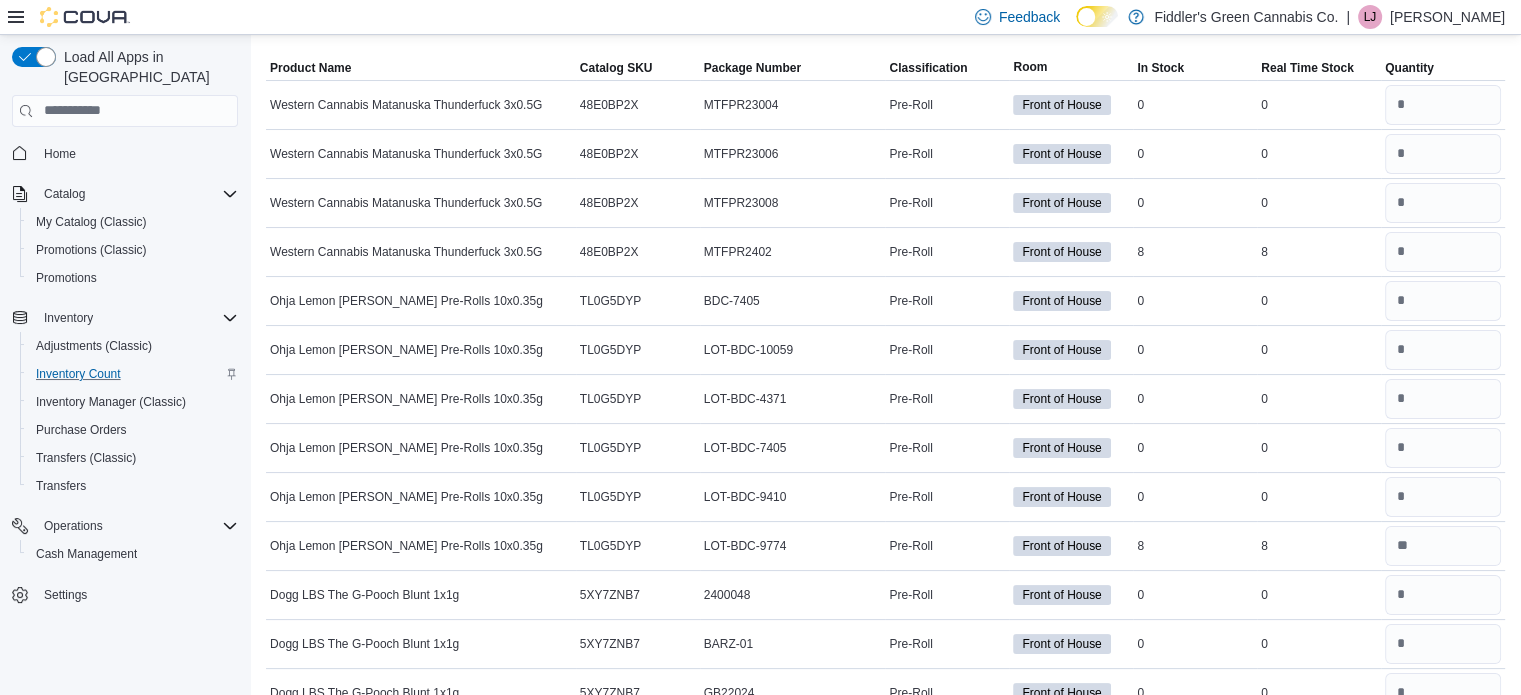 scroll, scrollTop: 4996, scrollLeft: 0, axis: vertical 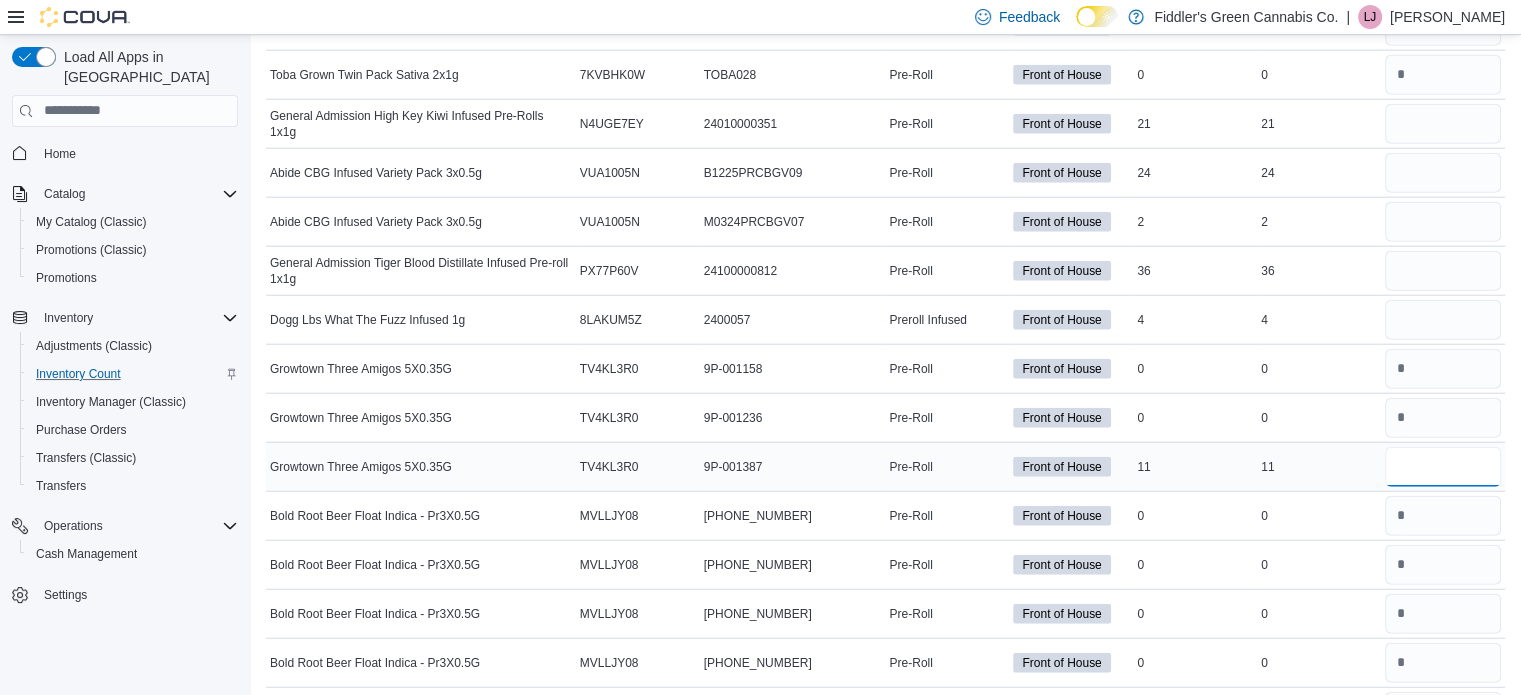 click at bounding box center [1443, 467] 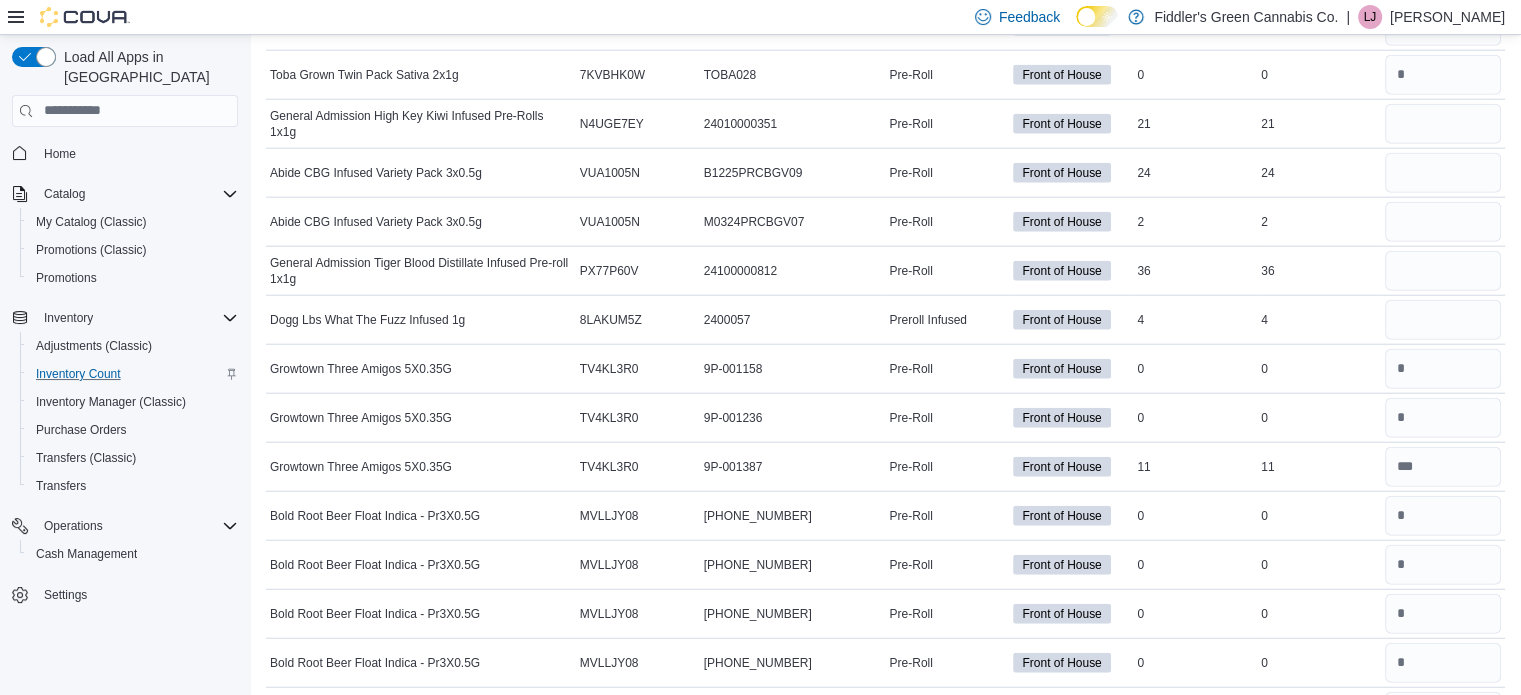 scroll, scrollTop: 12901, scrollLeft: 0, axis: vertical 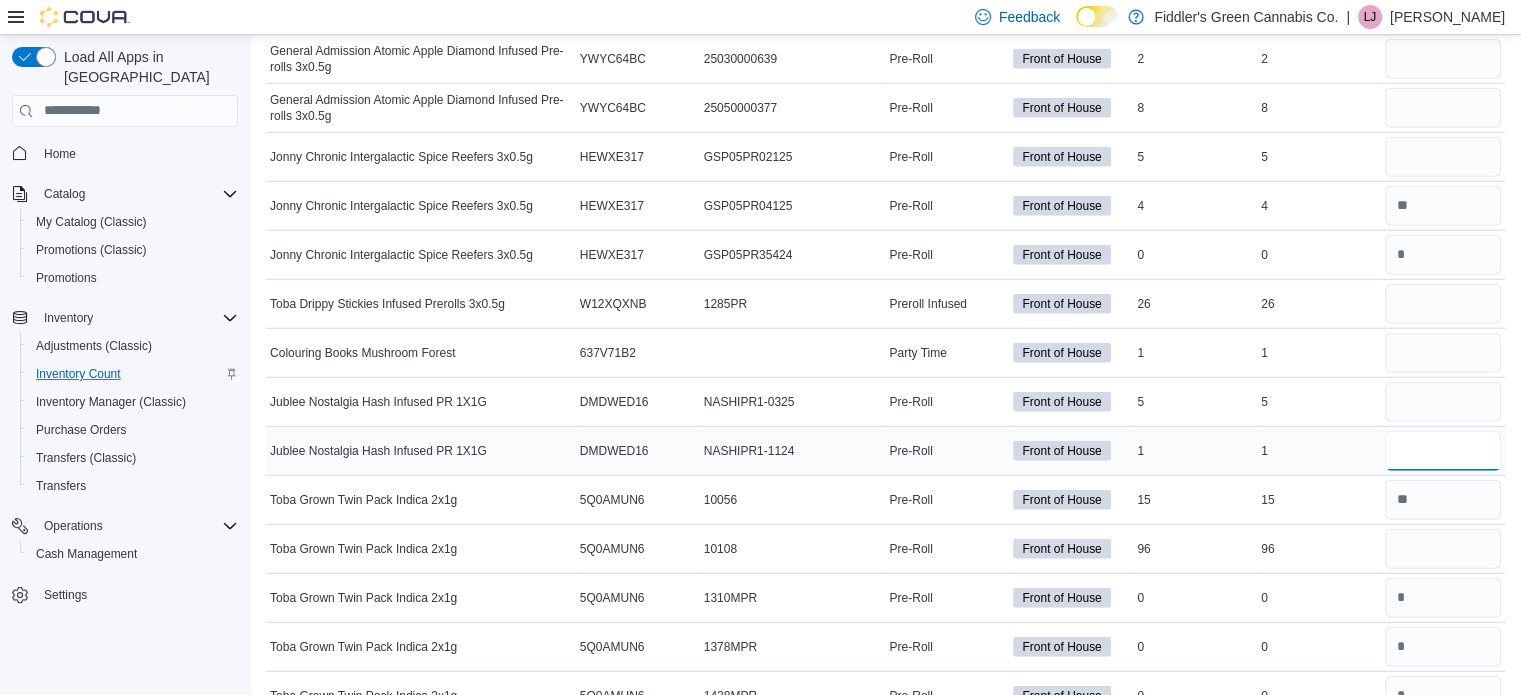 click at bounding box center [1443, 451] 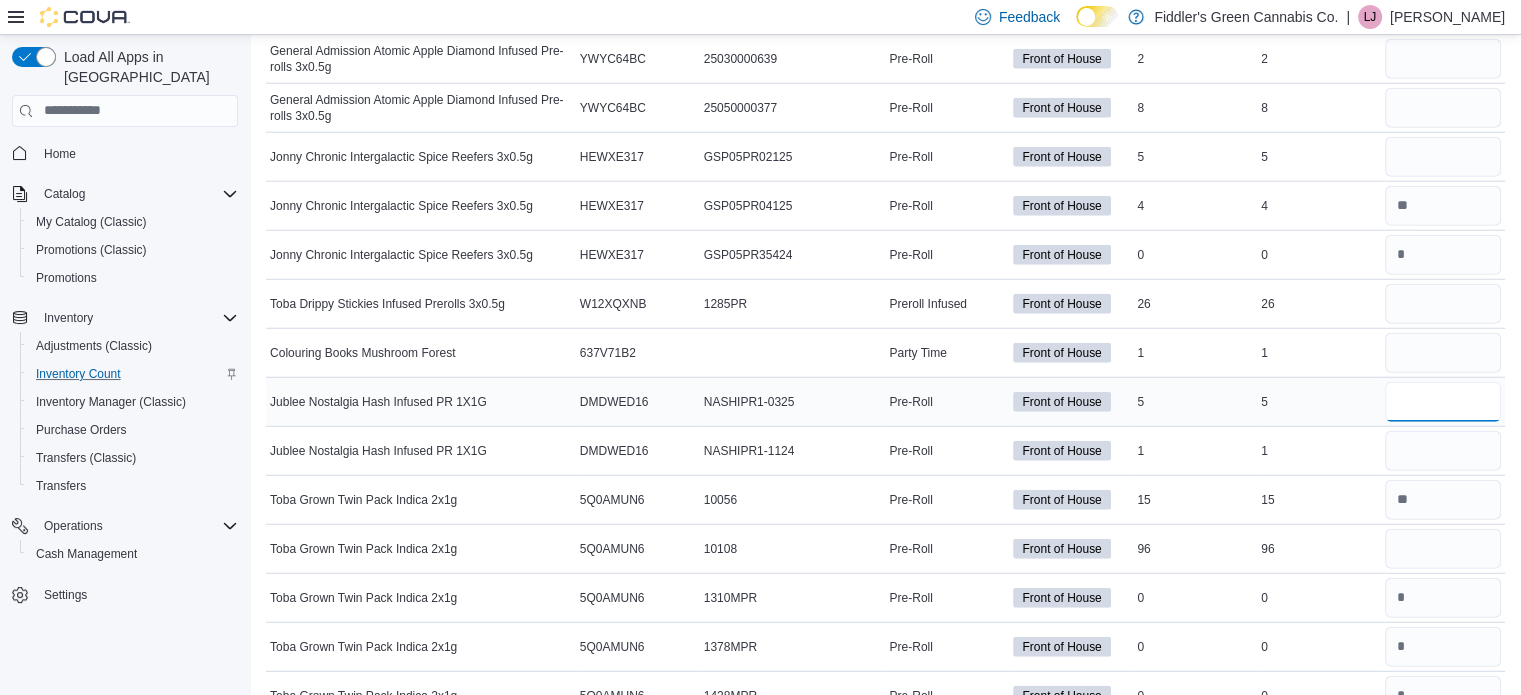 click at bounding box center (1443, 402) 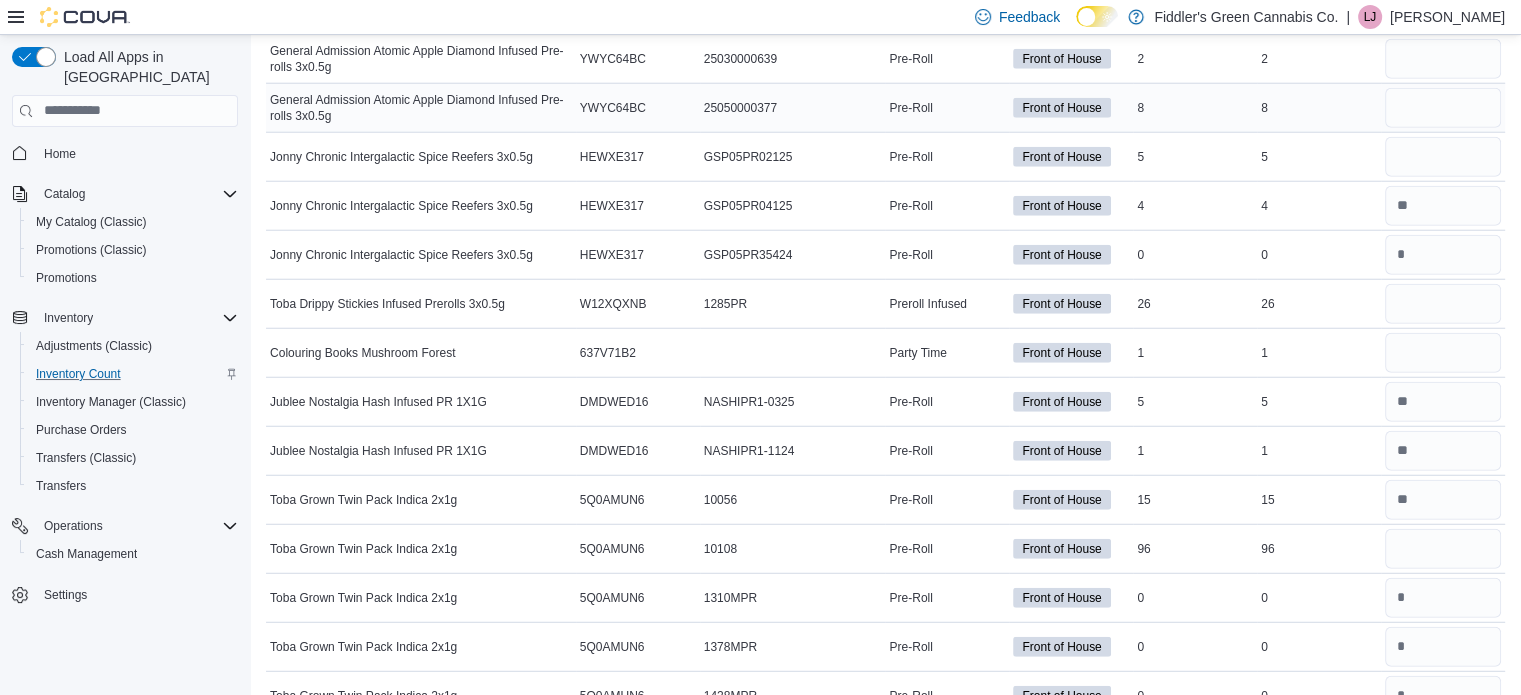 scroll, scrollTop: 9632, scrollLeft: 0, axis: vertical 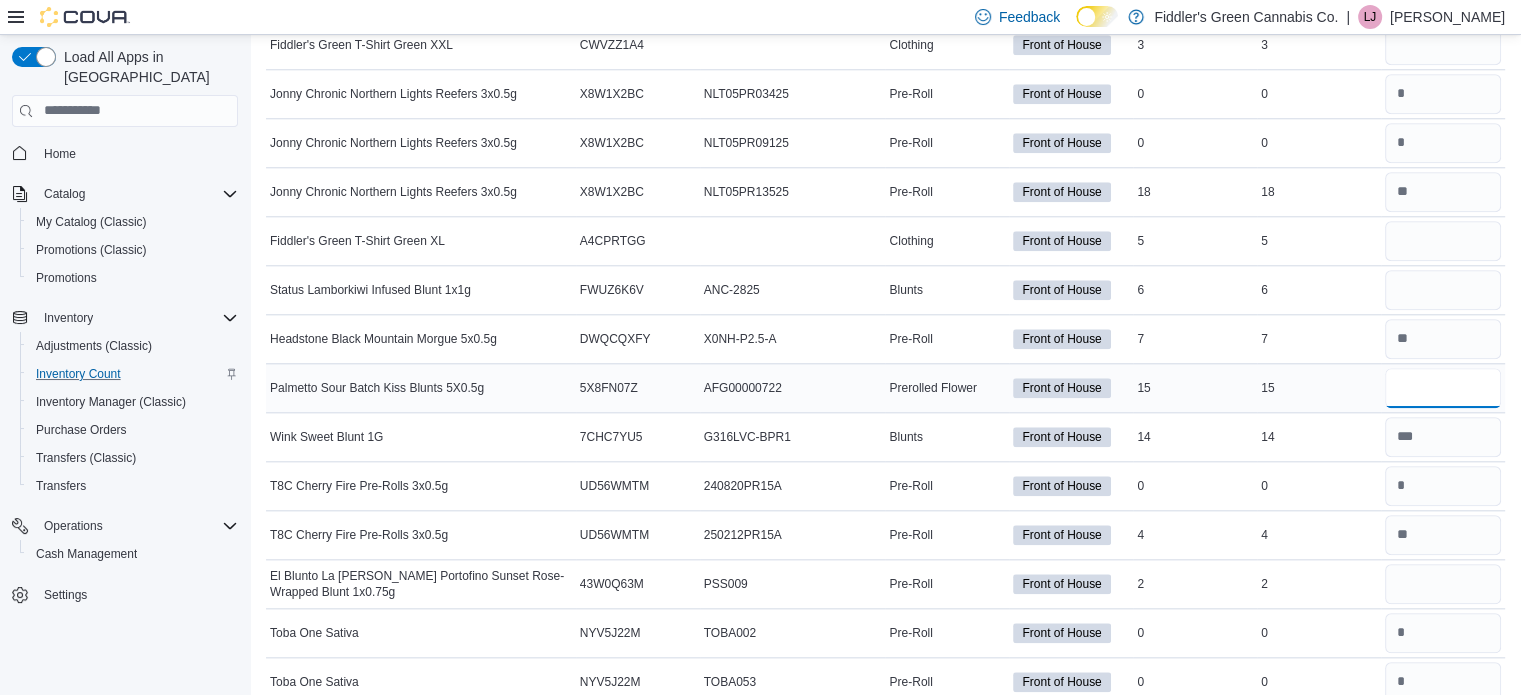 click at bounding box center [1443, 388] 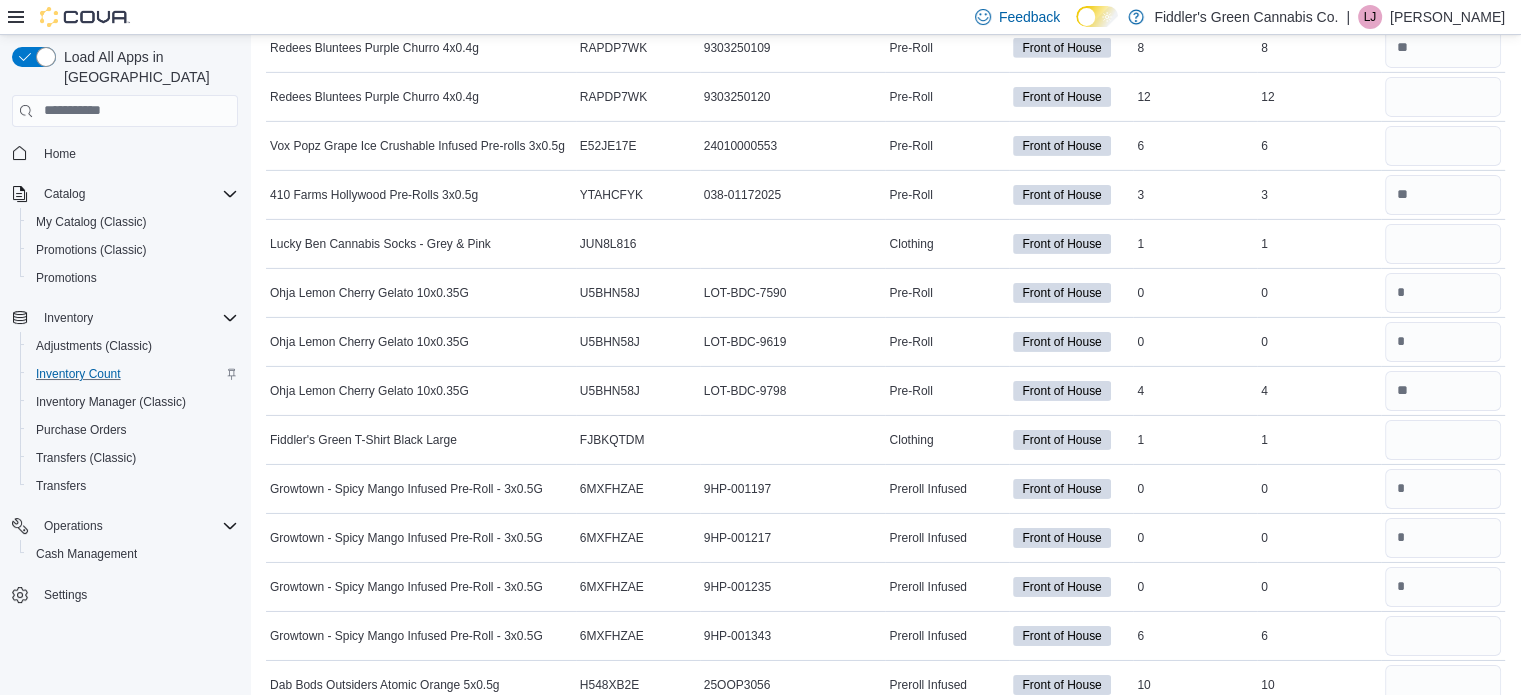 scroll, scrollTop: 6614, scrollLeft: 0, axis: vertical 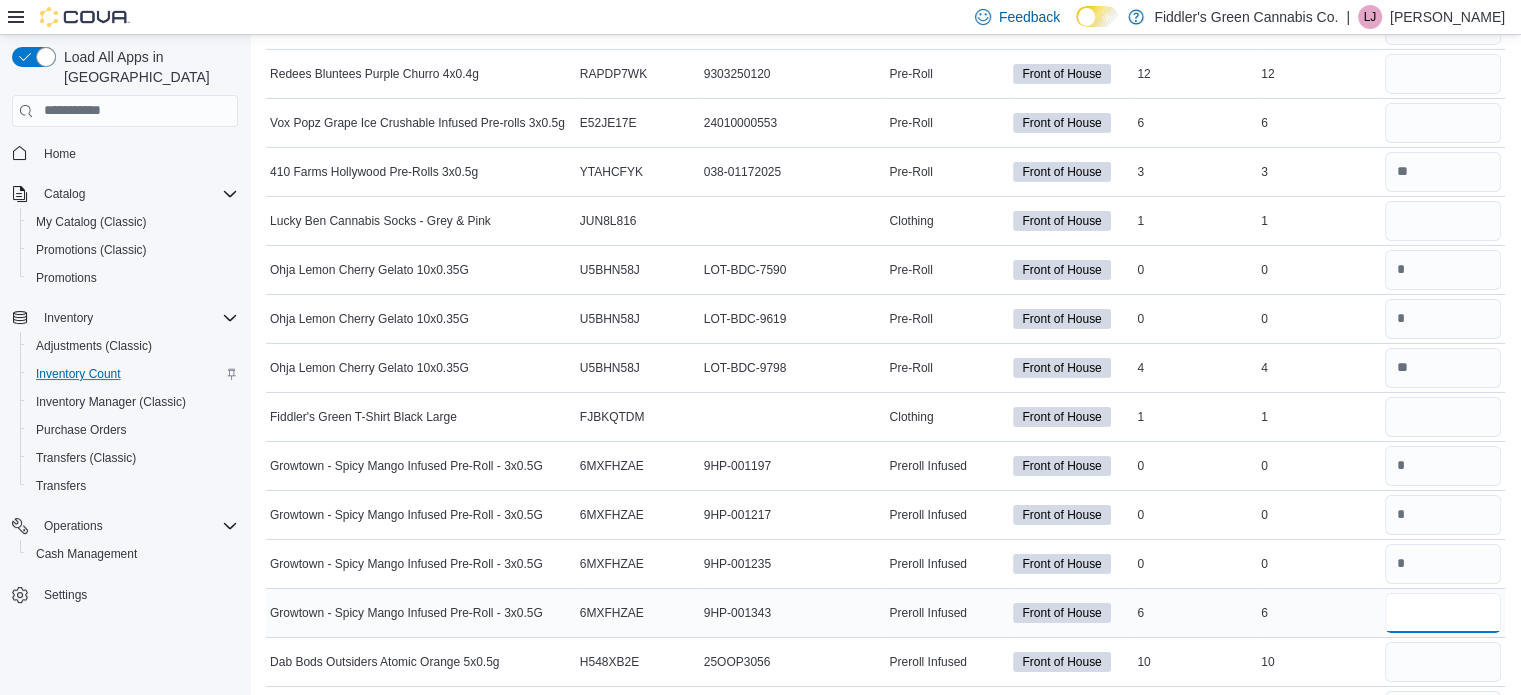 click at bounding box center [1443, 613] 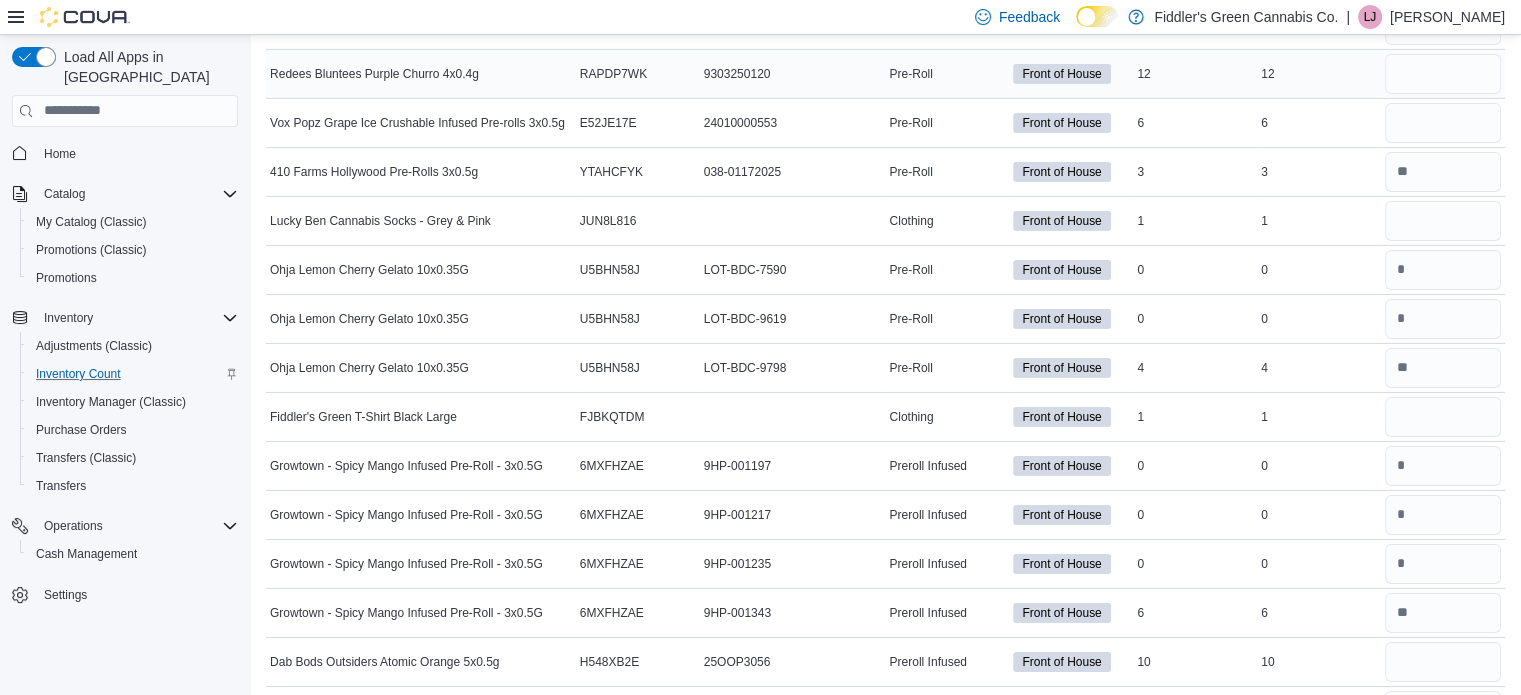 scroll, scrollTop: 13472, scrollLeft: 0, axis: vertical 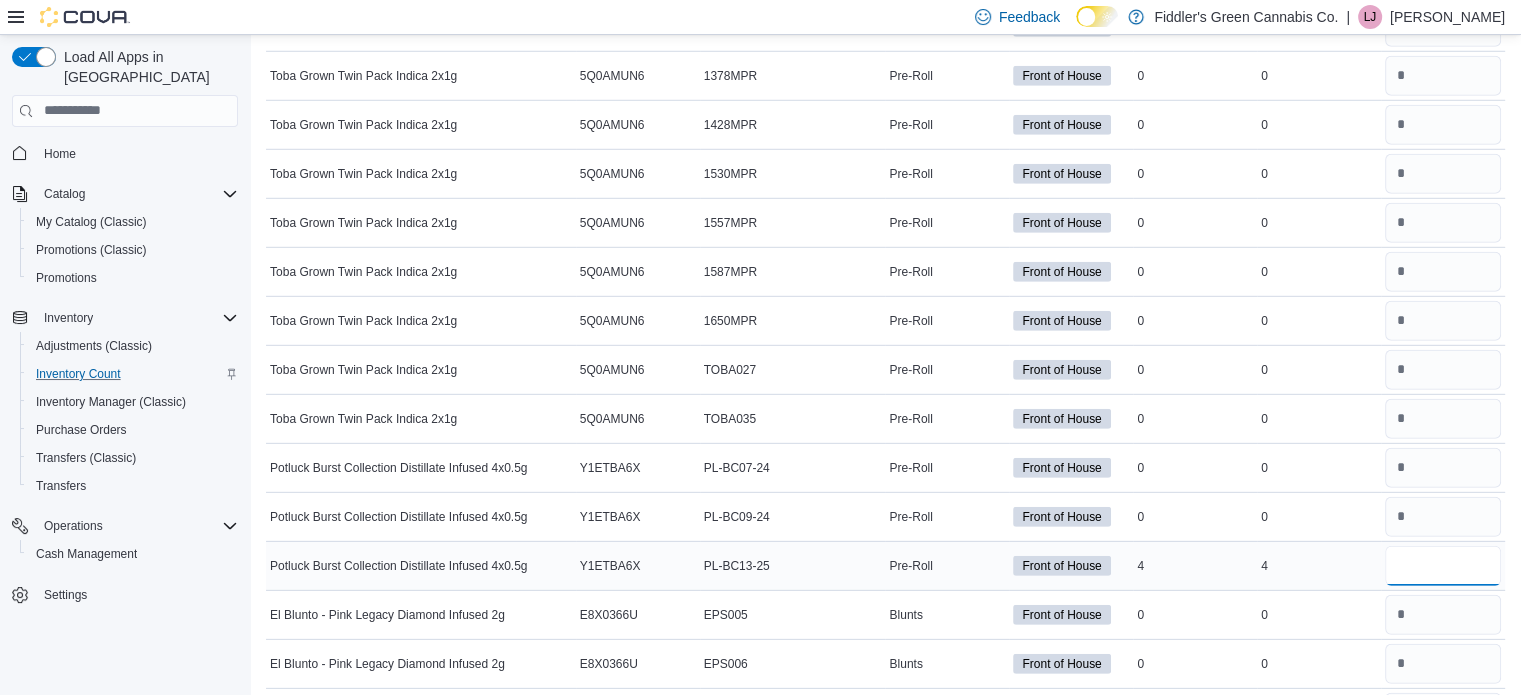 click at bounding box center [1443, 566] 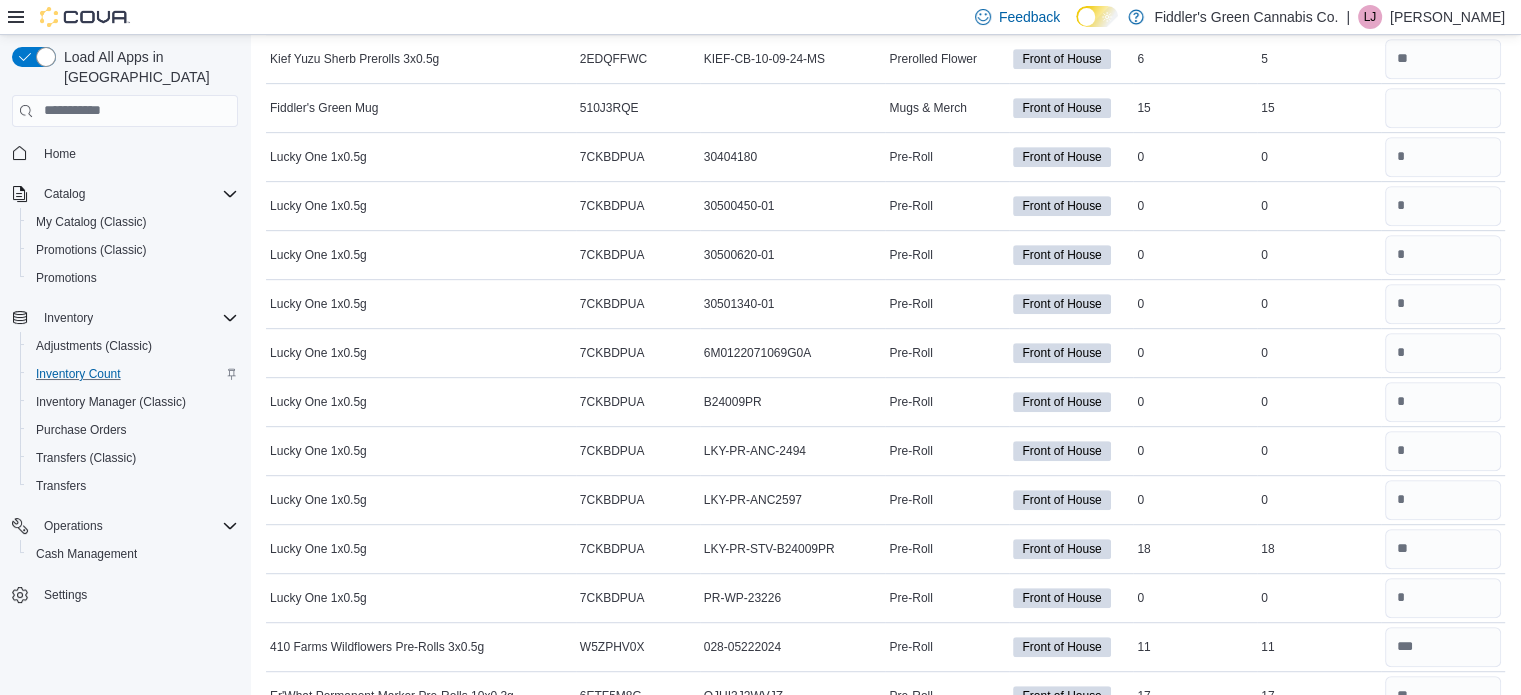 scroll, scrollTop: 4849, scrollLeft: 0, axis: vertical 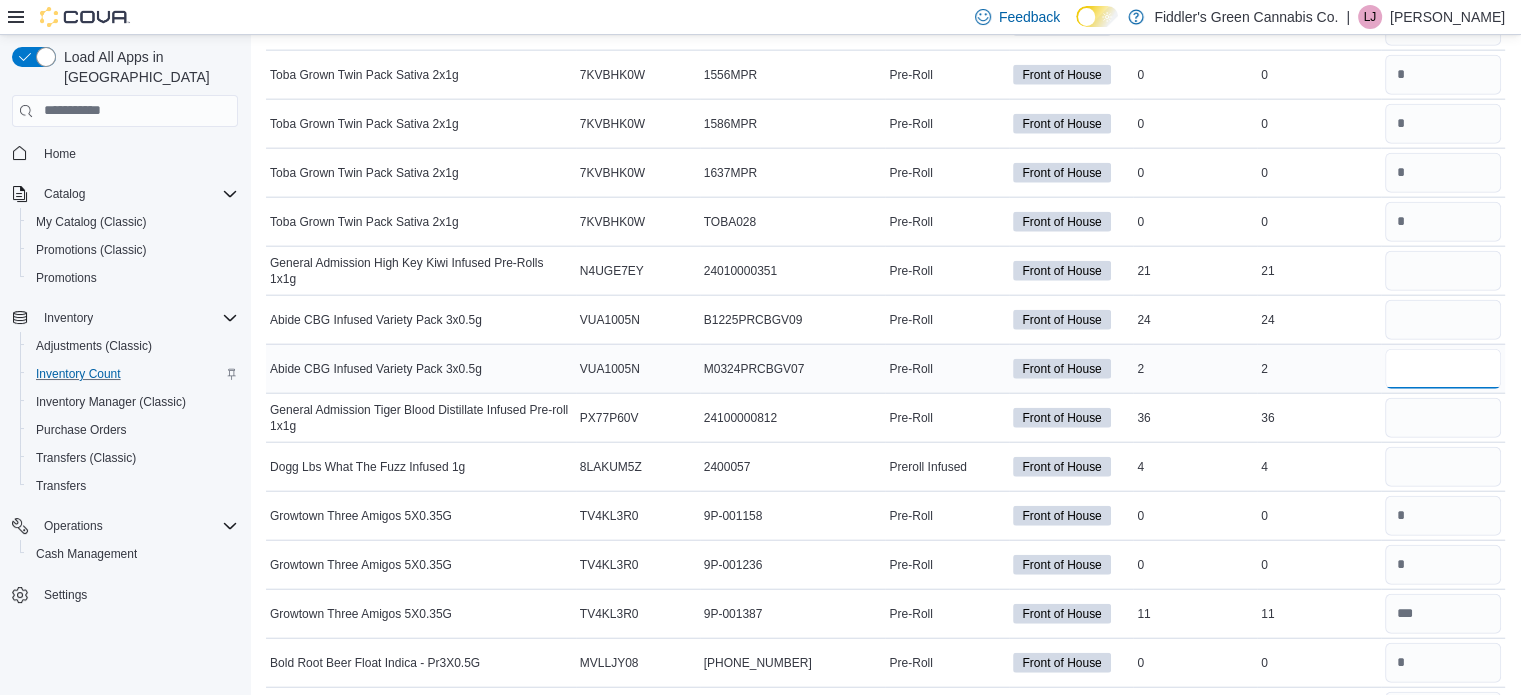 click at bounding box center (1443, 369) 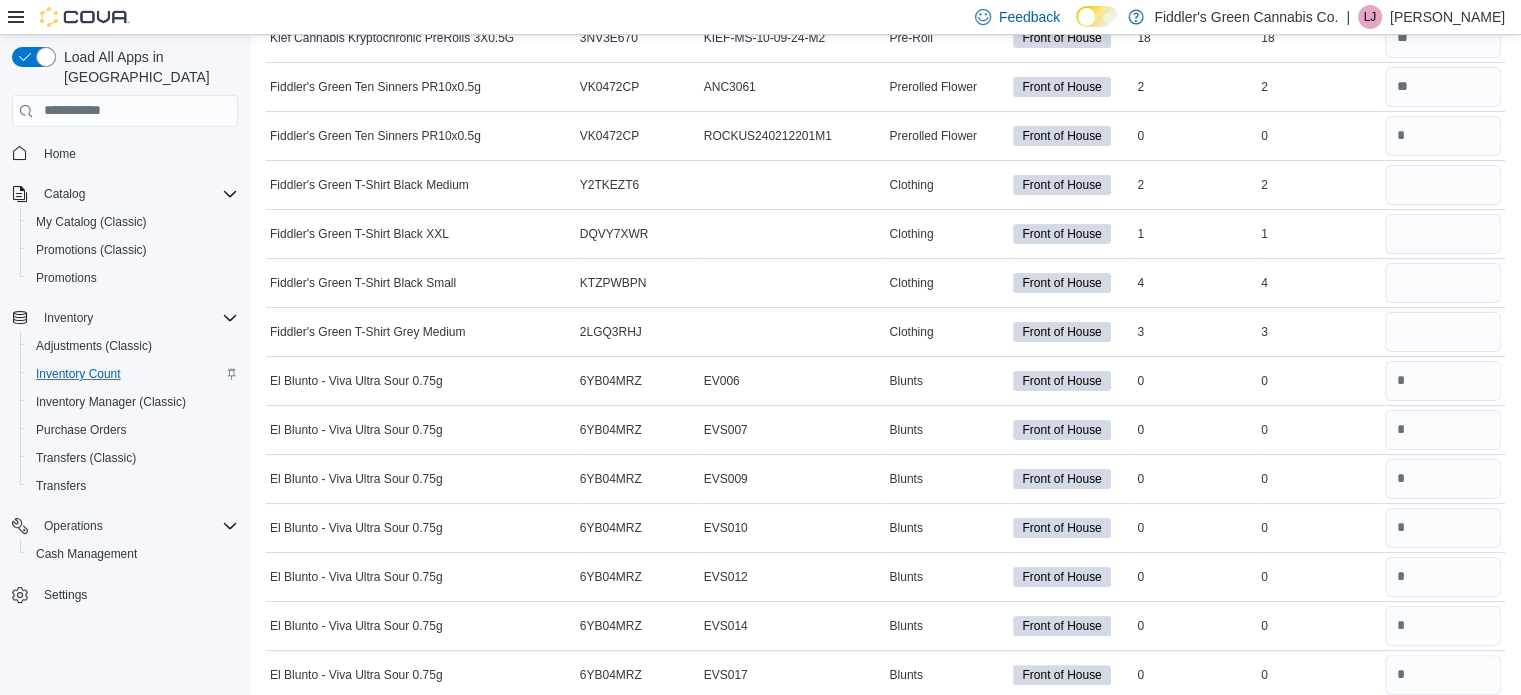 scroll, scrollTop: 4215, scrollLeft: 0, axis: vertical 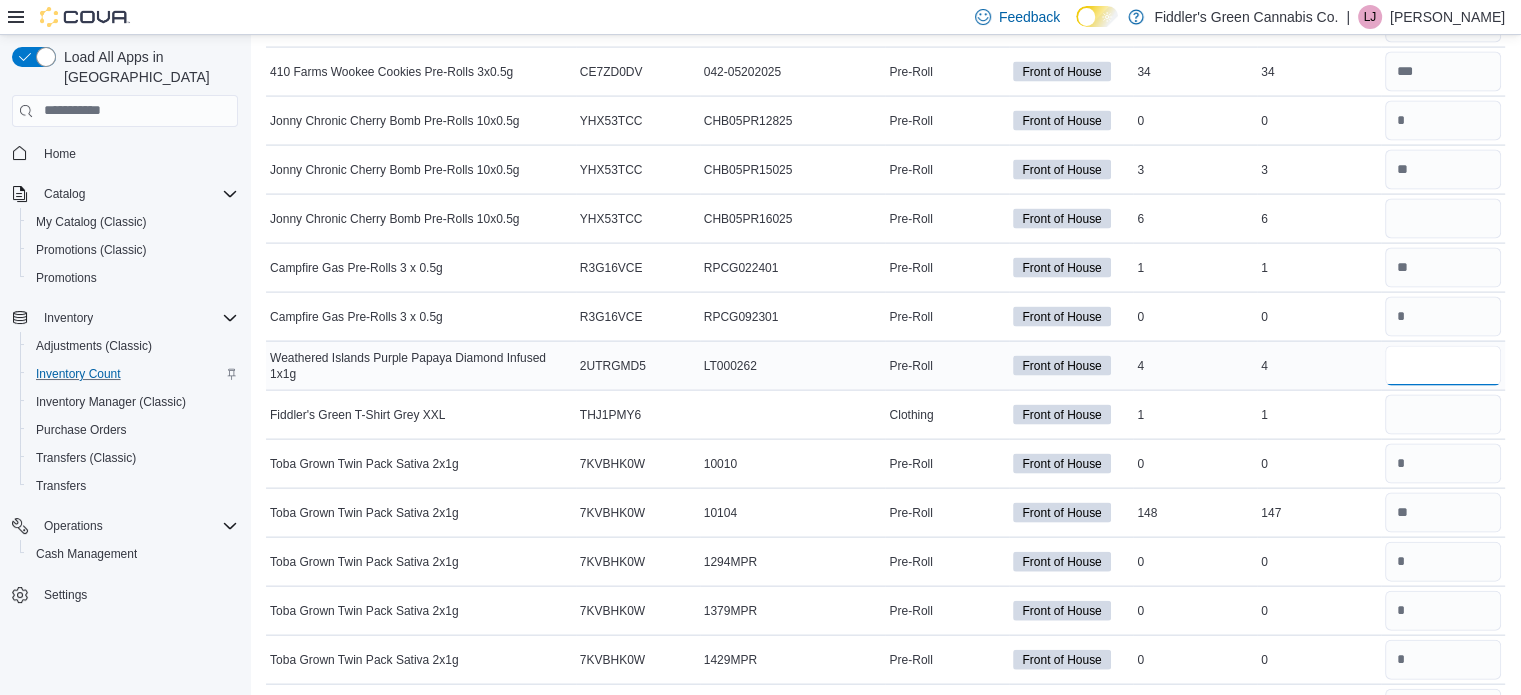 click at bounding box center [1443, 366] 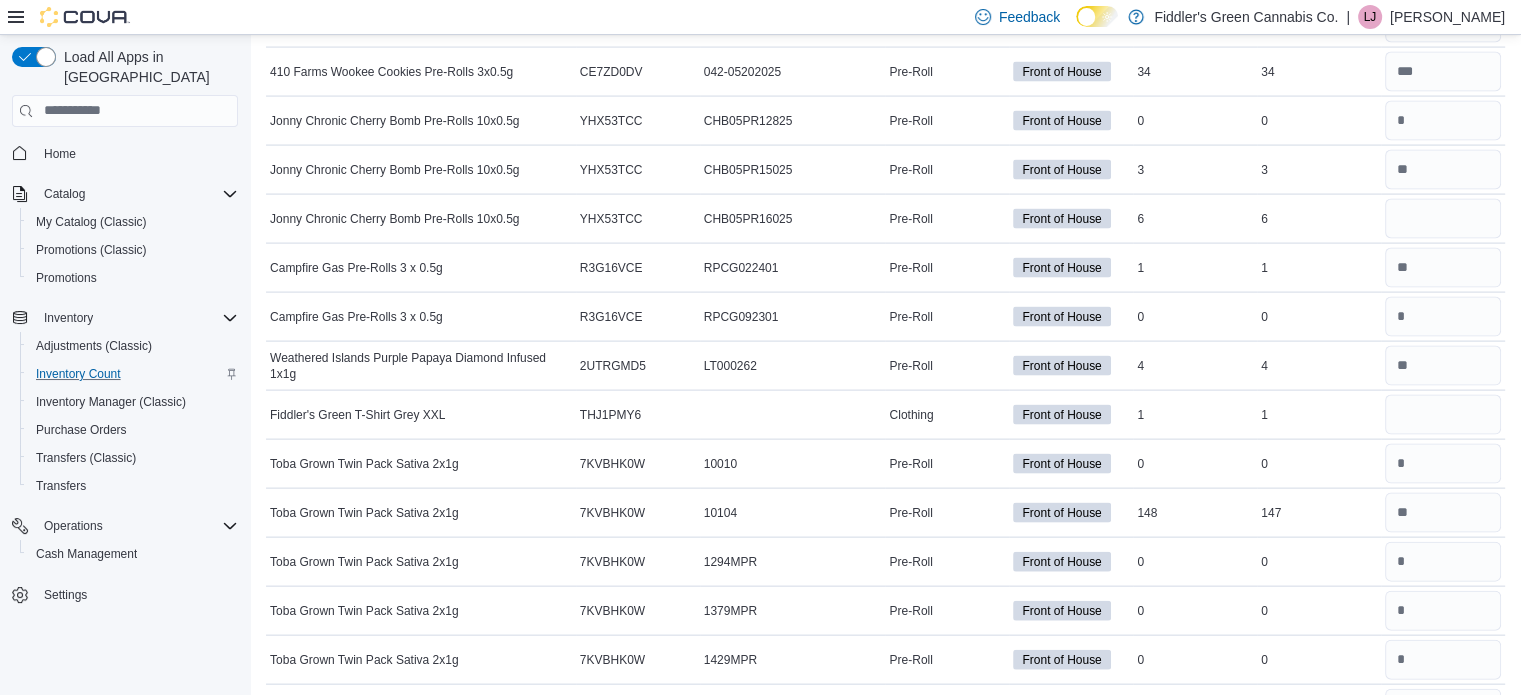 scroll, scrollTop: 4752, scrollLeft: 0, axis: vertical 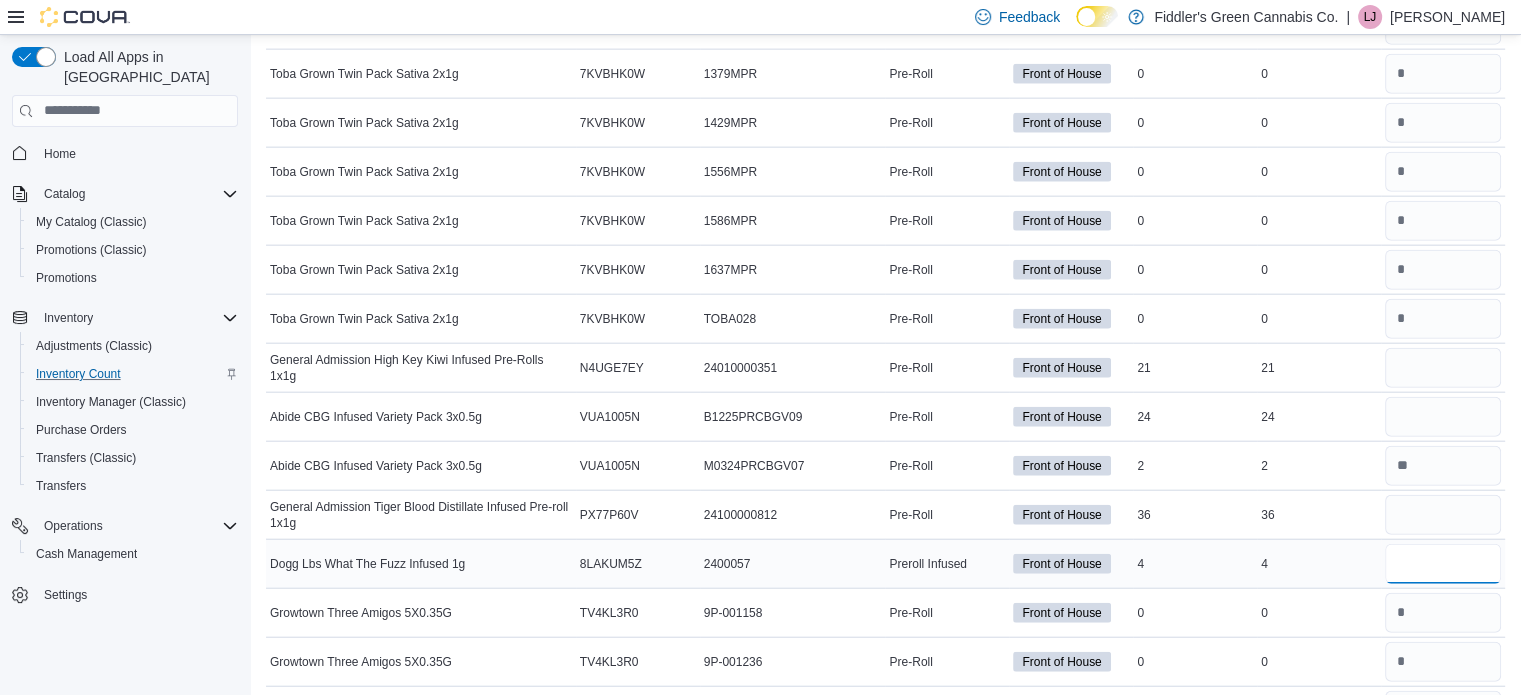 click at bounding box center (1443, 564) 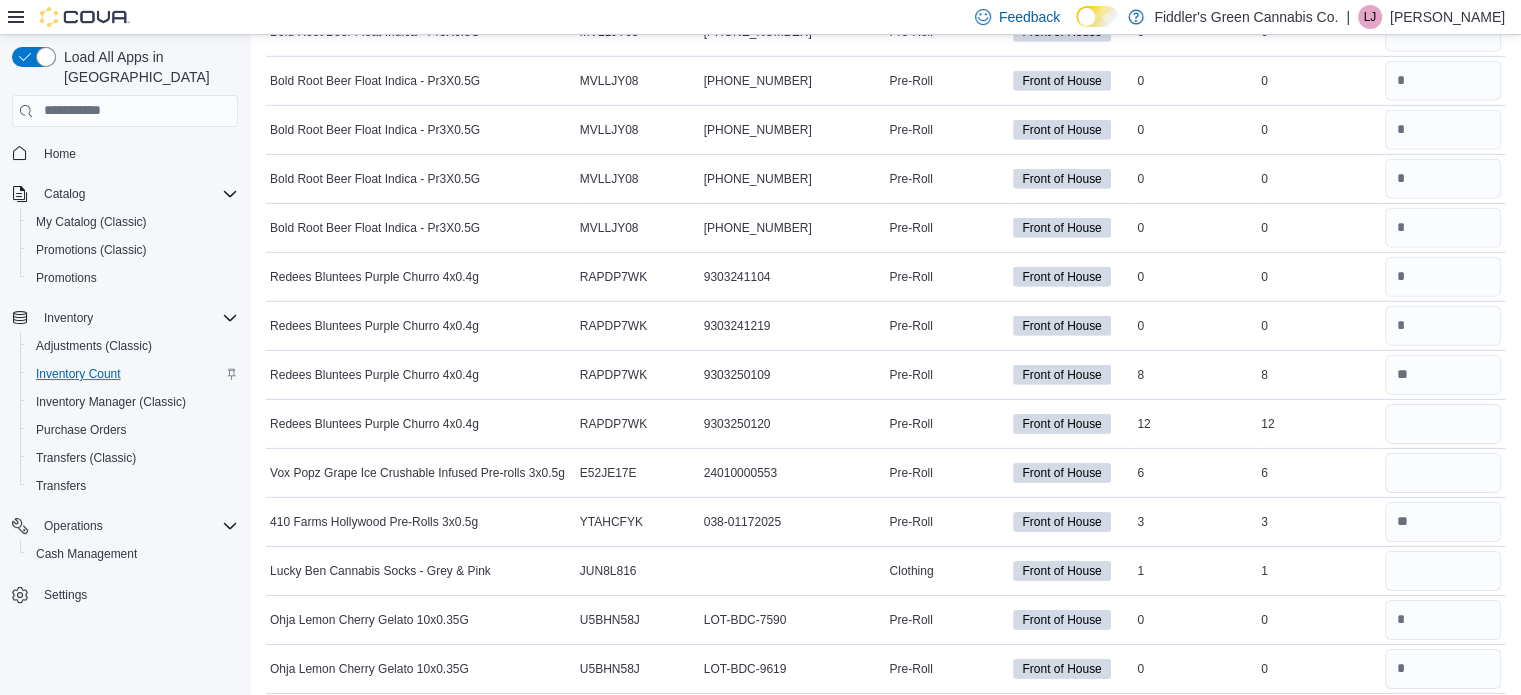 scroll, scrollTop: 2458, scrollLeft: 0, axis: vertical 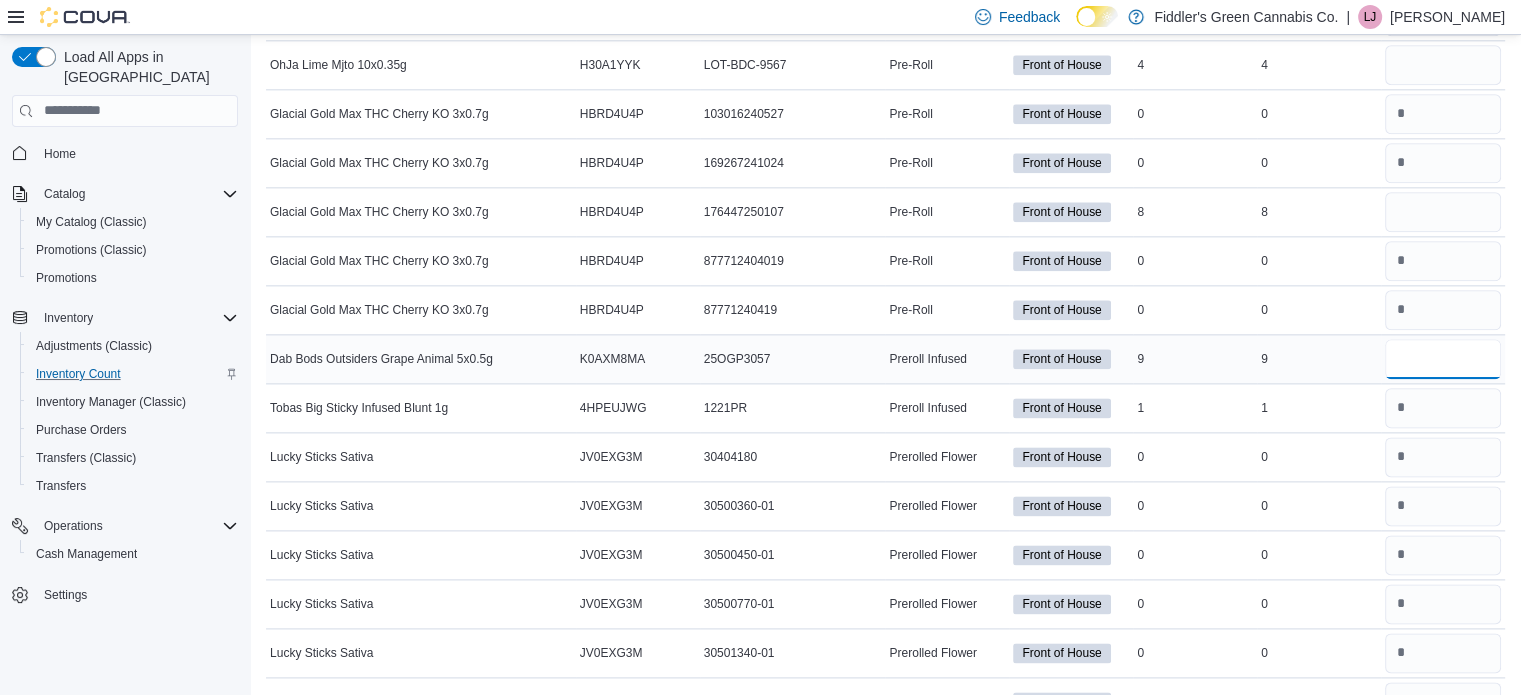click at bounding box center [1443, 359] 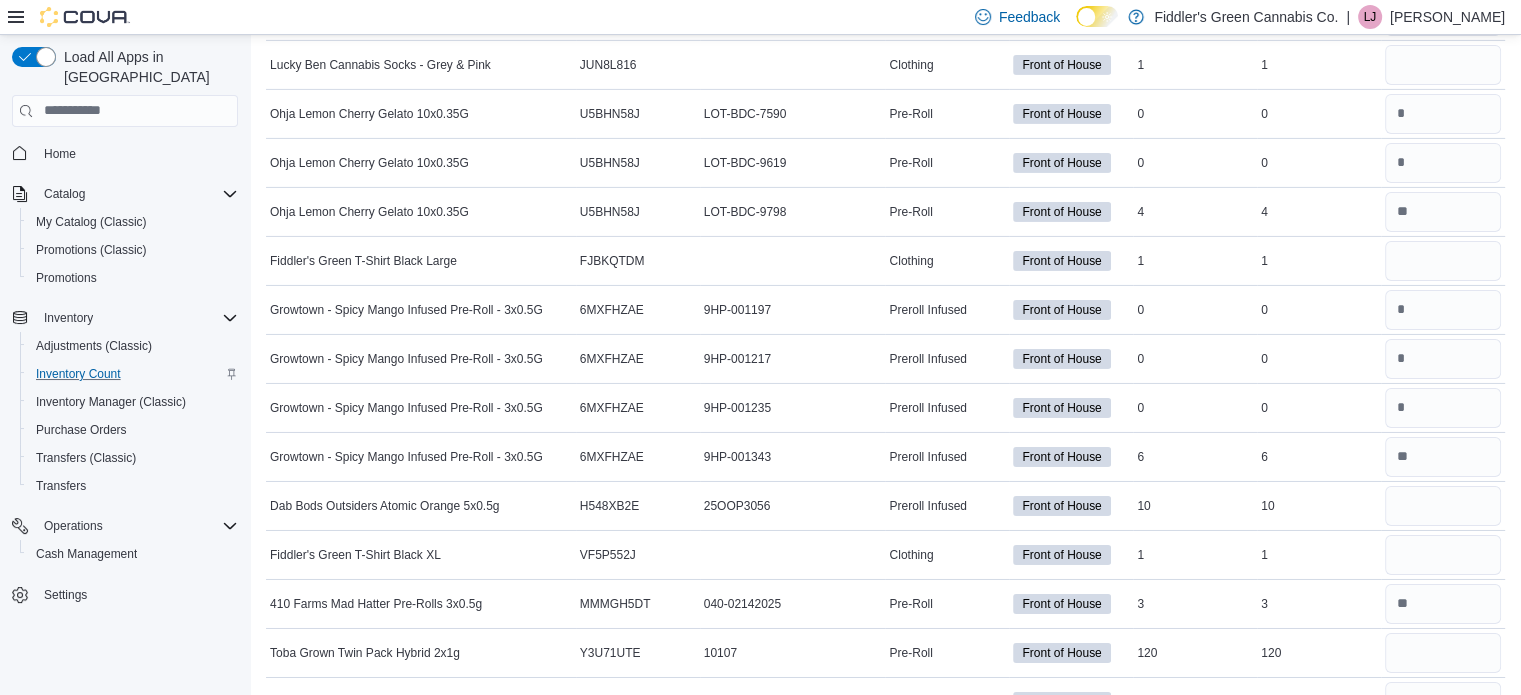 scroll, scrollTop: 6771, scrollLeft: 0, axis: vertical 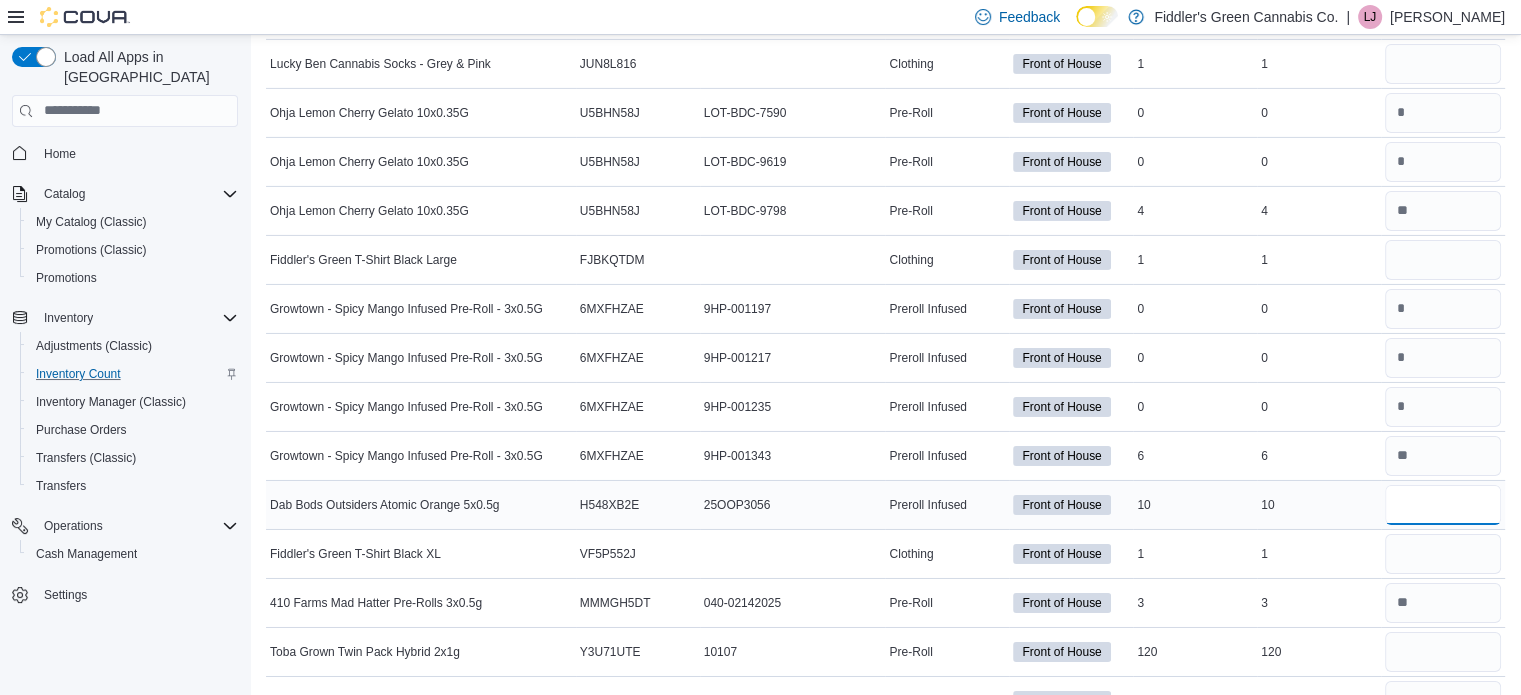click at bounding box center [1443, 505] 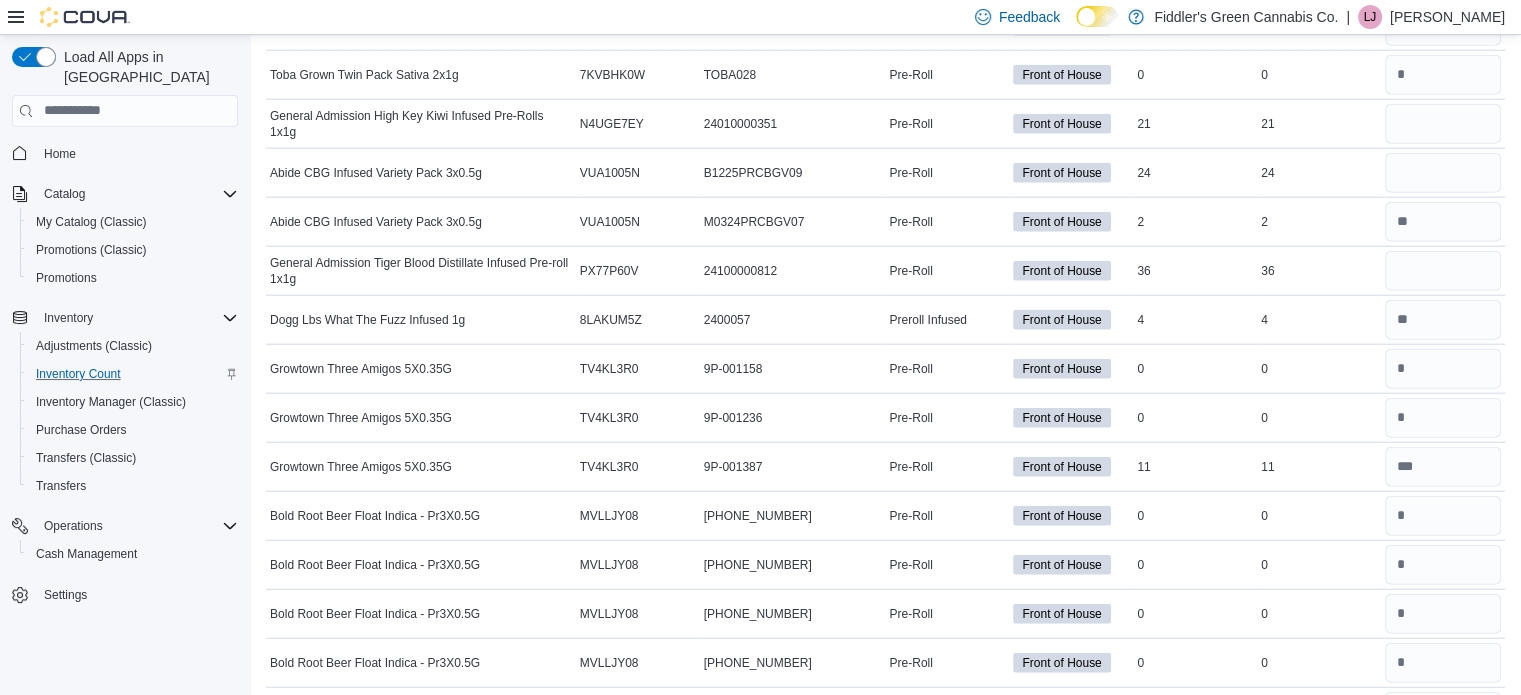 scroll, scrollTop: 2312, scrollLeft: 0, axis: vertical 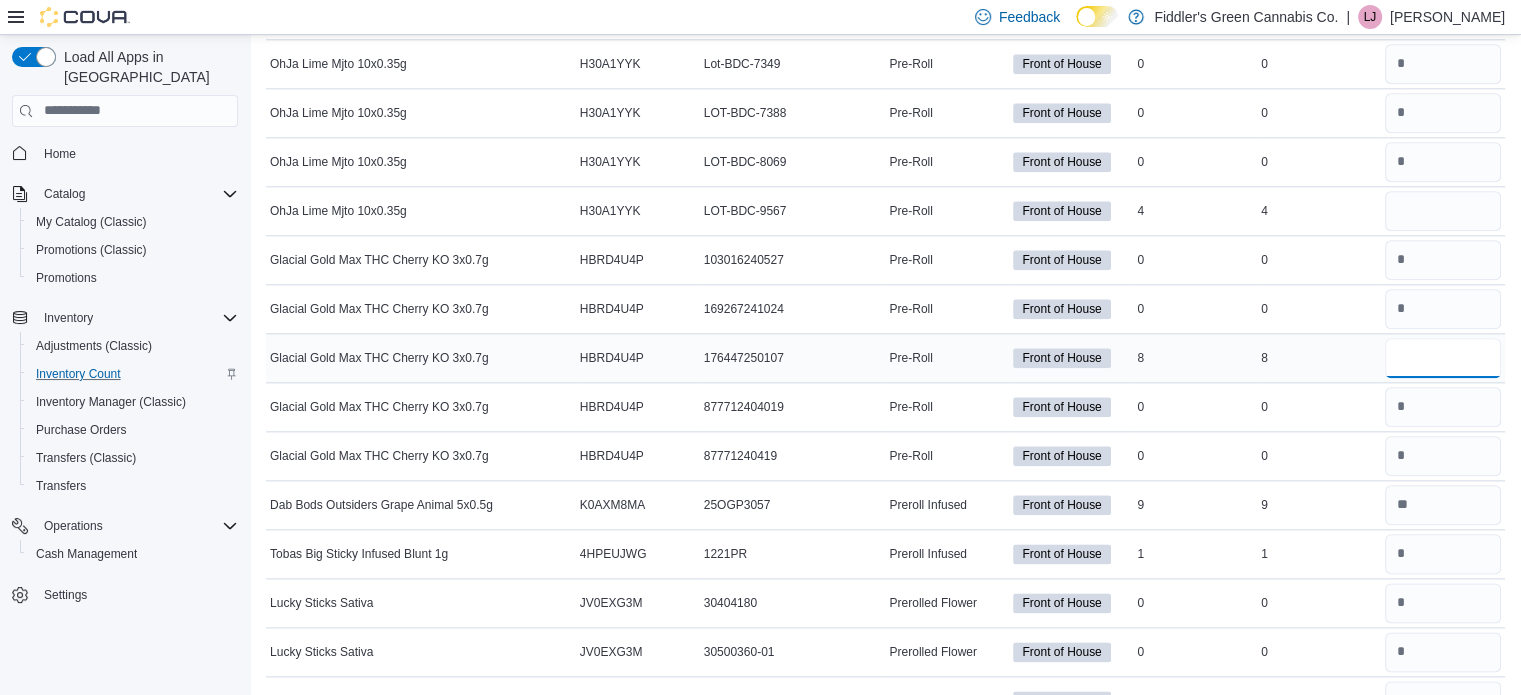 click at bounding box center [1443, 358] 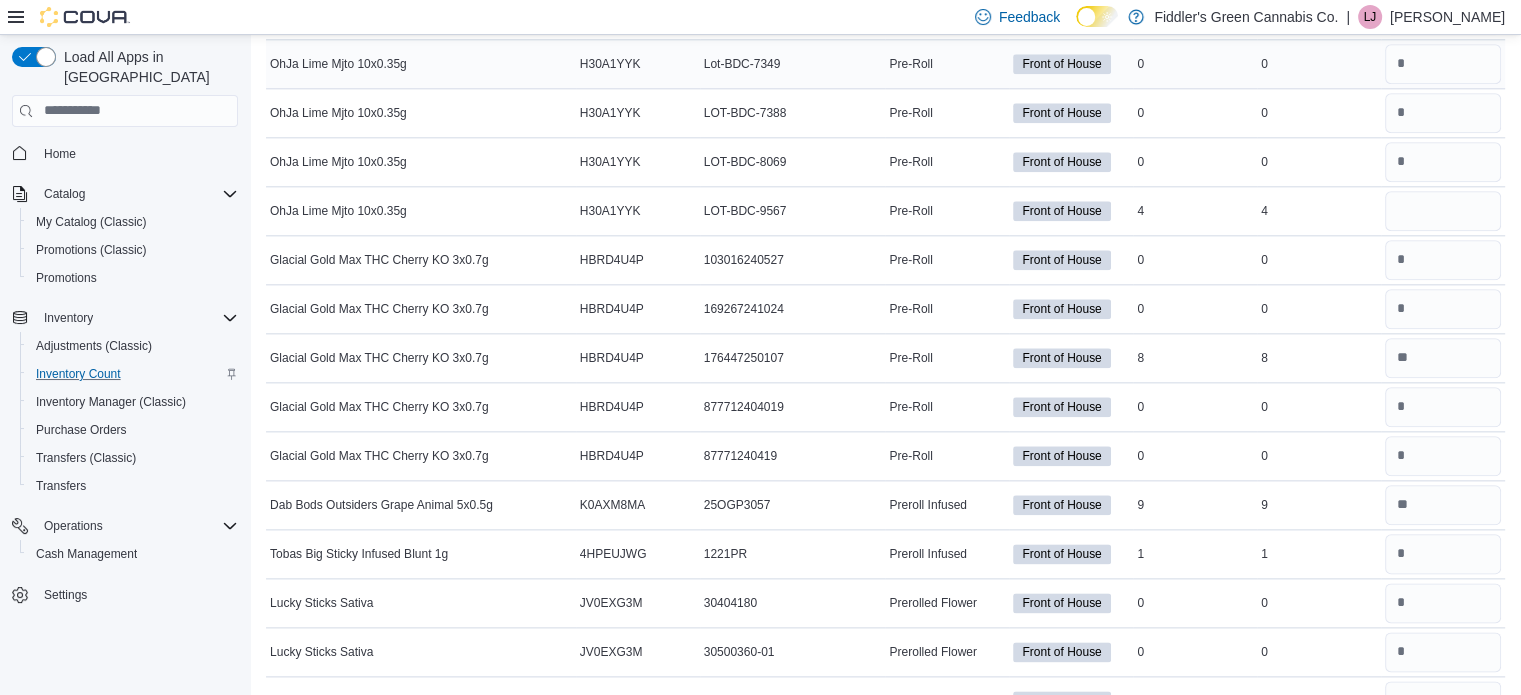 scroll, scrollTop: 3580, scrollLeft: 0, axis: vertical 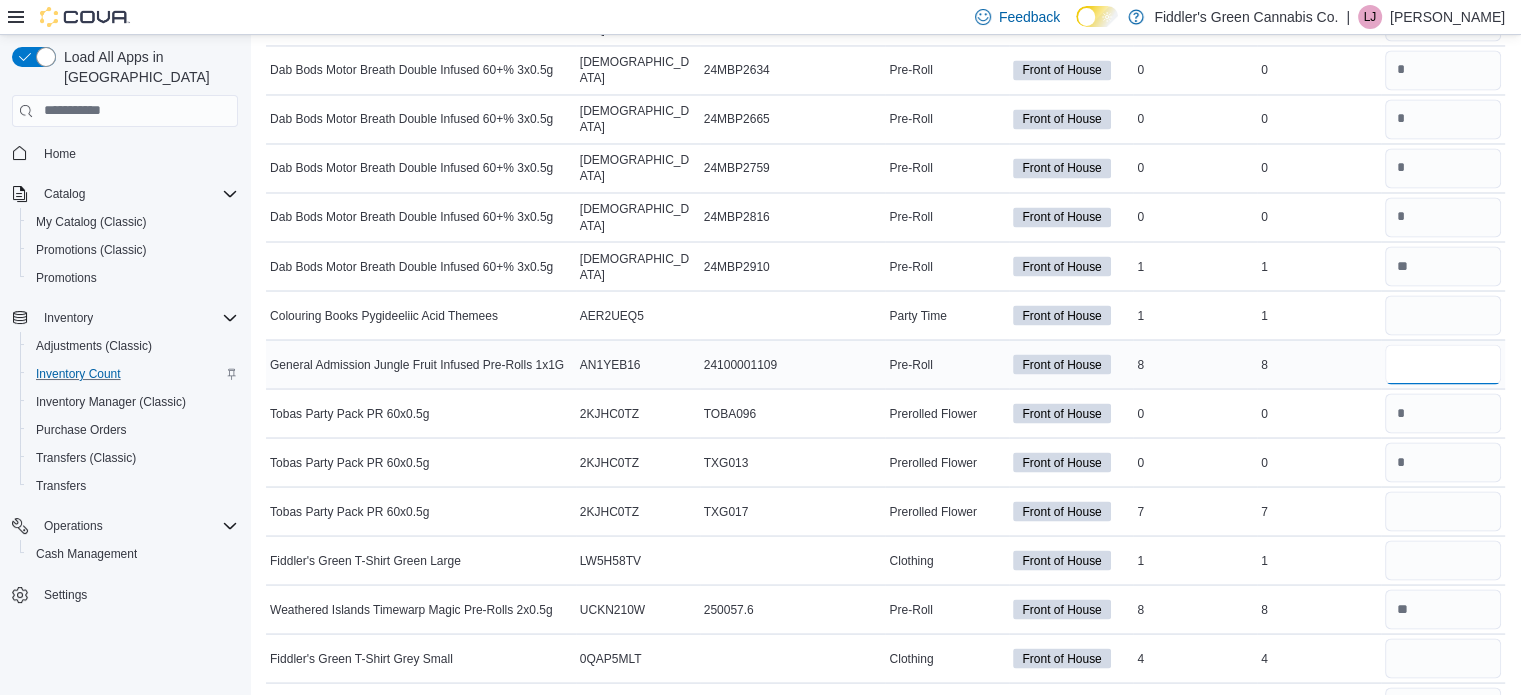 click at bounding box center [1443, 364] 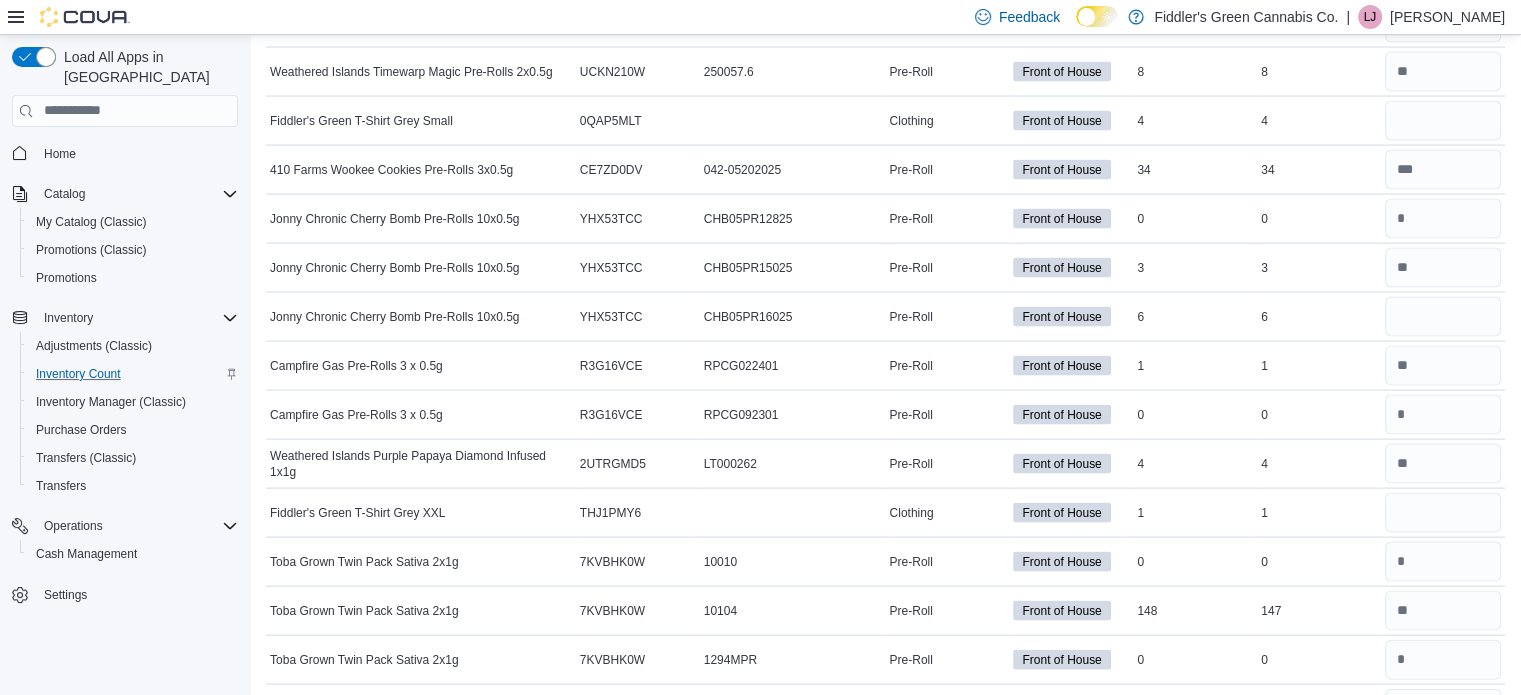scroll, scrollTop: 4752, scrollLeft: 0, axis: vertical 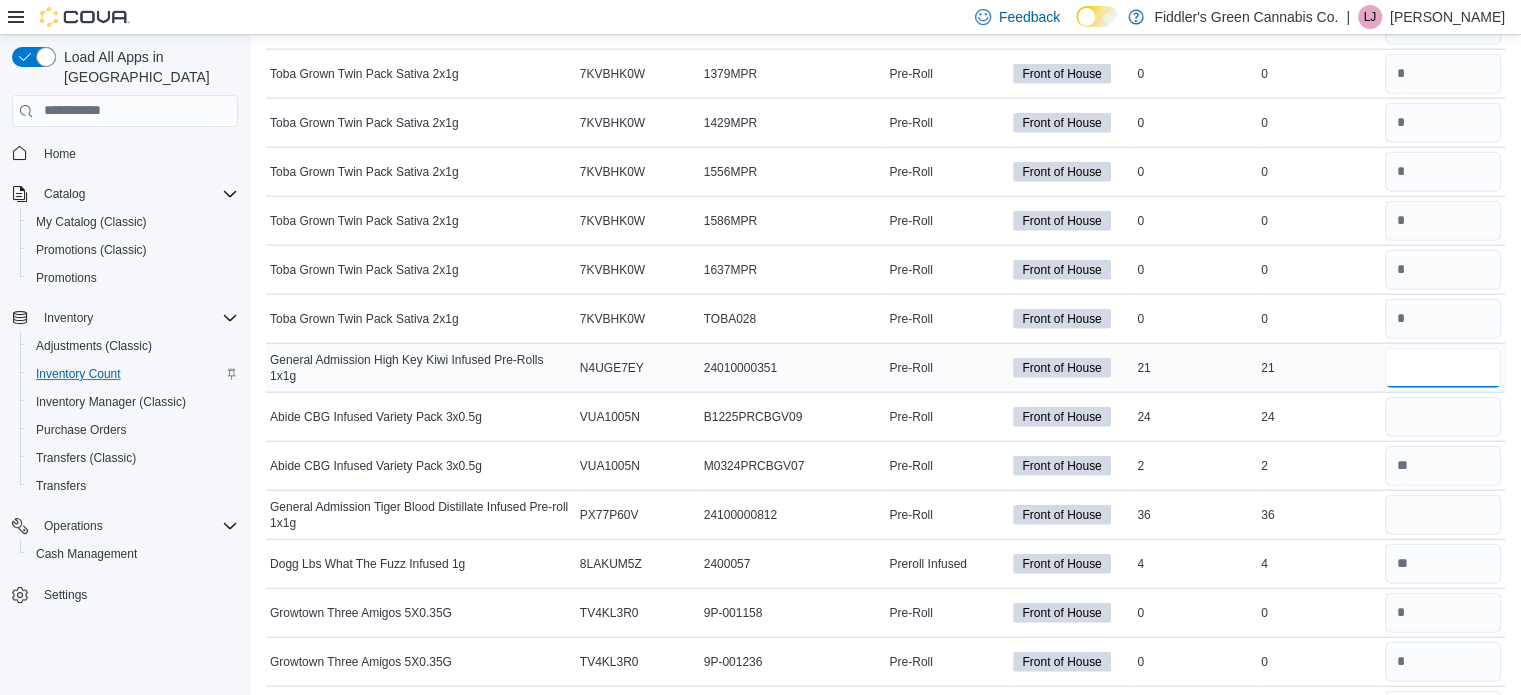 click at bounding box center (1443, 368) 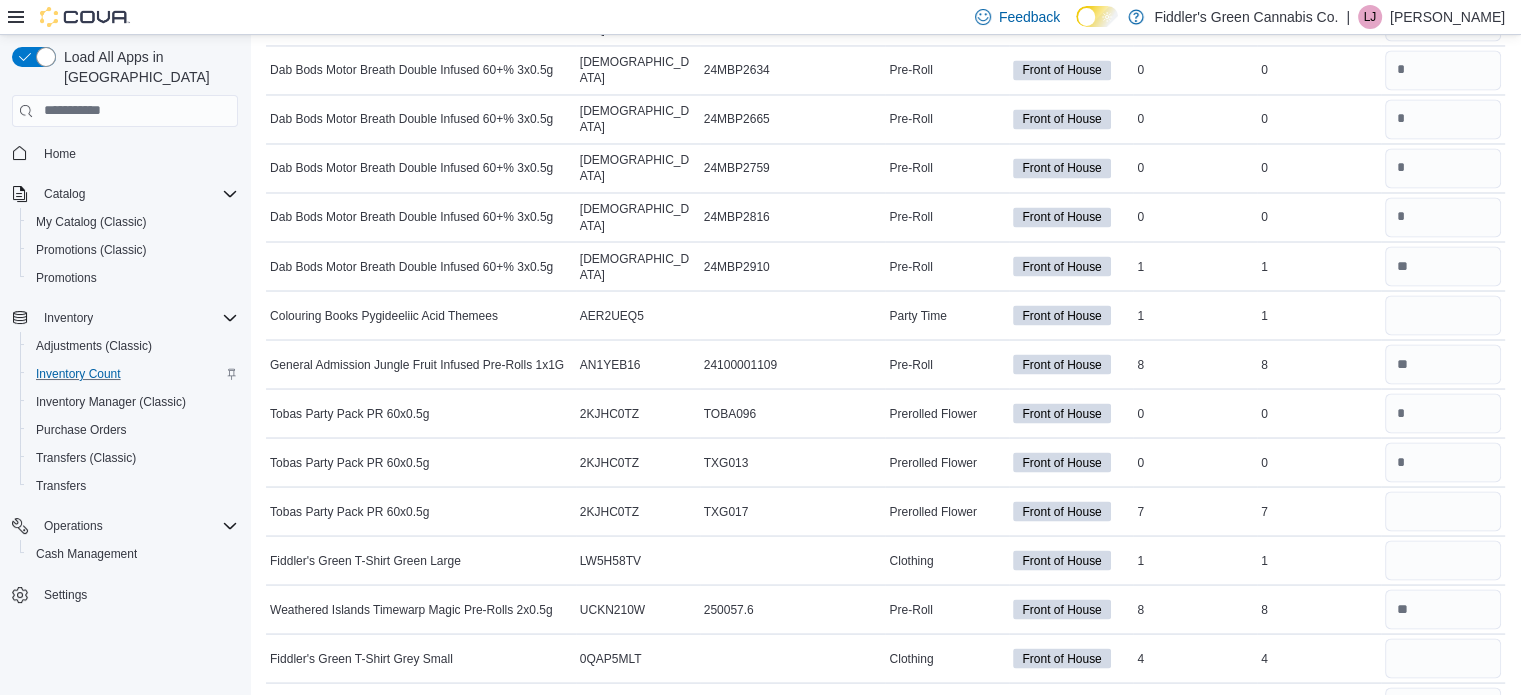 scroll, scrollTop: 4898, scrollLeft: 0, axis: vertical 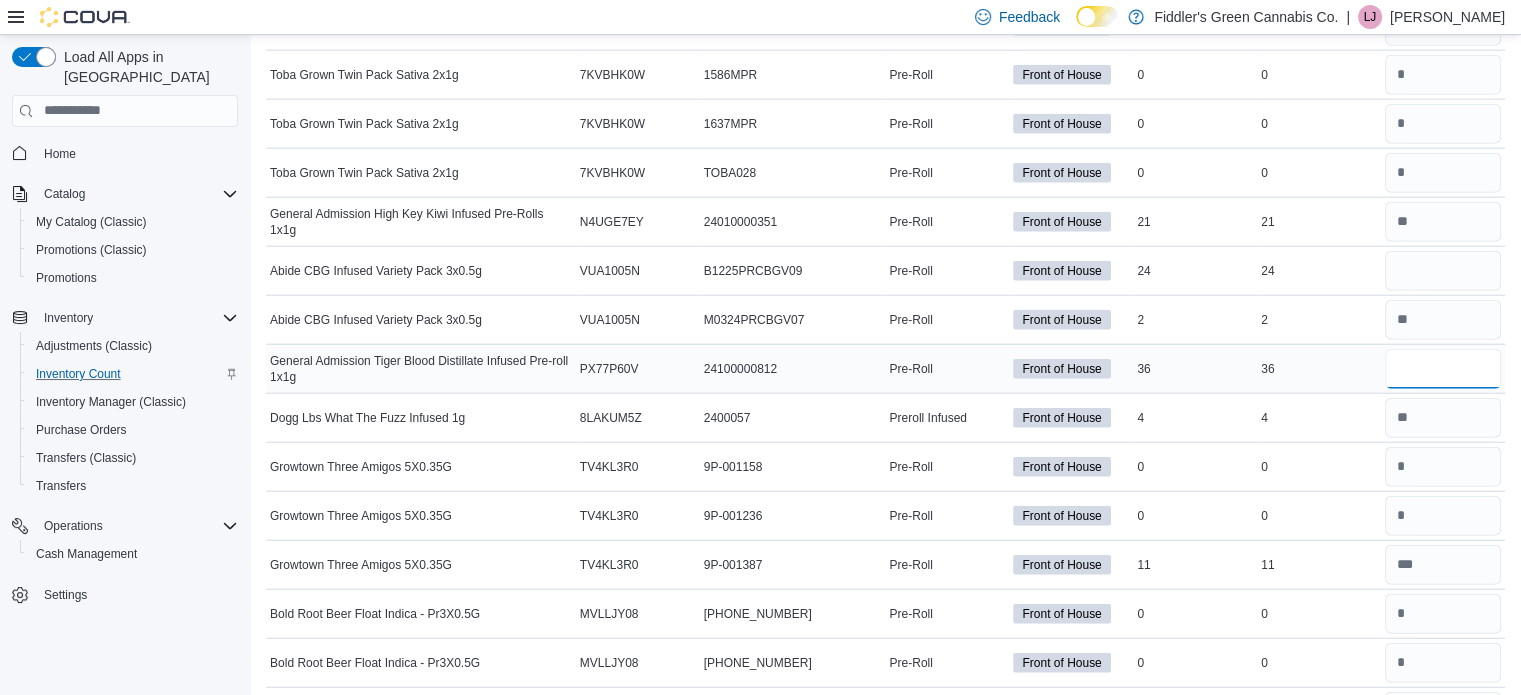 click at bounding box center [1443, 369] 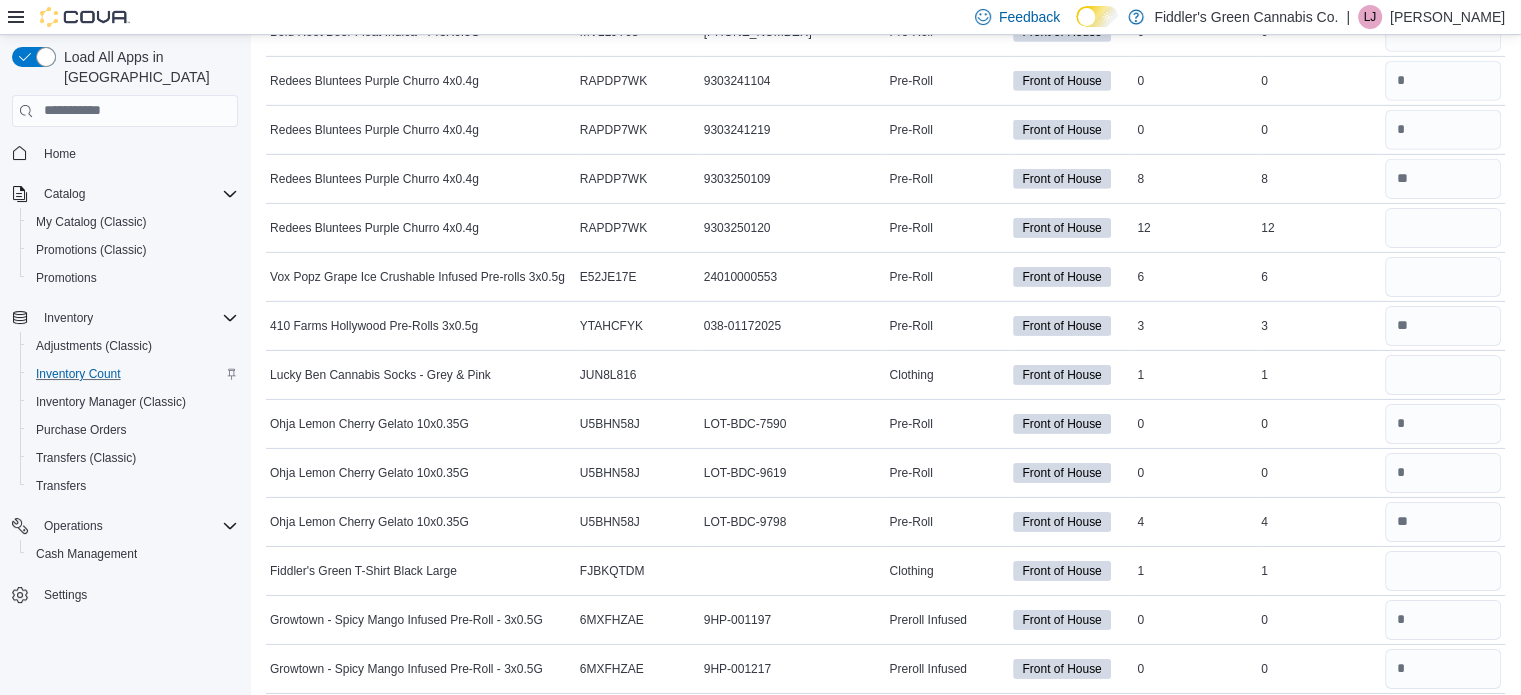 scroll, scrollTop: 9534, scrollLeft: 0, axis: vertical 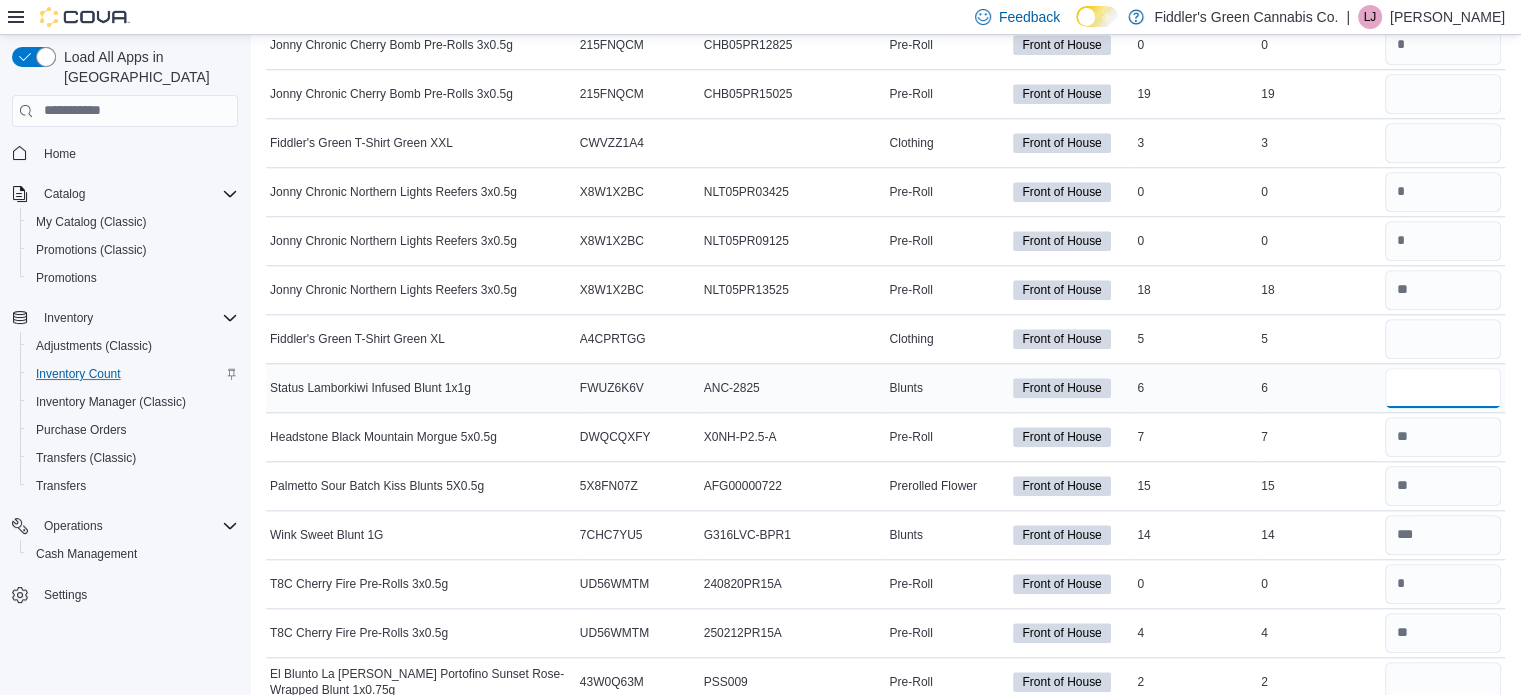click at bounding box center [1443, 388] 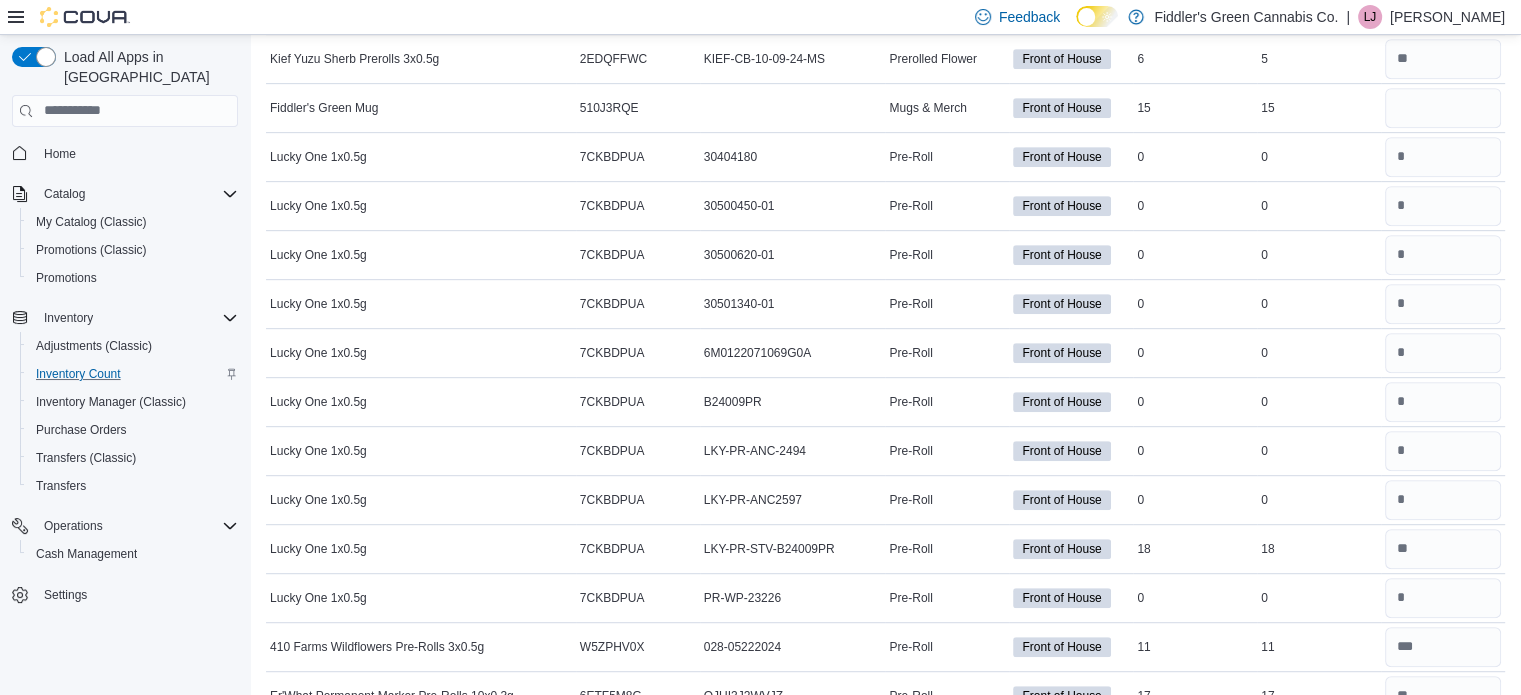 scroll, scrollTop: 2507, scrollLeft: 0, axis: vertical 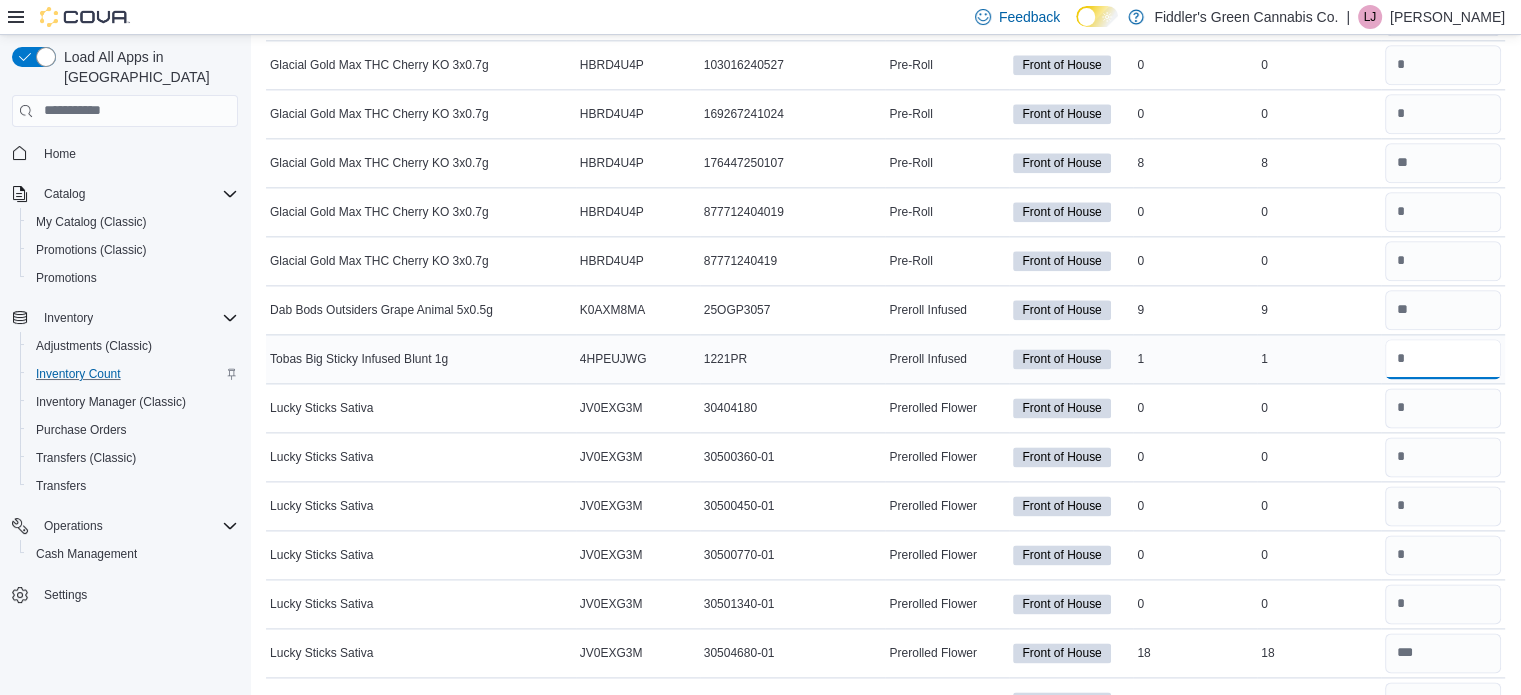 click at bounding box center (1443, 359) 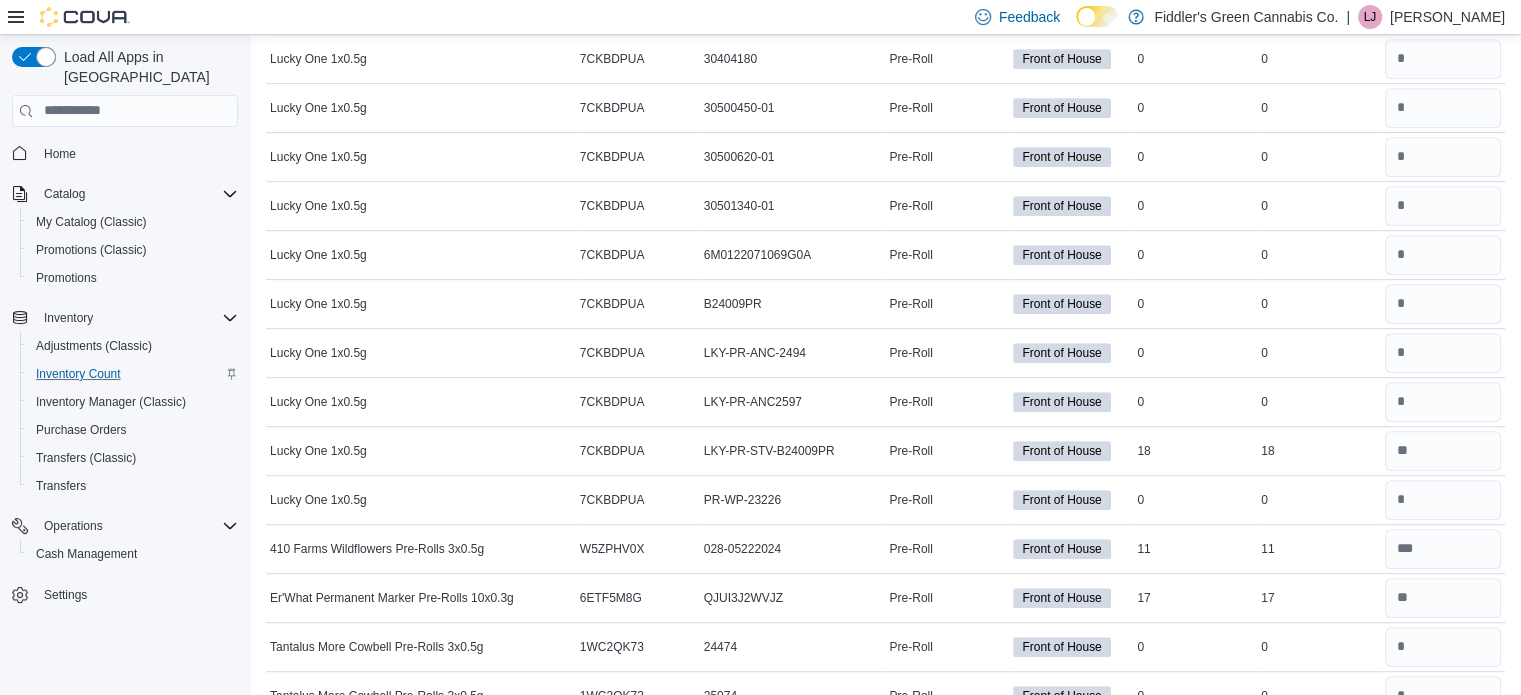 scroll, scrollTop: 10461, scrollLeft: 0, axis: vertical 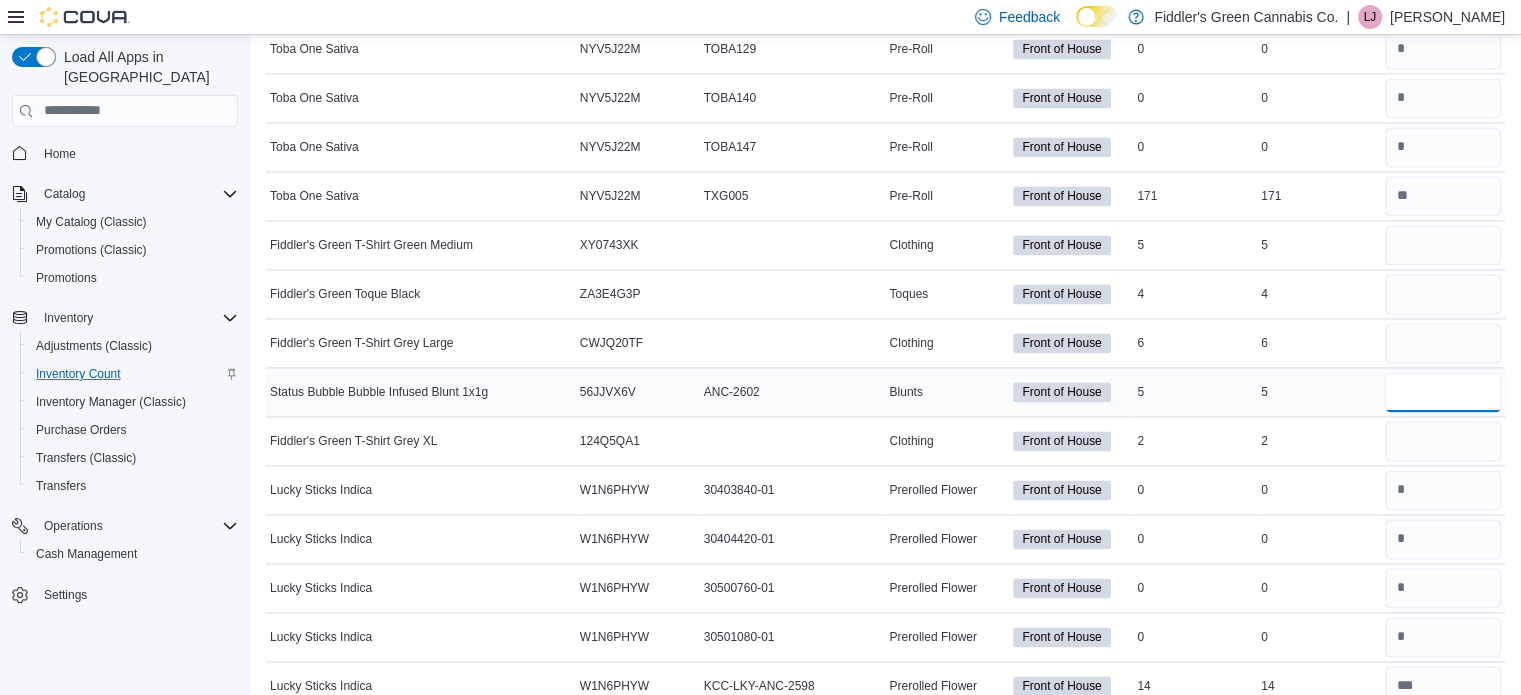 click at bounding box center [1443, 392] 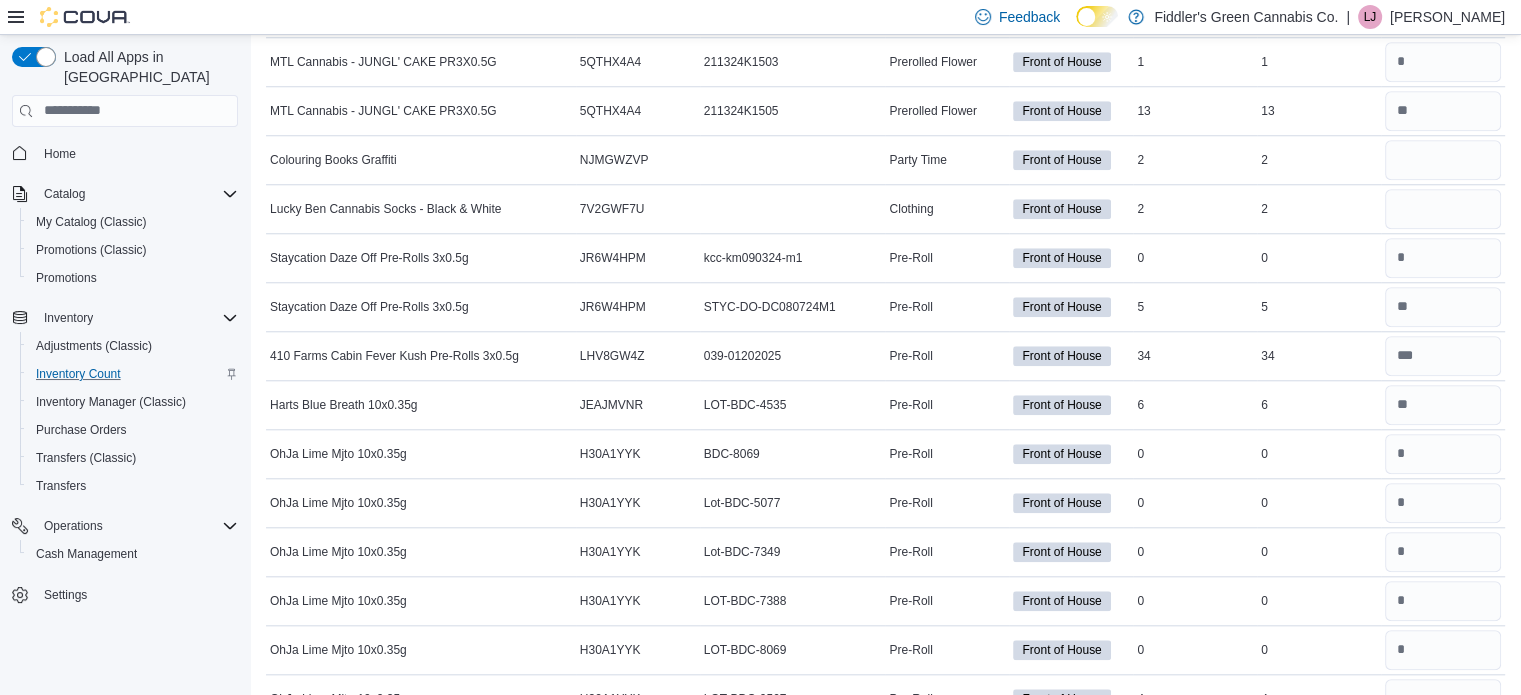 scroll, scrollTop: 7972, scrollLeft: 0, axis: vertical 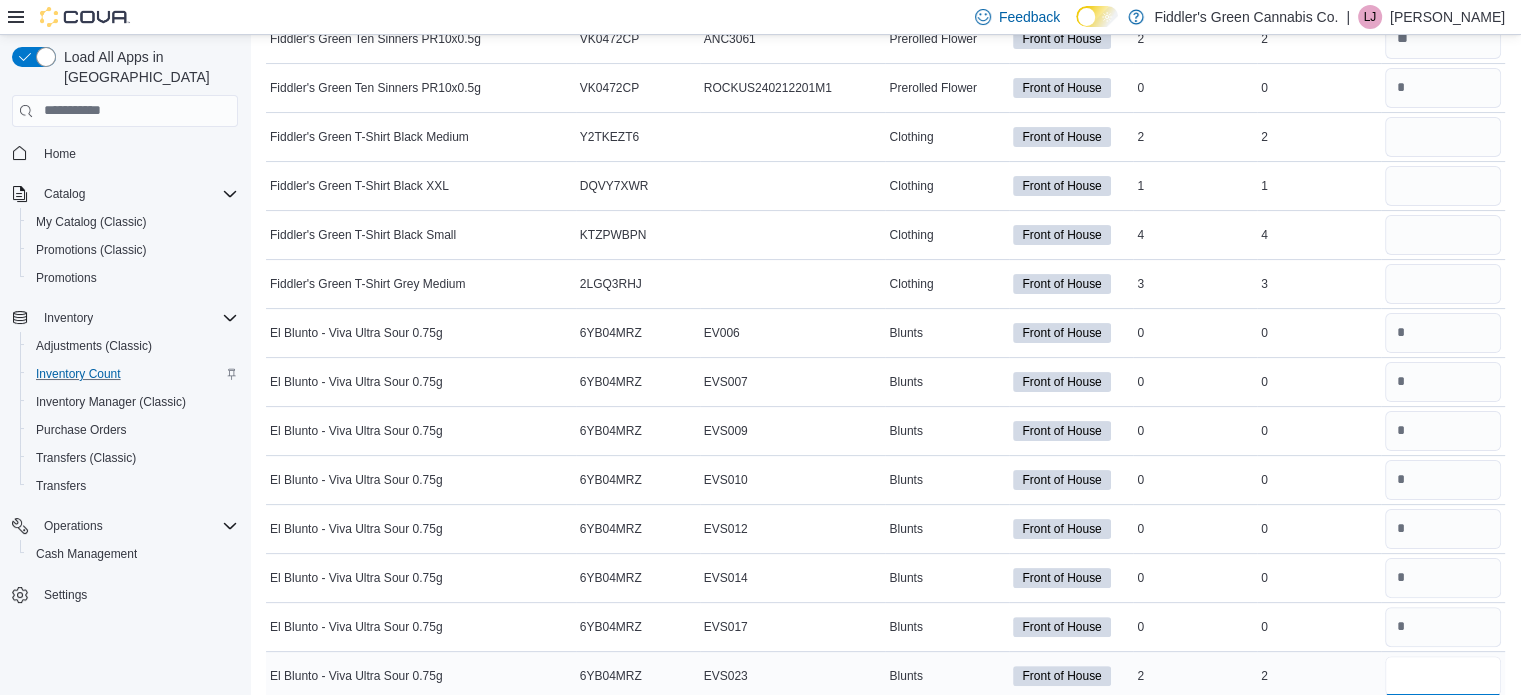 click at bounding box center (1443, 676) 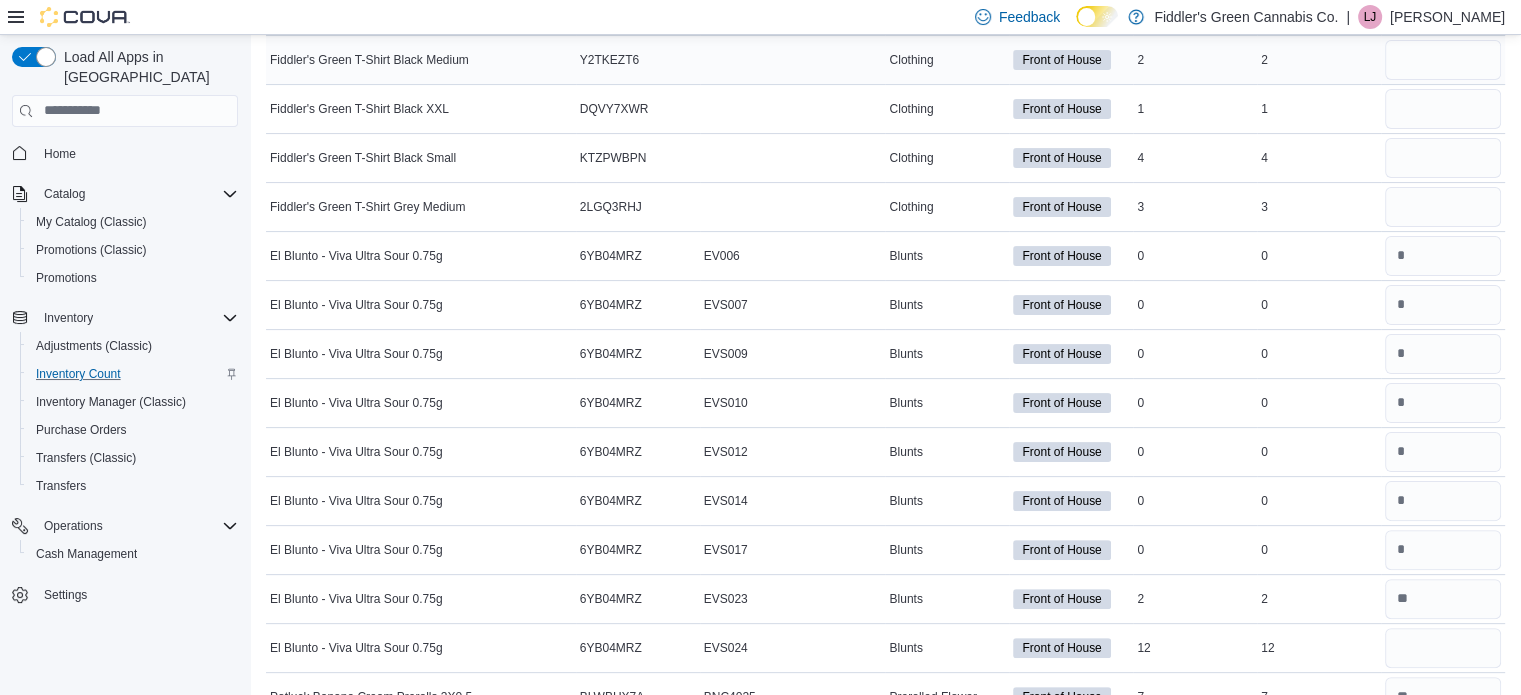 scroll, scrollTop: 9827, scrollLeft: 0, axis: vertical 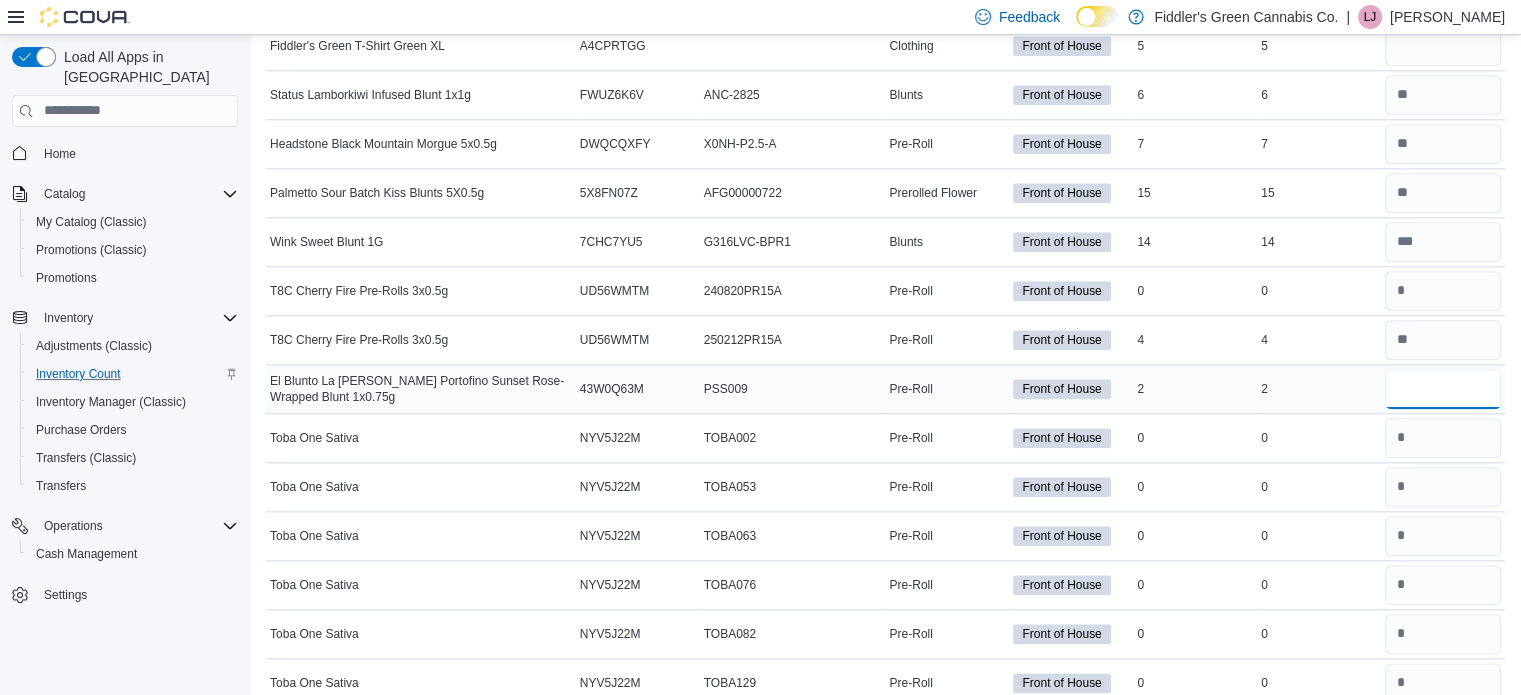 click at bounding box center [1443, 389] 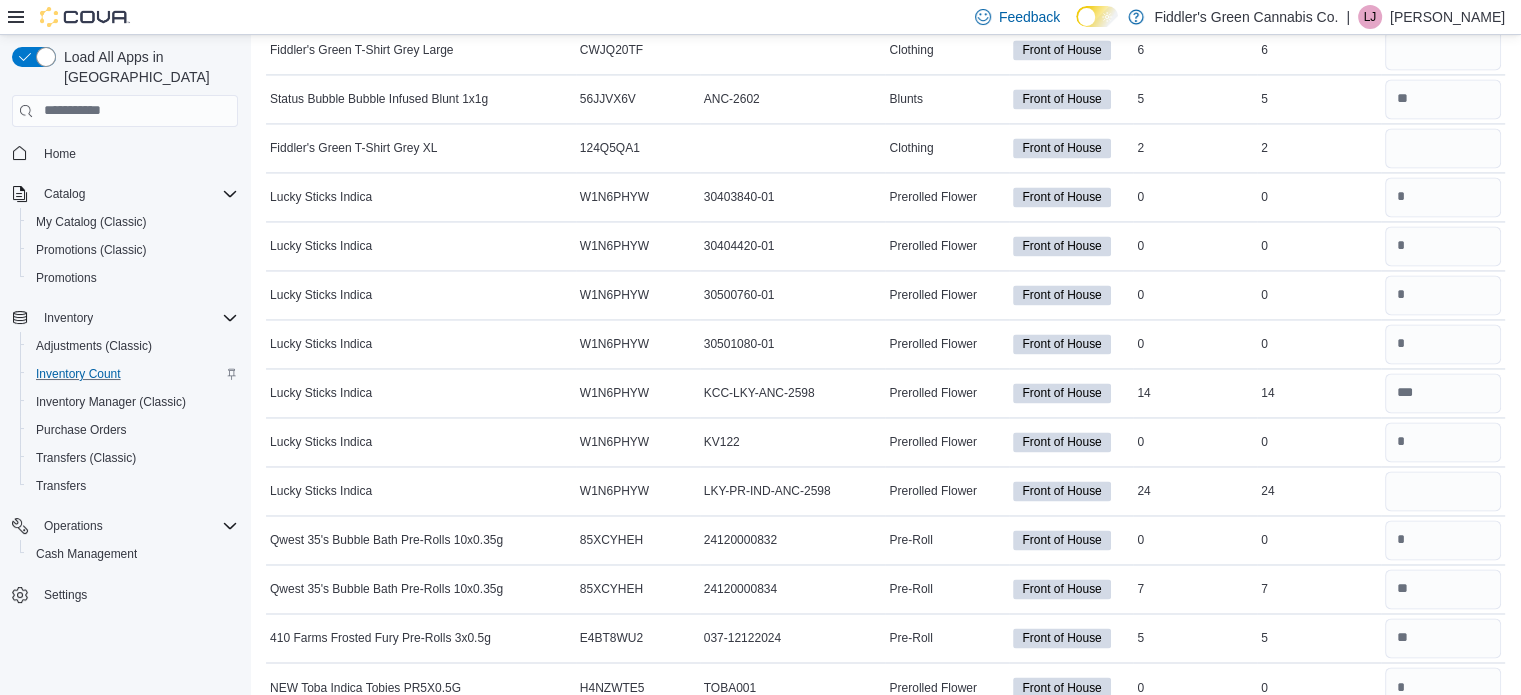 scroll, scrollTop: 12560, scrollLeft: 0, axis: vertical 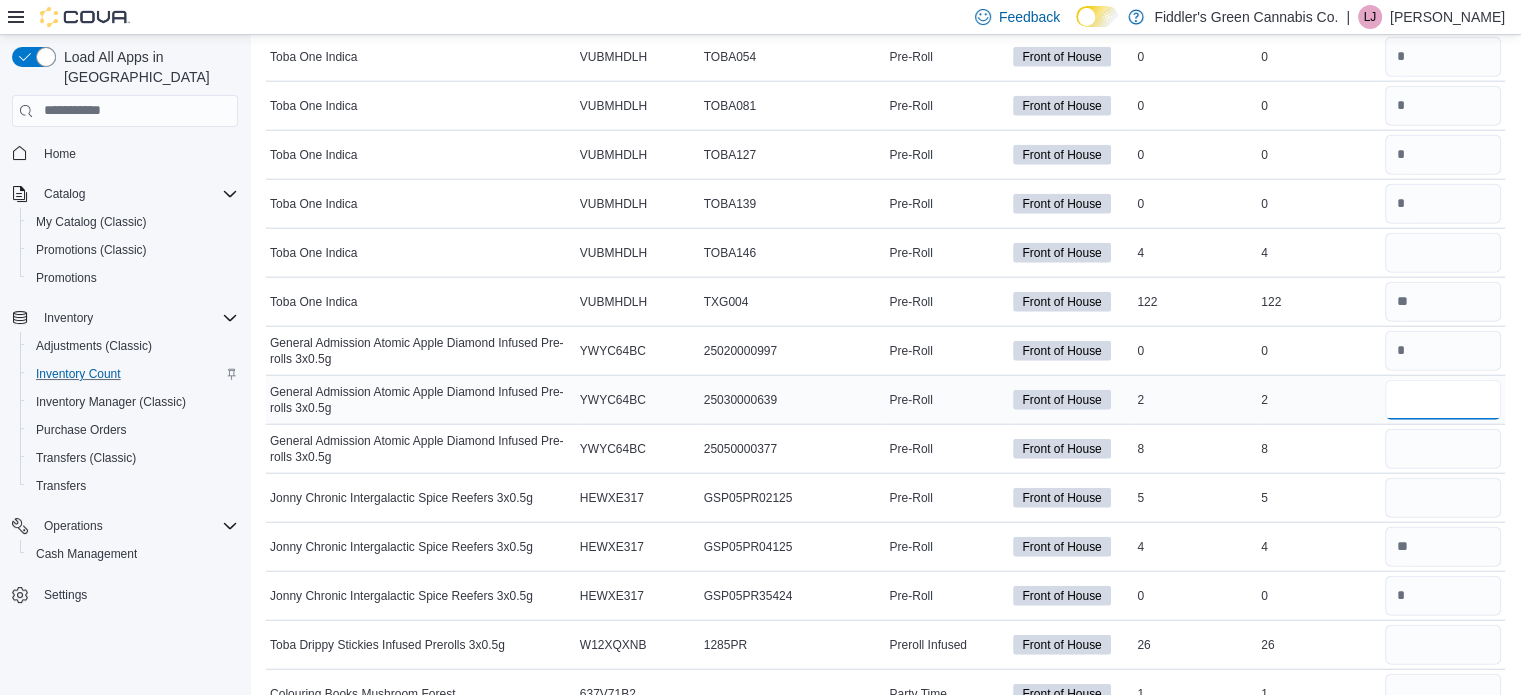 click at bounding box center [1443, 400] 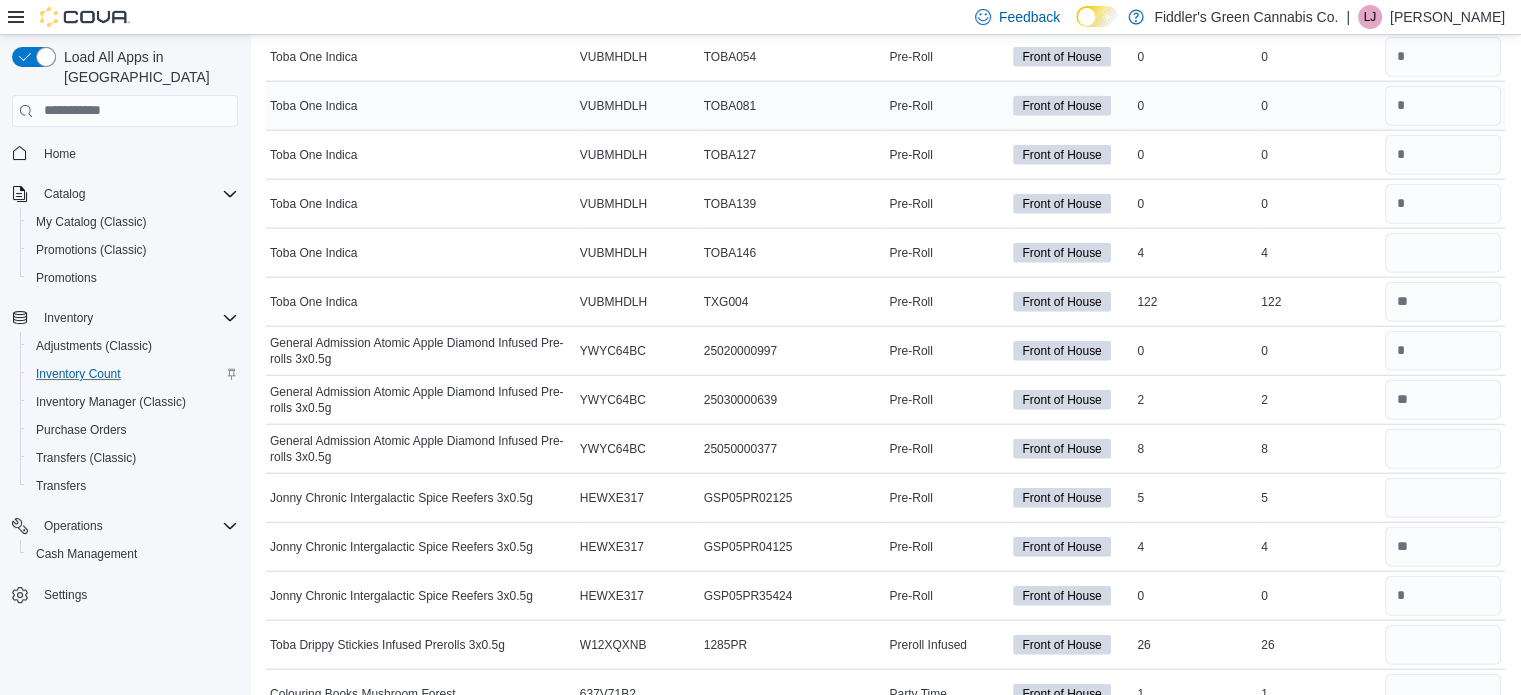scroll, scrollTop: 8948, scrollLeft: 0, axis: vertical 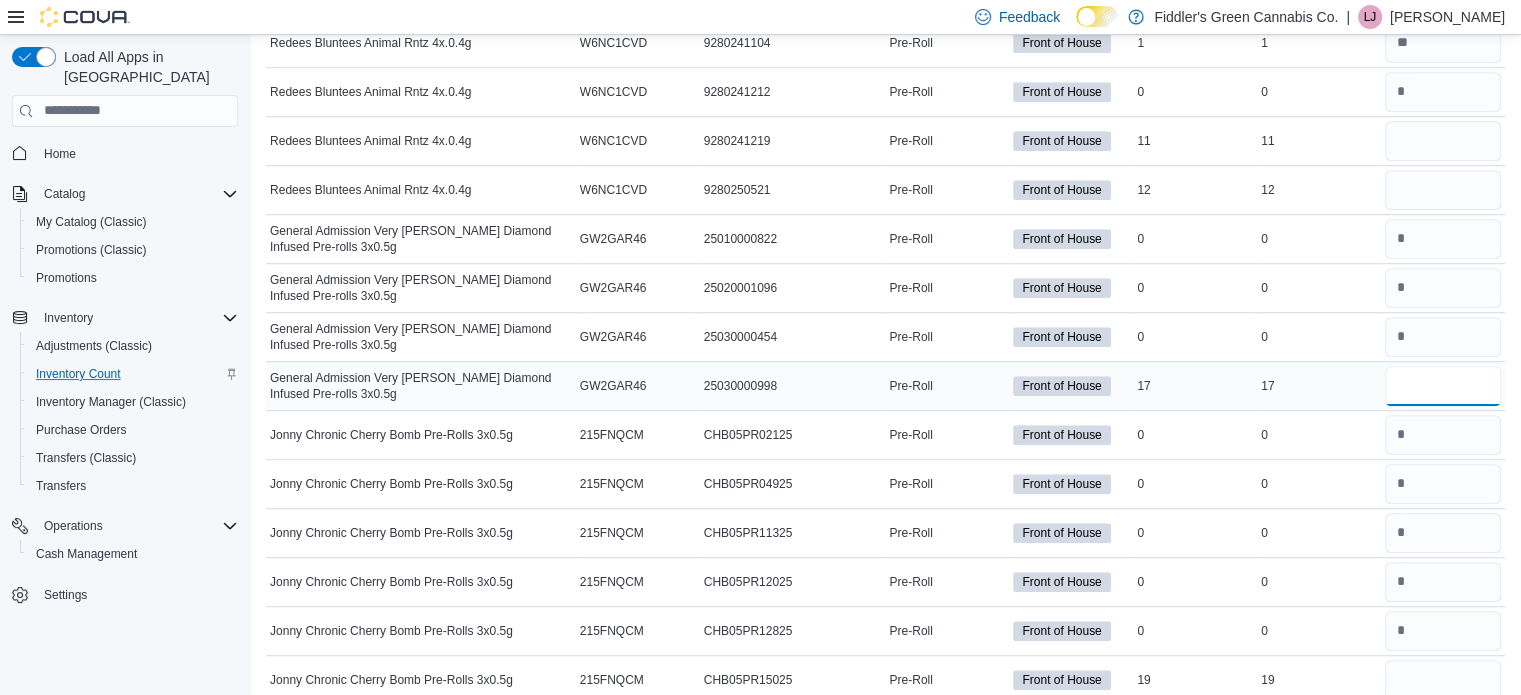 click at bounding box center (1443, 386) 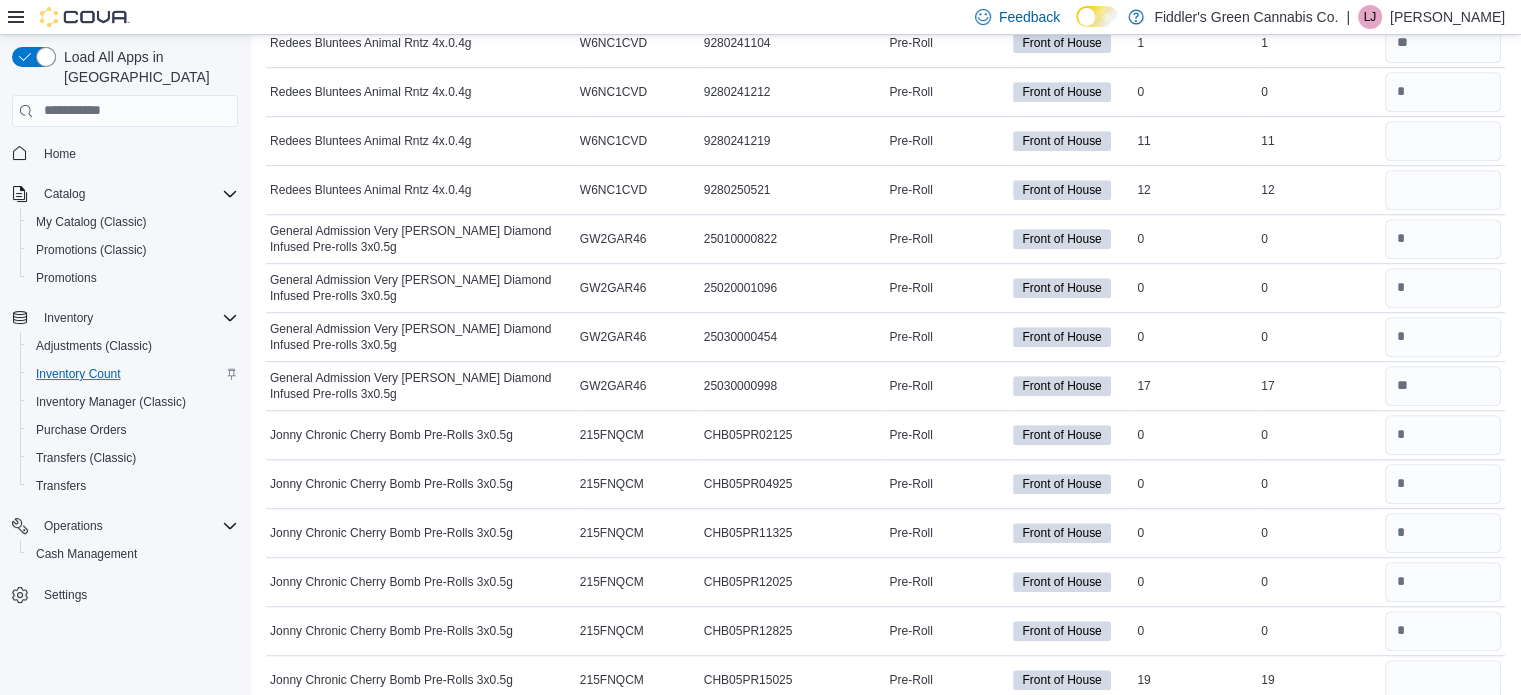scroll, scrollTop: 13472, scrollLeft: 0, axis: vertical 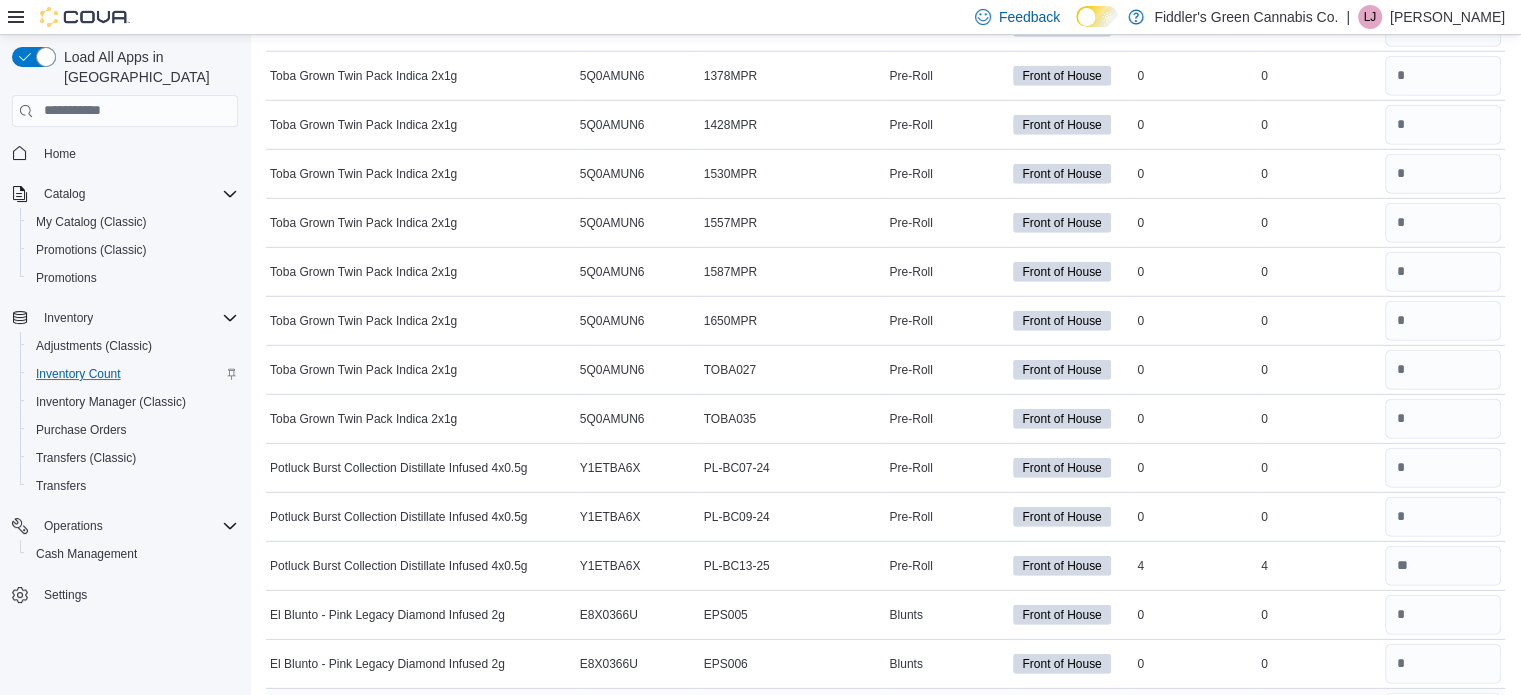 click at bounding box center [1443, 713] 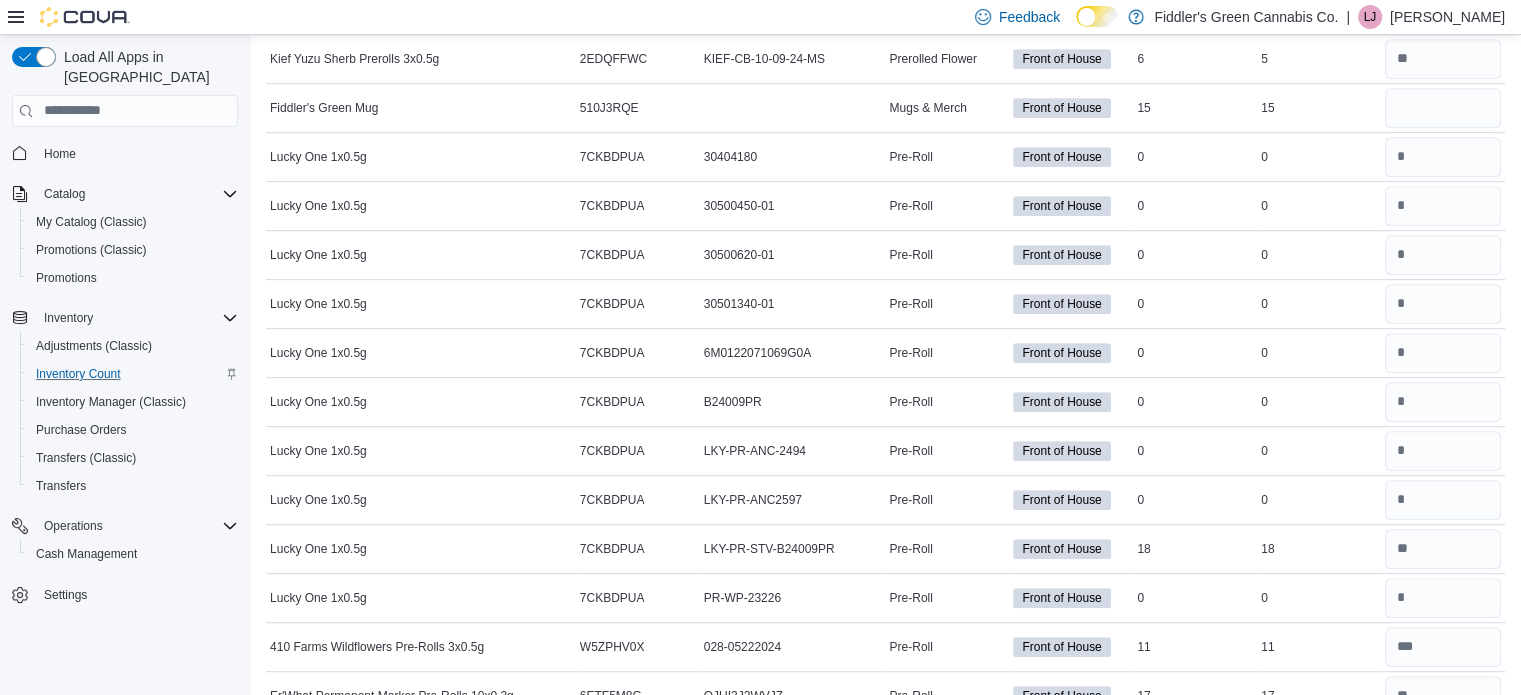 scroll, scrollTop: 12804, scrollLeft: 0, axis: vertical 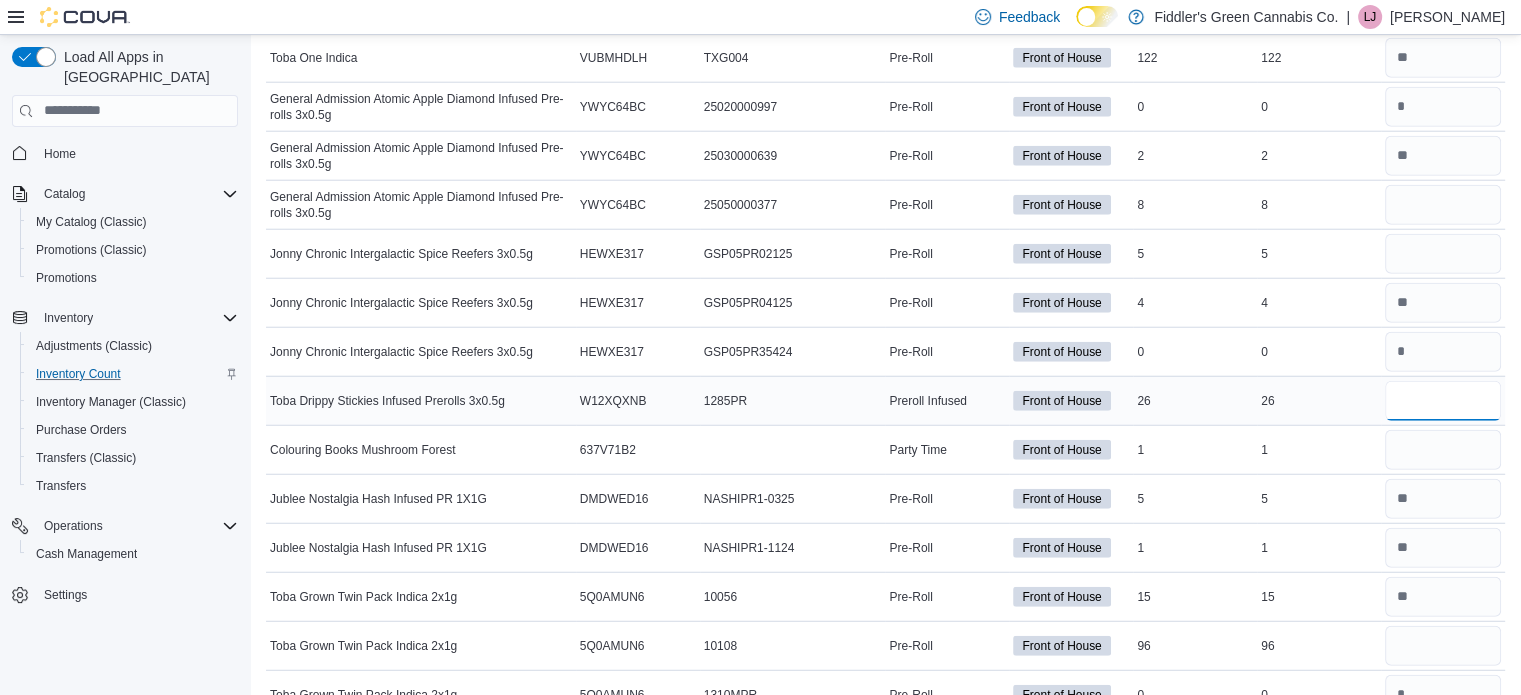 click at bounding box center (1443, 401) 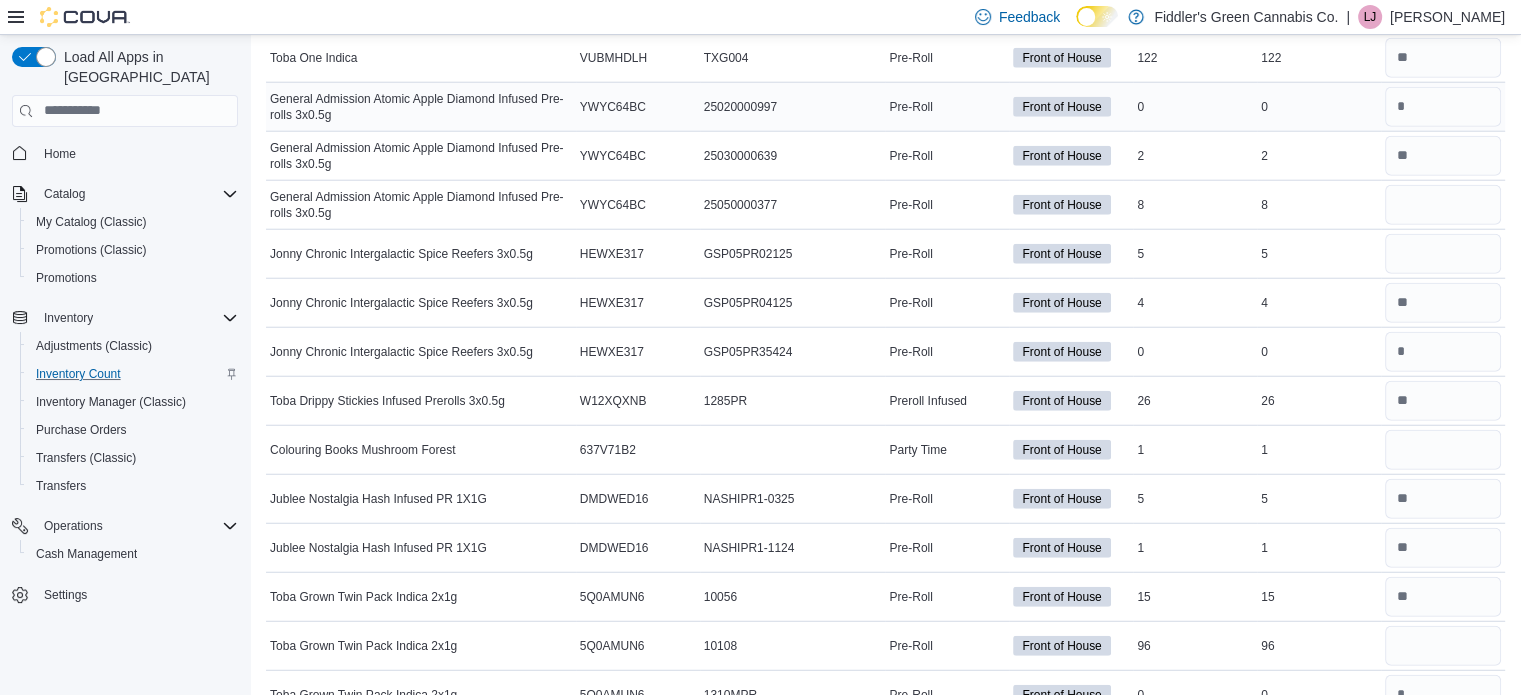 scroll, scrollTop: 3190, scrollLeft: 0, axis: vertical 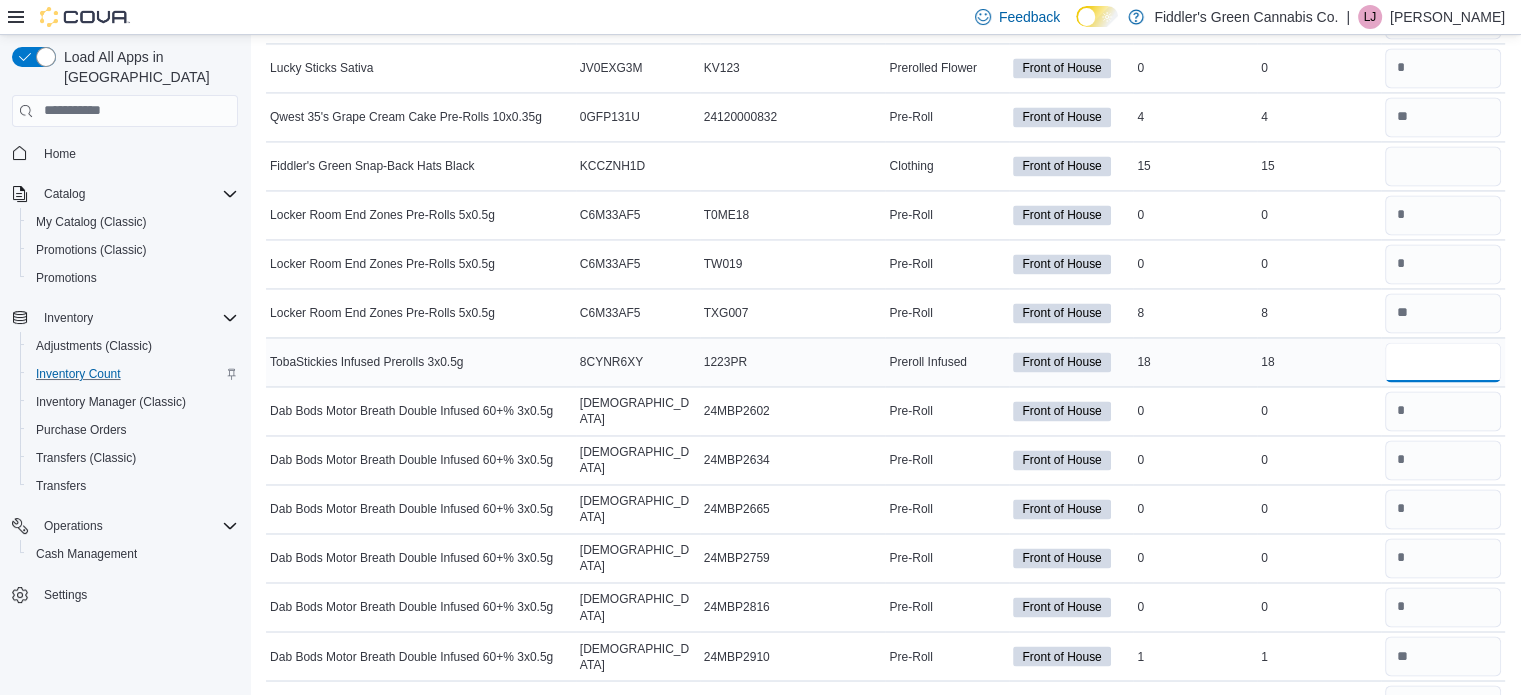 click at bounding box center [1443, 362] 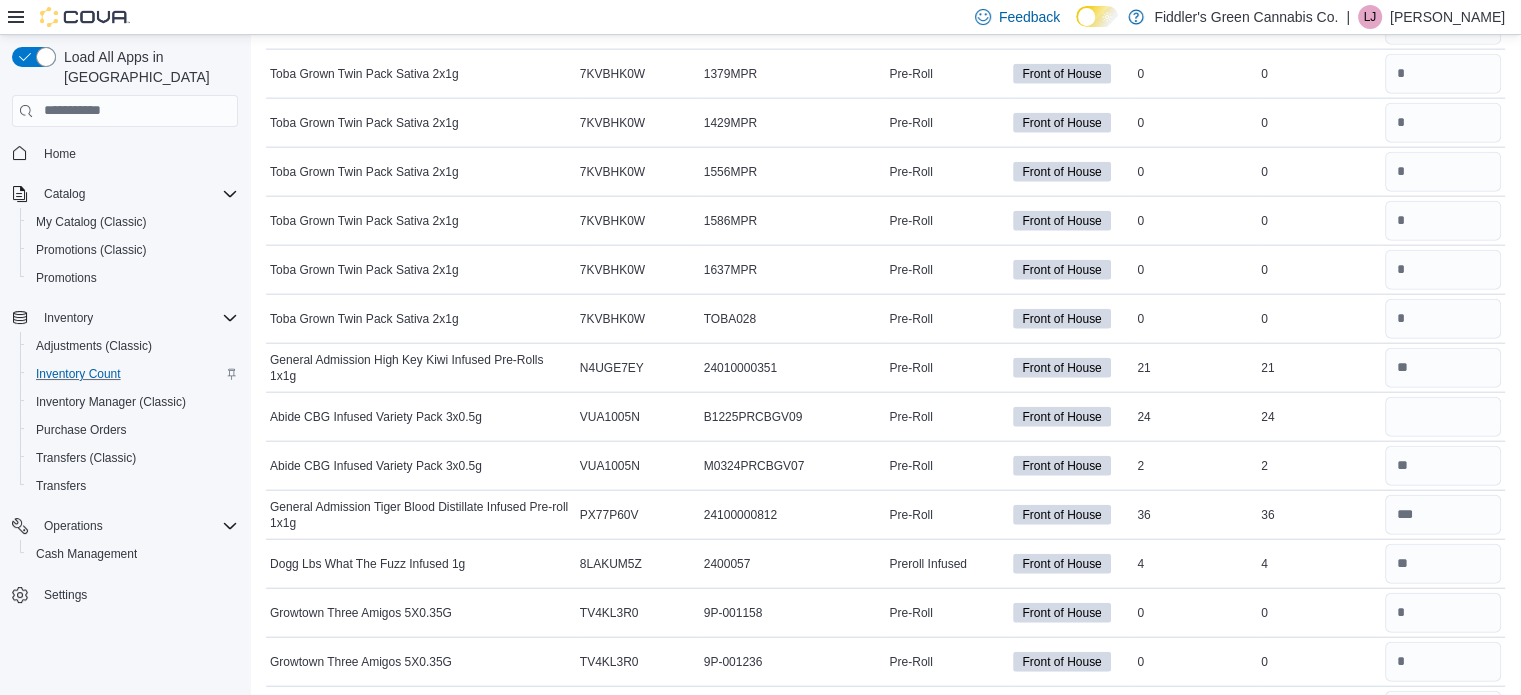 scroll, scrollTop: 6362, scrollLeft: 0, axis: vertical 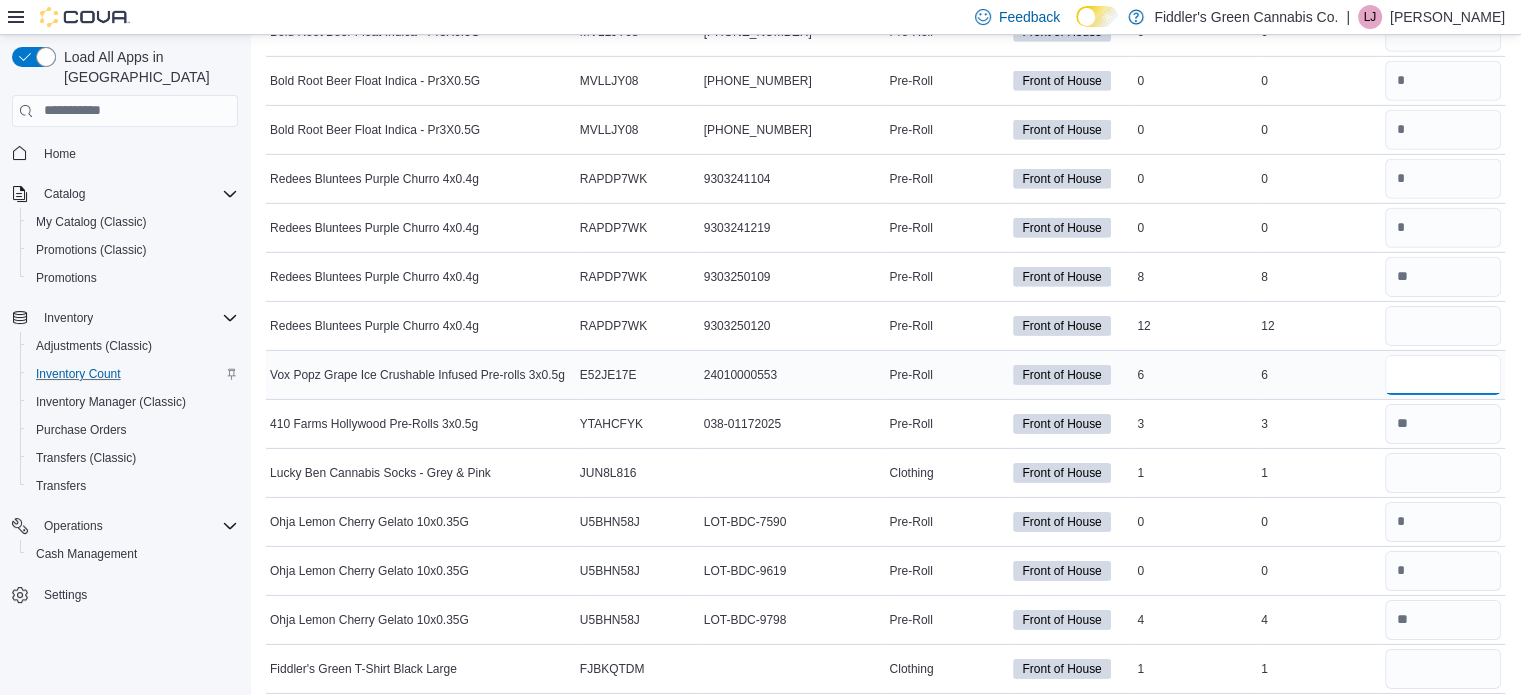 click at bounding box center [1443, 375] 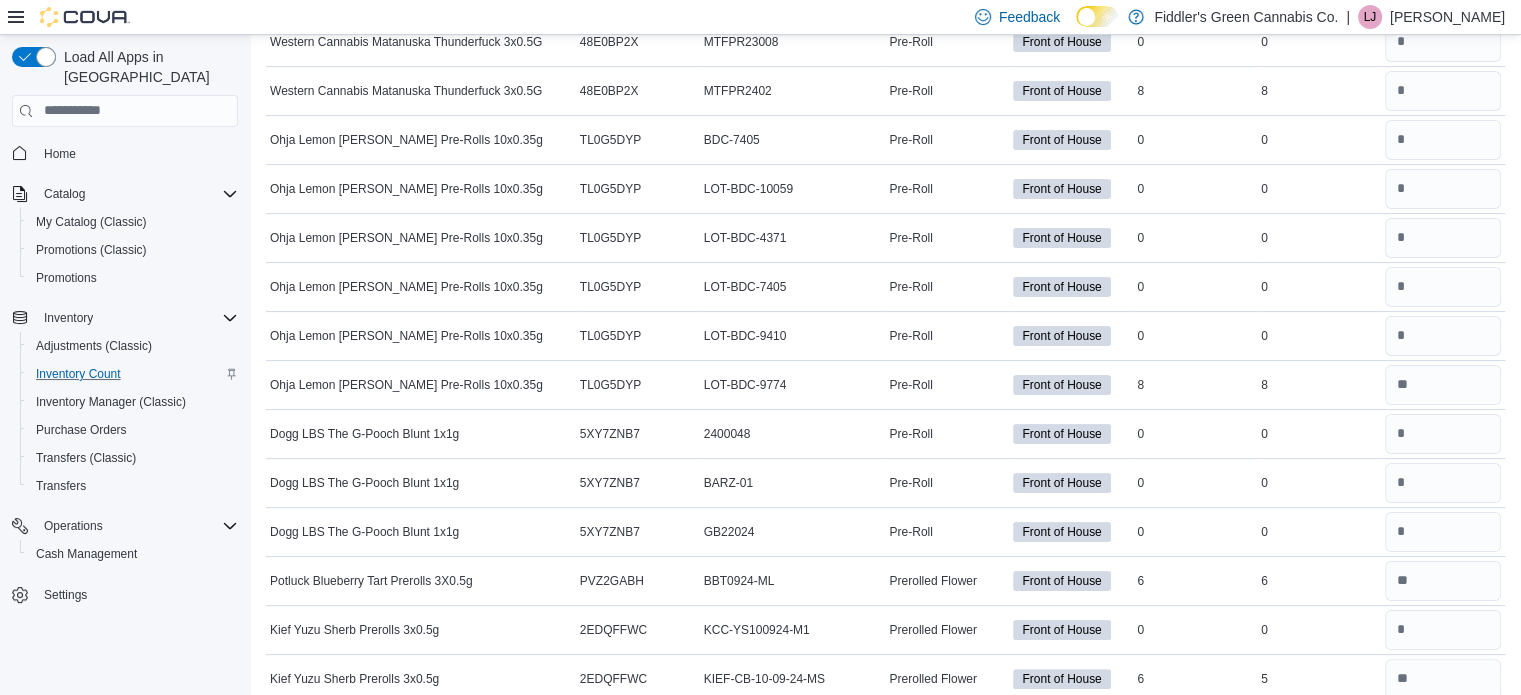 scroll, scrollTop: 0, scrollLeft: 0, axis: both 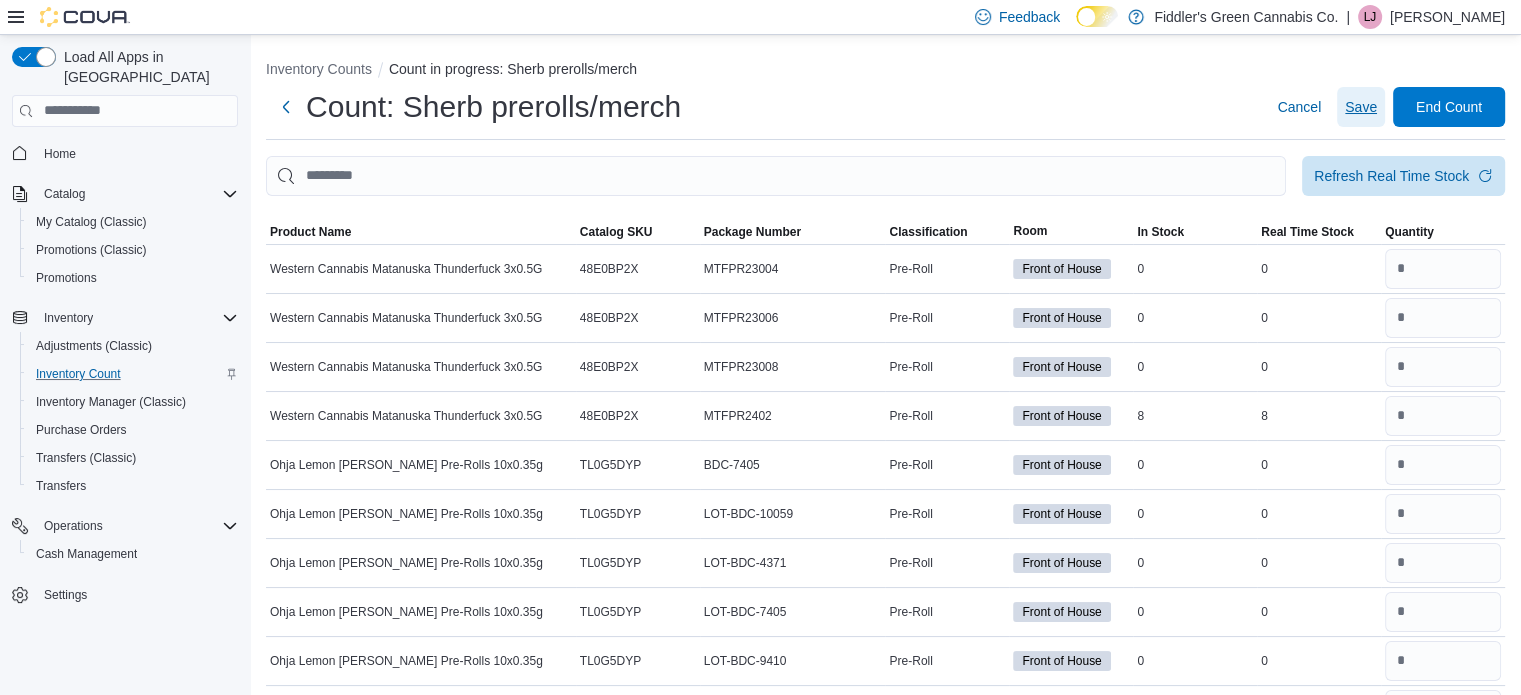 click on "Save" at bounding box center (1361, 107) 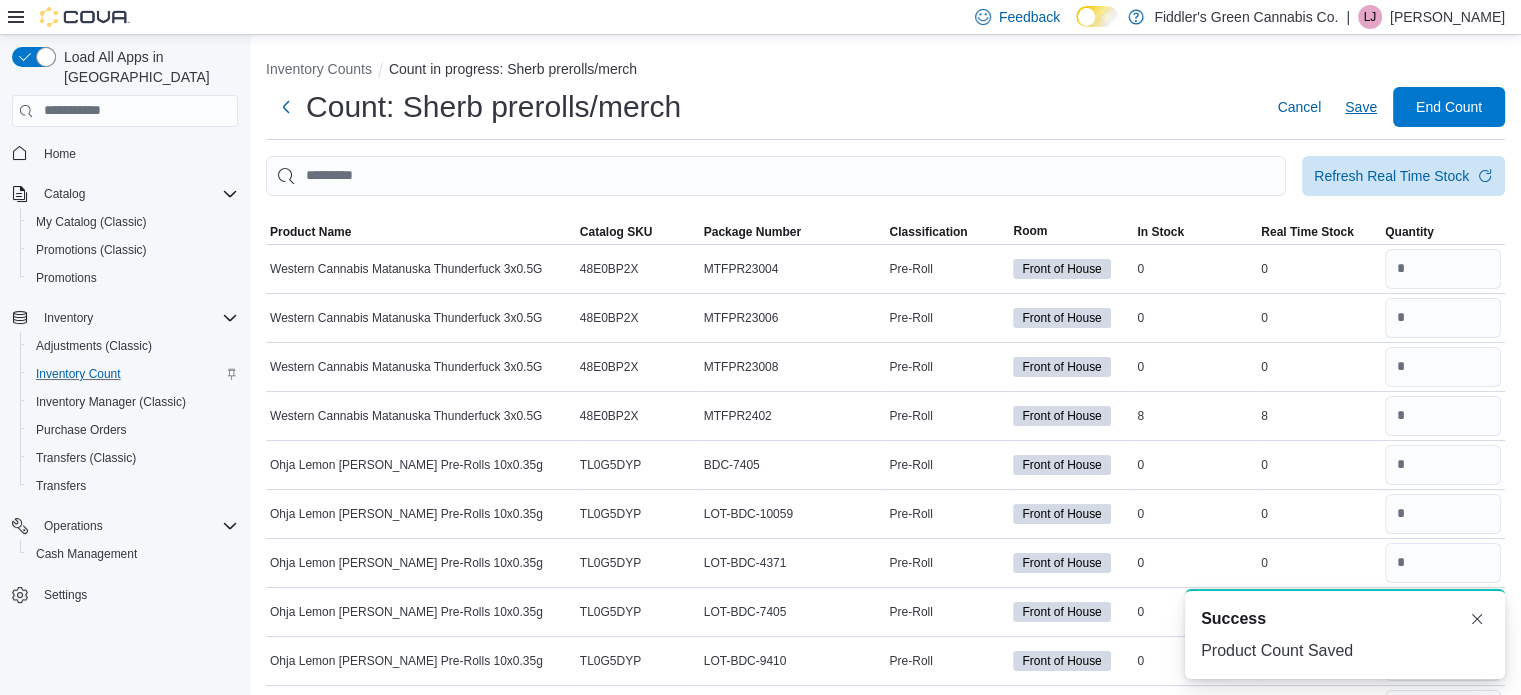 scroll, scrollTop: 0, scrollLeft: 0, axis: both 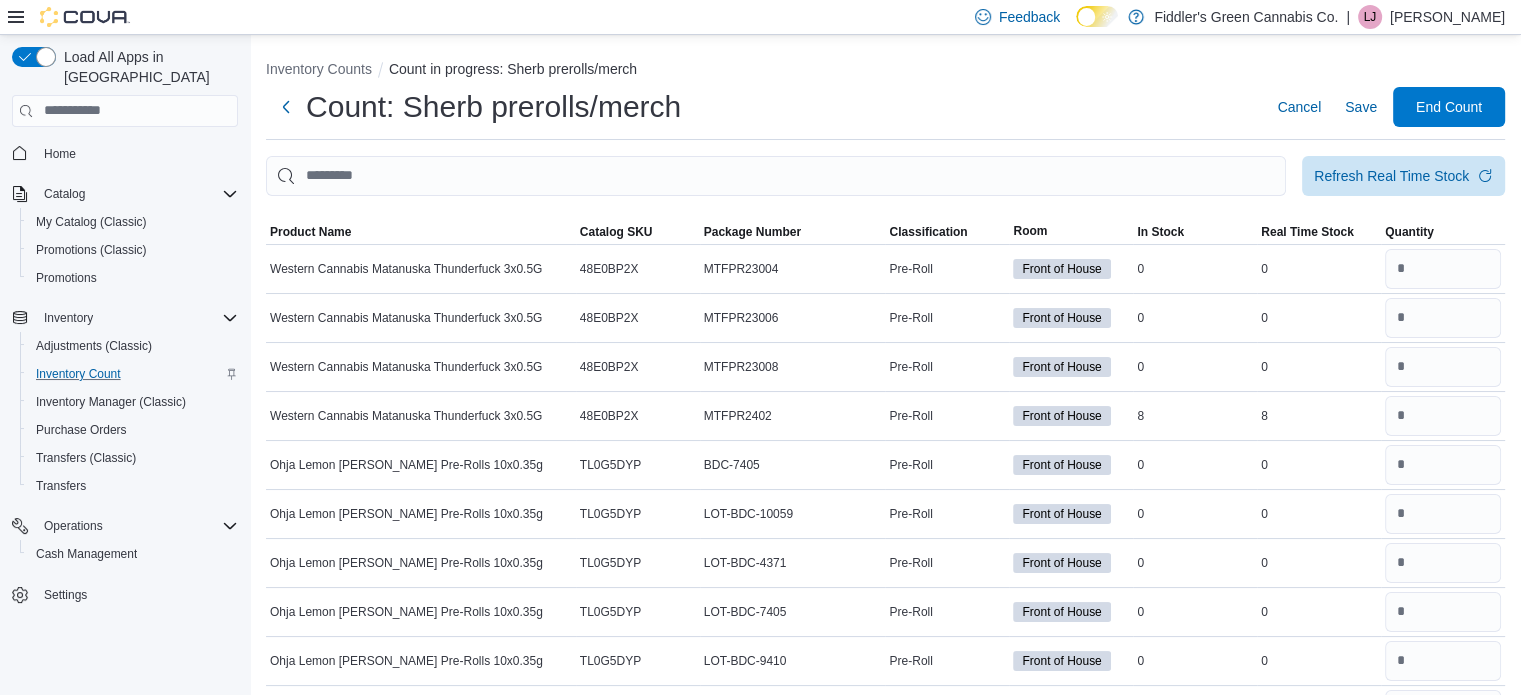 click at bounding box center [885, 208] 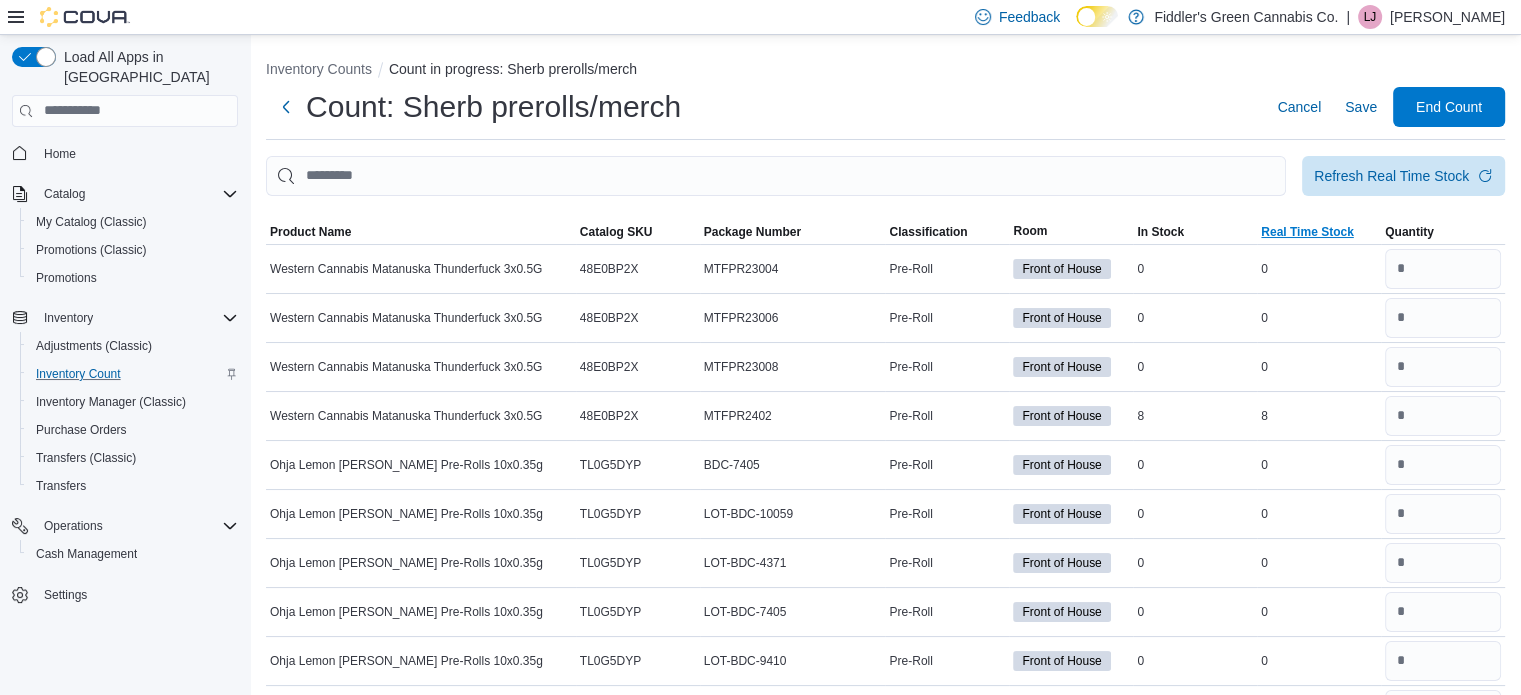click on "Real Time Stock" at bounding box center [1307, 232] 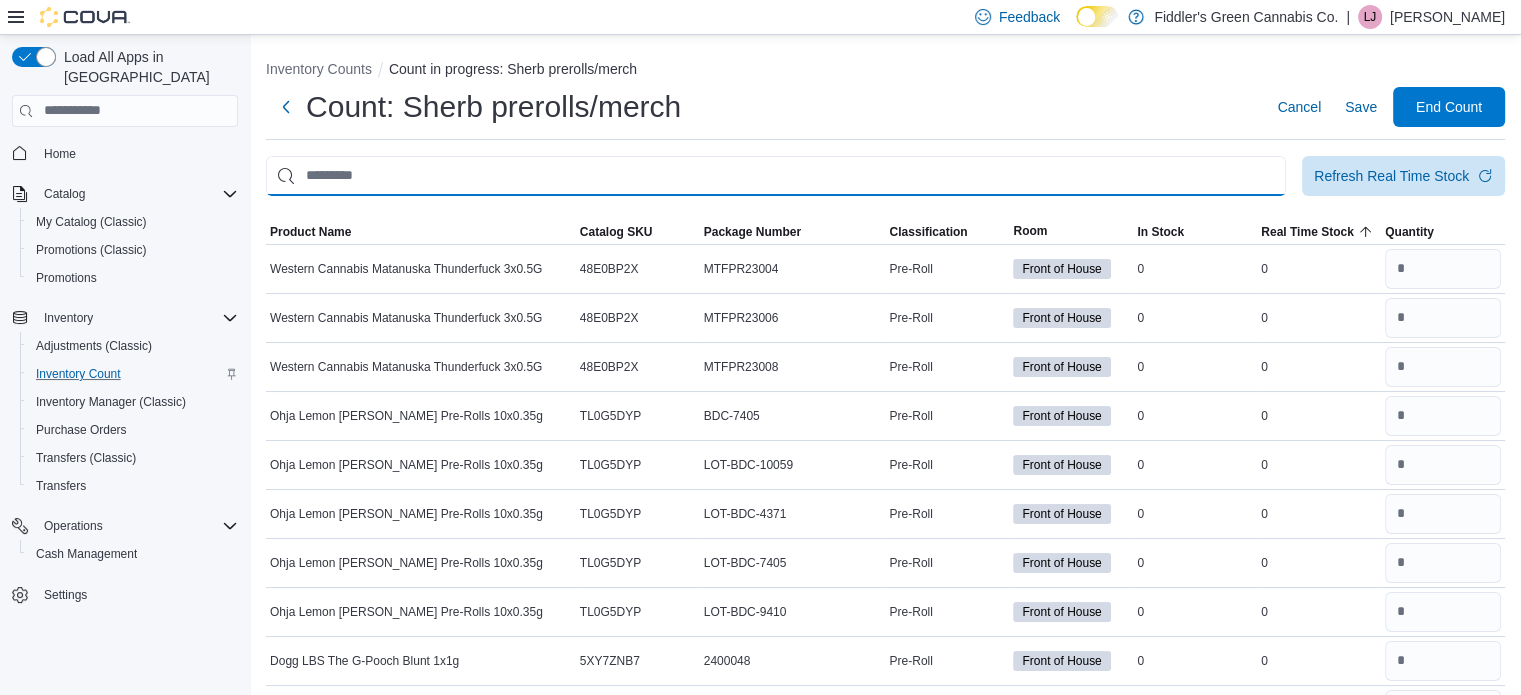 click at bounding box center [776, 176] 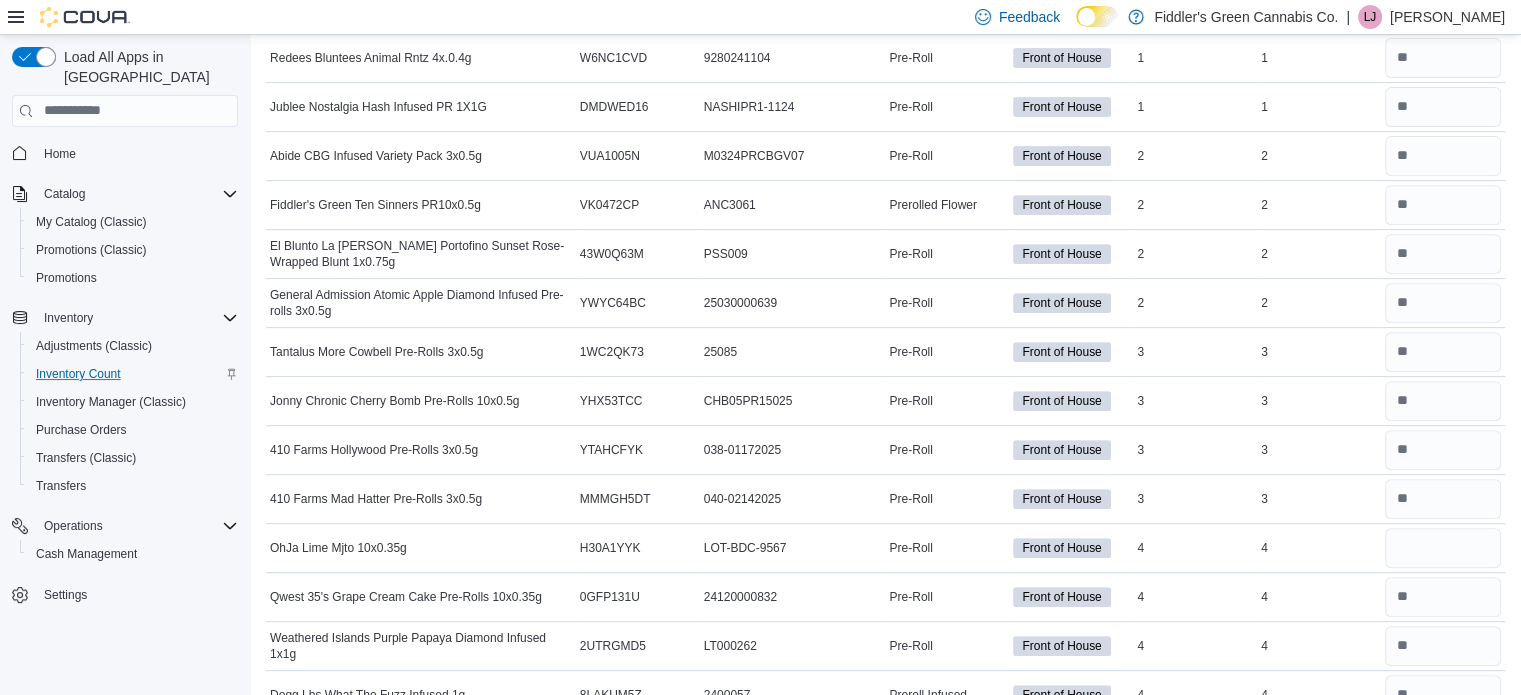 scroll, scrollTop: 8426, scrollLeft: 0, axis: vertical 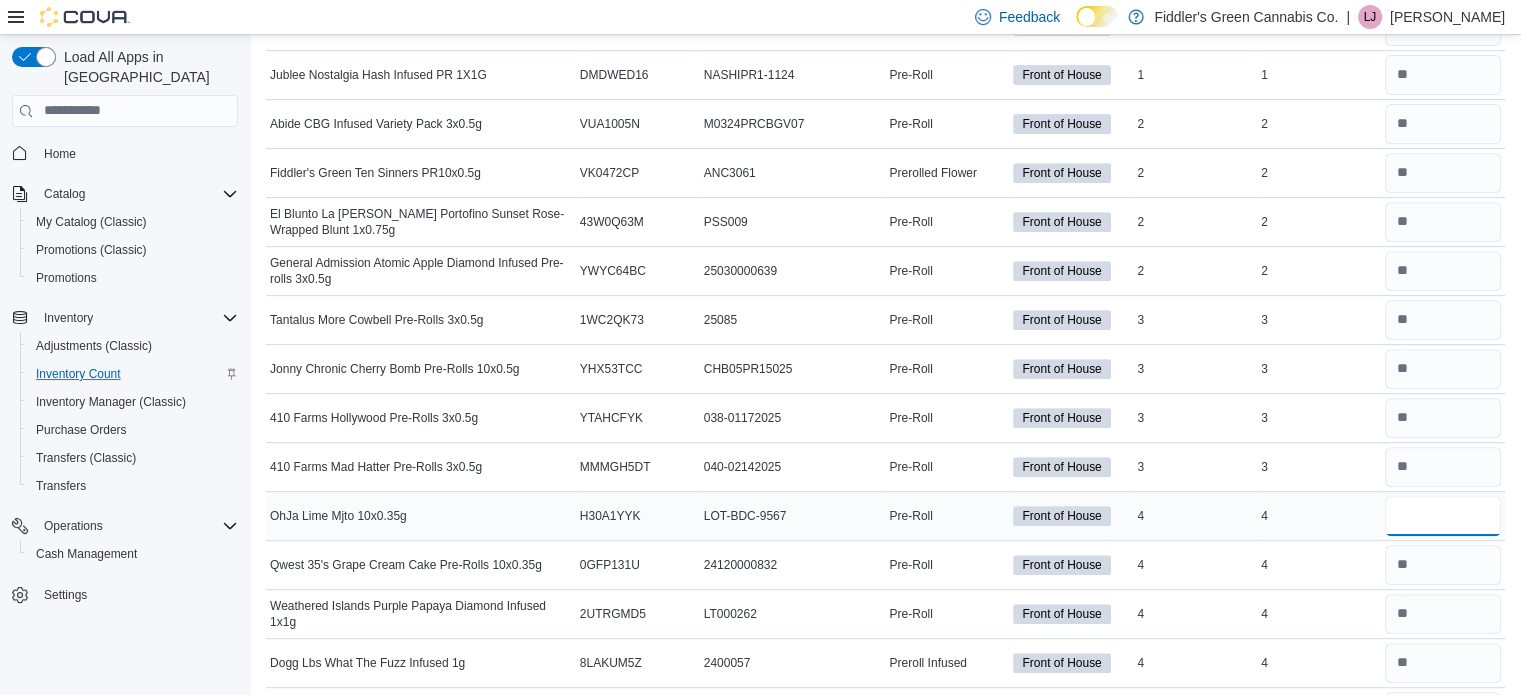 click at bounding box center (1443, 516) 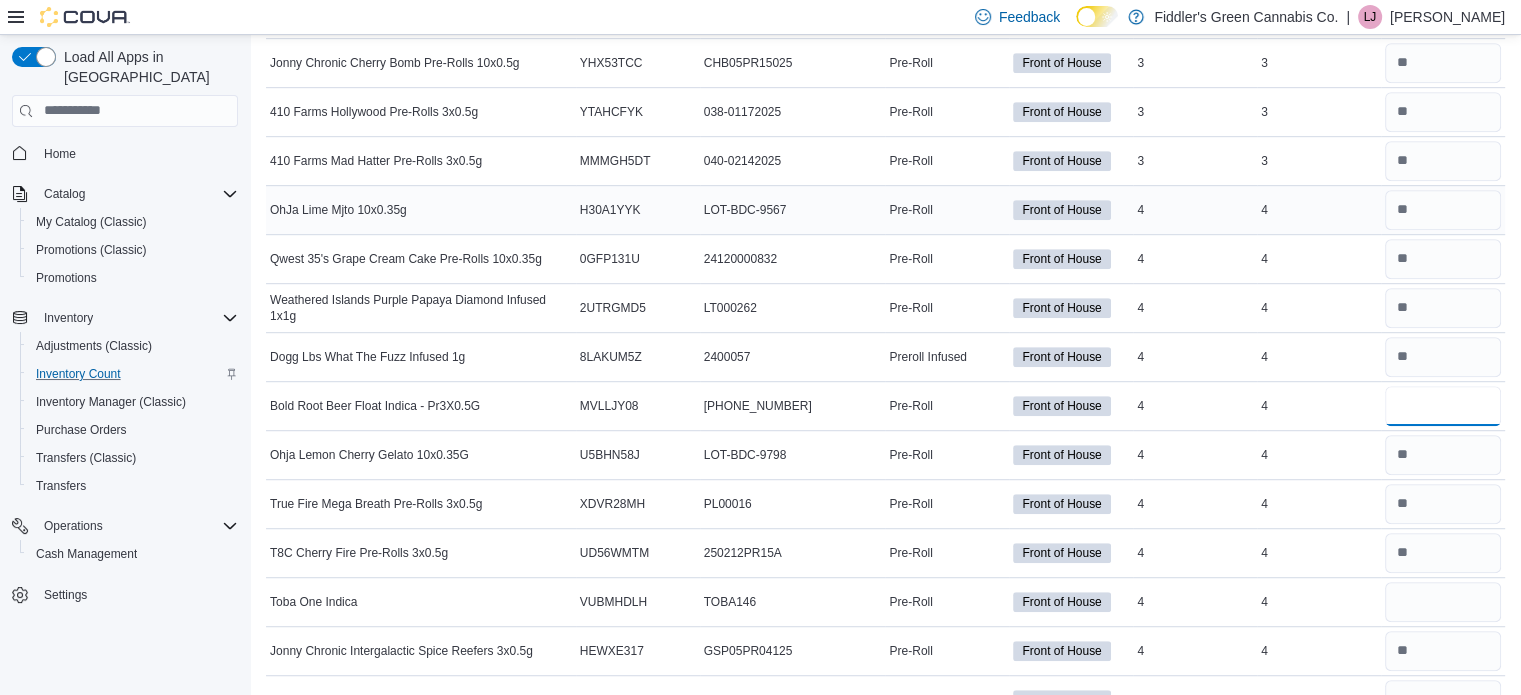 scroll, scrollTop: 8734, scrollLeft: 0, axis: vertical 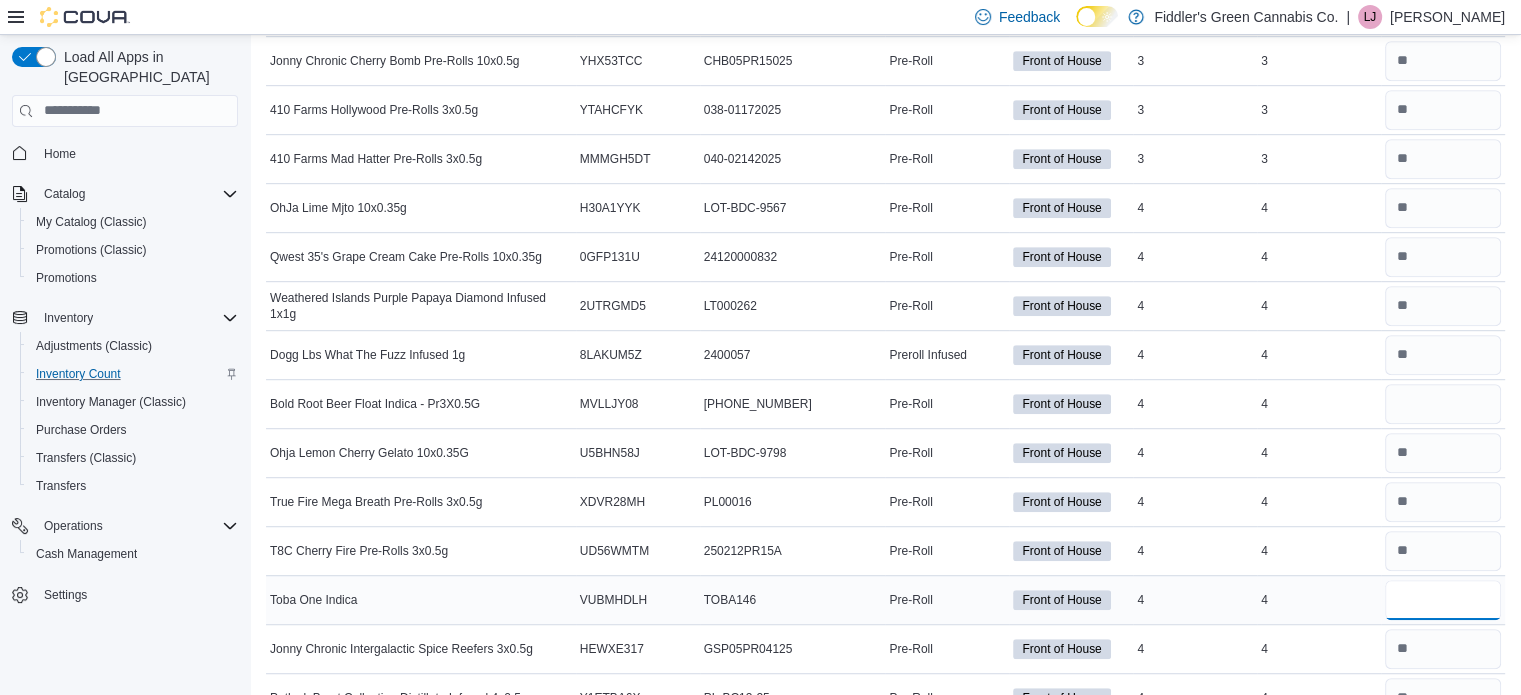 click at bounding box center [1443, 600] 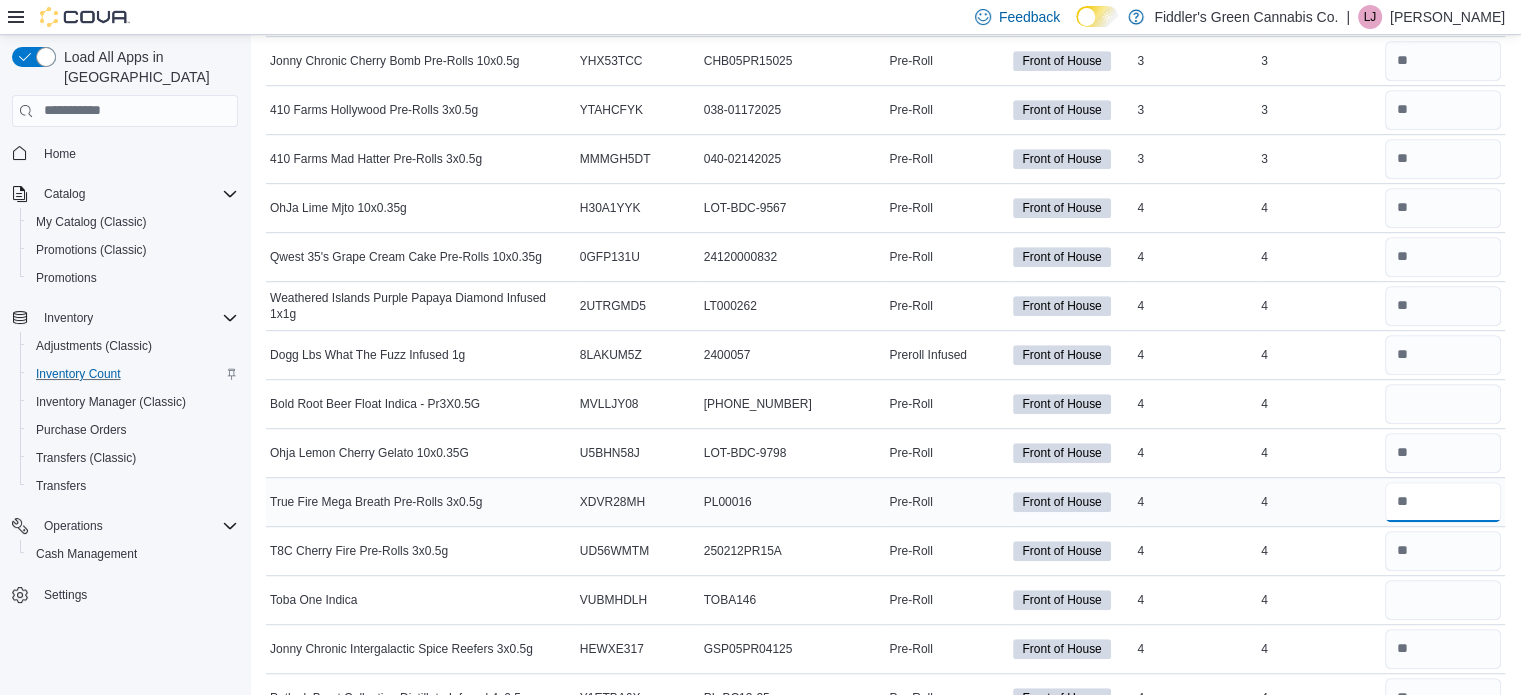 click at bounding box center (1443, 502) 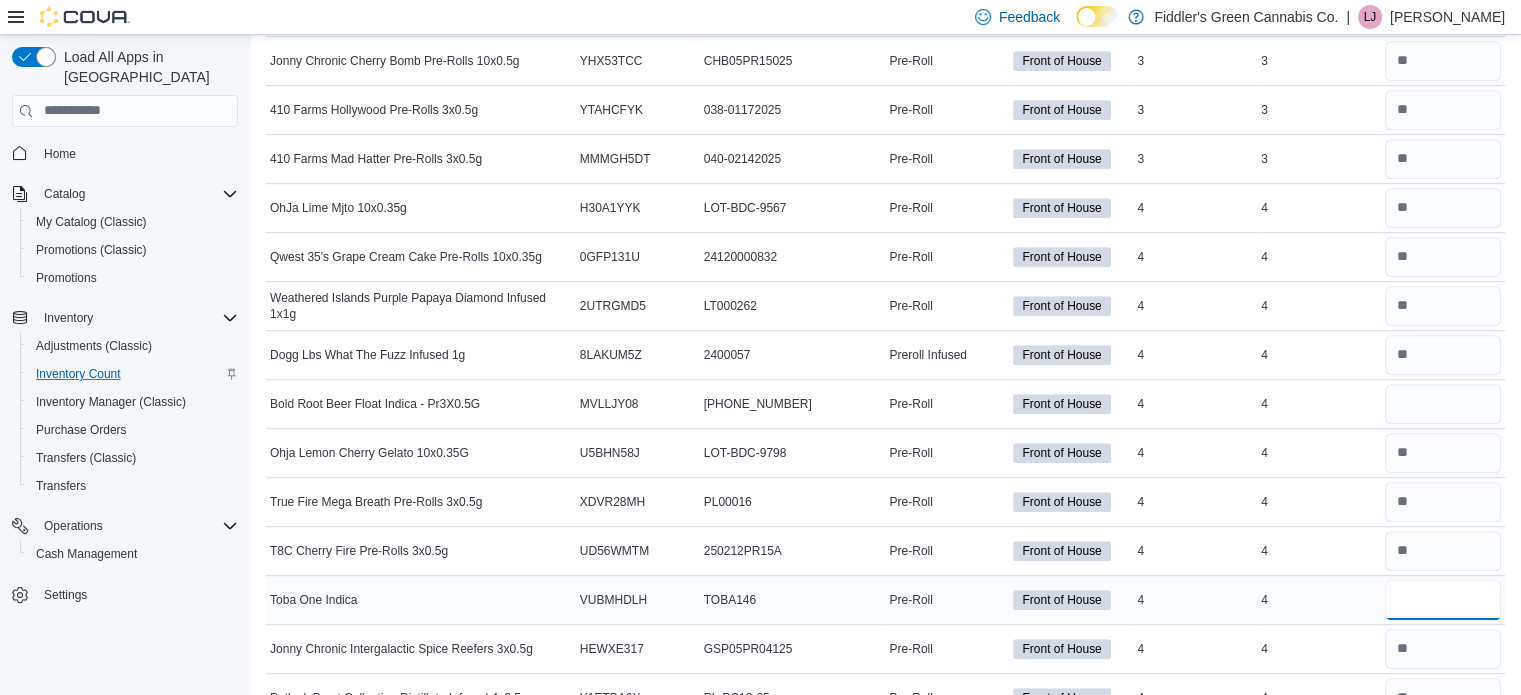 click at bounding box center [1443, 600] 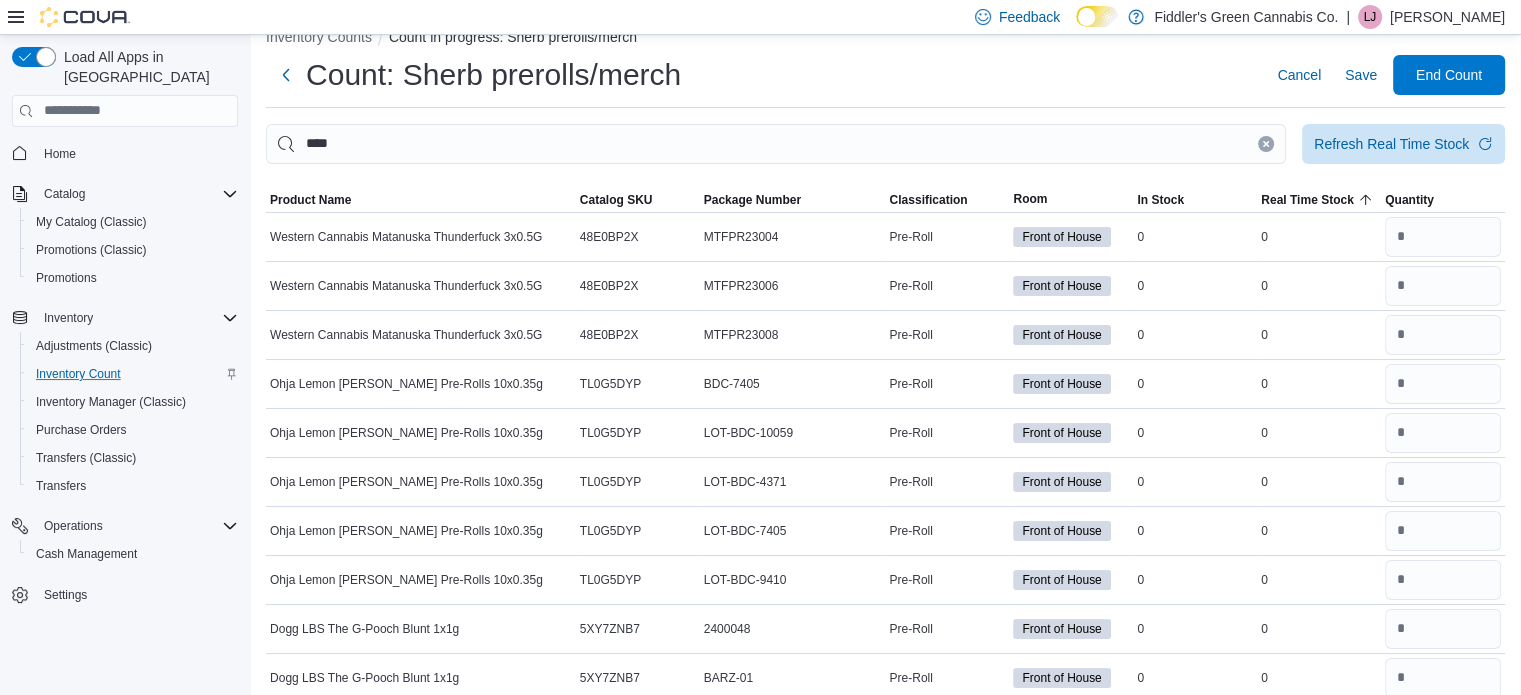 scroll, scrollTop: 0, scrollLeft: 0, axis: both 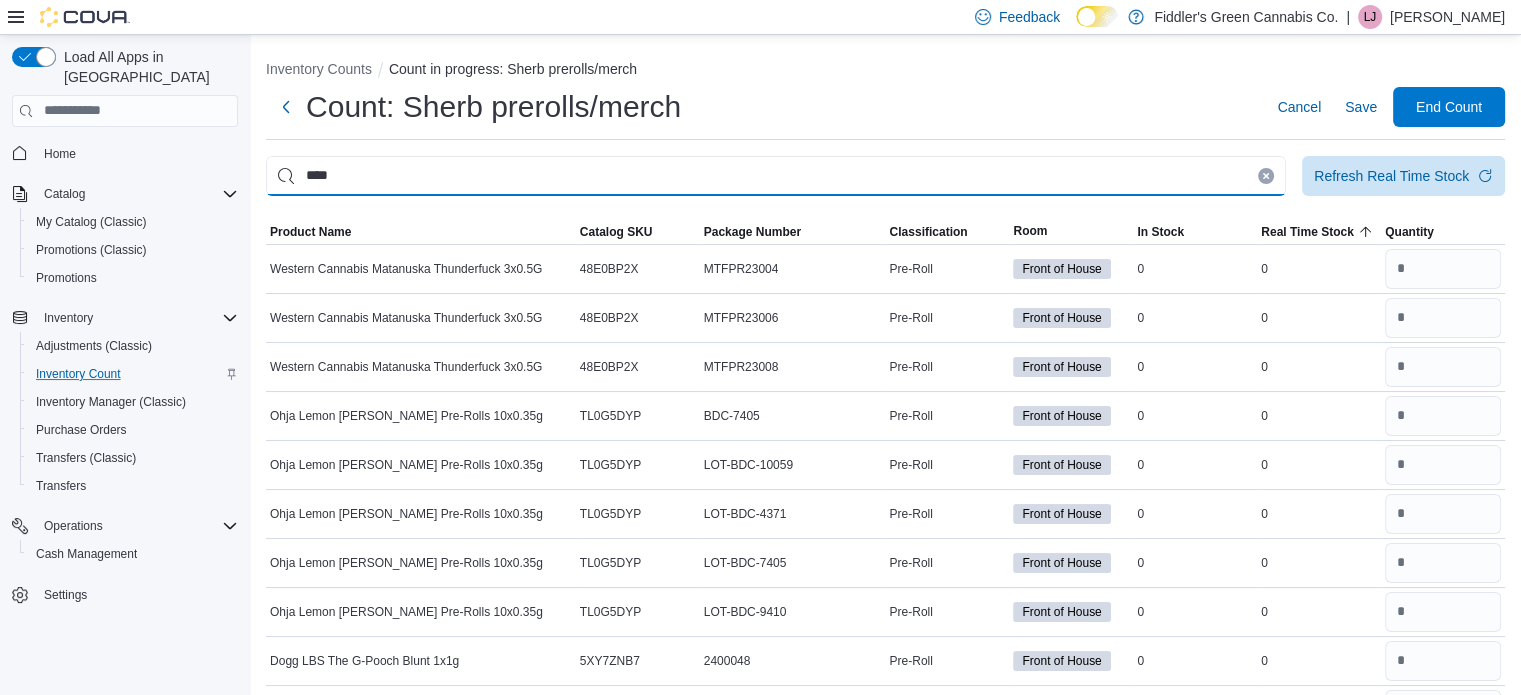 click on "***" at bounding box center (776, 176) 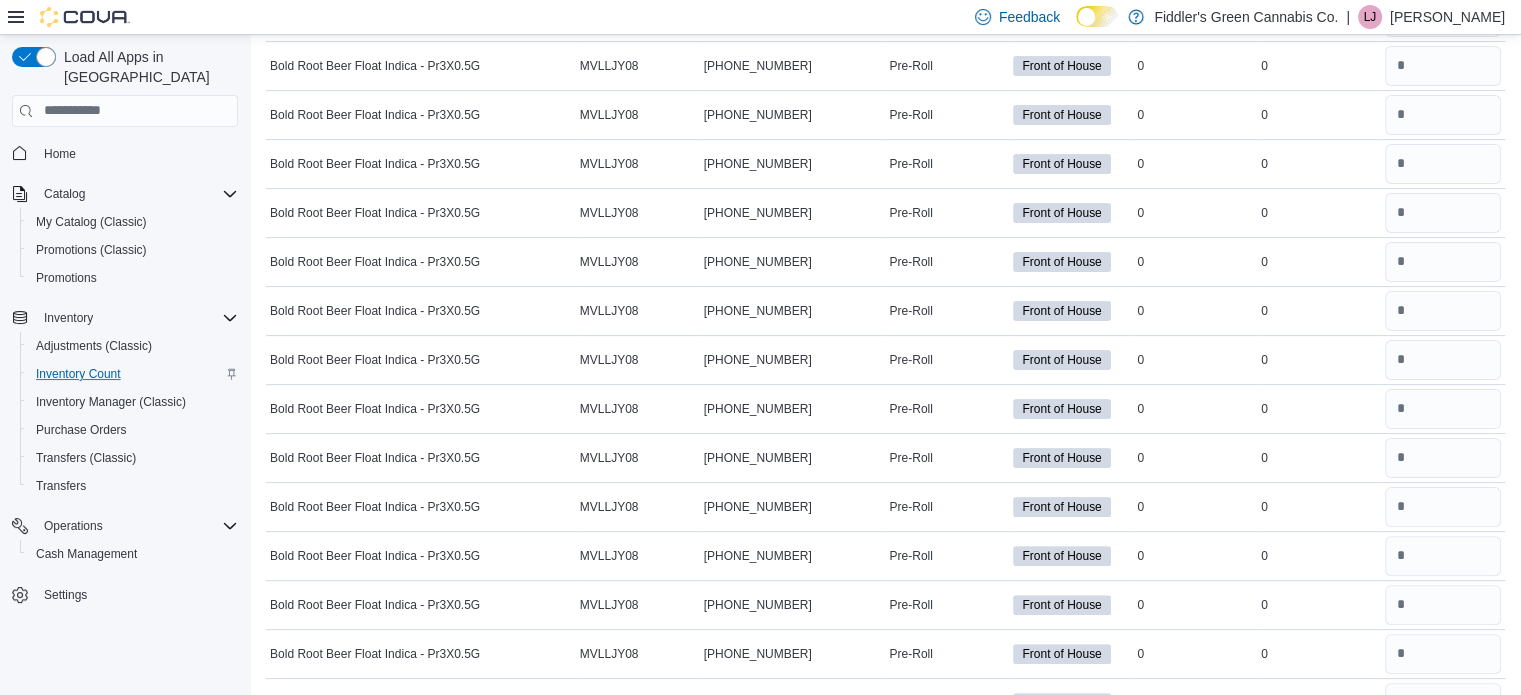 scroll, scrollTop: 589, scrollLeft: 0, axis: vertical 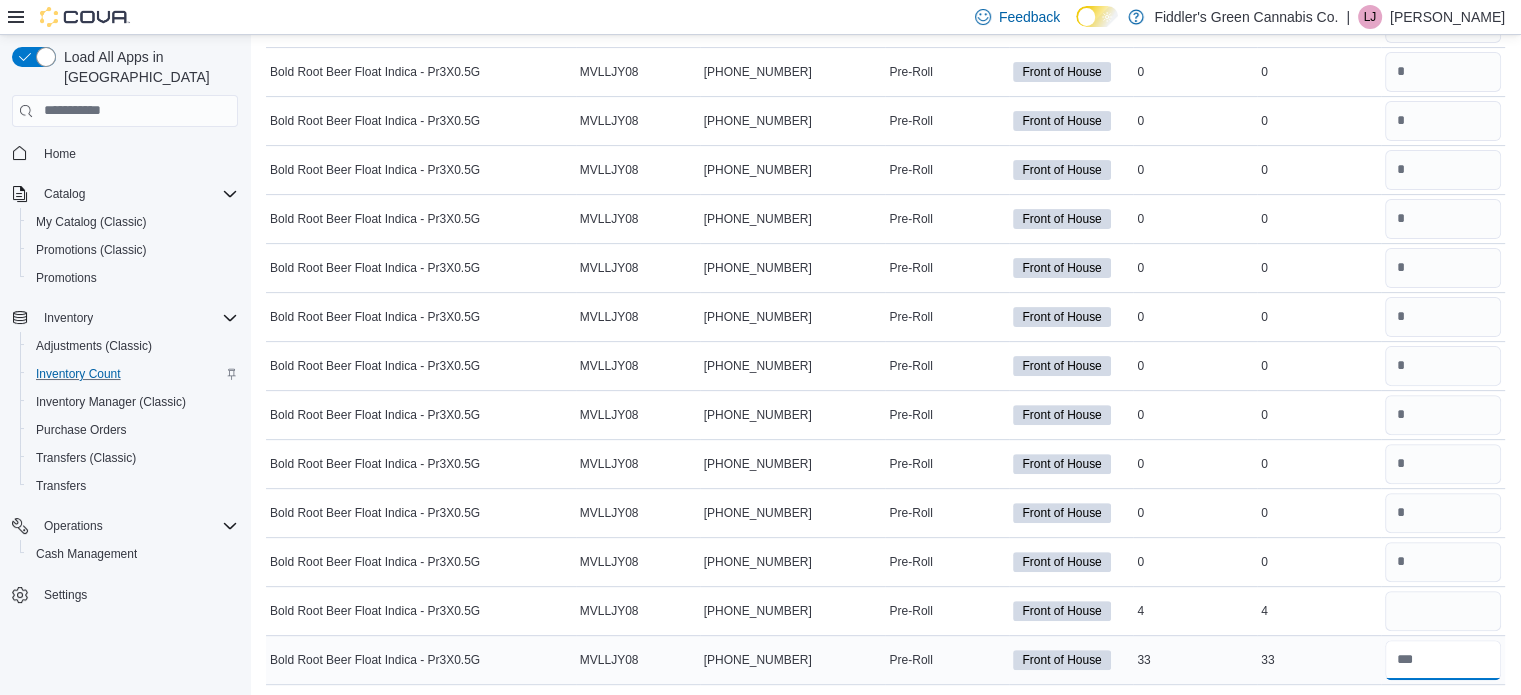 click at bounding box center (1443, 660) 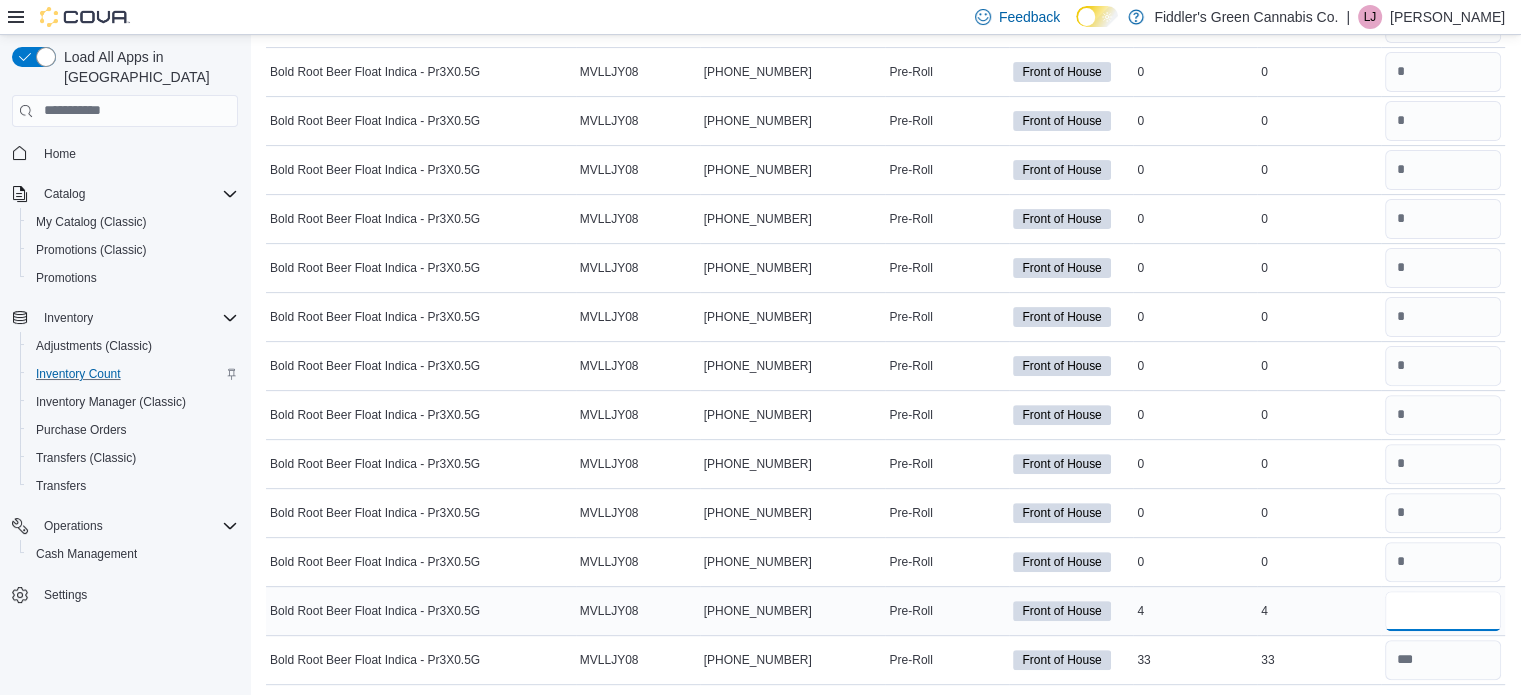 click at bounding box center (1443, 611) 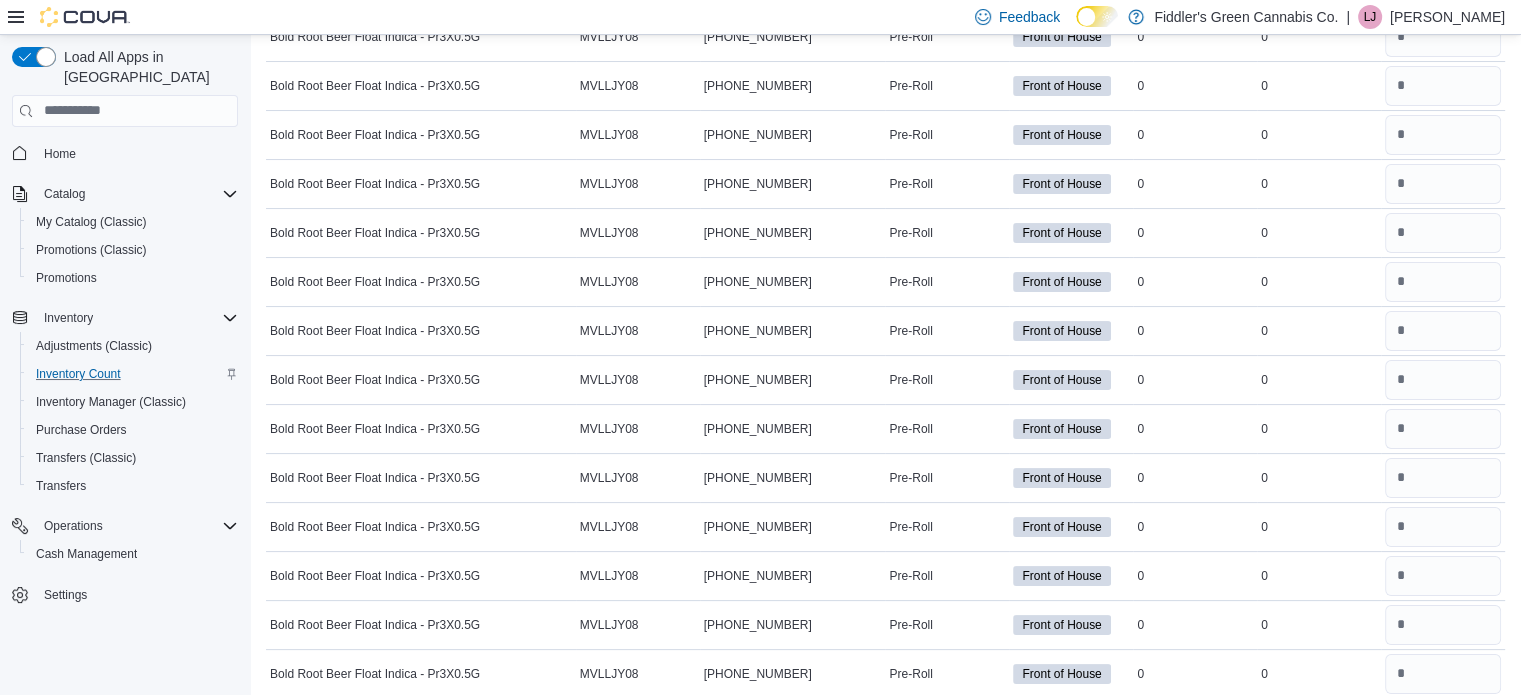 scroll, scrollTop: 0, scrollLeft: 0, axis: both 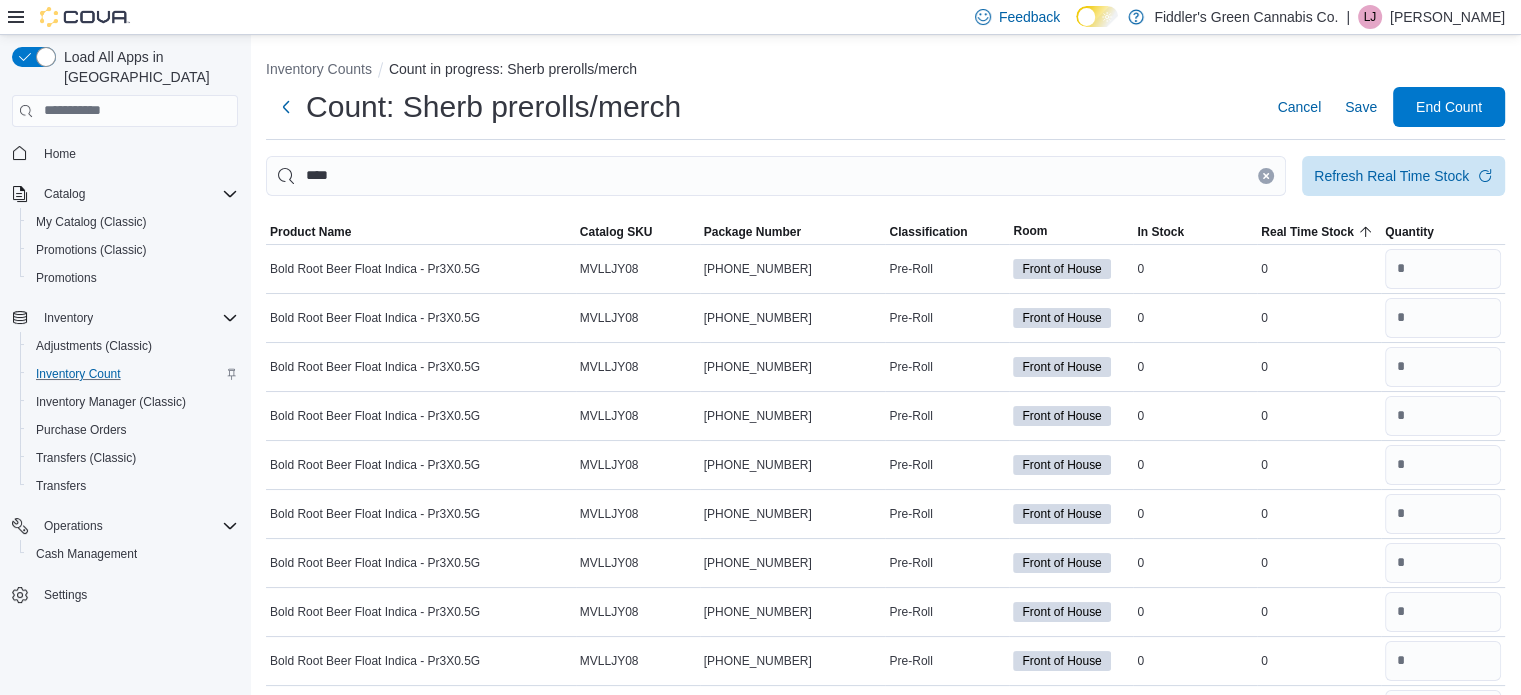 click at bounding box center [1266, 176] 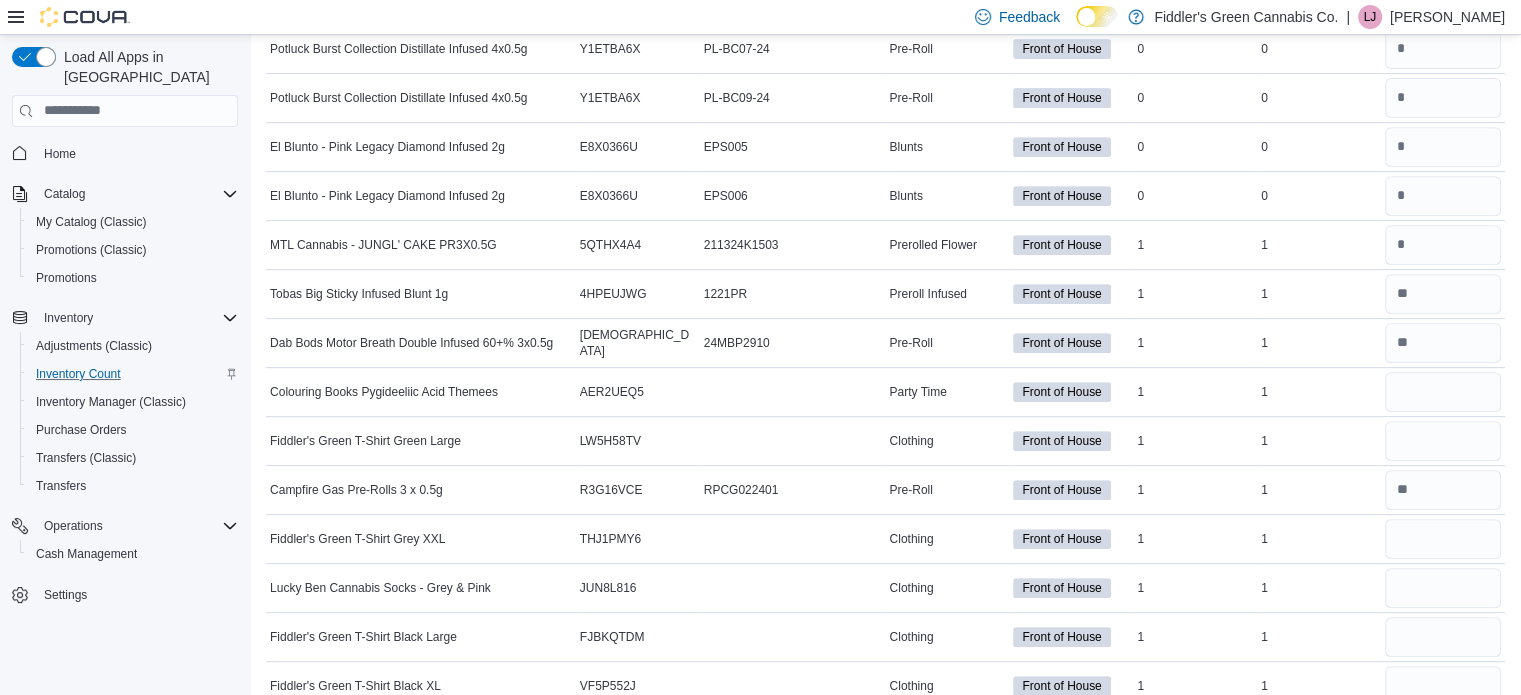 scroll, scrollTop: 8450, scrollLeft: 0, axis: vertical 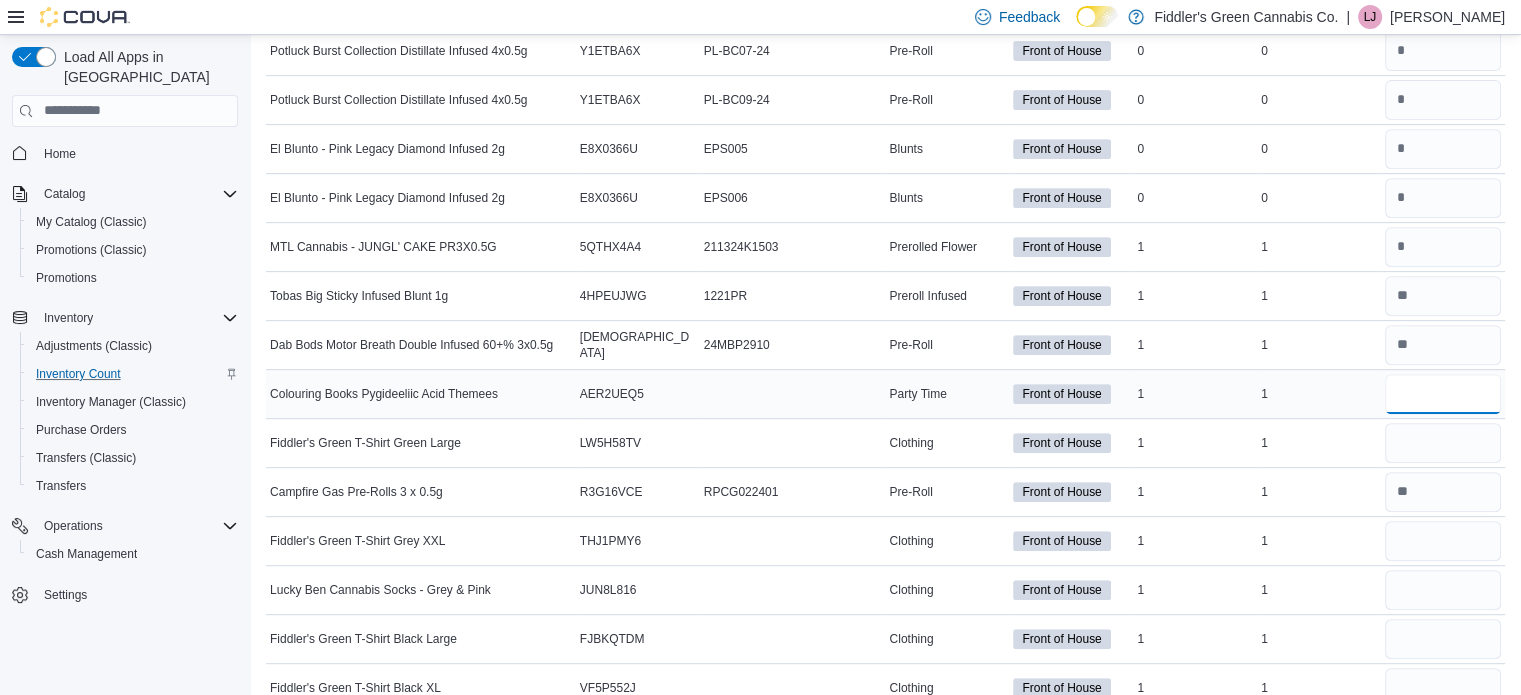 click at bounding box center (1443, 394) 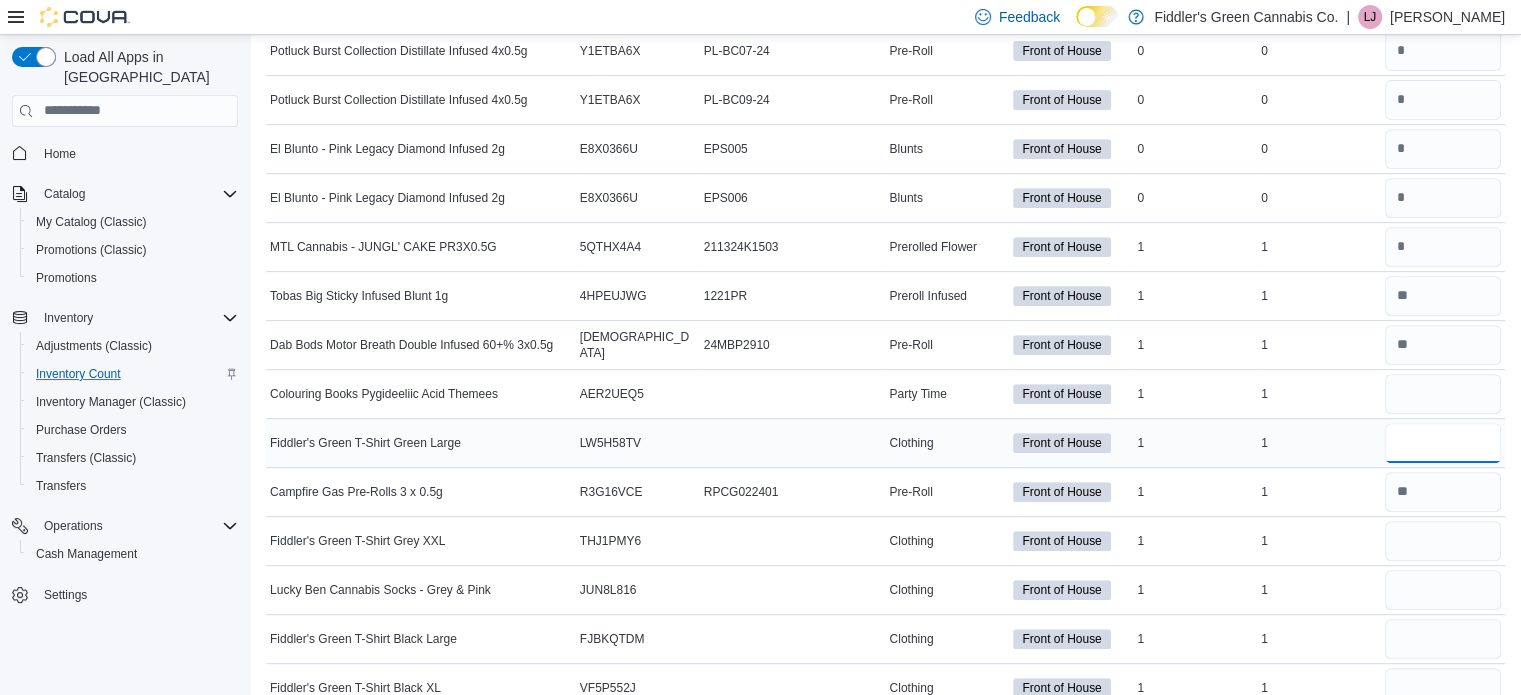 click at bounding box center (1443, 443) 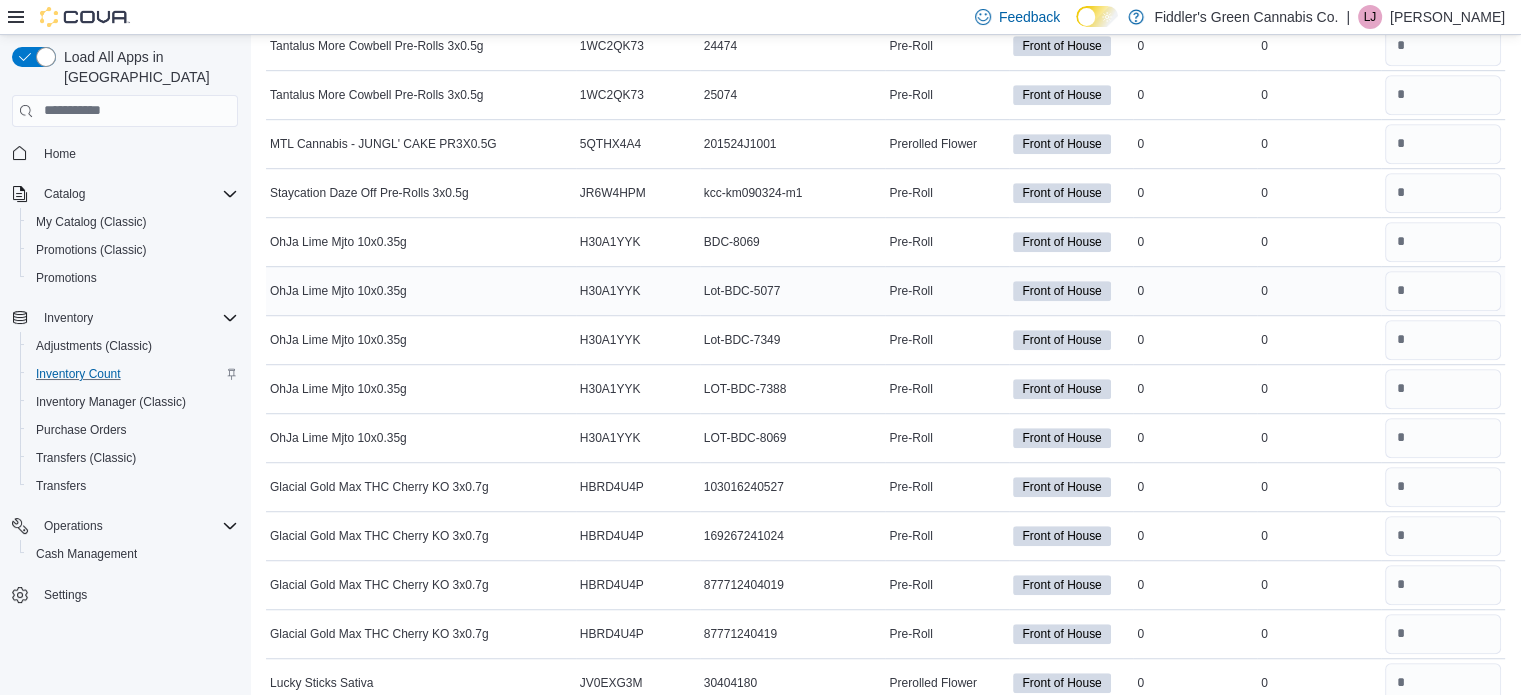 scroll, scrollTop: 0, scrollLeft: 0, axis: both 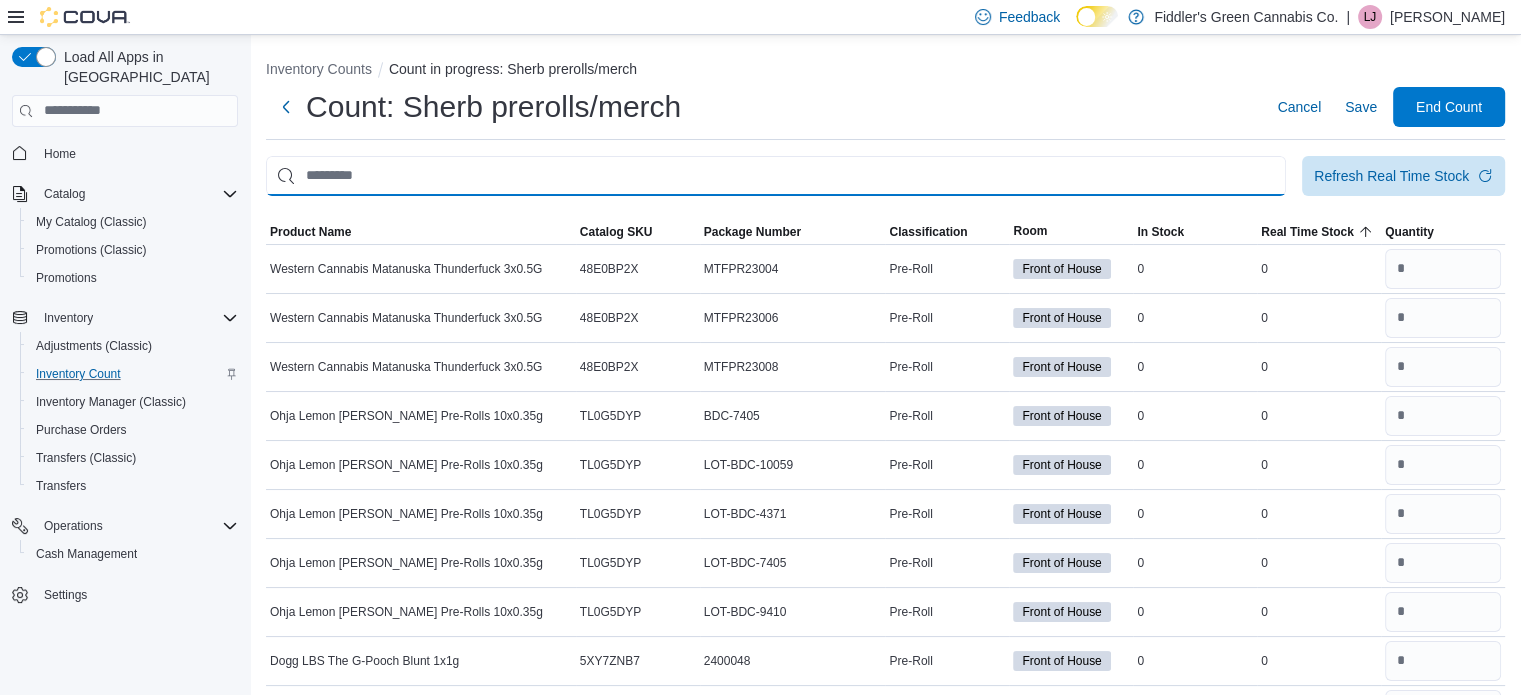click at bounding box center [776, 176] 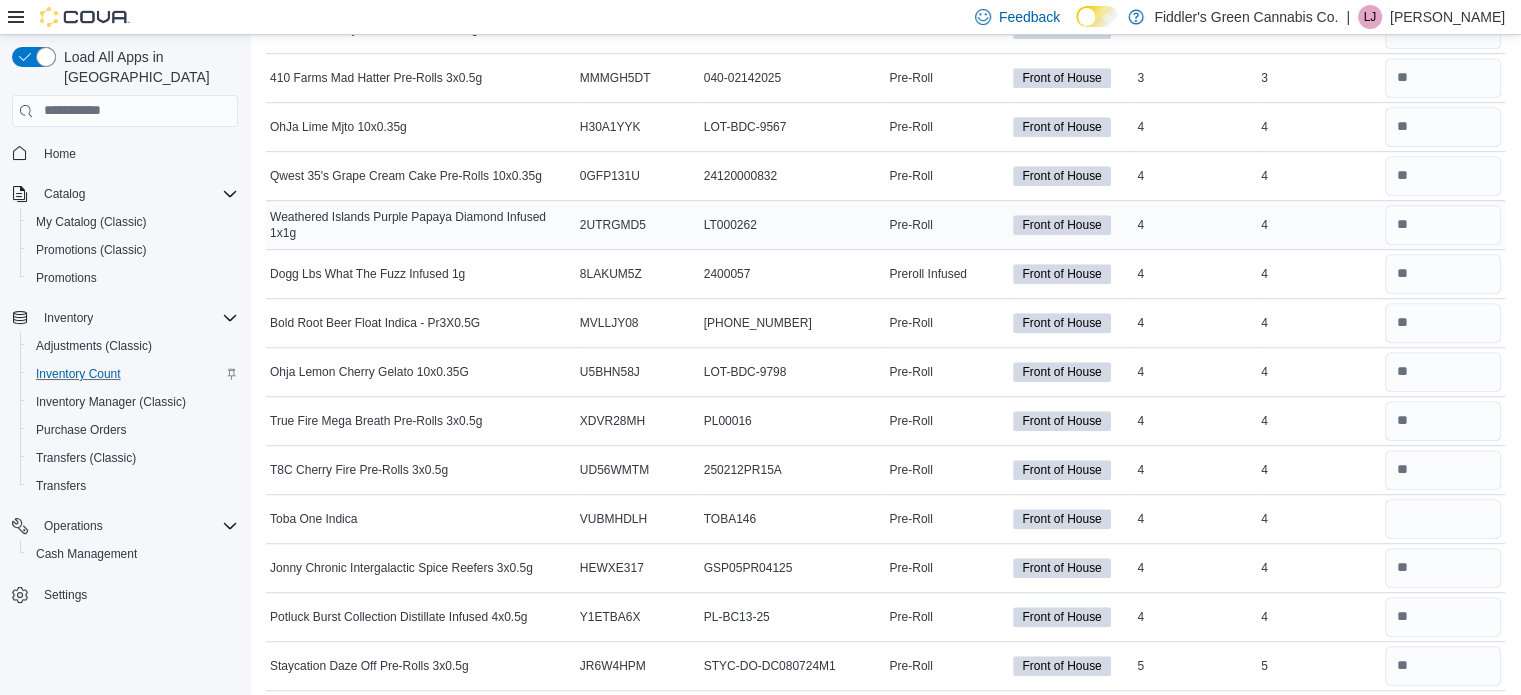 scroll, scrollTop: 8816, scrollLeft: 0, axis: vertical 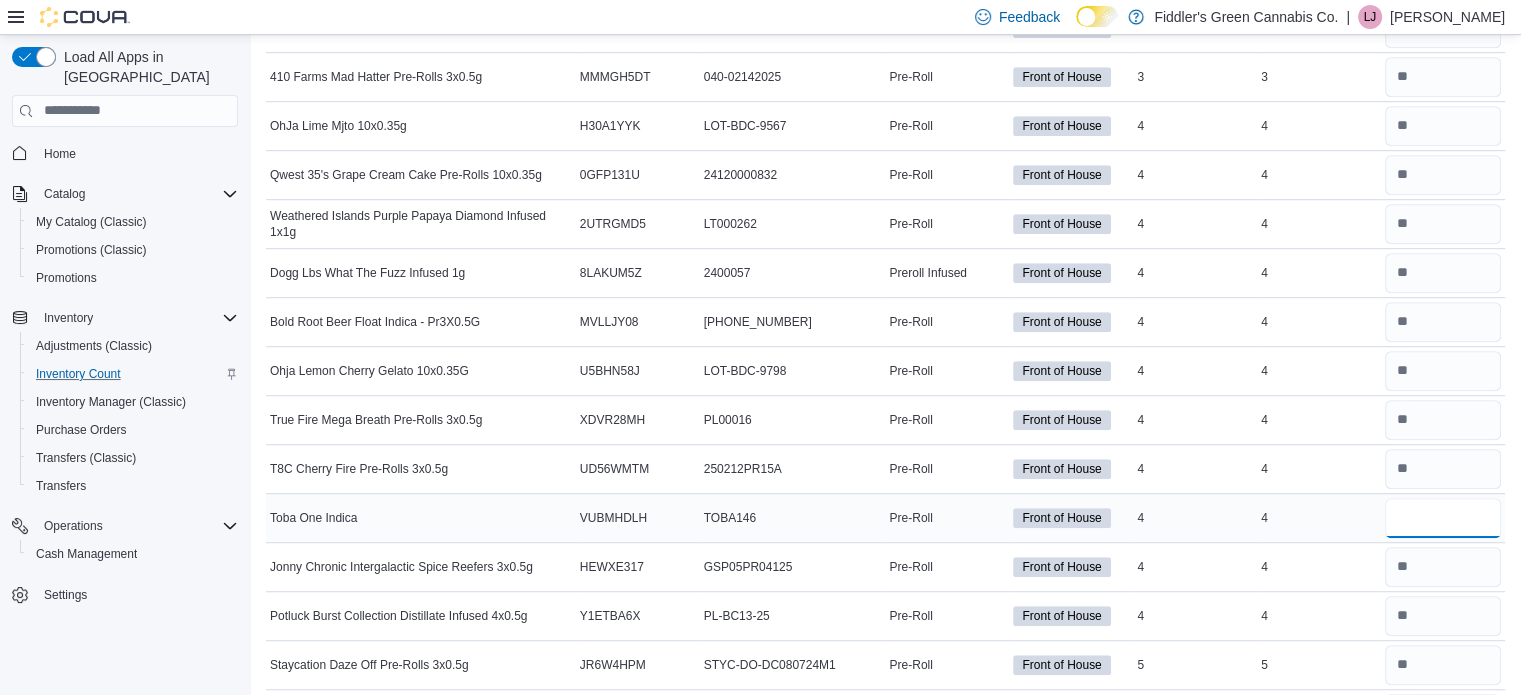 click at bounding box center (1443, 518) 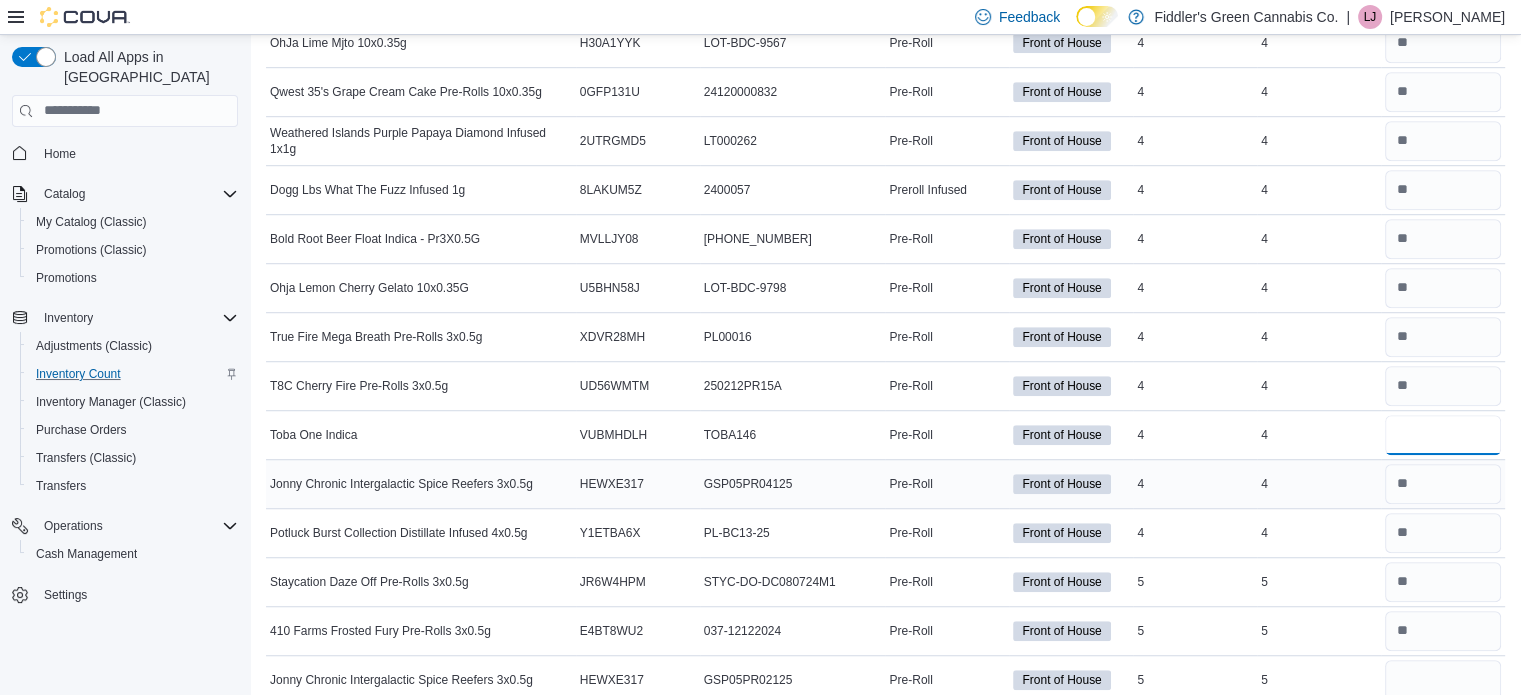 scroll, scrollTop: 8900, scrollLeft: 0, axis: vertical 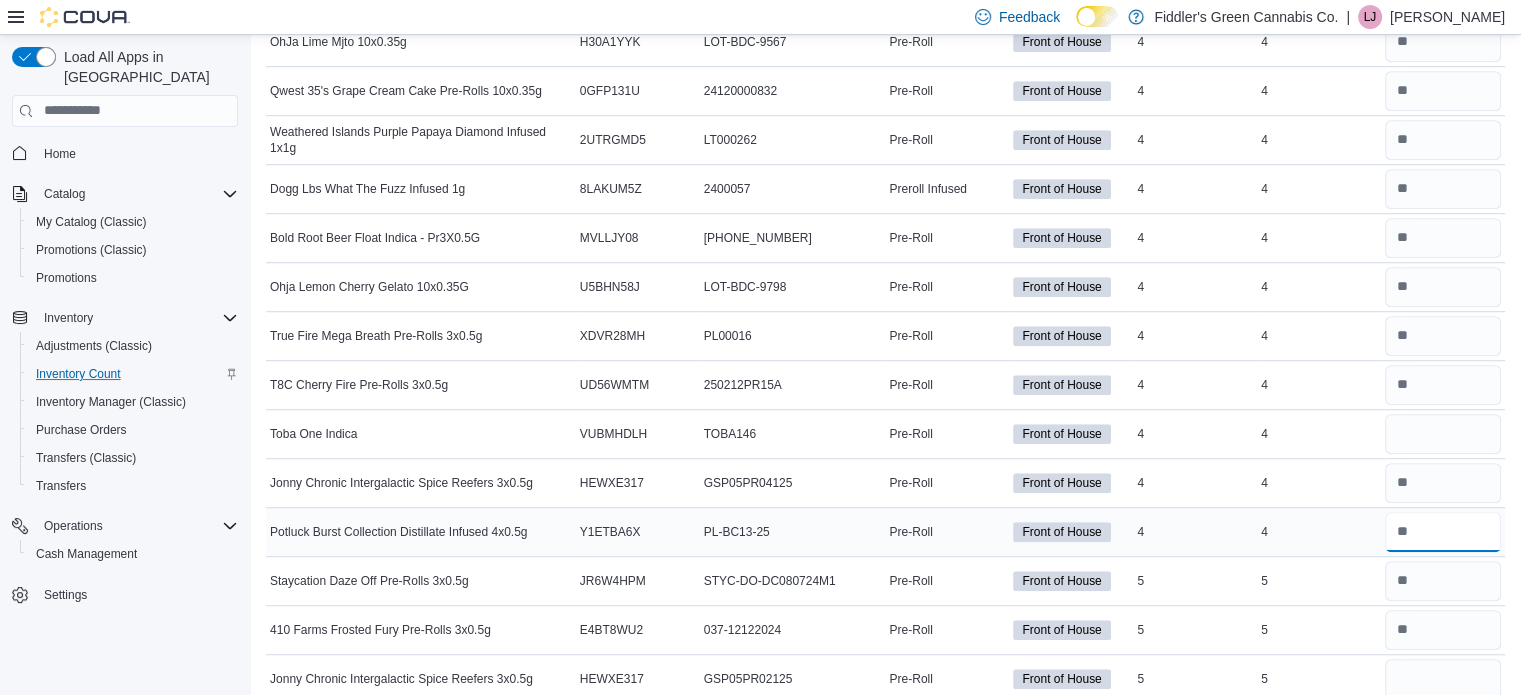 click at bounding box center [1443, 532] 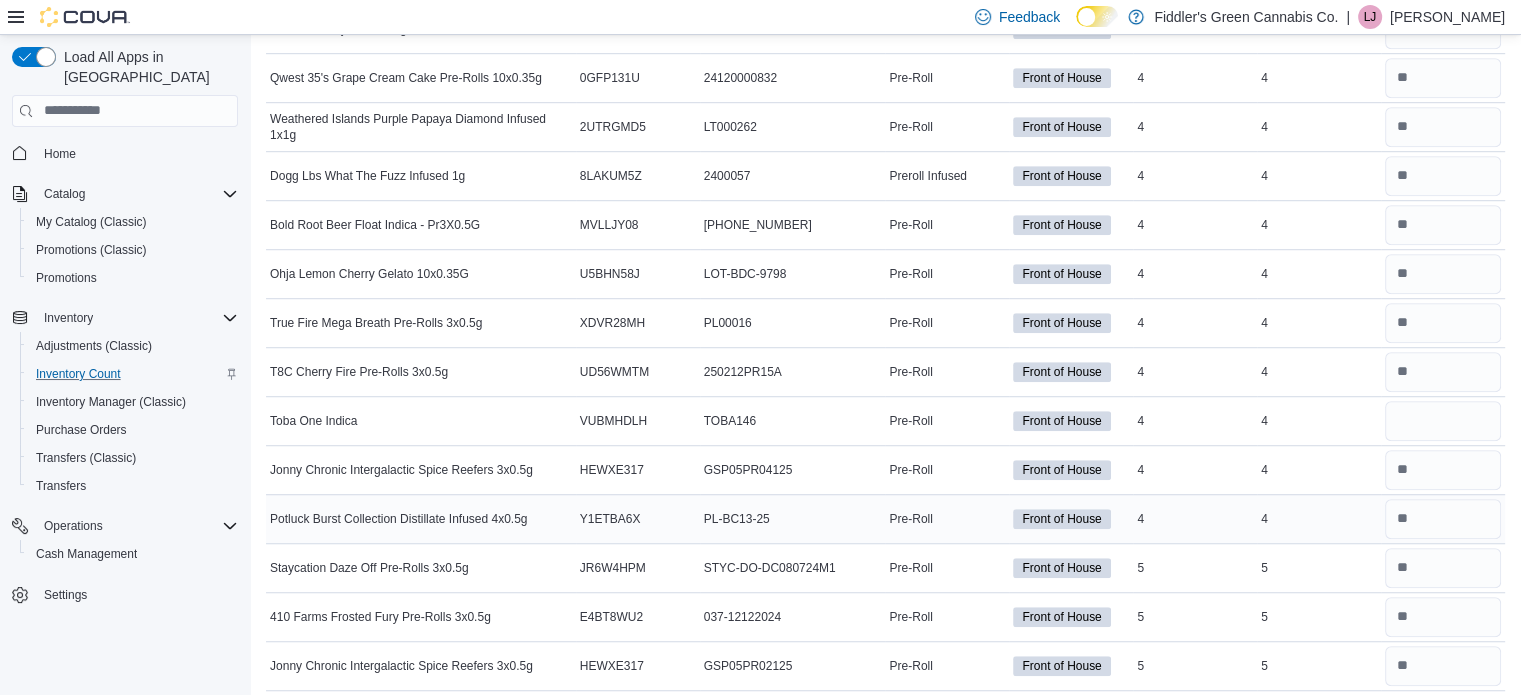 scroll, scrollTop: 9290, scrollLeft: 0, axis: vertical 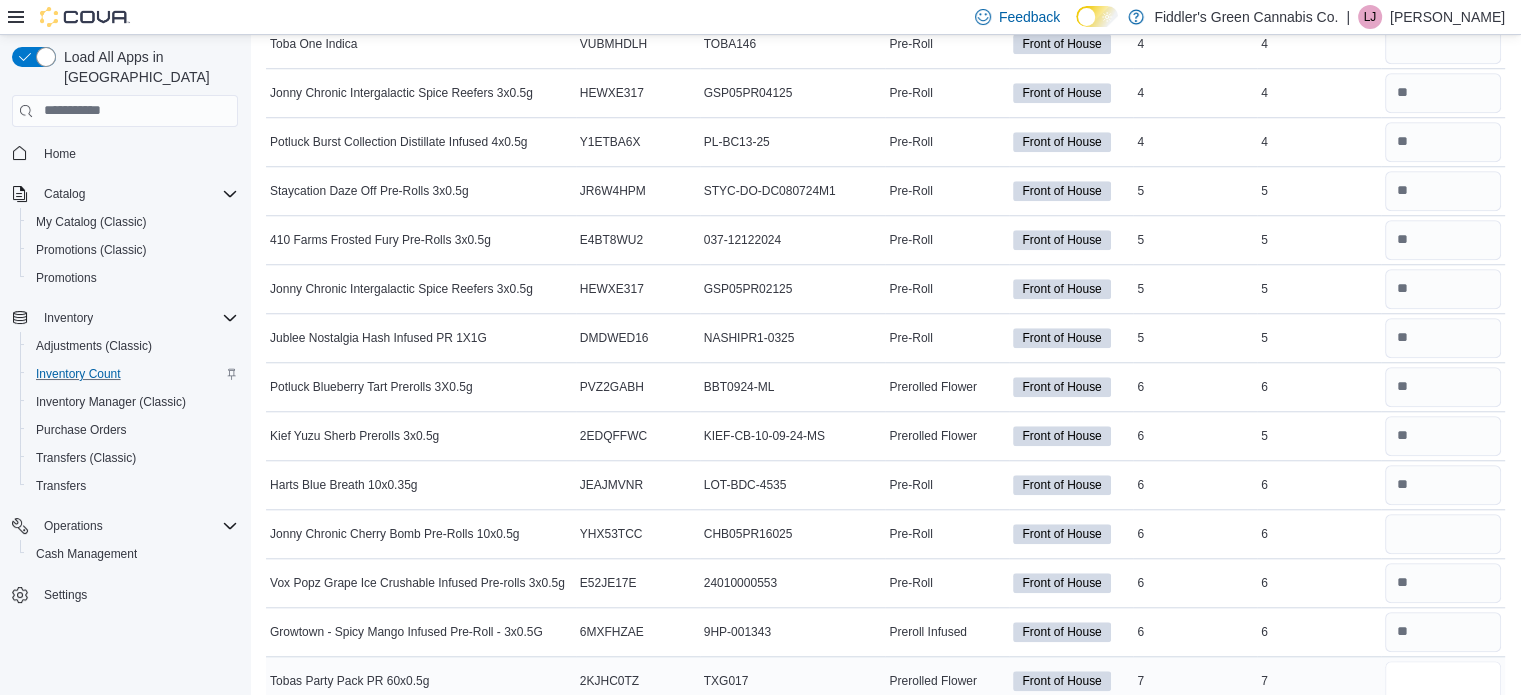 click at bounding box center [1443, 681] 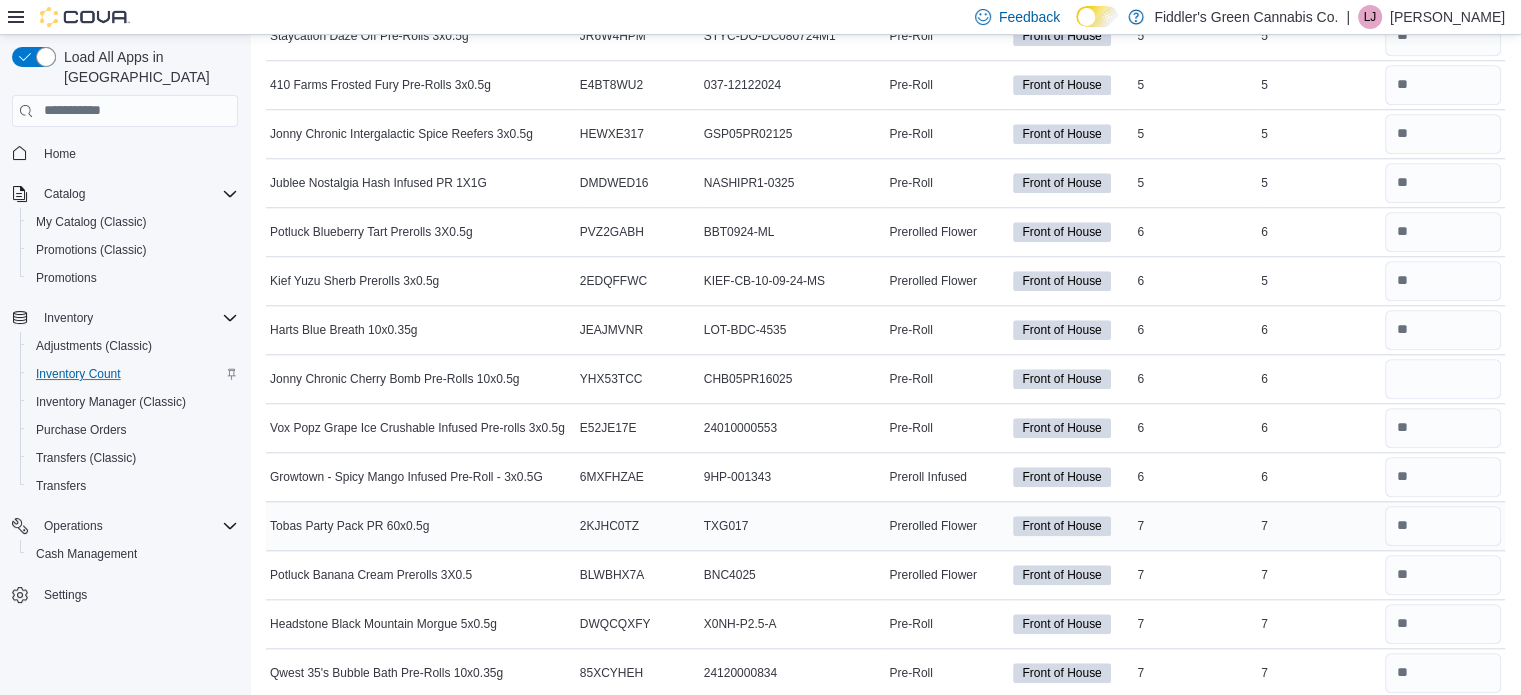 scroll, scrollTop: 9446, scrollLeft: 0, axis: vertical 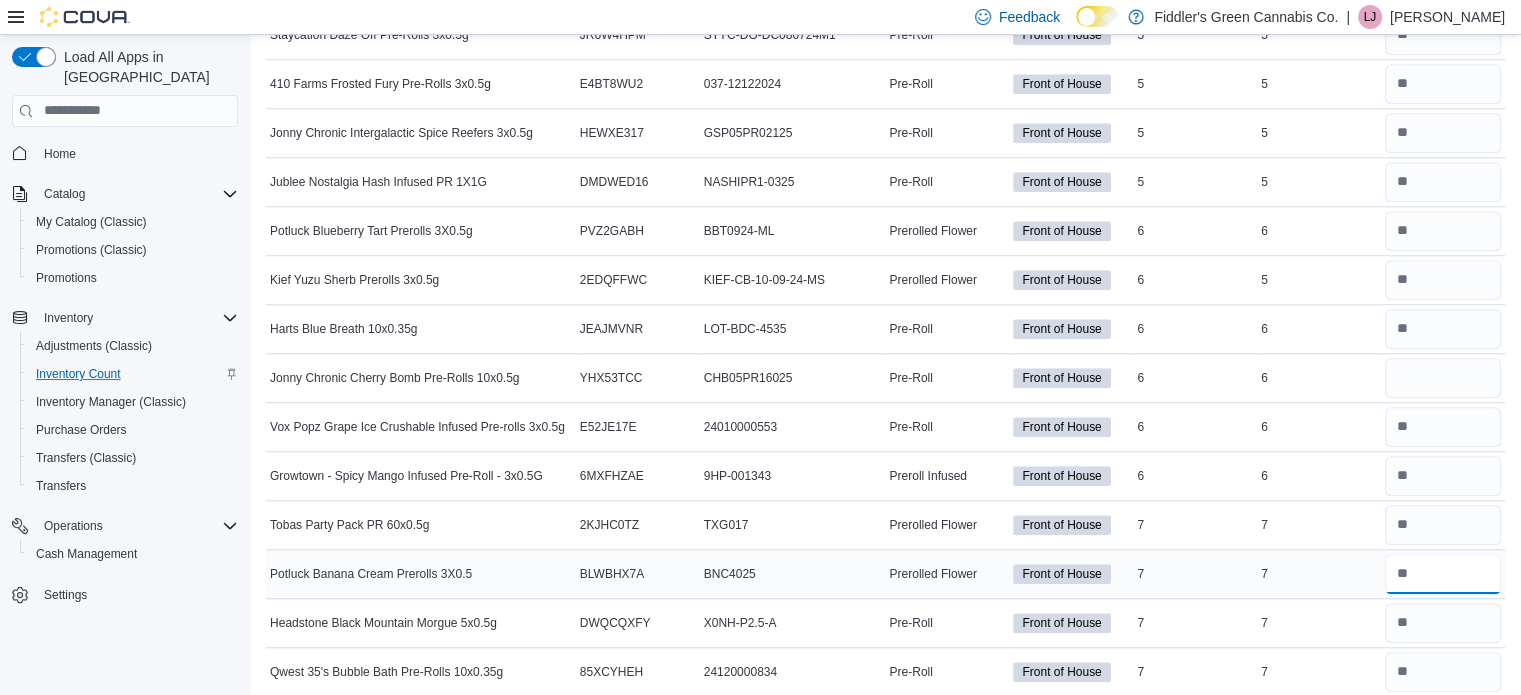 click at bounding box center [1443, 574] 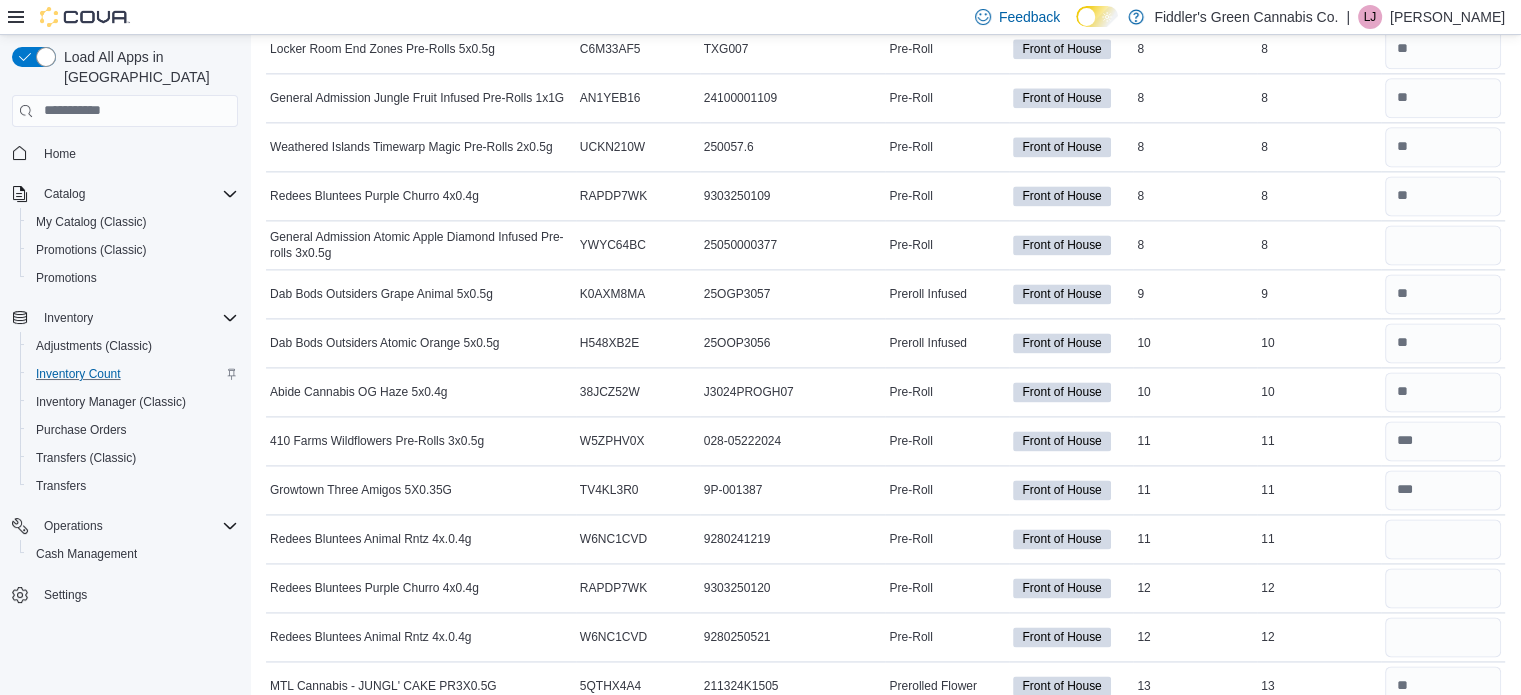 scroll, scrollTop: 10384, scrollLeft: 0, axis: vertical 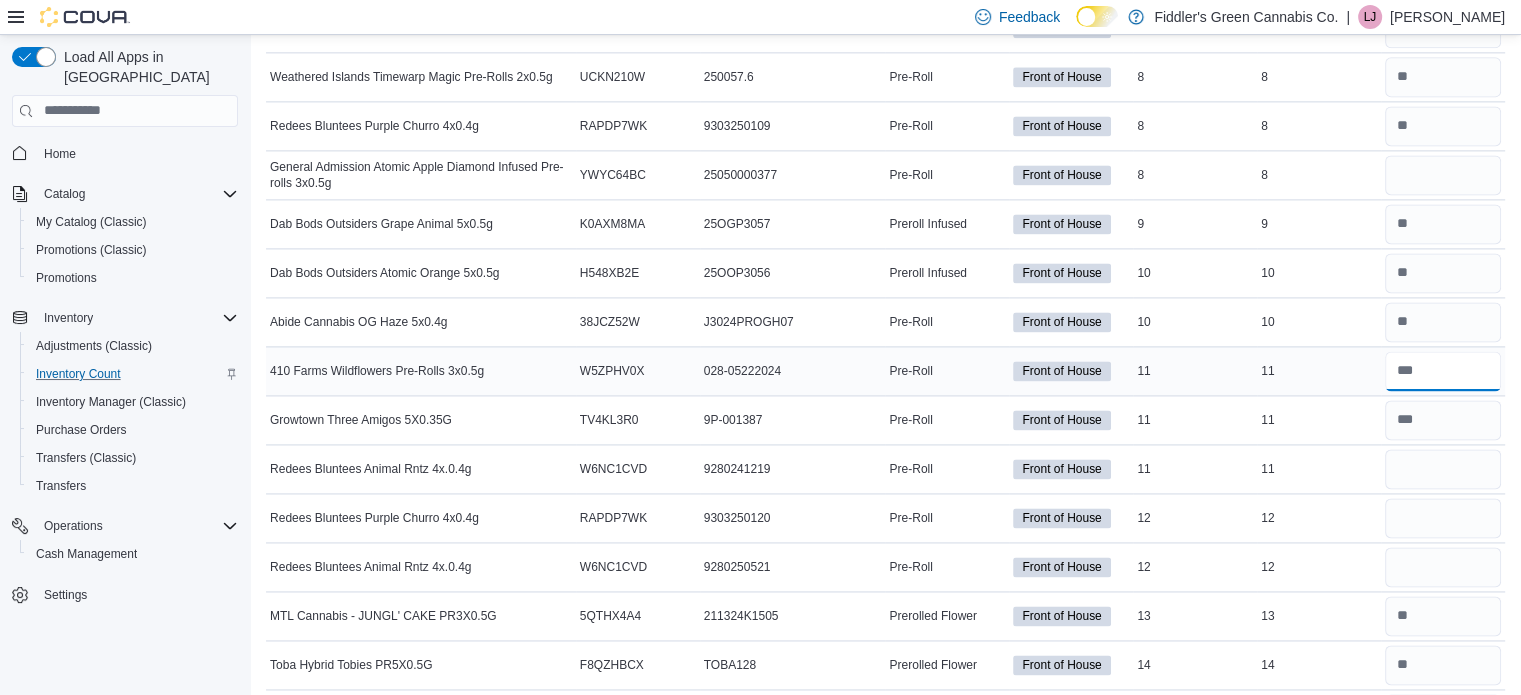 click at bounding box center (1443, 371) 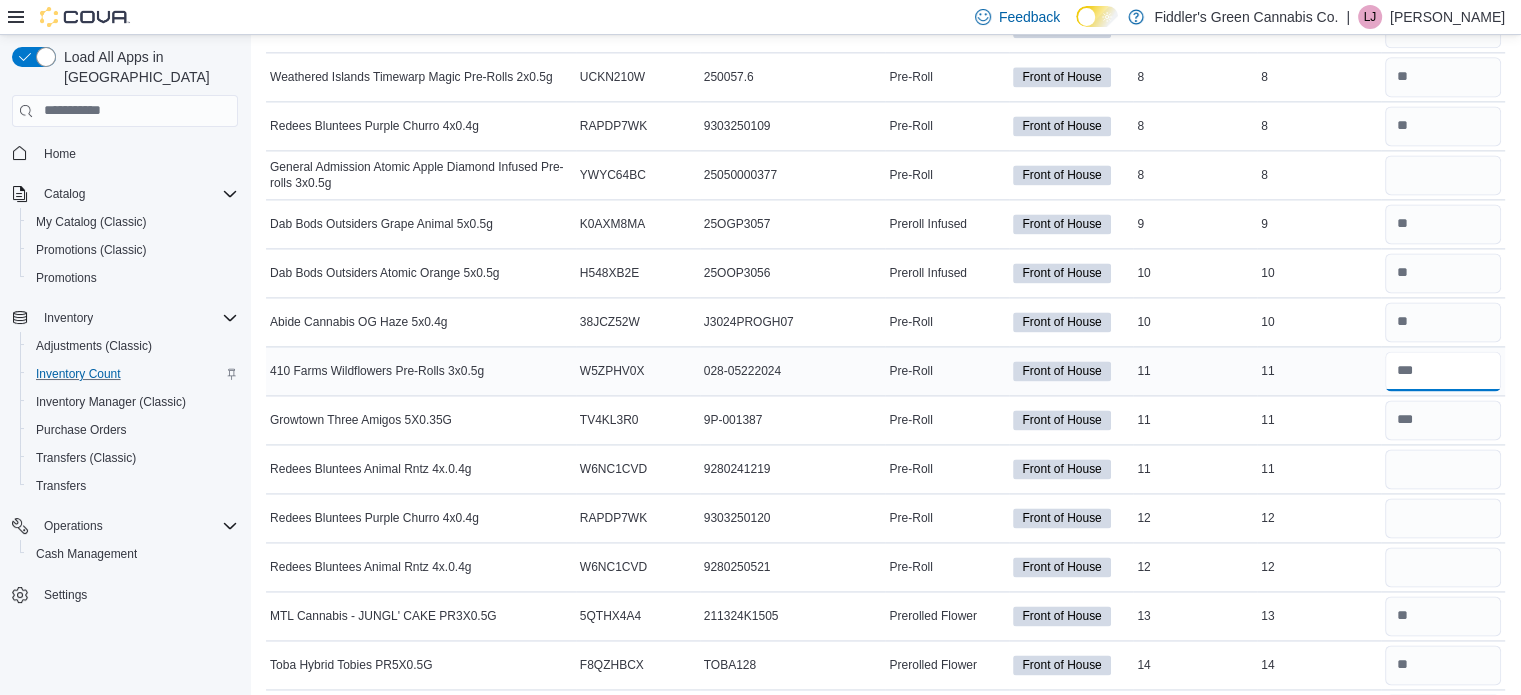 click at bounding box center (1443, 371) 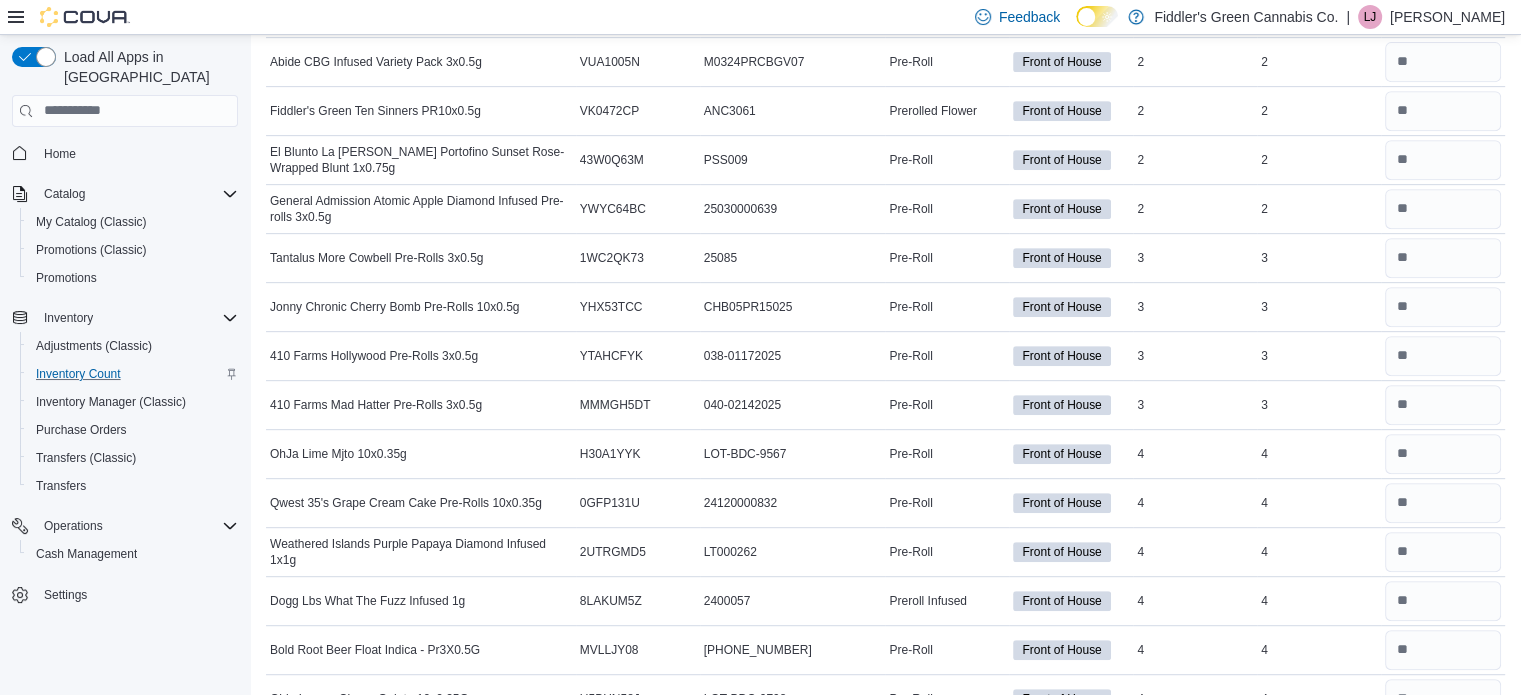 scroll, scrollTop: 8472, scrollLeft: 0, axis: vertical 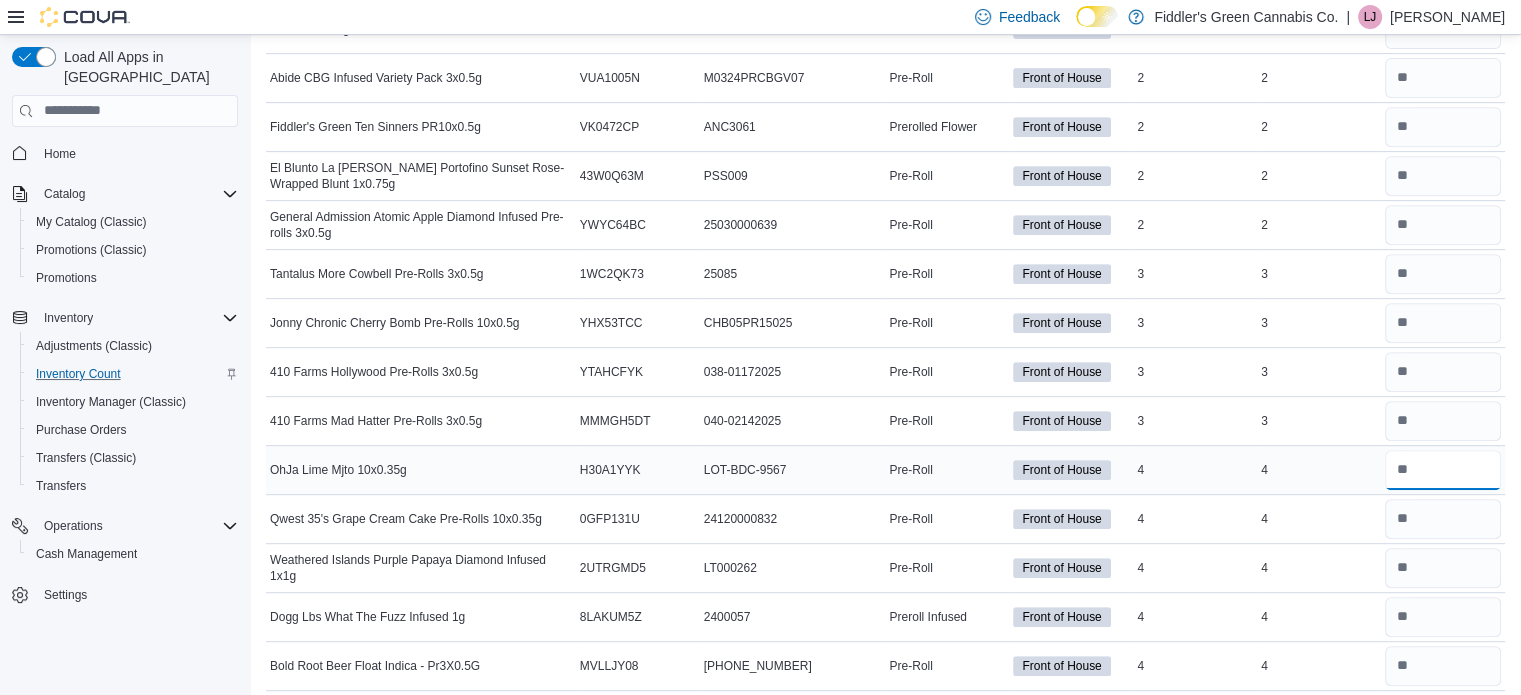 click at bounding box center [1443, 470] 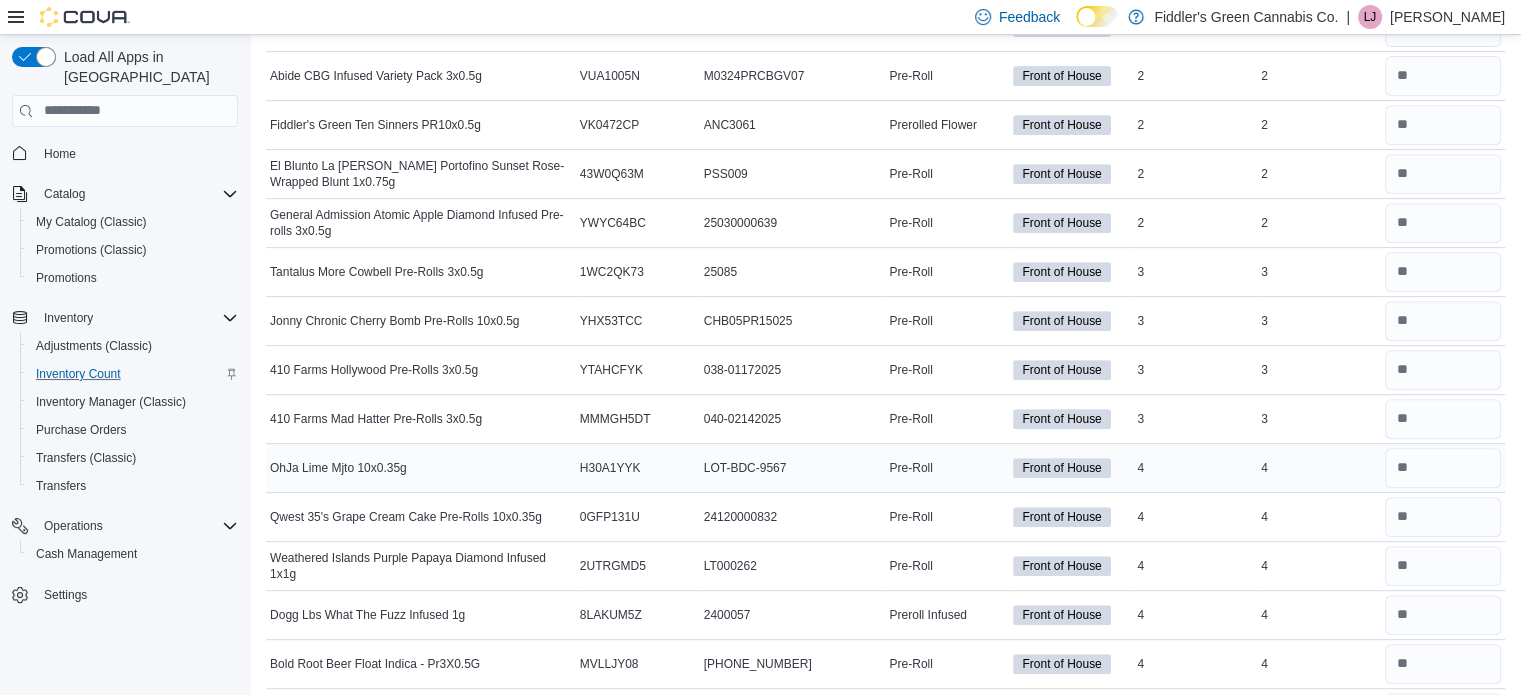 scroll, scrollTop: 8851, scrollLeft: 0, axis: vertical 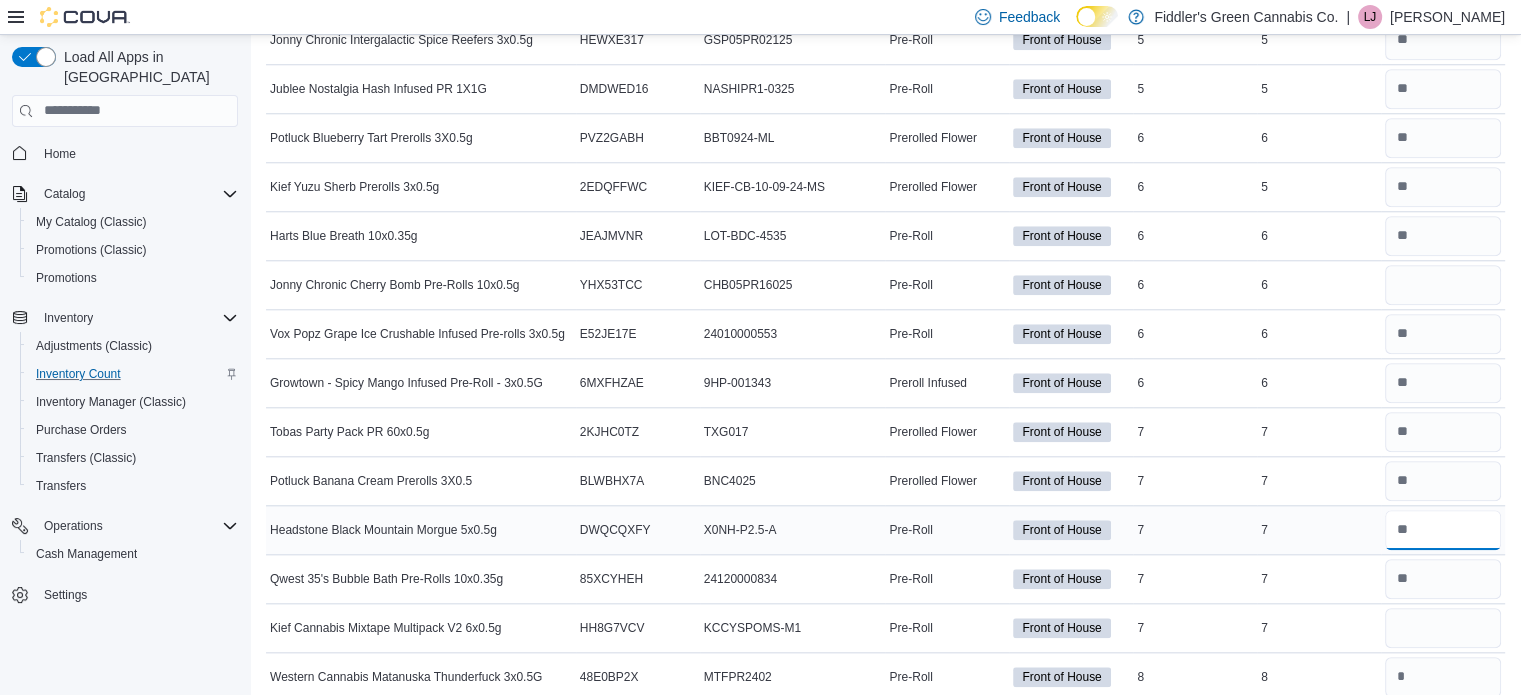 click at bounding box center (1443, 530) 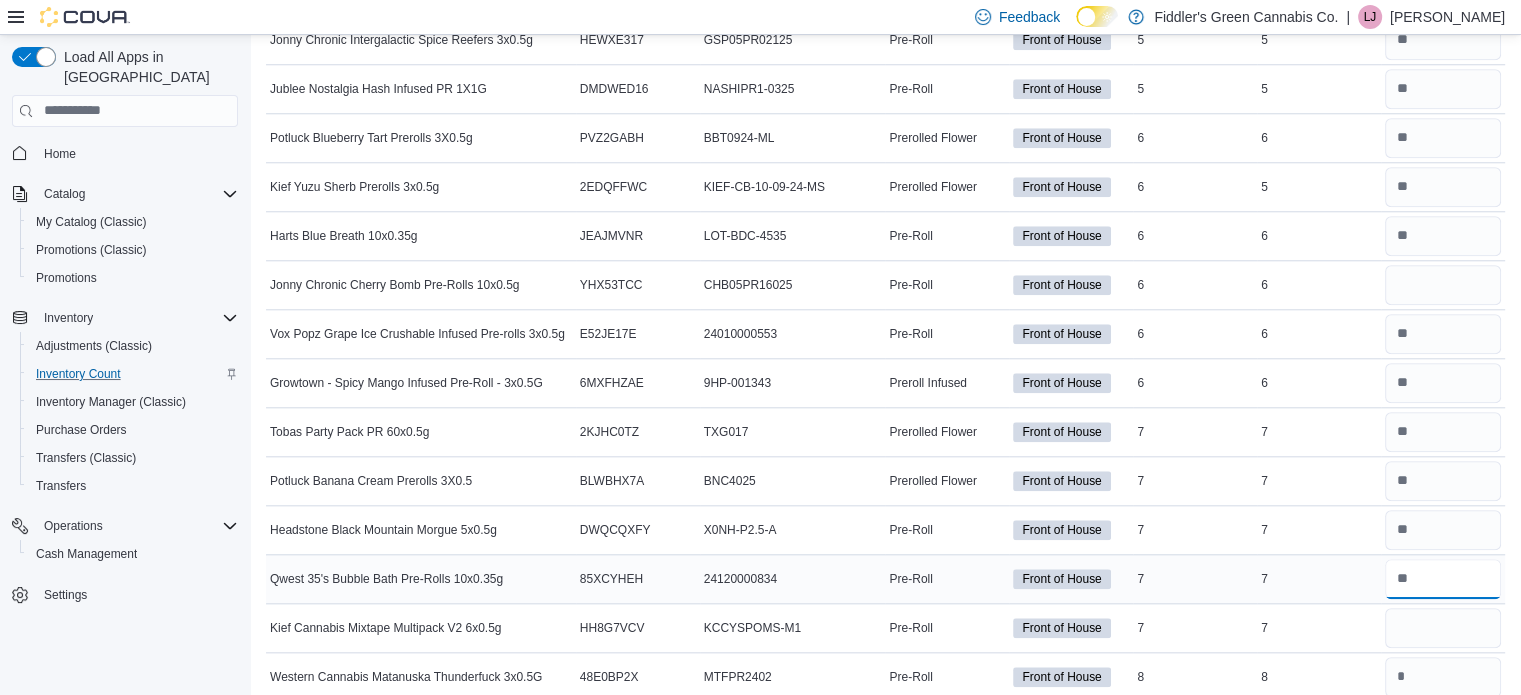 click at bounding box center (1443, 579) 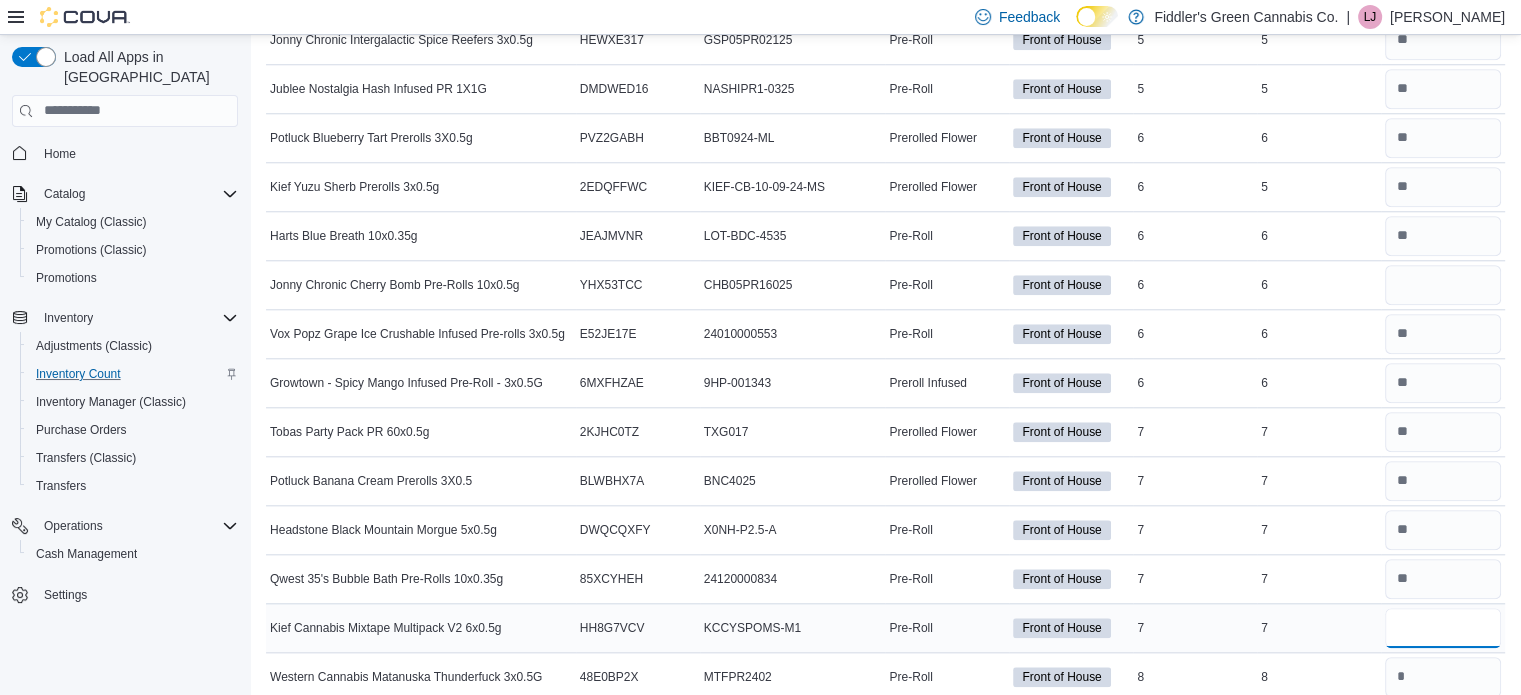 click at bounding box center [1443, 628] 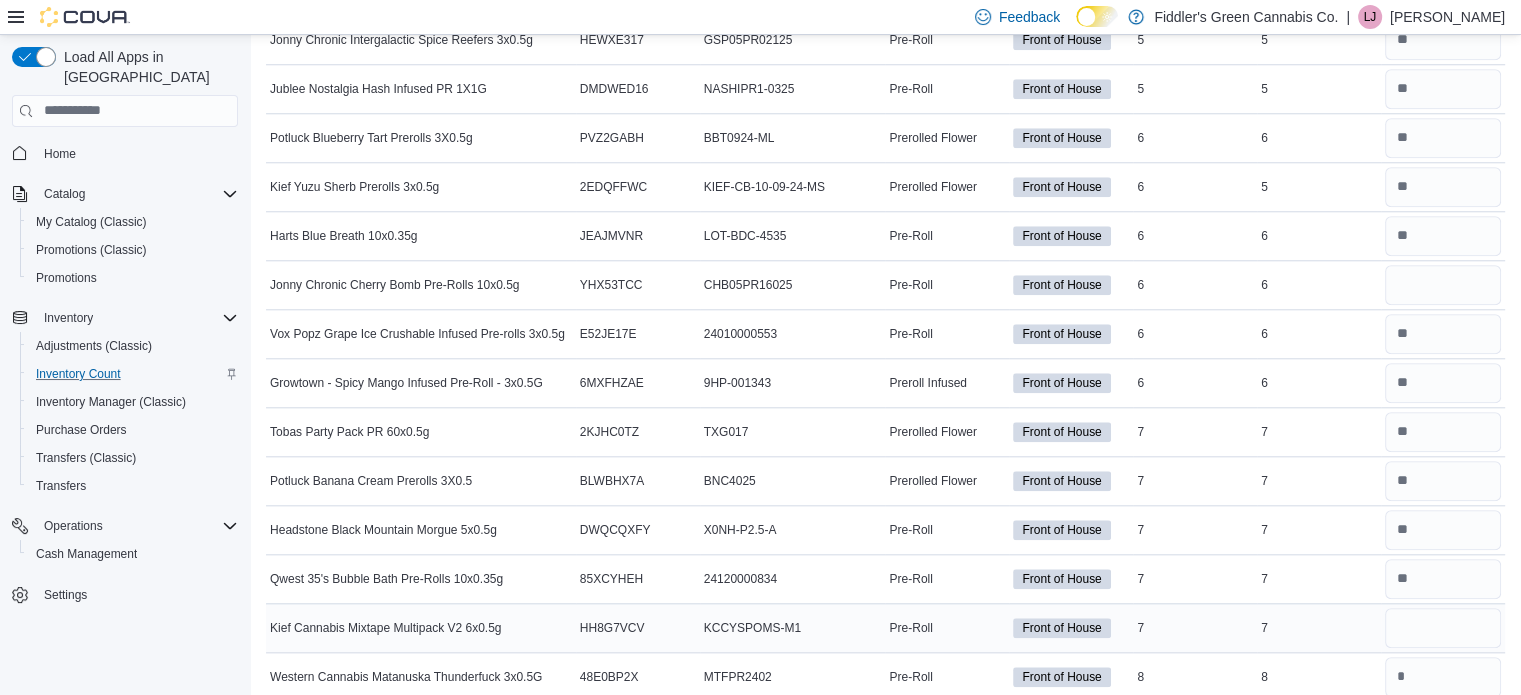 scroll, scrollTop: 9661, scrollLeft: 0, axis: vertical 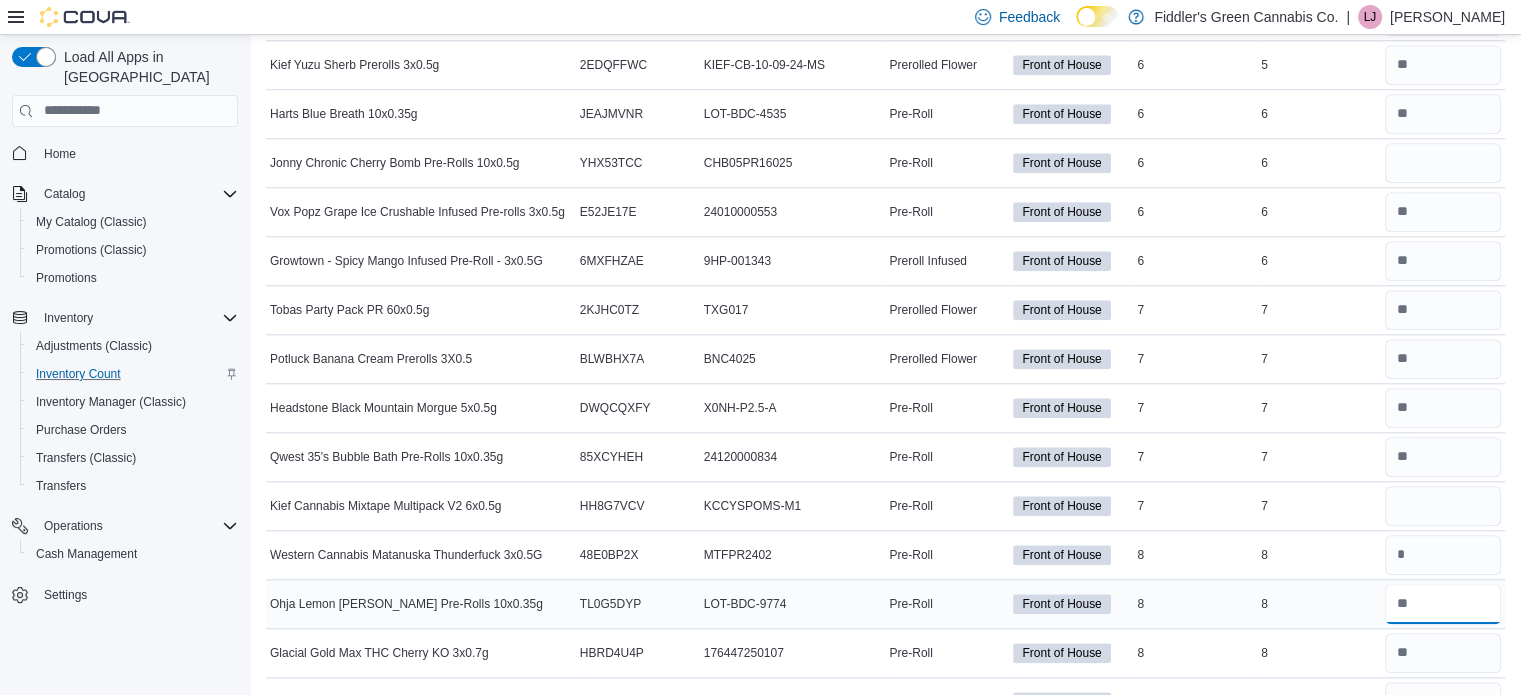 click at bounding box center [1443, 604] 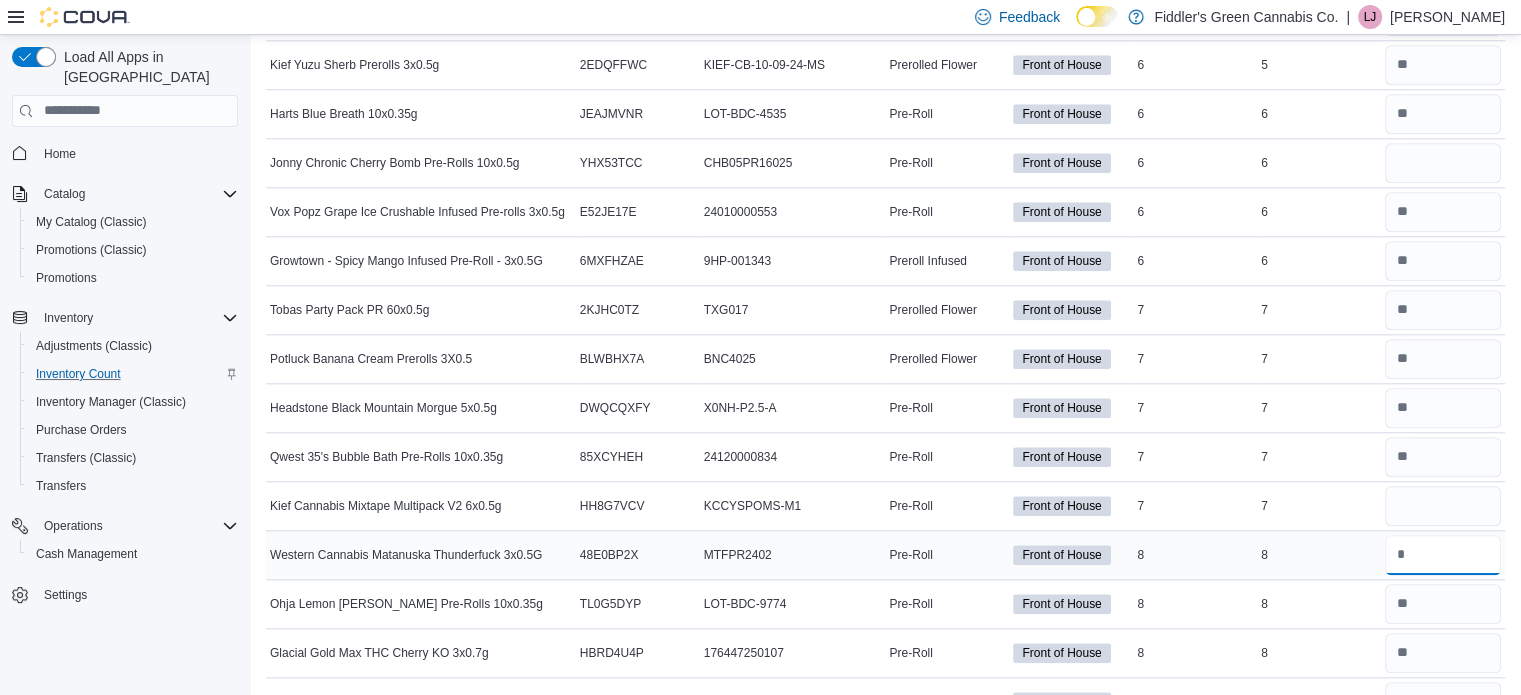 click at bounding box center [1443, 555] 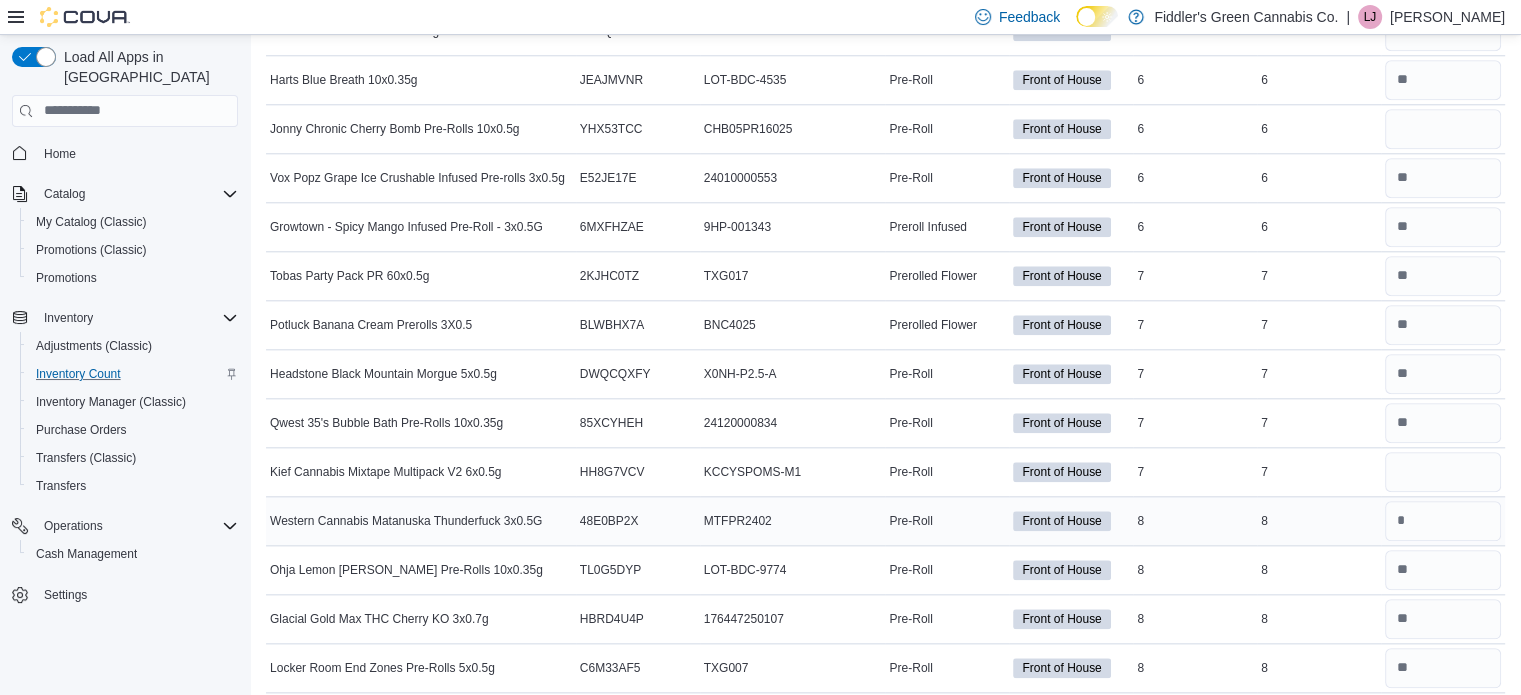scroll, scrollTop: 9696, scrollLeft: 0, axis: vertical 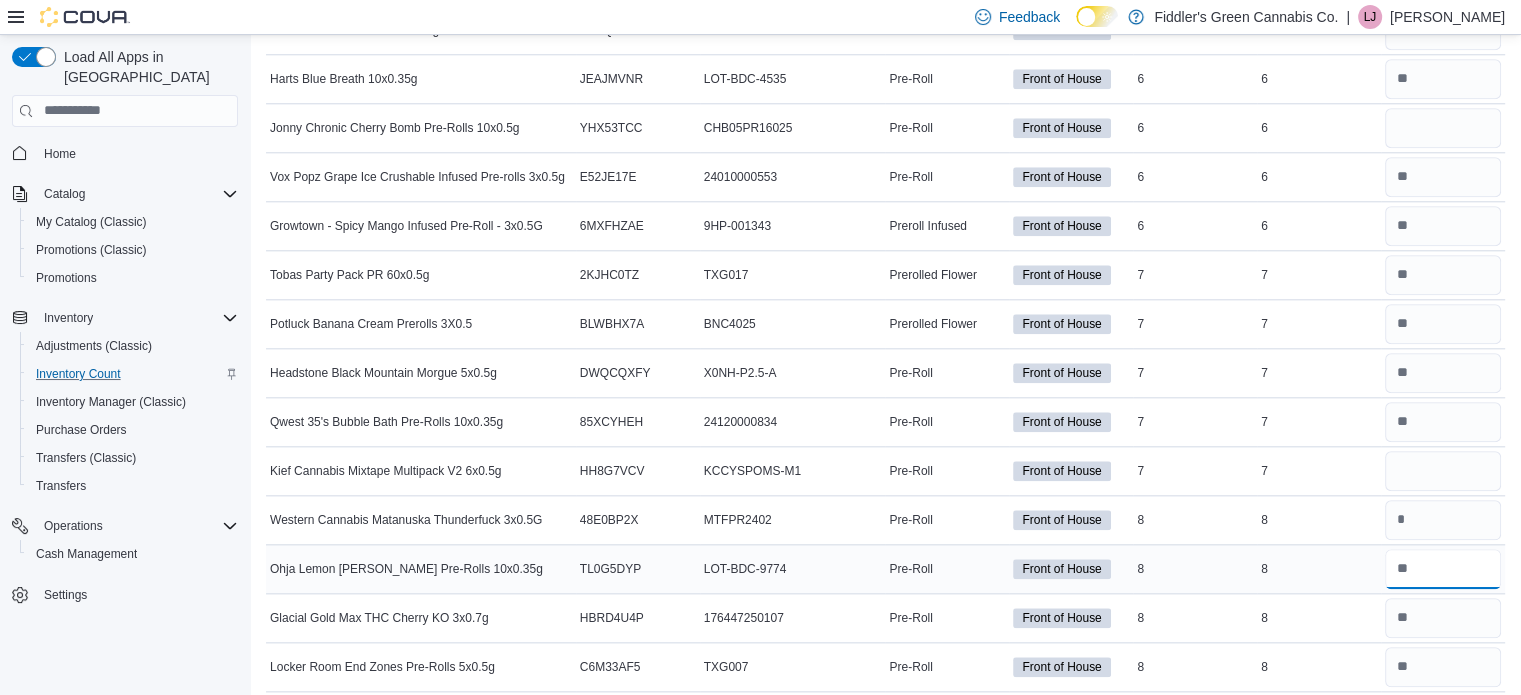 click at bounding box center (1443, 569) 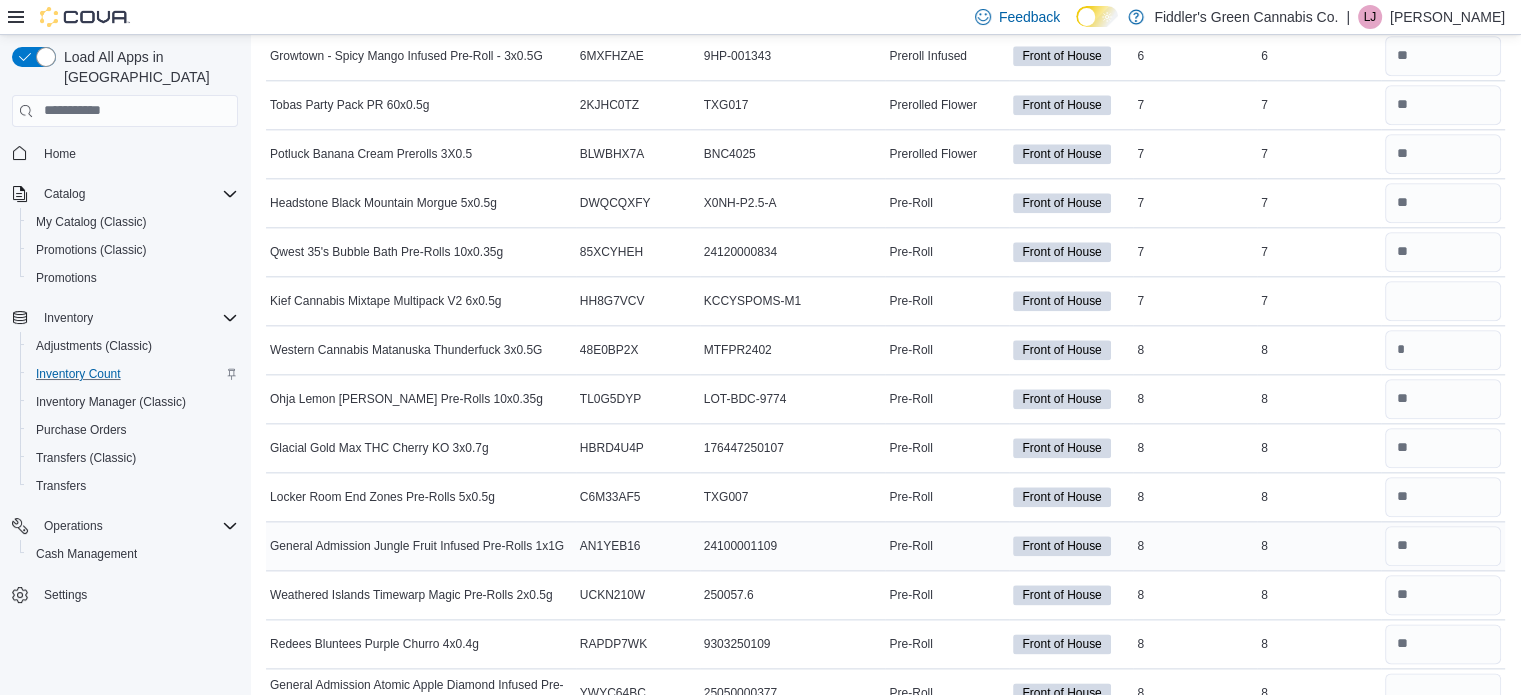 scroll, scrollTop: 9887, scrollLeft: 0, axis: vertical 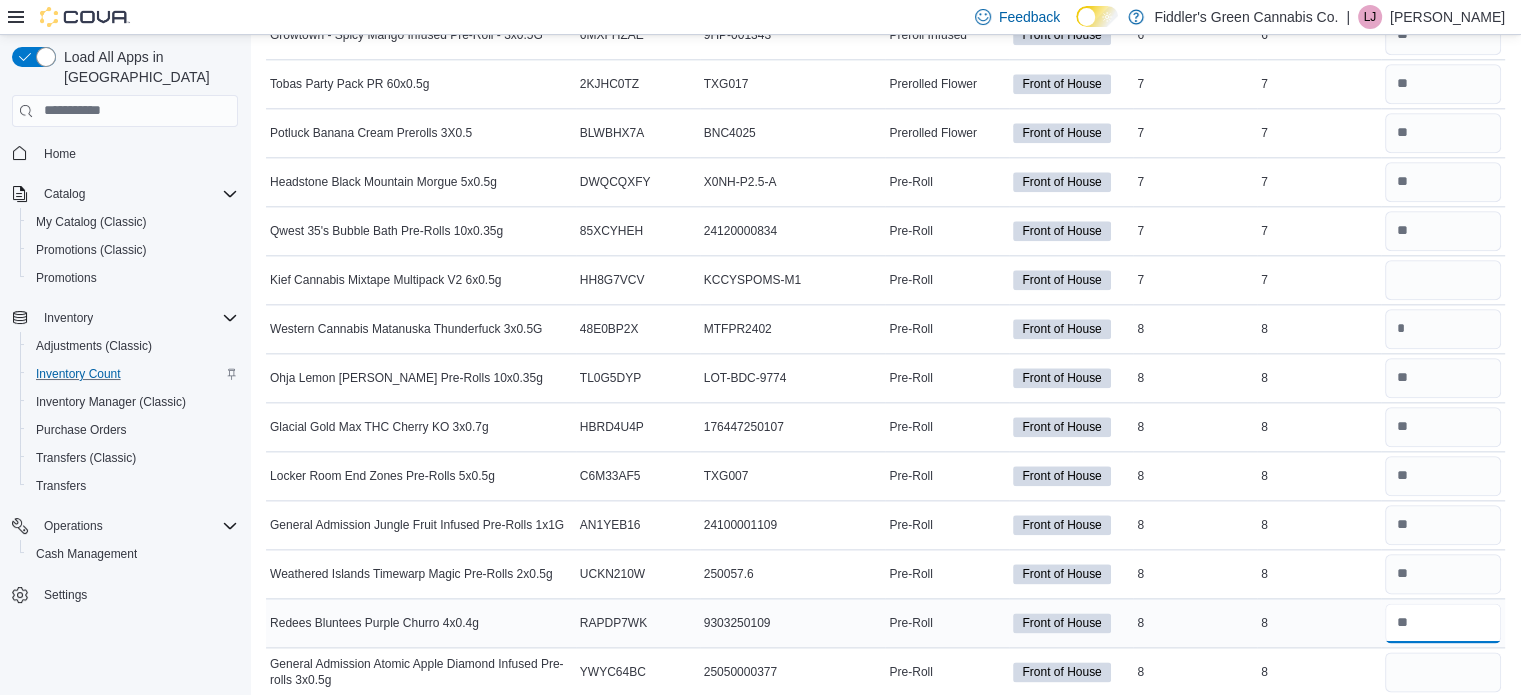 click at bounding box center (1443, 623) 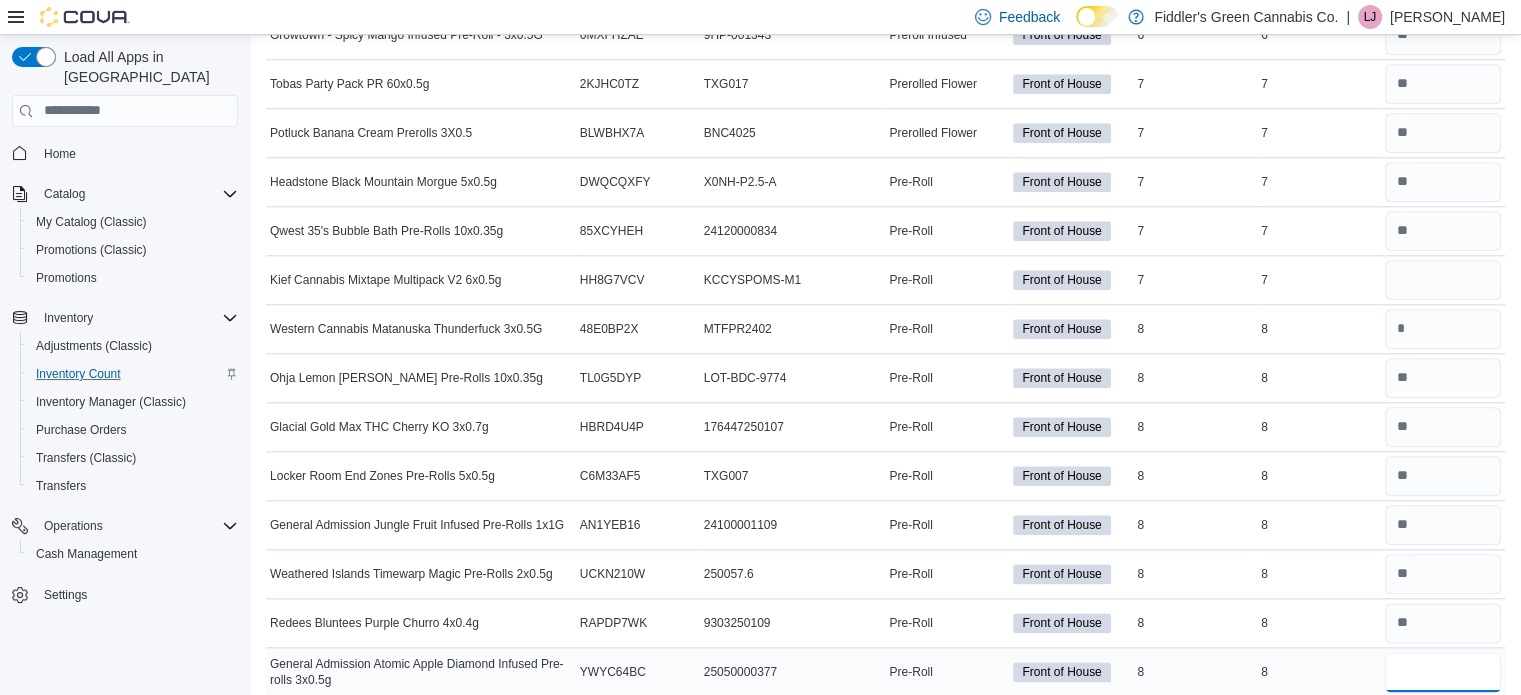 click at bounding box center (1443, 672) 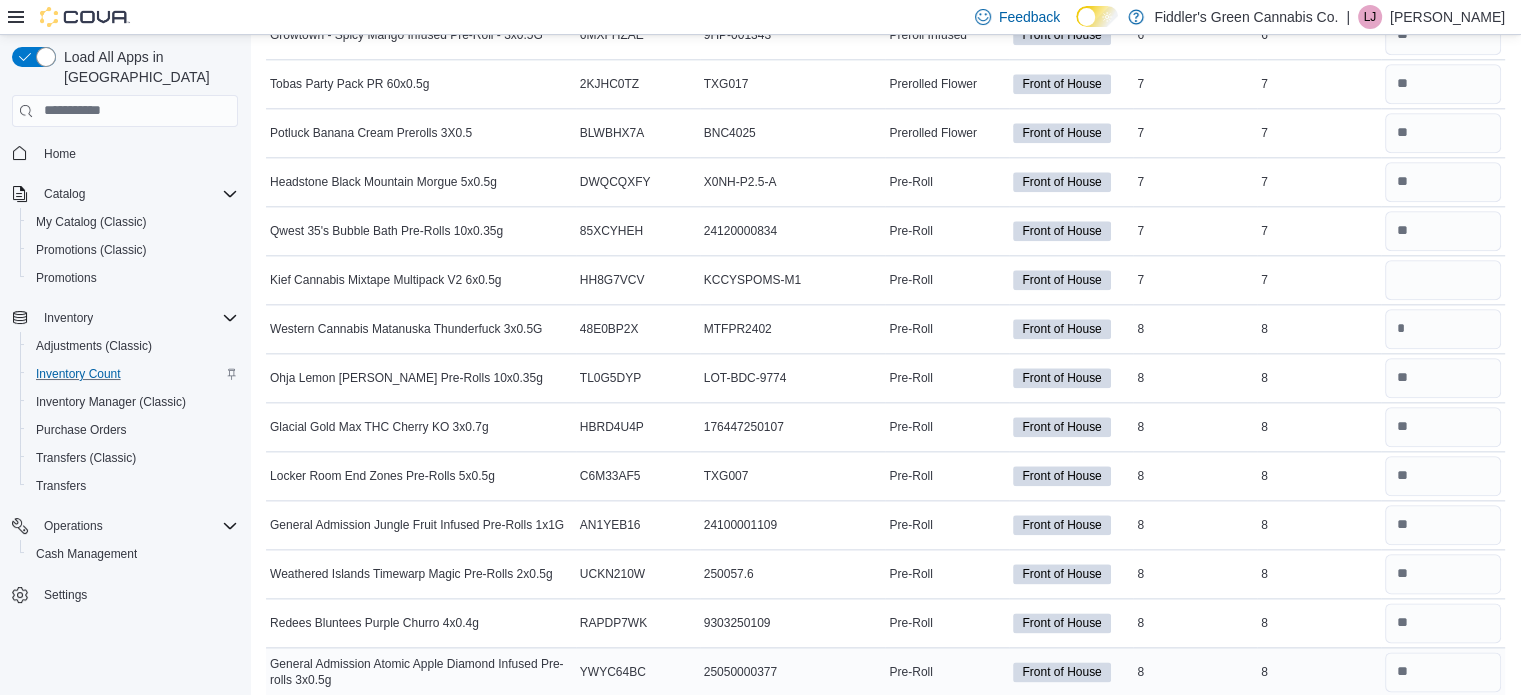 scroll, scrollTop: 9889, scrollLeft: 0, axis: vertical 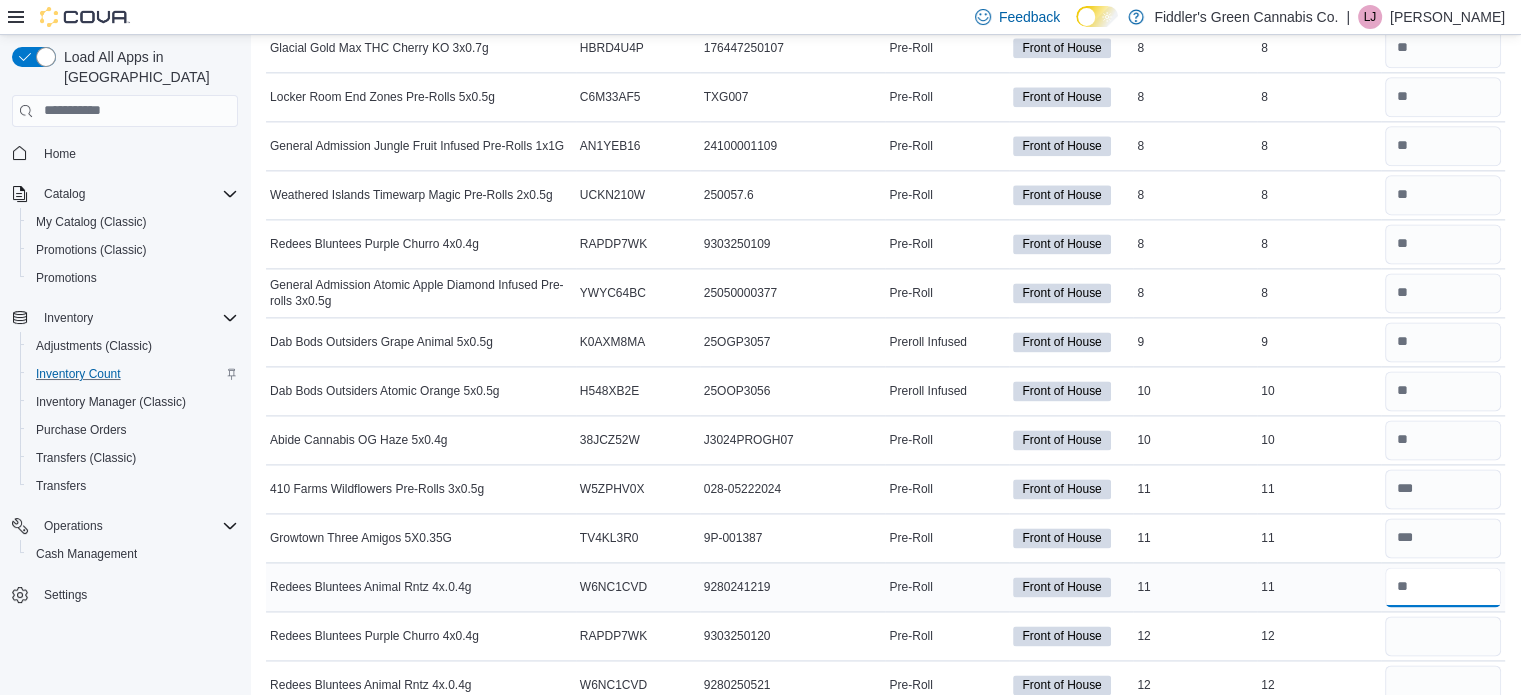 click at bounding box center (1443, 587) 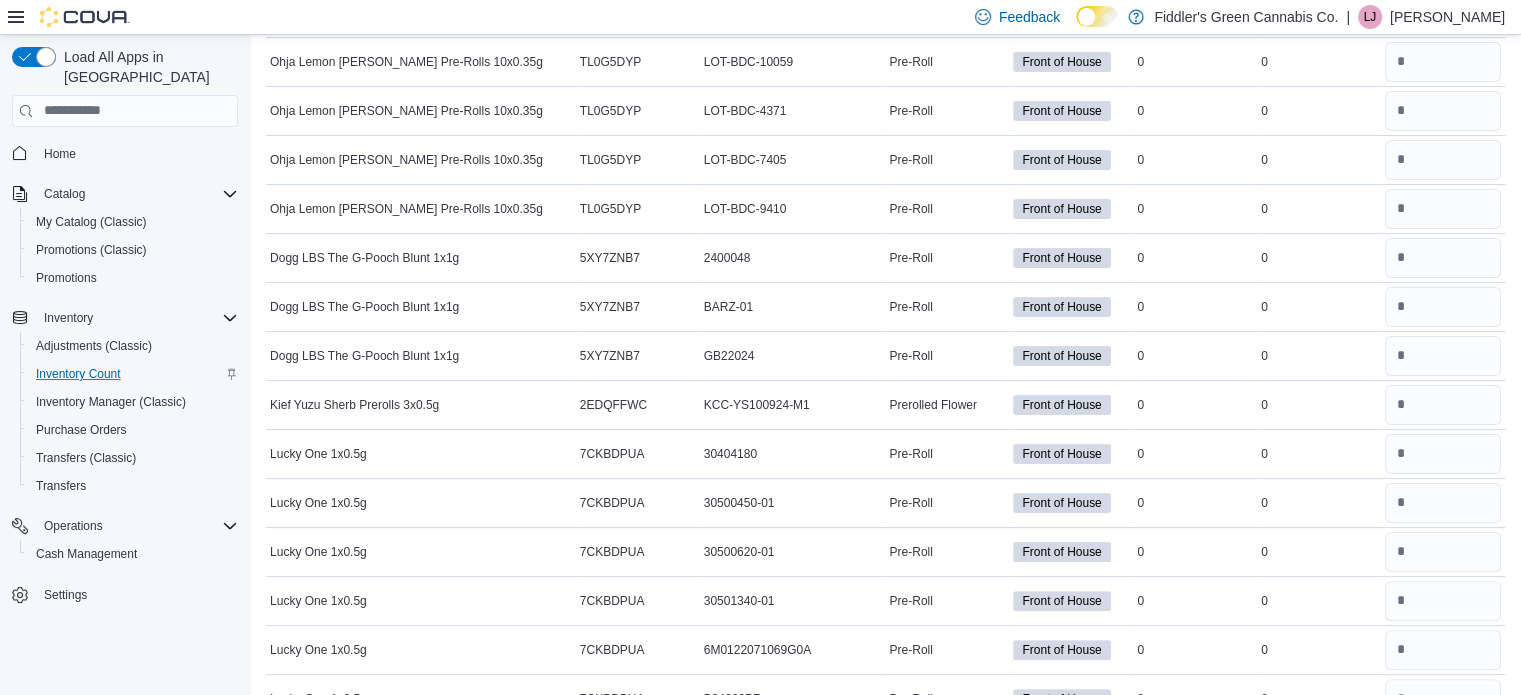 scroll, scrollTop: 0, scrollLeft: 0, axis: both 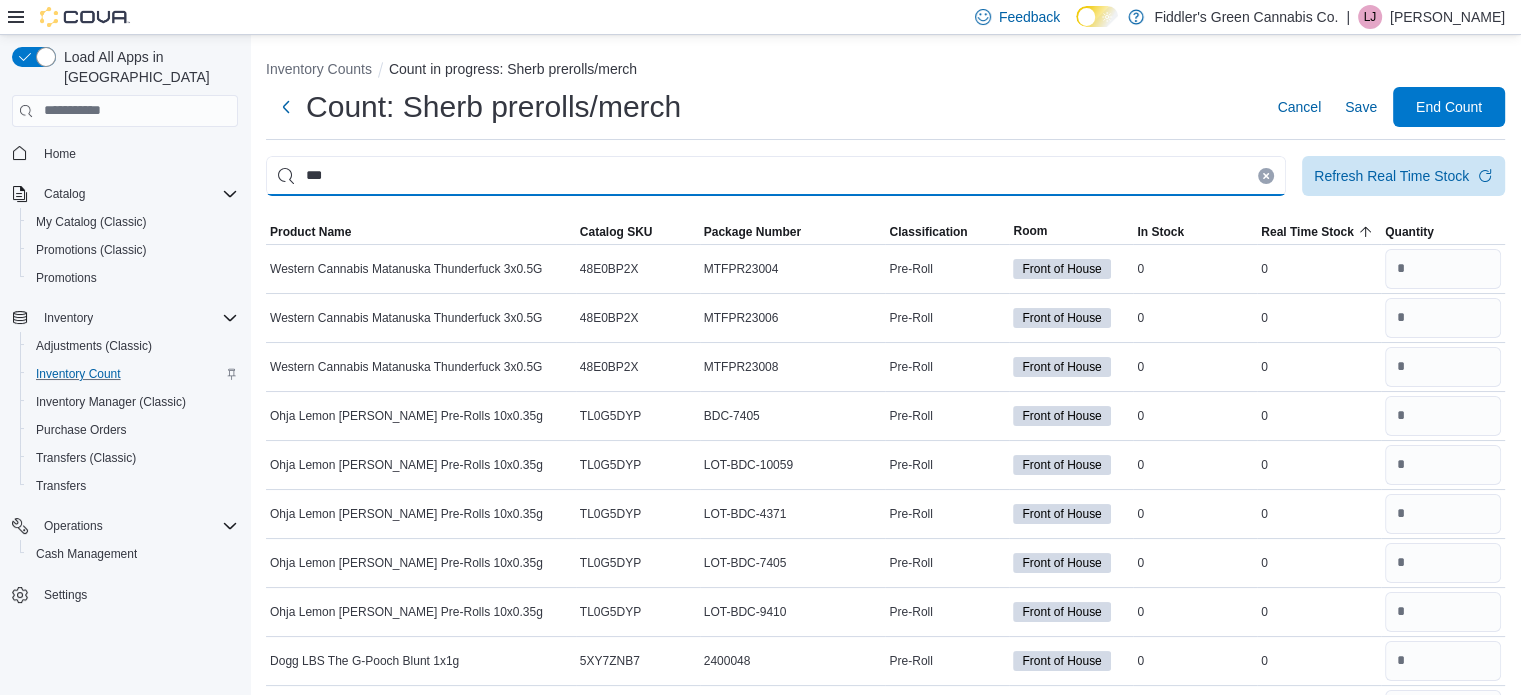 click on "***" at bounding box center [776, 176] 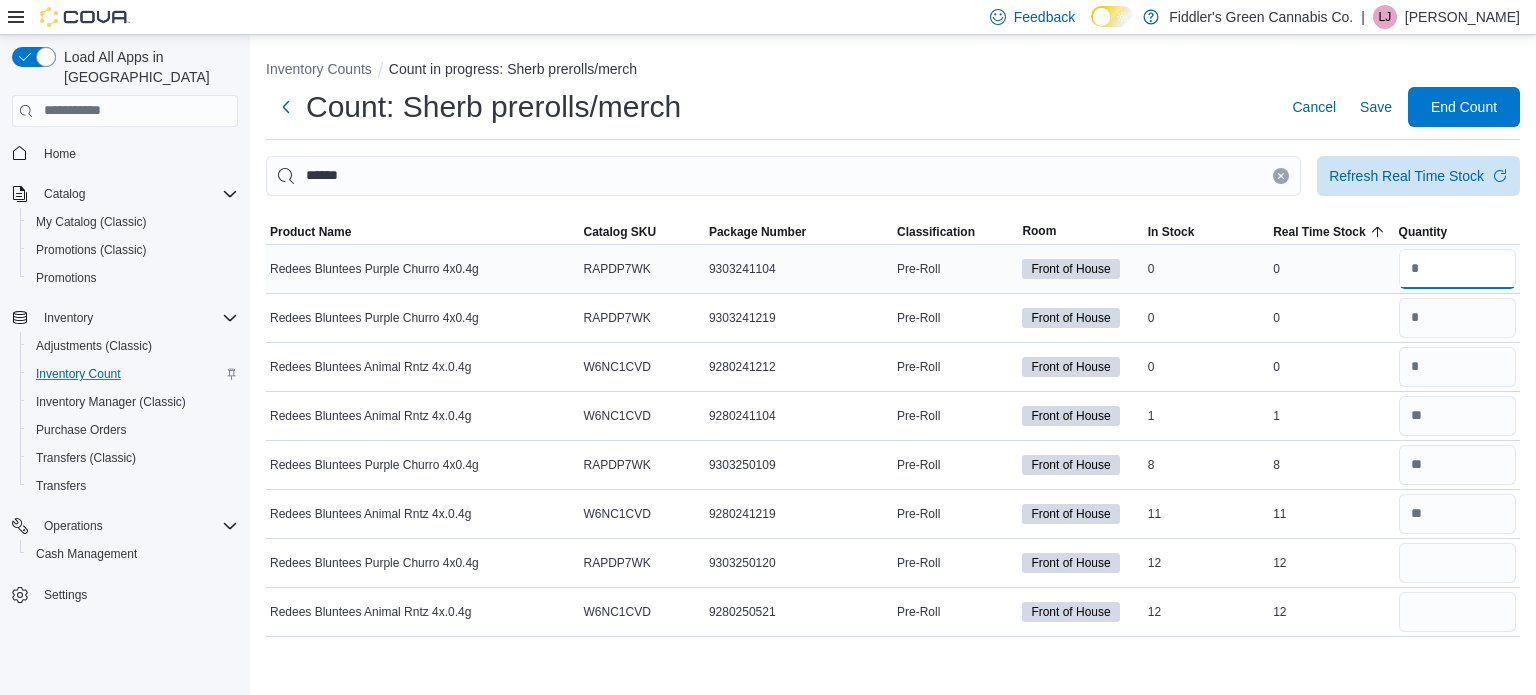 click at bounding box center (1457, 269) 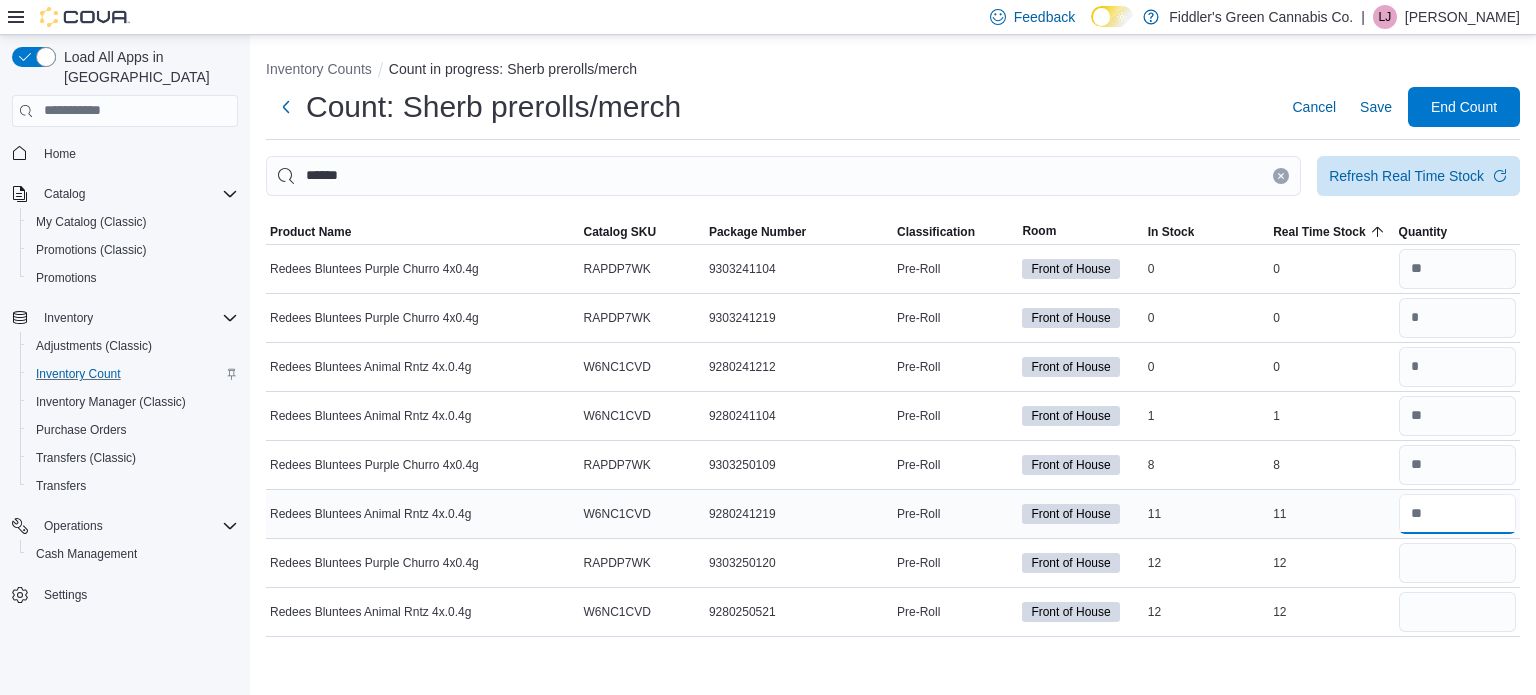 click at bounding box center [1457, 514] 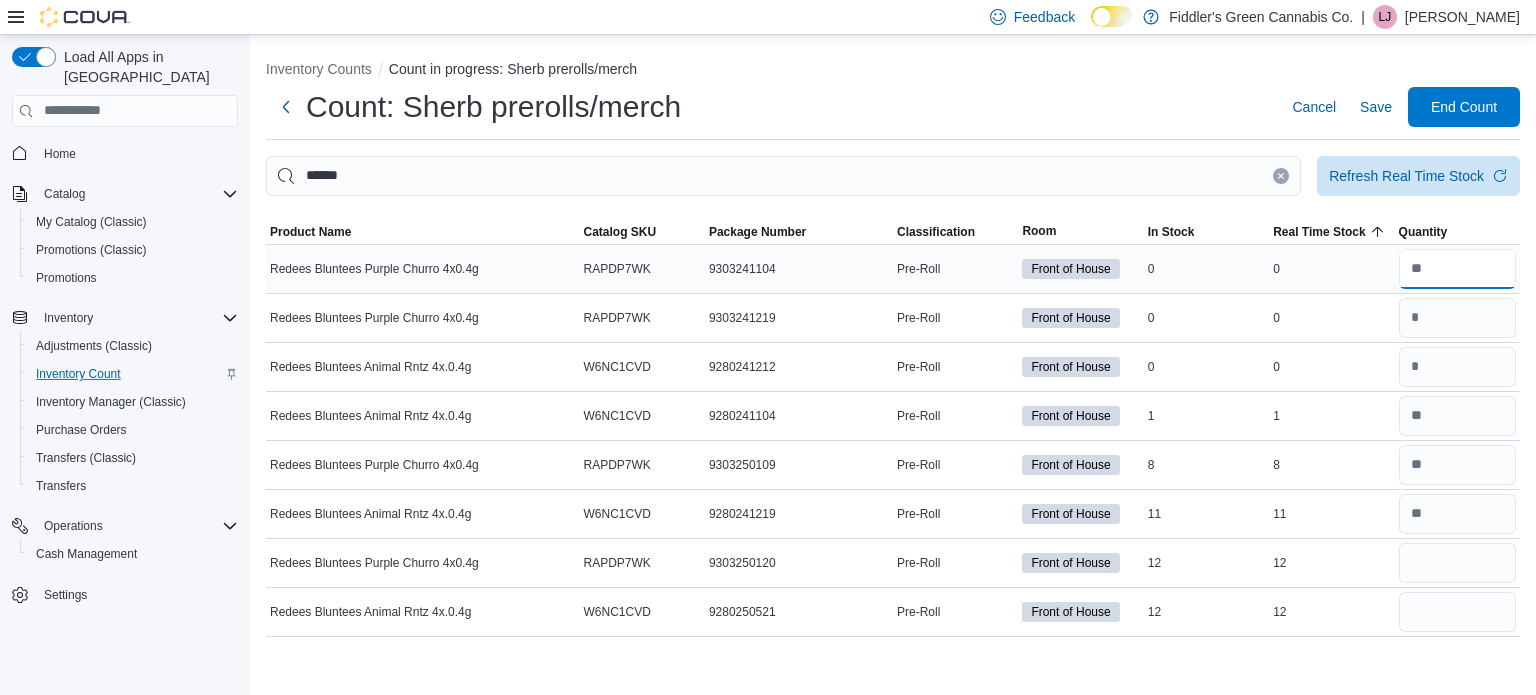 click at bounding box center [1457, 269] 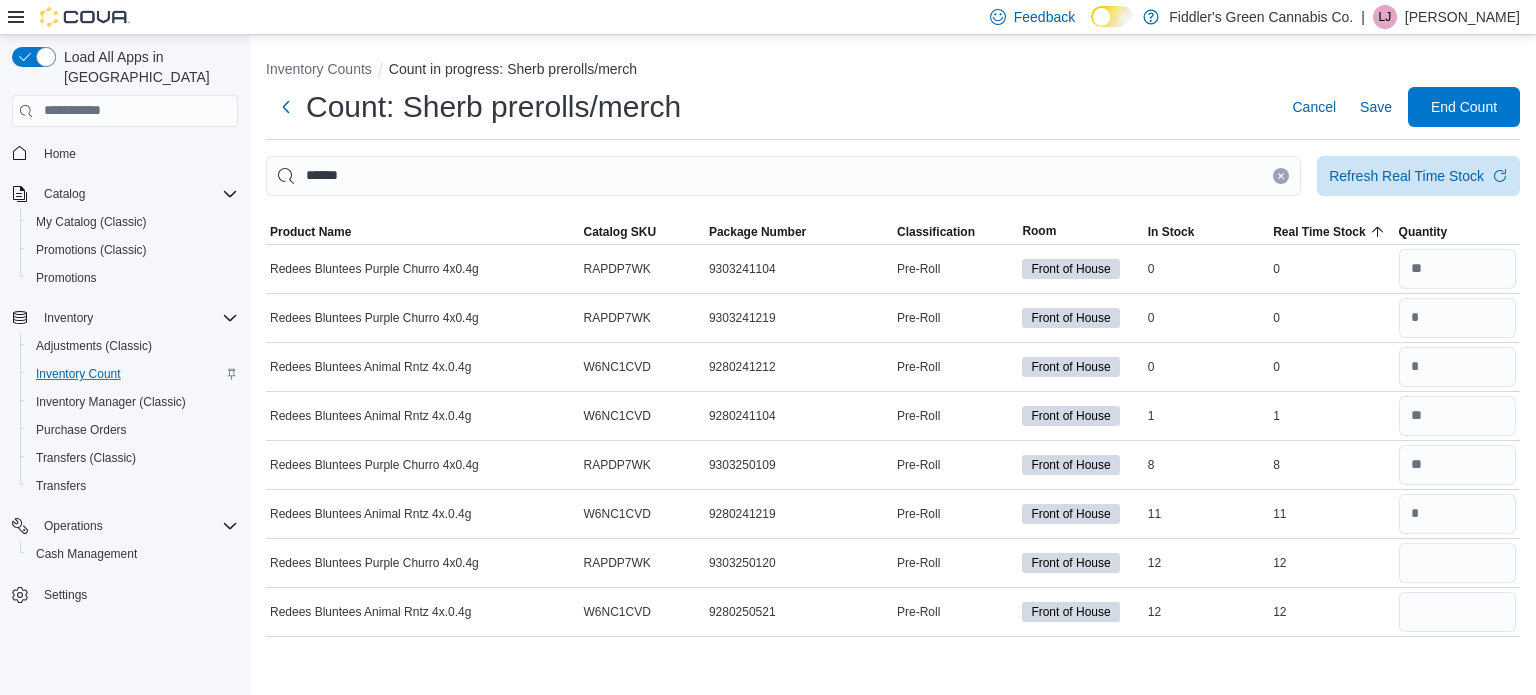 click at bounding box center [1281, 176] 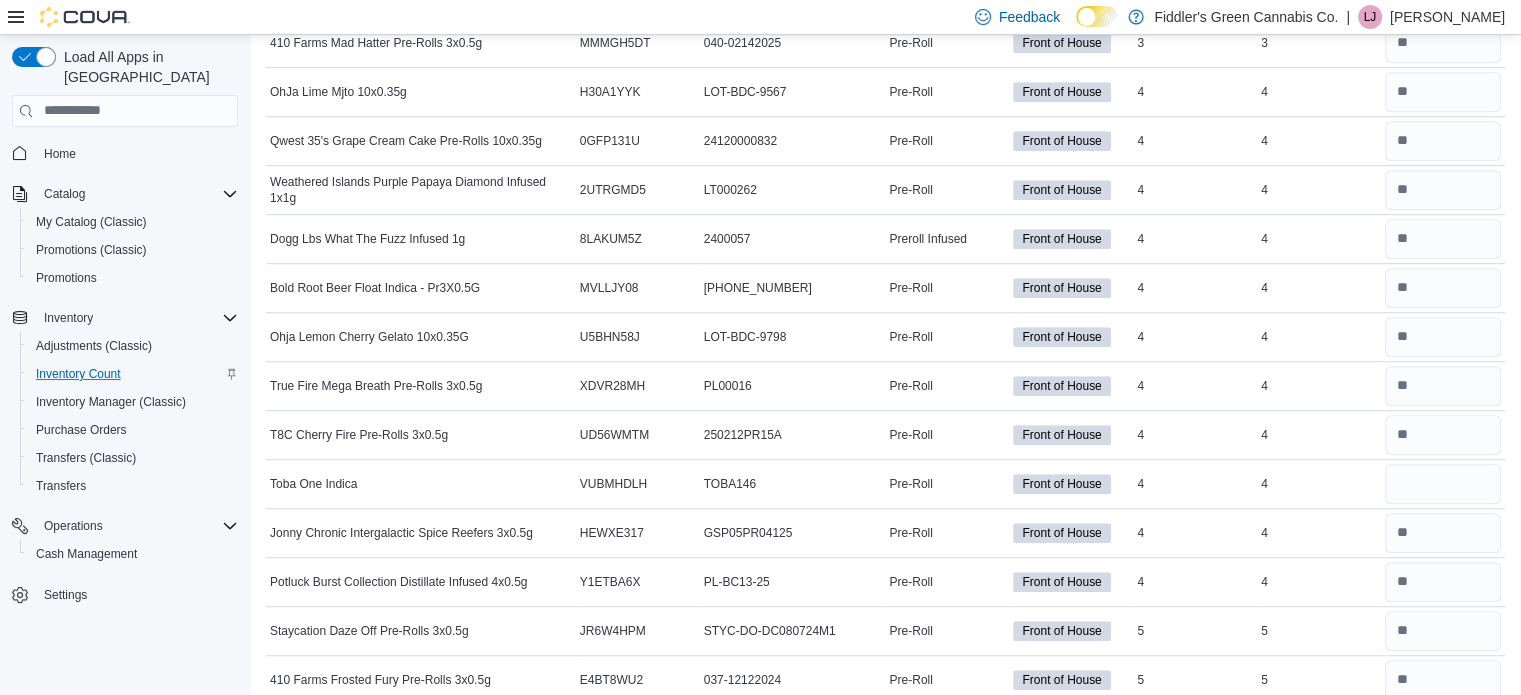 scroll, scrollTop: 8860, scrollLeft: 0, axis: vertical 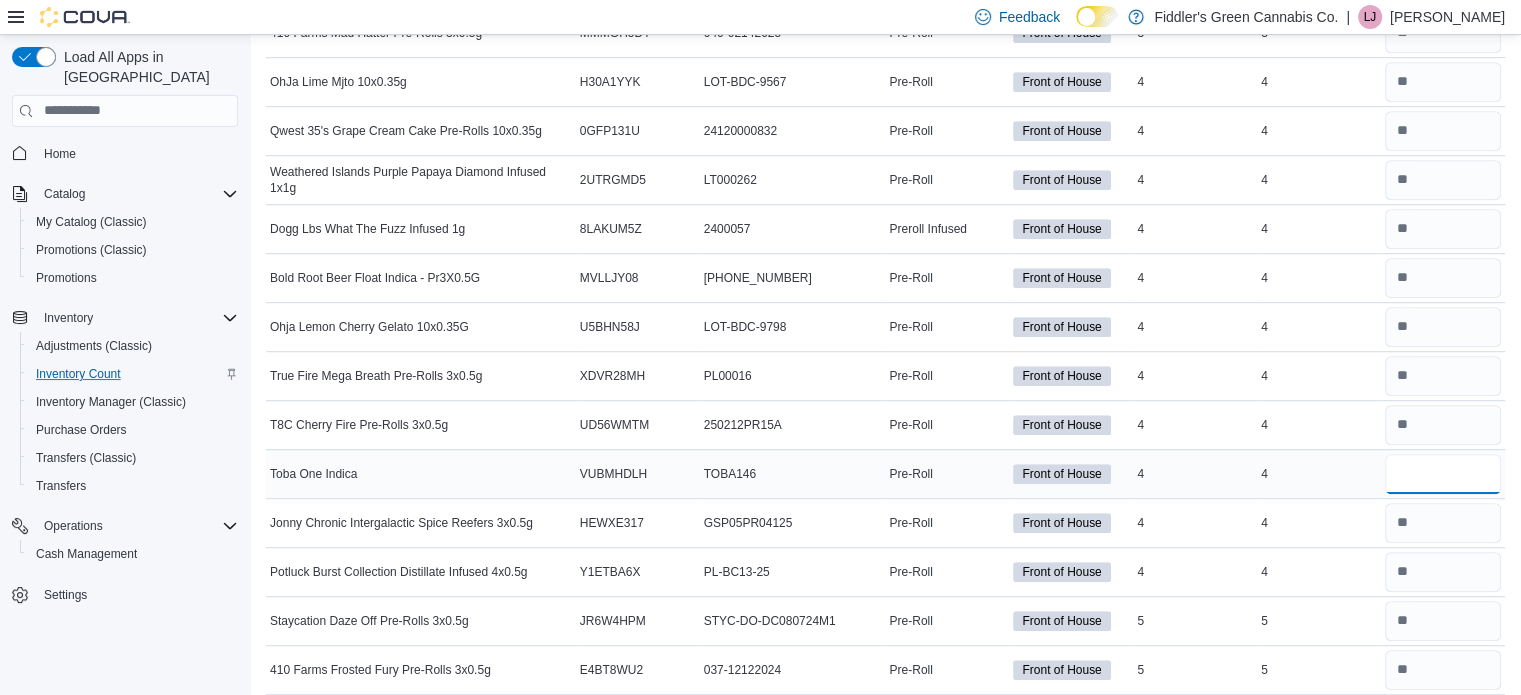 click at bounding box center (1443, 474) 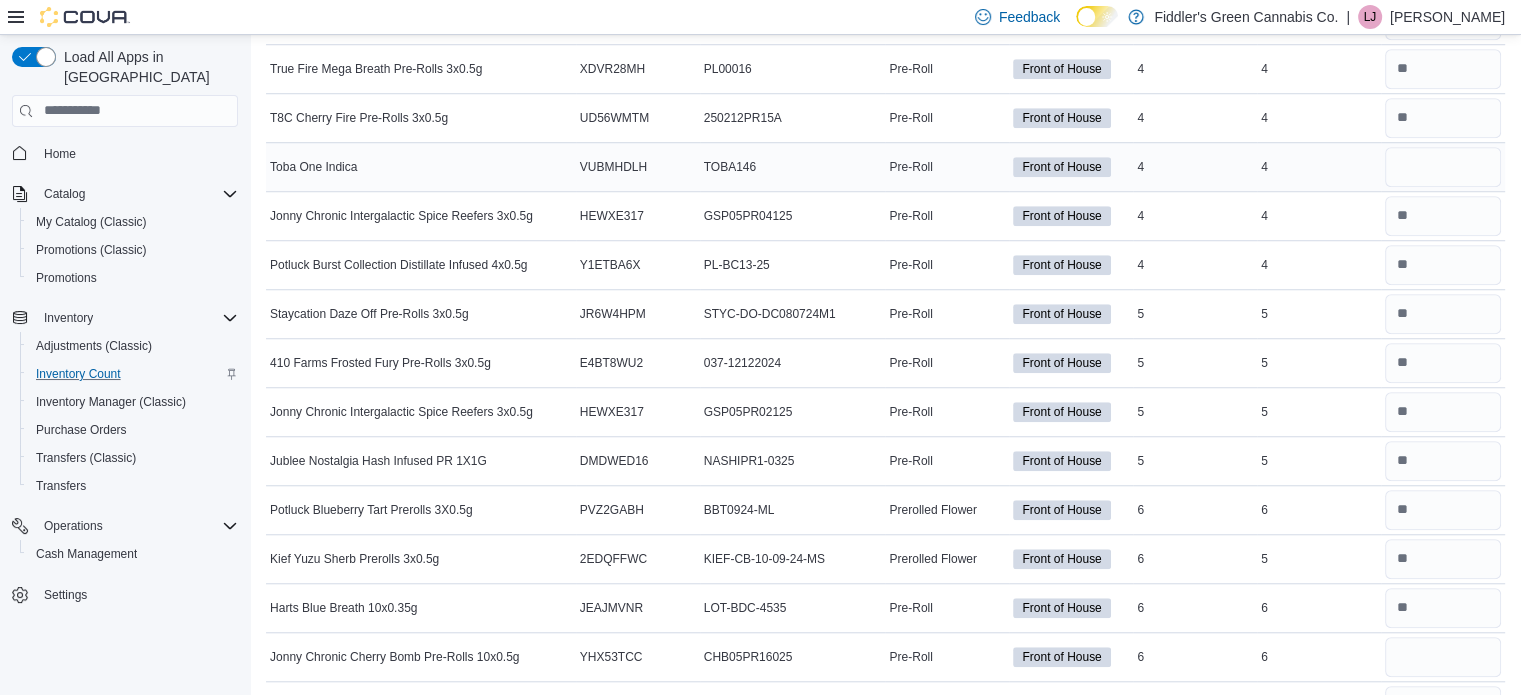 scroll, scrollTop: 9134, scrollLeft: 0, axis: vertical 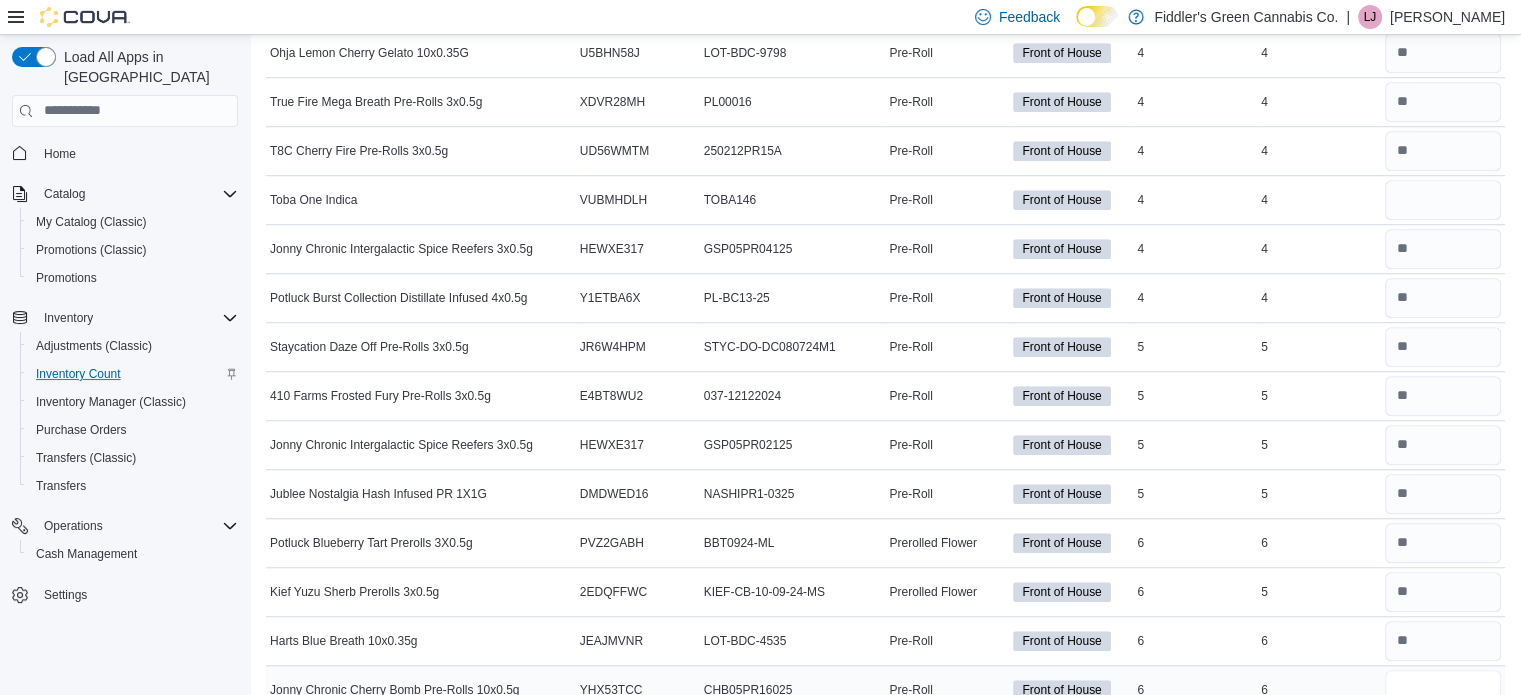 click at bounding box center (1443, 690) 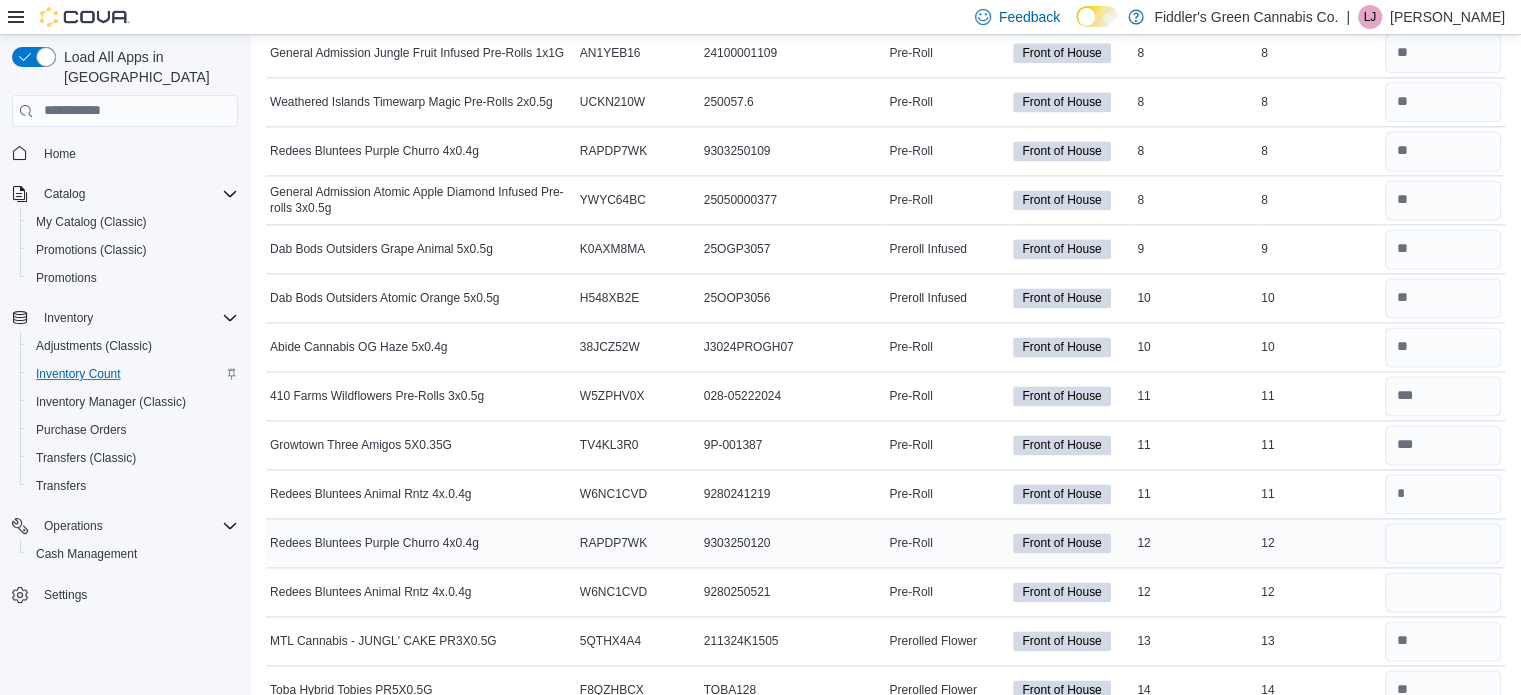 scroll, scrollTop: 10403, scrollLeft: 0, axis: vertical 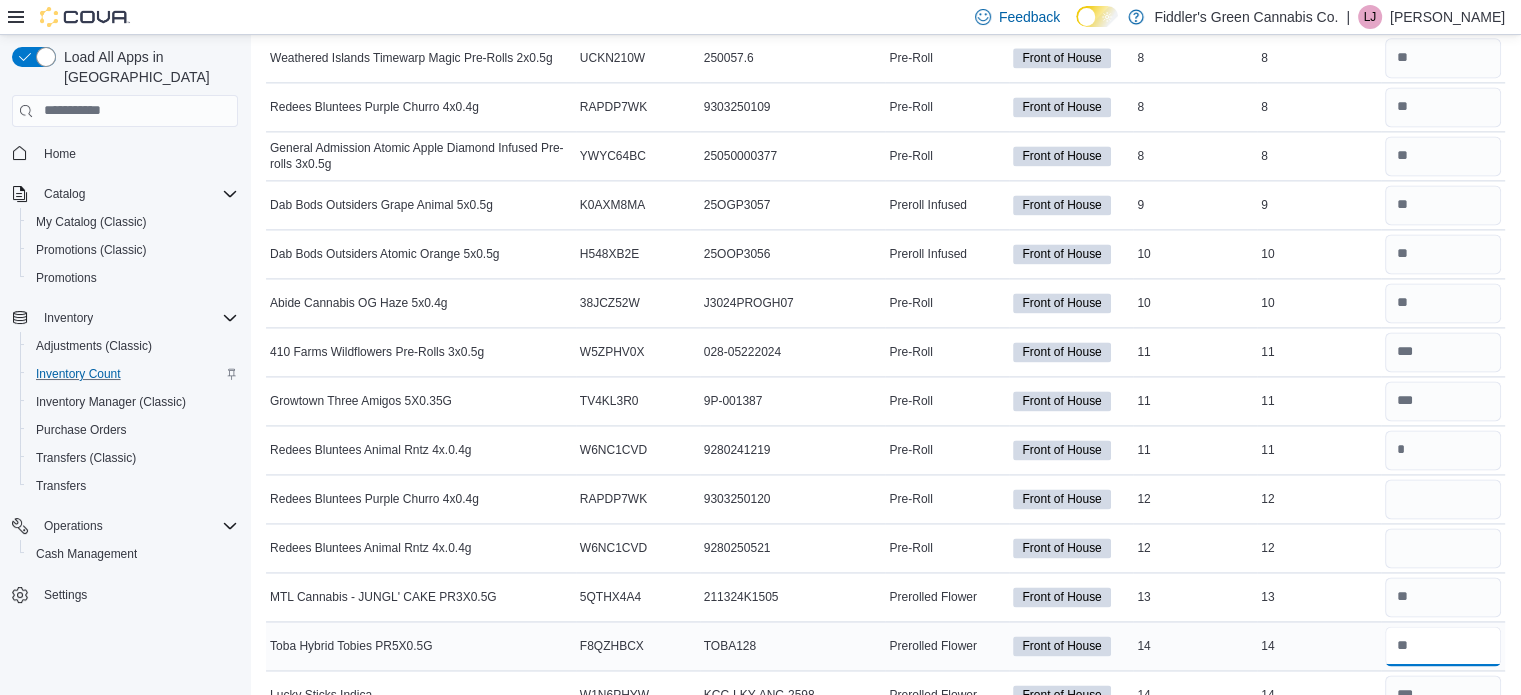 click at bounding box center [1443, 646] 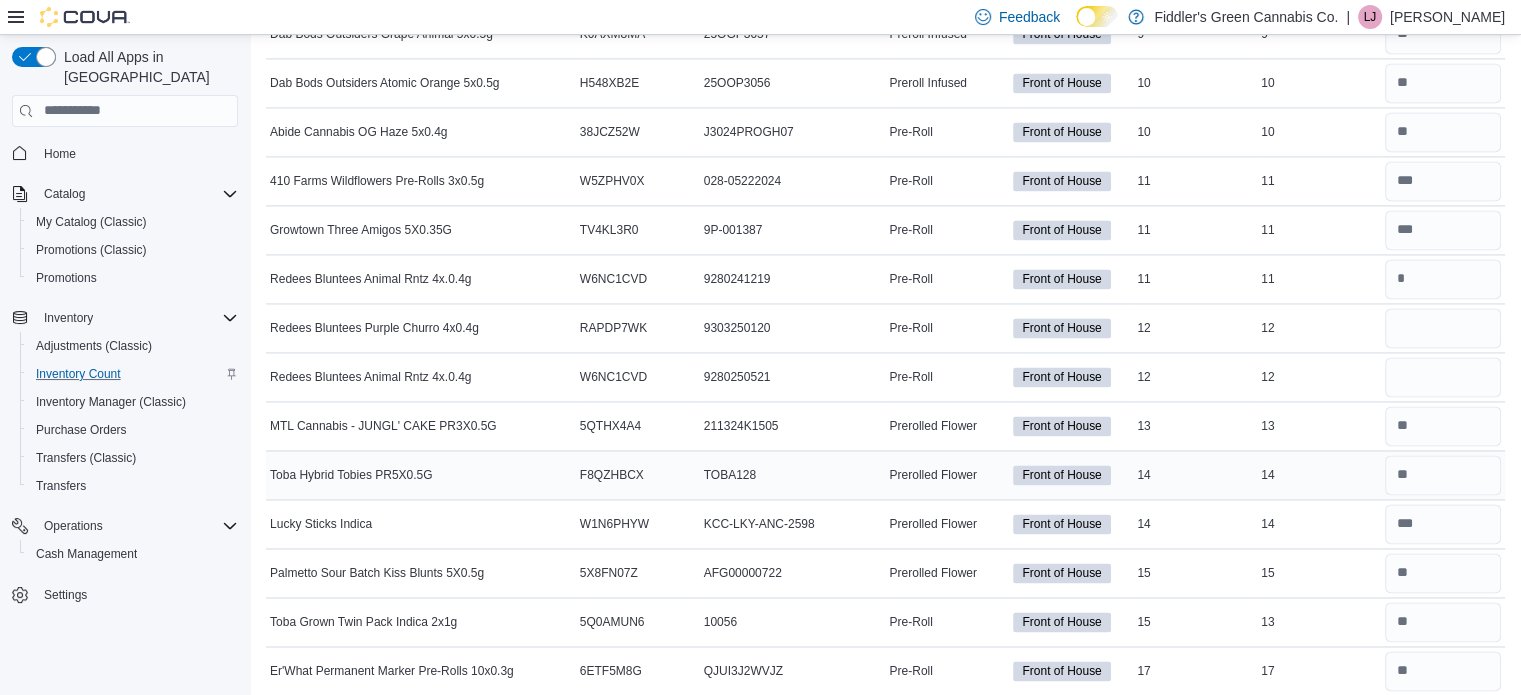 scroll, scrollTop: 10575, scrollLeft: 0, axis: vertical 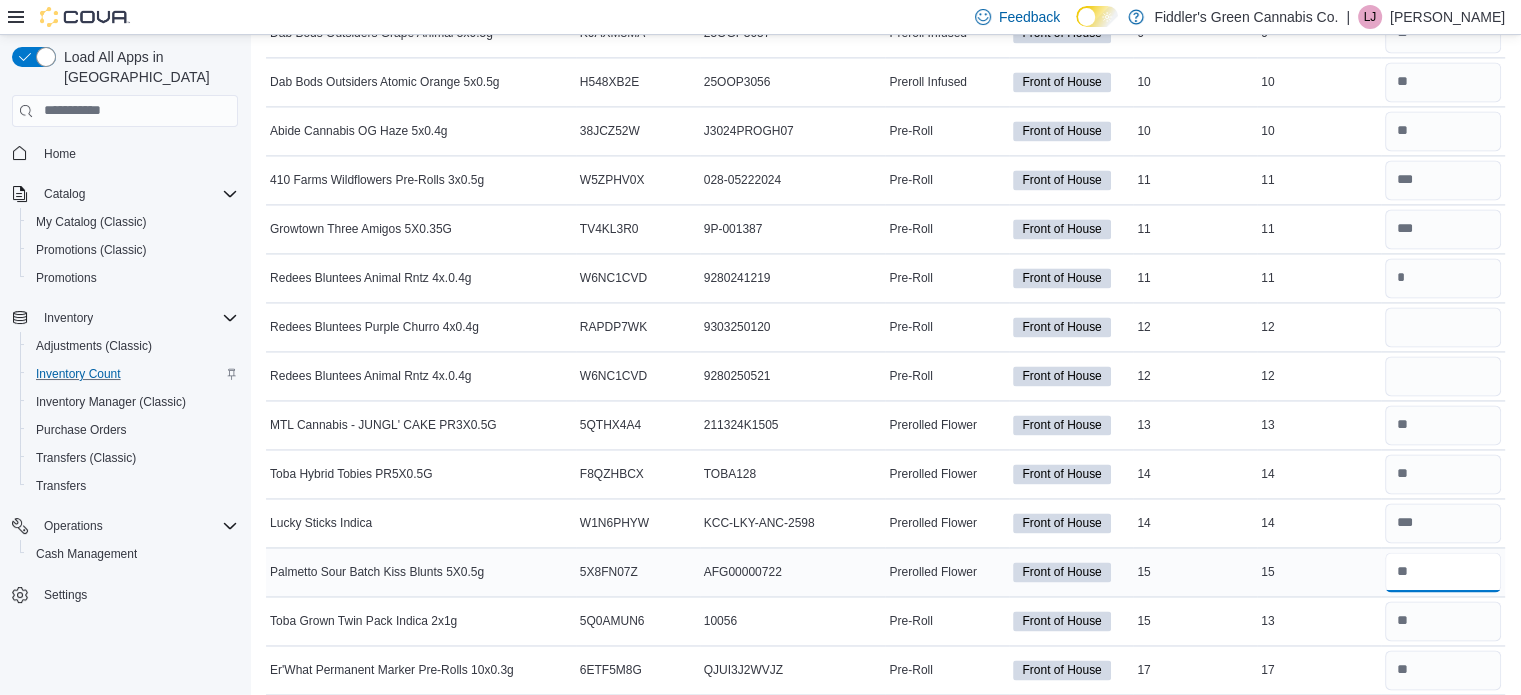 click at bounding box center (1443, 572) 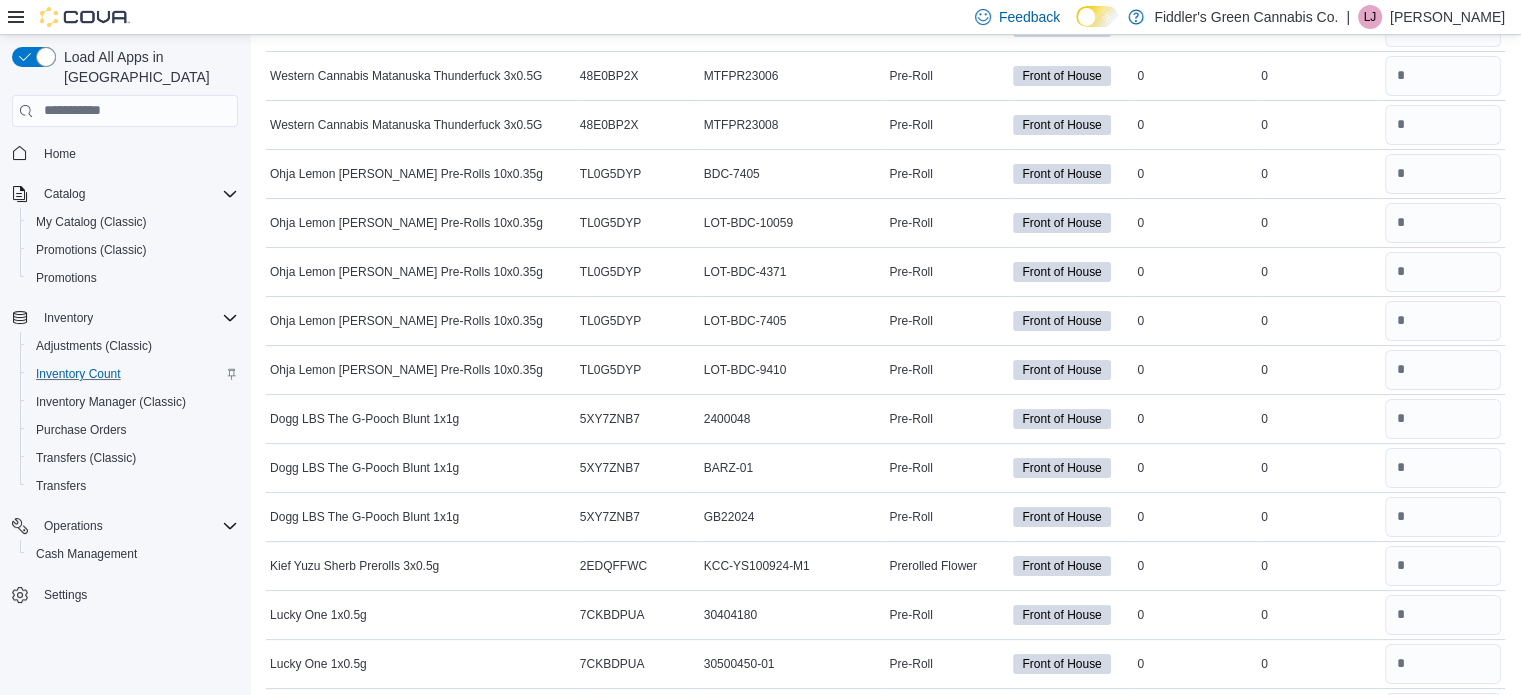 scroll, scrollTop: 0, scrollLeft: 0, axis: both 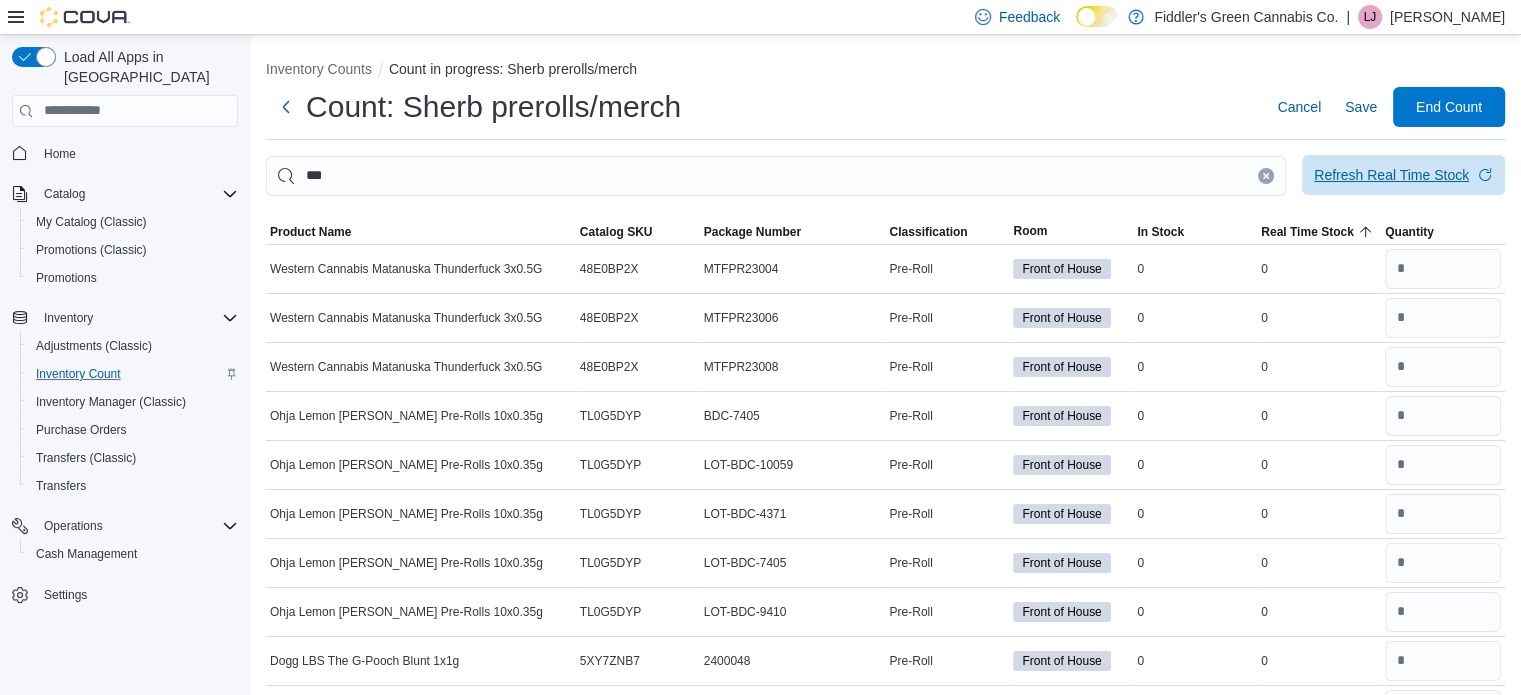 click on "Refresh Real Time Stock" at bounding box center (1403, 175) 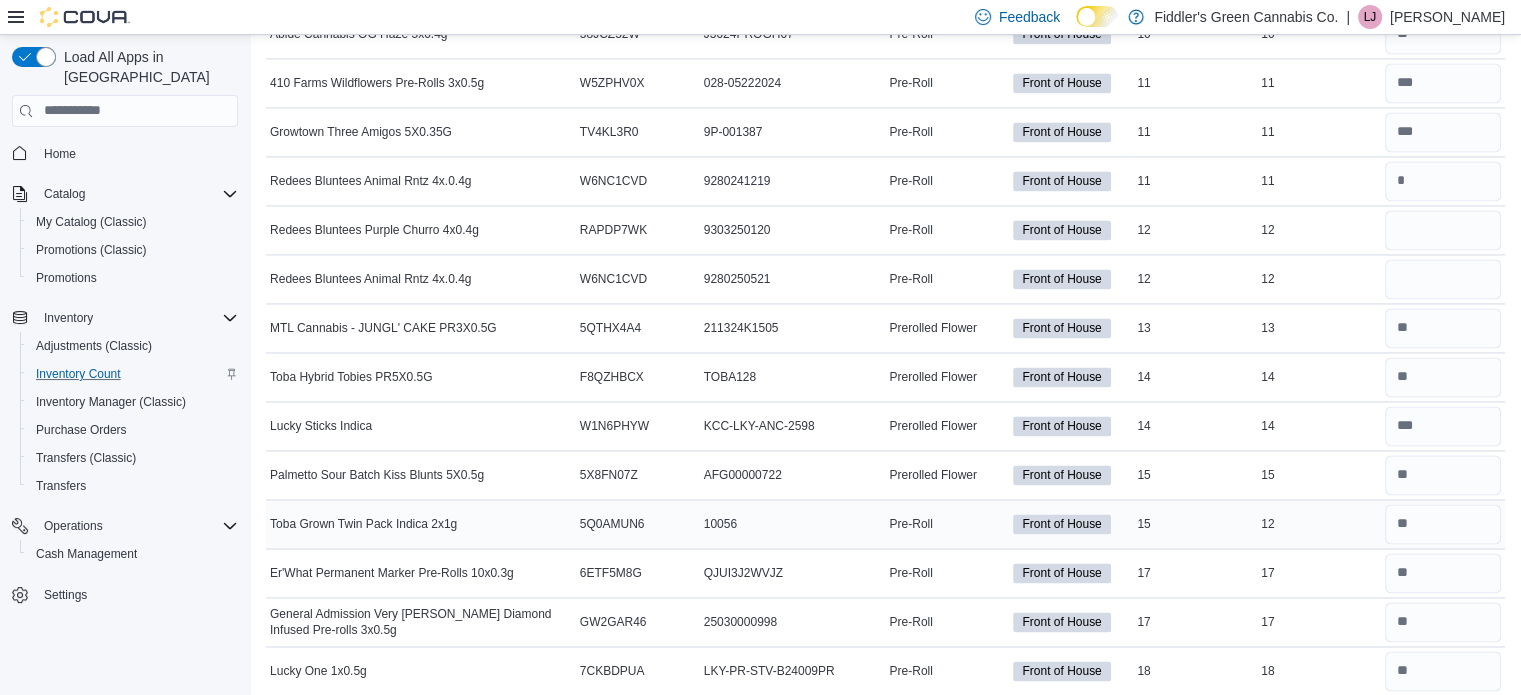 scroll, scrollTop: 10672, scrollLeft: 0, axis: vertical 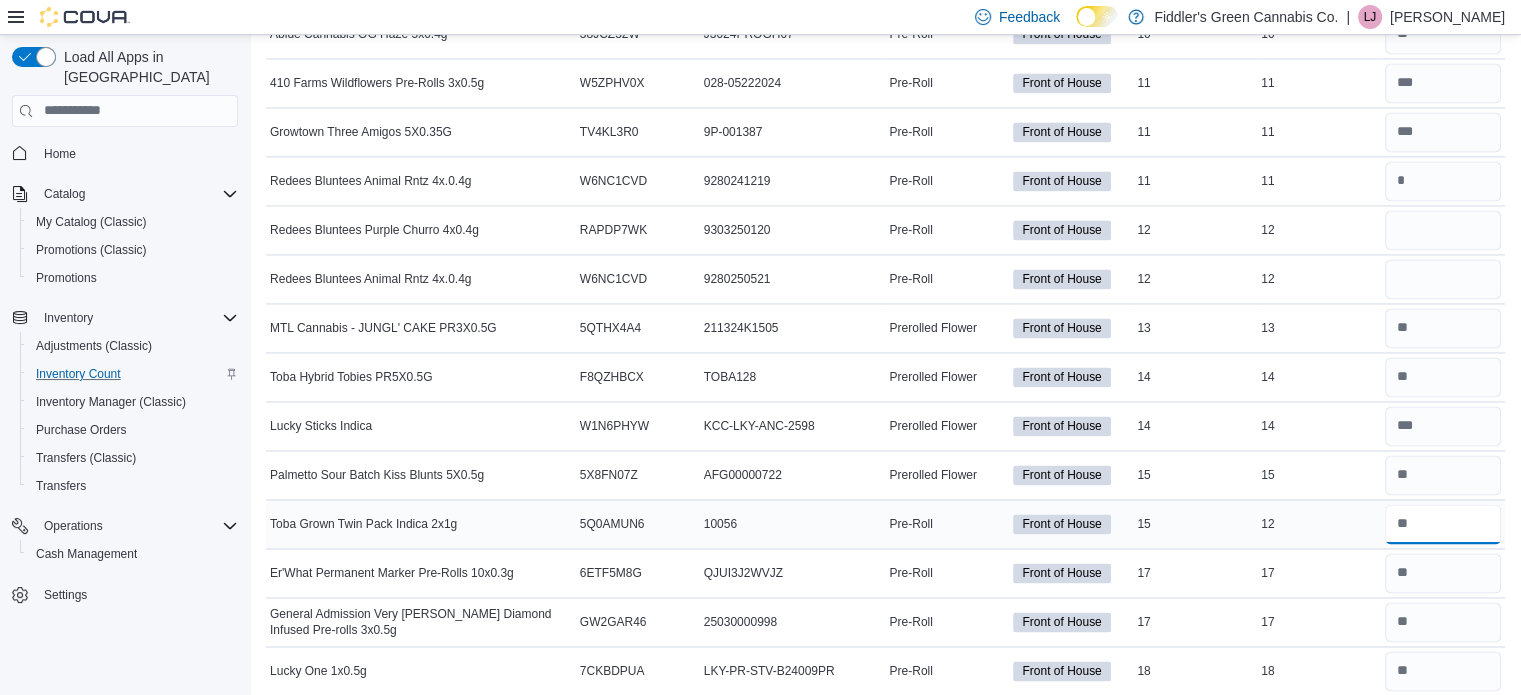 click at bounding box center (1443, 524) 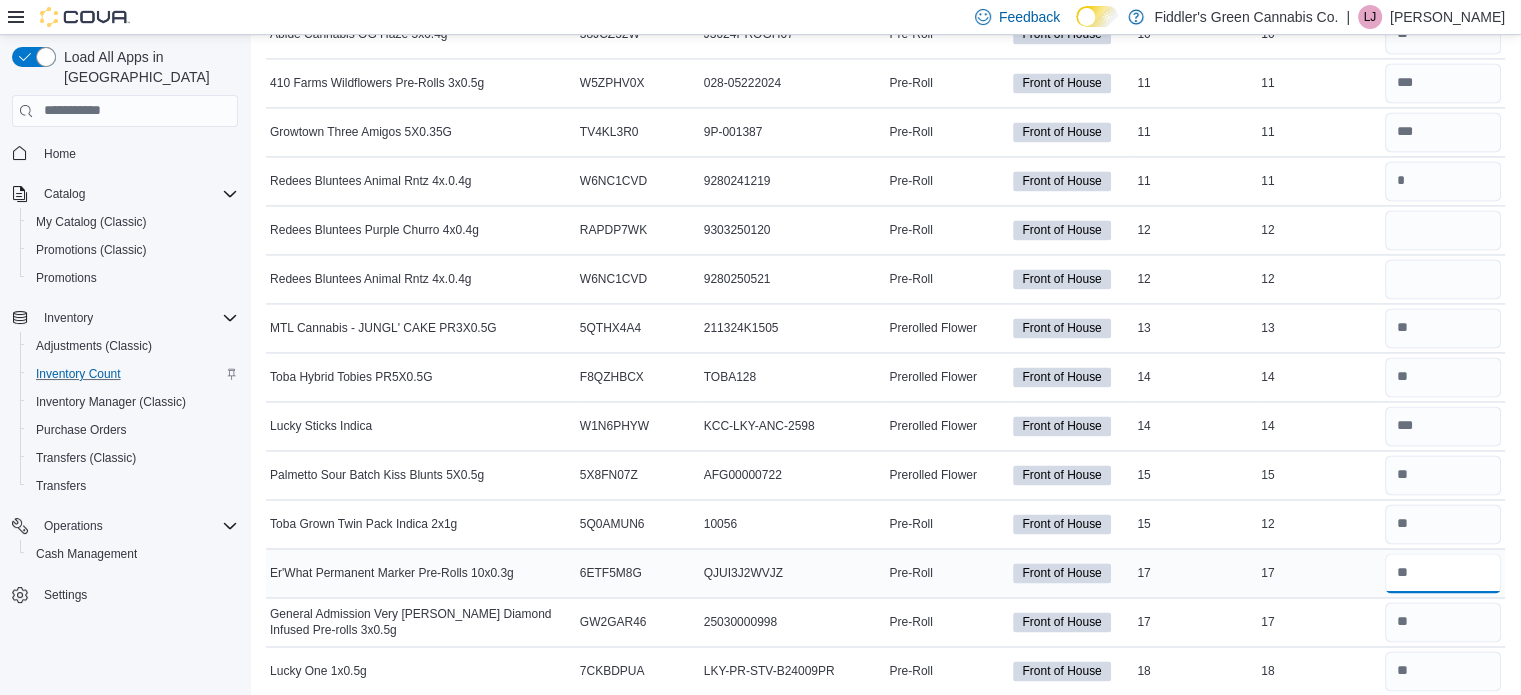 click at bounding box center [1443, 573] 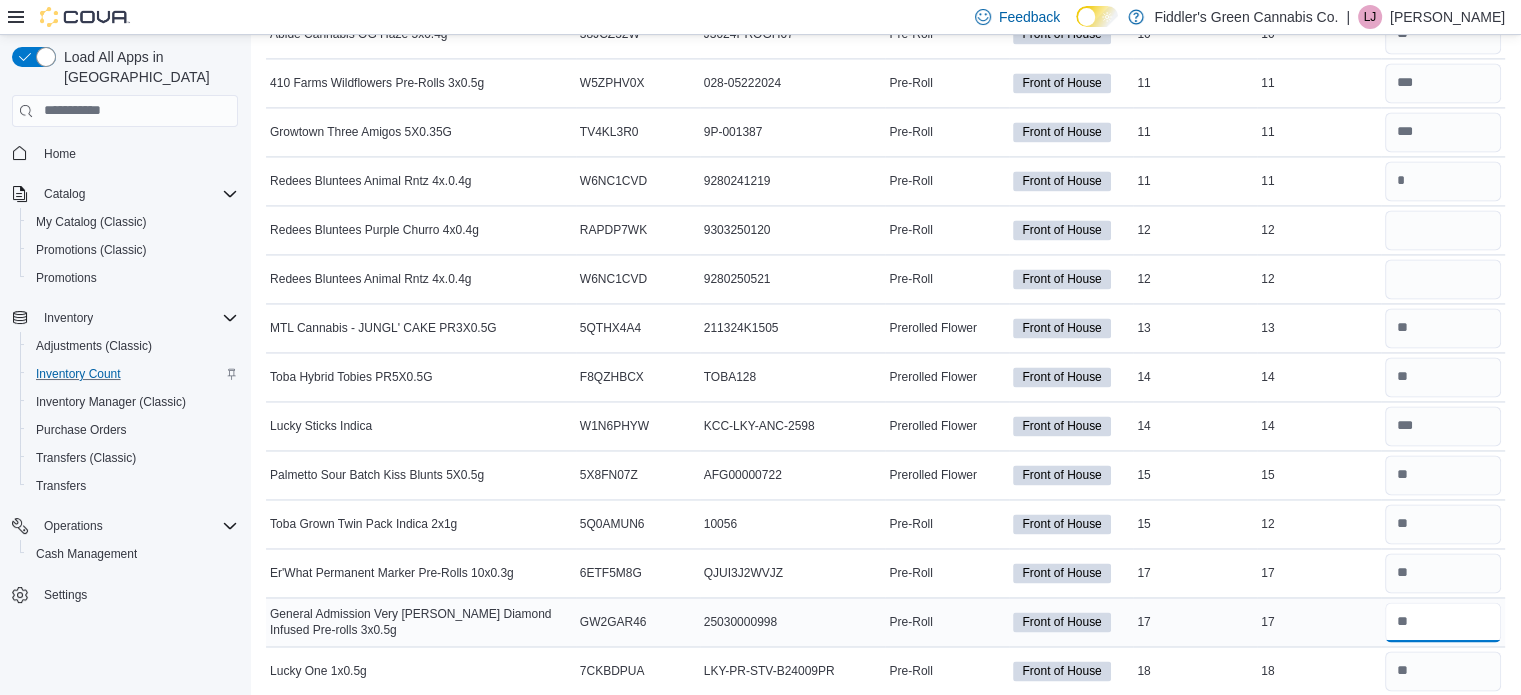 click at bounding box center [1443, 622] 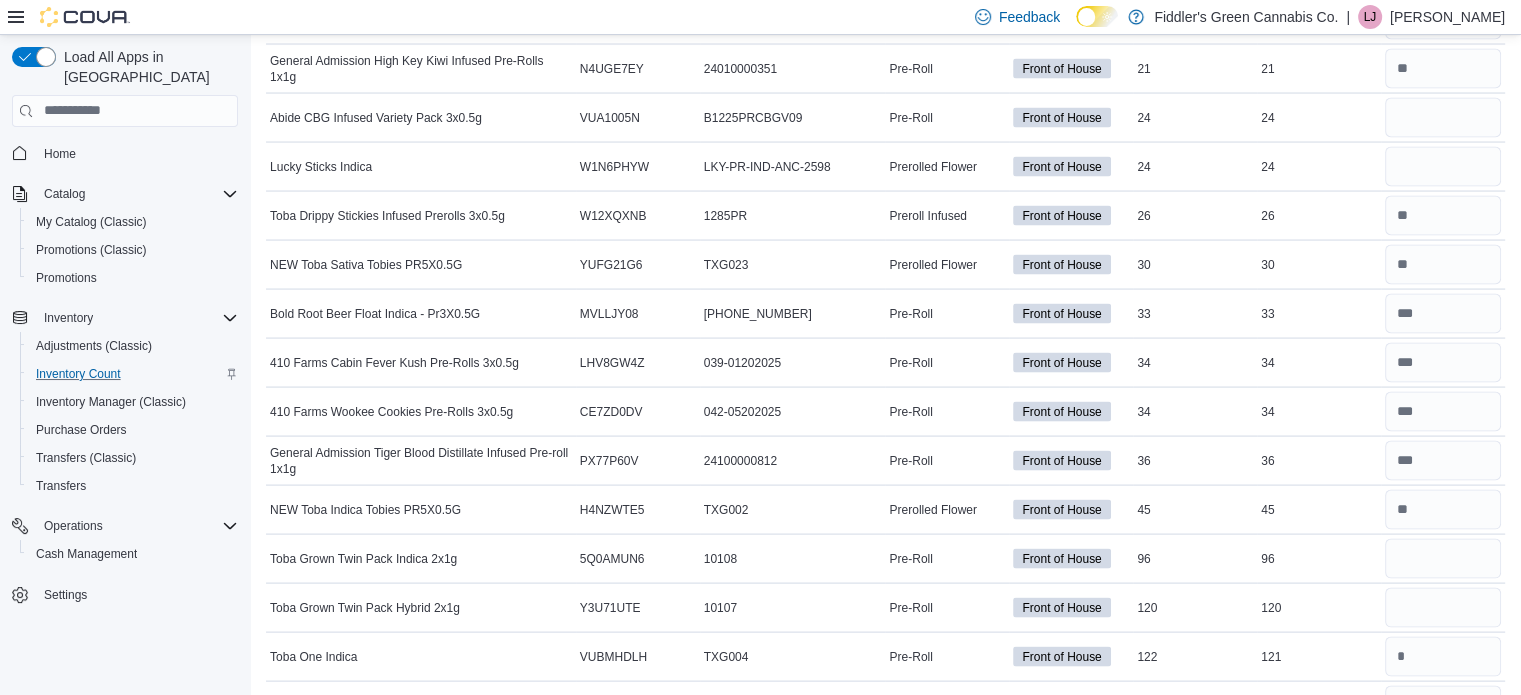 scroll, scrollTop: 11618, scrollLeft: 0, axis: vertical 